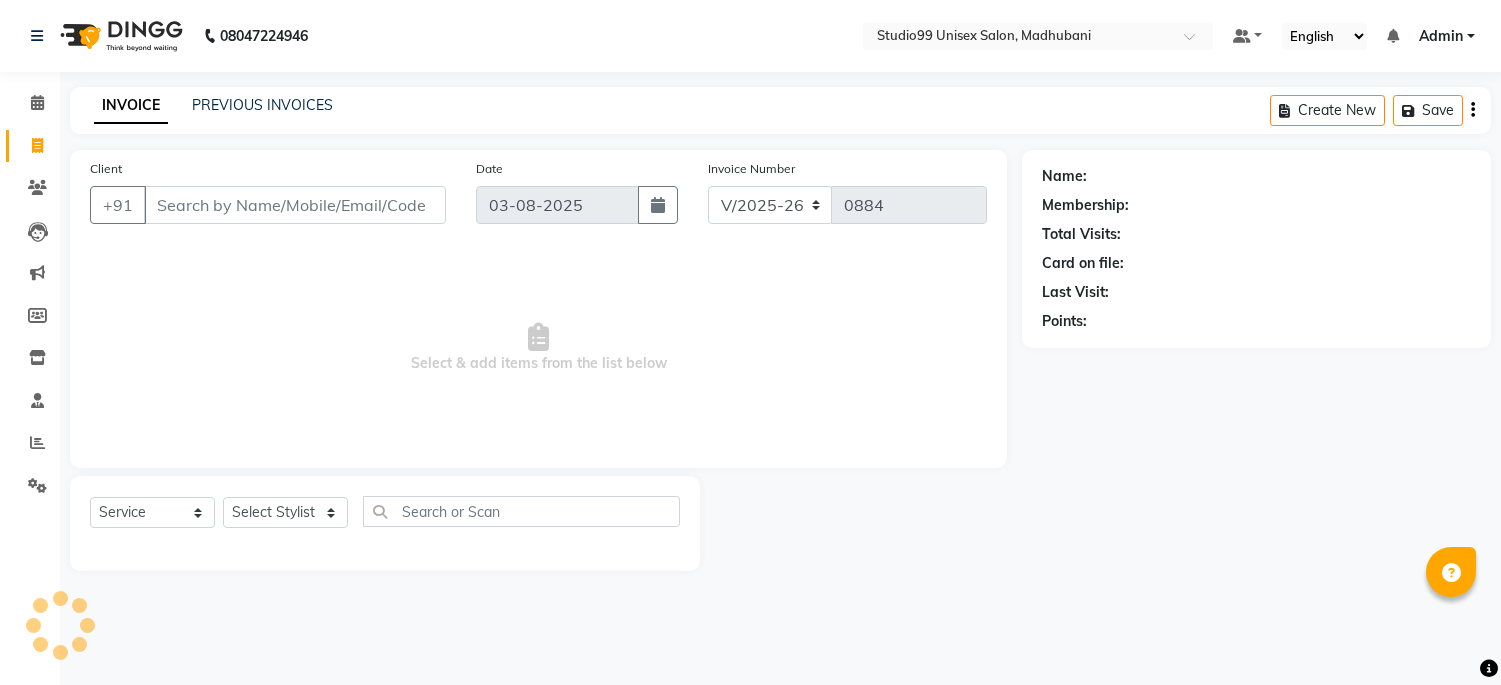 select on "6061" 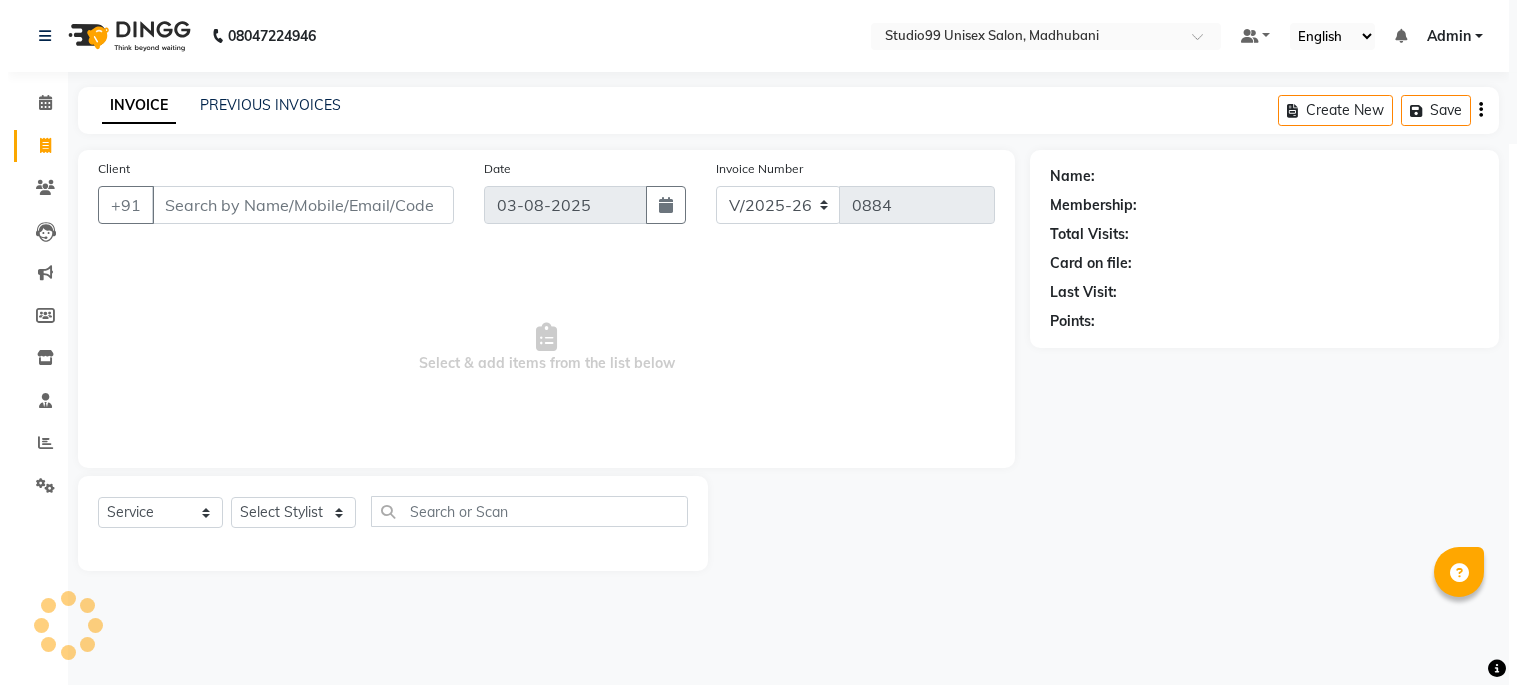 scroll, scrollTop: 0, scrollLeft: 0, axis: both 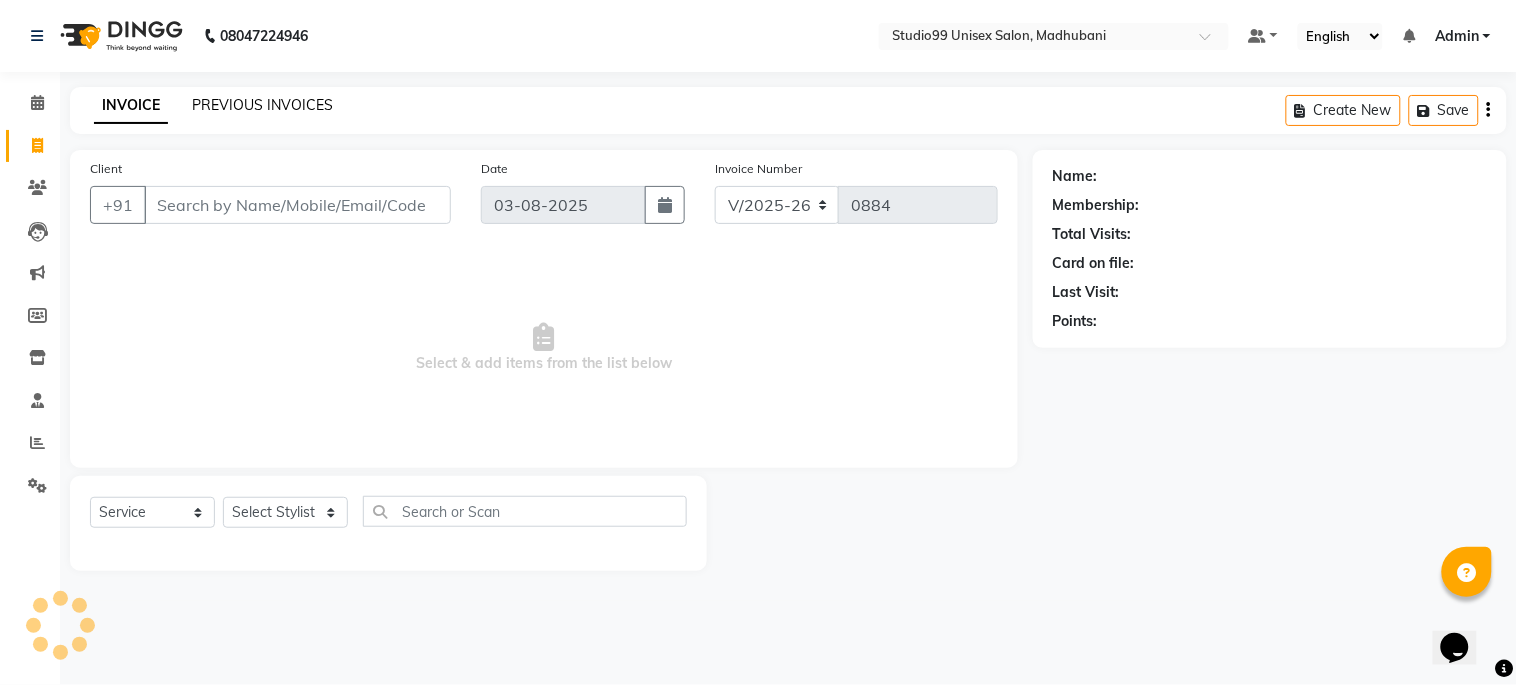 click on "PREVIOUS INVOICES" 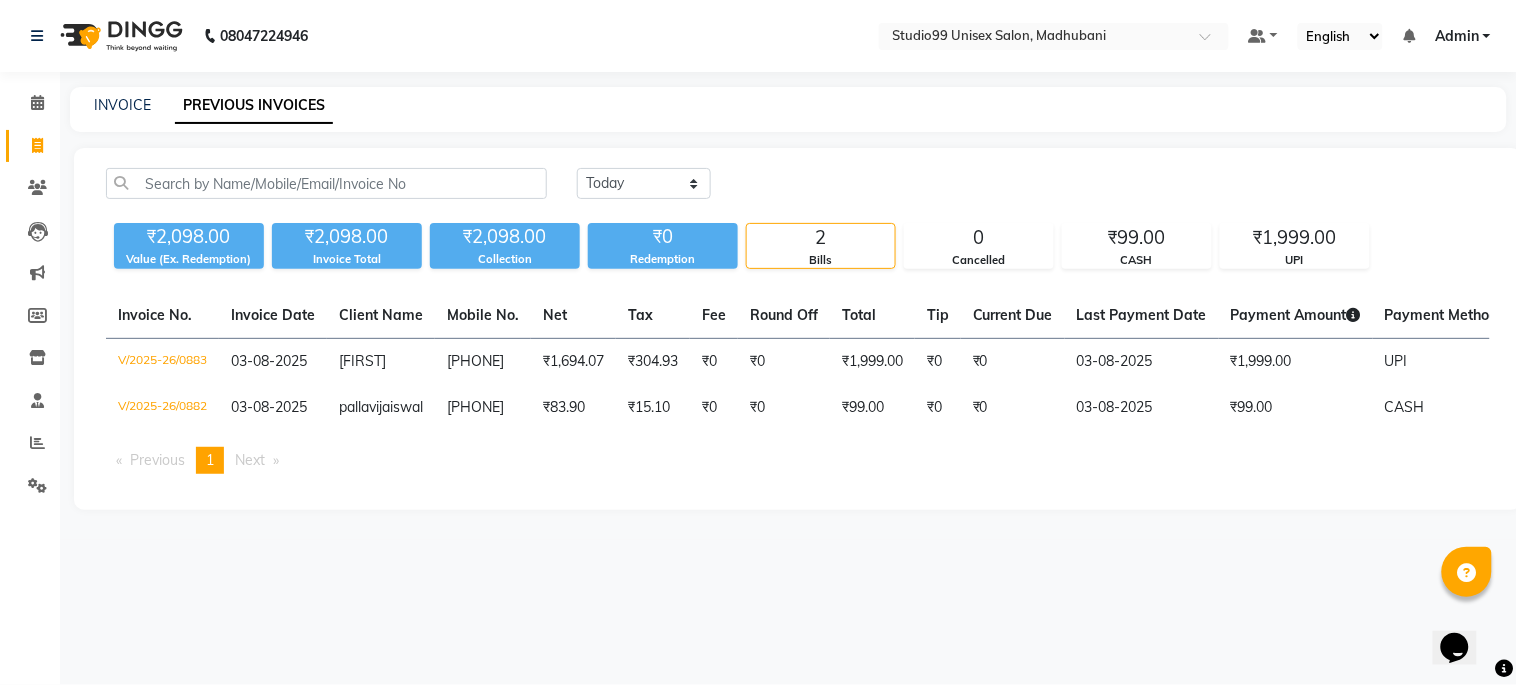 click on "INVOICE" 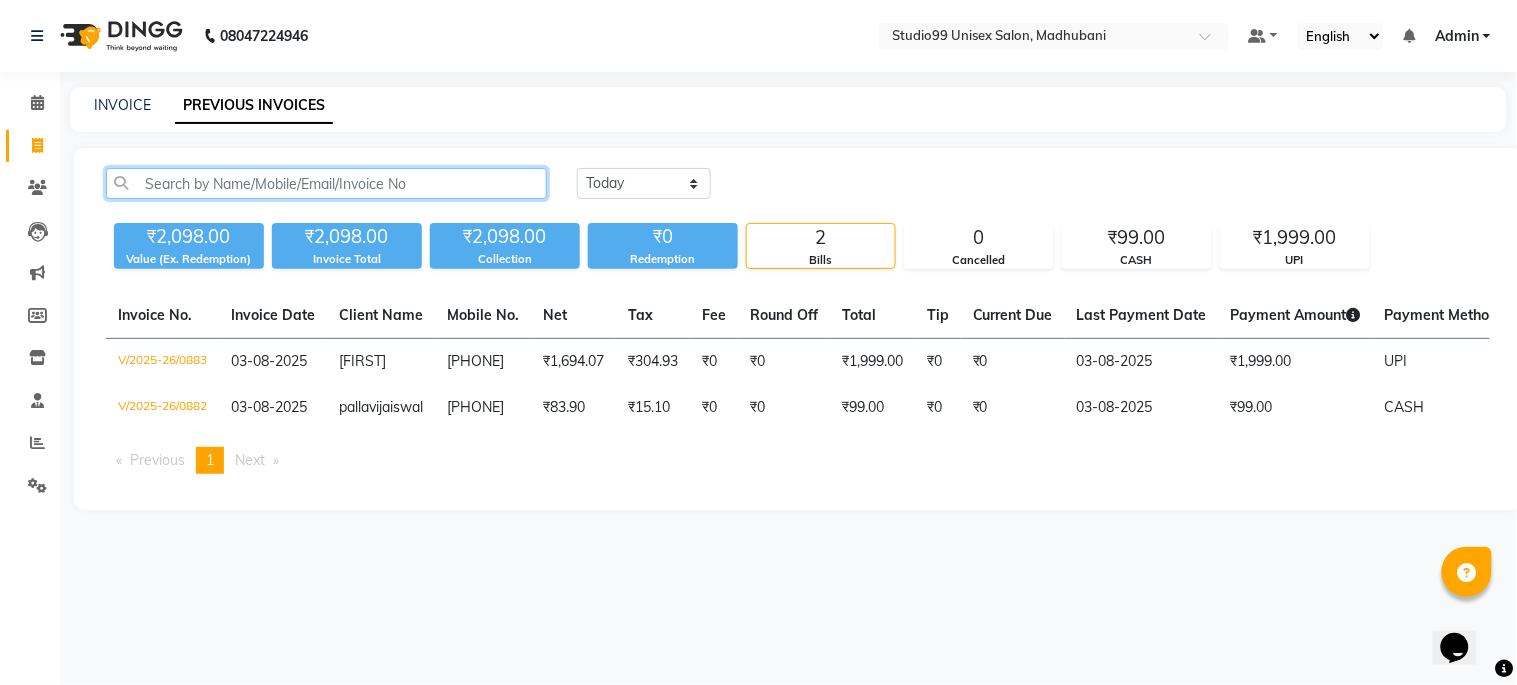 click 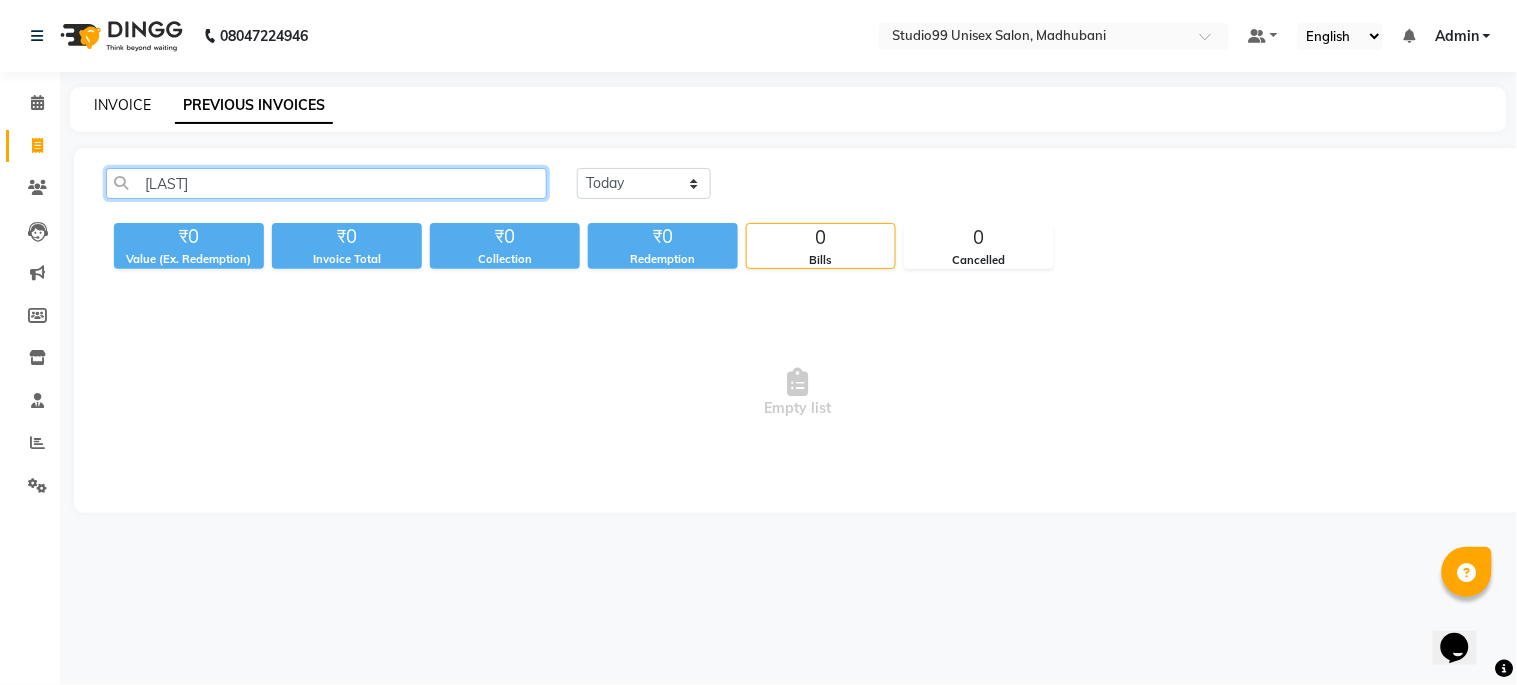 type on "[LAST]" 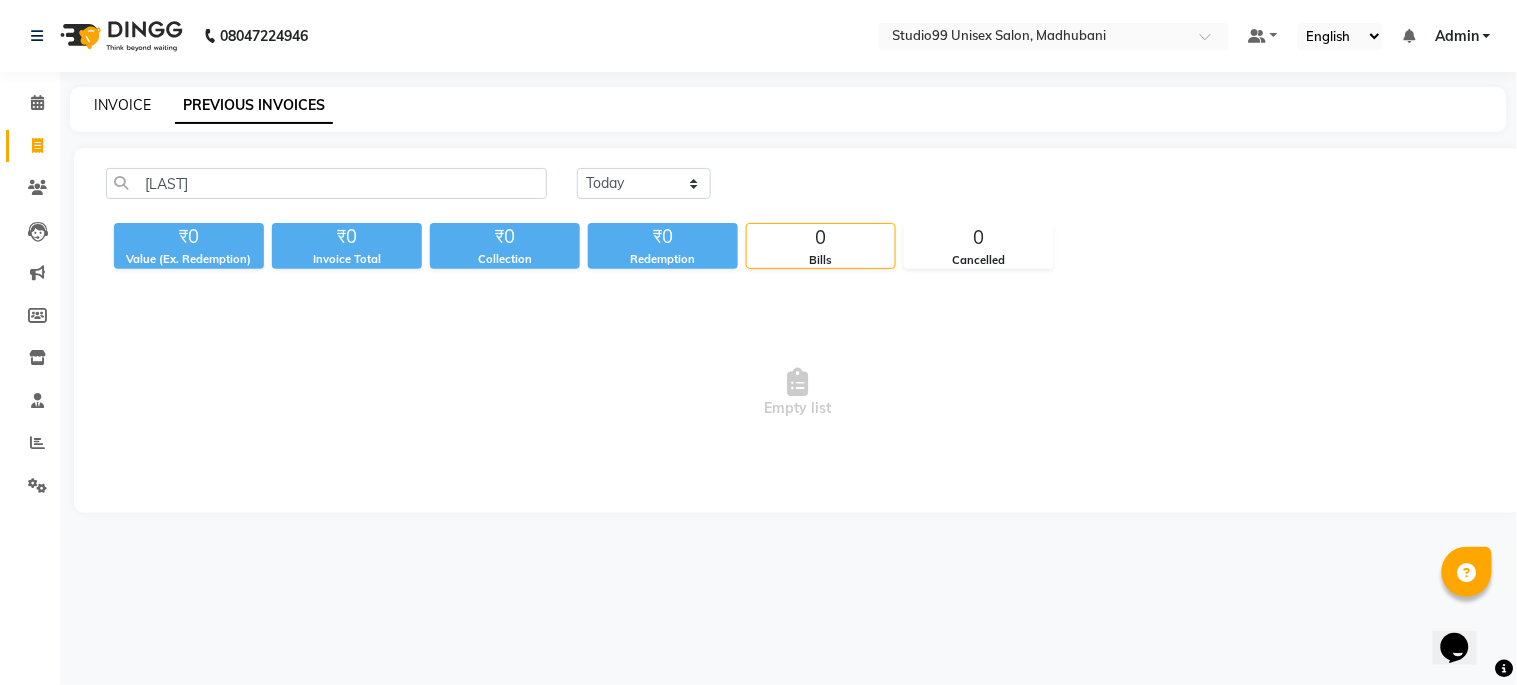 click on "INVOICE" 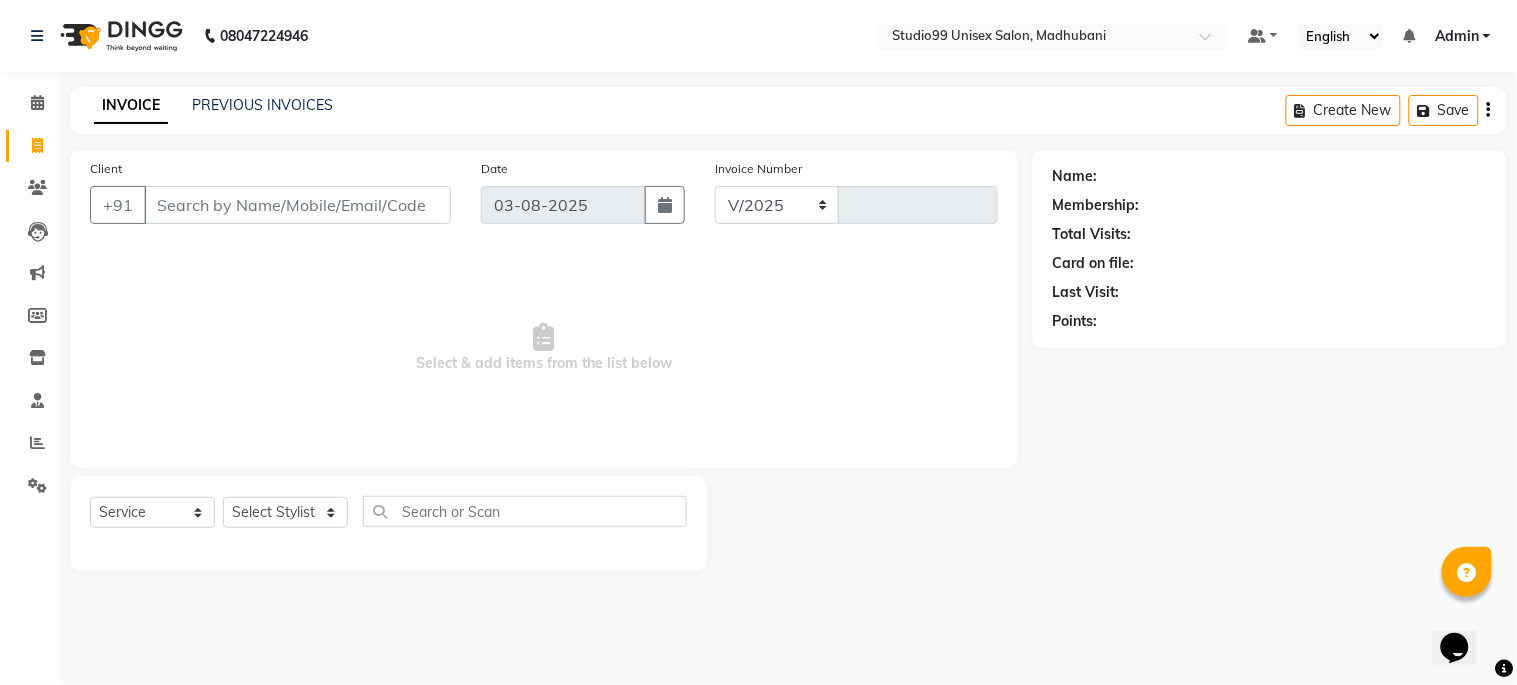 select on "6061" 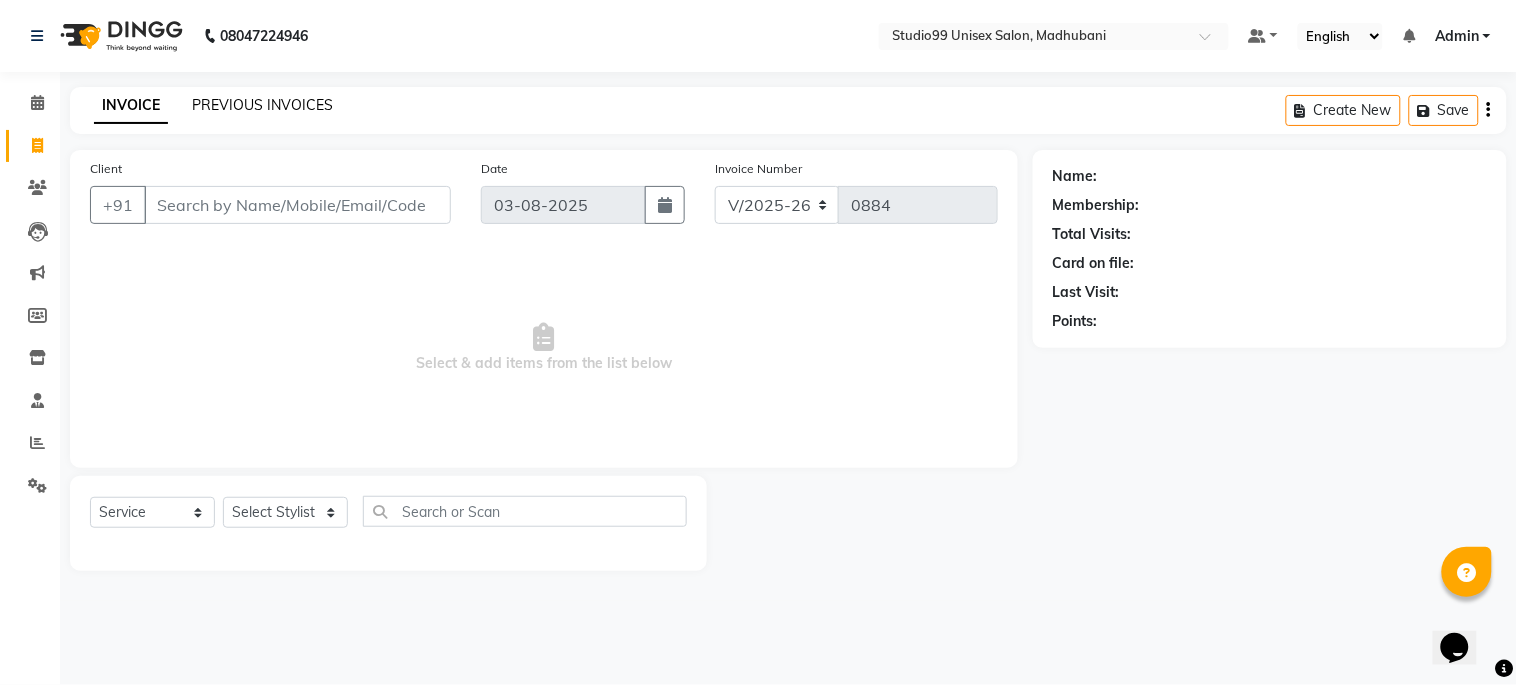 click on "PREVIOUS INVOICES" 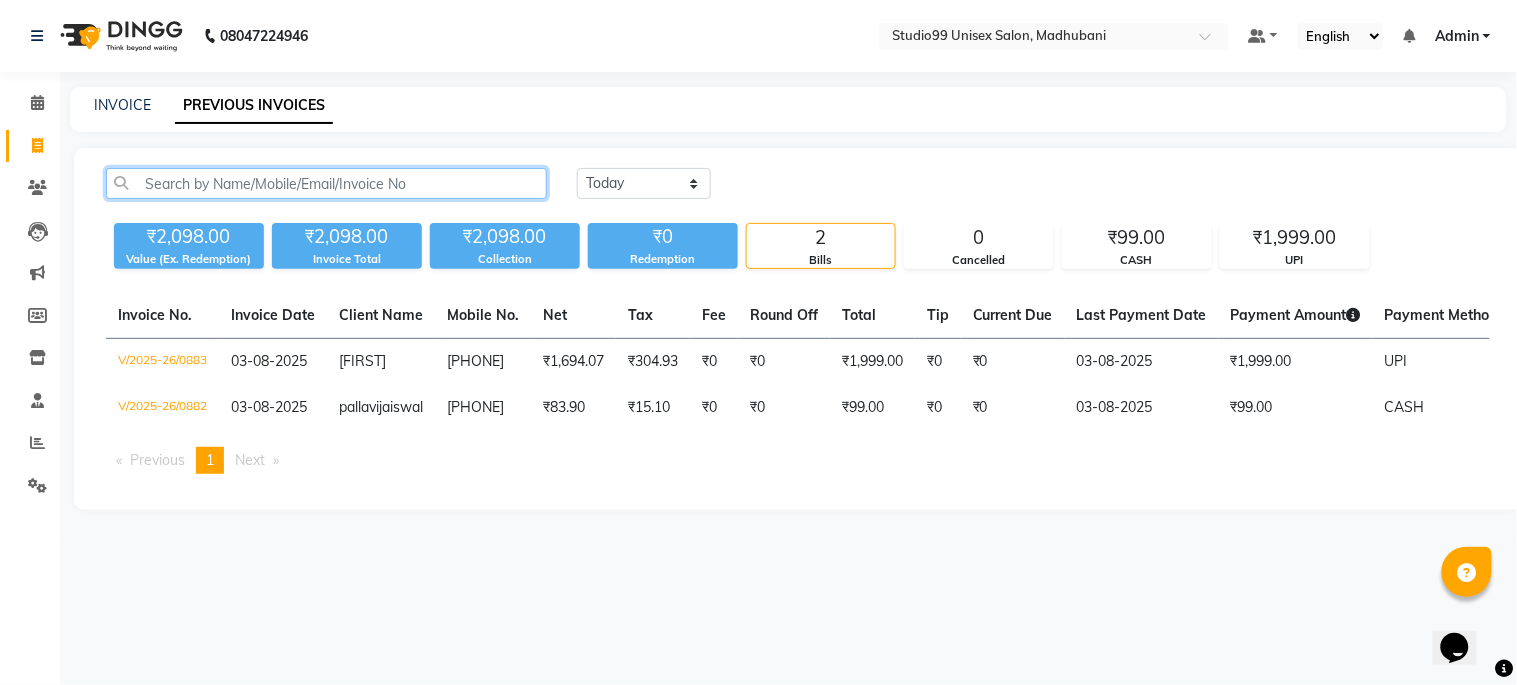 click 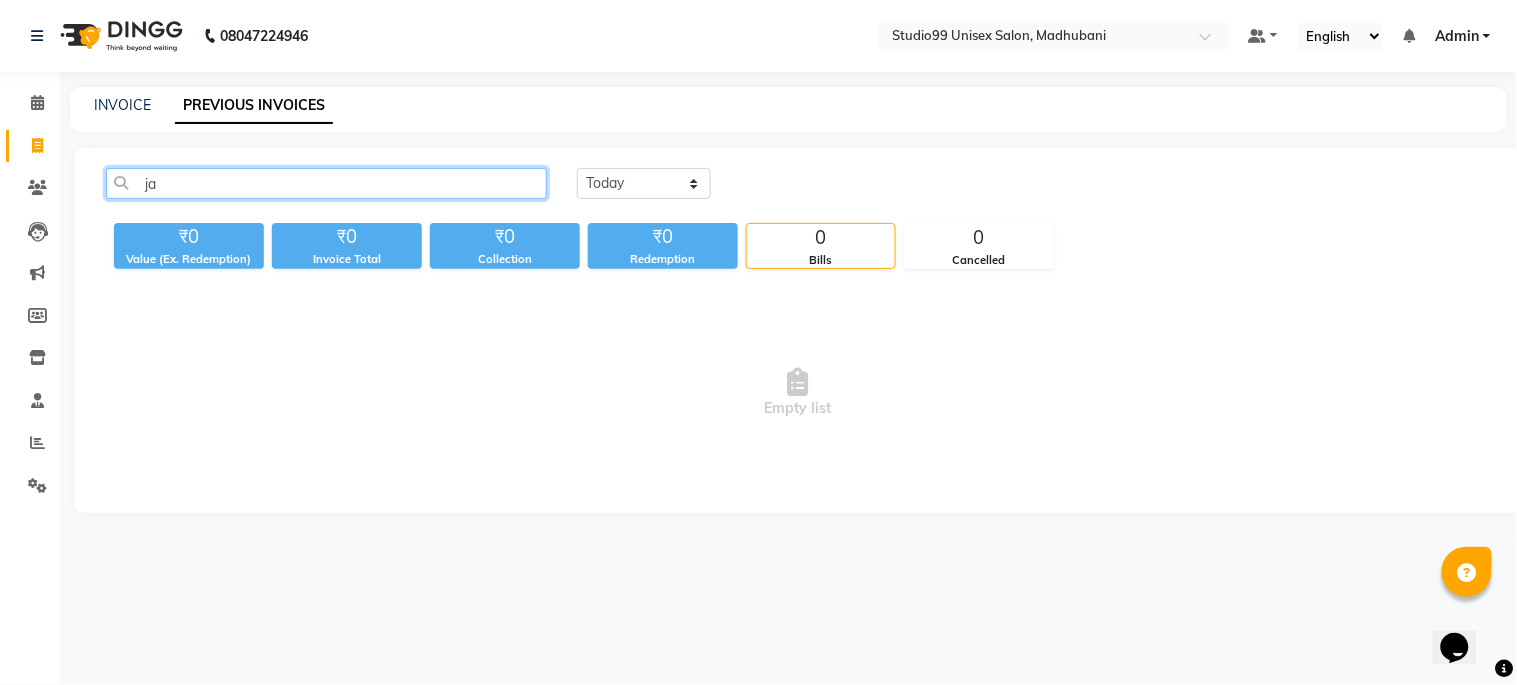 type on "j" 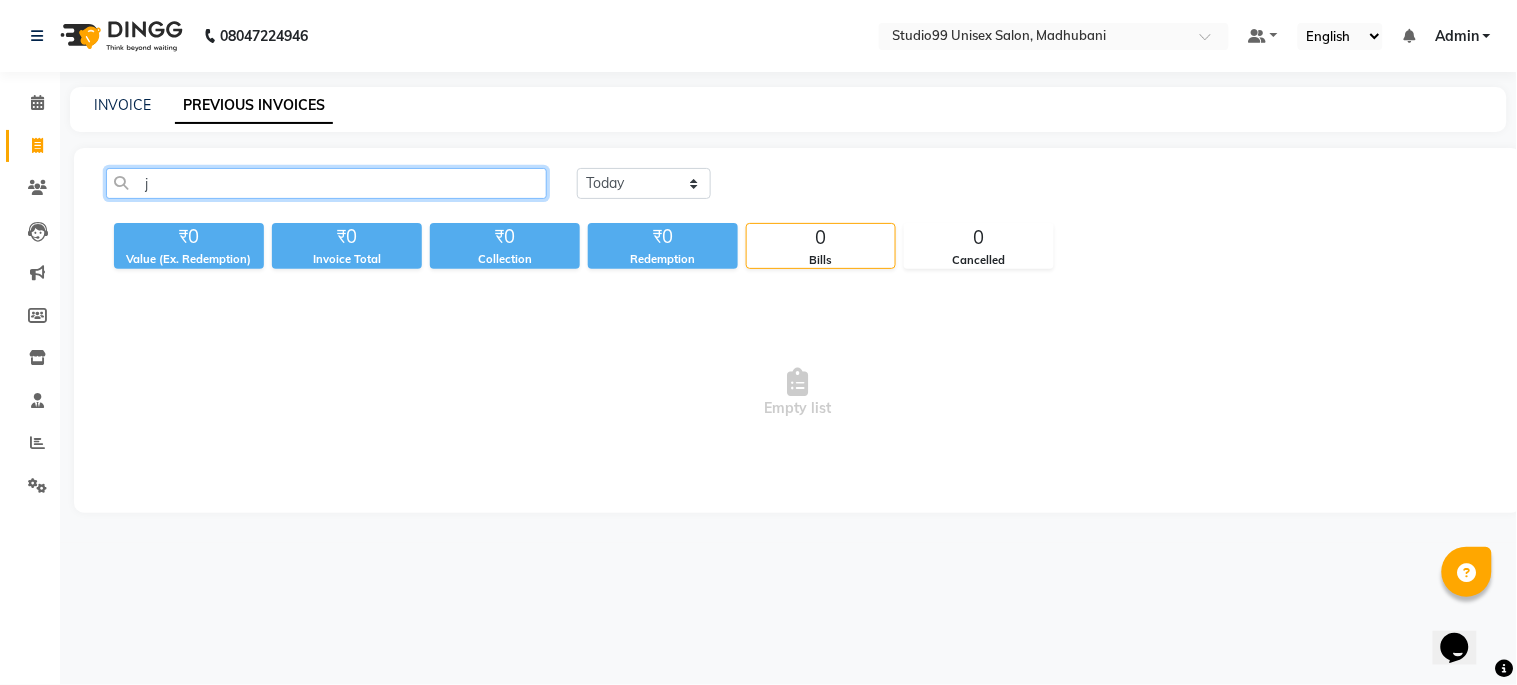 type 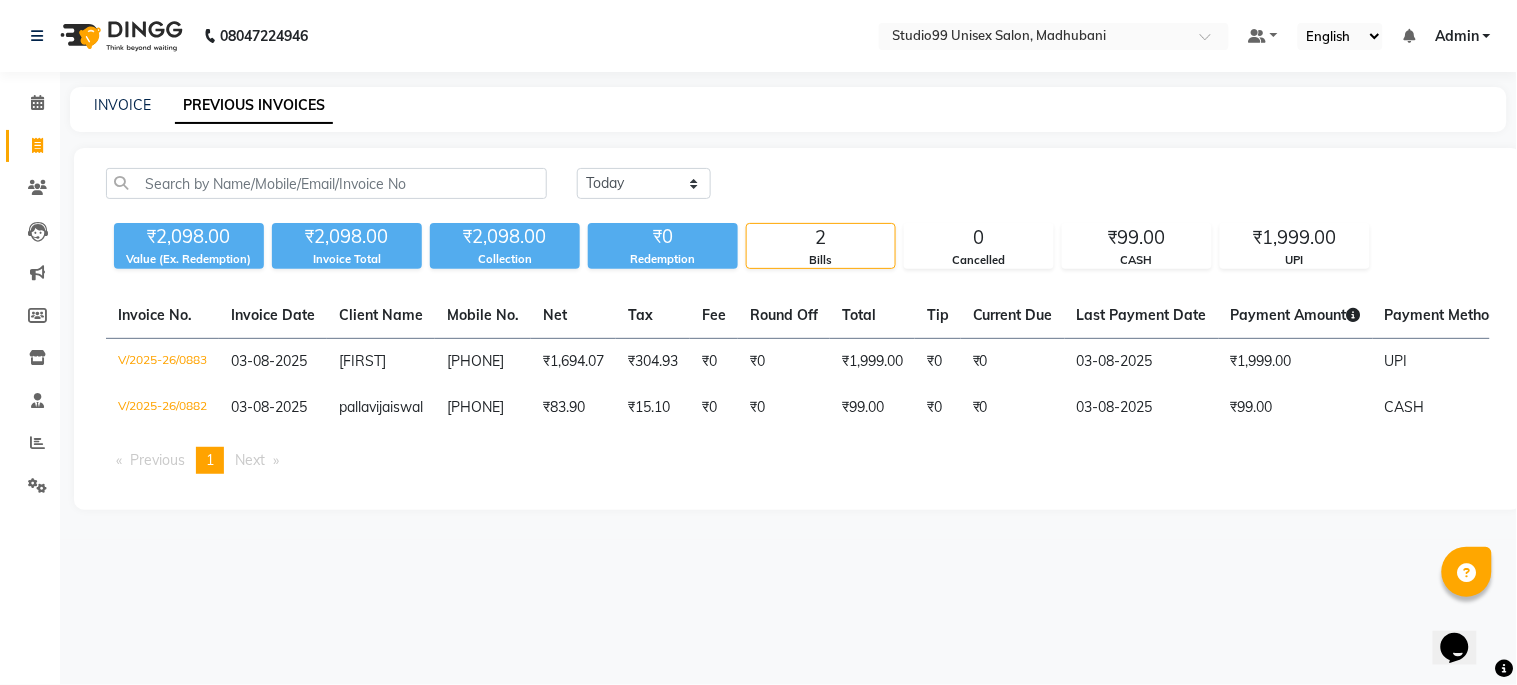 click on "Today Yesterday Custom Range ₹2,098.00 Value (Ex. Redemption) ₹2,098.00 Invoice Total ₹2,098.00 Collection ₹0 Redemption 2 Bills 0 Cancelled ₹99.00 CASH ₹1,999.00 UPI Invoice No. Invoice Date Client Name Mobile No. Net Tax Fee Round Off Total Tip Current Due Last Payment Date Payment Amount Payment Methods Cancel Reason Status V/2025-26/0883 03-08-2025 [FIRST] [LAST] [PHONE] ₹1,694.07 ₹304.93 ₹0 ₹0 ₹1,999.00 ₹0 ₹0 03-08-2025 ₹1,999.00 UPI - PAID V/2025-26/0882 03-08-2025 [FIRST] [LAST] [PHONE] ₹83.90 ₹15.10 ₹0 ₹0 ₹99.00 ₹0 ₹0 03-08-2025 ₹99.00 CASH - PAID Previous page 1 / 1 You're on page 1 Next page" 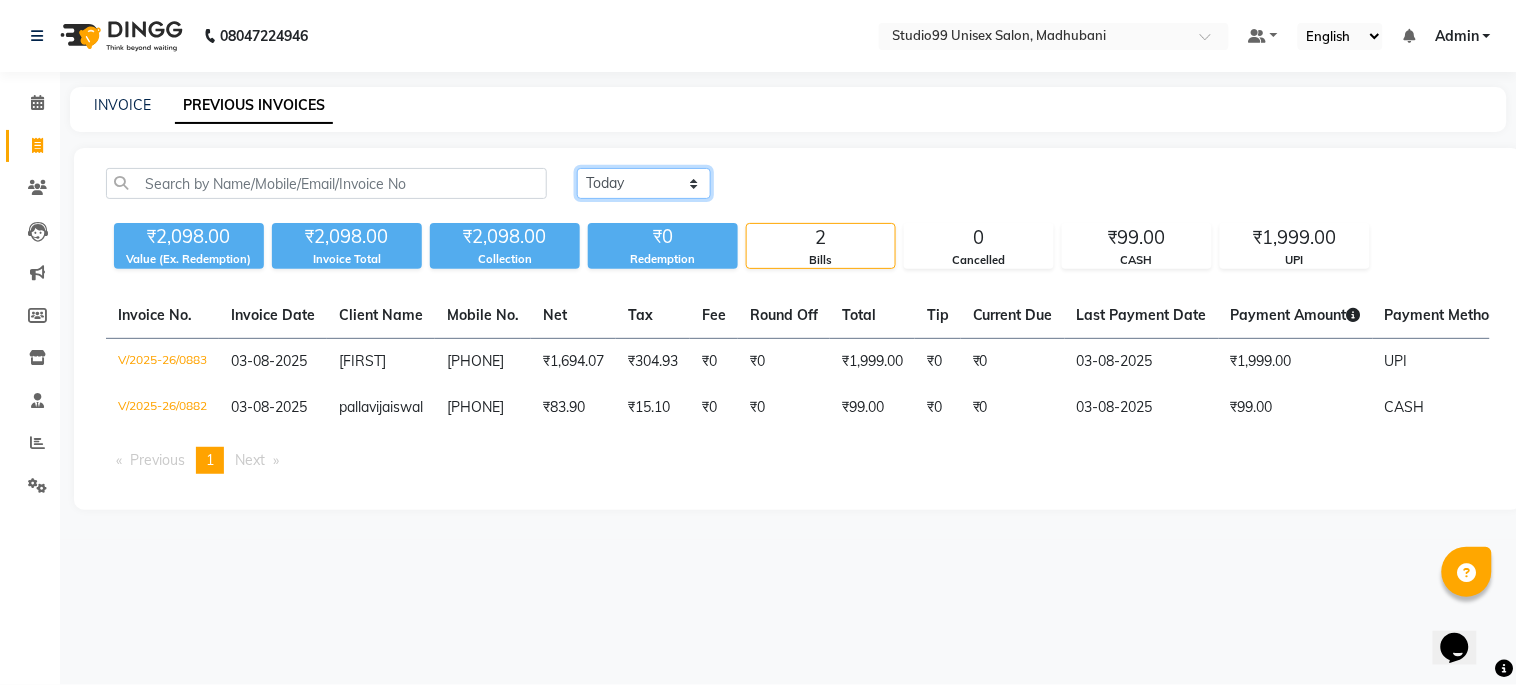 click on "Today Yesterday Custom Range" 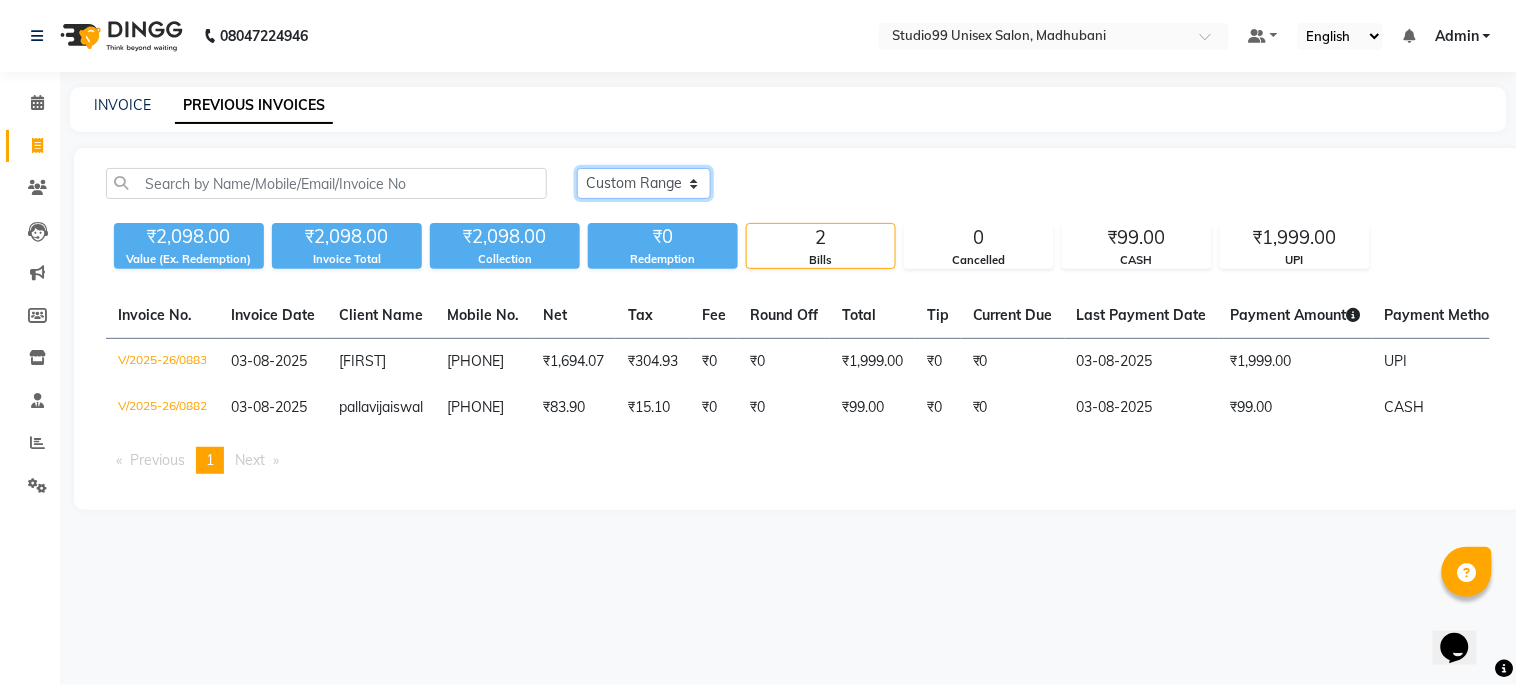 click on "Today Yesterday Custom Range" 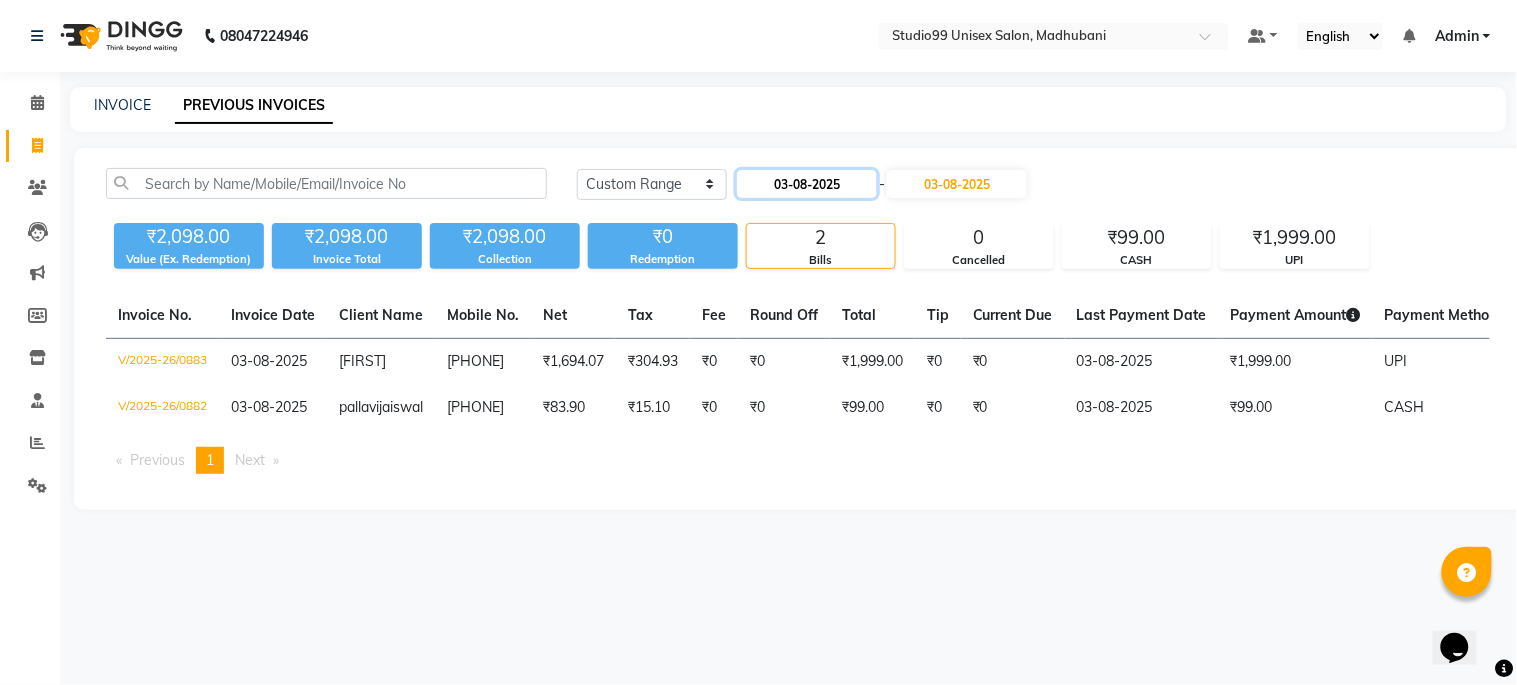 click on "03-08-2025" 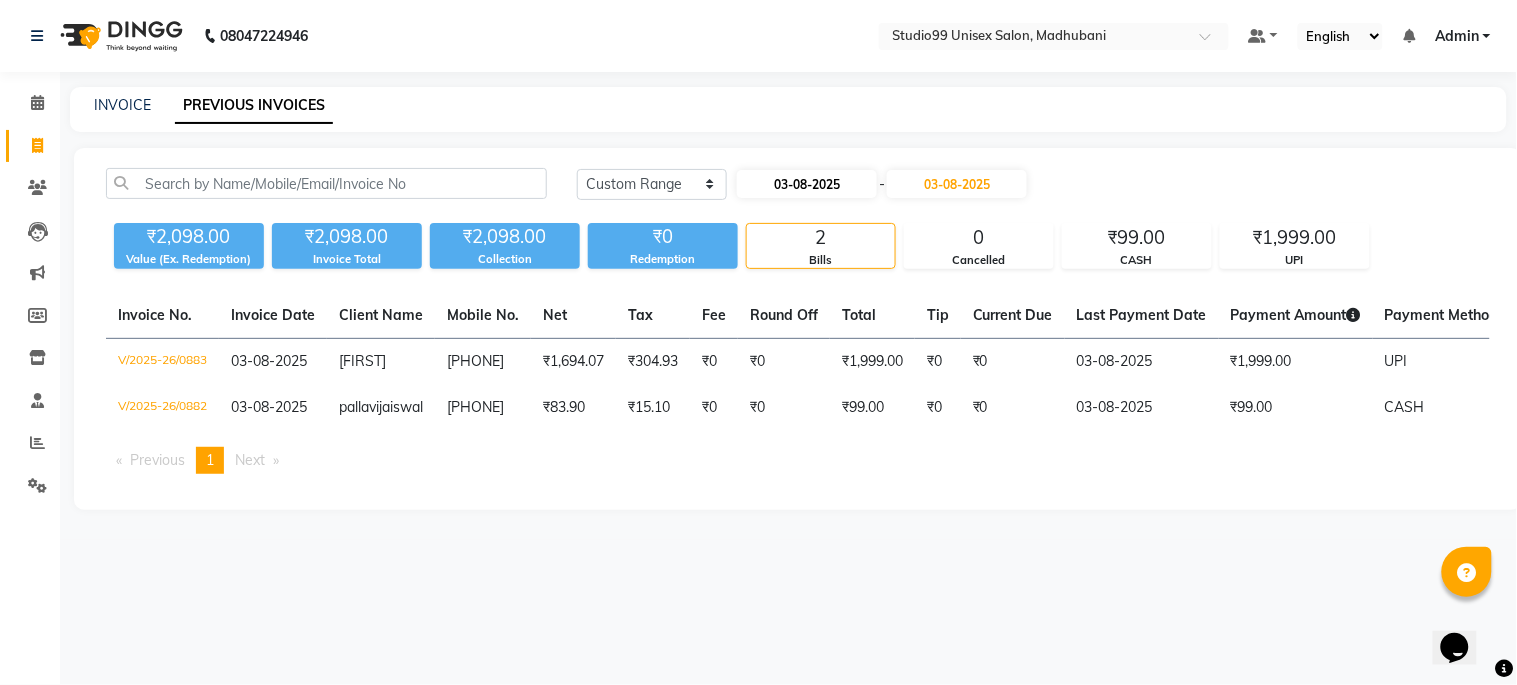 select on "8" 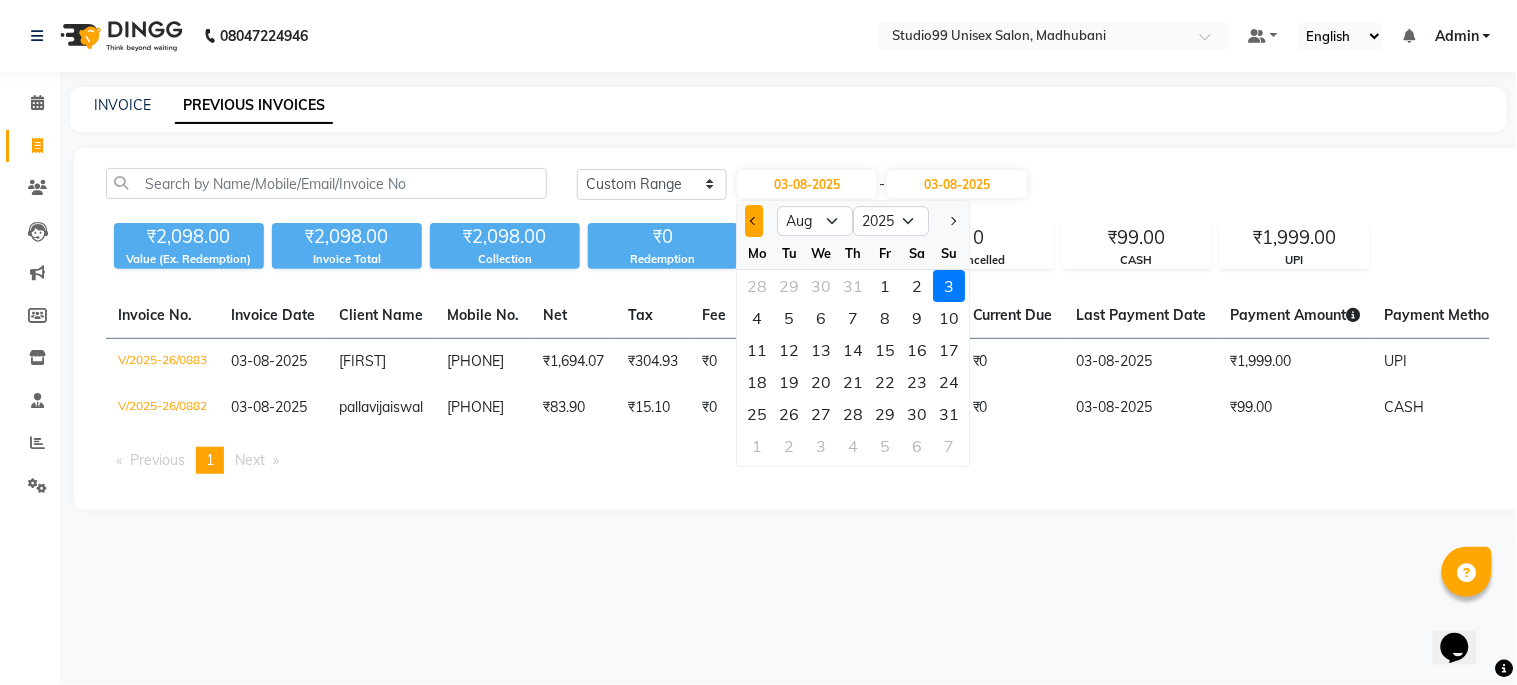 click 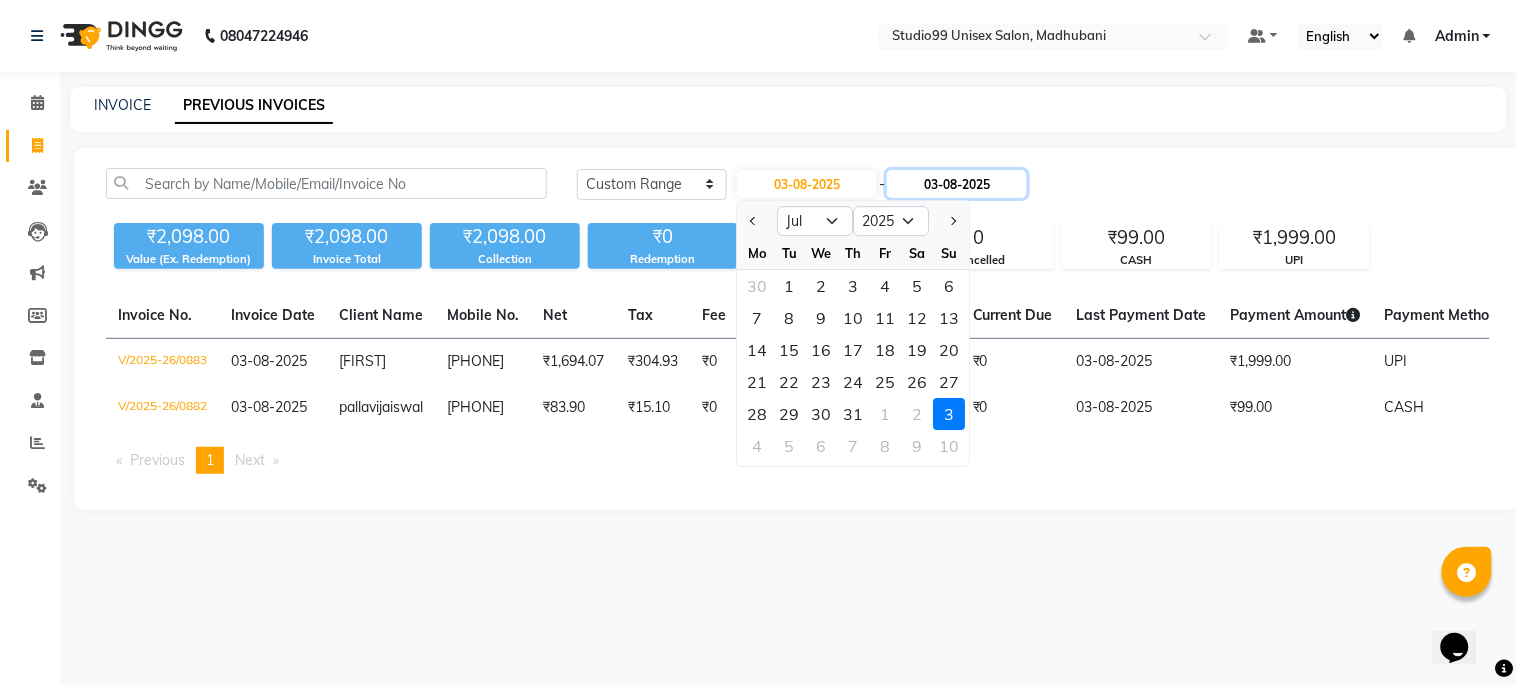 click on "03-08-2025" 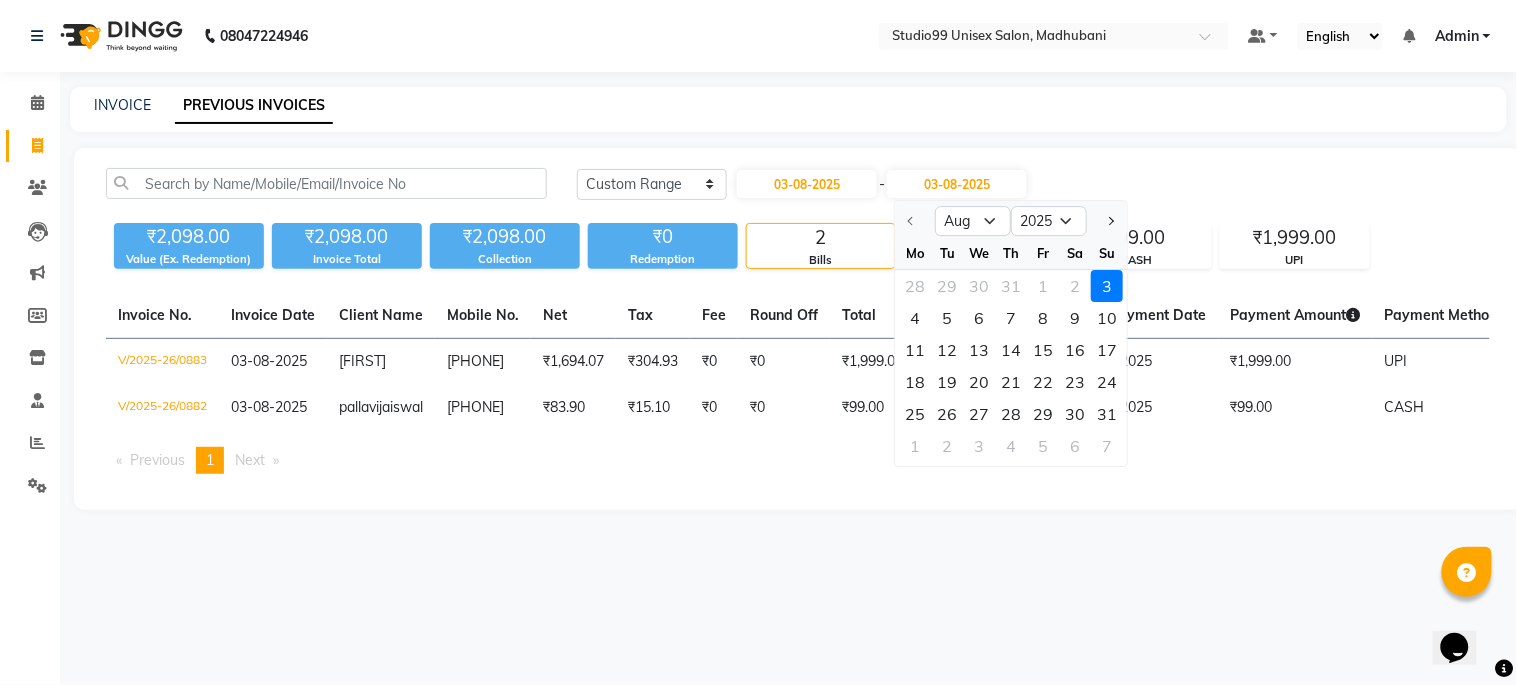 click 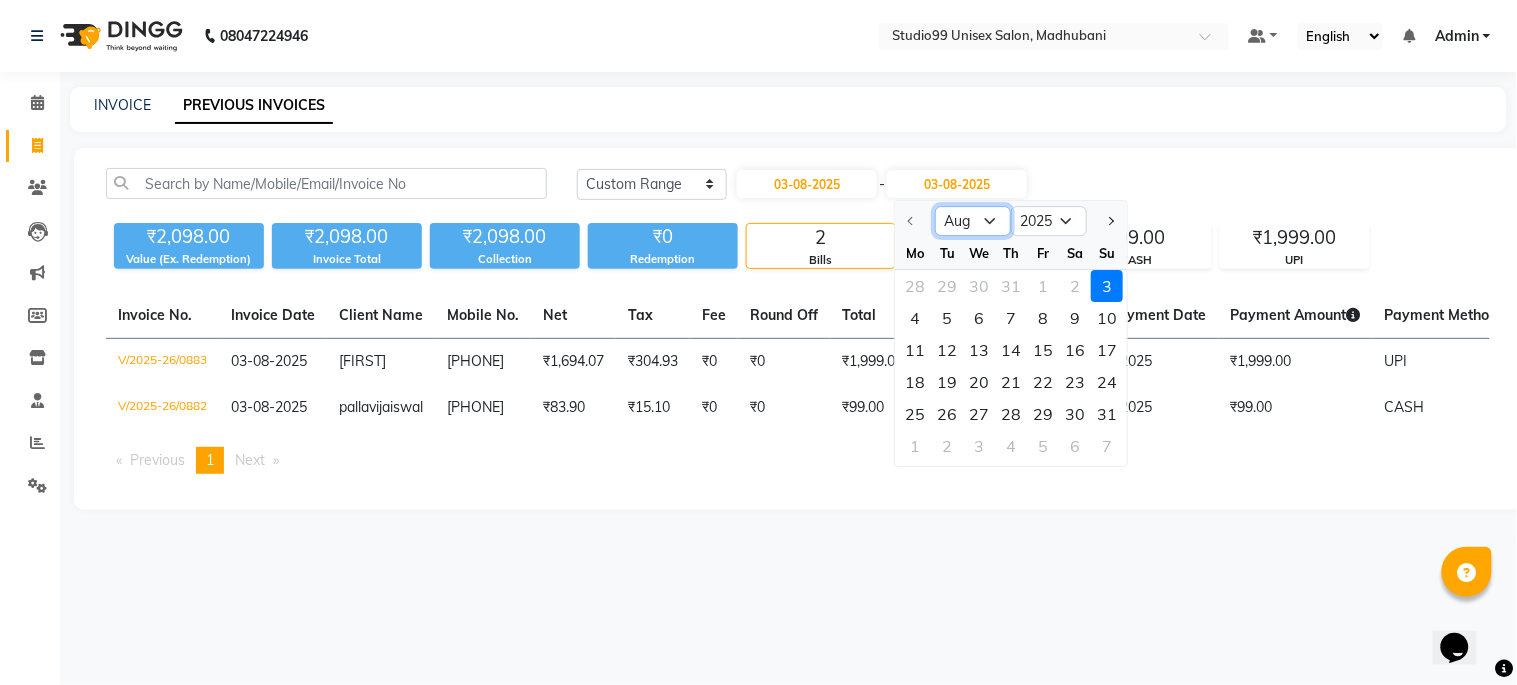 click on "Aug Sep Oct Nov Dec" 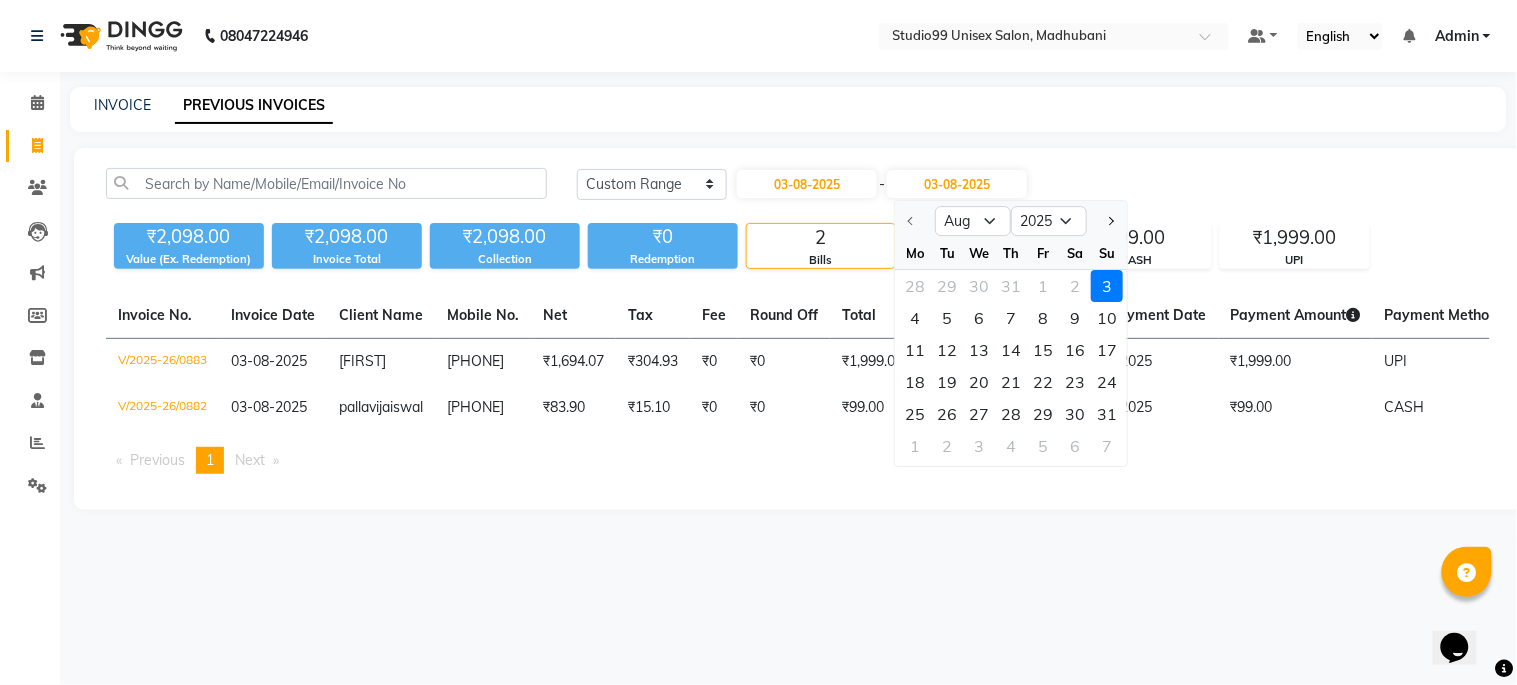 click 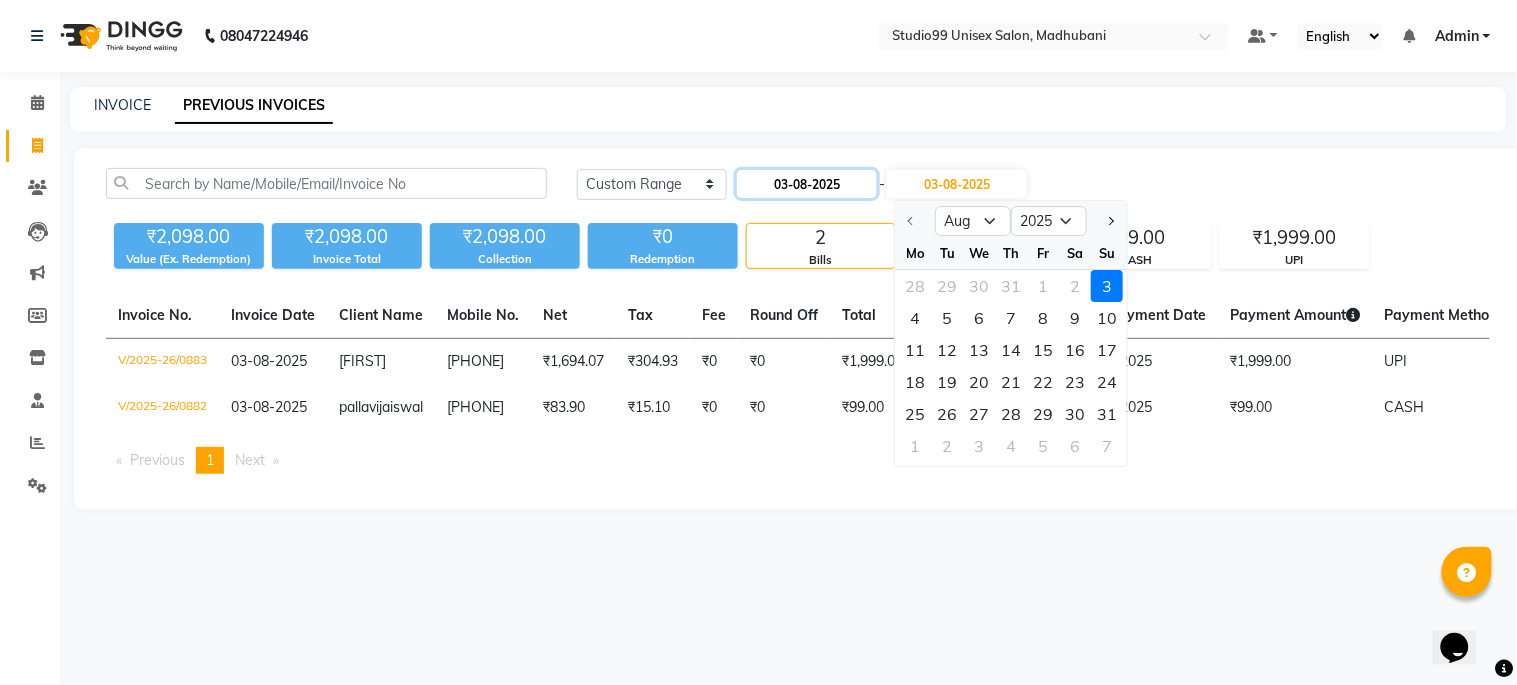 click on "03-08-2025" 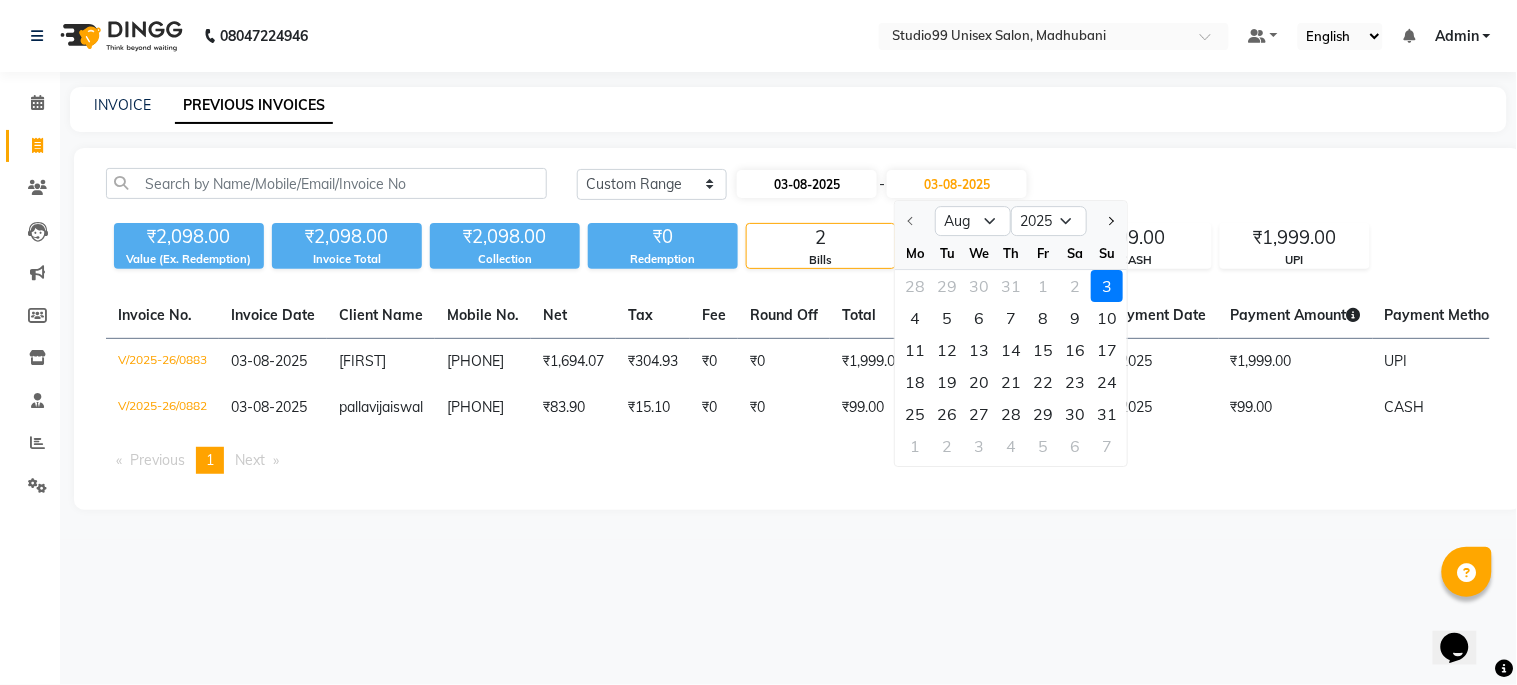 select on "8" 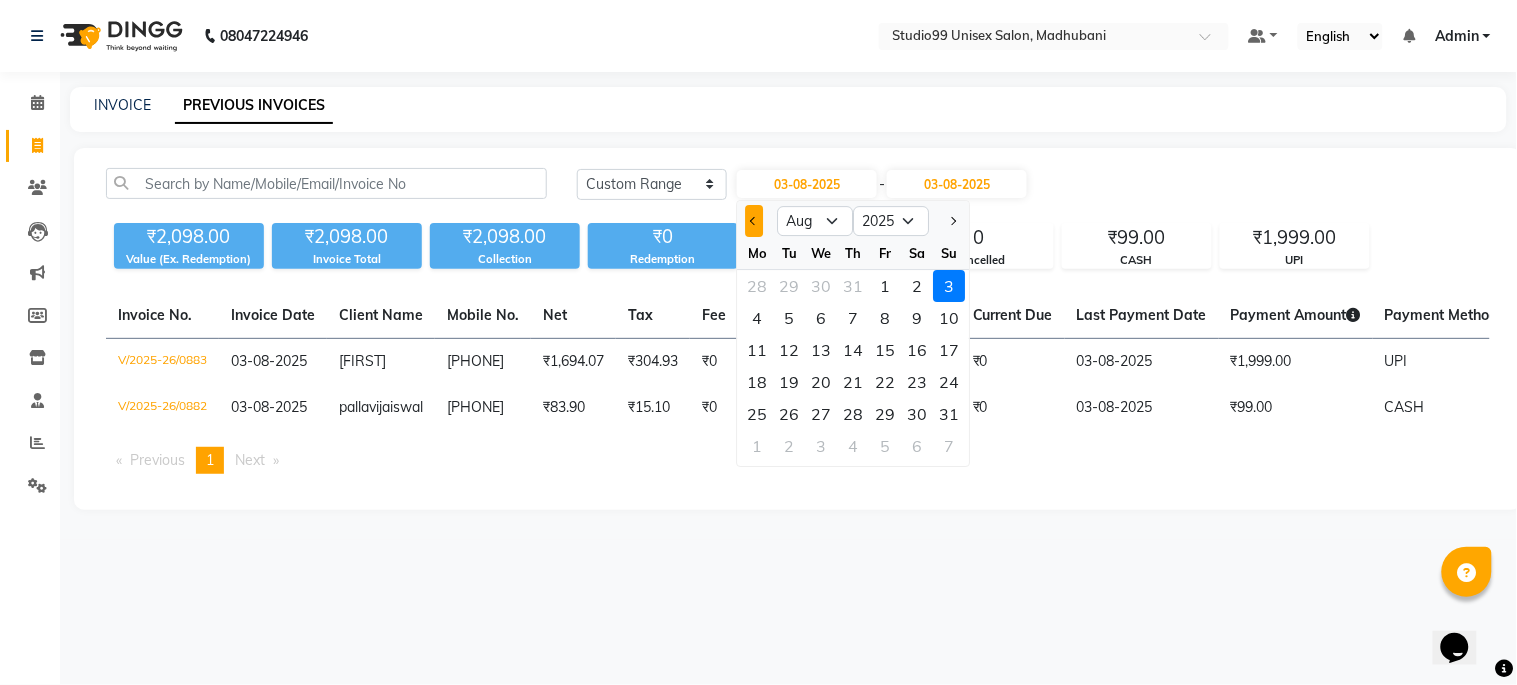 click 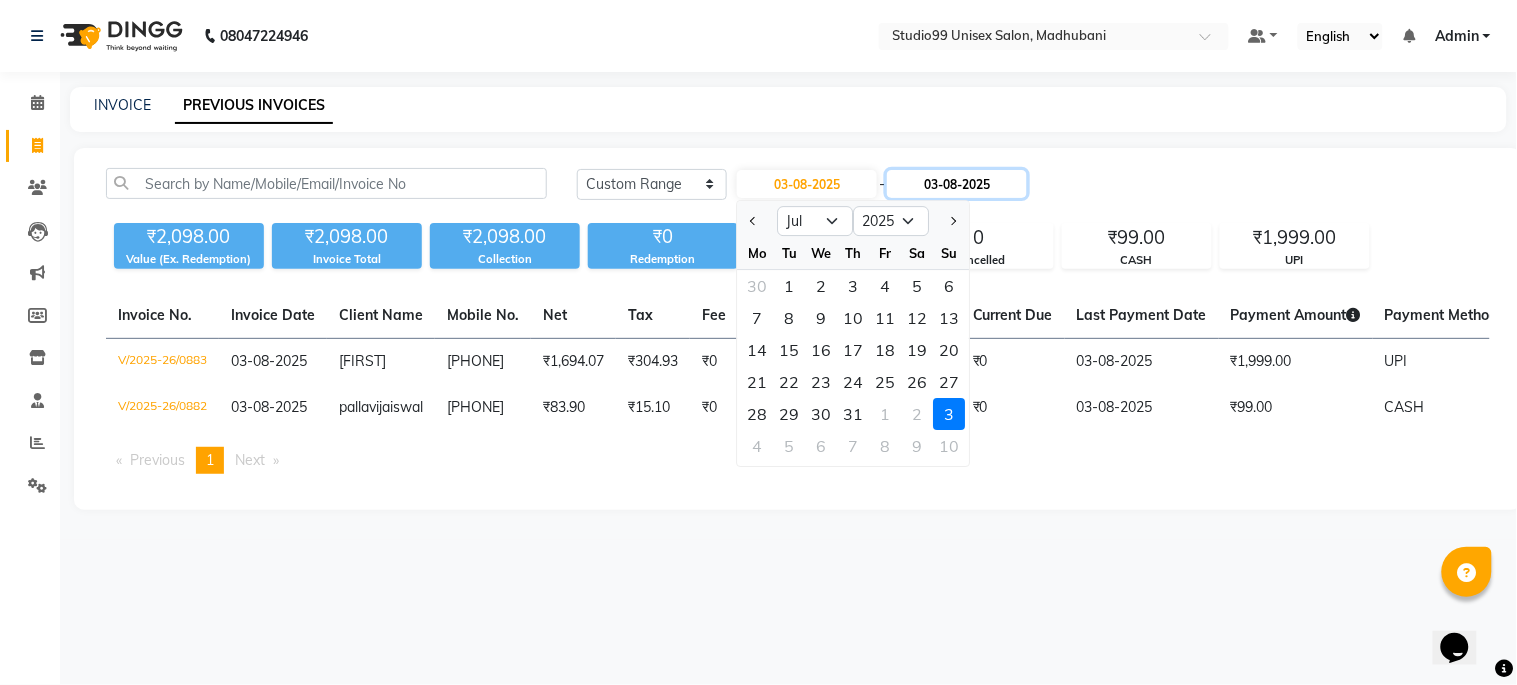 click on "03-08-2025" 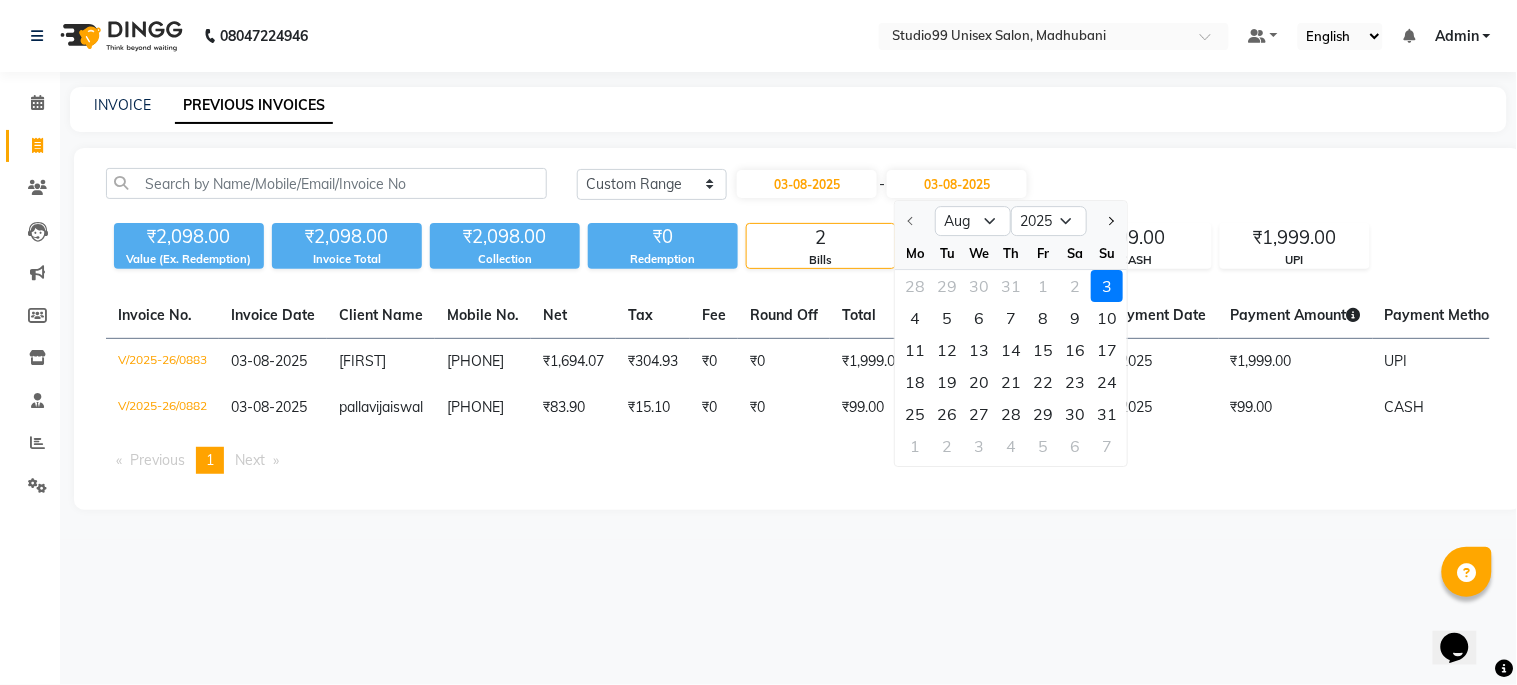 click 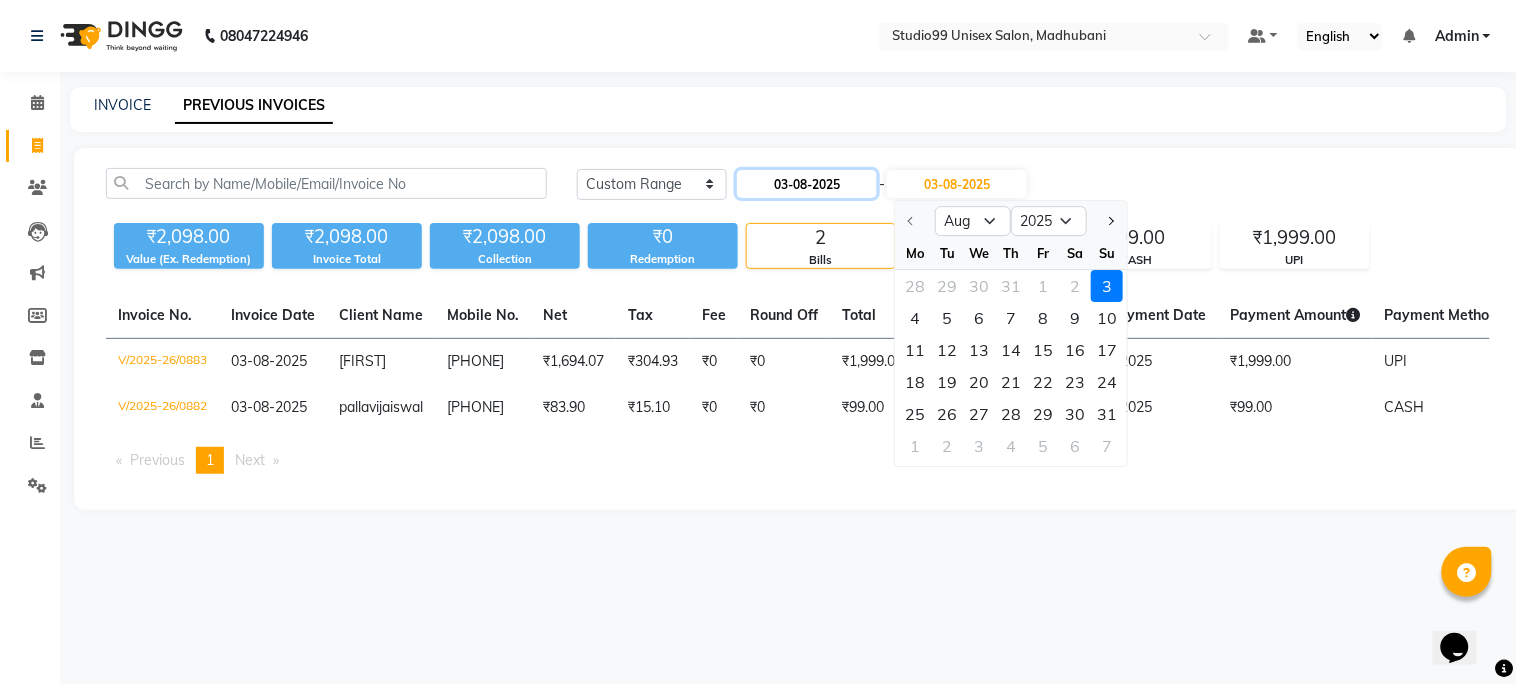 click on "03-08-2025" 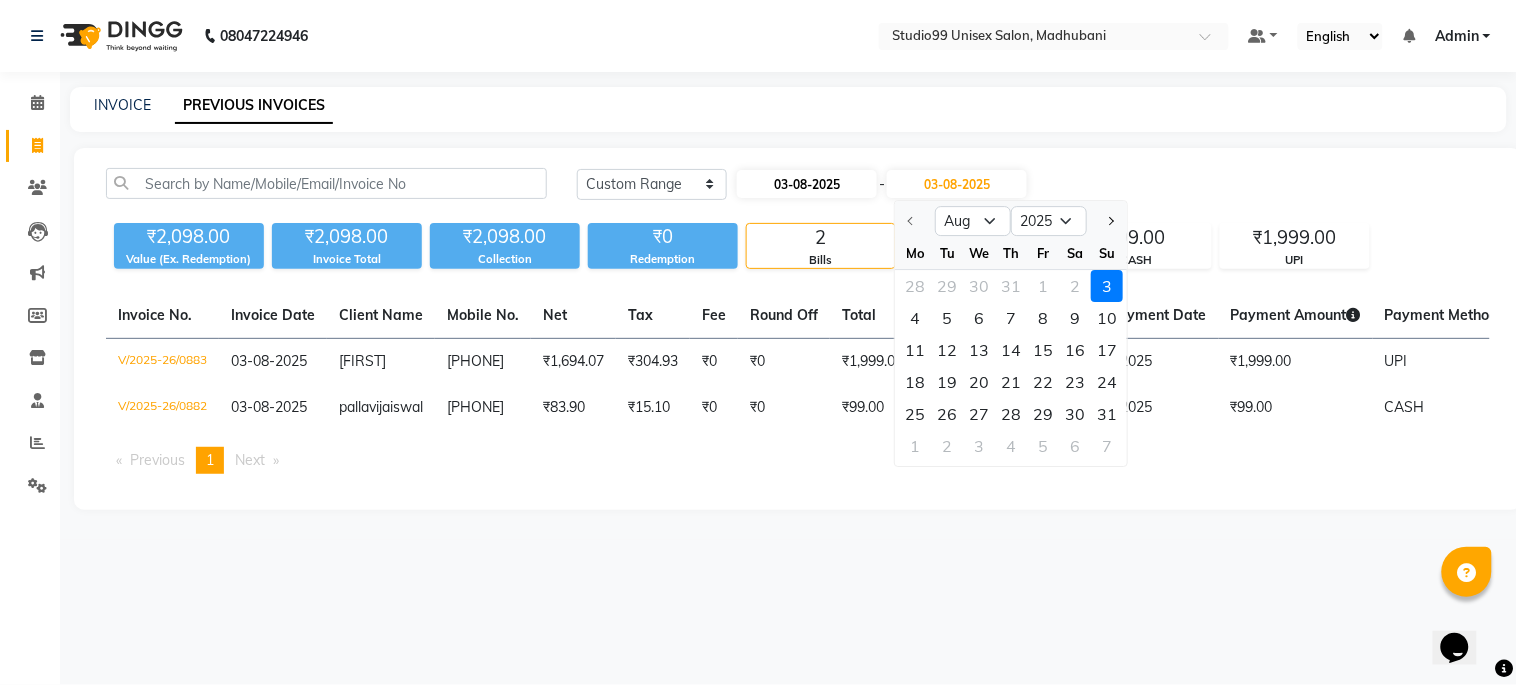 select on "8" 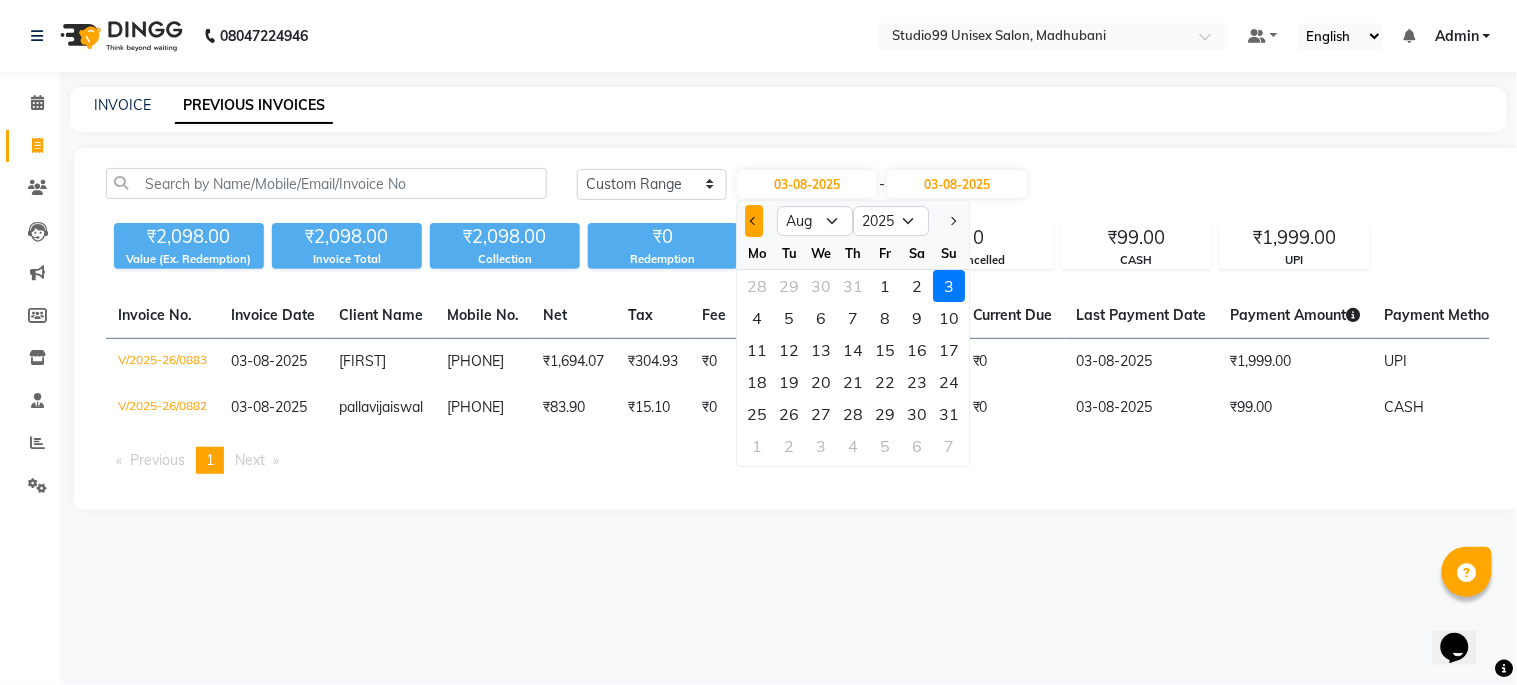 click 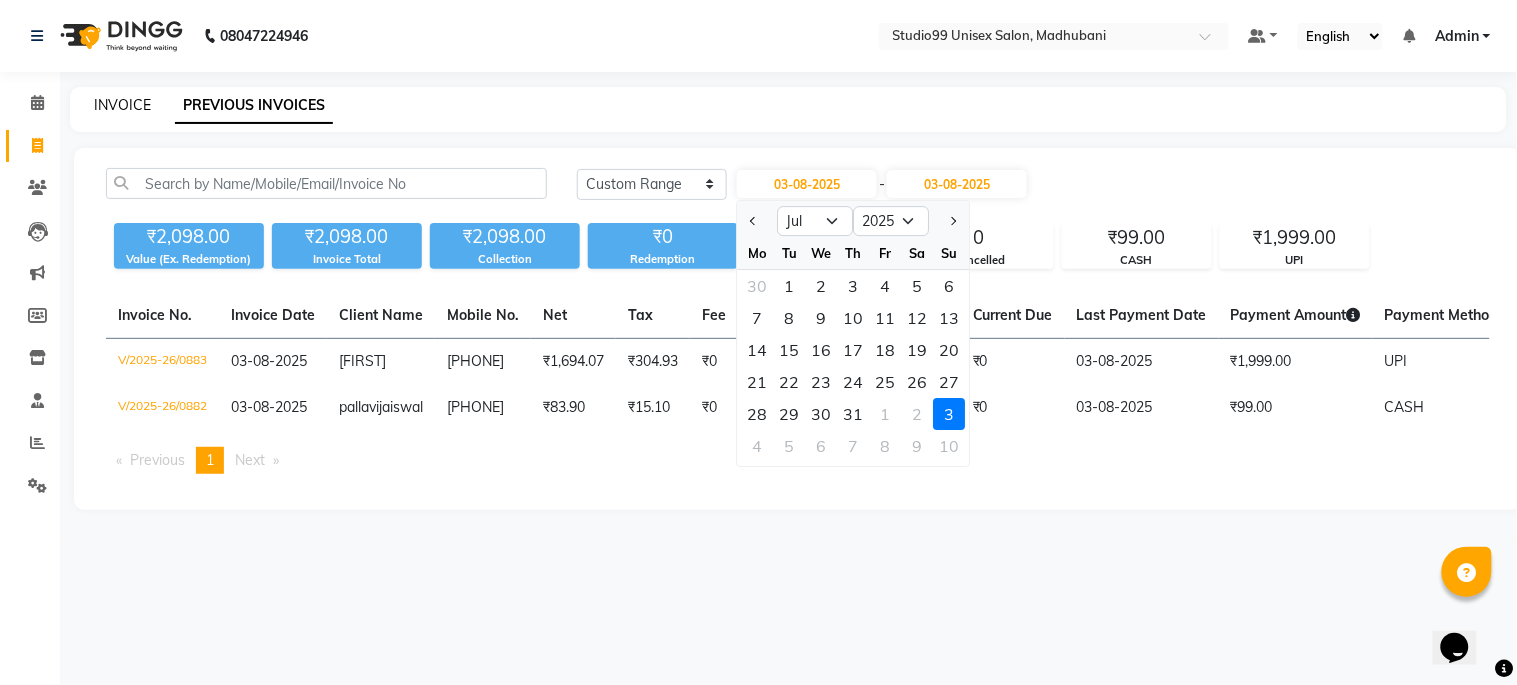 click on "INVOICE" 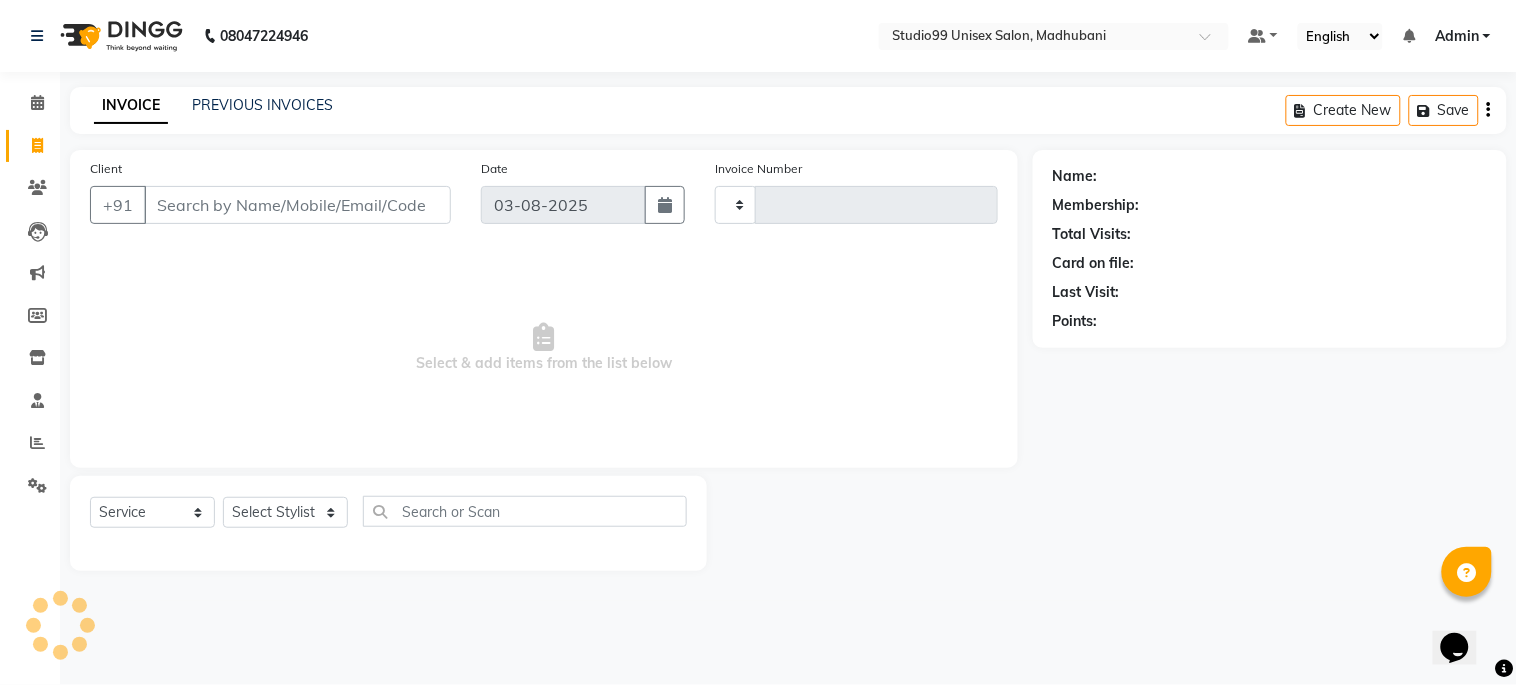 type on "0884" 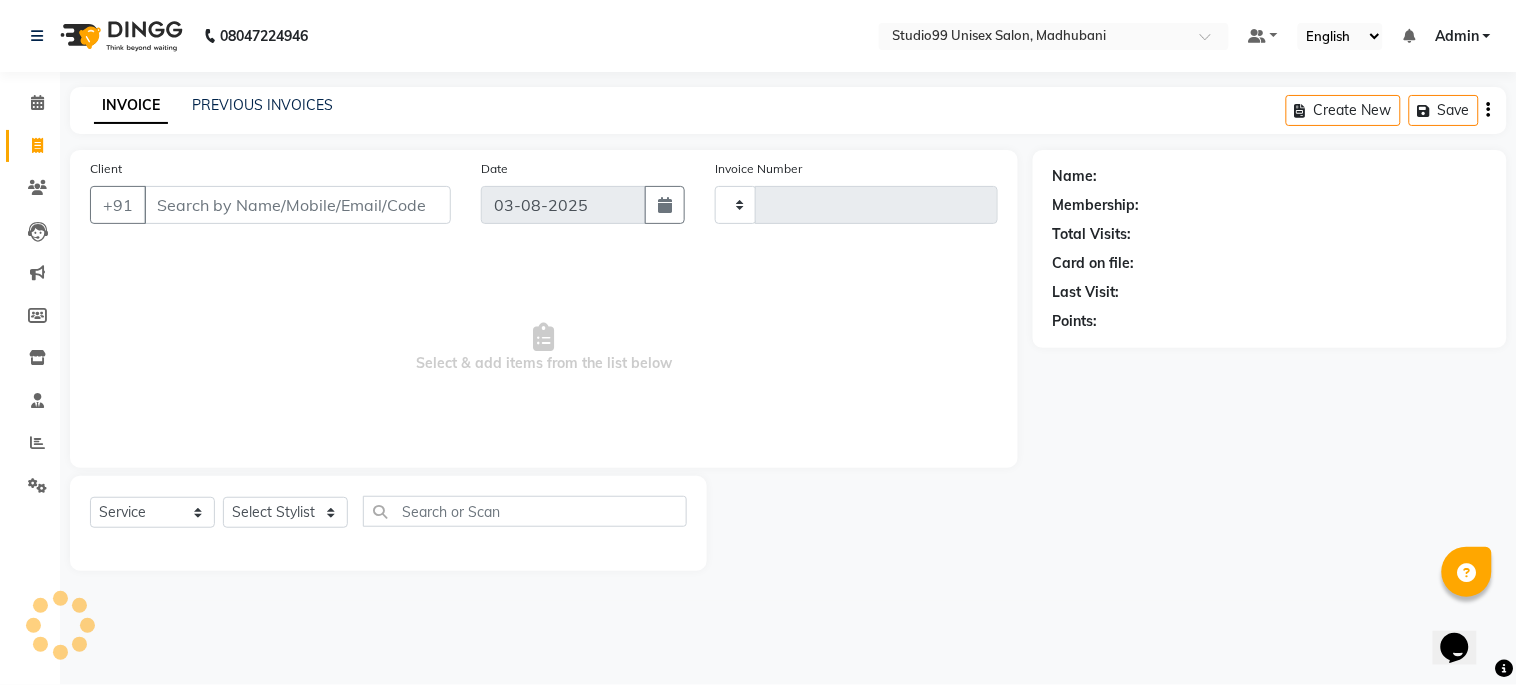 select on "6061" 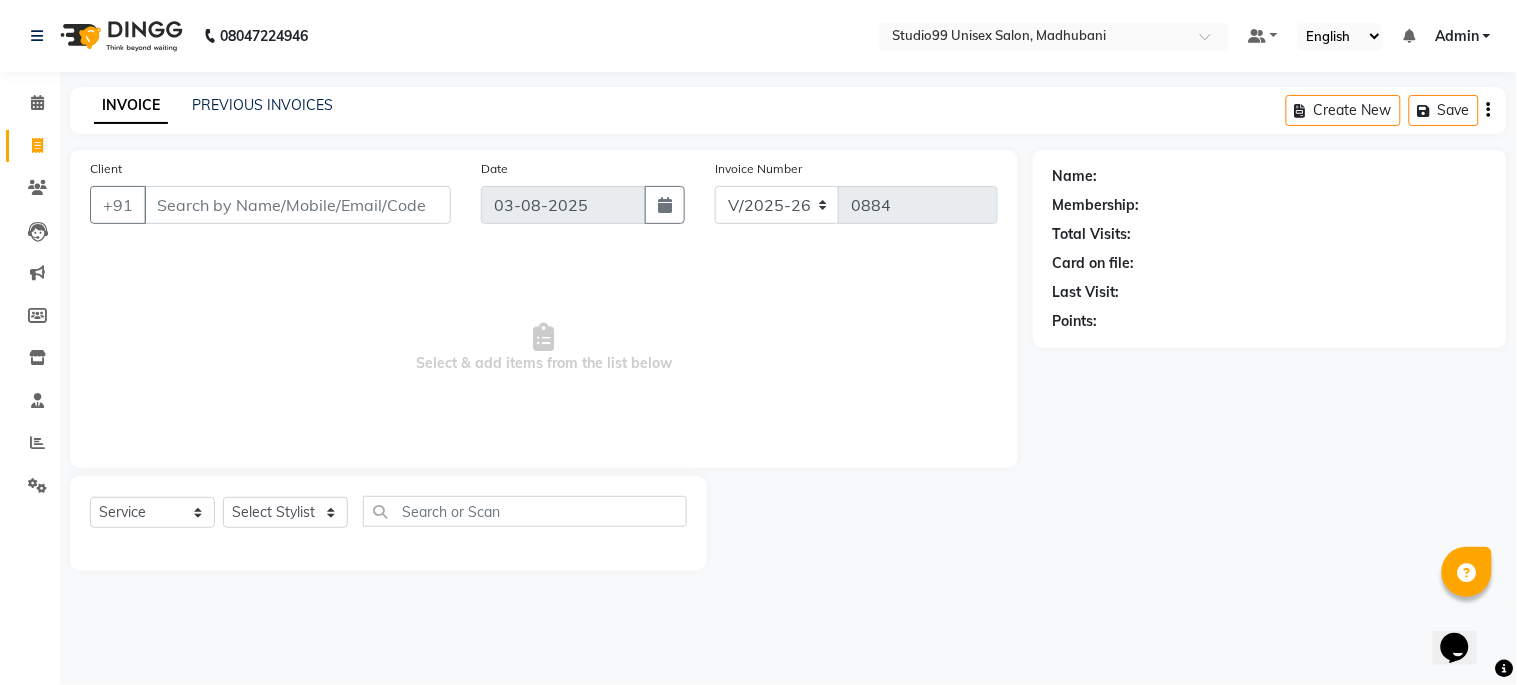 click on "Select  Service  Product  Membership  Package Voucher Prepaid Gift Card  Select Stylist" 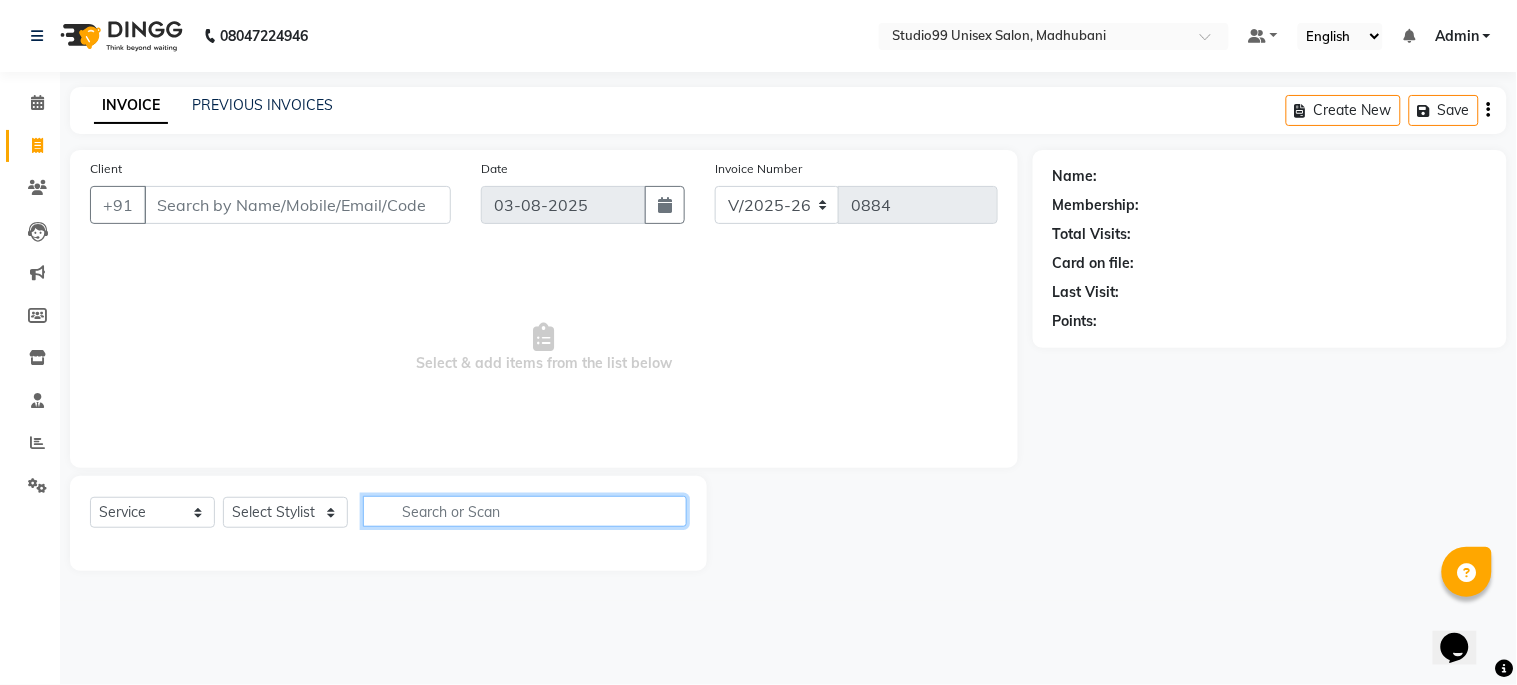 click 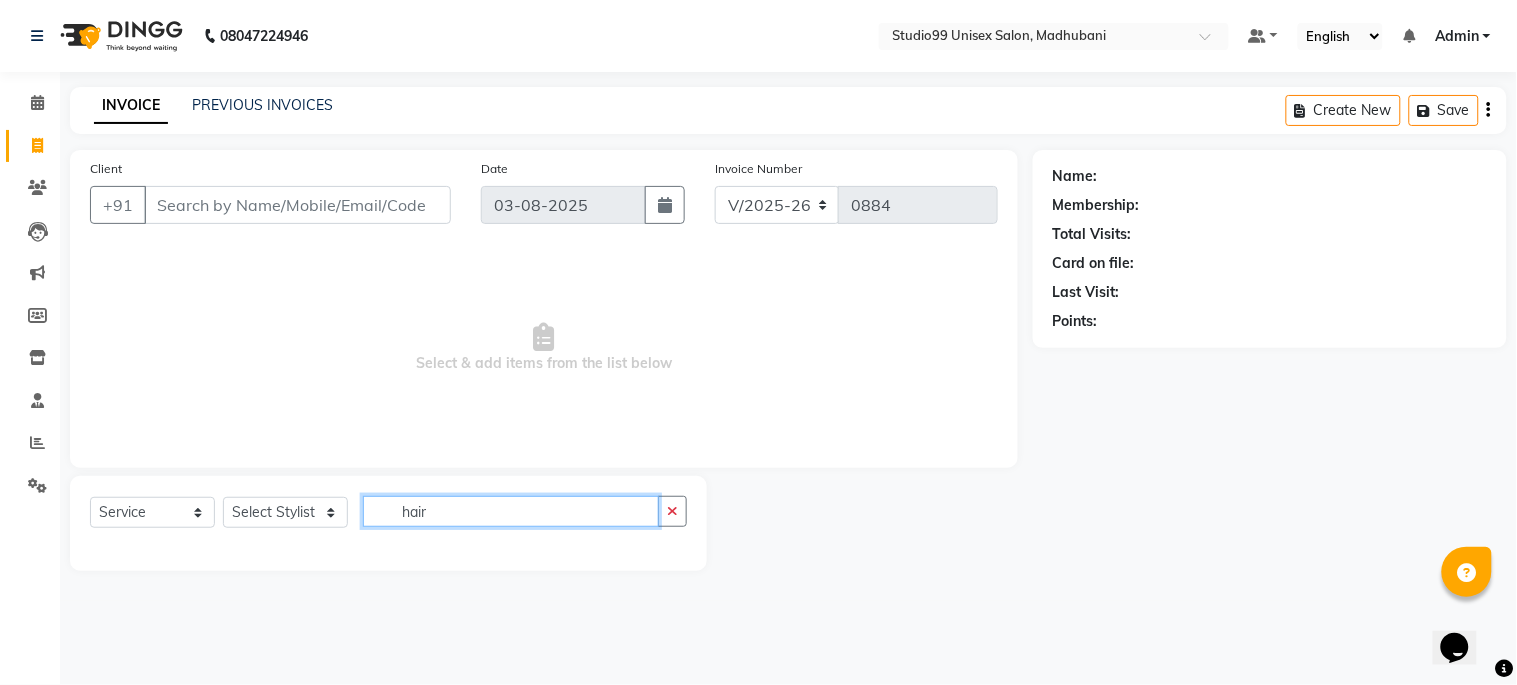 type on "hair" 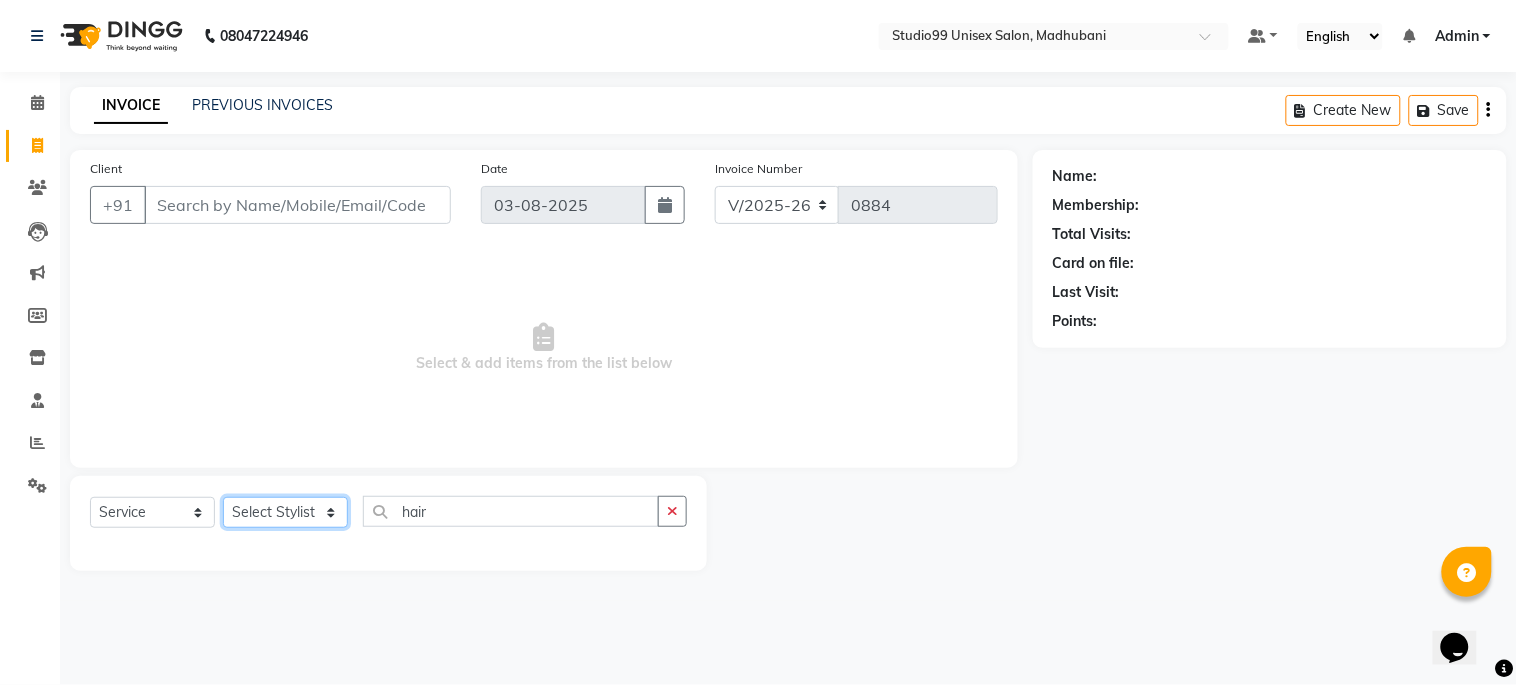 click on "Select Stylist Admin [LAST] [LAST] [LAST] [LAST] [LAST] [LAST] [LAST] [LAST]" 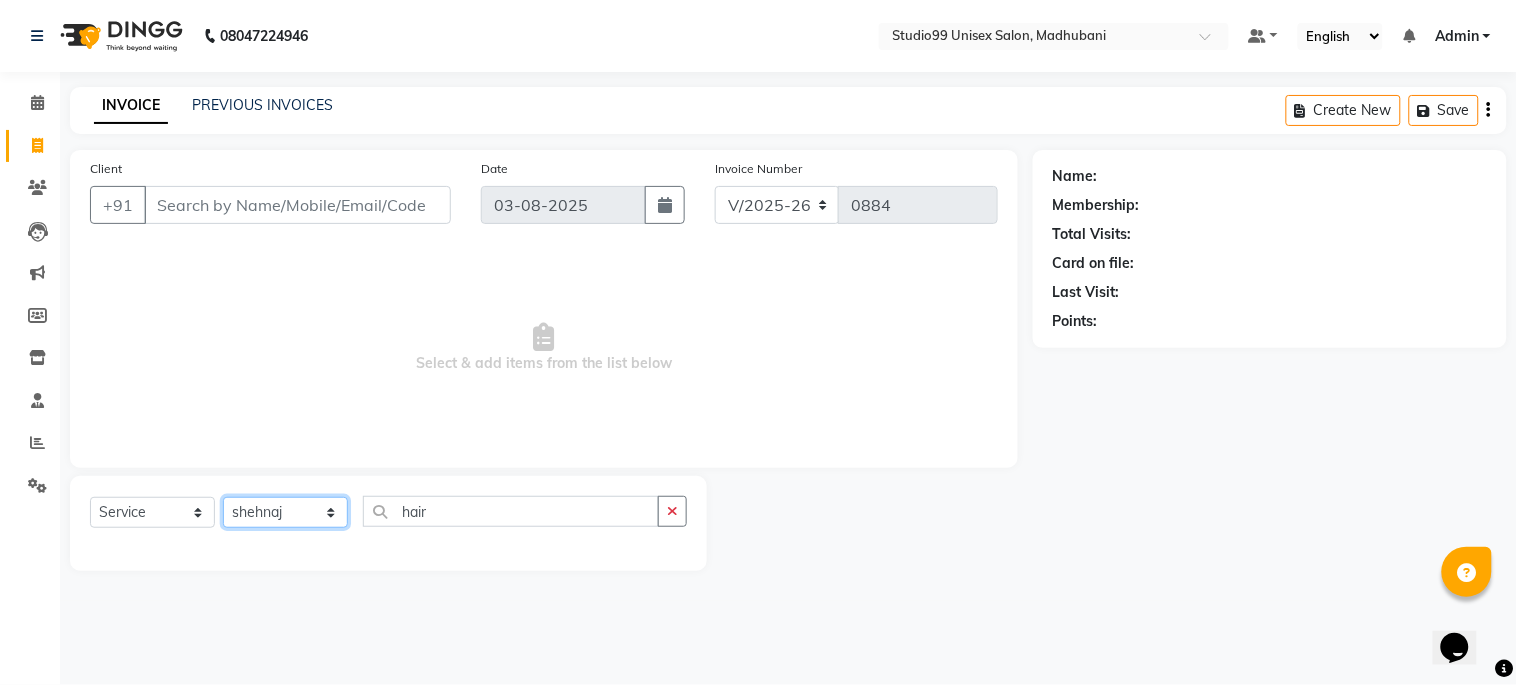 click on "Select Stylist Admin [LAST] [LAST] [LAST] [LAST] [LAST] [LAST] [LAST] [LAST]" 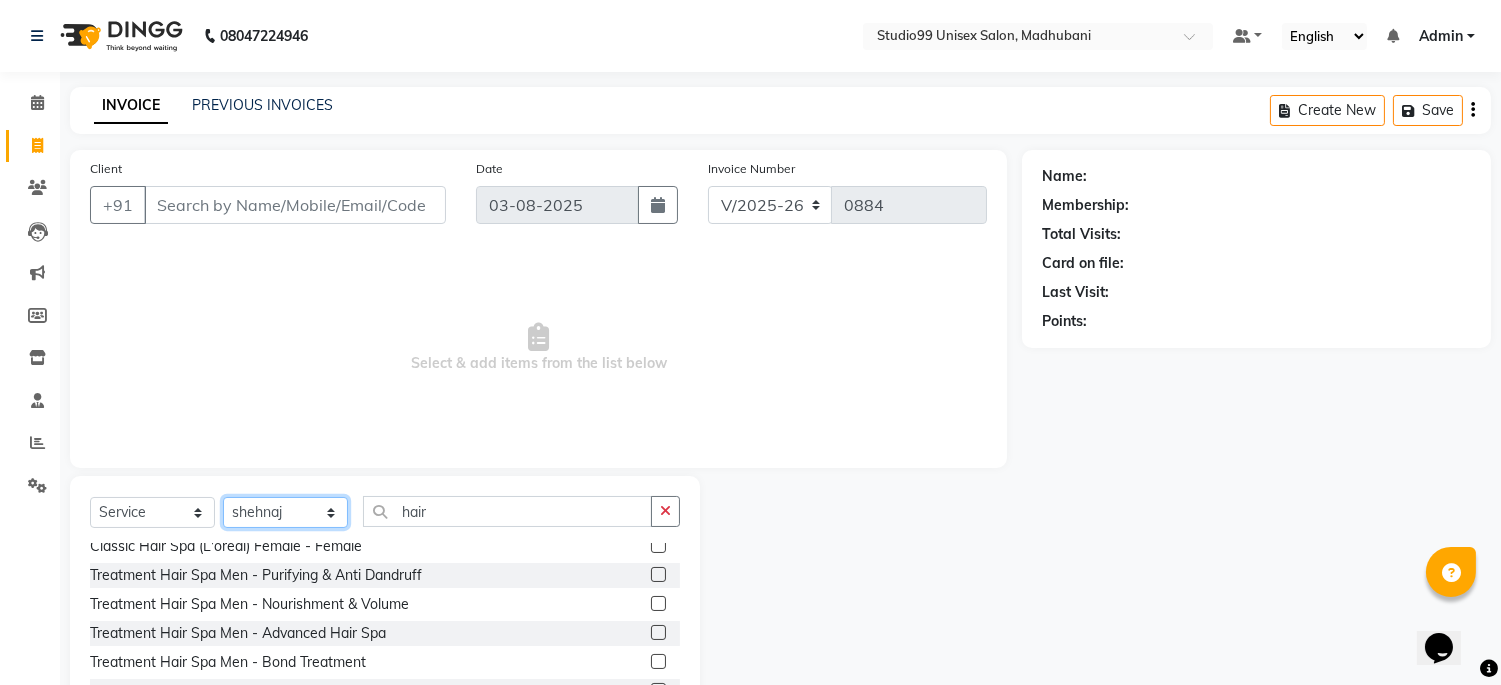 scroll, scrollTop: 222, scrollLeft: 0, axis: vertical 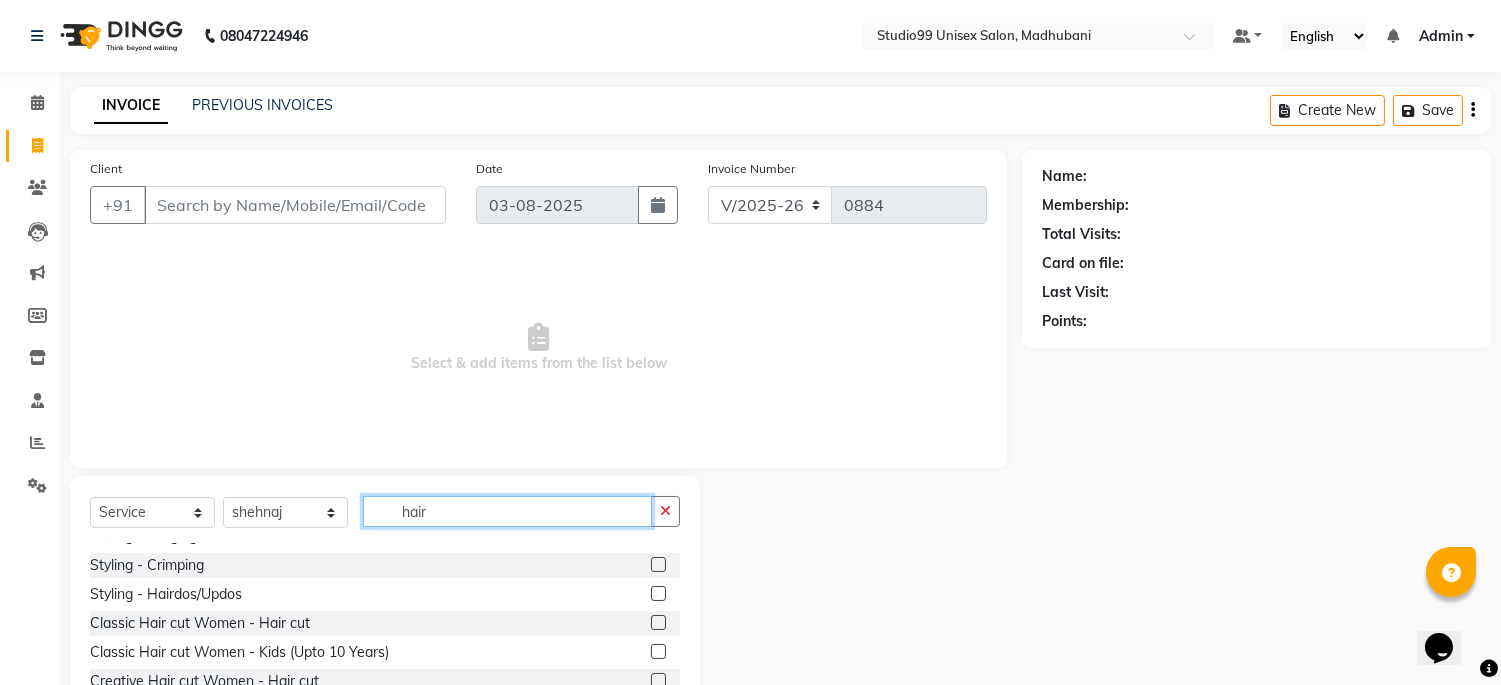 click on "hair" 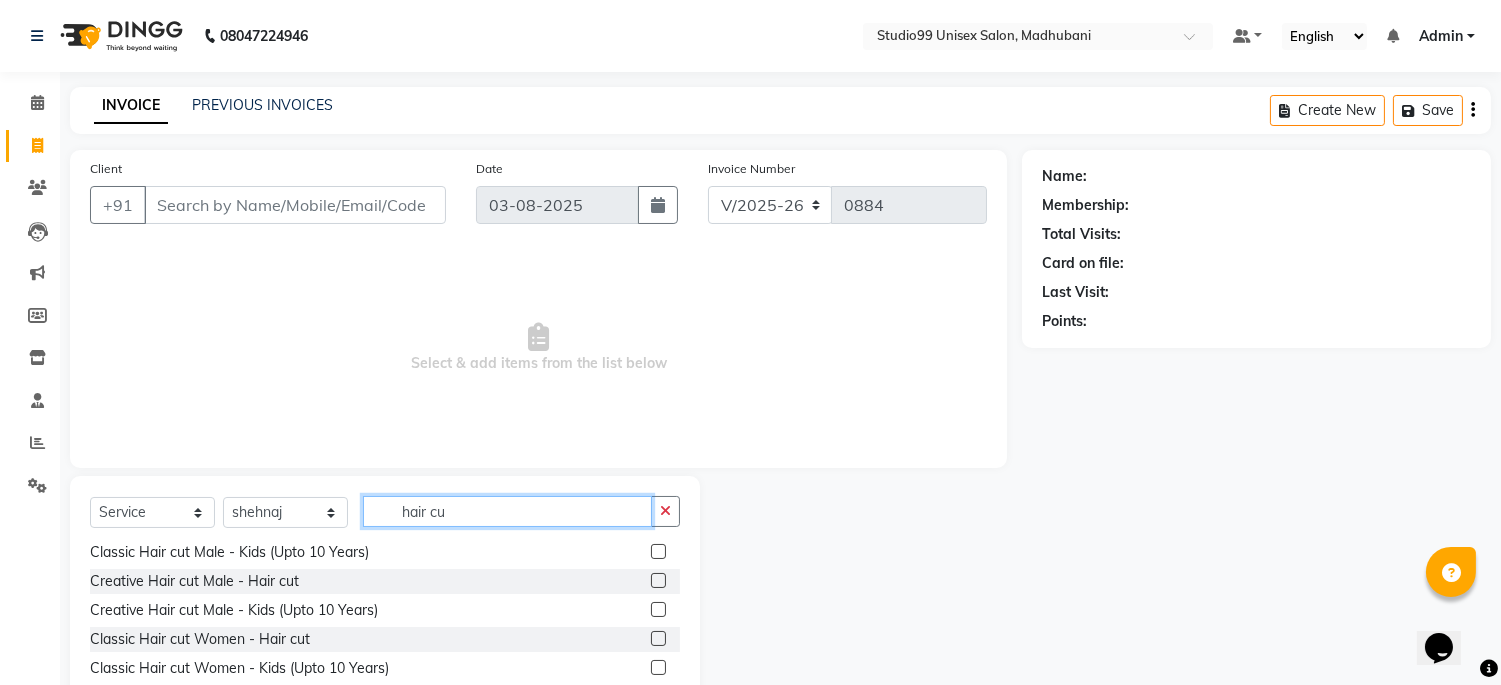 scroll, scrollTop: 32, scrollLeft: 0, axis: vertical 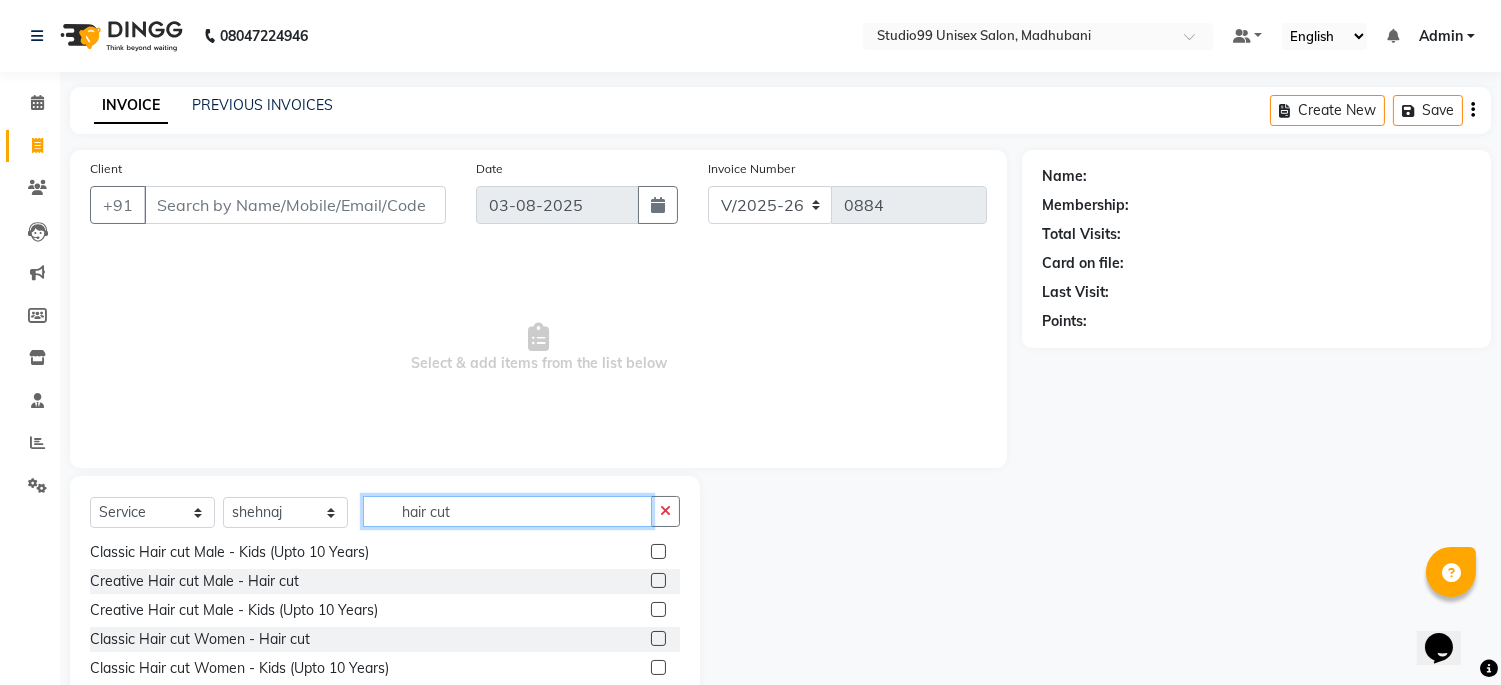 type on "hair cut" 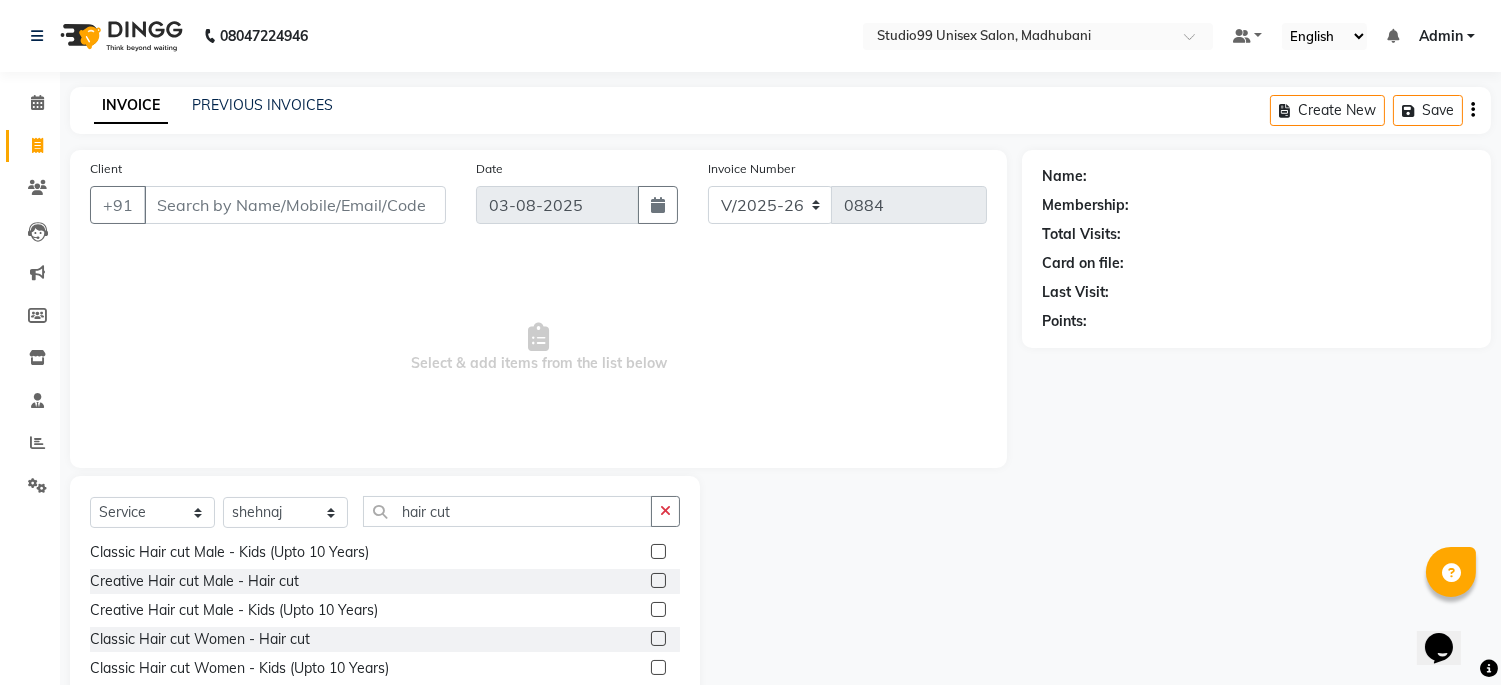 click 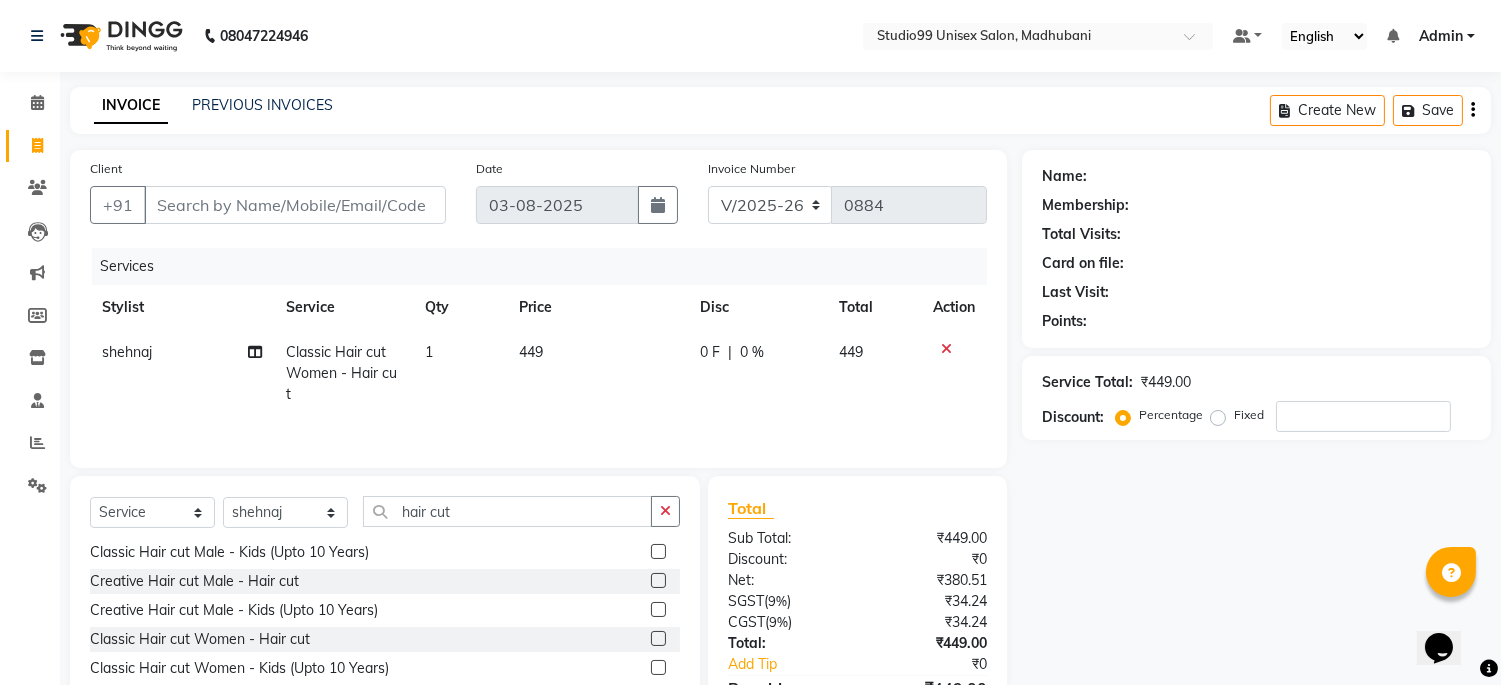 click 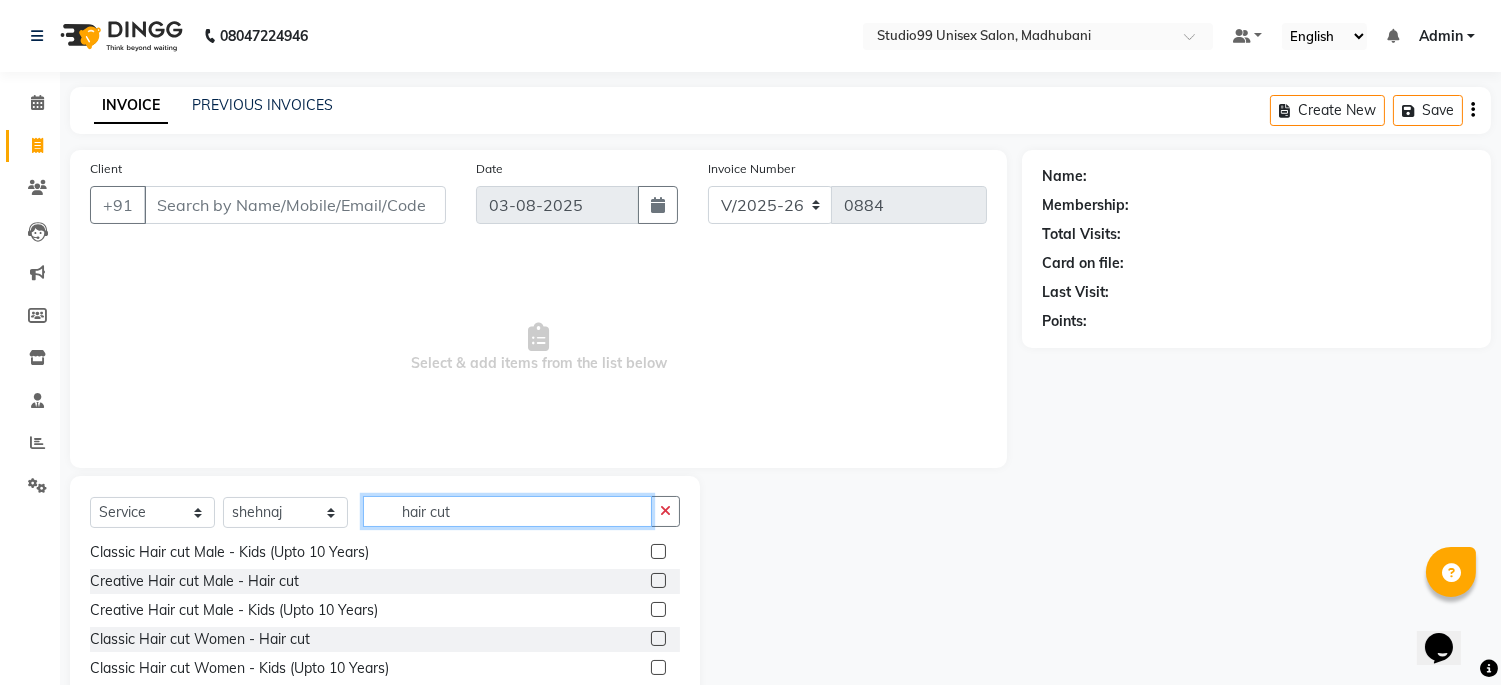 click on "hair cut" 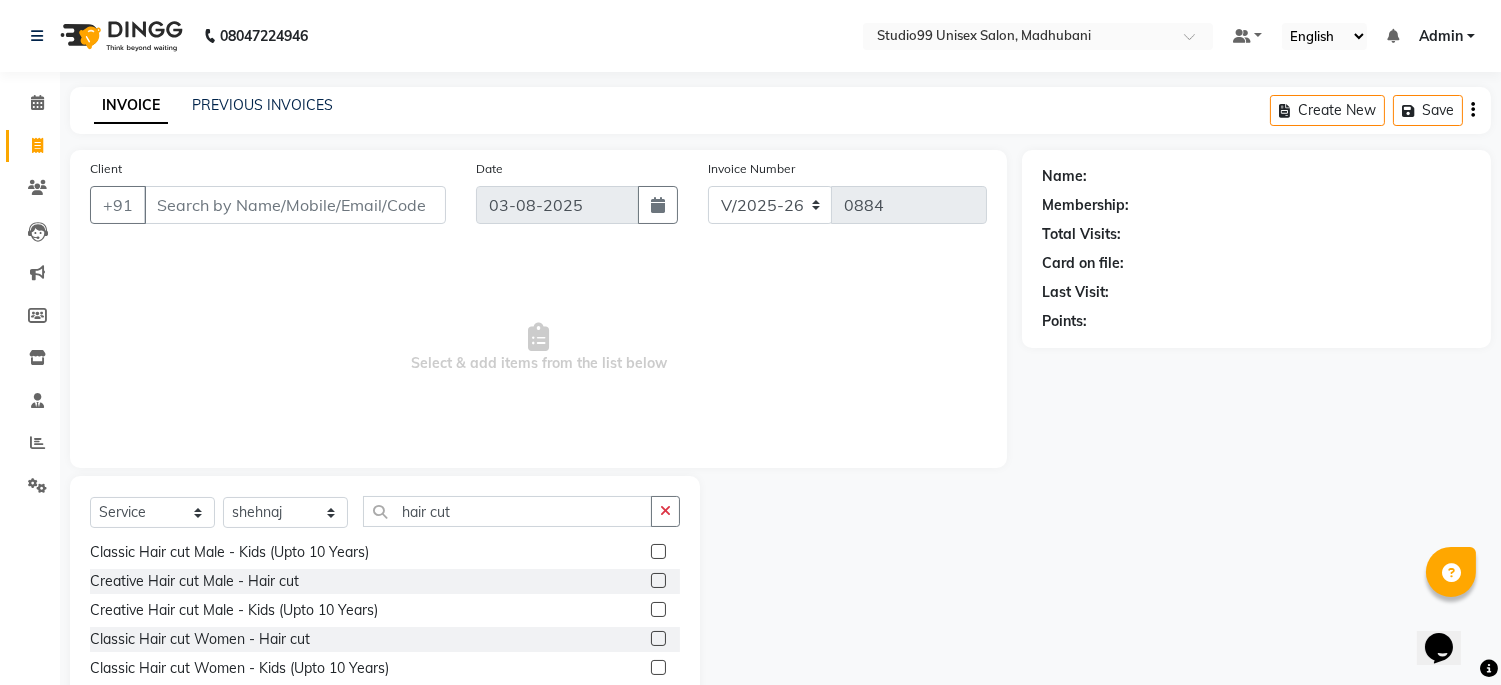 click on "Classic Hair cut Women - Hair cut" 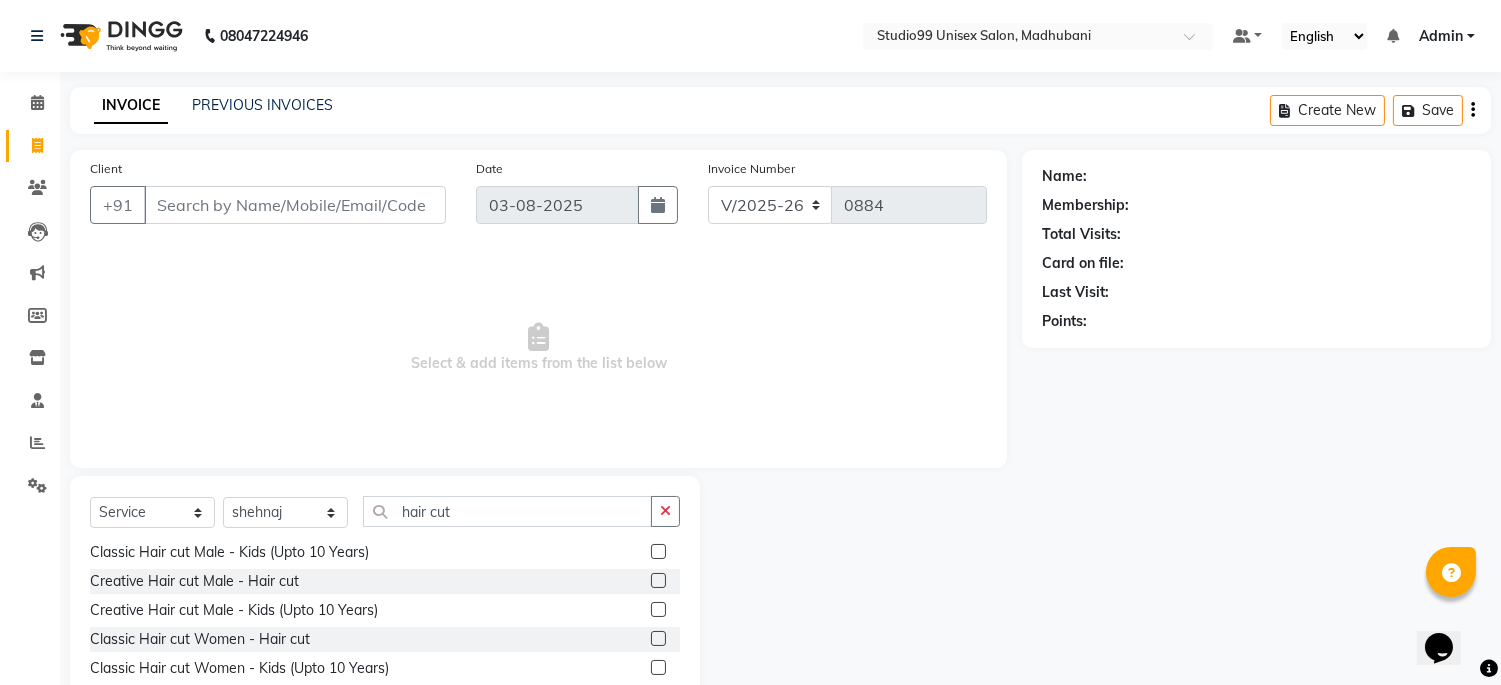 click 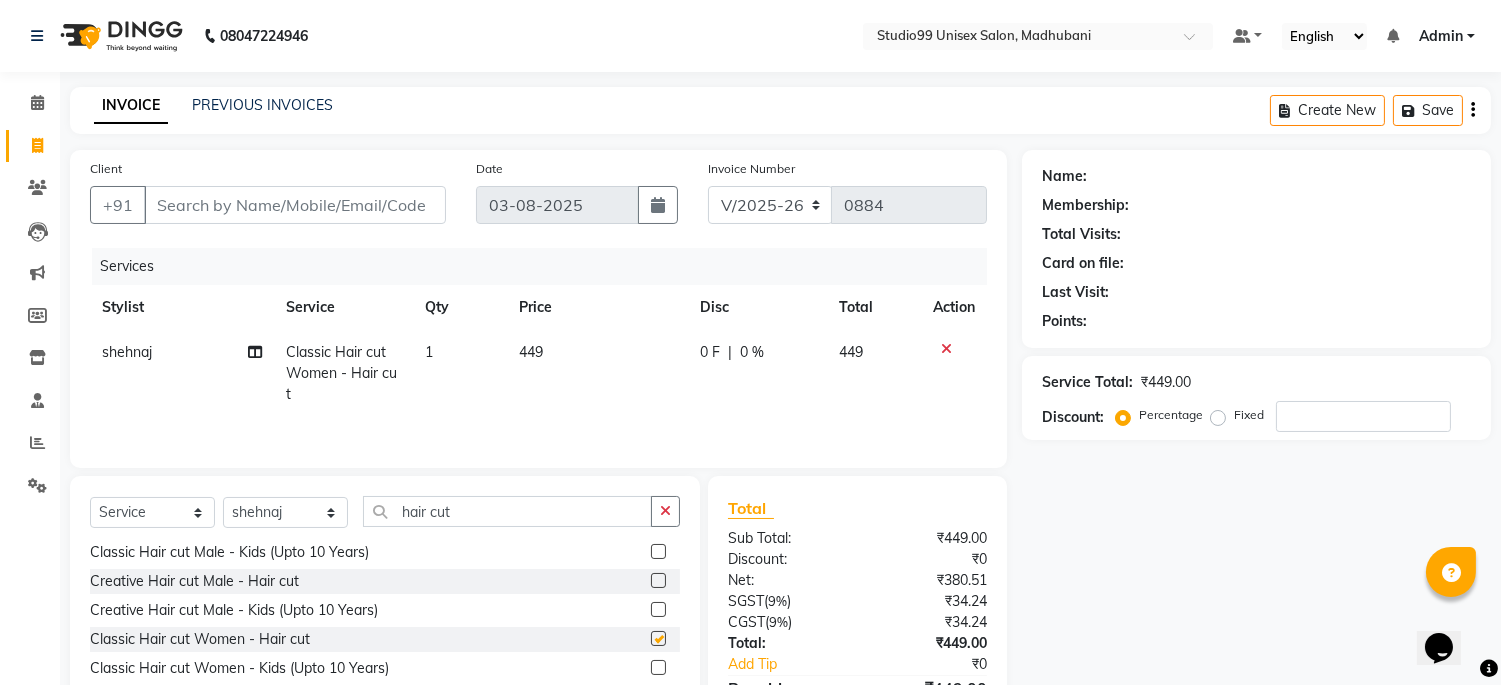 checkbox on "false" 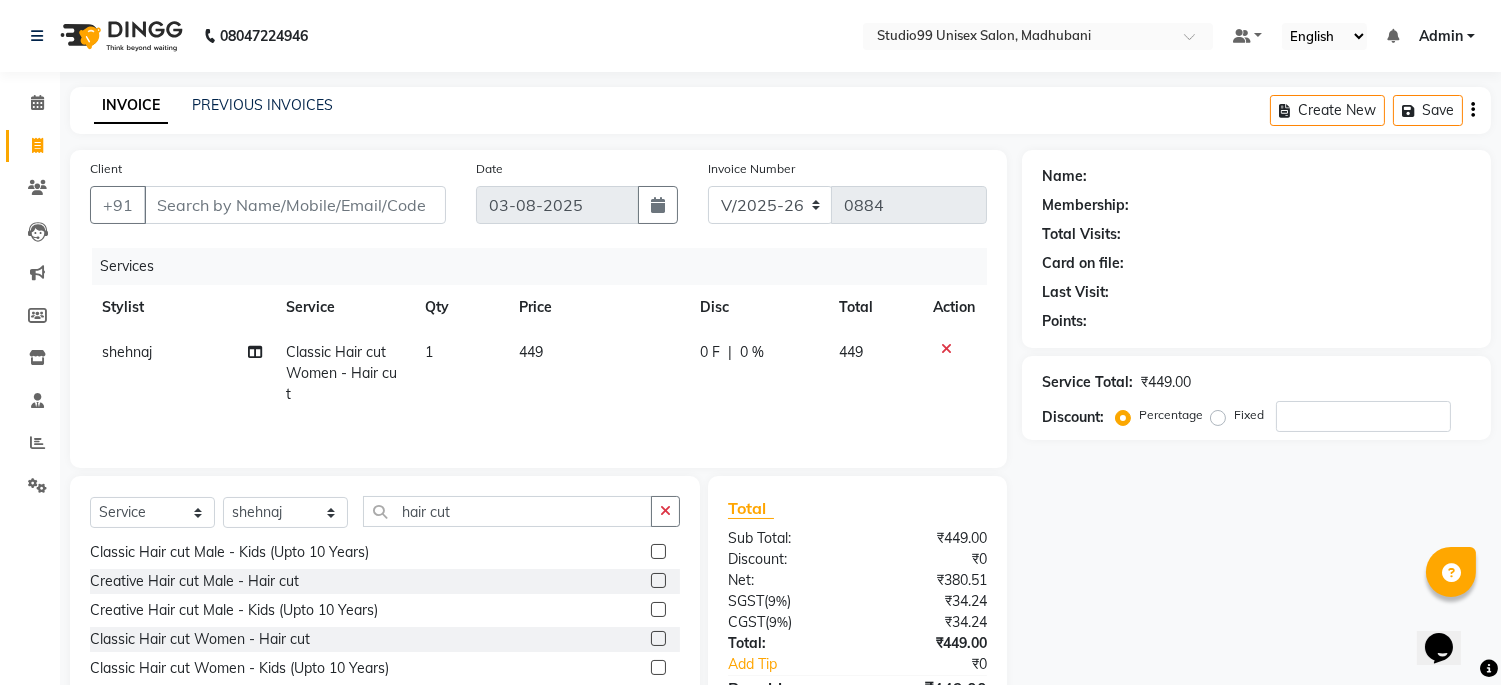 click 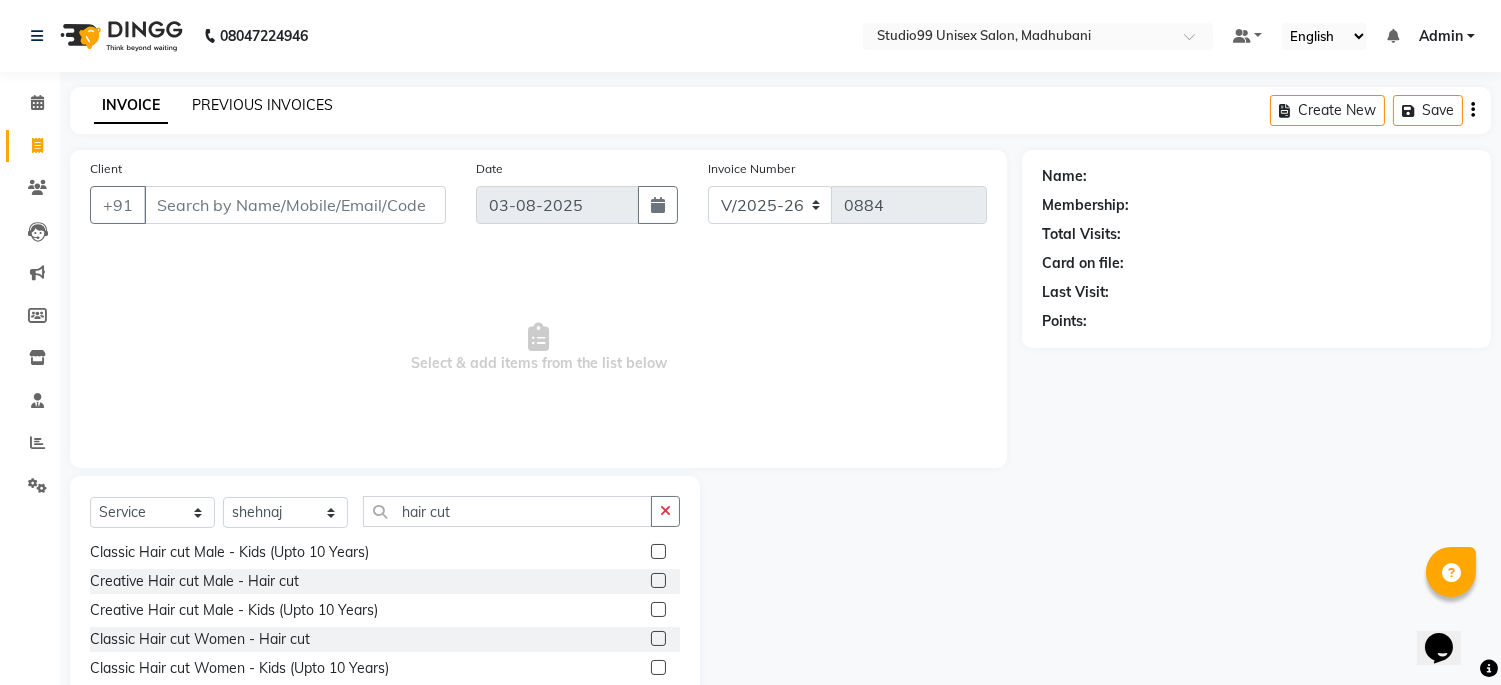 click on "PREVIOUS INVOICES" 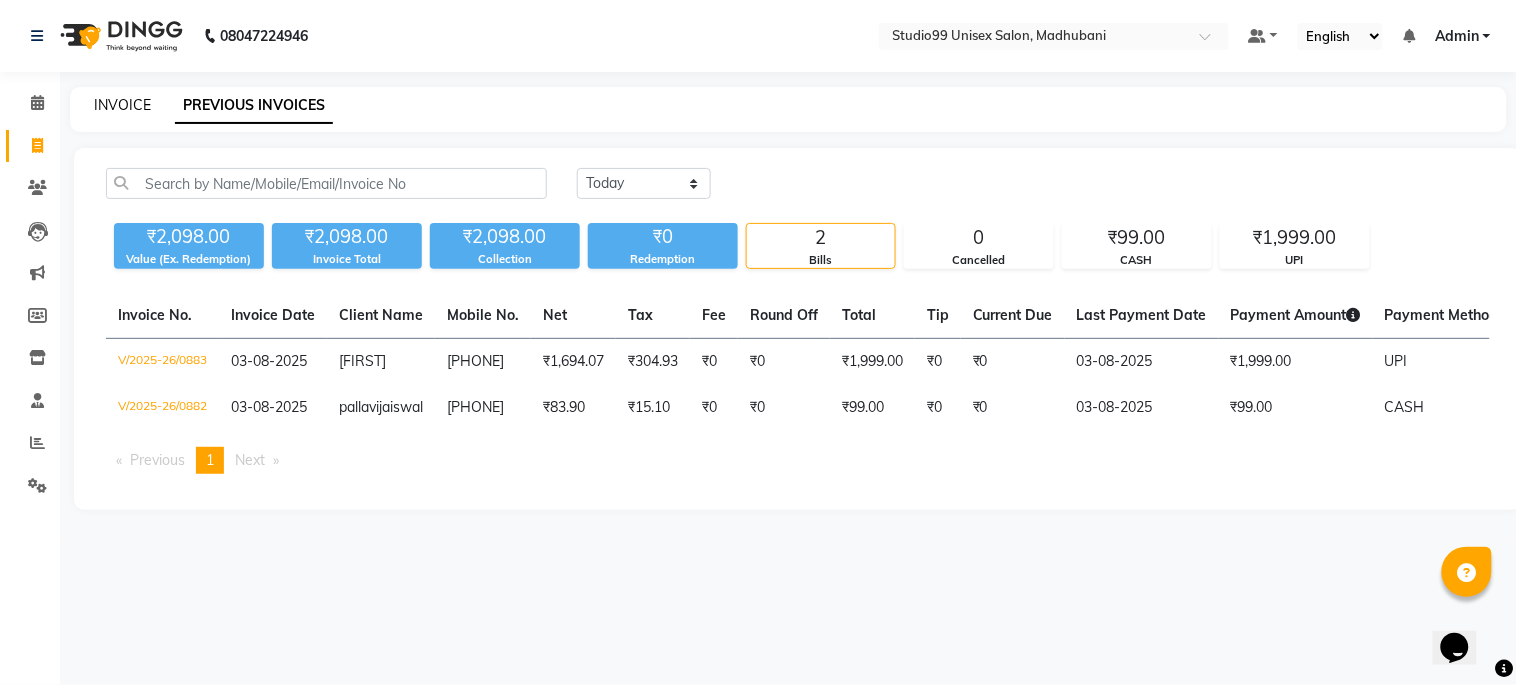 click on "INVOICE" 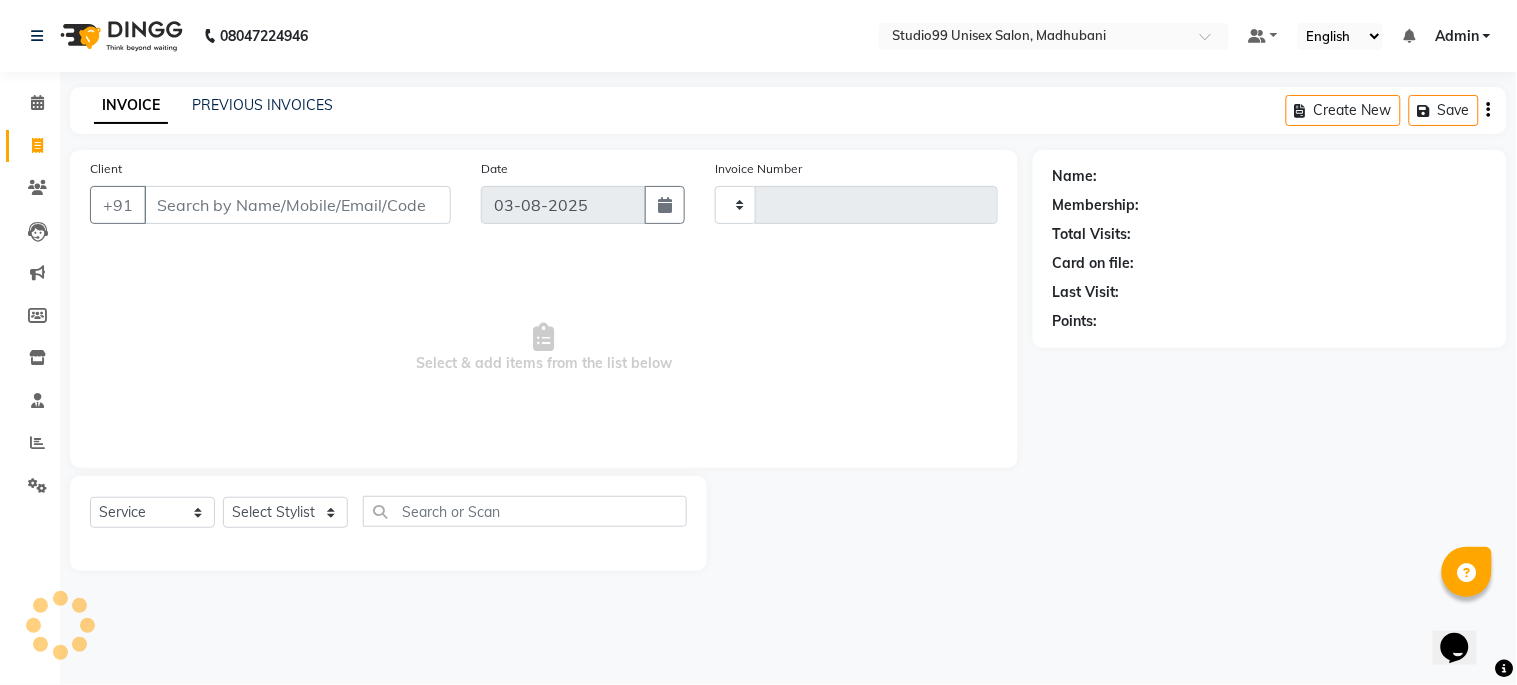 type on "0884" 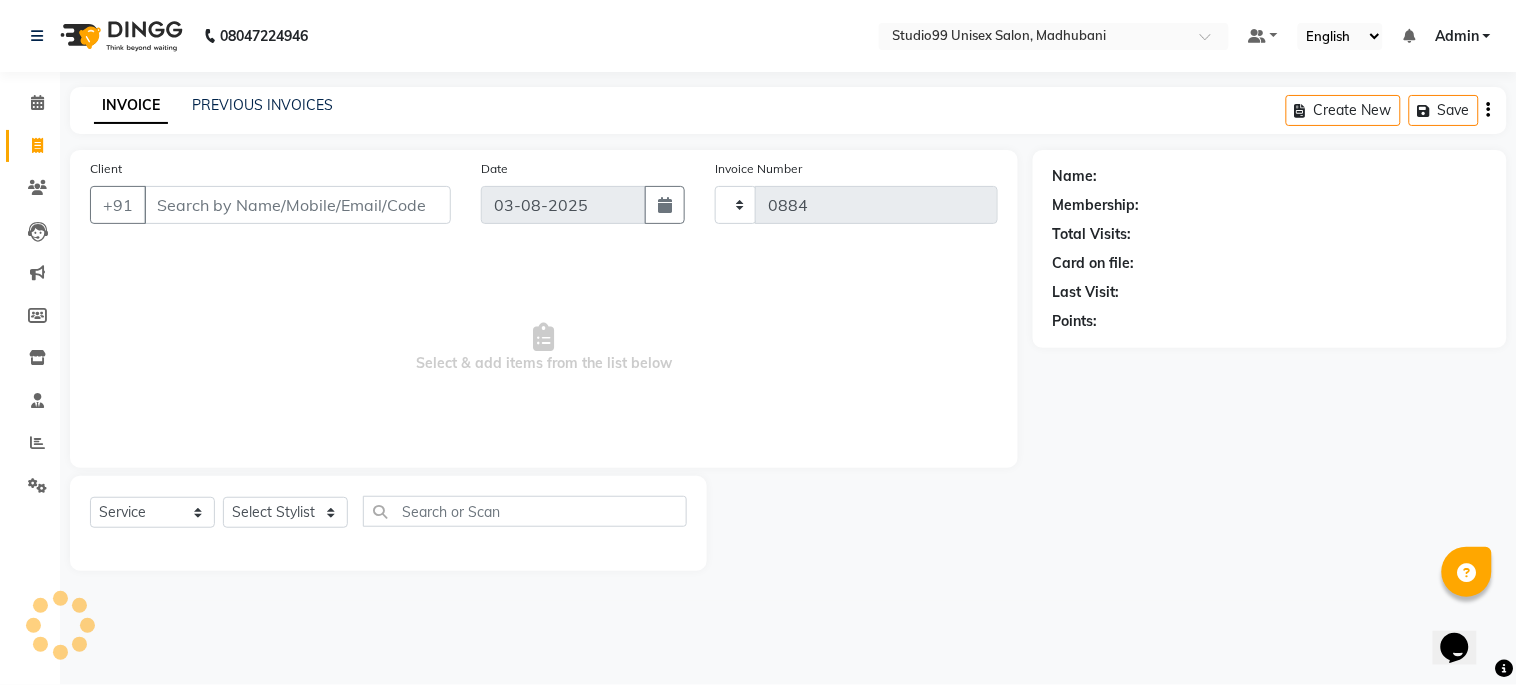 select on "6061" 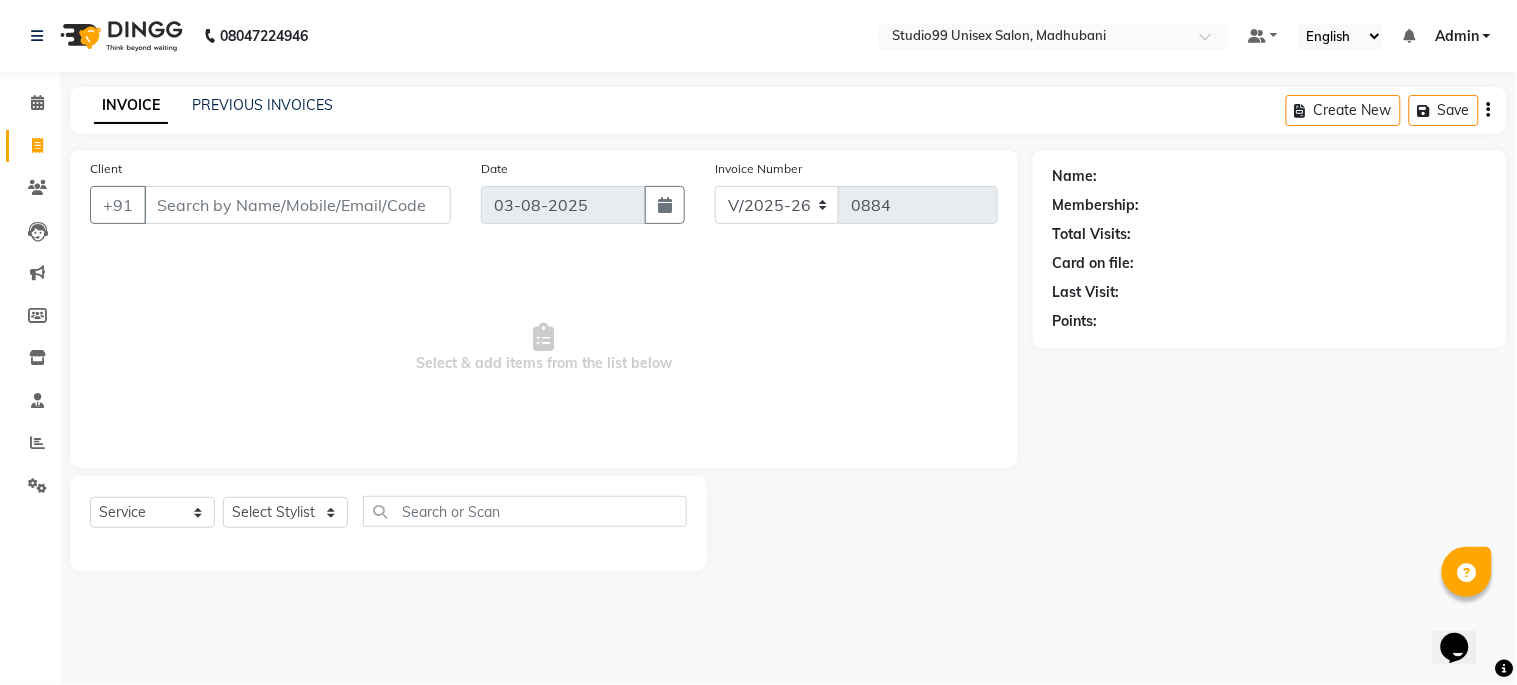 click on "Select & add items from the list below" at bounding box center (544, 348) 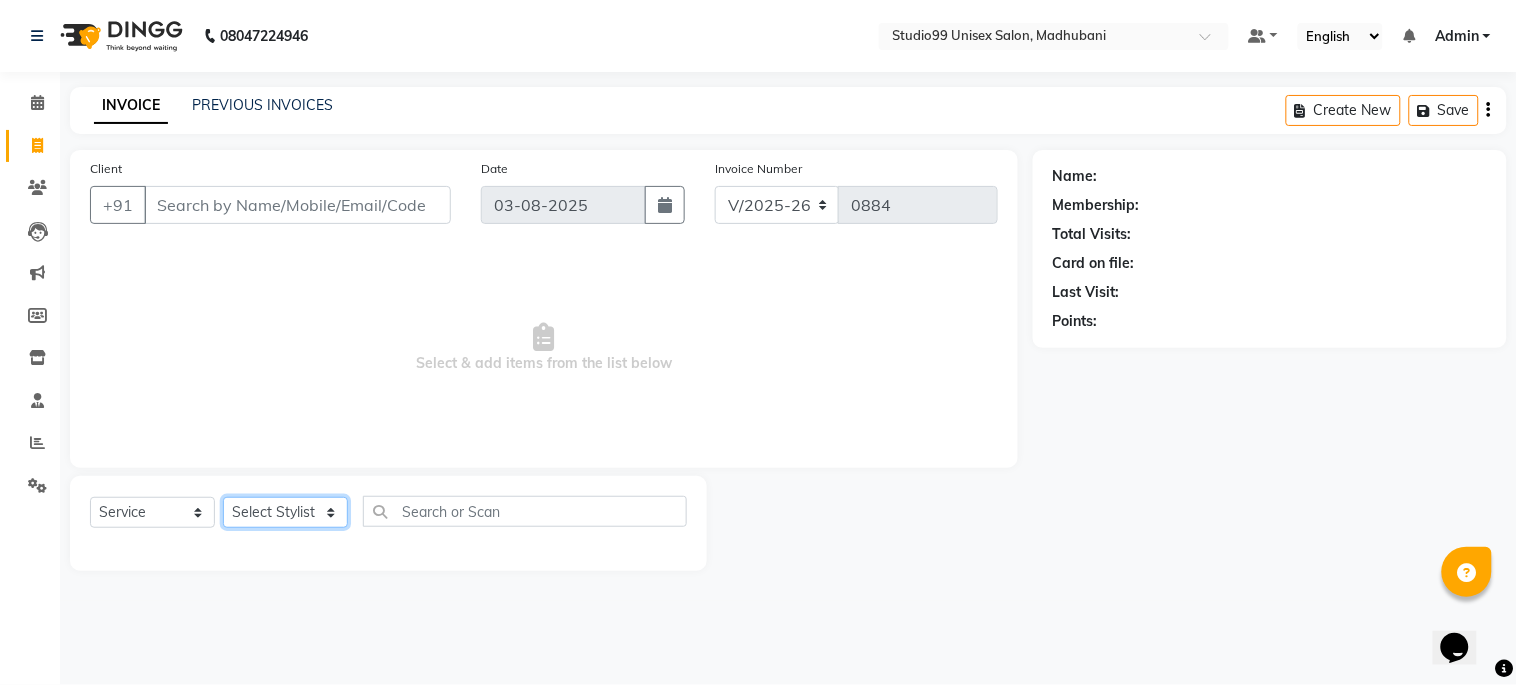 click on "Select Stylist Admin [LAST] [LAST] [LAST] [LAST] [LAST] [LAST] [LAST] [LAST]" 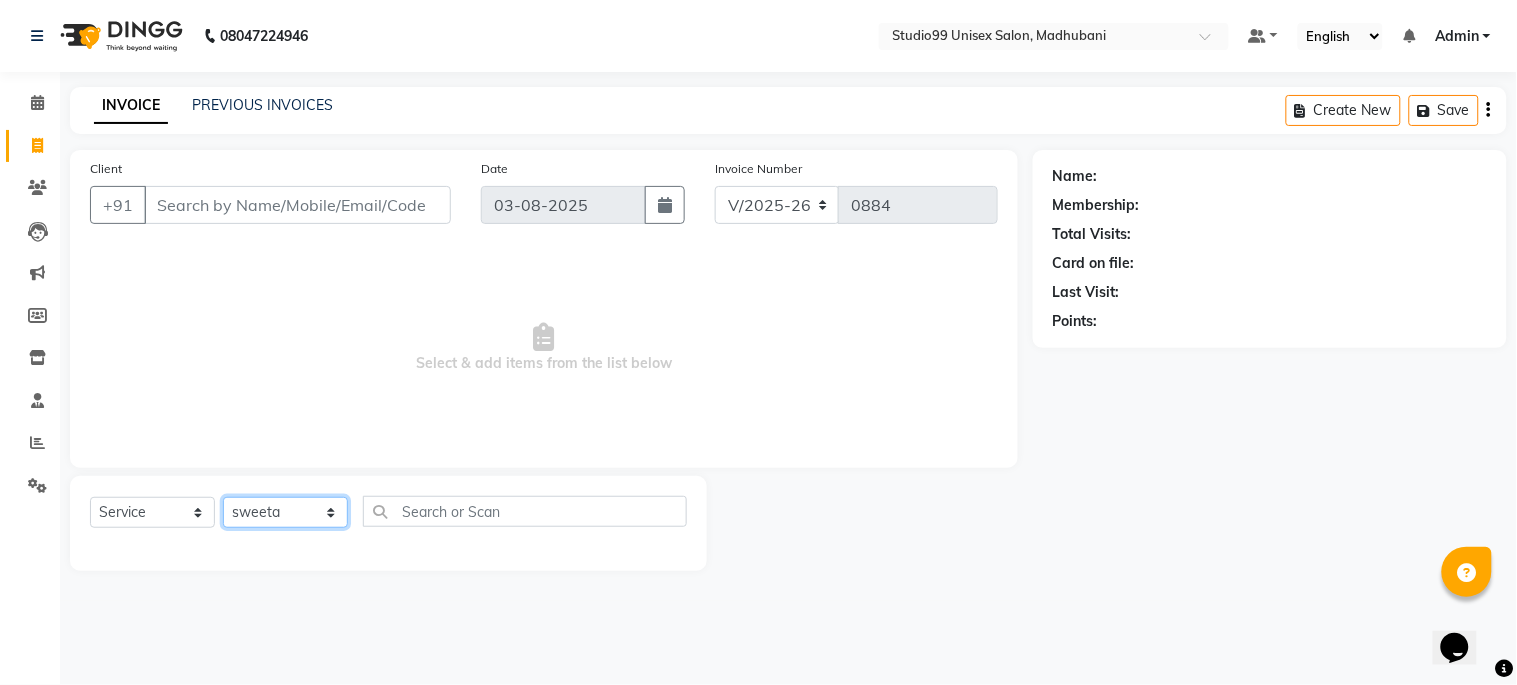 click on "Select Stylist Admin [LAST] [LAST] [LAST] [LAST] [LAST] [LAST] [LAST] [LAST]" 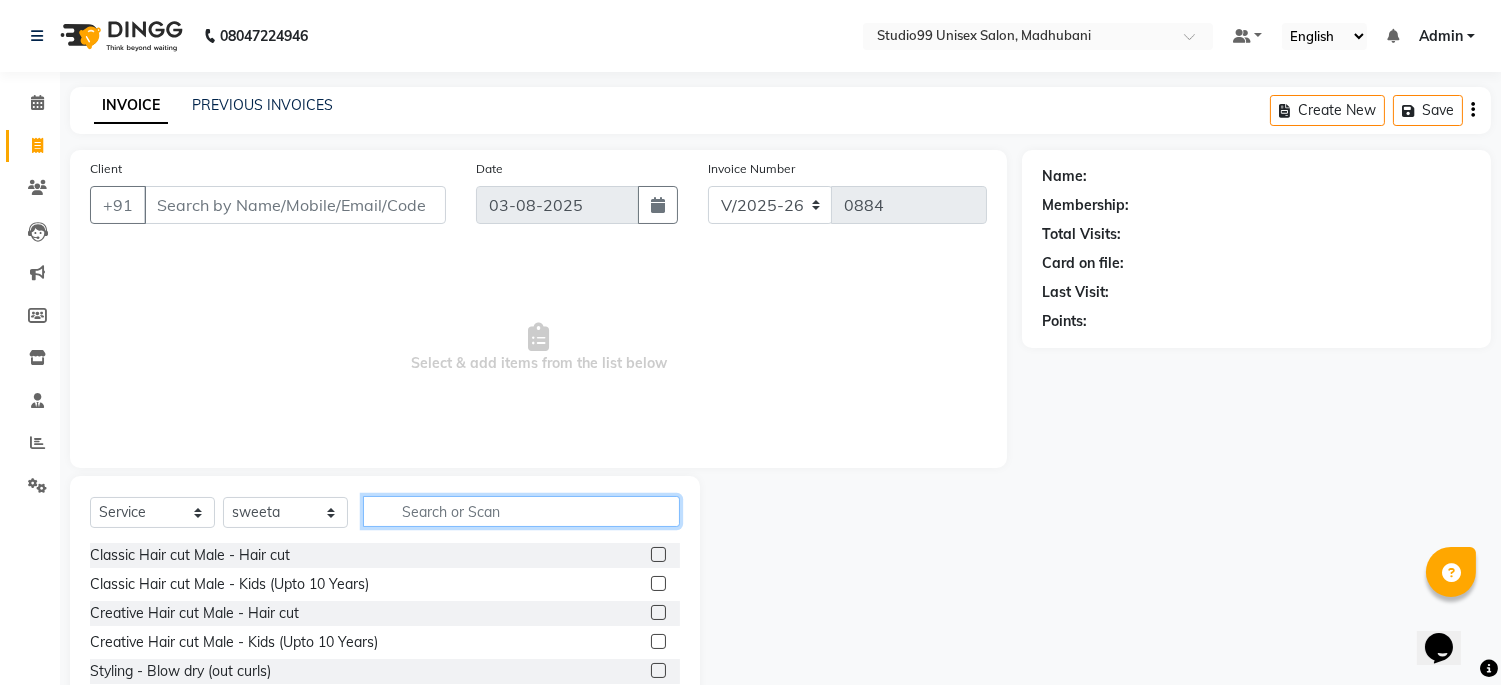 click 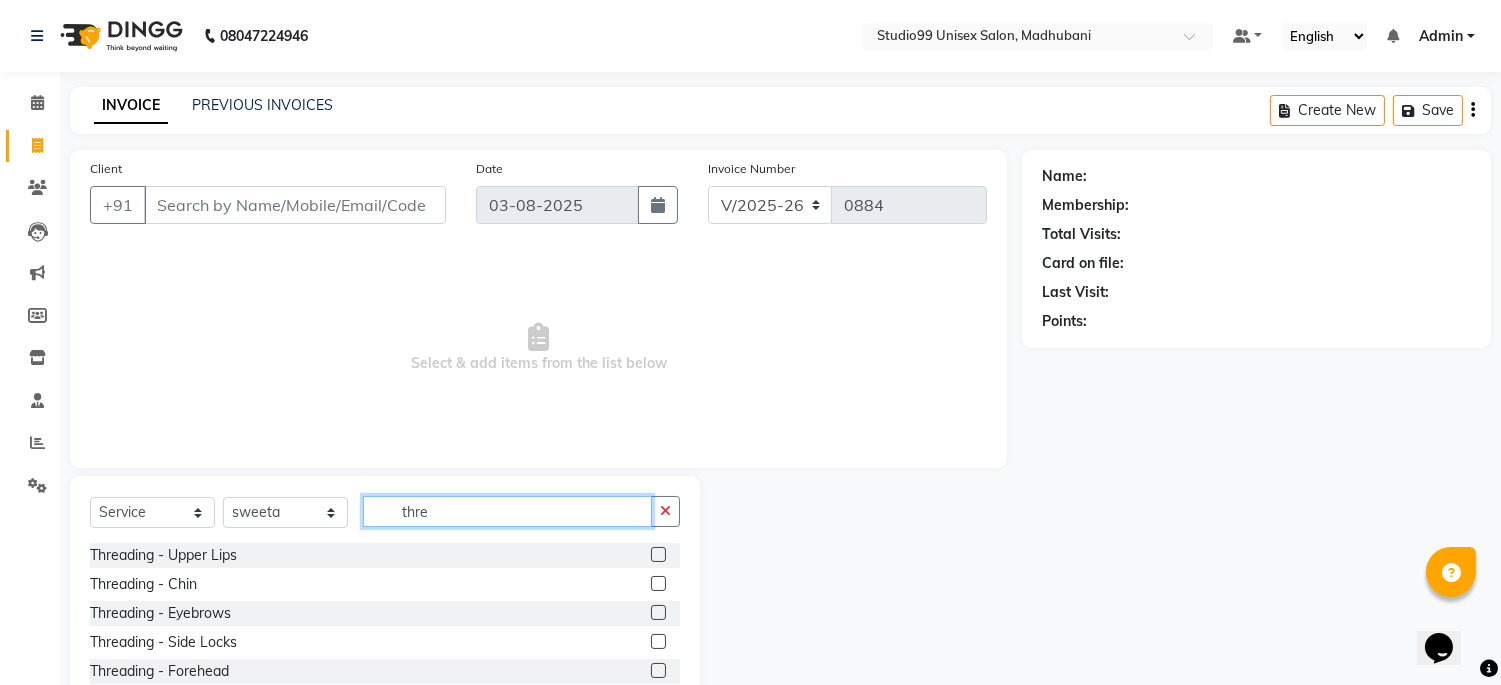 type on "thre" 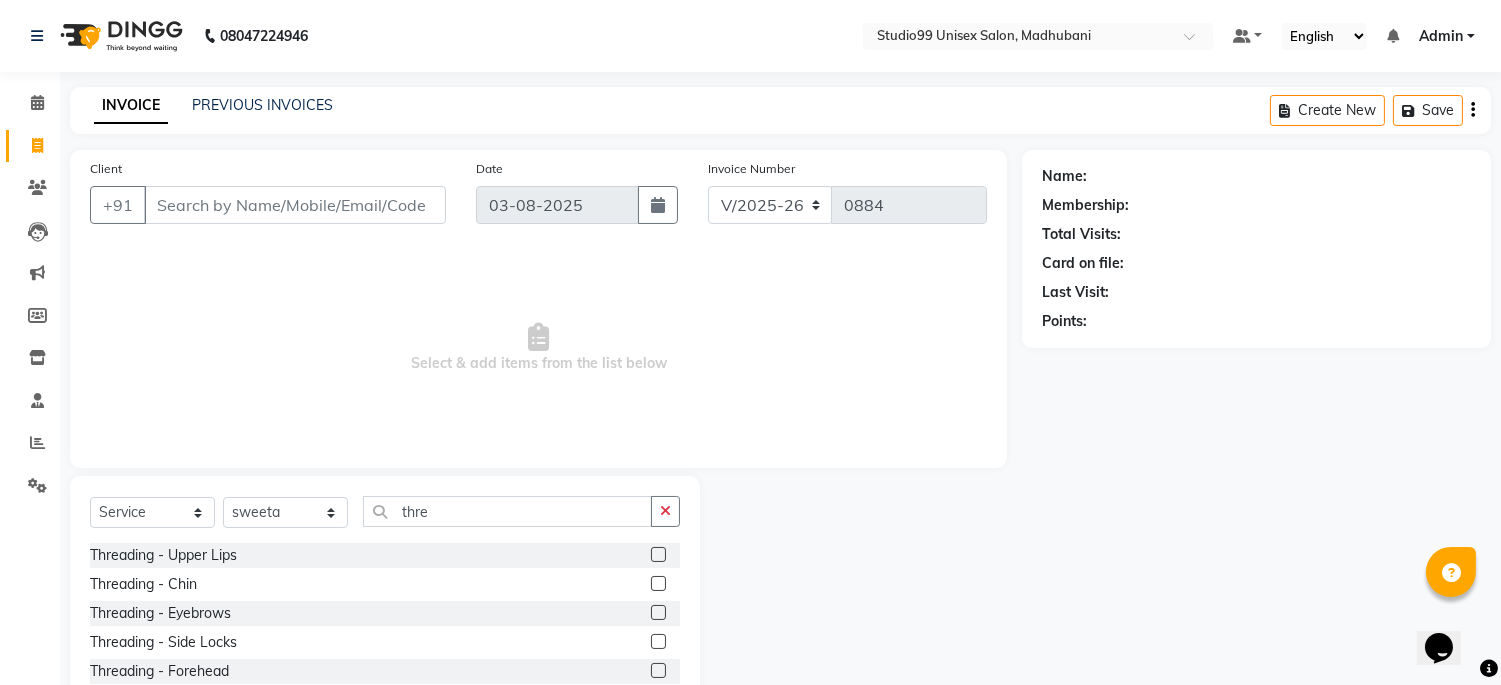 click 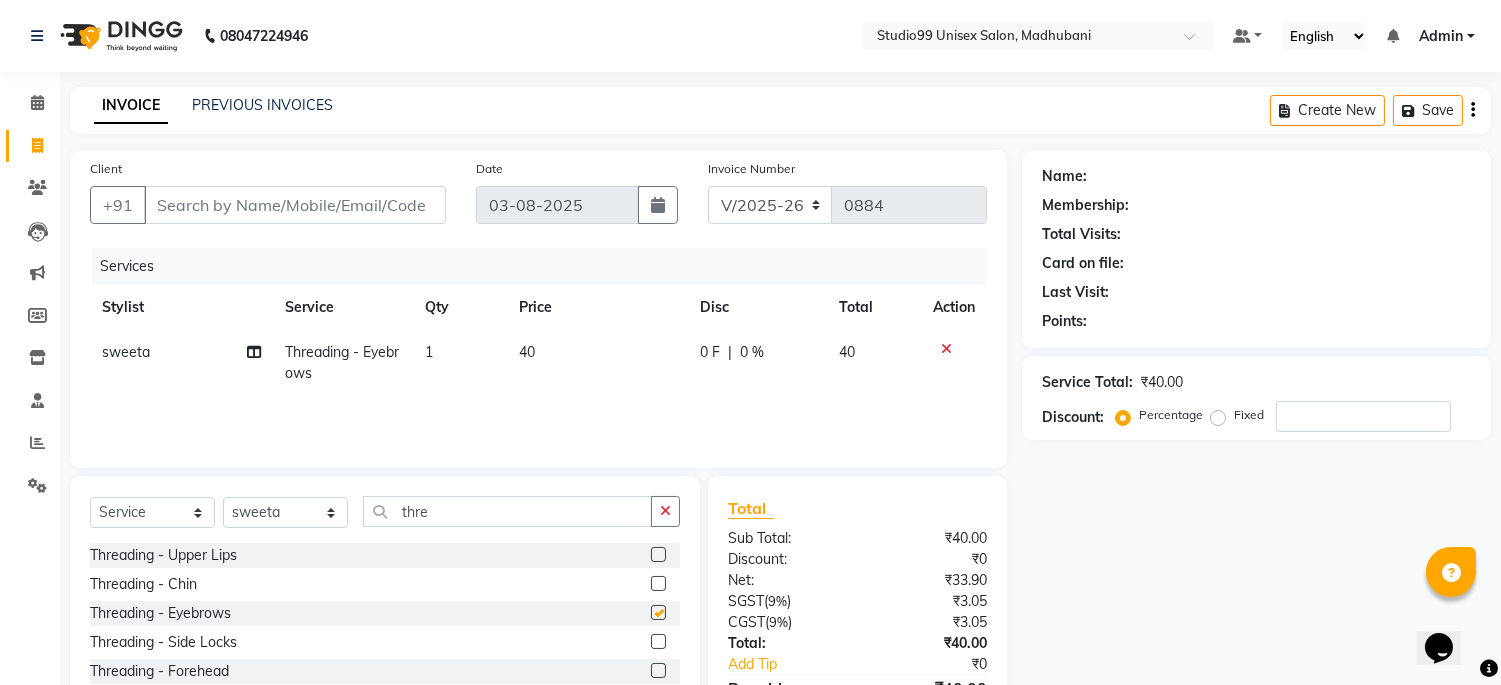 checkbox on "false" 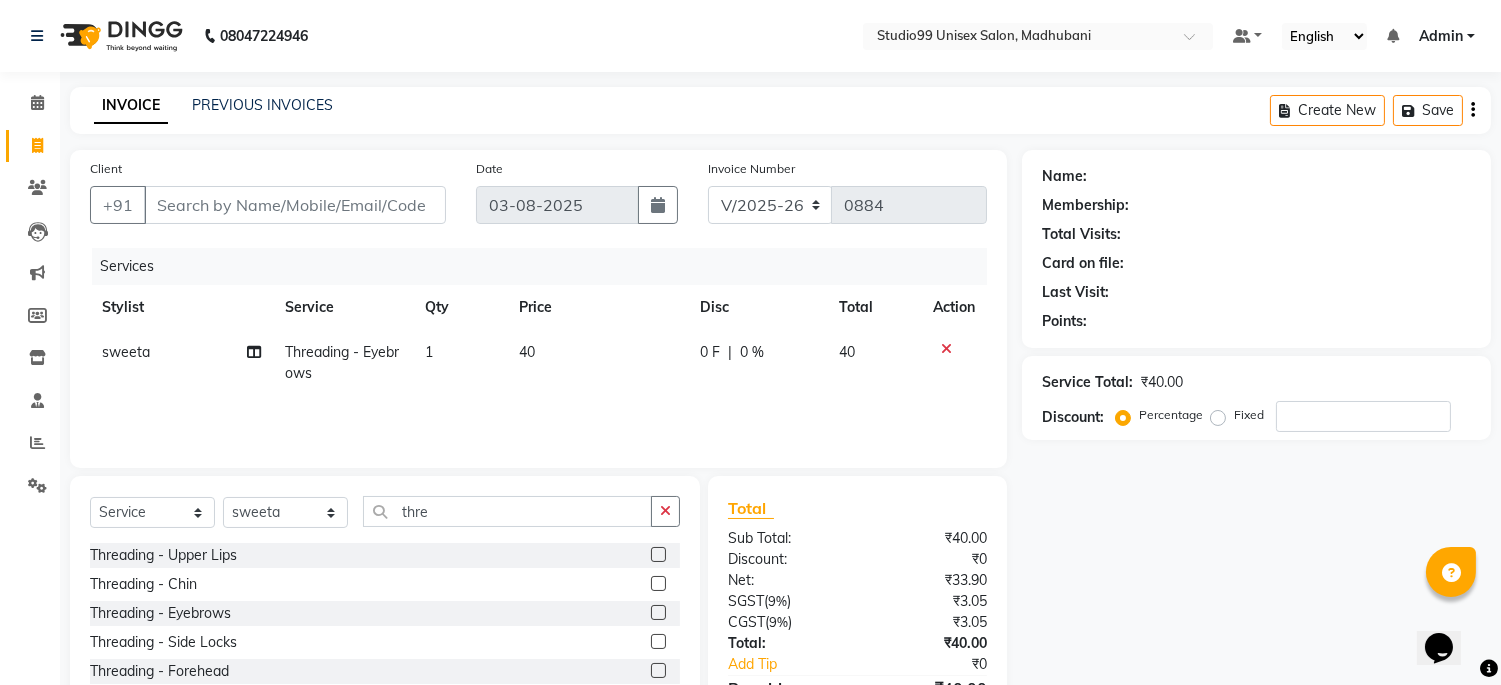 click 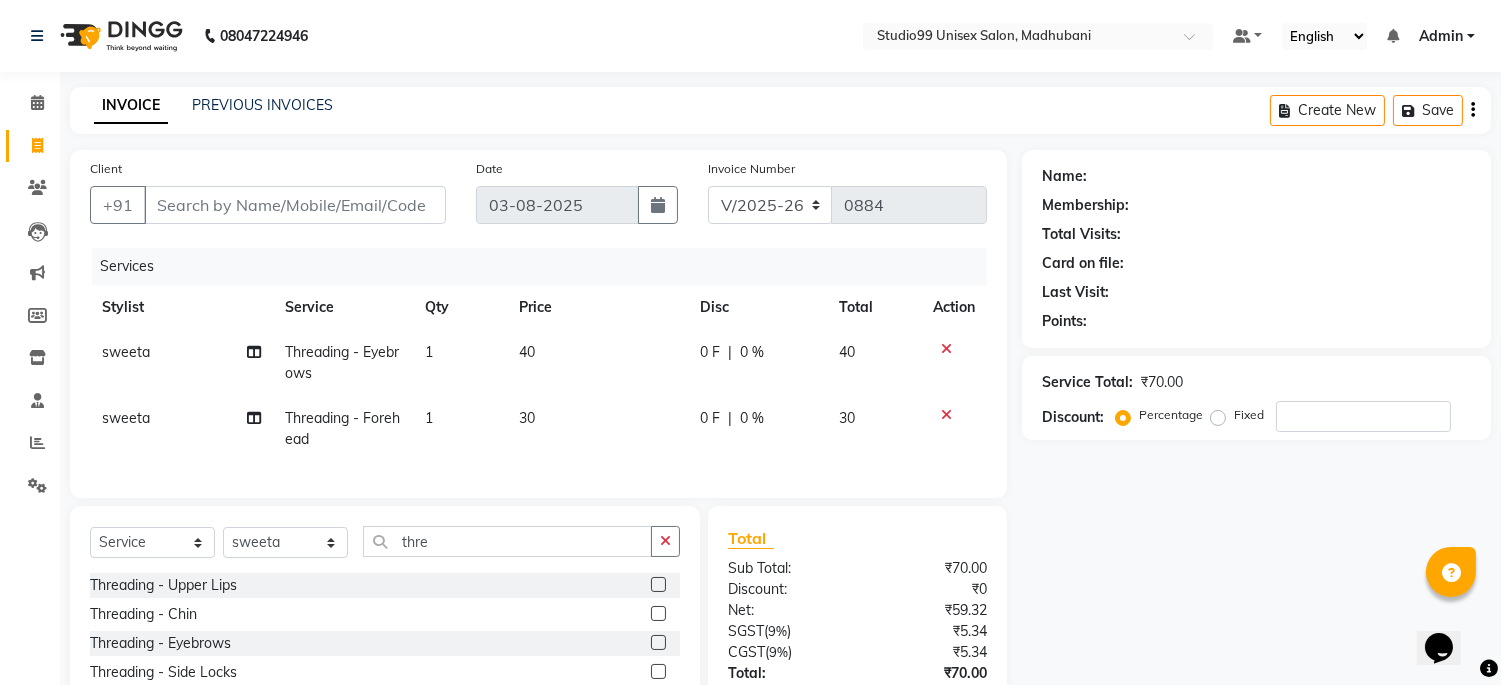 checkbox on "false" 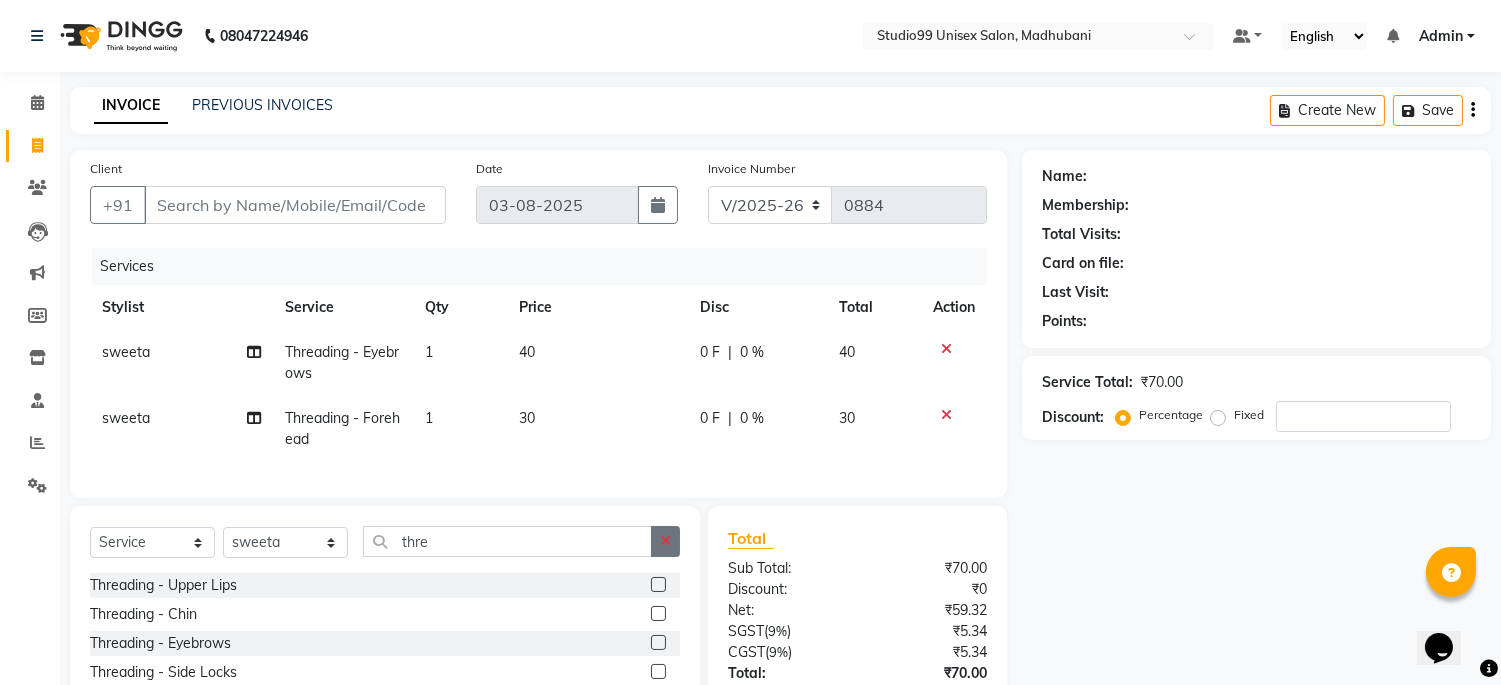 click 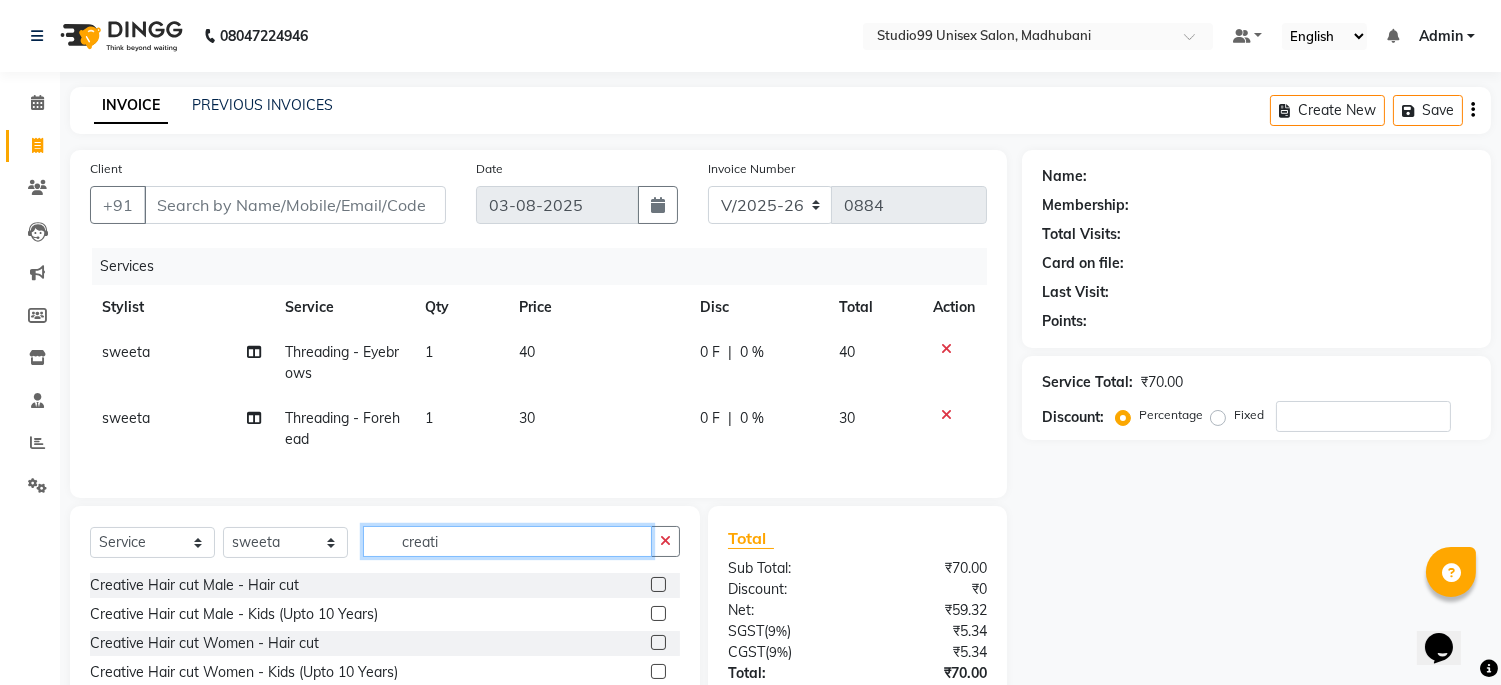 type on "creati" 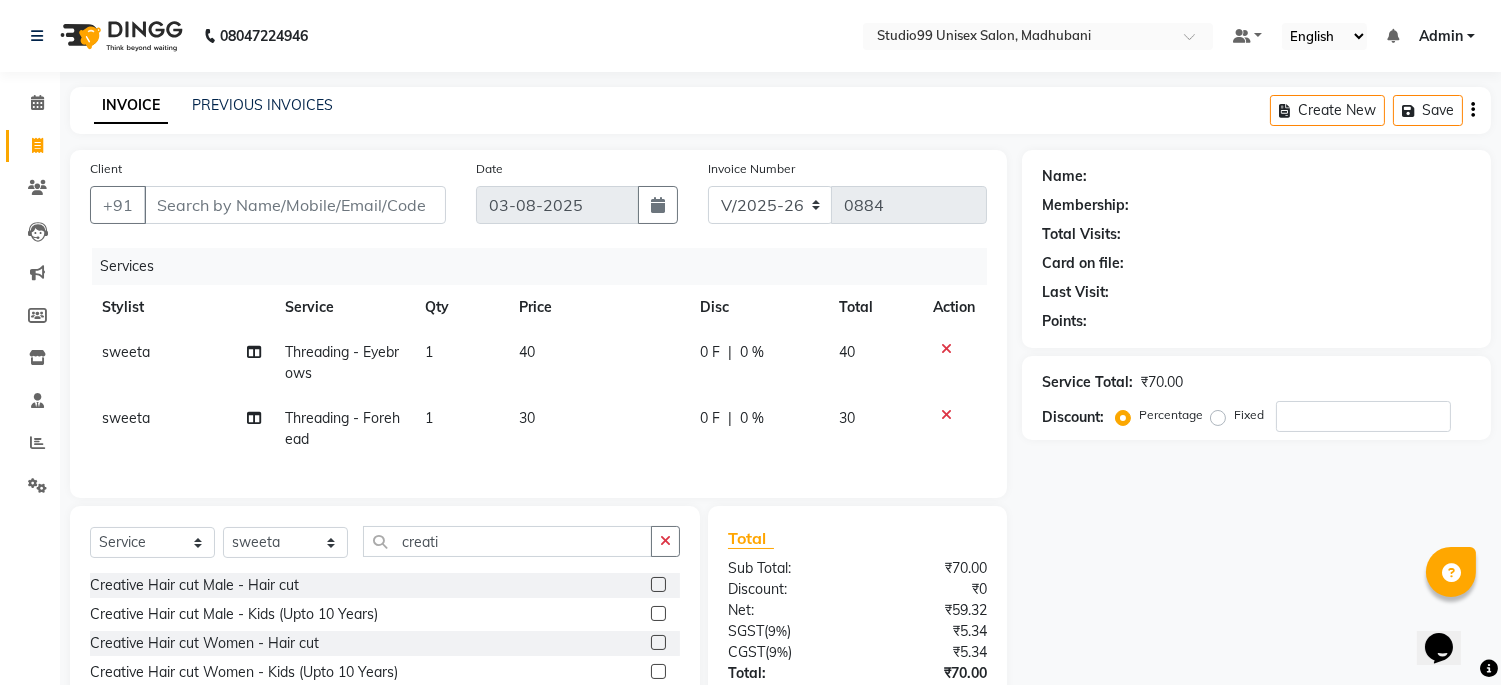 click on "Creative Hair cut Women - Hair cut" 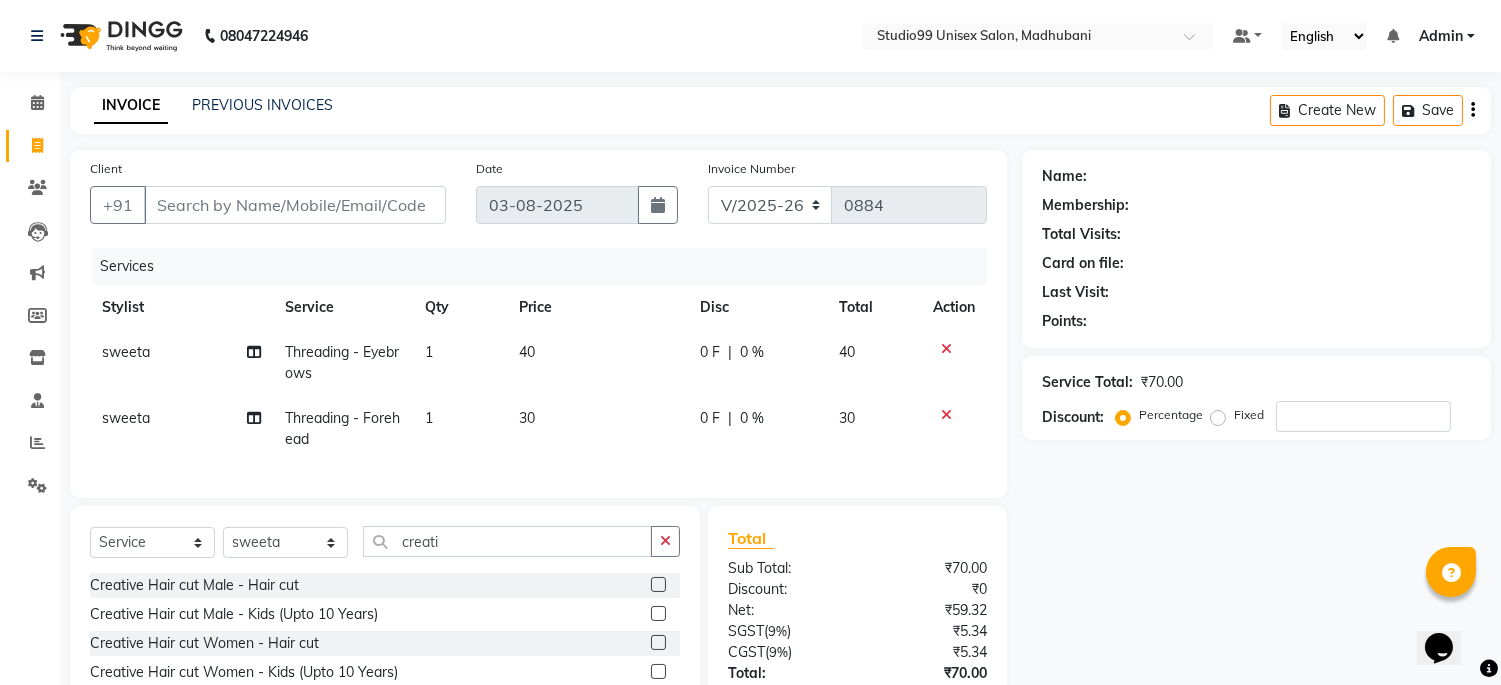 click 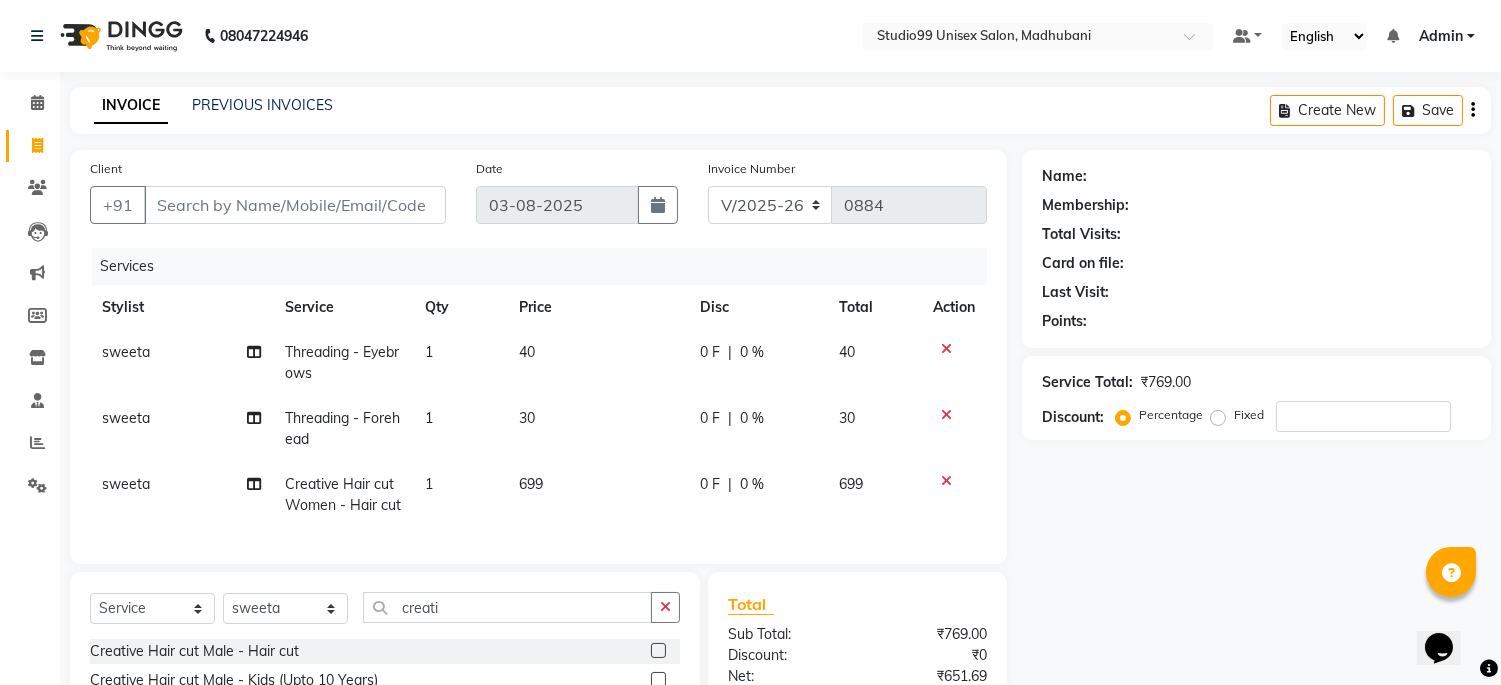 checkbox on "false" 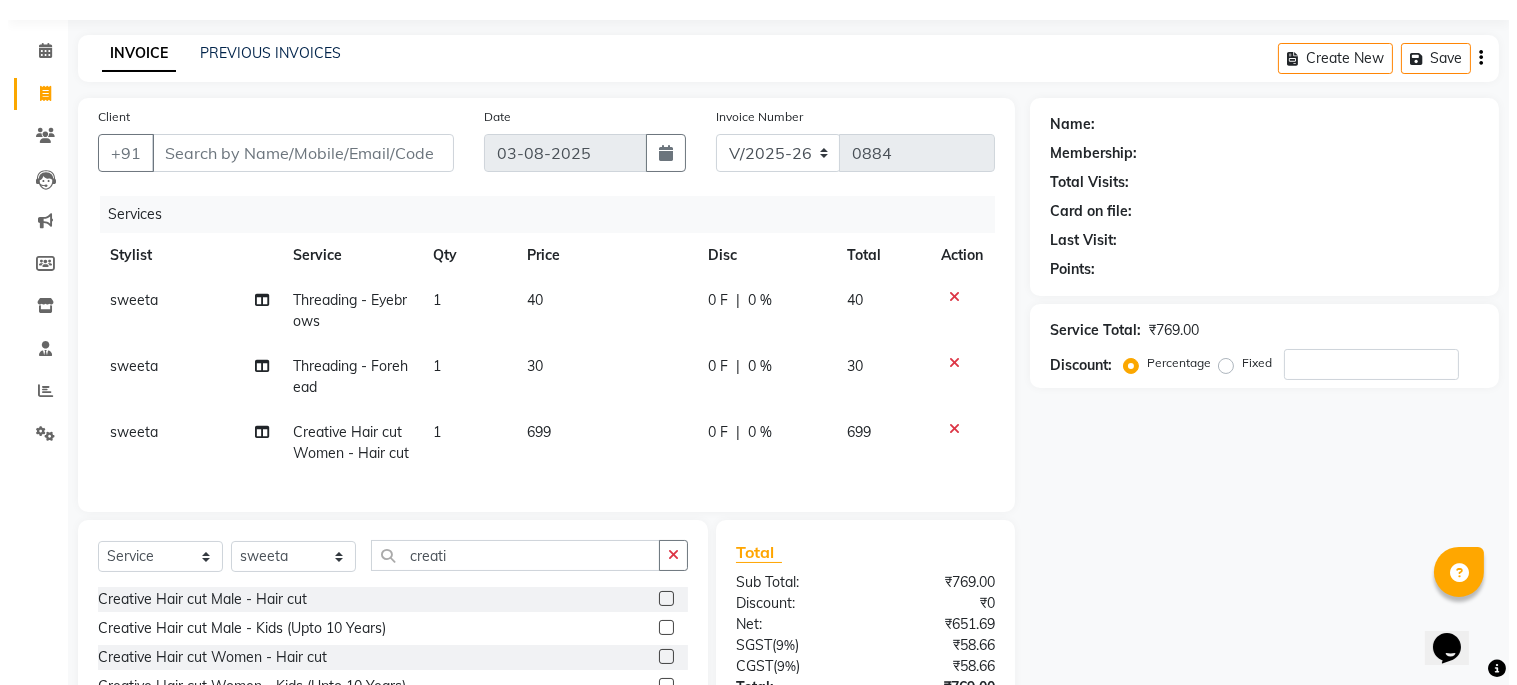scroll, scrollTop: 0, scrollLeft: 0, axis: both 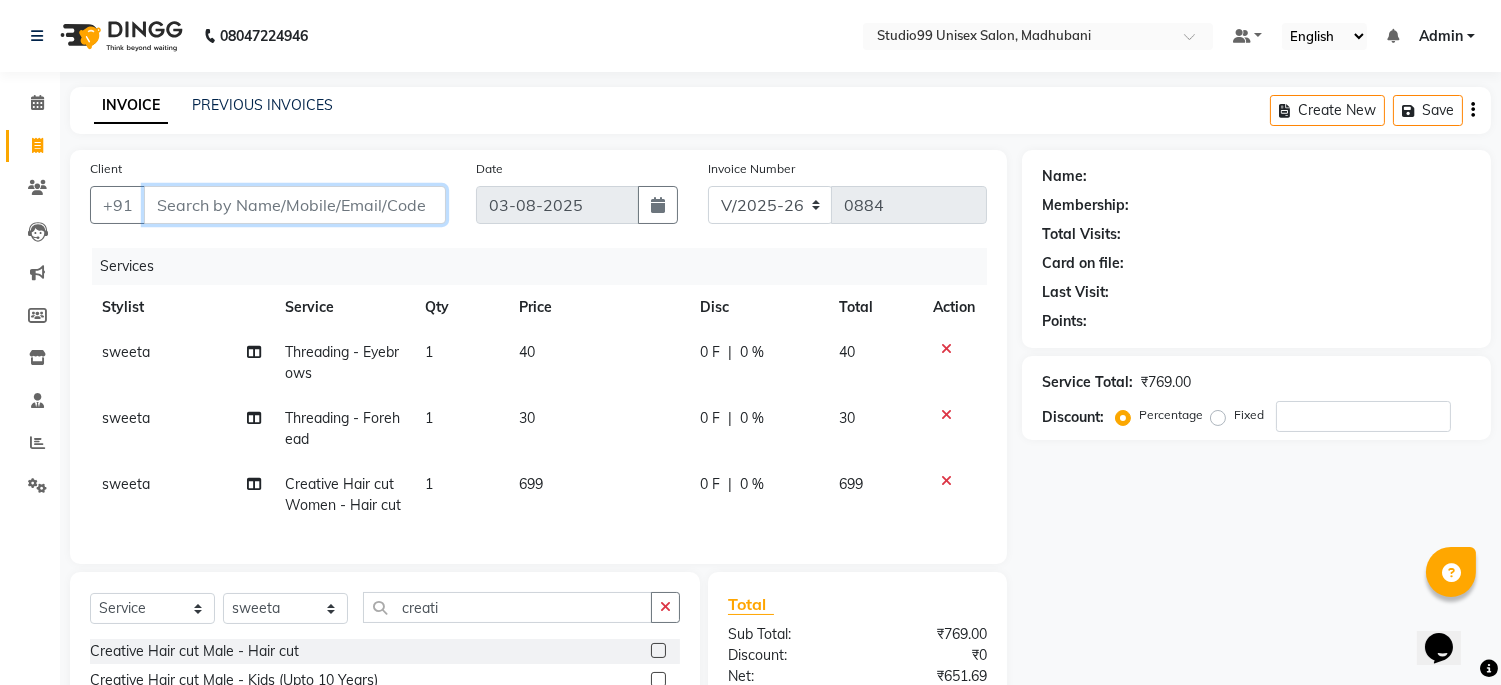 click on "Client" at bounding box center (295, 205) 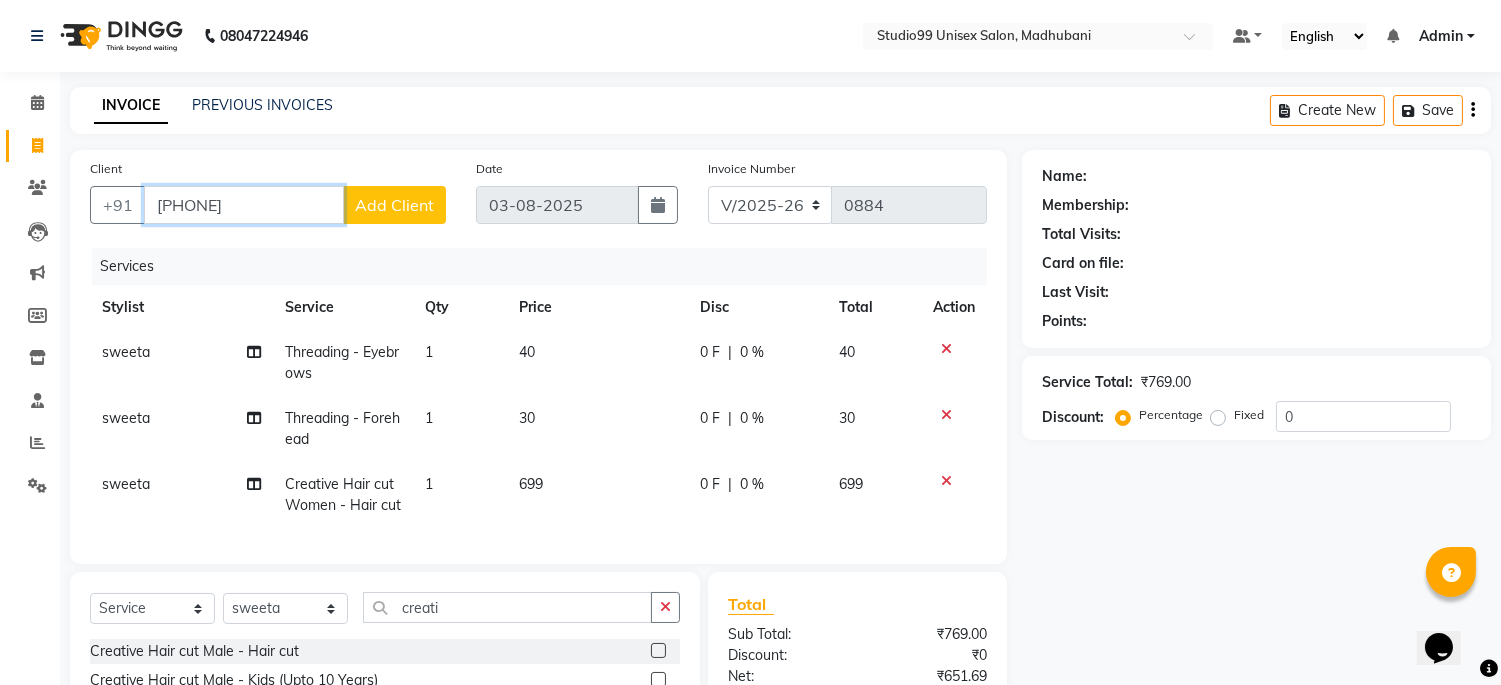 type on "[PHONE]" 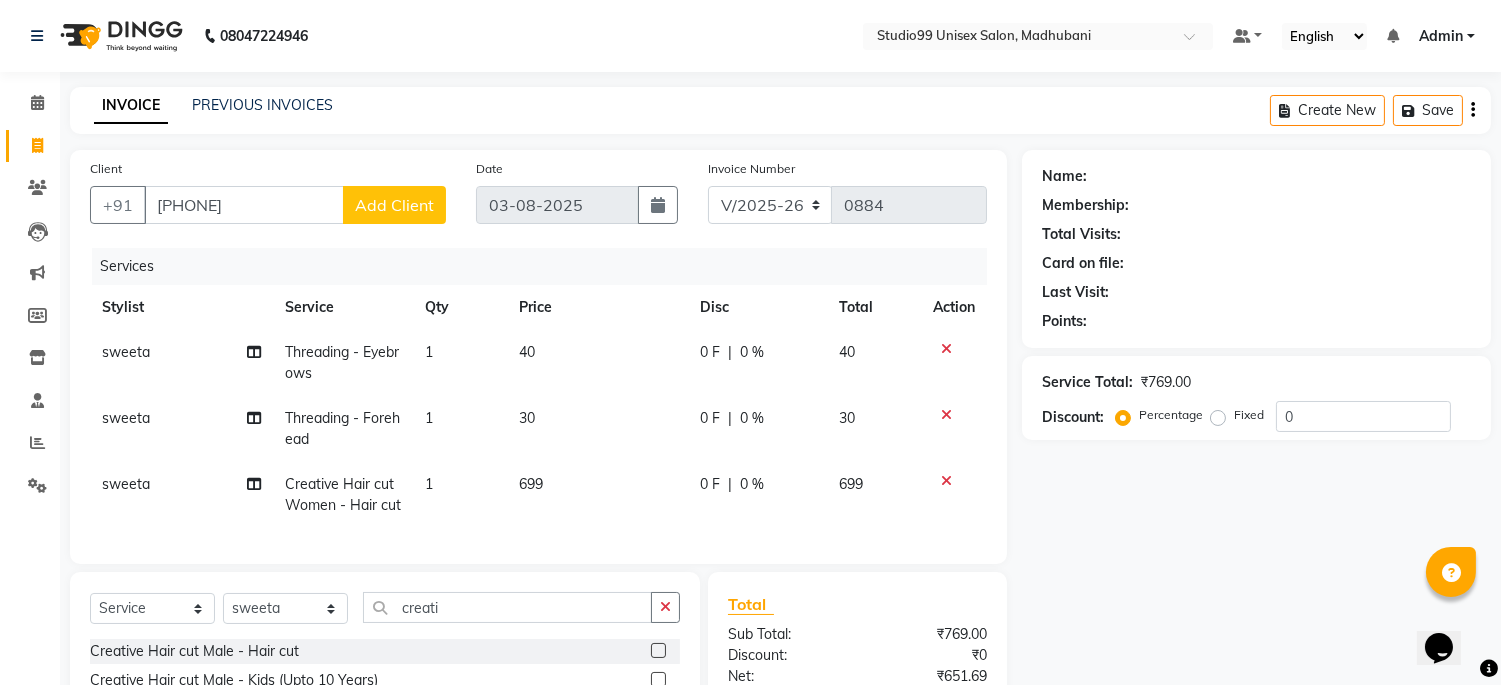 click on "Add Client" 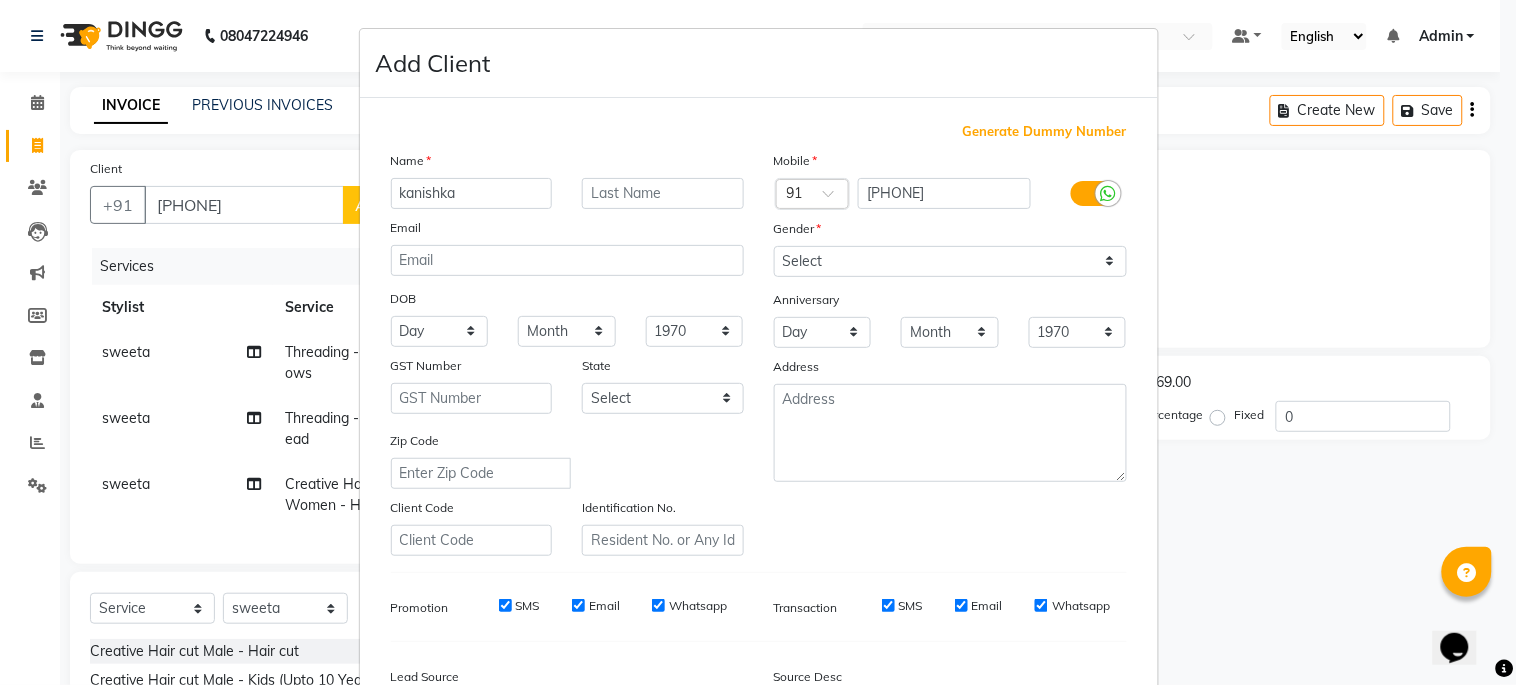 type on "kanishka" 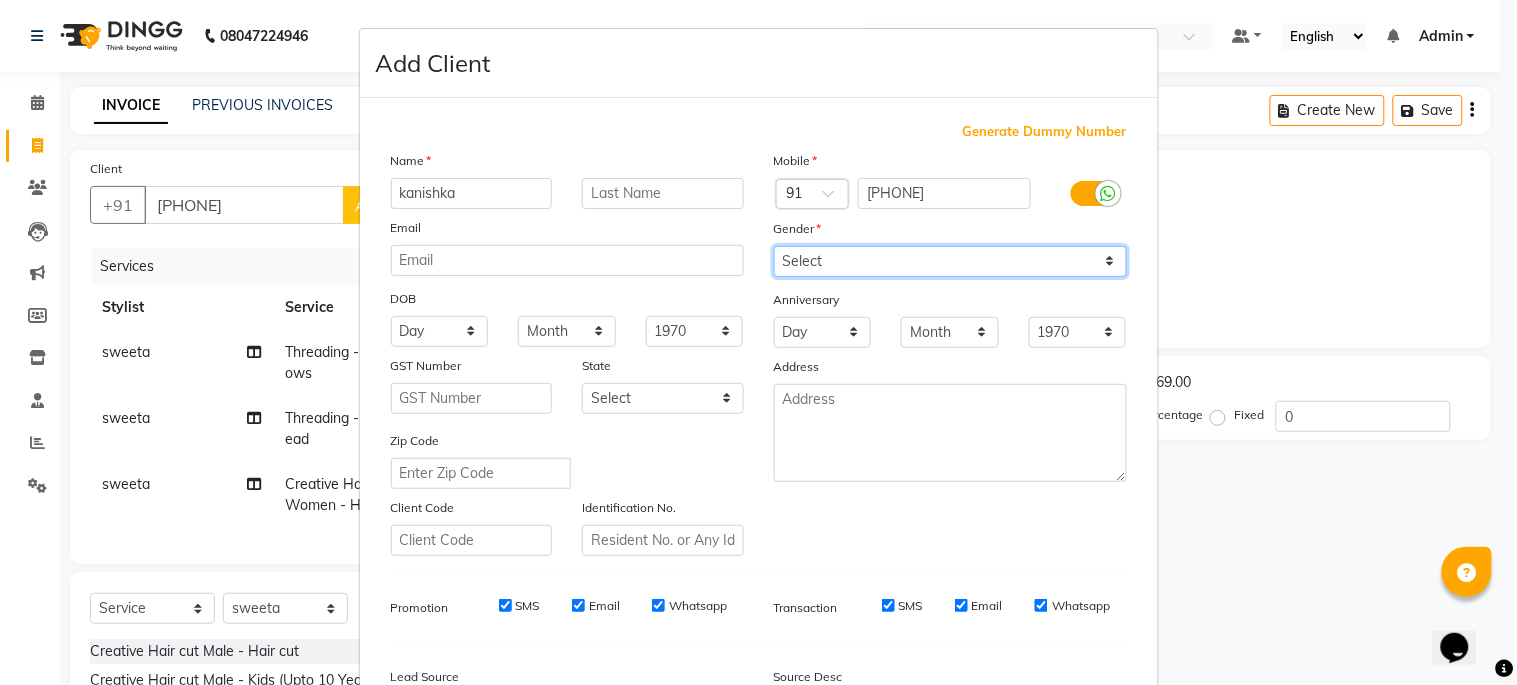 click on "Select Male Female Other Prefer Not To Say" at bounding box center (950, 261) 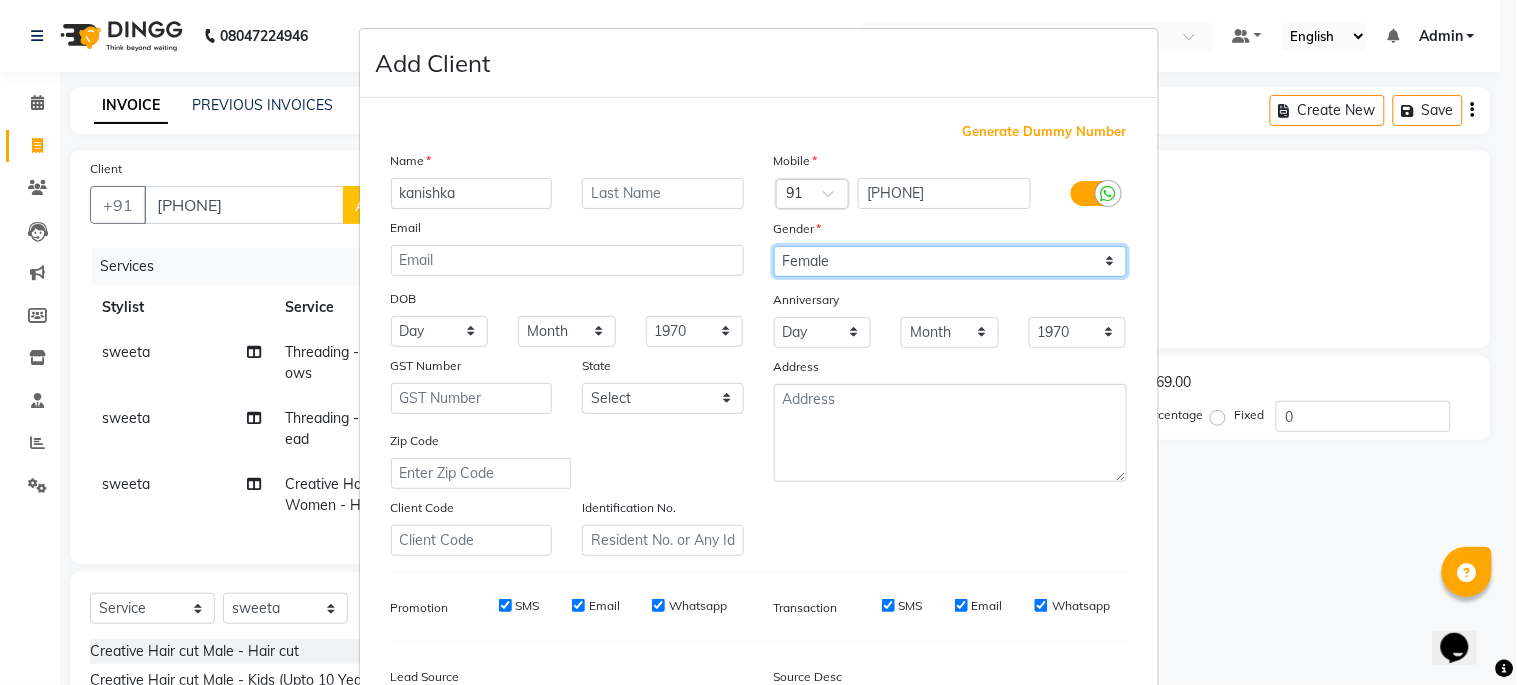 click on "Select Male Female Other Prefer Not To Say" at bounding box center [950, 261] 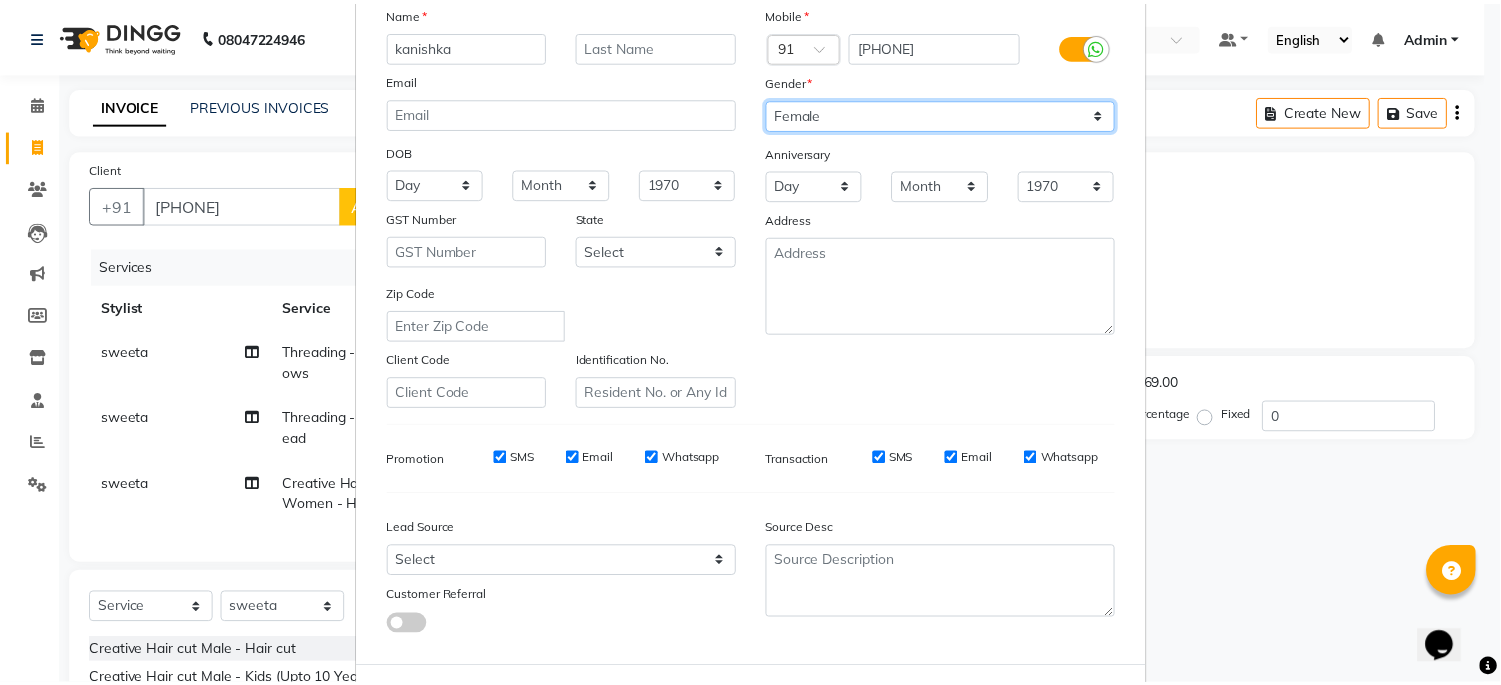 scroll, scrollTop: 238, scrollLeft: 0, axis: vertical 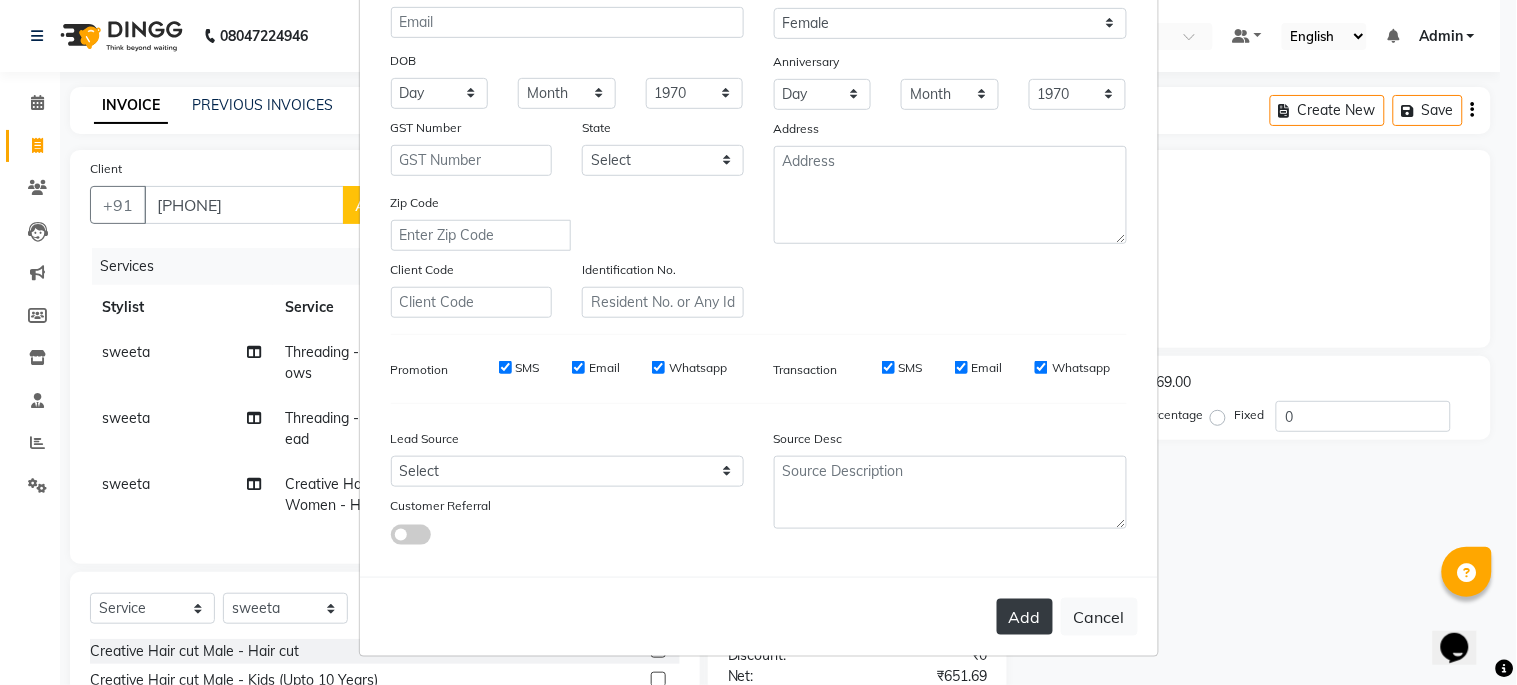 click on "Add" at bounding box center (1025, 617) 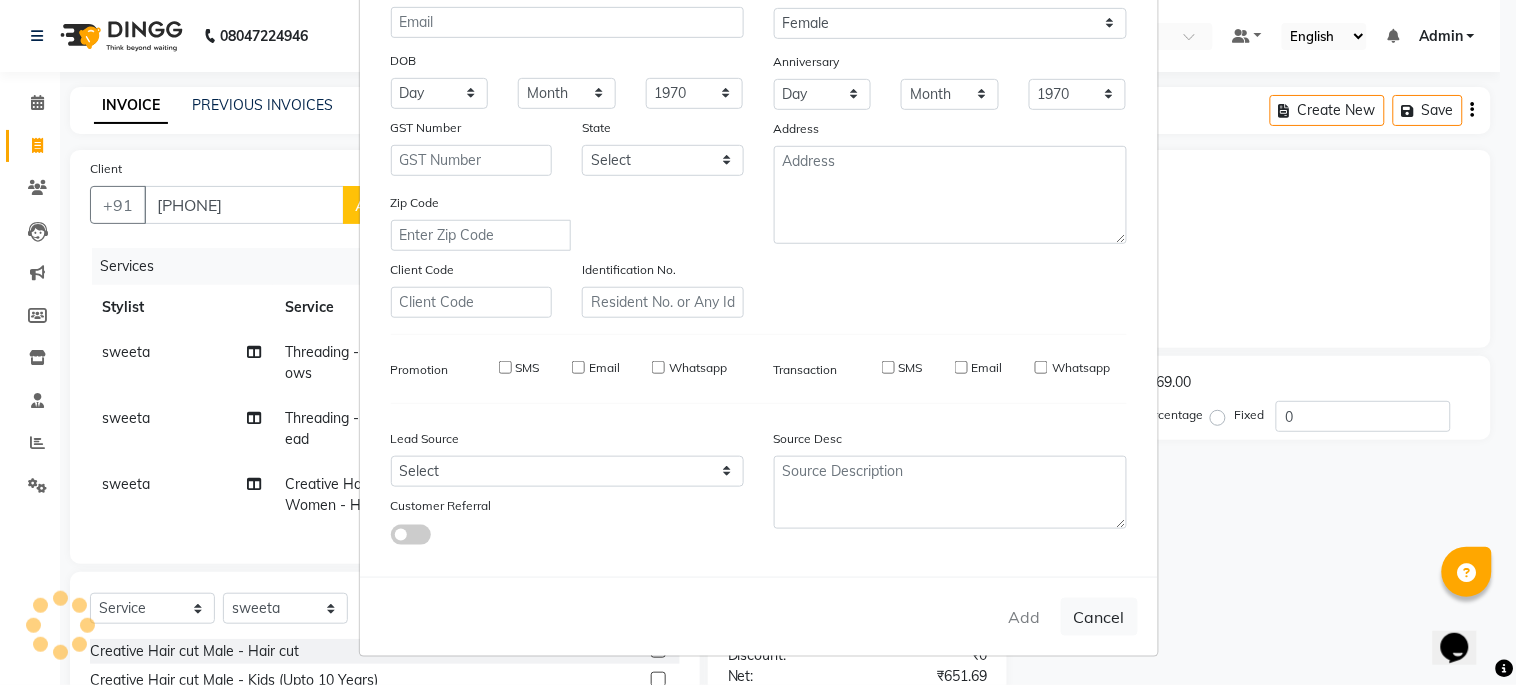 type 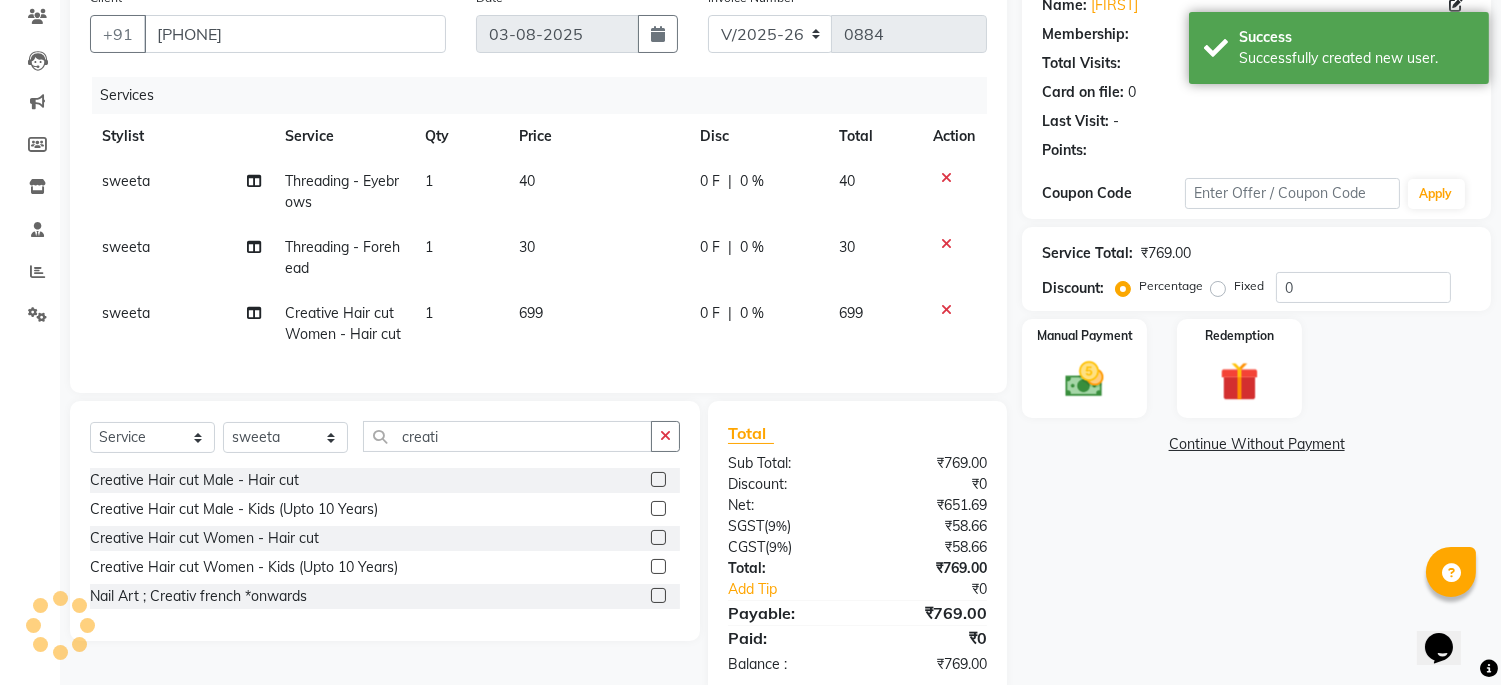 scroll, scrollTop: 222, scrollLeft: 0, axis: vertical 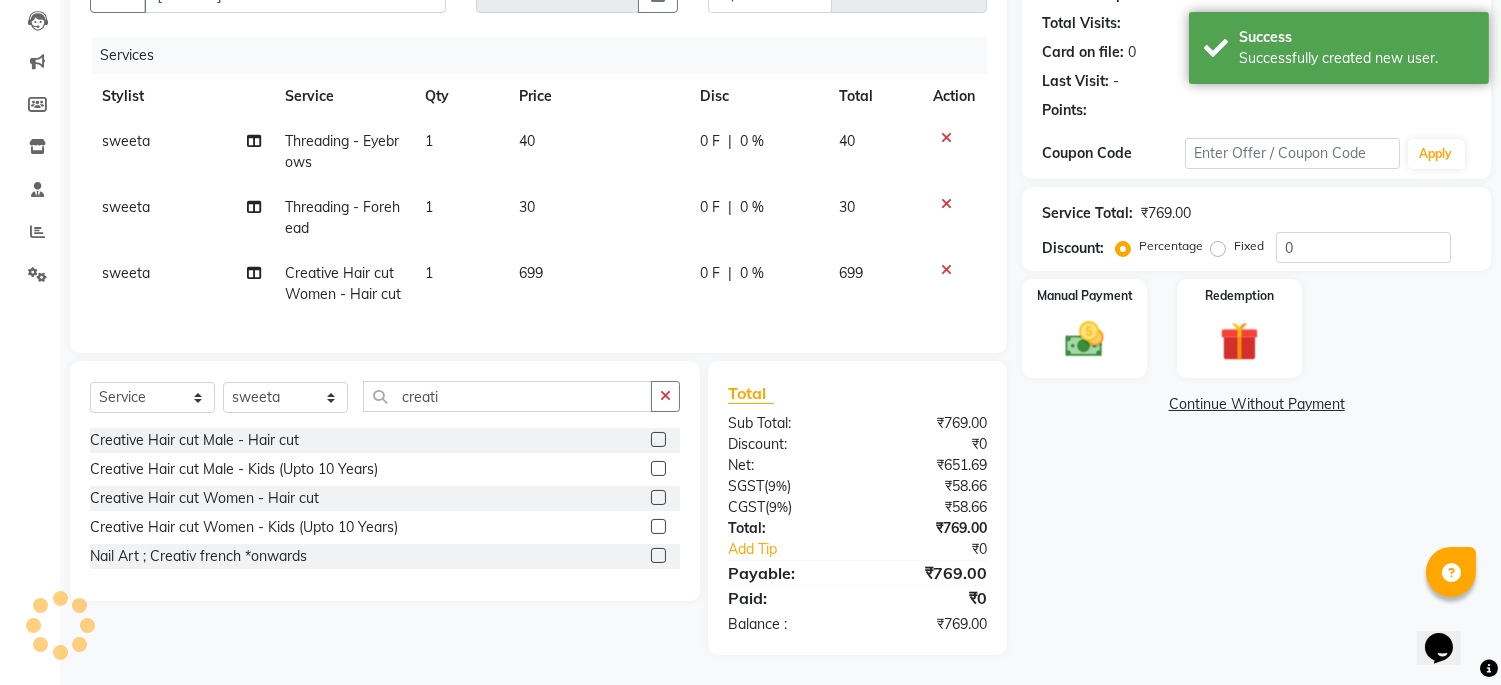 select on "1: Object" 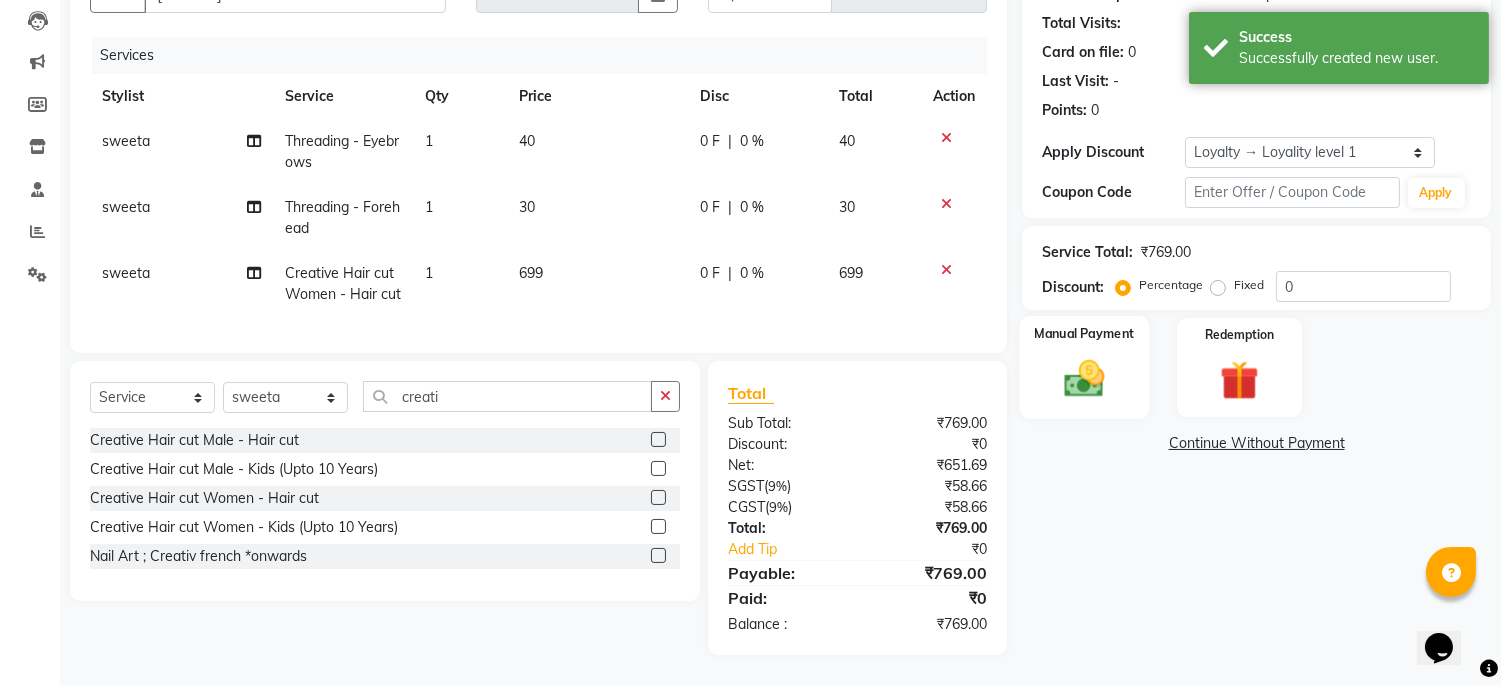 click 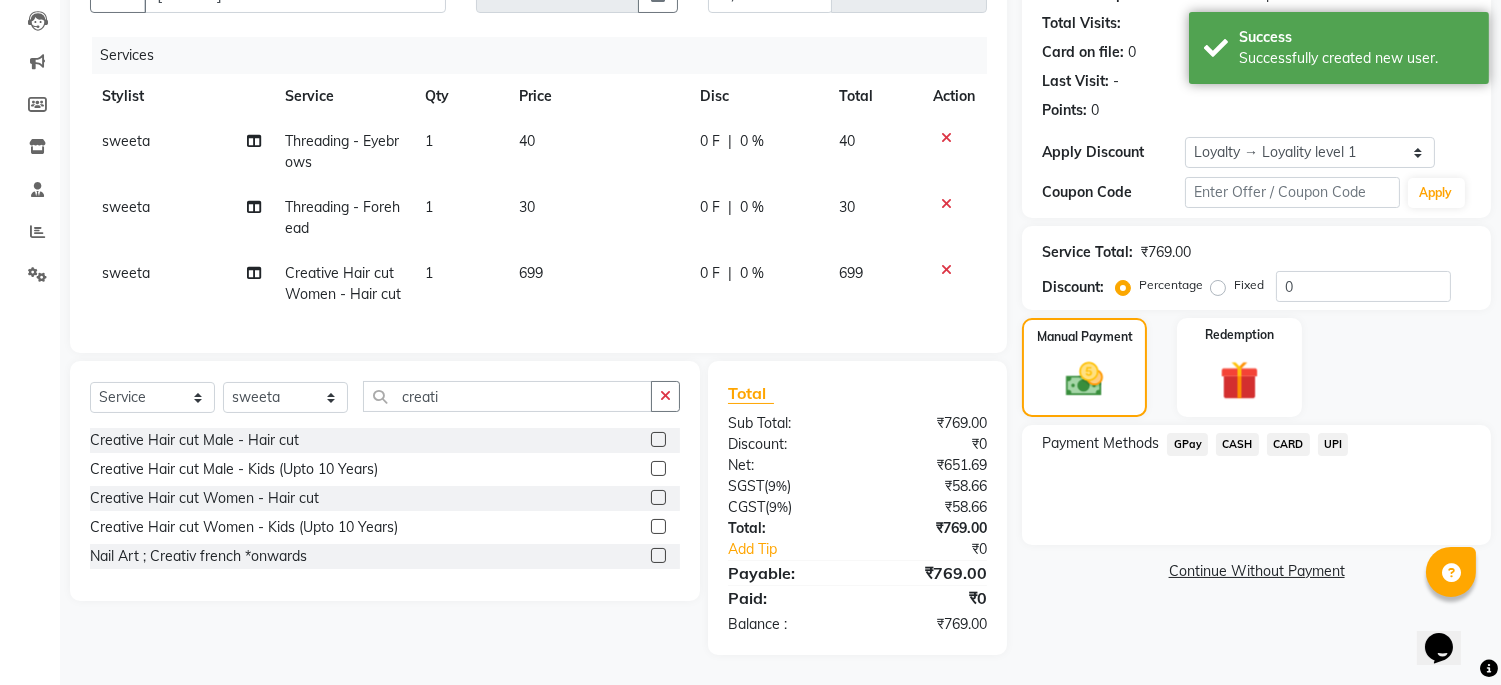 click on "UPI" 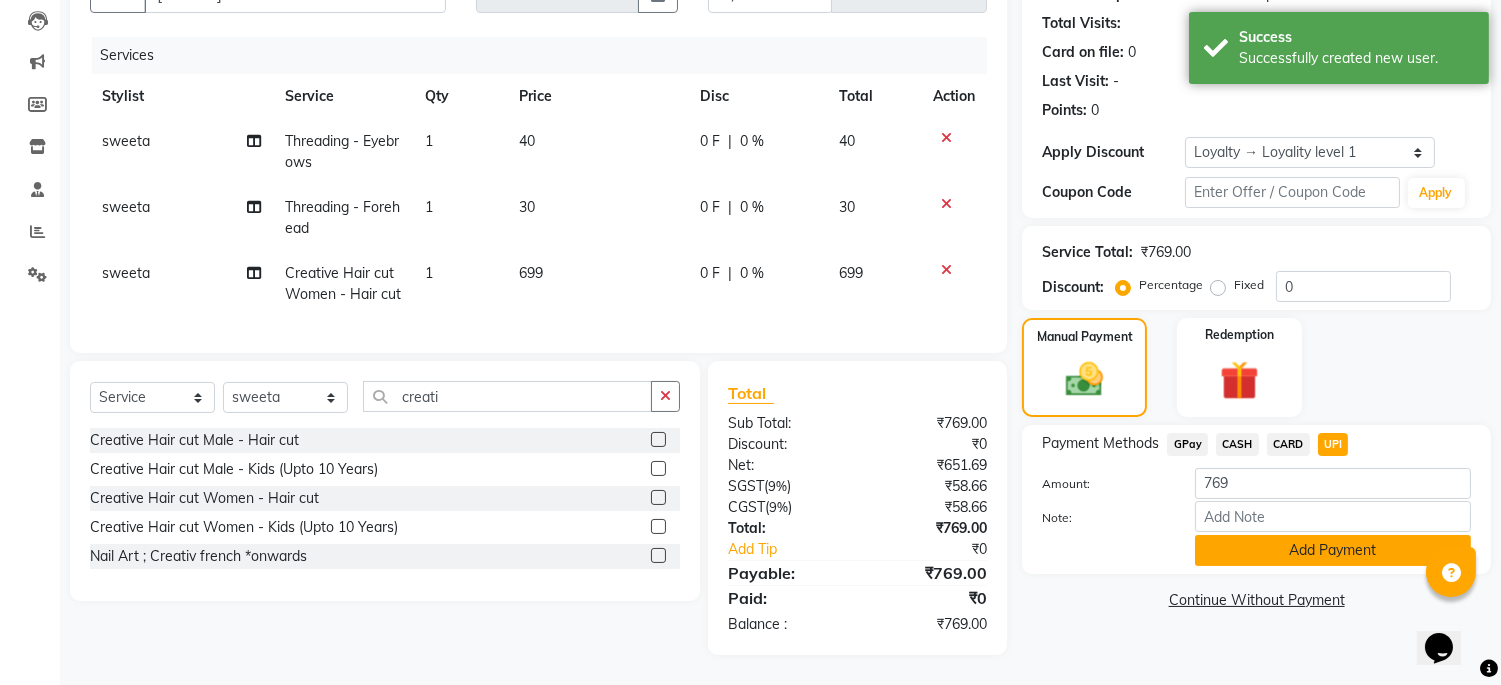click on "Add Payment" 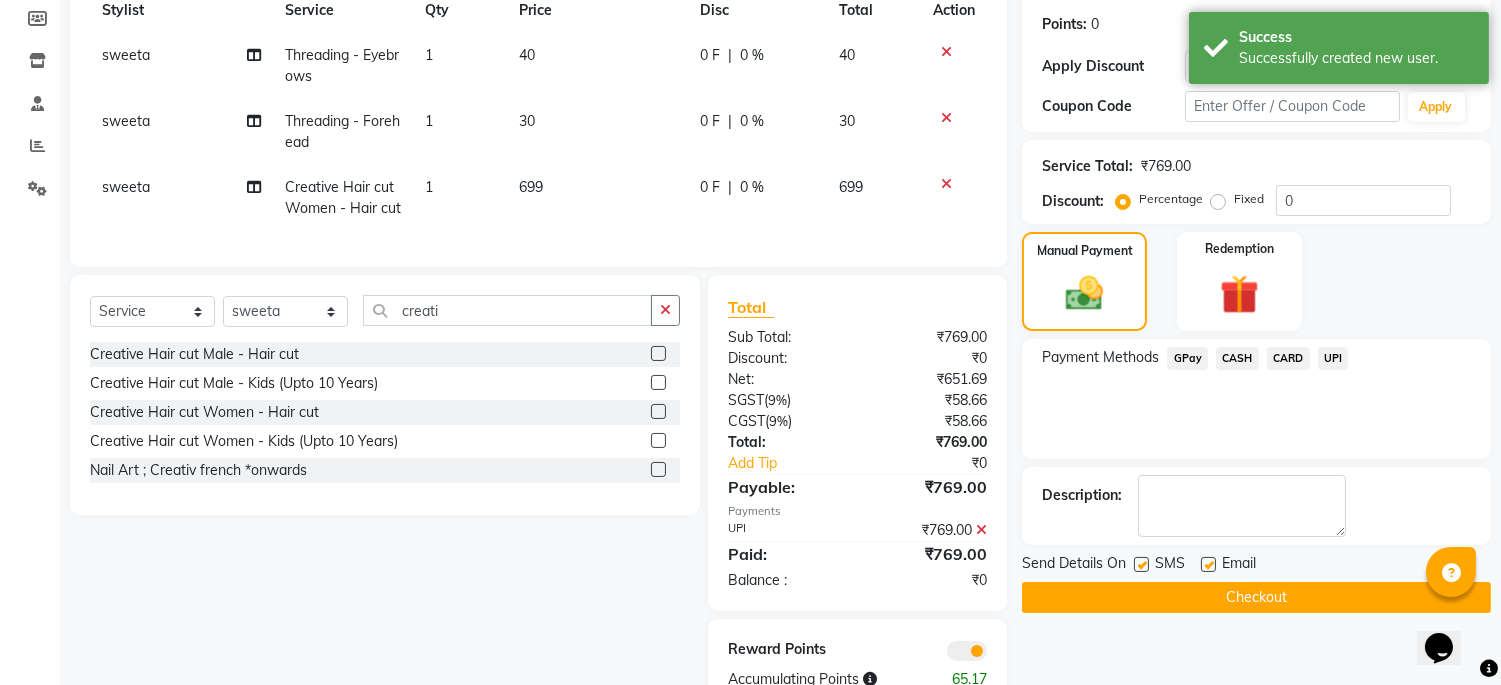 scroll, scrollTop: 367, scrollLeft: 0, axis: vertical 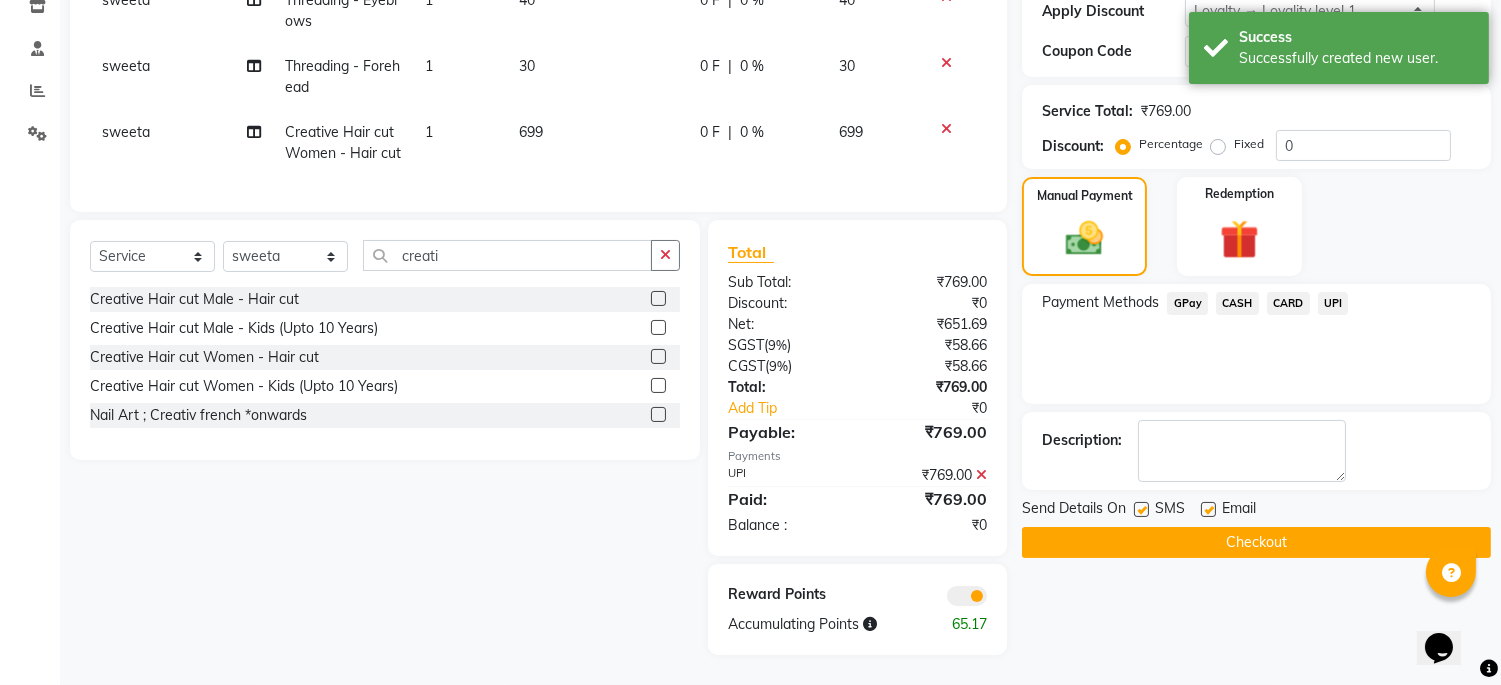 click on "Checkout" 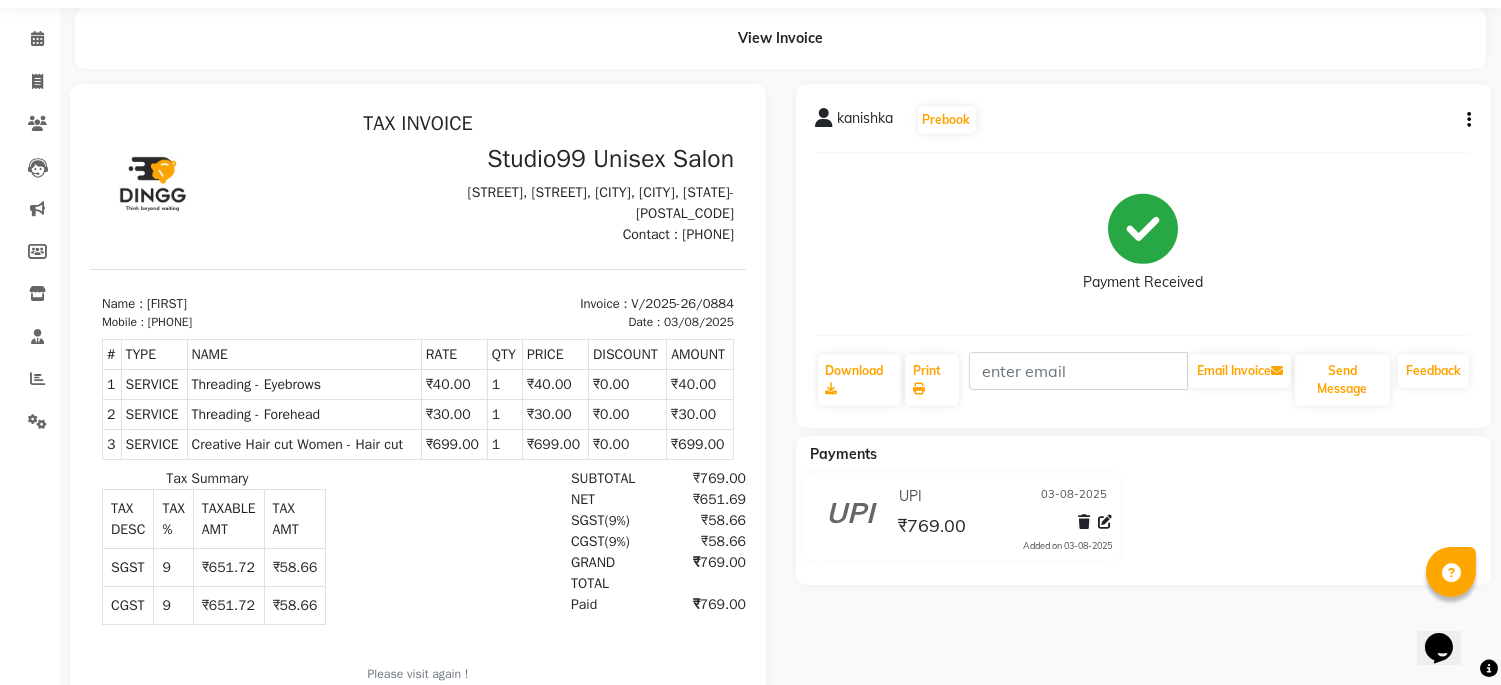 scroll, scrollTop: 0, scrollLeft: 0, axis: both 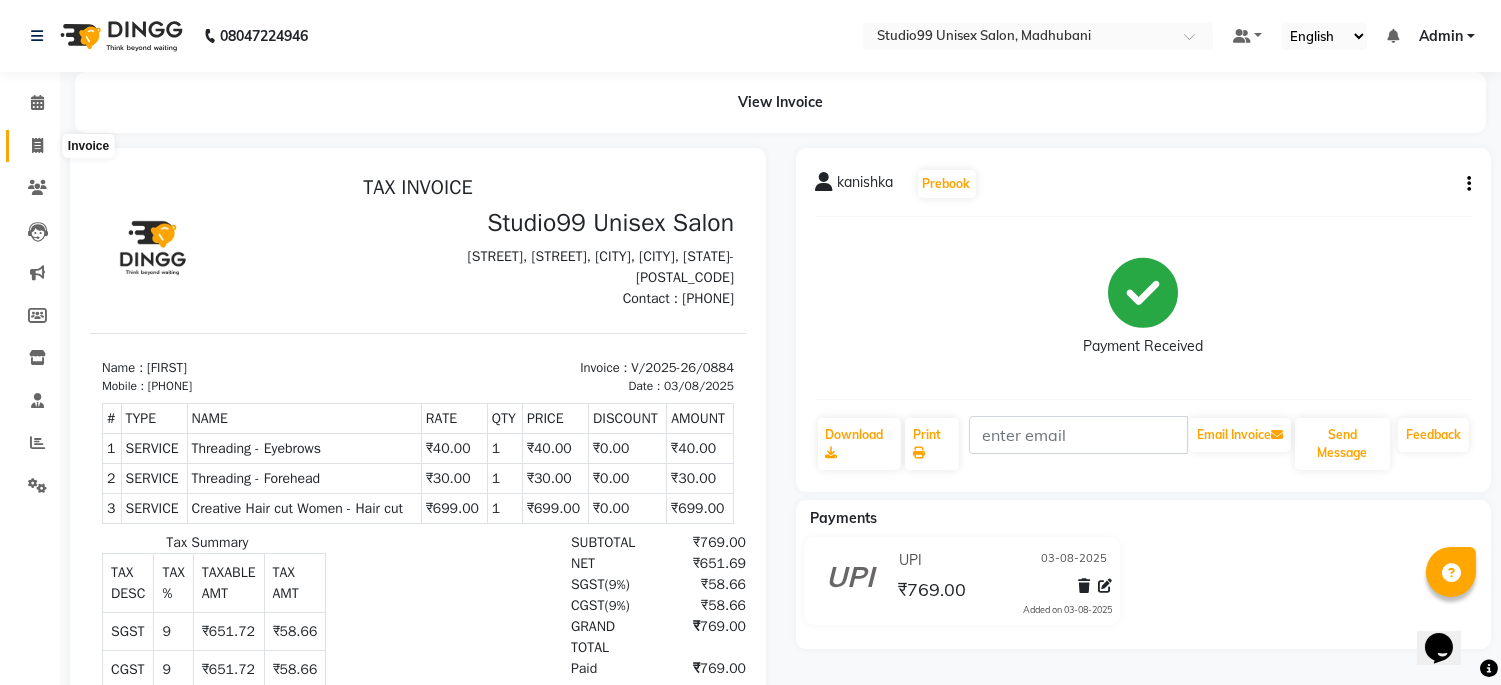 click 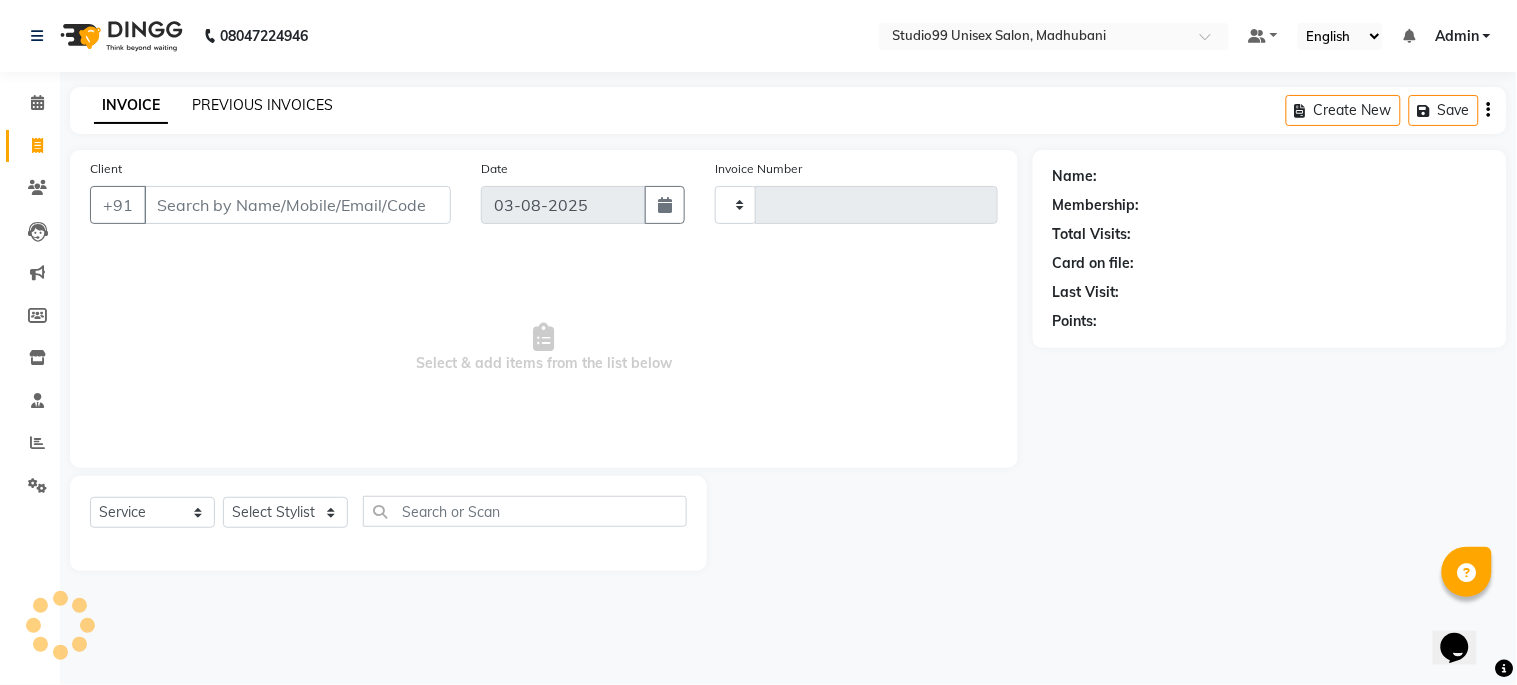 click on "PREVIOUS INVOICES" 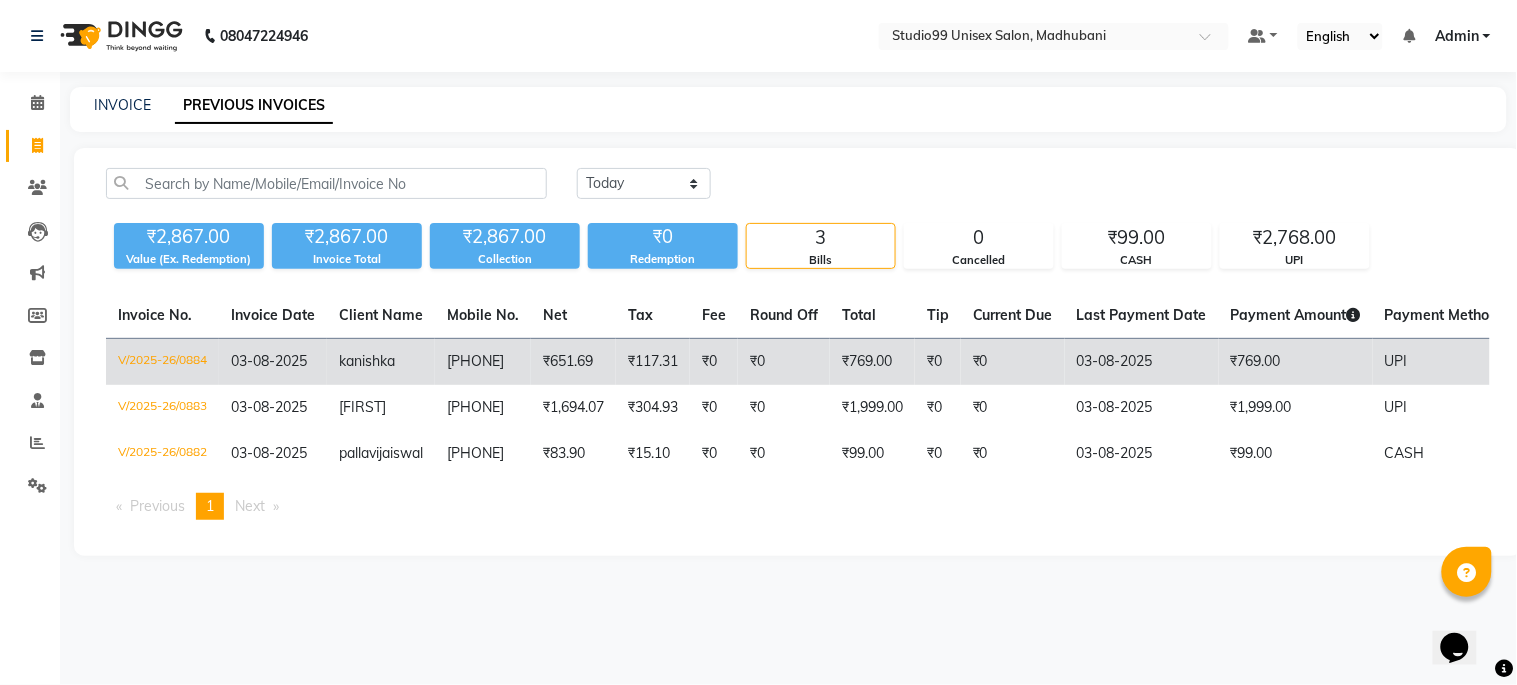 click on "V/2025-26/0884" 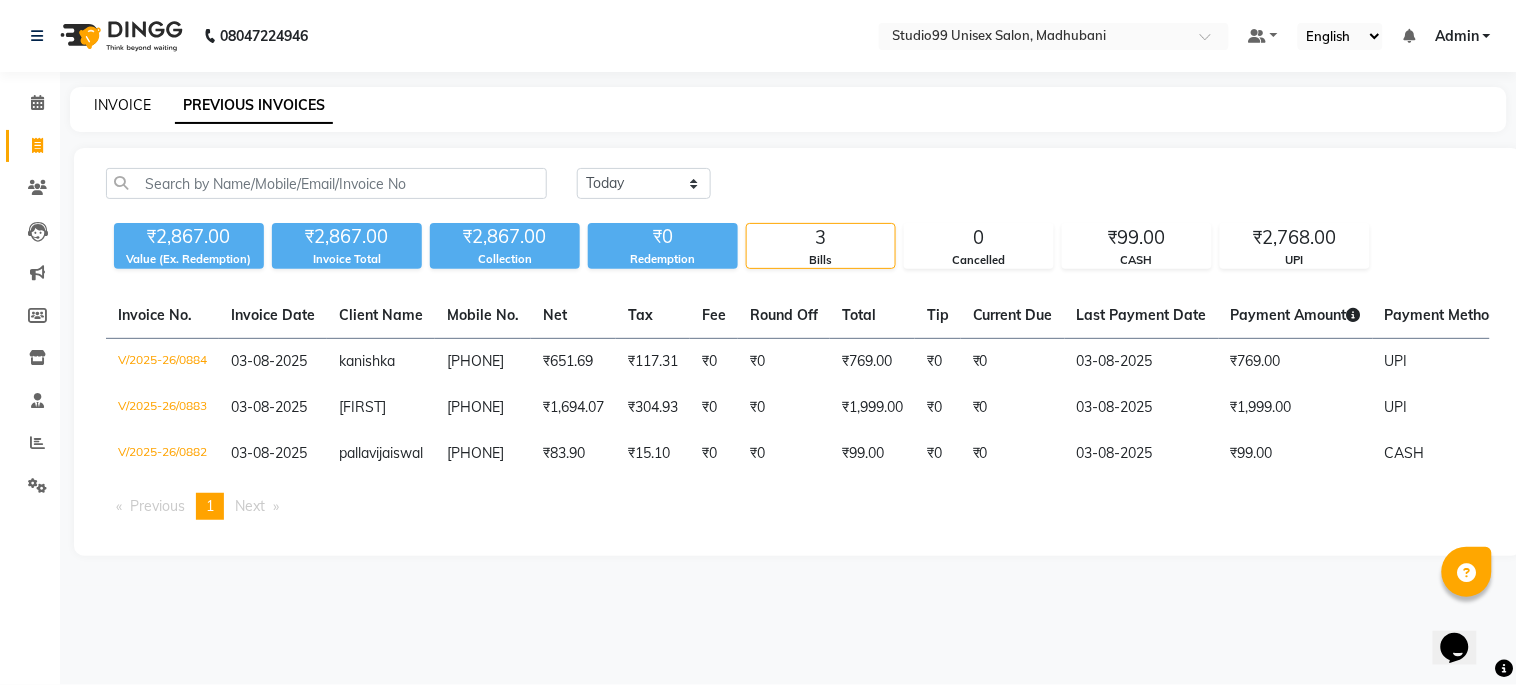click on "INVOICE" 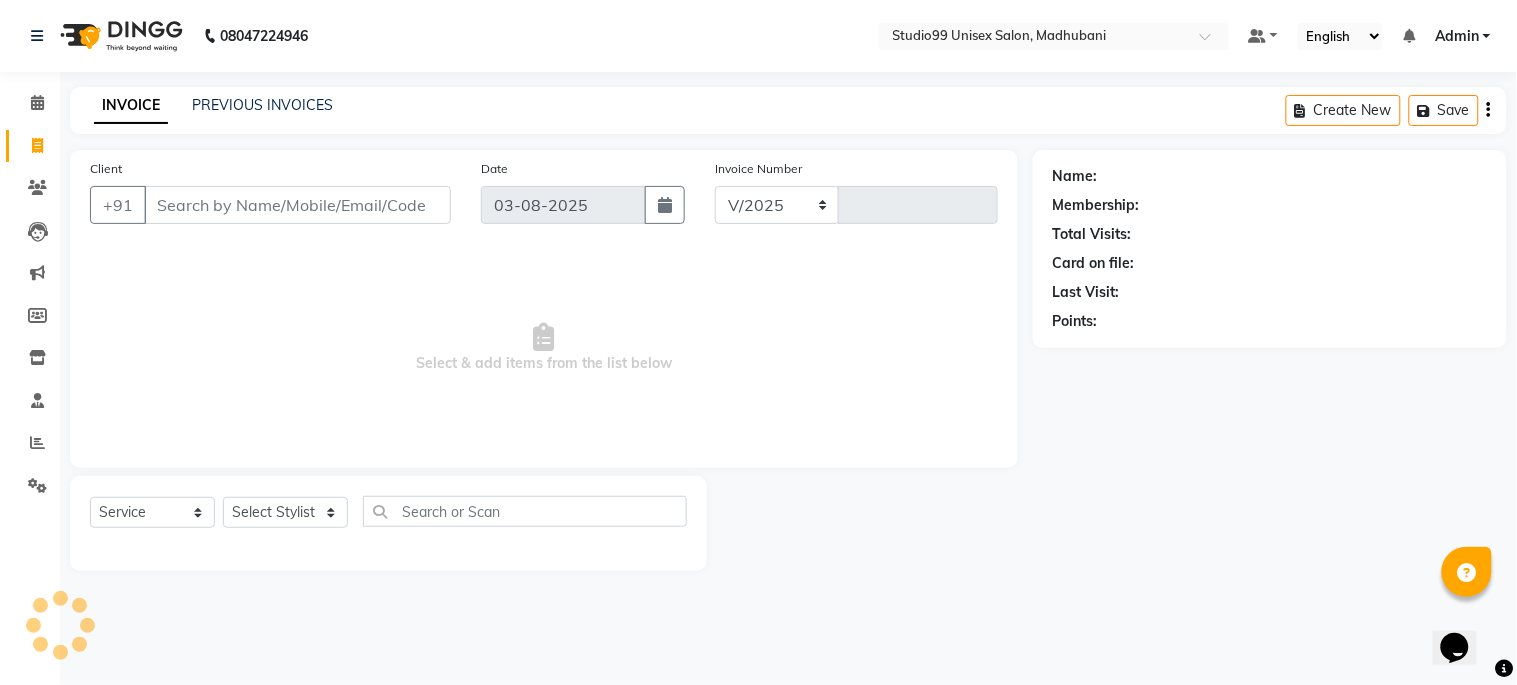 select on "6061" 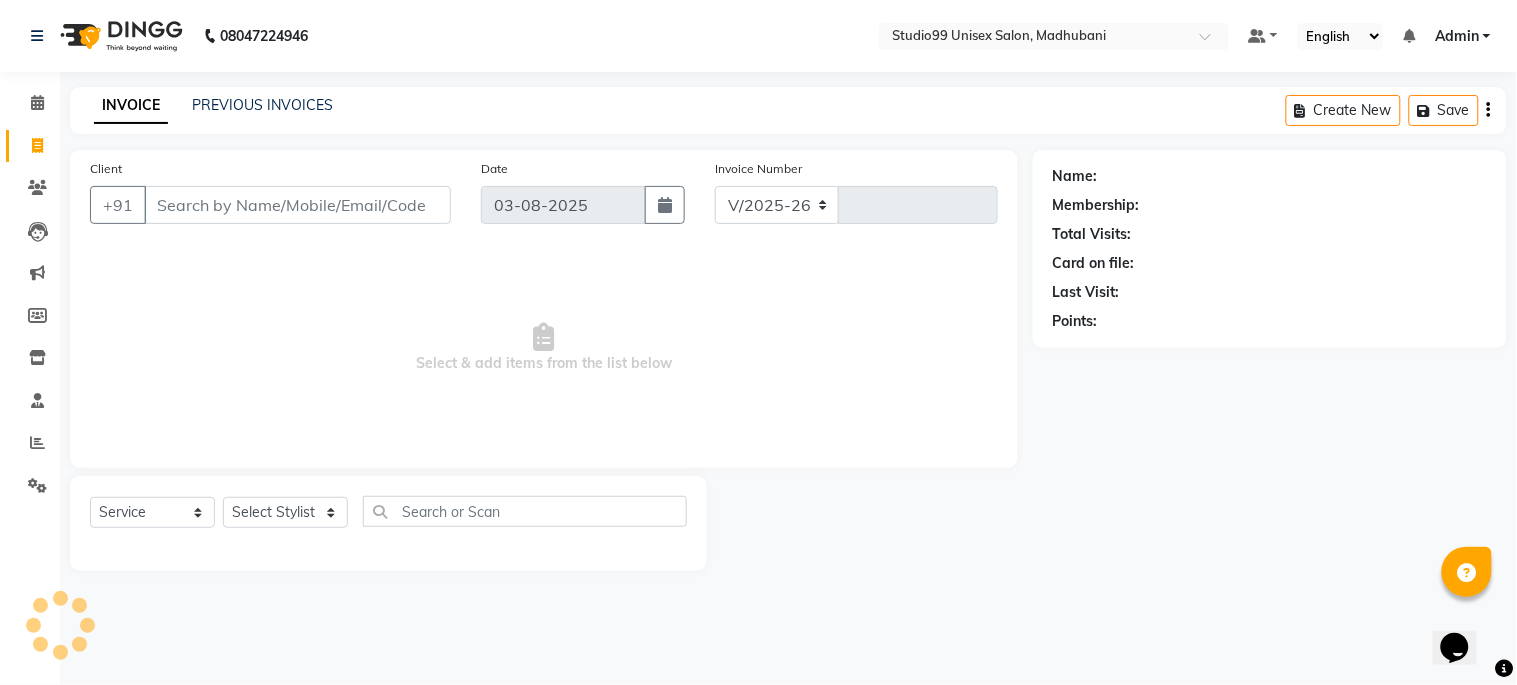type on "0885" 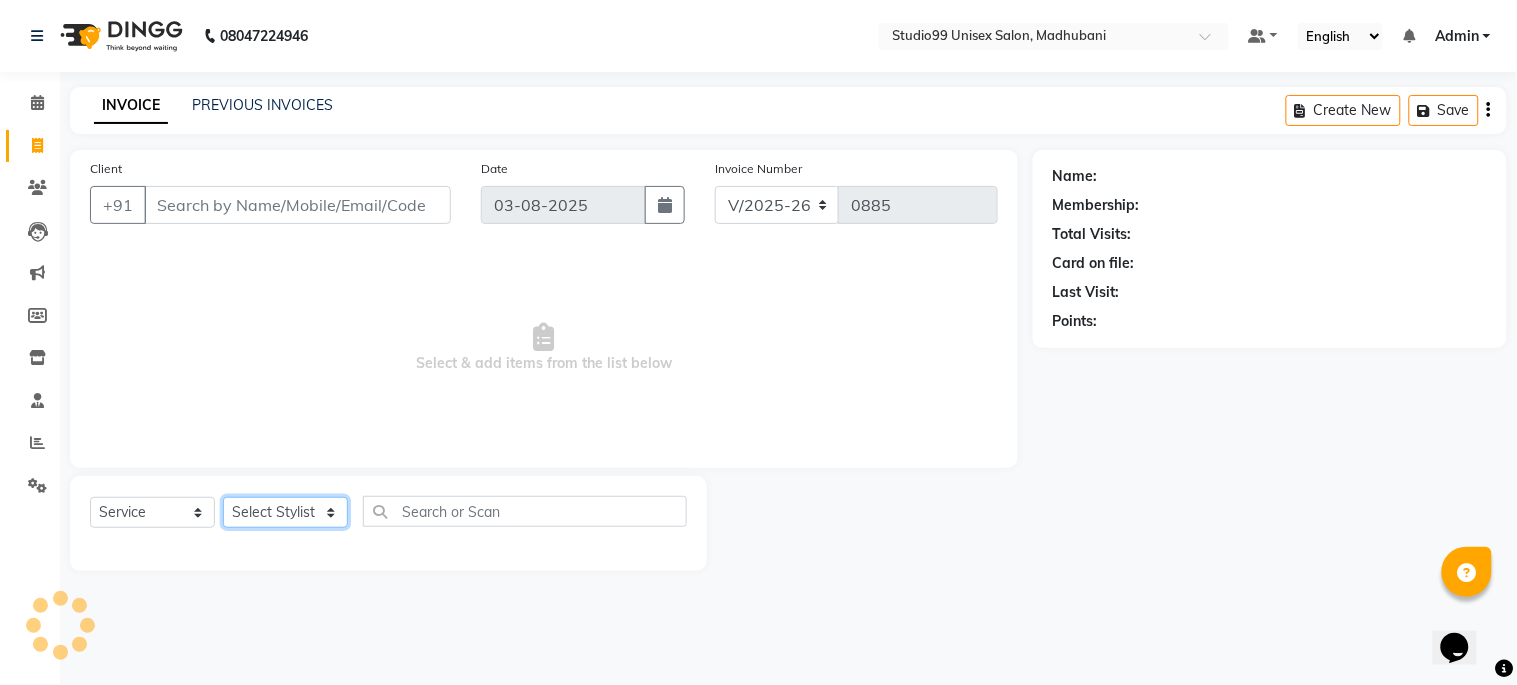 click on "Select Stylist Admin [LAST] [LAST] [LAST] [LAST] [LAST] [LAST] [LAST] [LAST]" 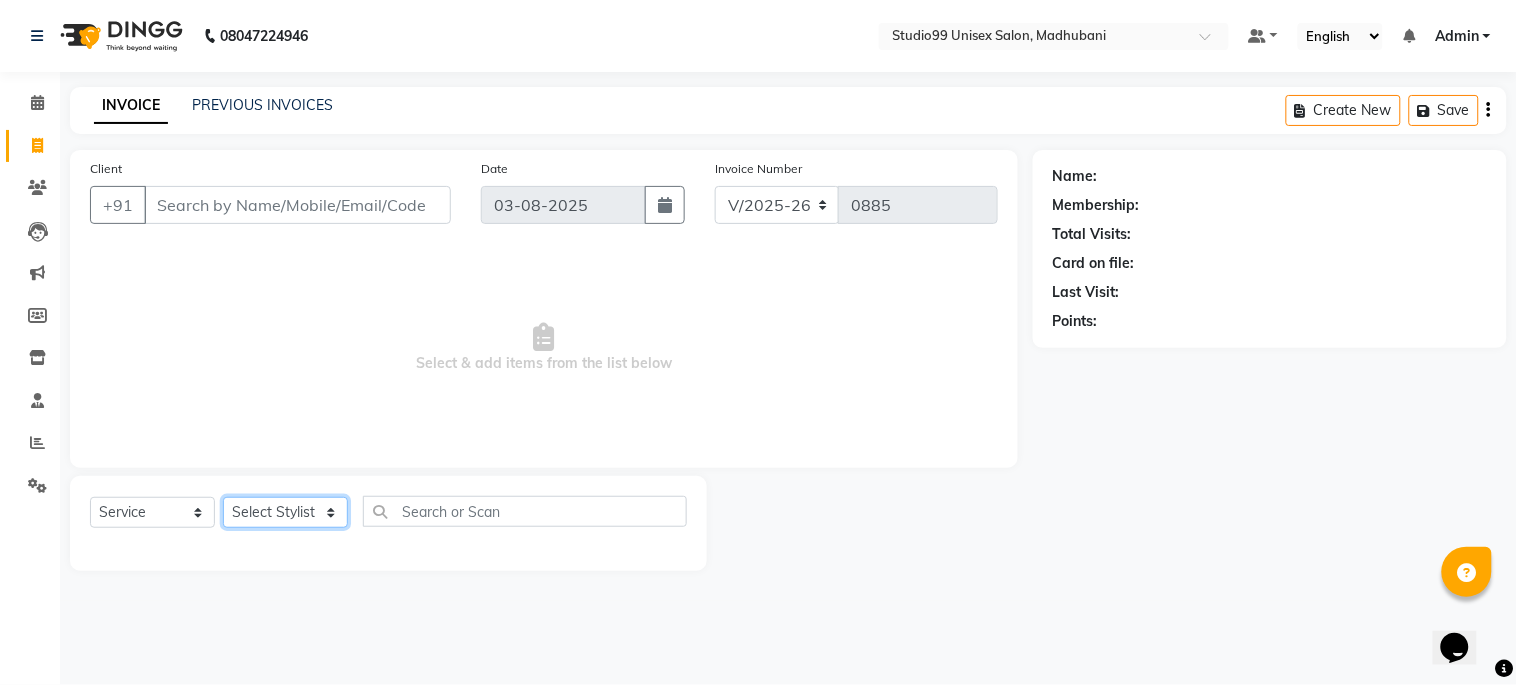 select on "45039" 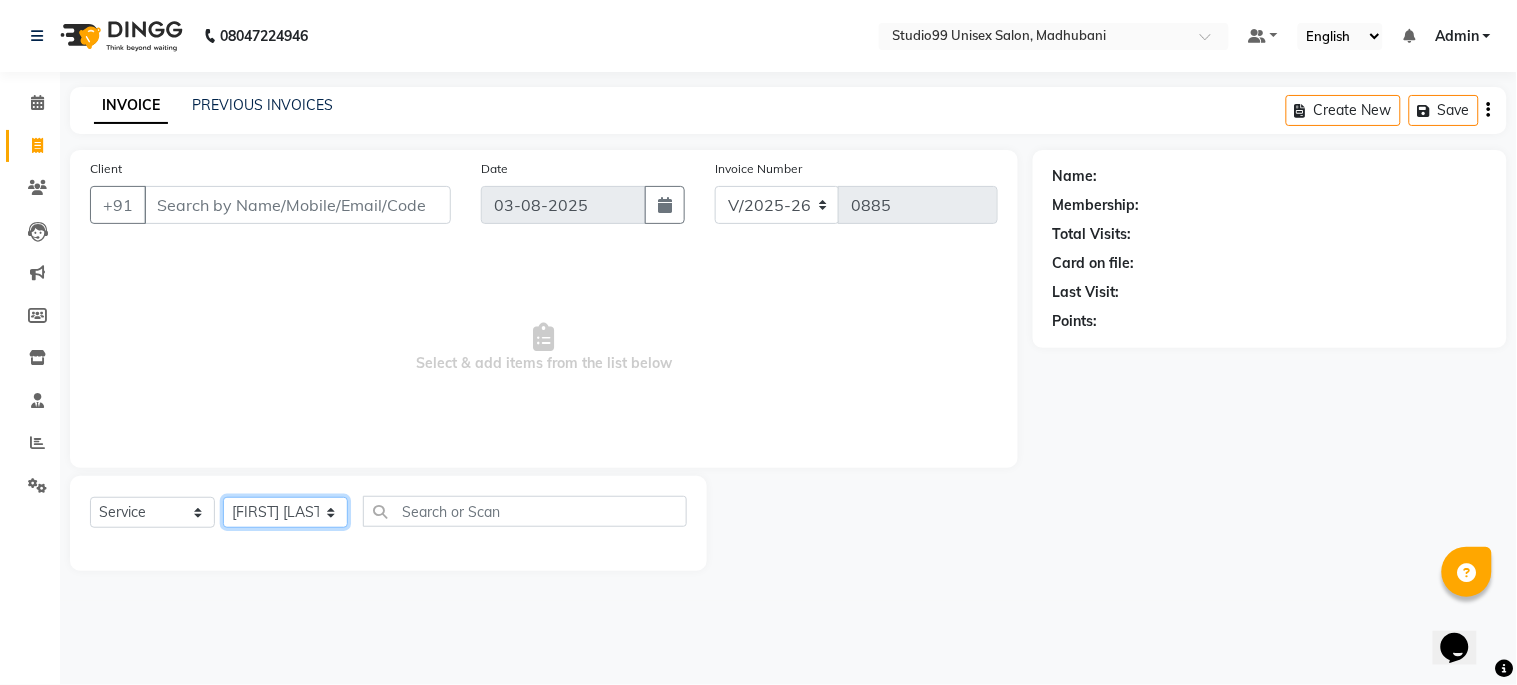 click on "Select Stylist Admin [LAST] [LAST] [LAST] [LAST] [LAST] [LAST] [LAST] [LAST]" 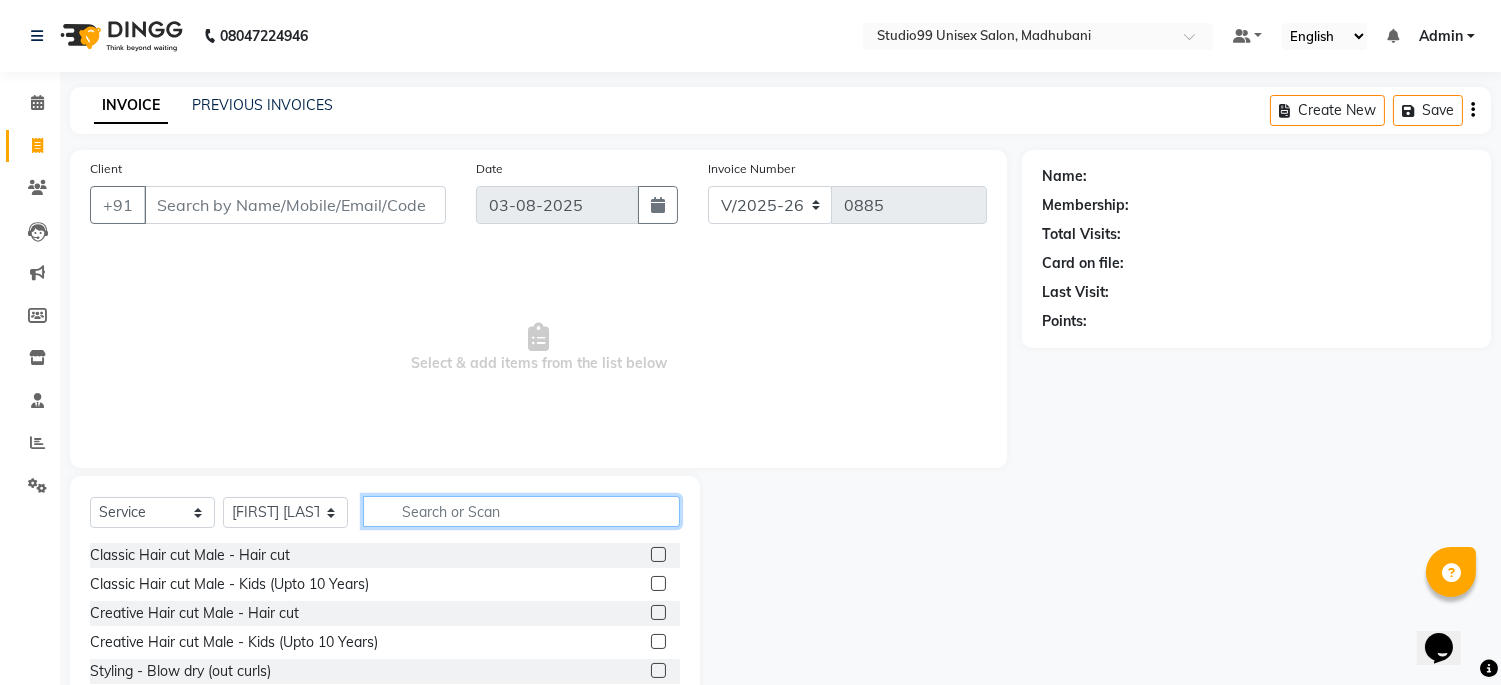 click 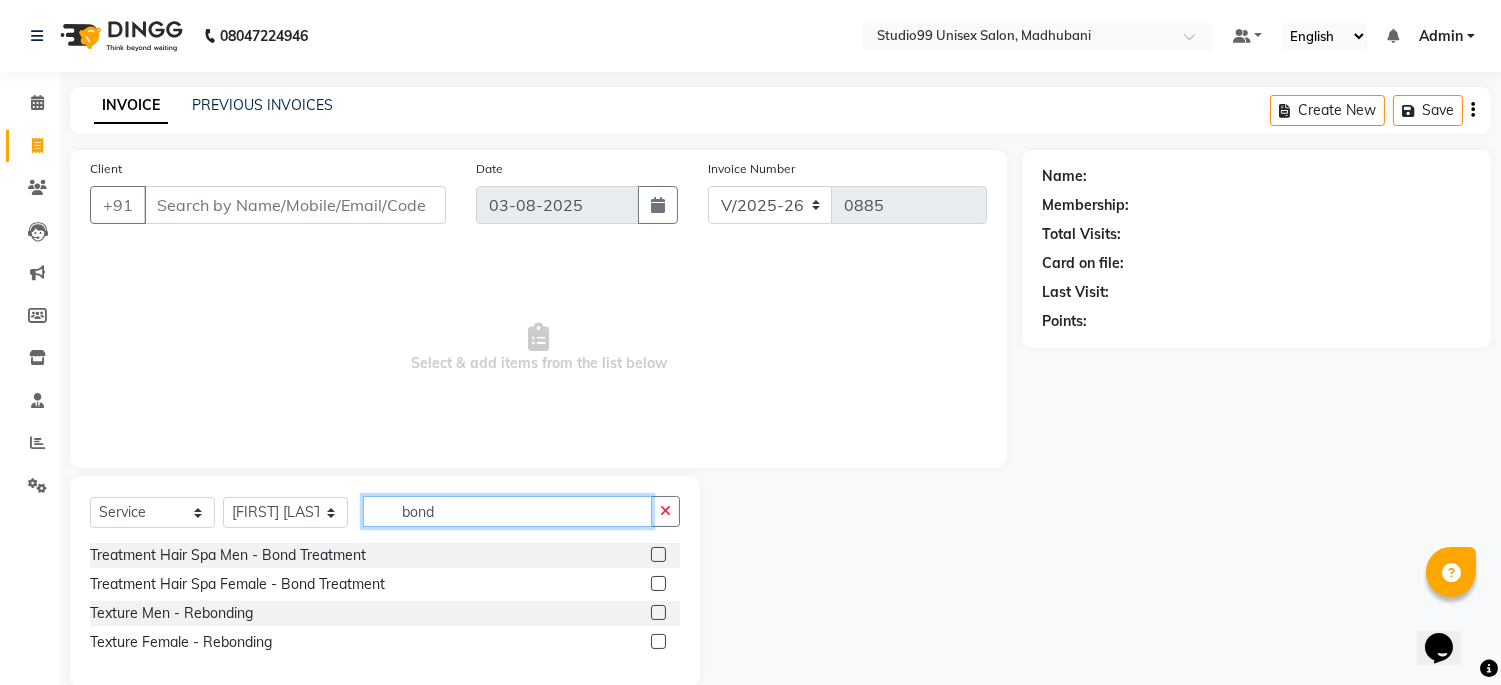 type on "bond" 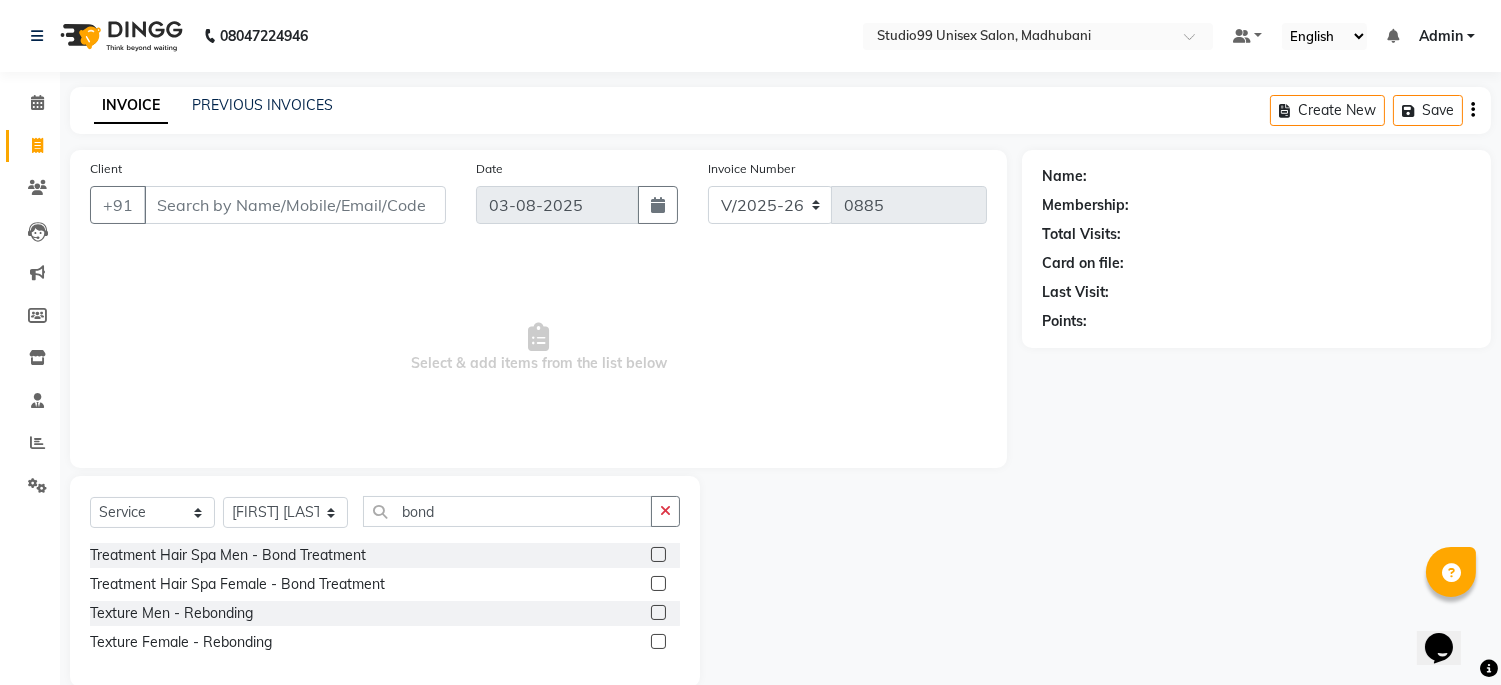 click 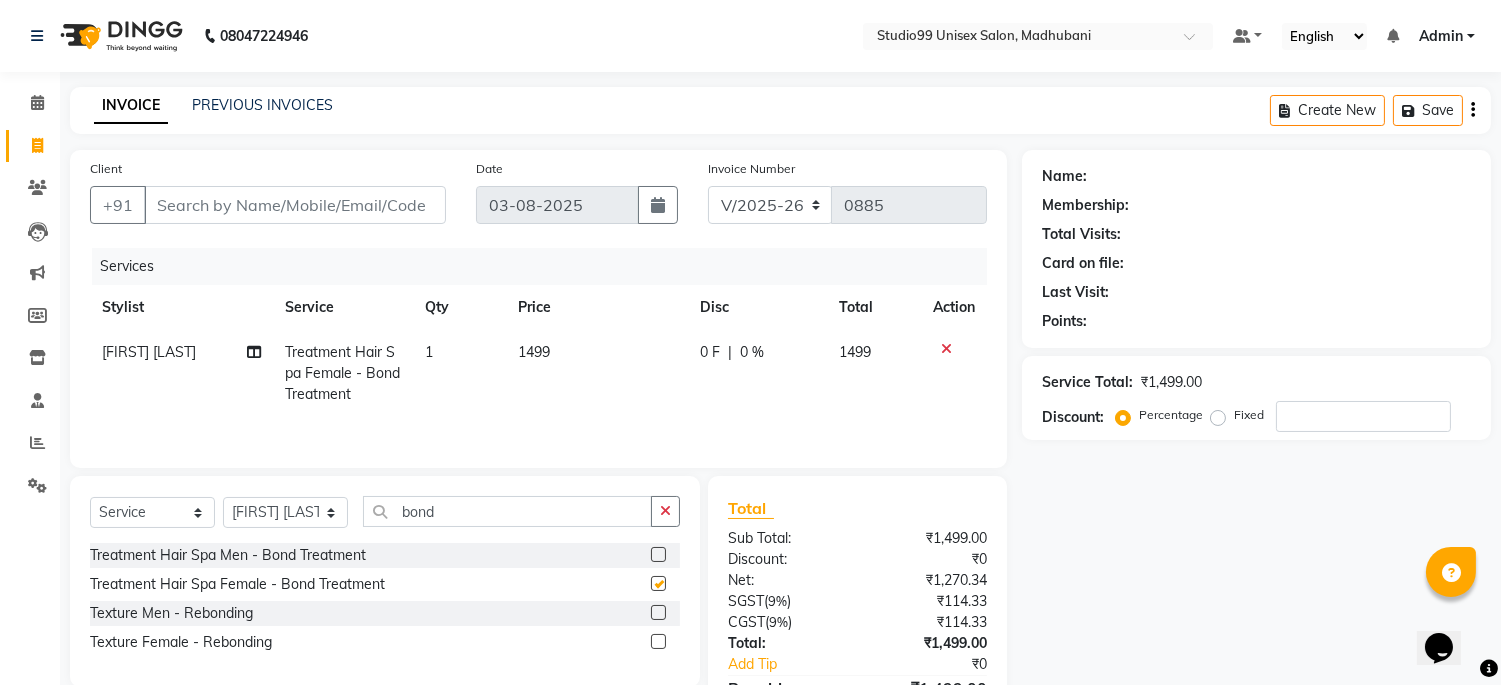 checkbox on "false" 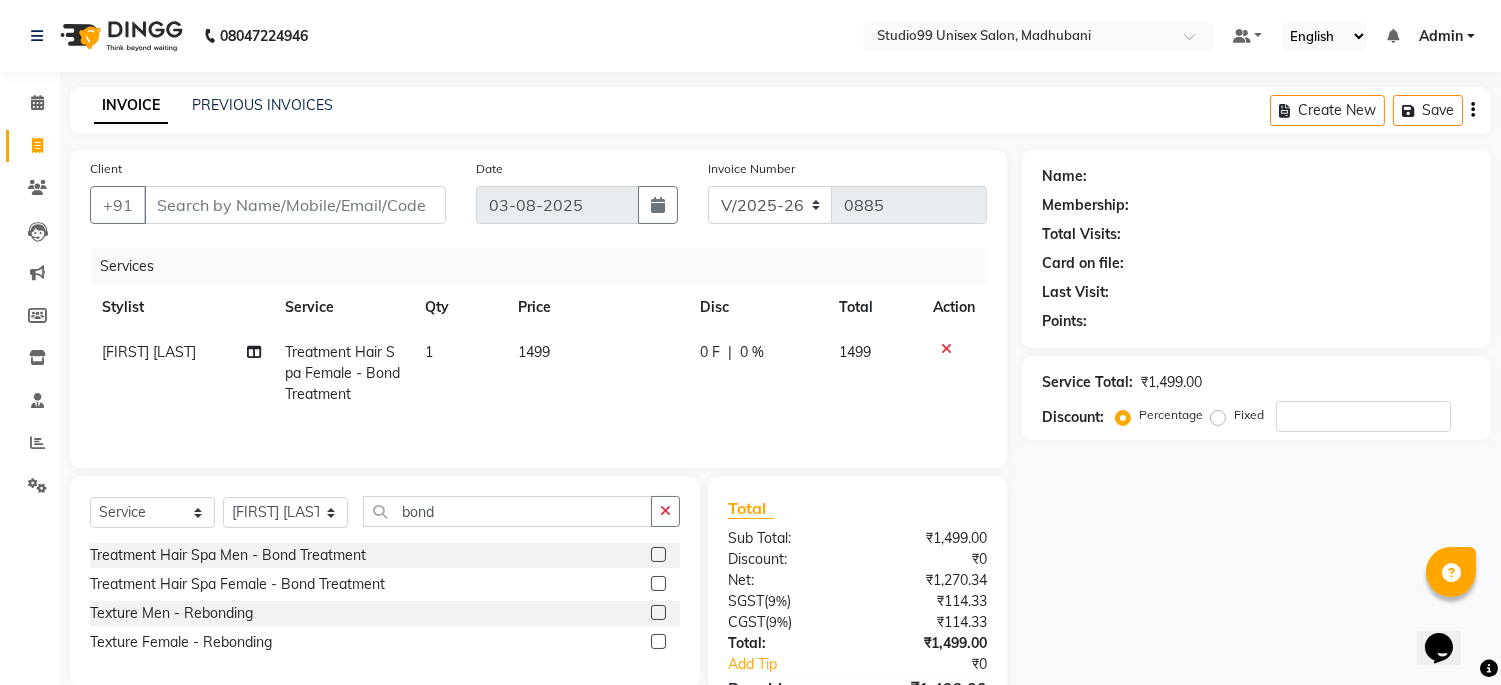 click on "1499" 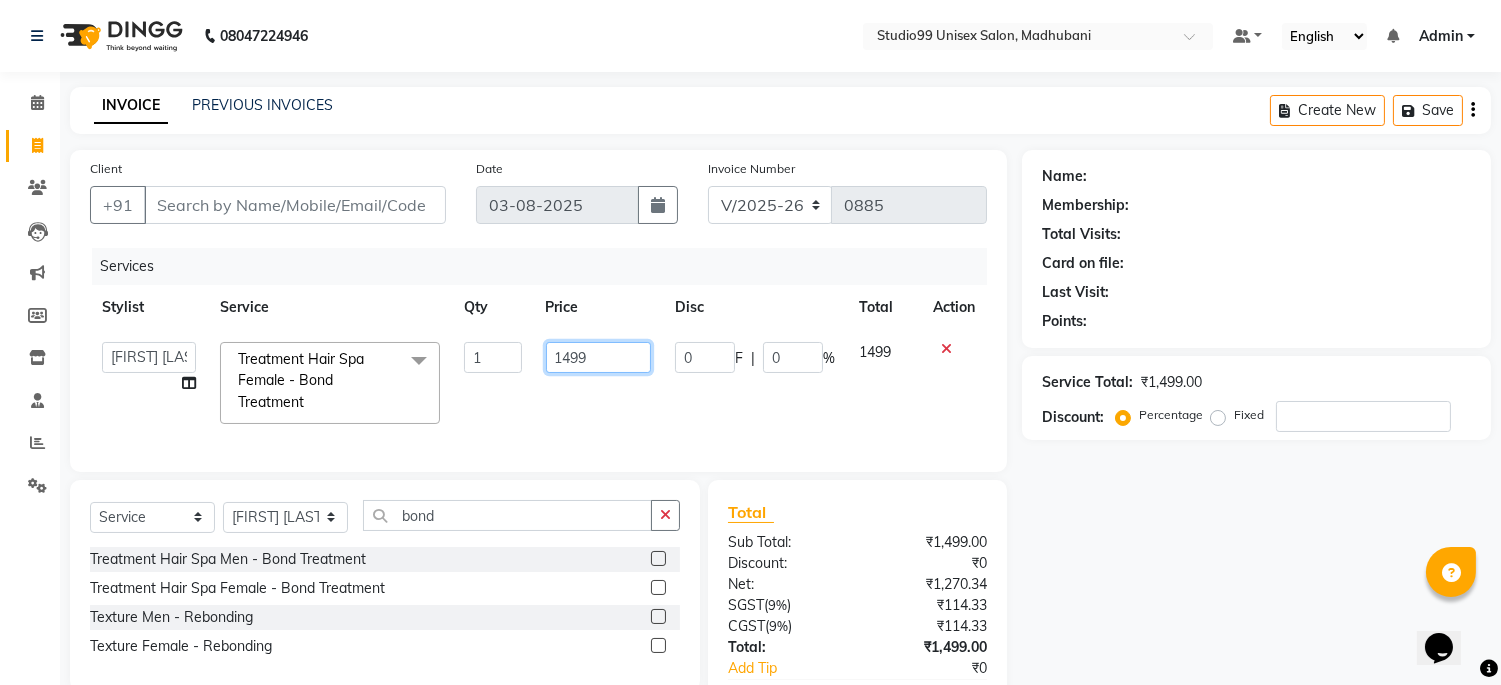 click on "1499" 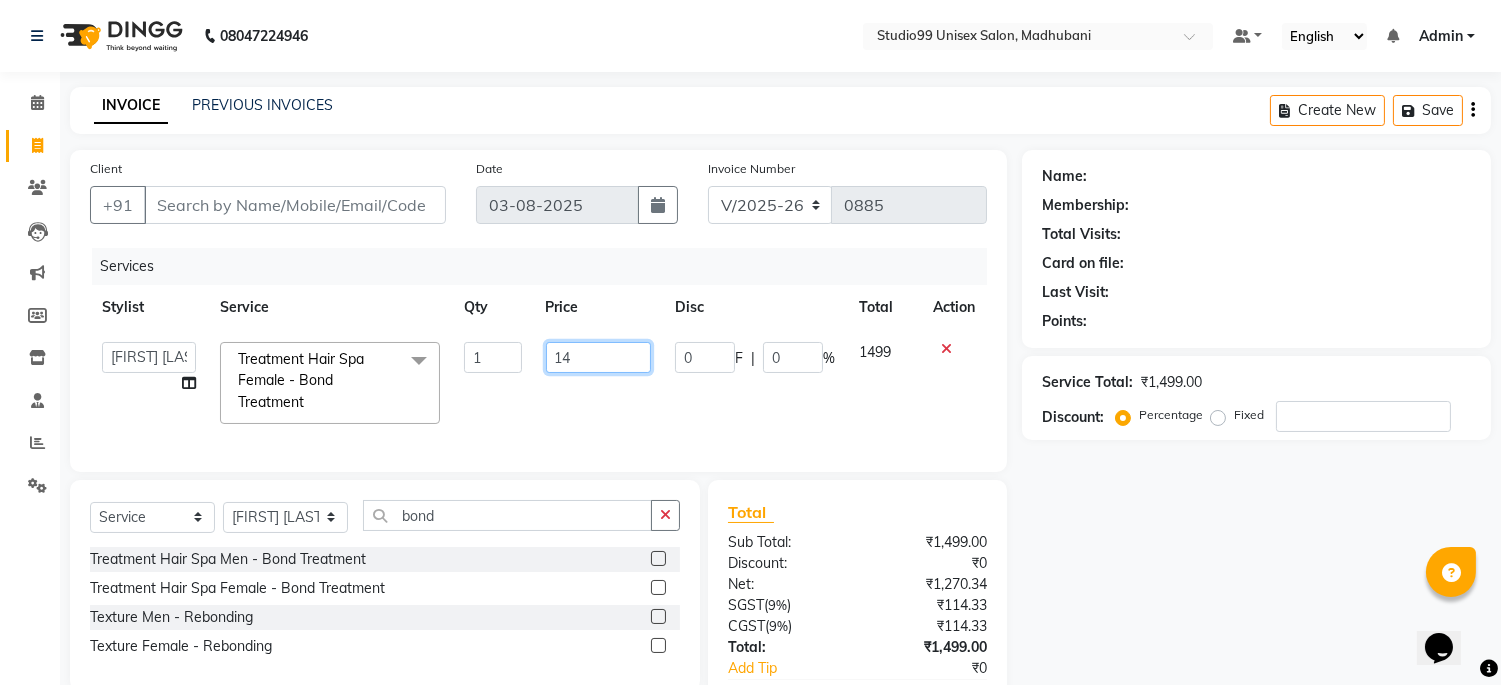 type on "1" 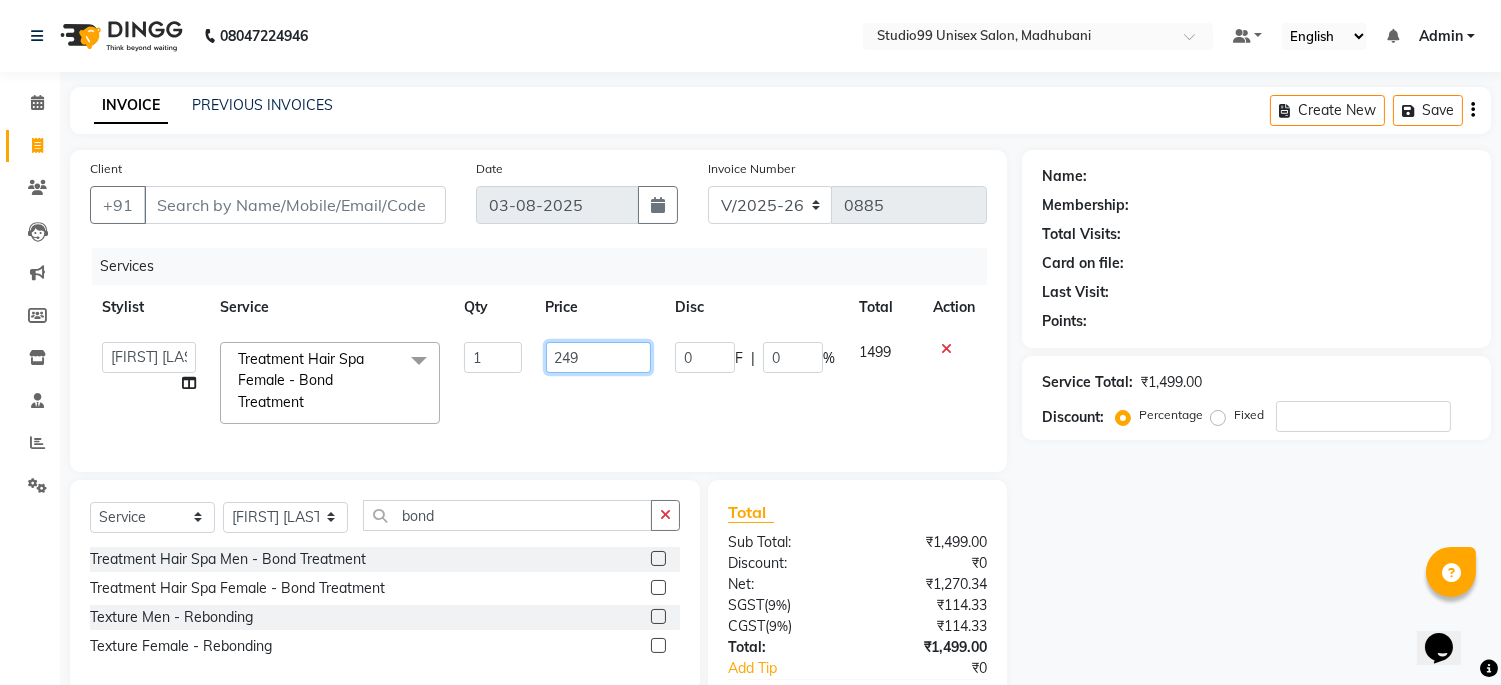 type on "2499" 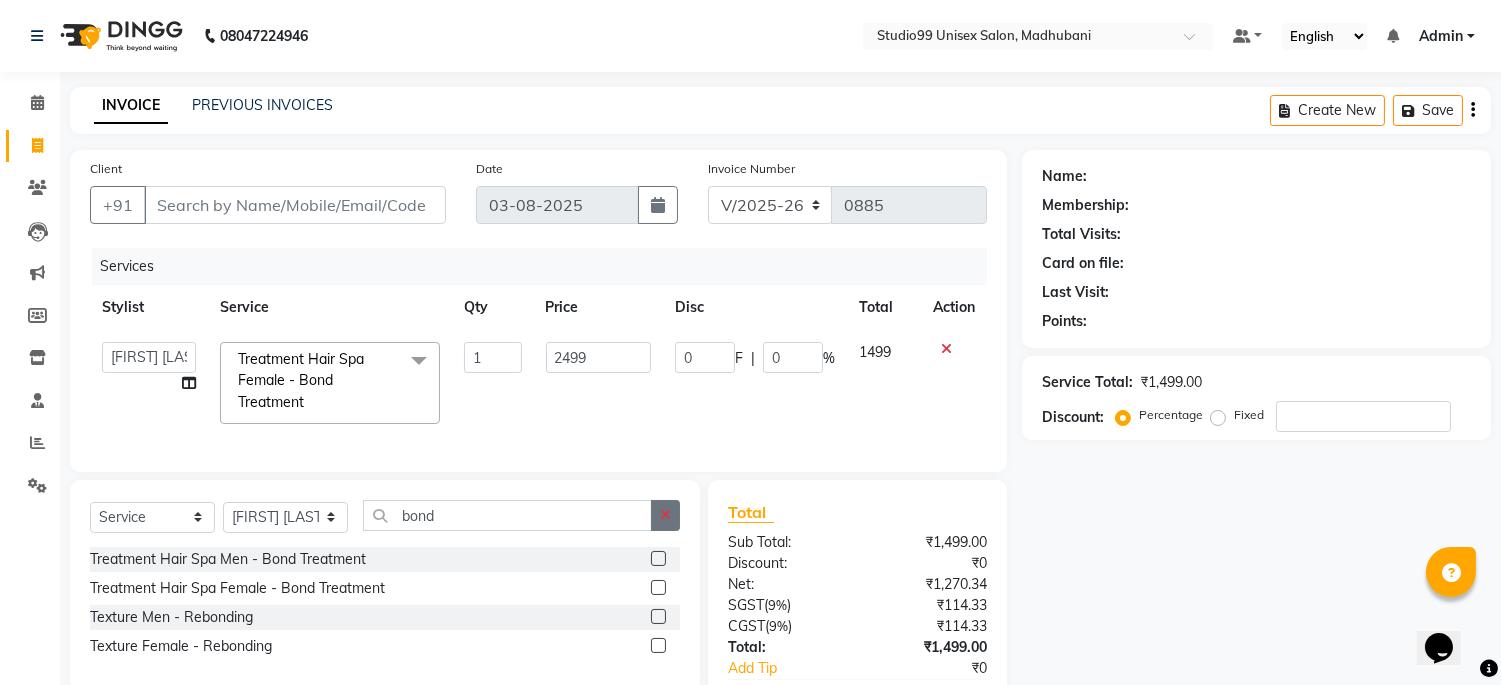 click on "Select Service Product Membership Package Voucher Prepaid Gift Card Select Stylist Admin [LAST] [LAST] [LAST] [LAST] [LAST] [LAST] [LAST] [LAST] tri Grooming - Beard Tri under arms trimimg body hair trimimg Makeup - Trial Makeup" 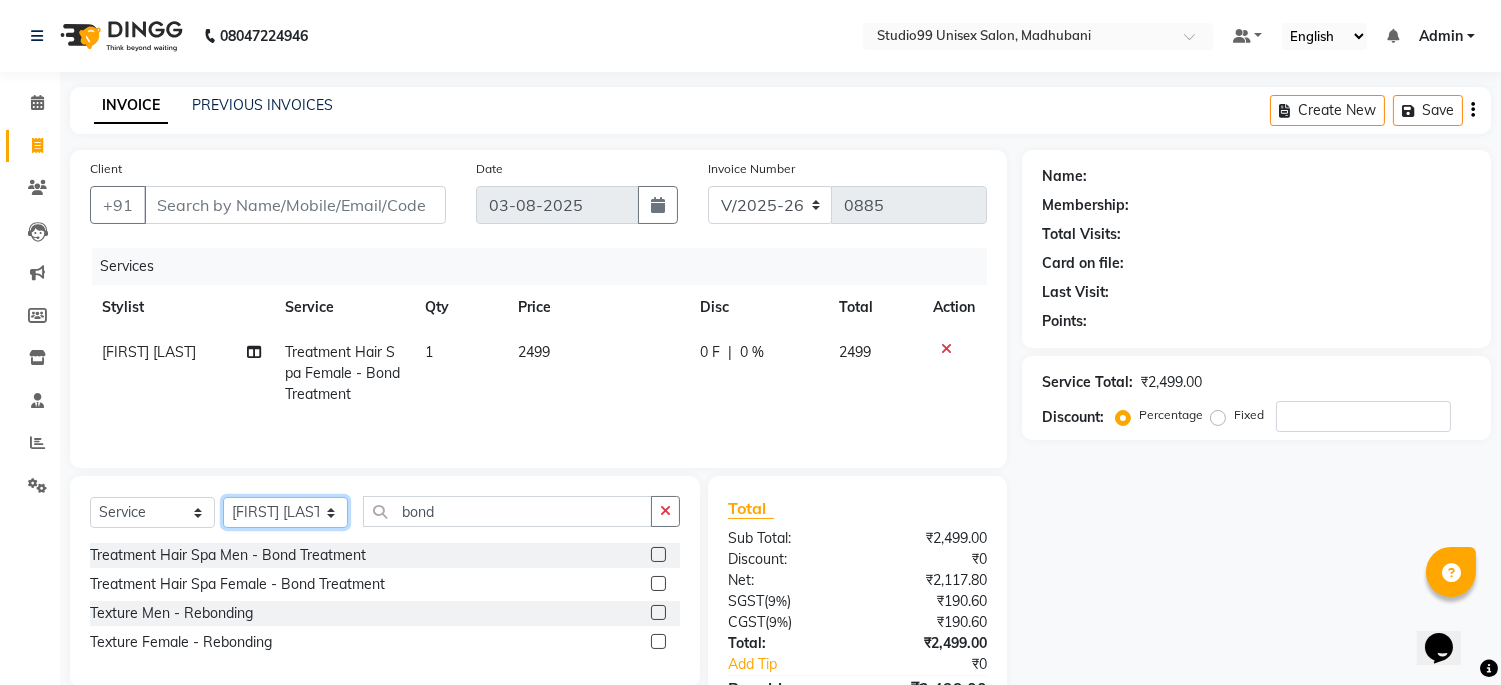click on "Select Stylist Admin [LAST] [LAST] [LAST] [LAST] [LAST] [LAST] [LAST] [LAST]" 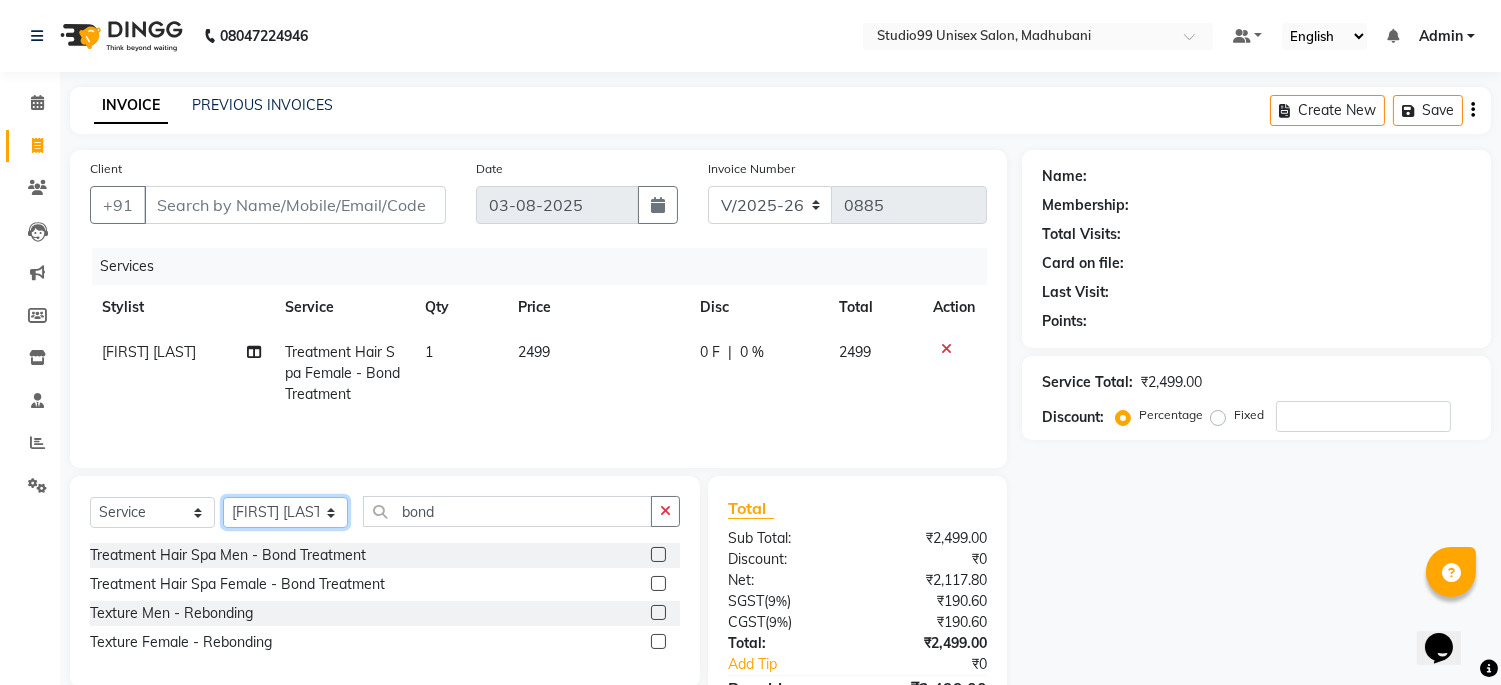 select on "74472" 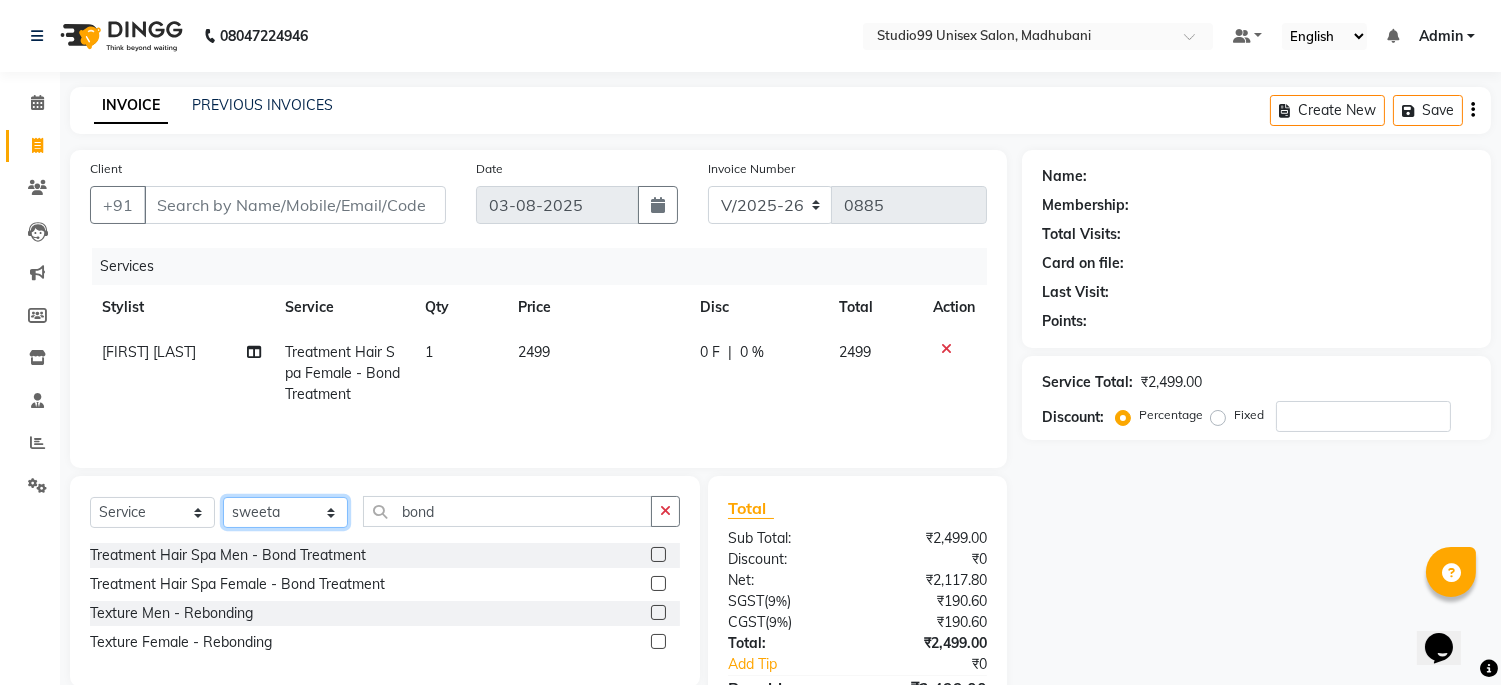 click on "Select Stylist Admin [LAST] [LAST] [LAST] [LAST] [LAST] [LAST] [LAST] [LAST]" 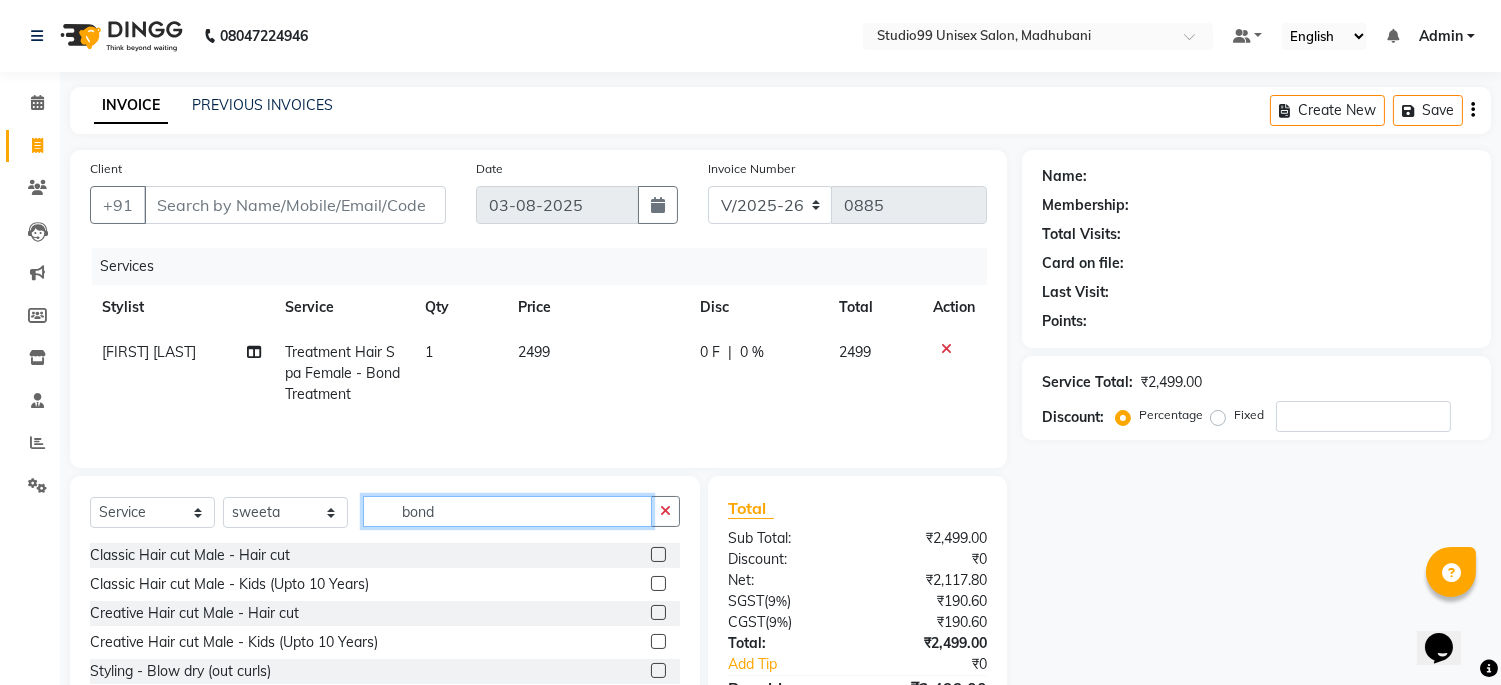 click on "bond" 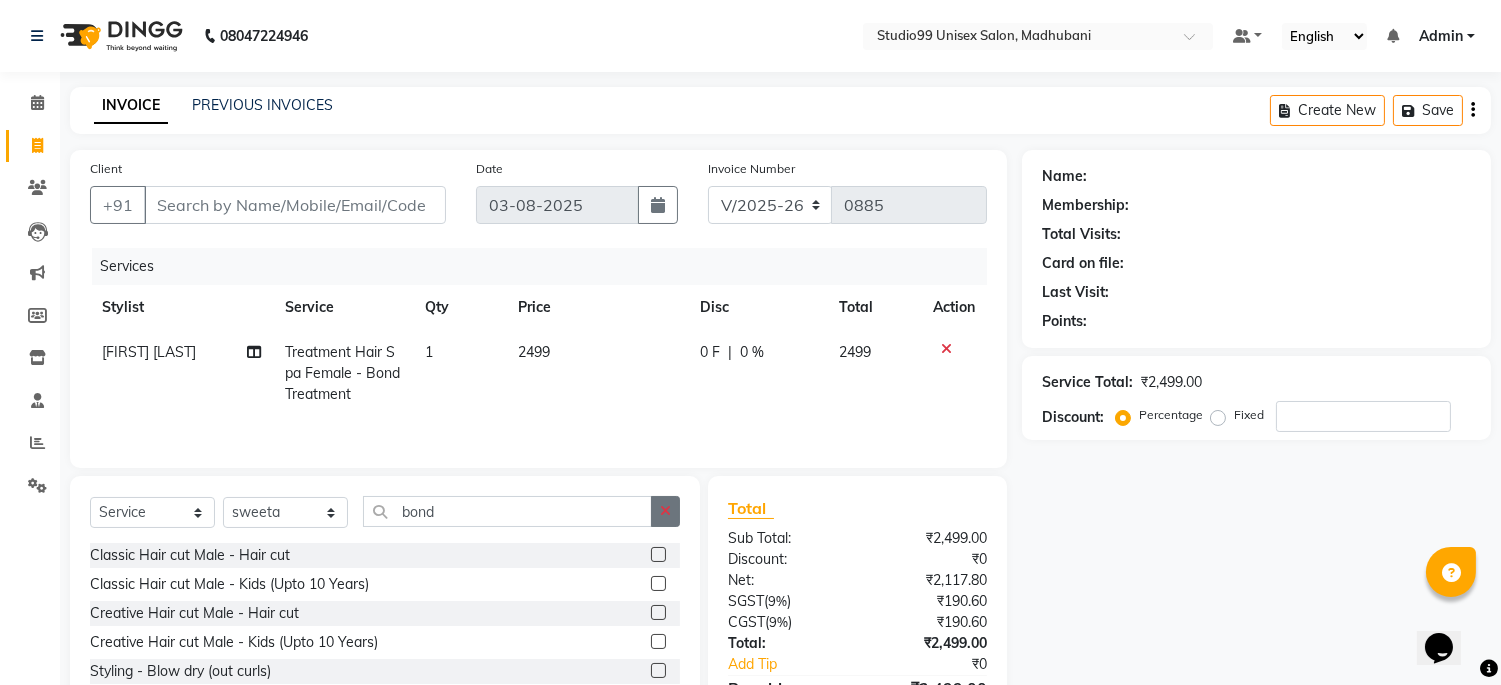 click 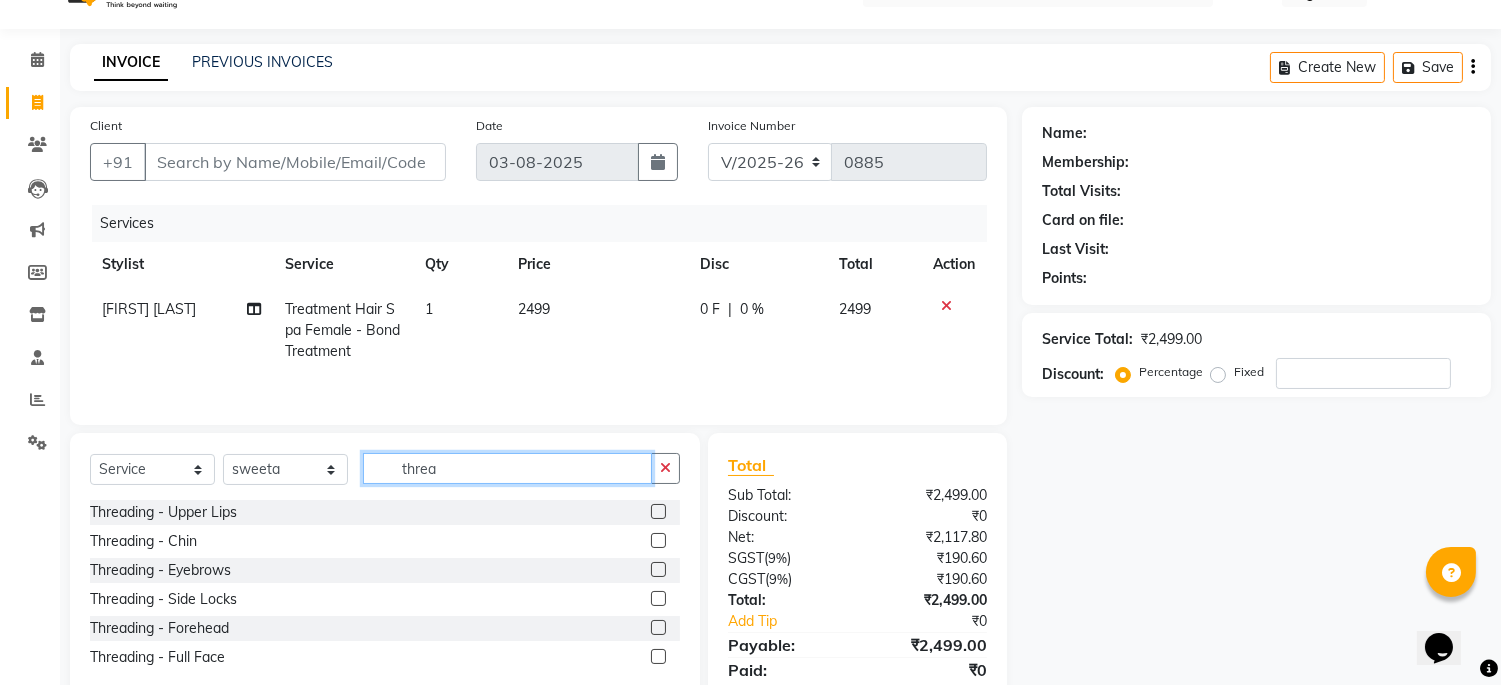 scroll, scrollTop: 116, scrollLeft: 0, axis: vertical 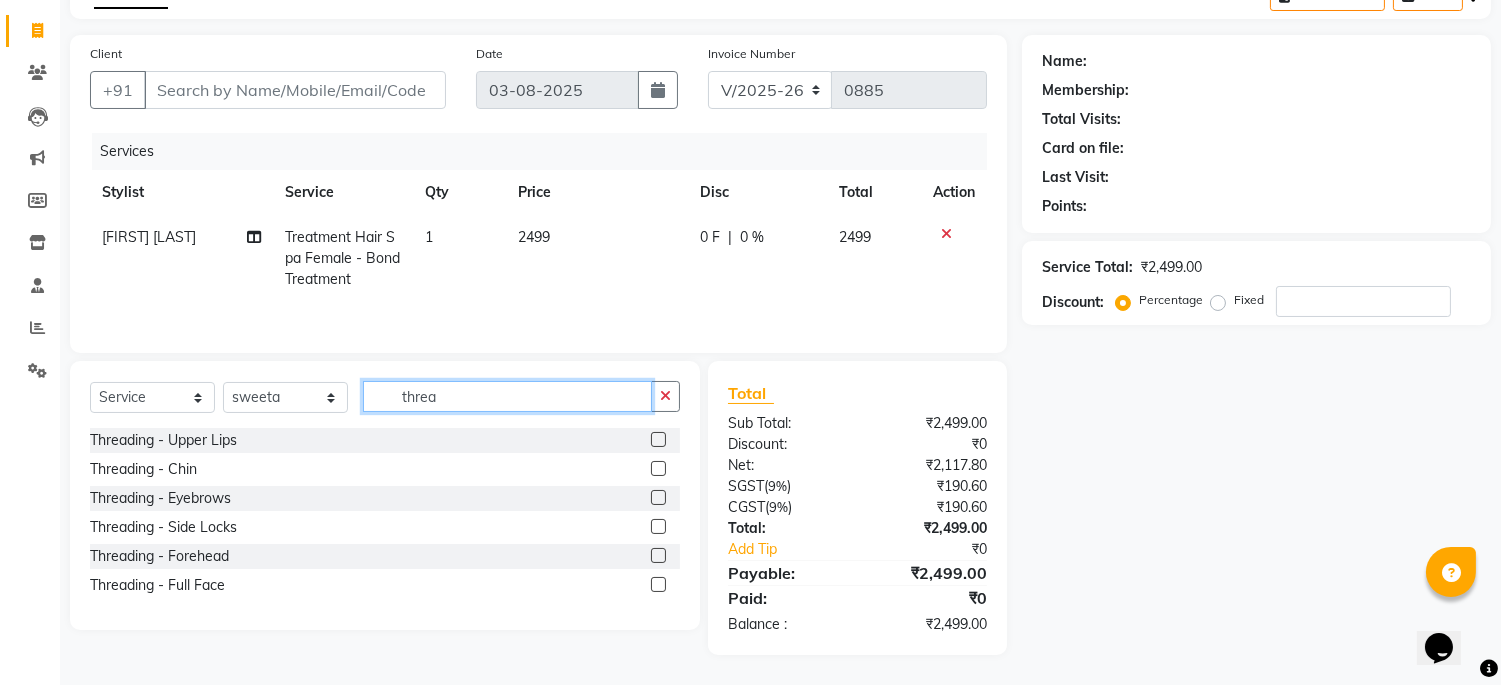 type on "threa" 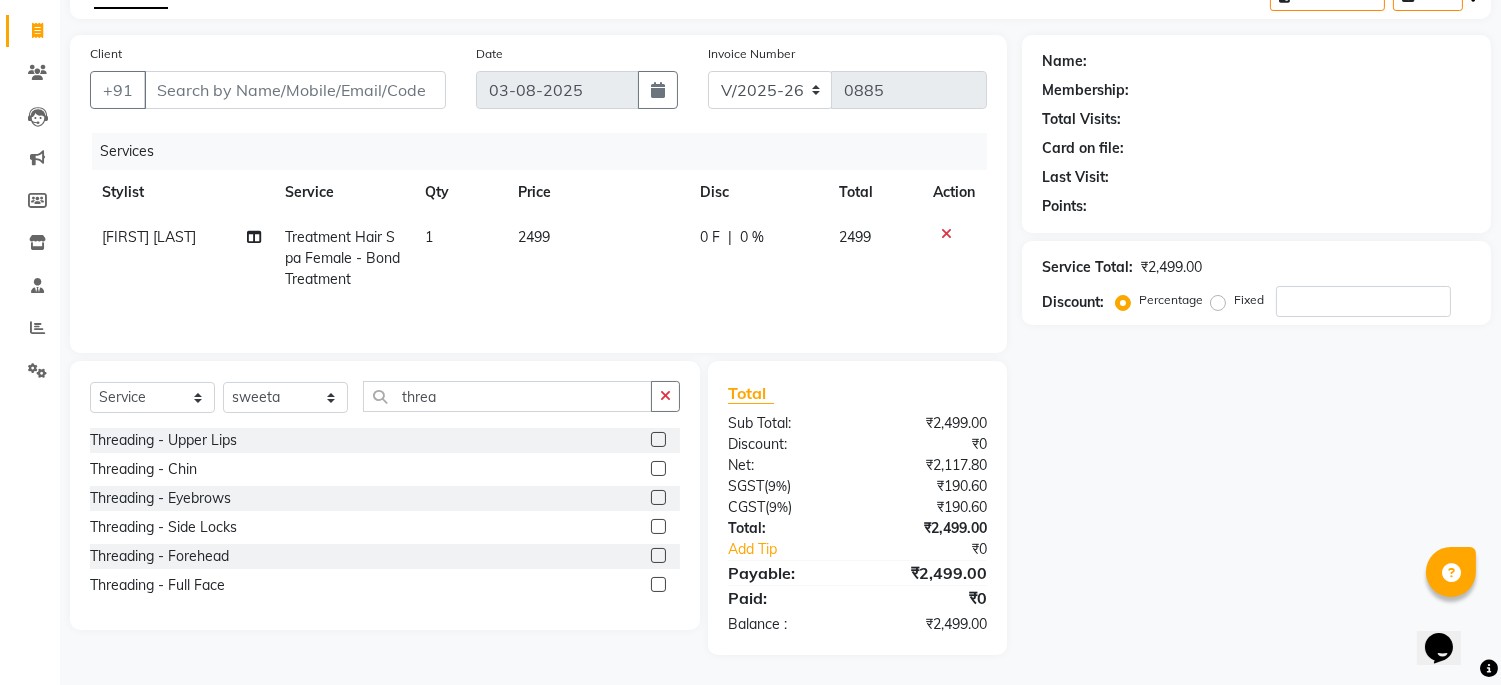 click 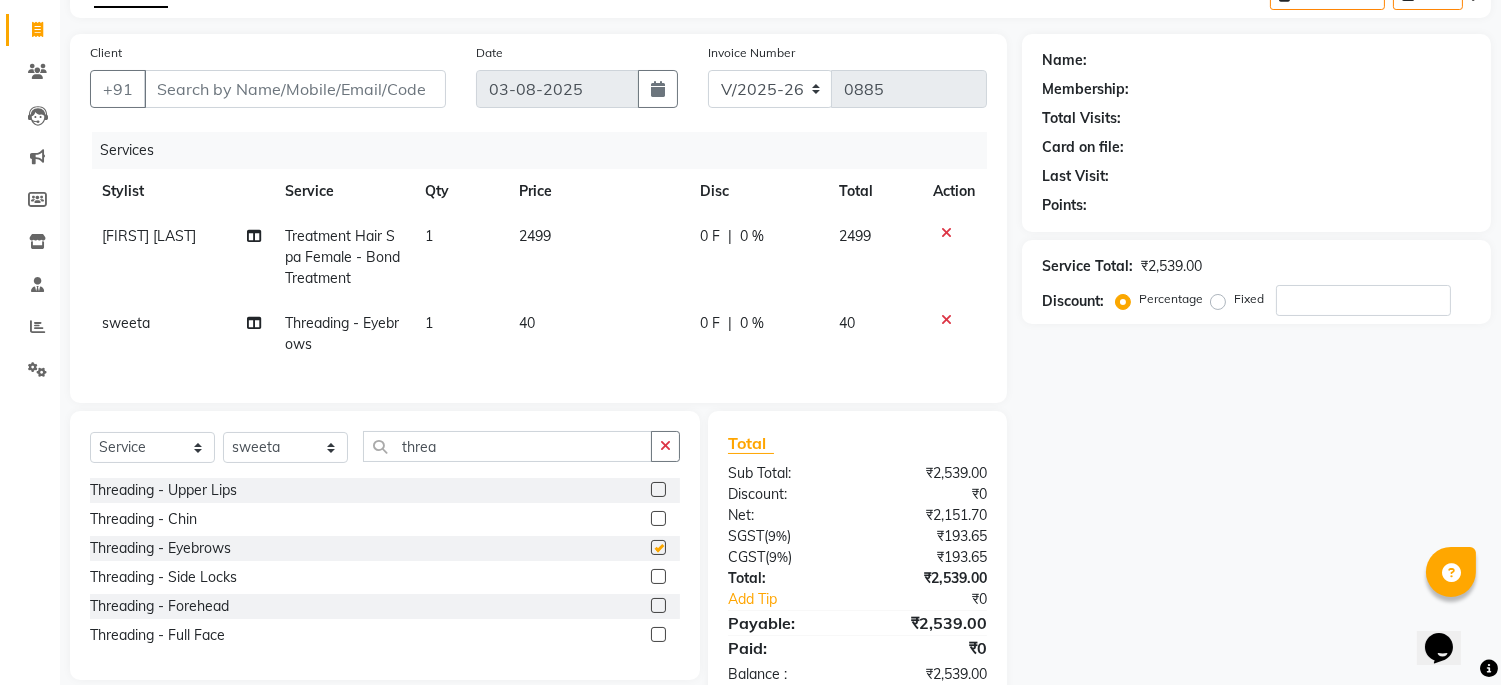 checkbox on "false" 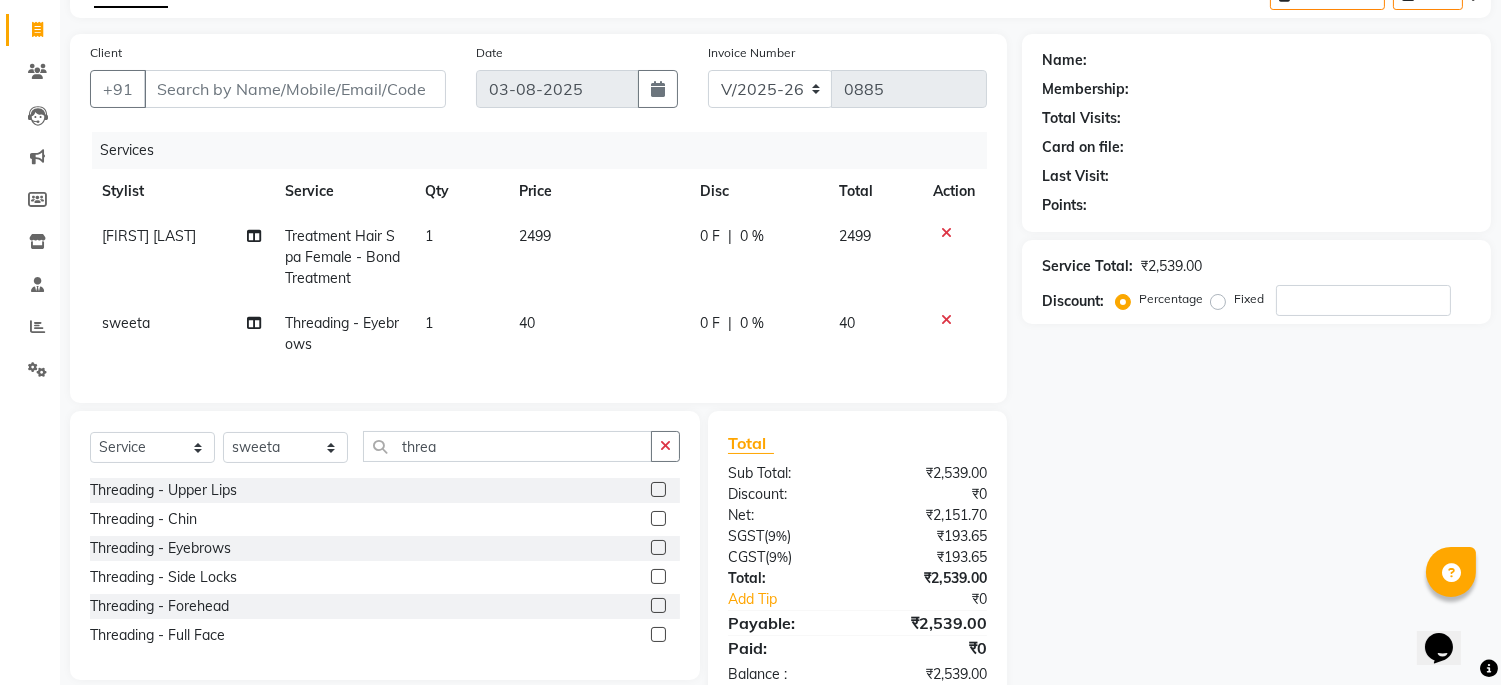 click on "Threading - Forehead" 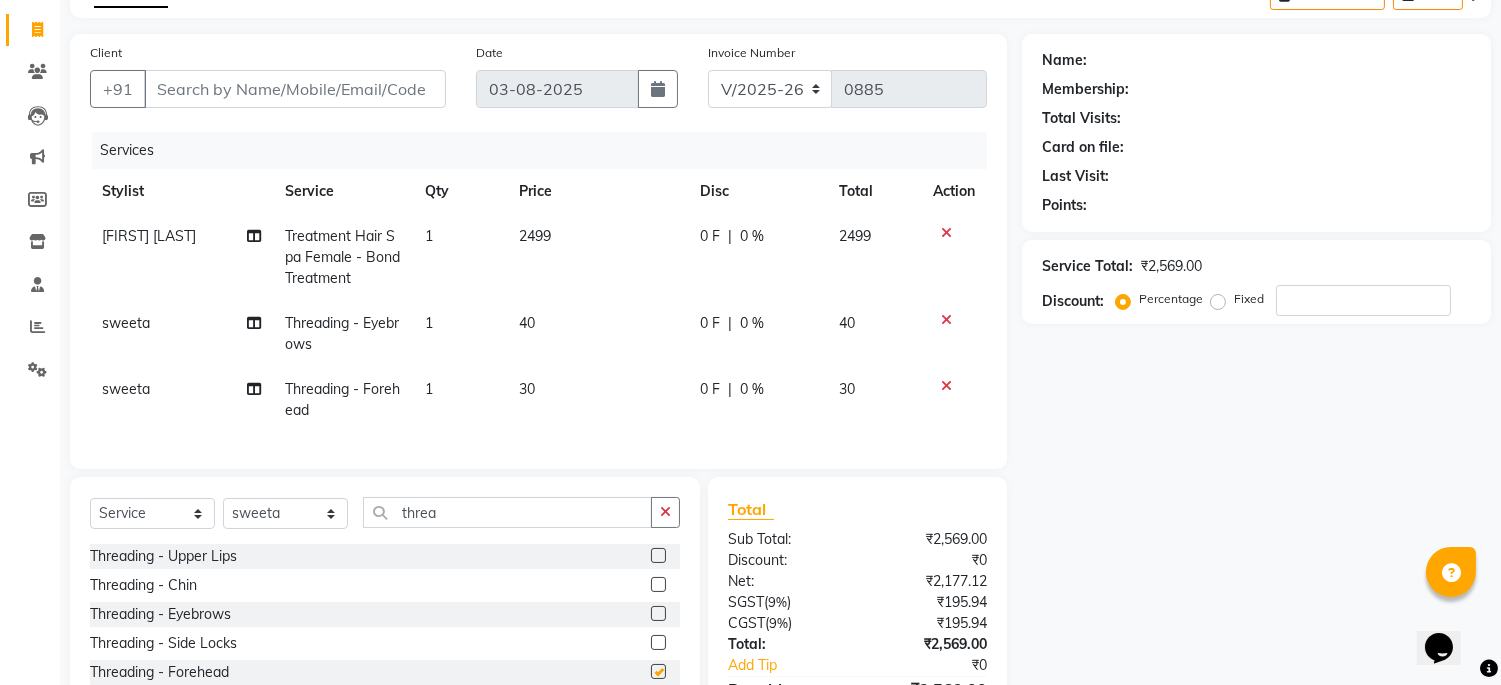 checkbox on "false" 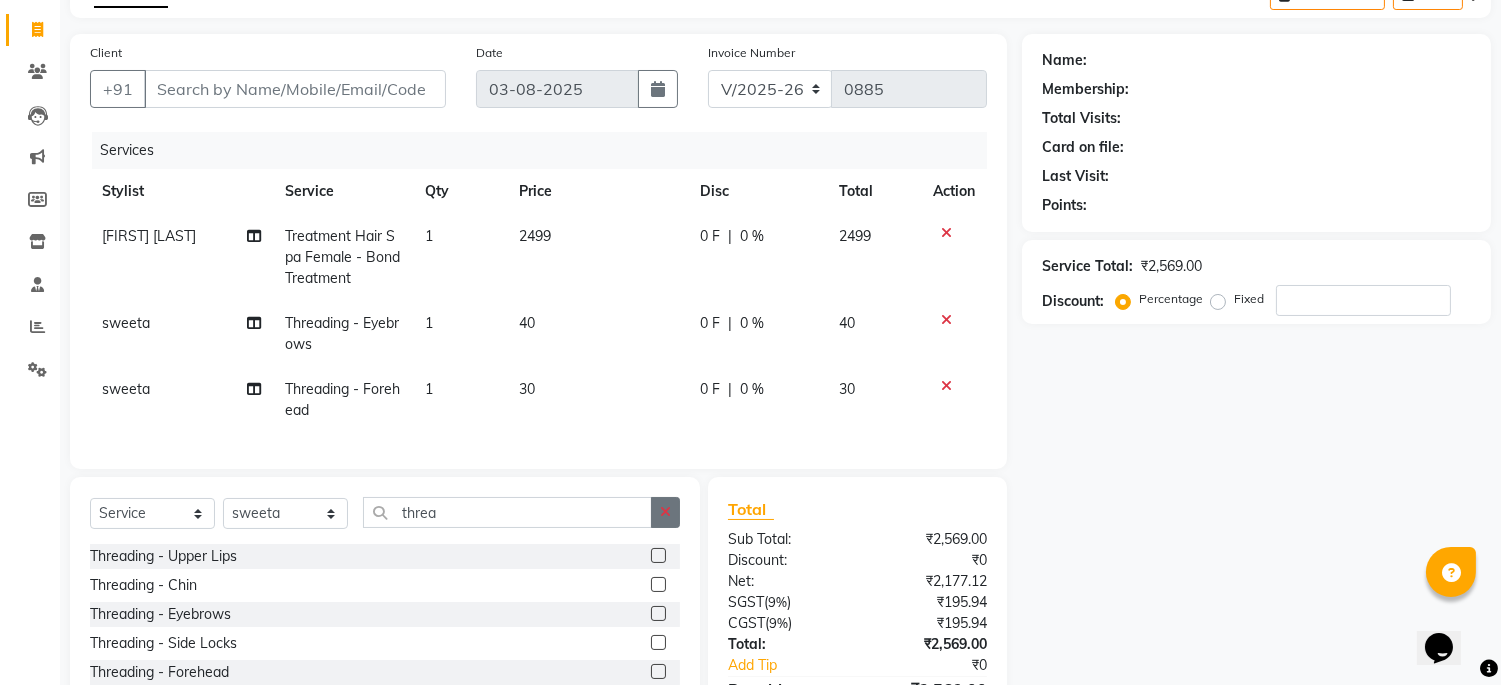 click 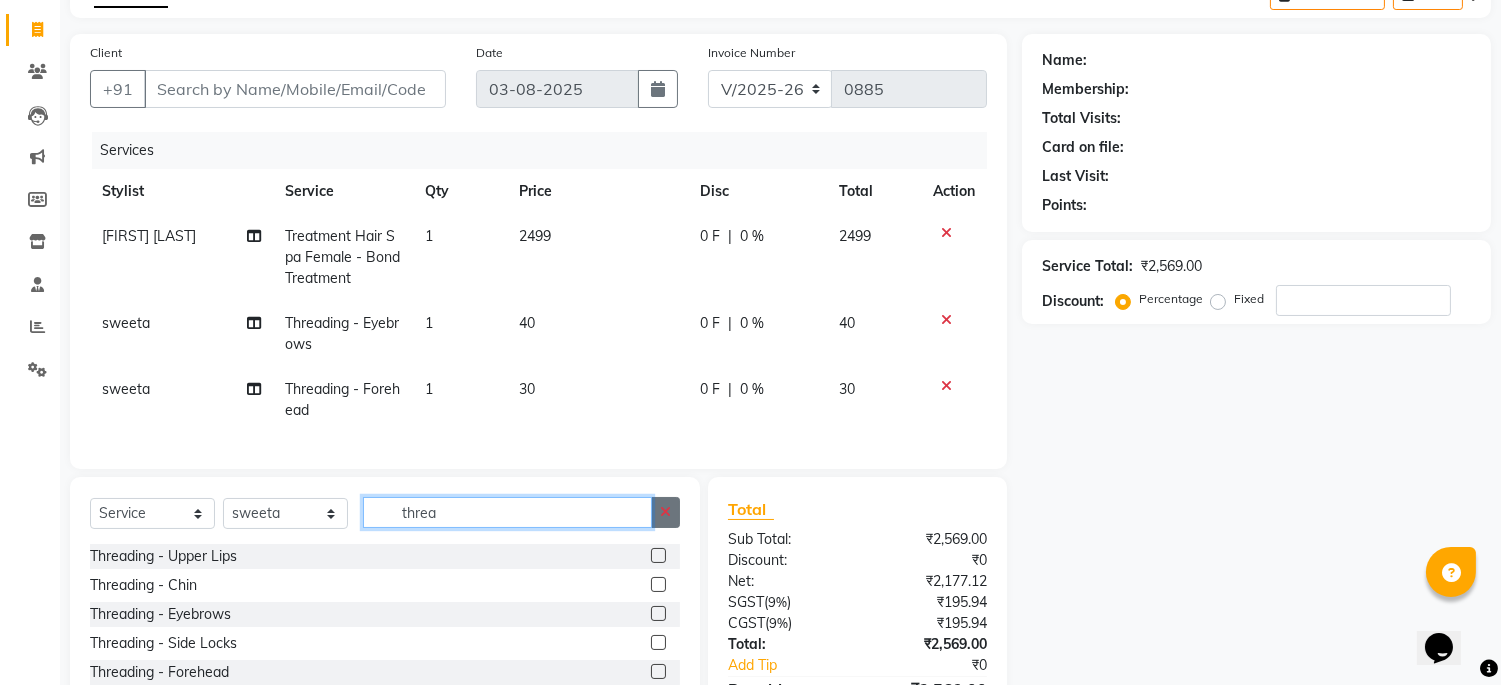 type 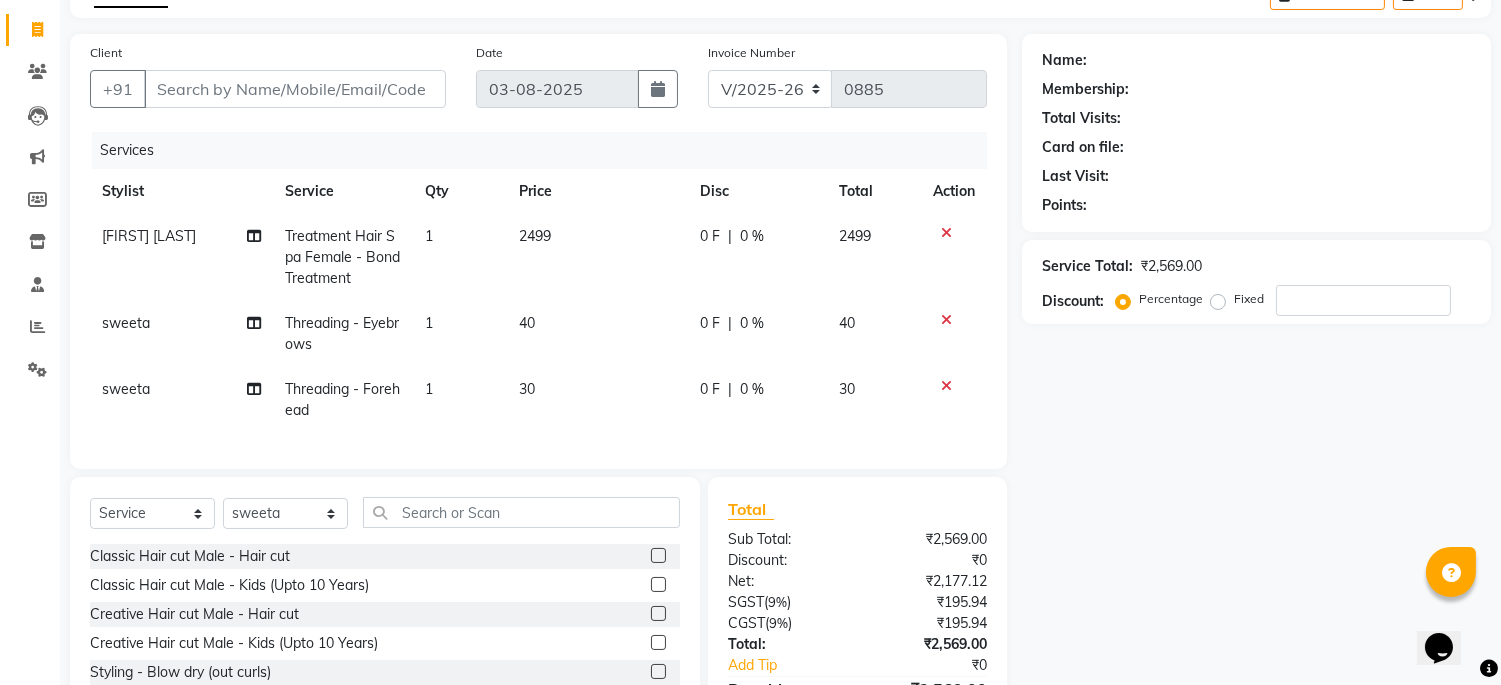 click 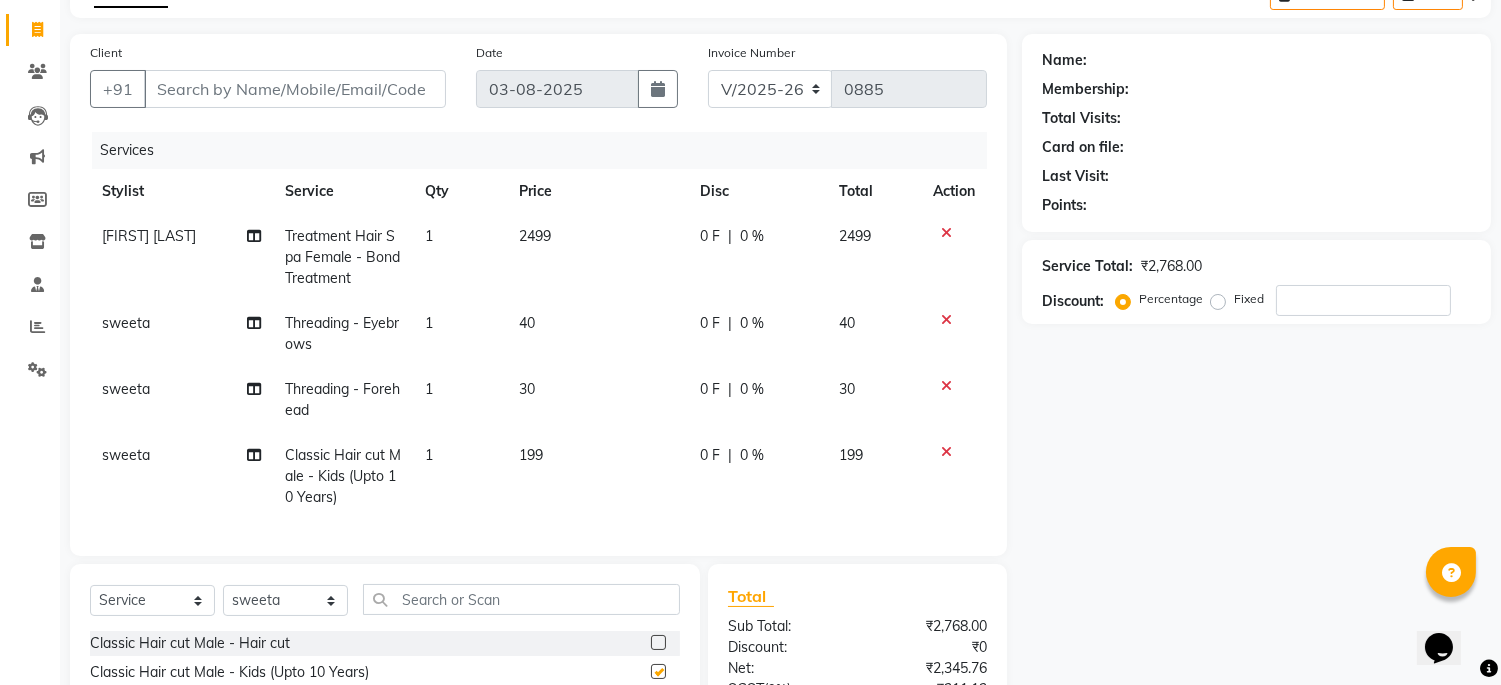 checkbox on "false" 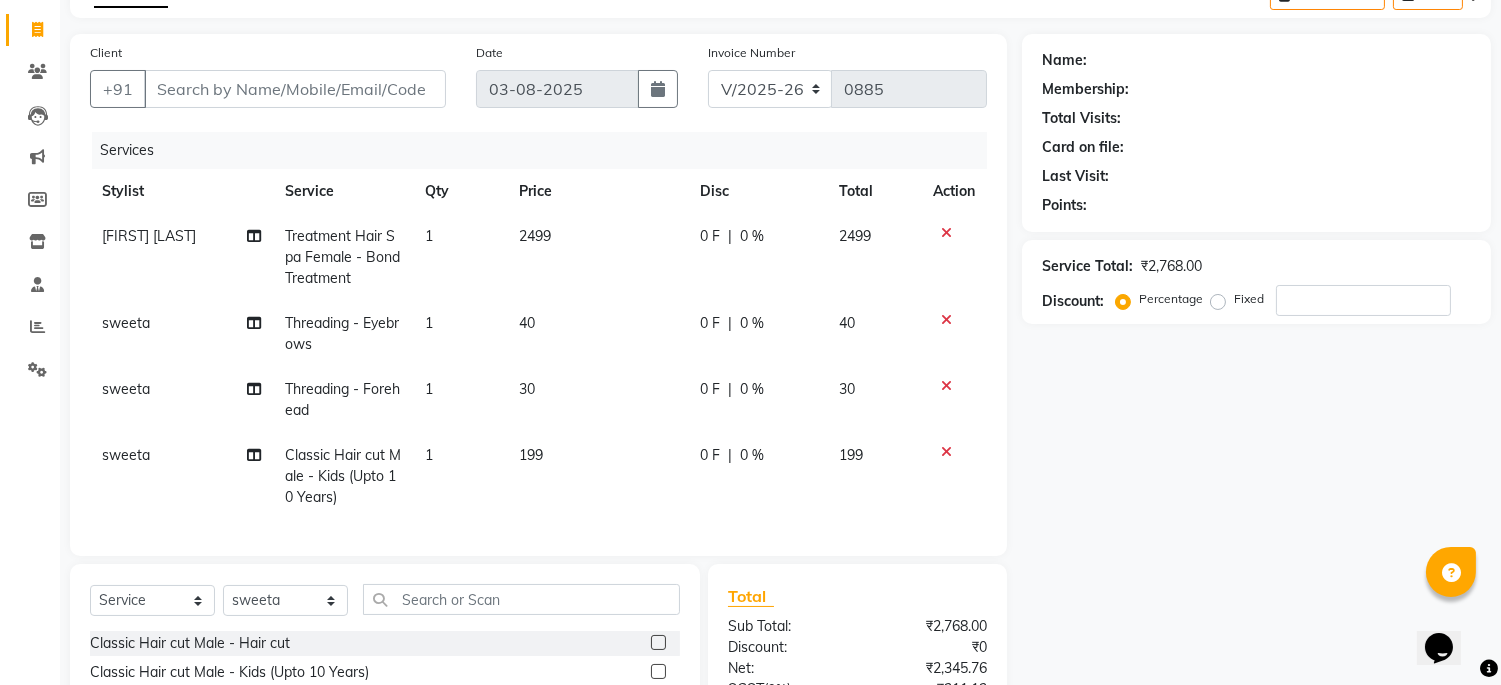 click 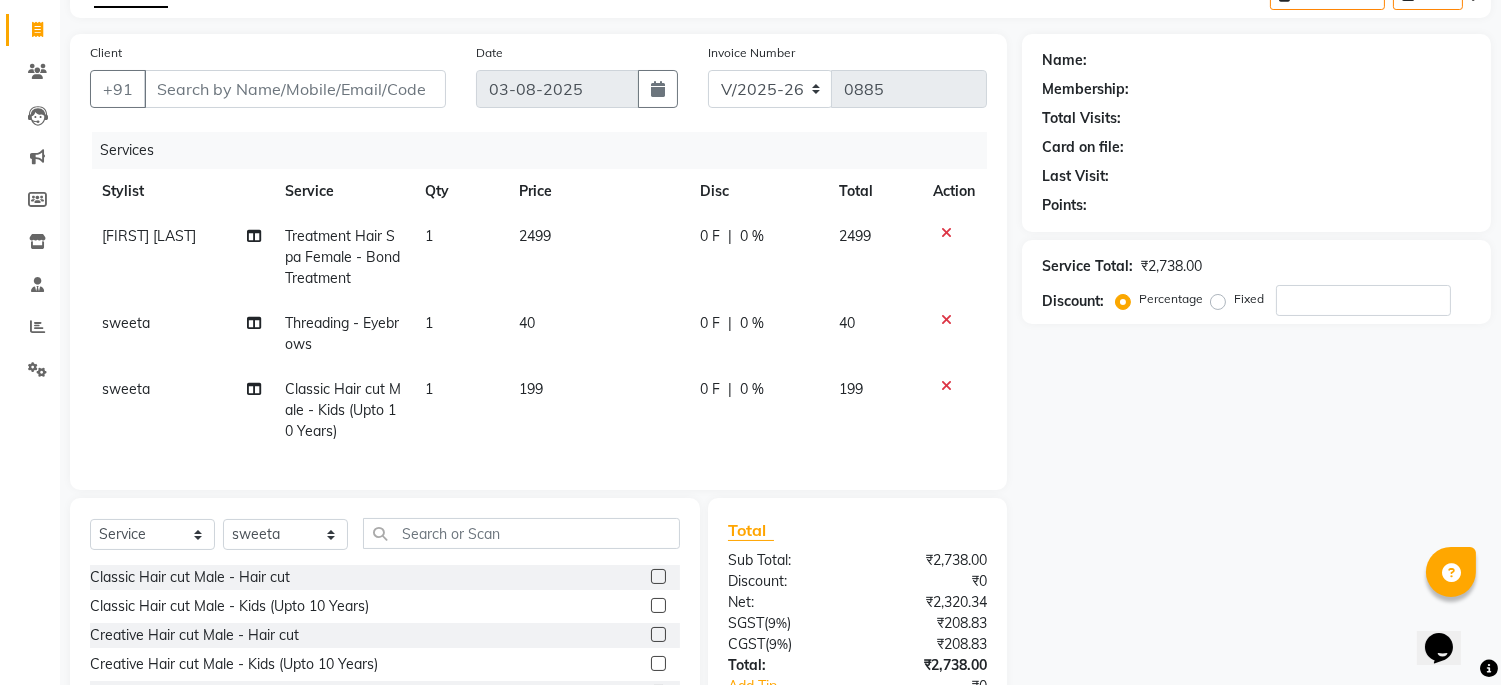 click 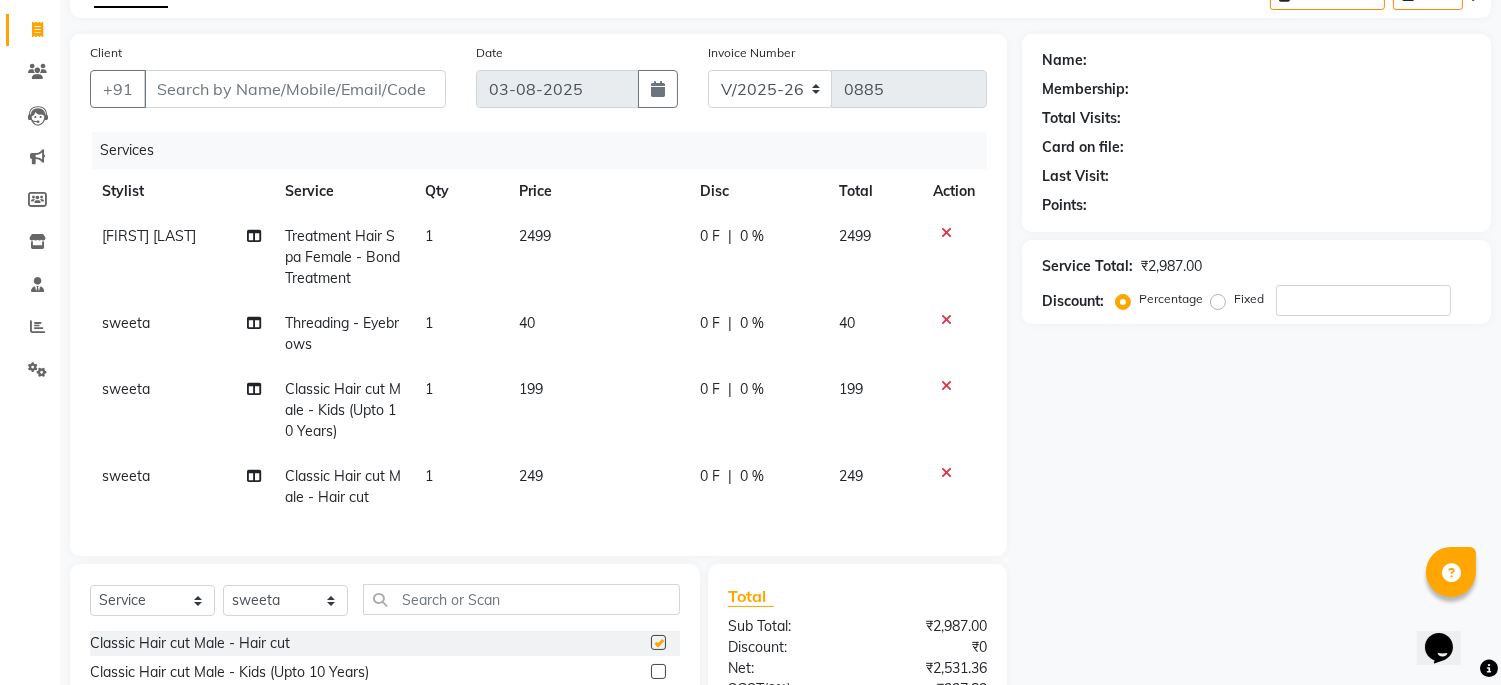 checkbox on "false" 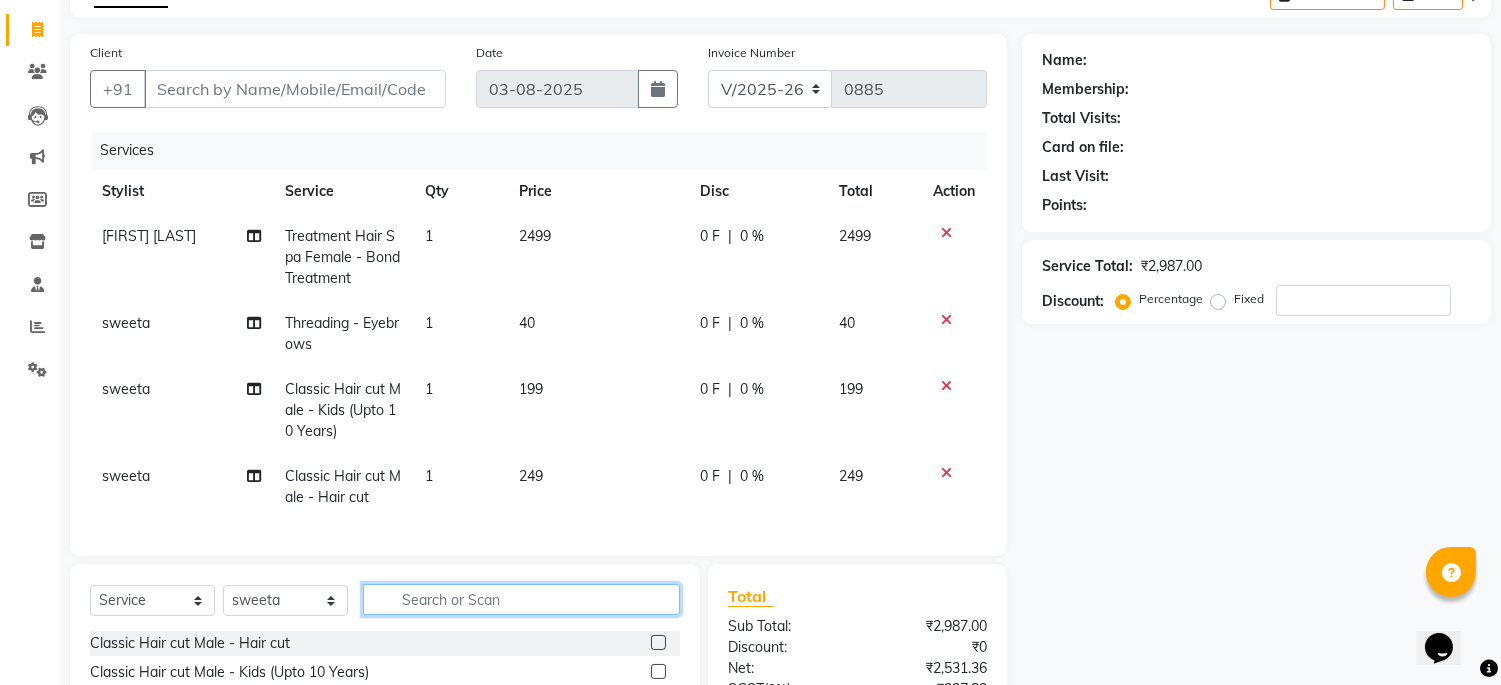 click 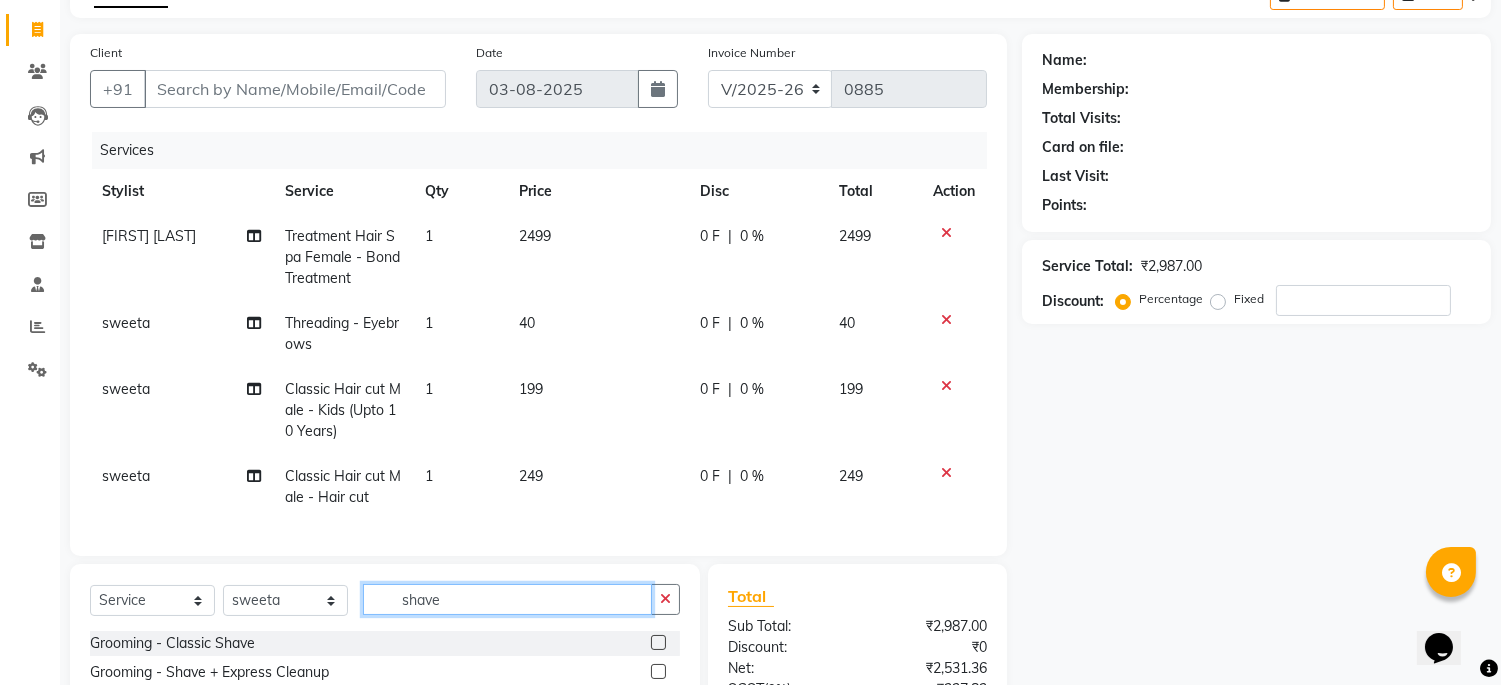 type on "shave" 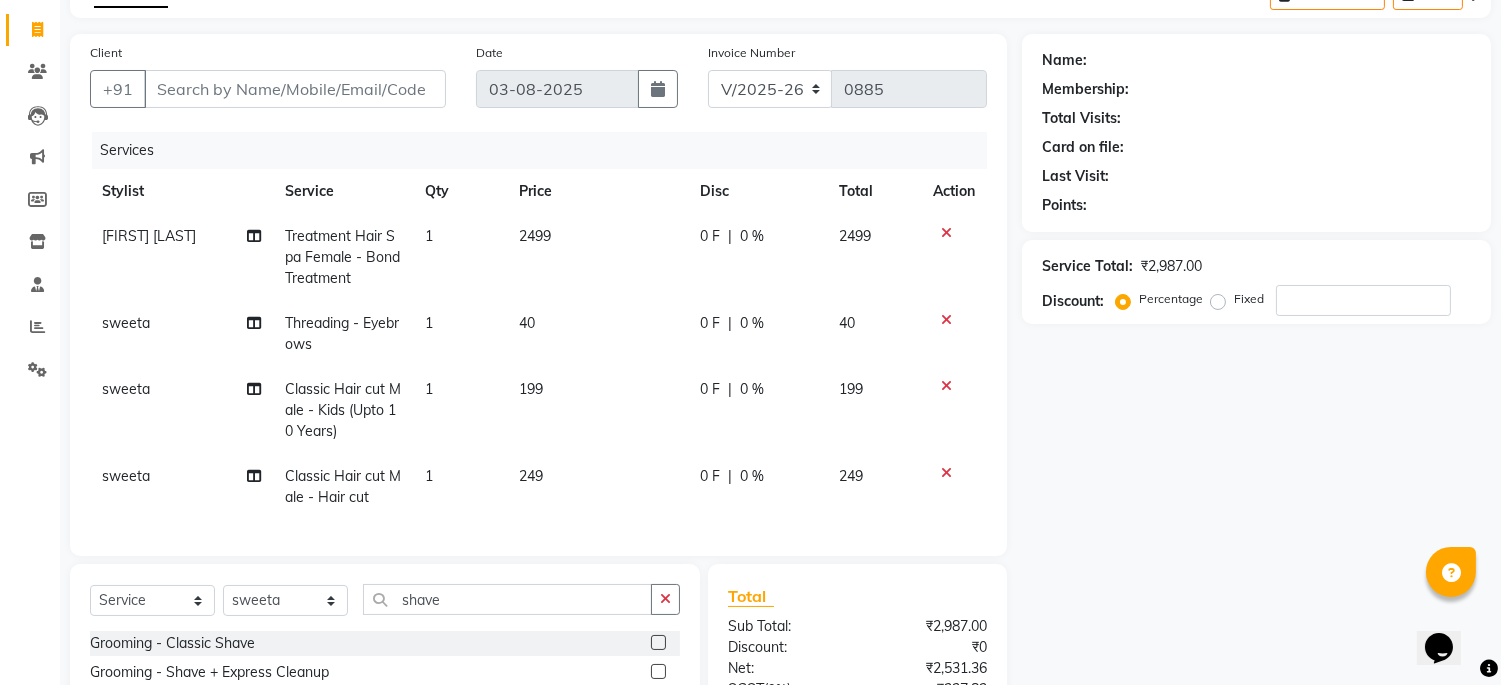 click 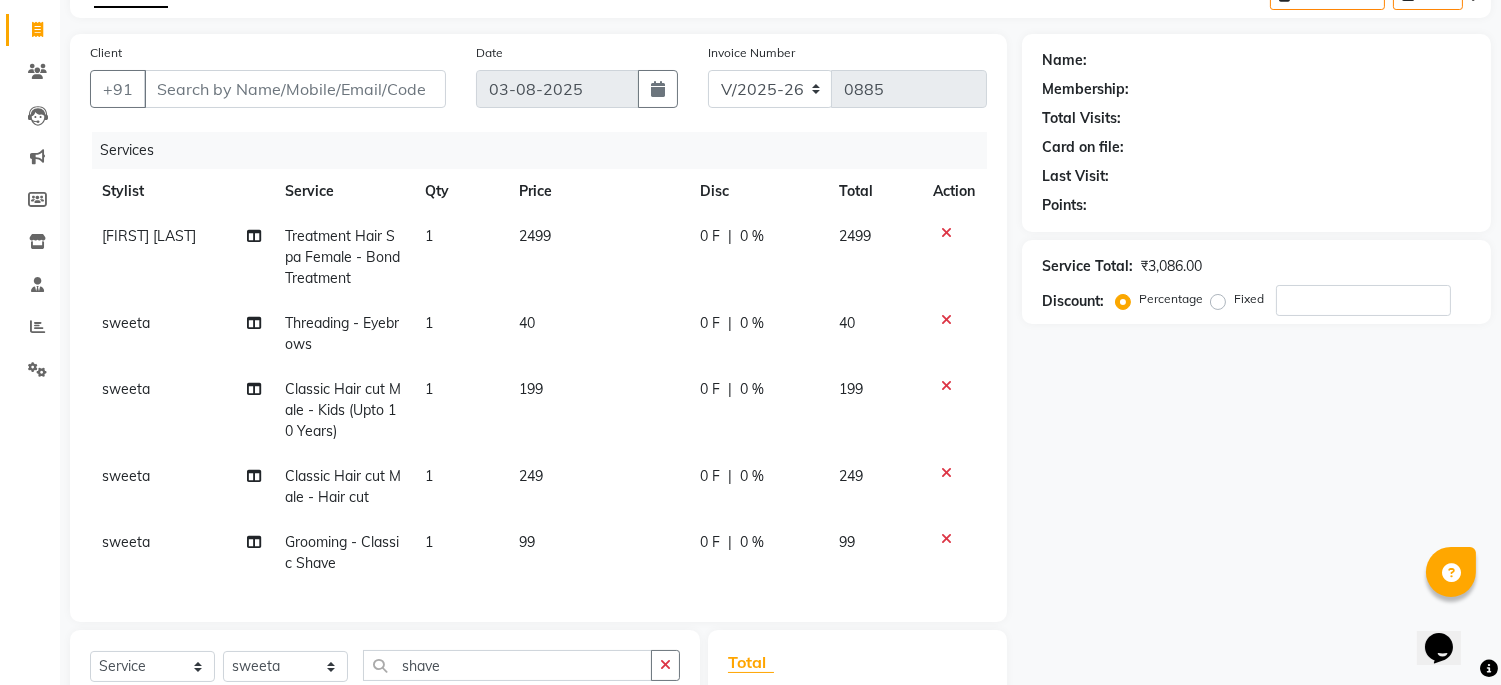 checkbox on "false" 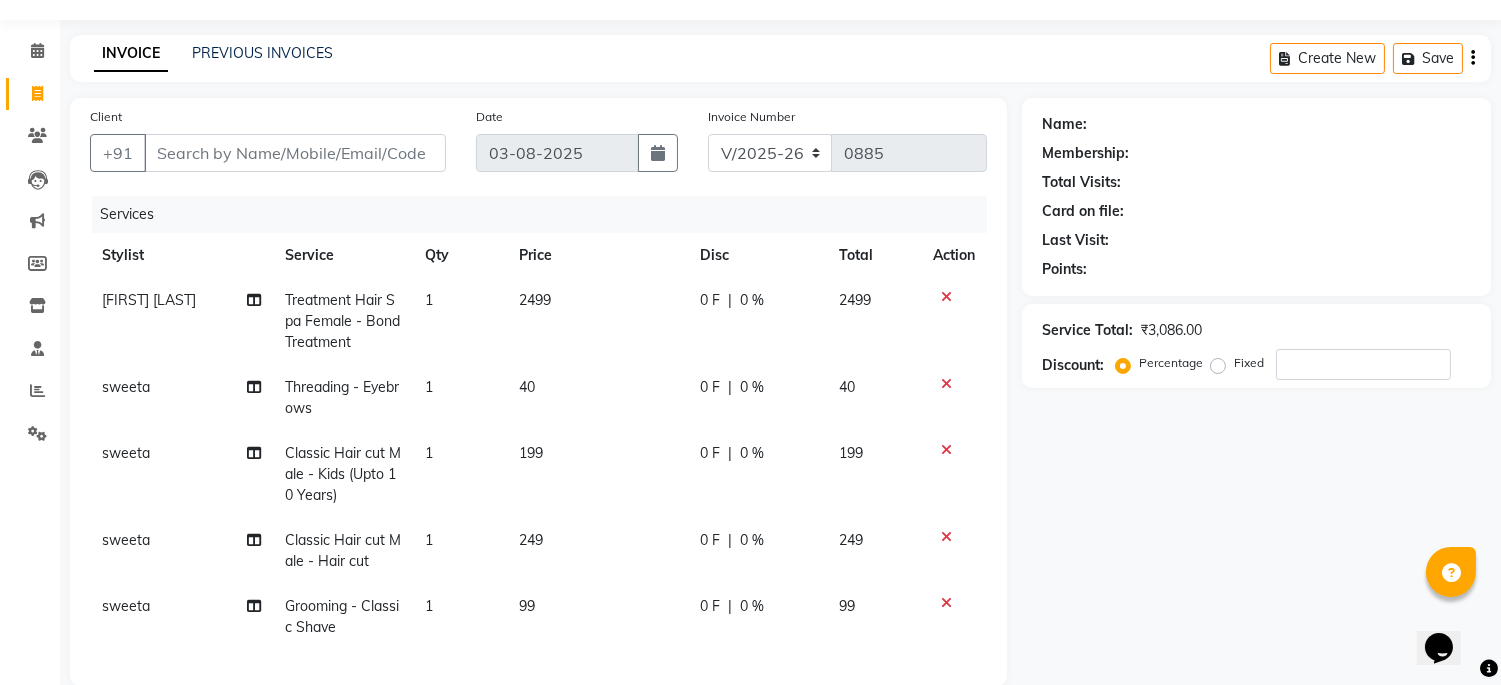scroll, scrollTop: 0, scrollLeft: 0, axis: both 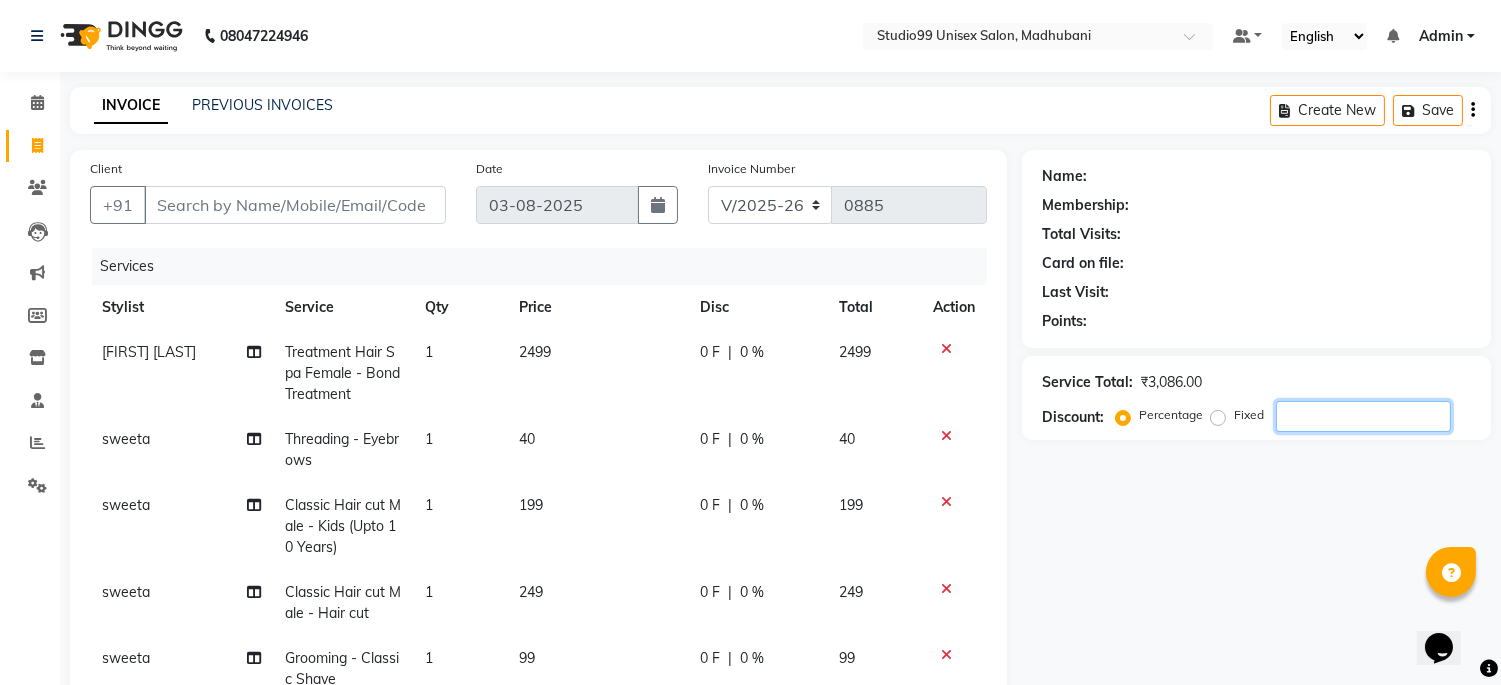click 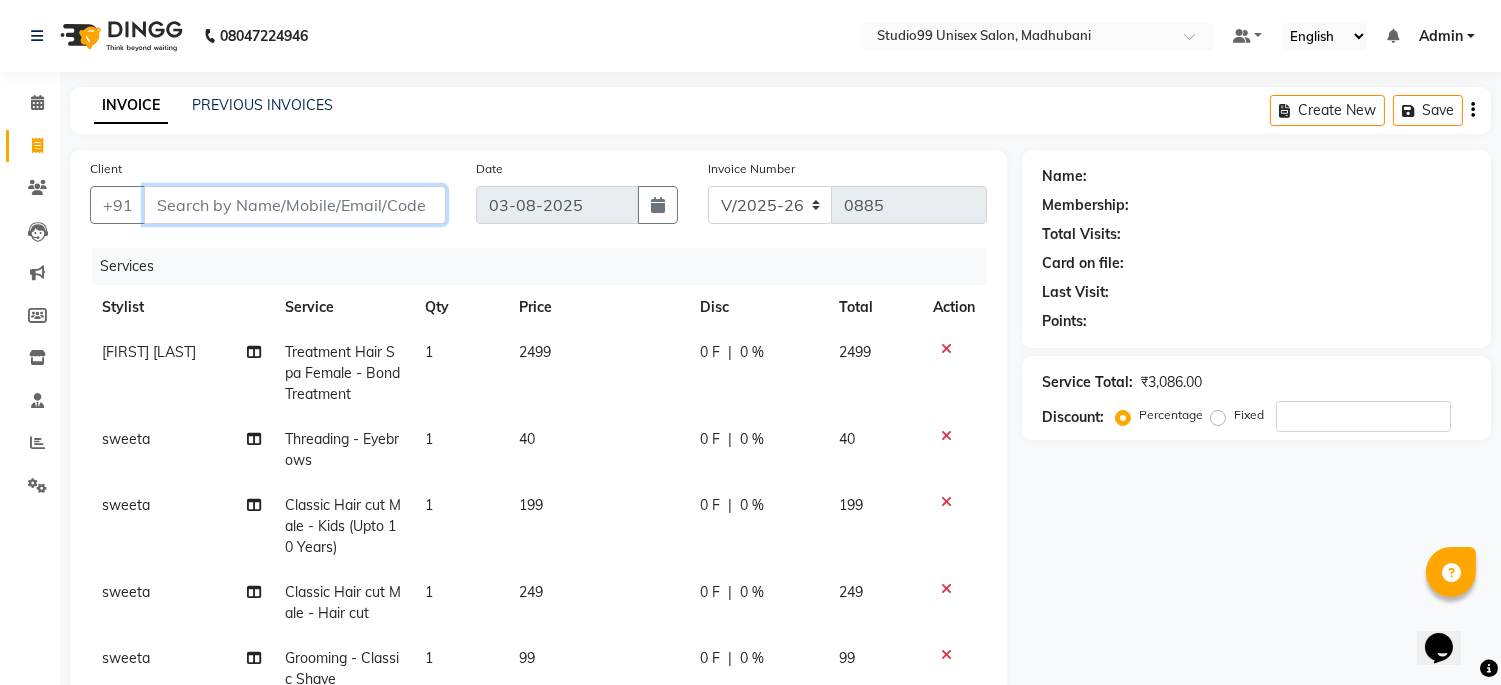 click on "Client" at bounding box center (295, 205) 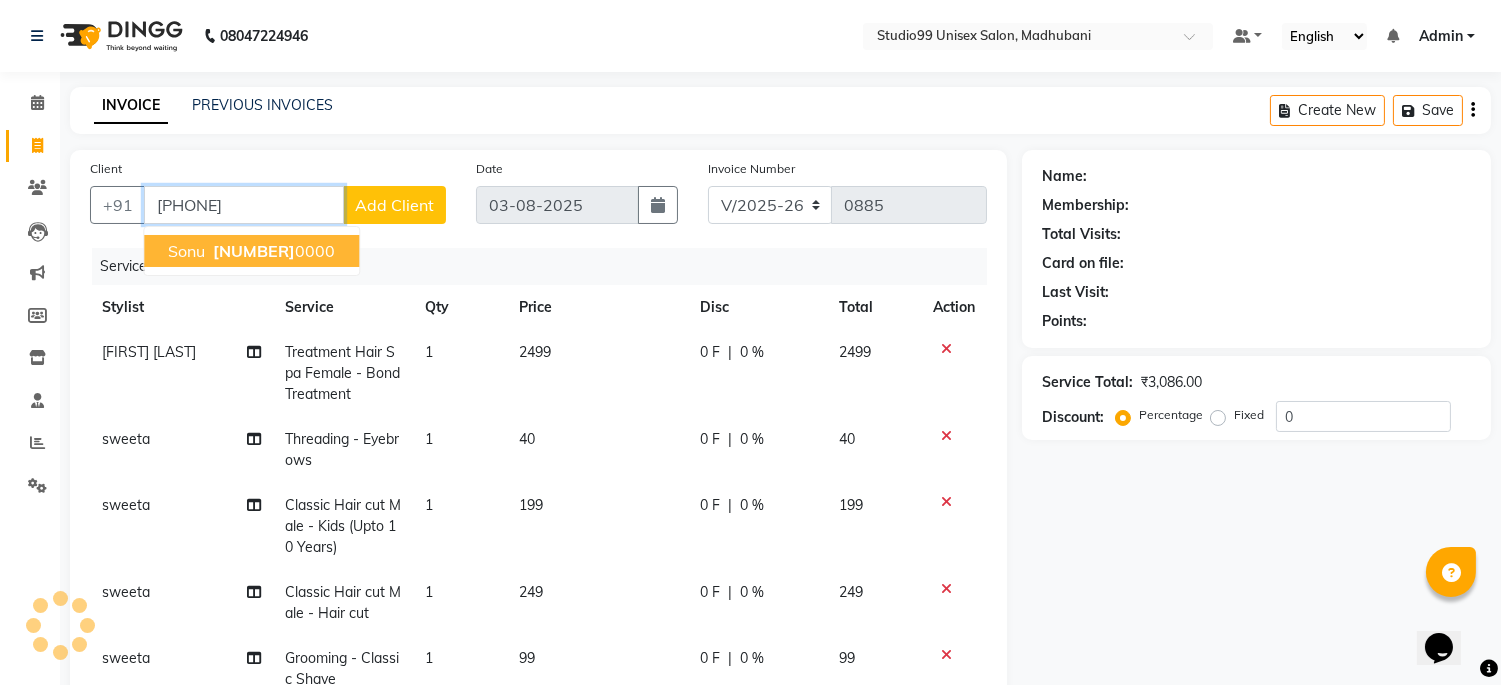type on "[PHONE]" 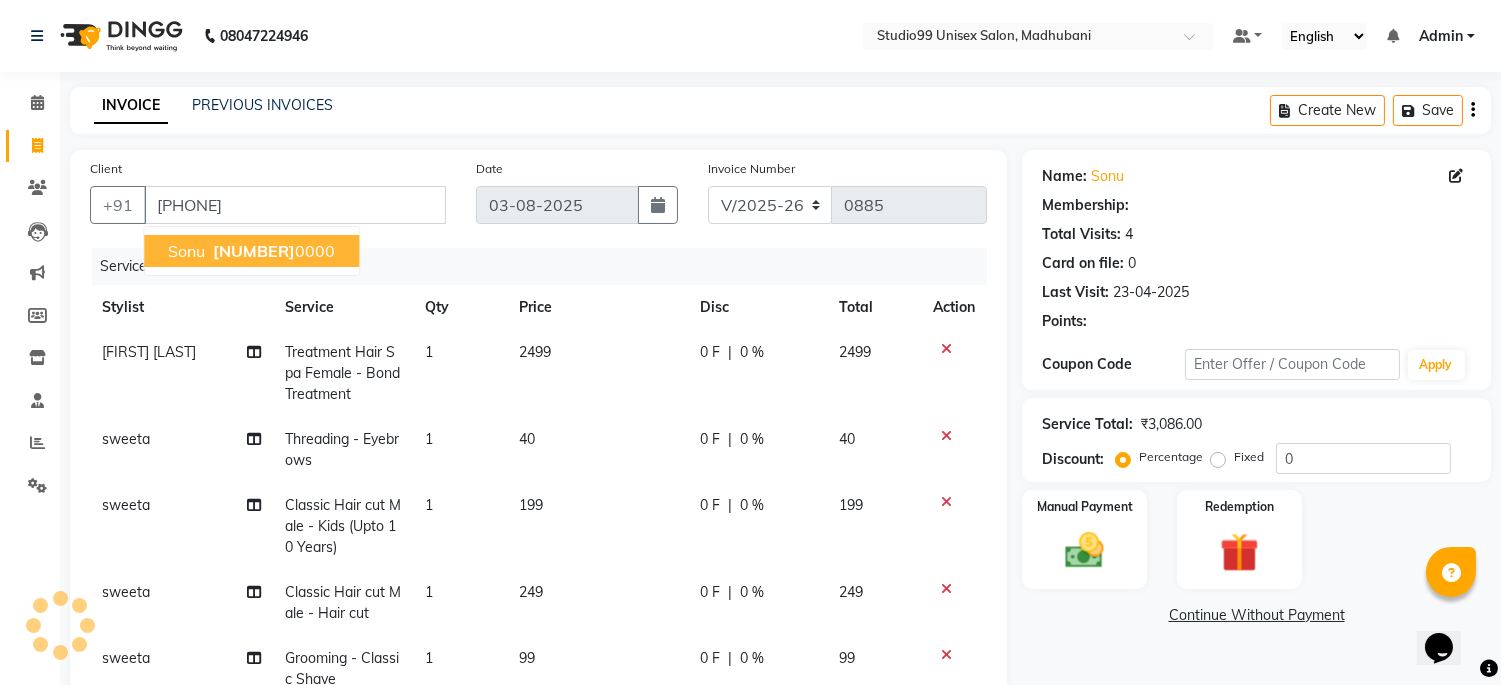 select on "1: Object" 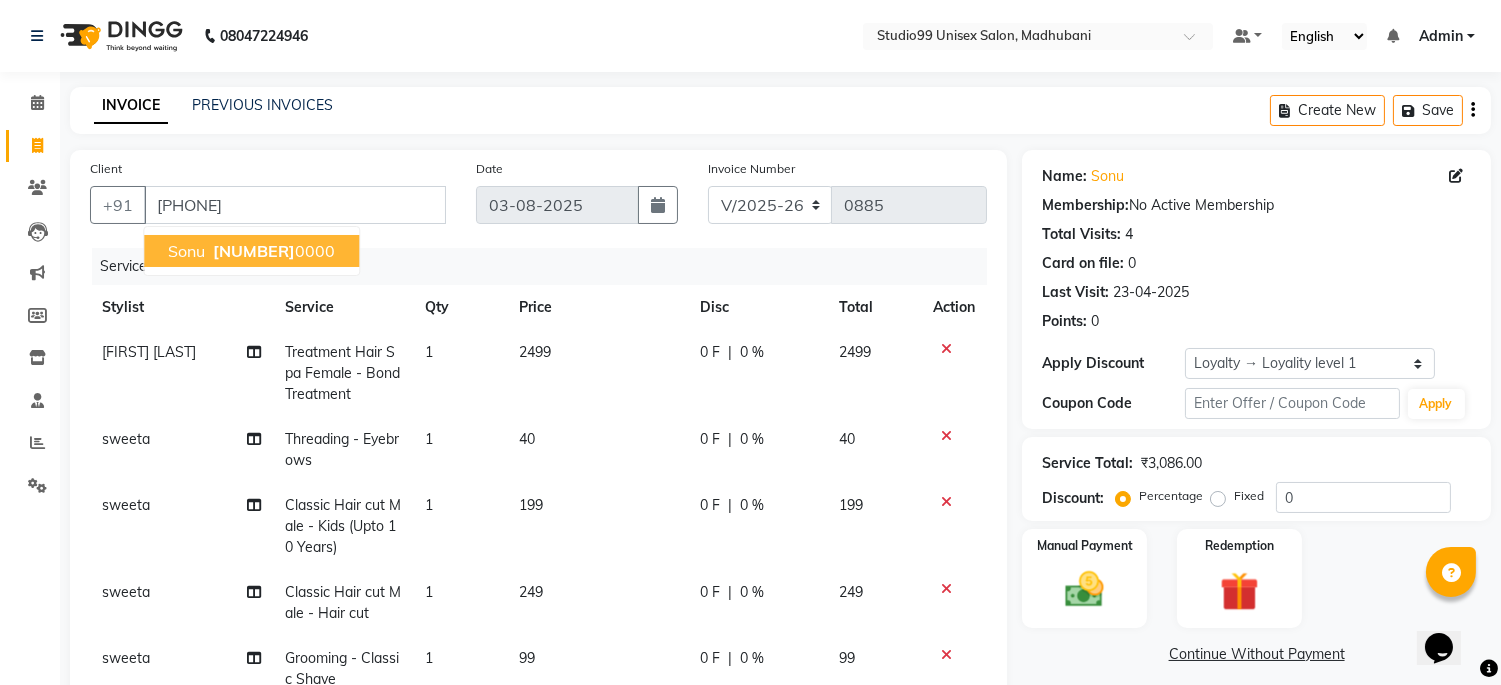 click on "[NUMBER]" at bounding box center [254, 251] 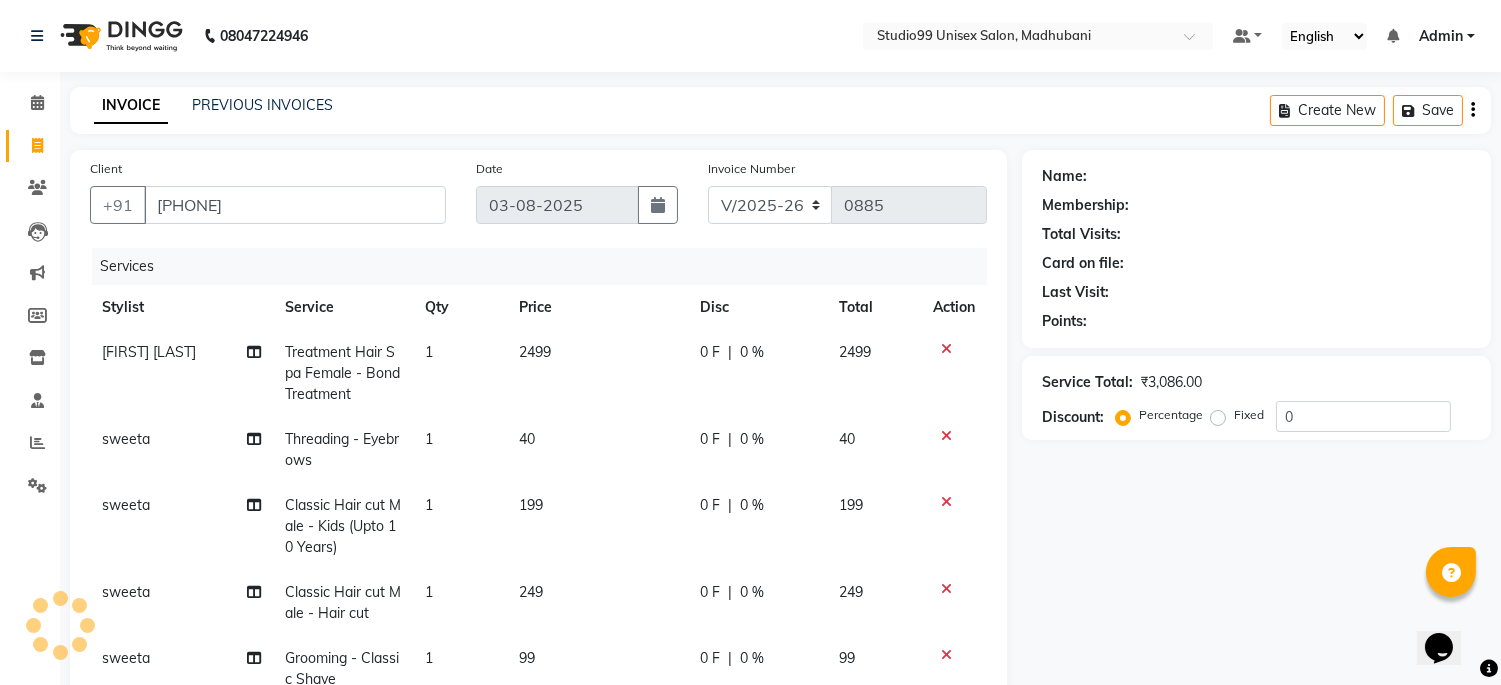 select on "1: Object" 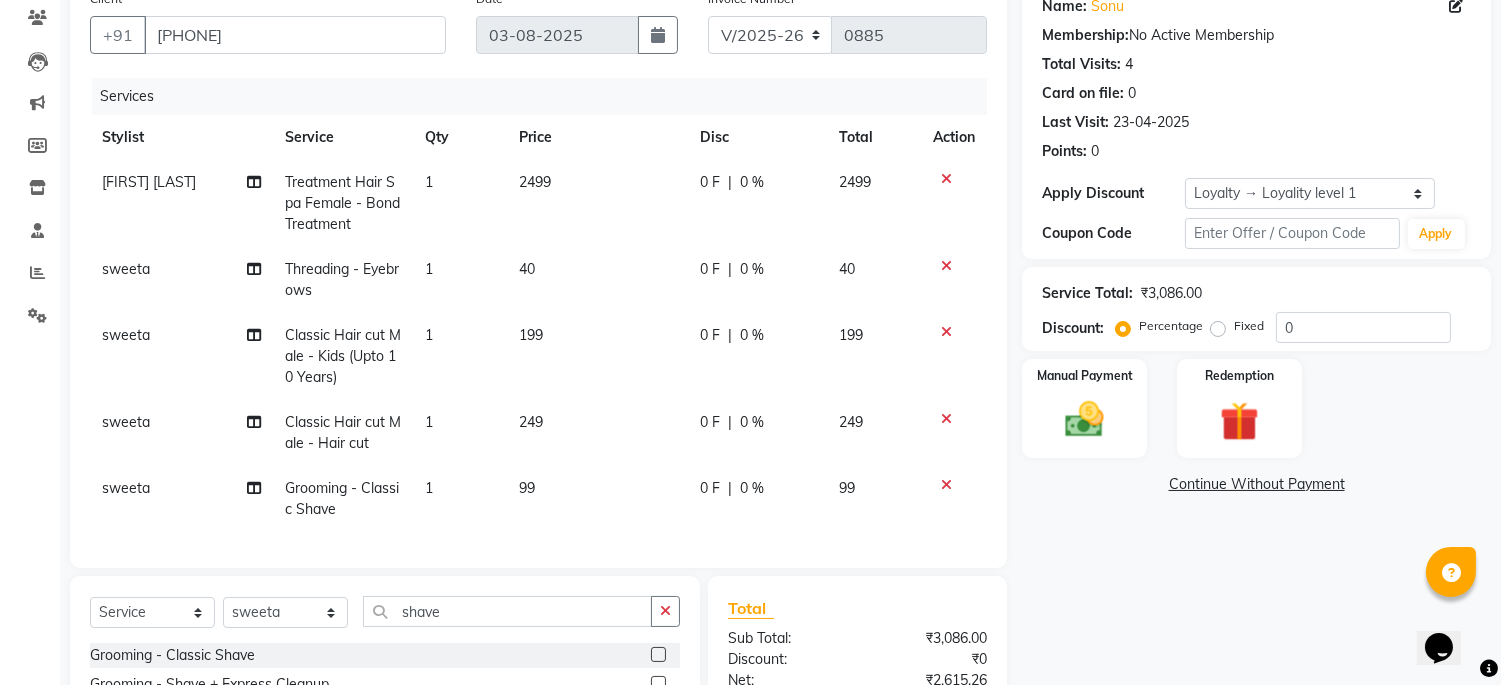 scroll, scrollTop: 222, scrollLeft: 0, axis: vertical 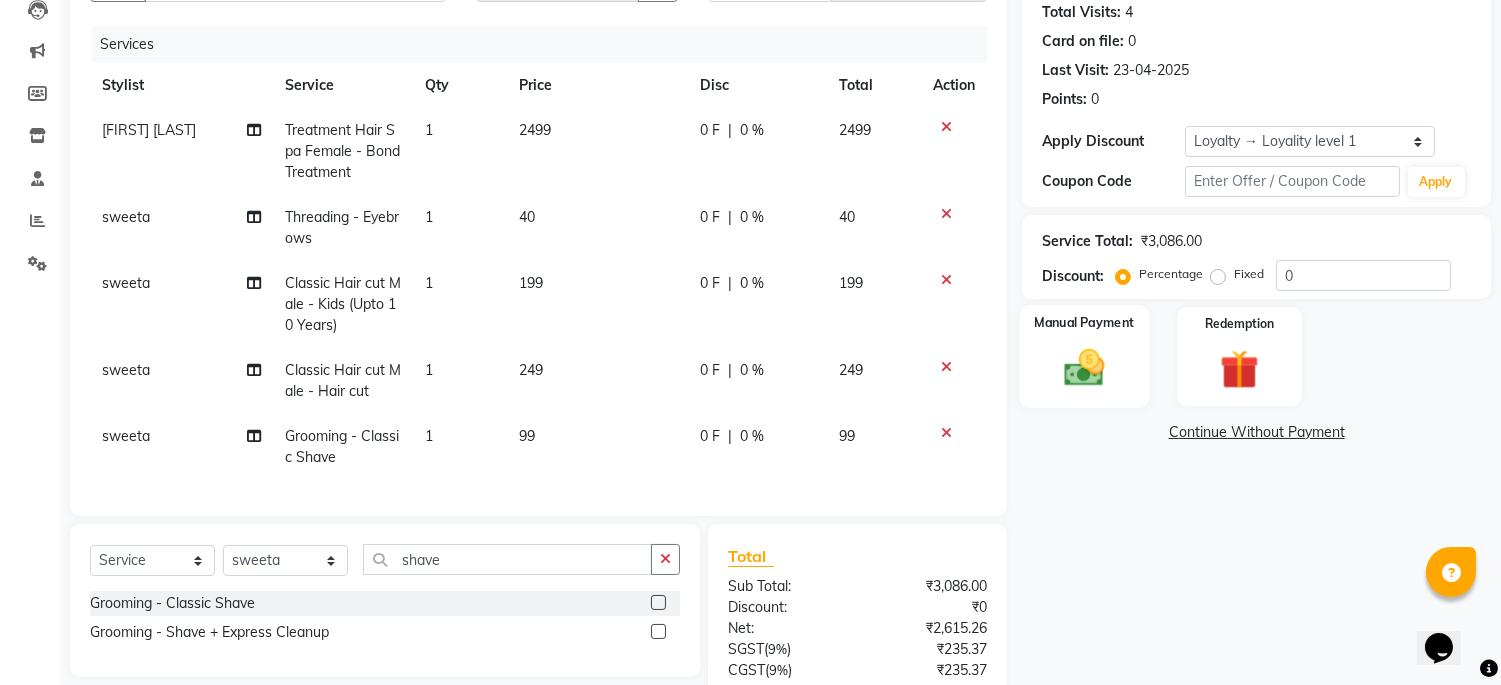 click 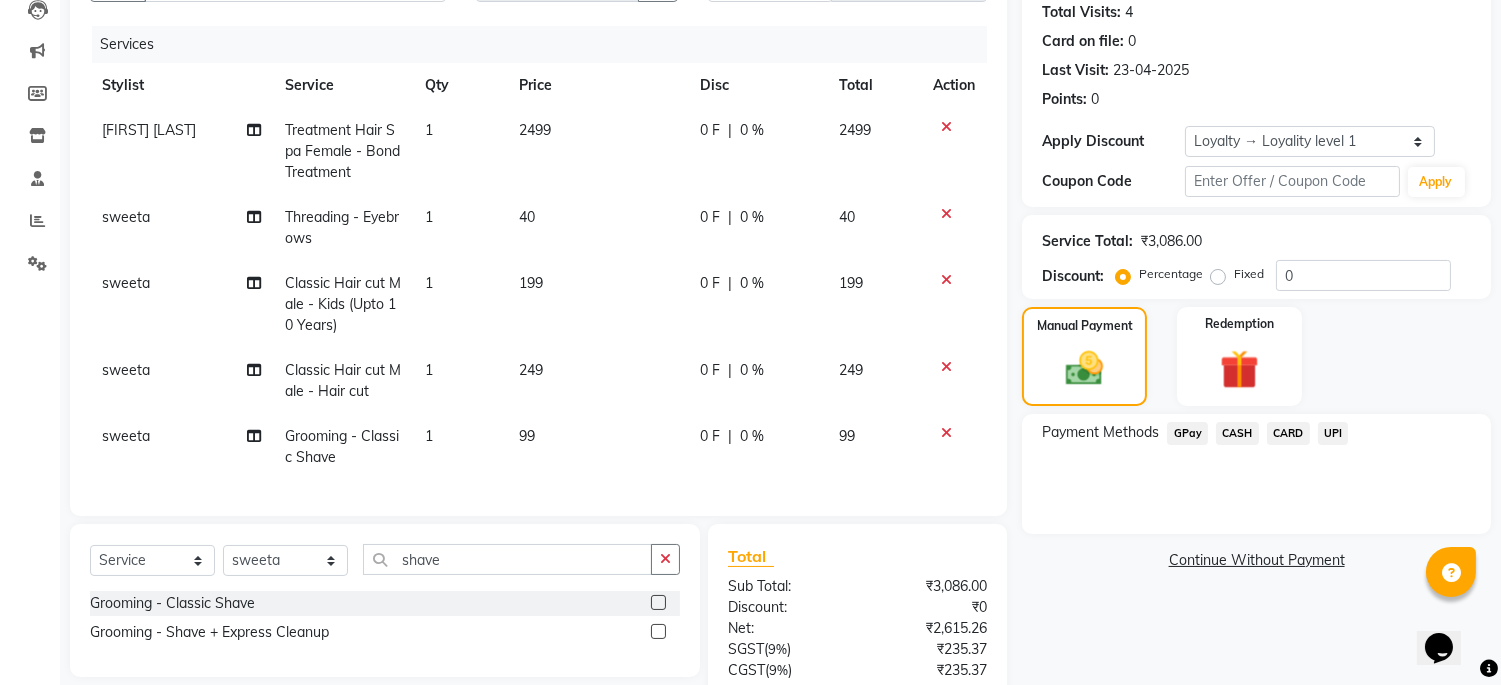click on "CASH" 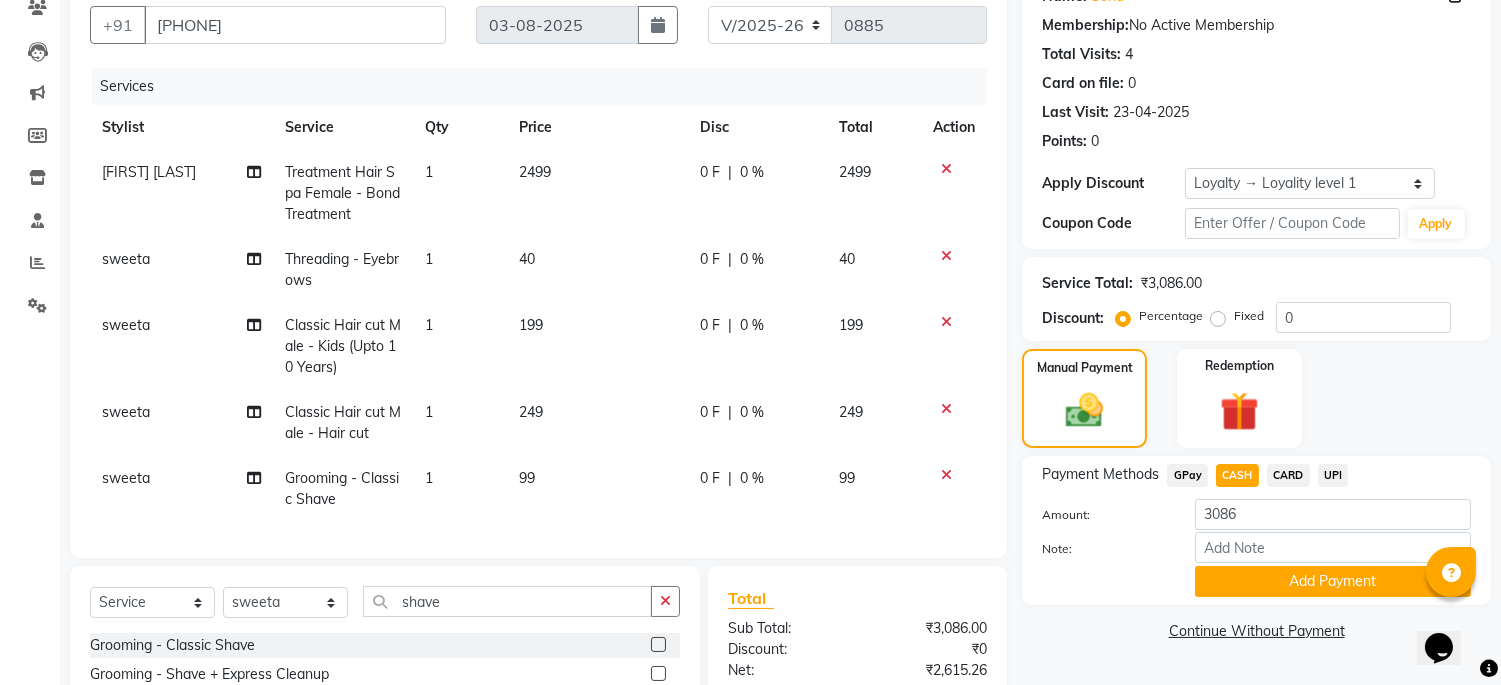 scroll, scrollTop: 401, scrollLeft: 0, axis: vertical 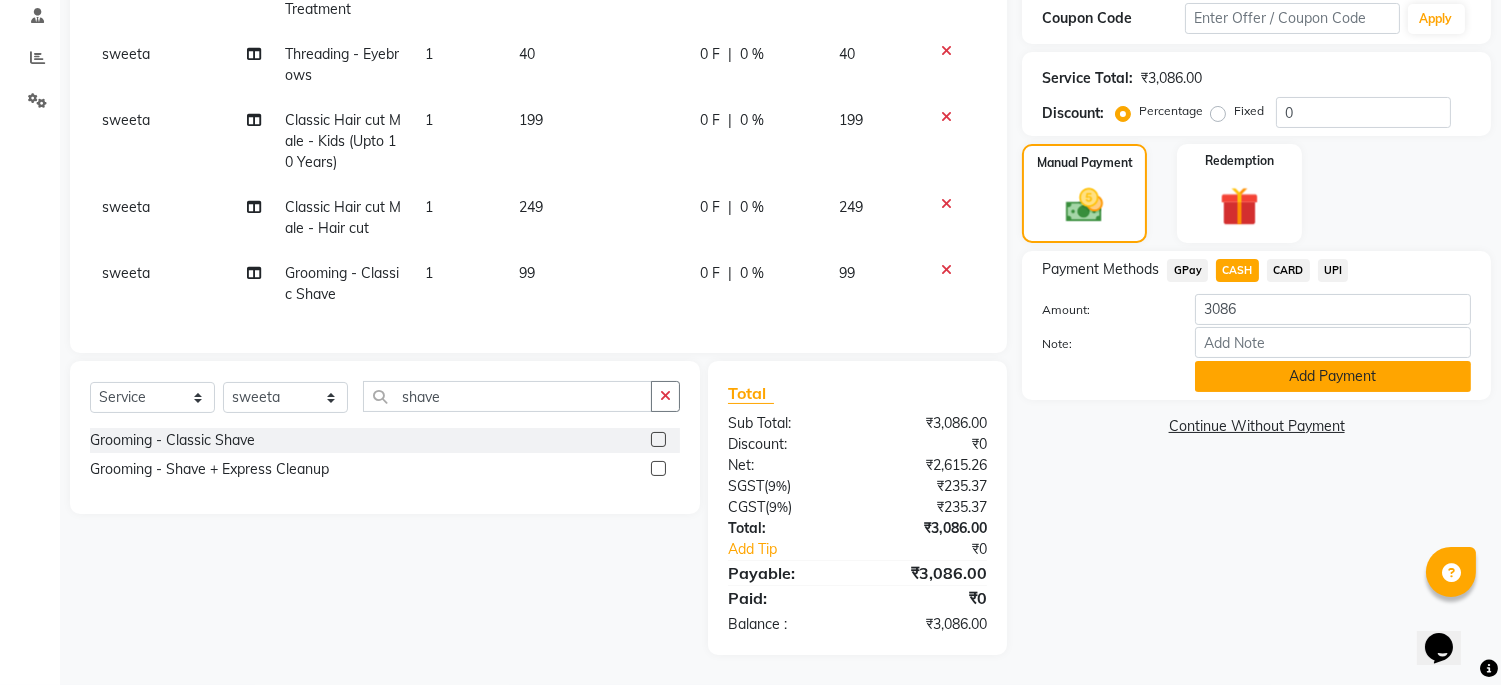 click on "Add Payment" 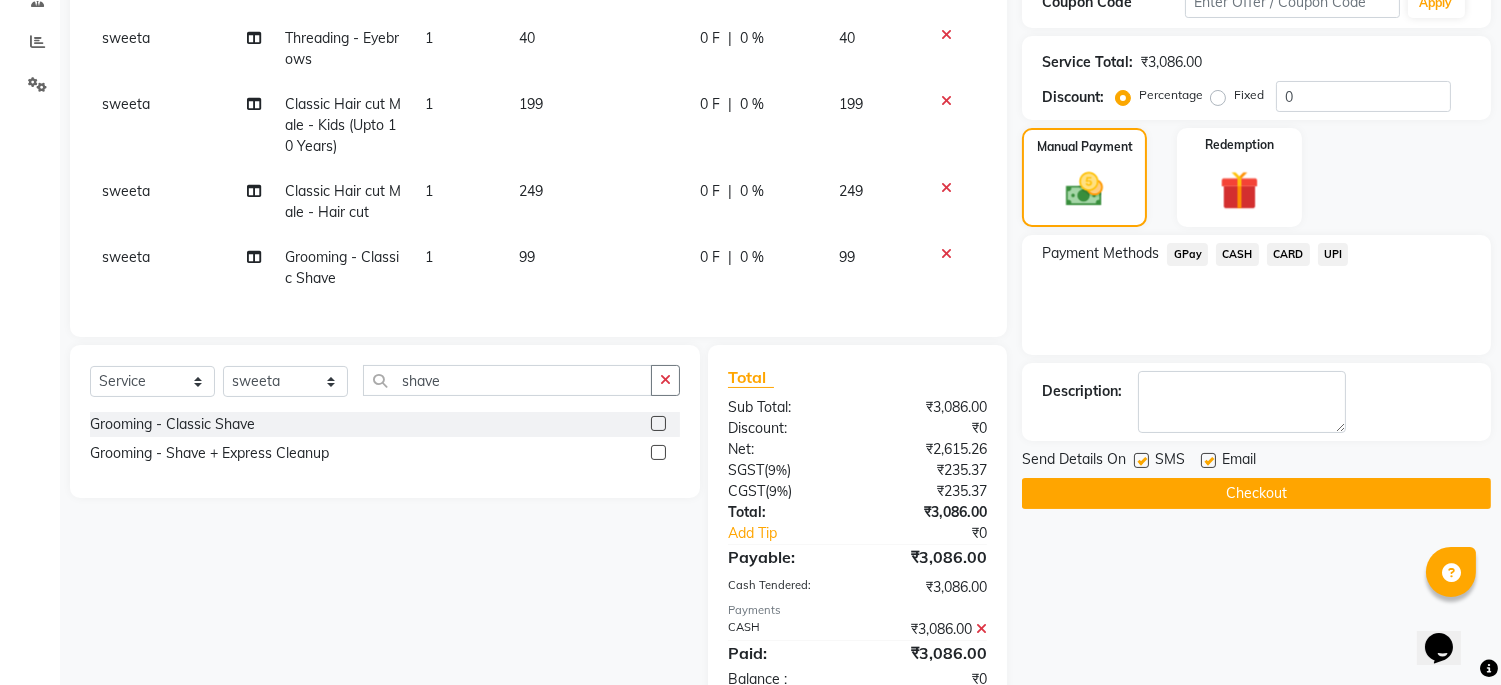 click on "Checkout" 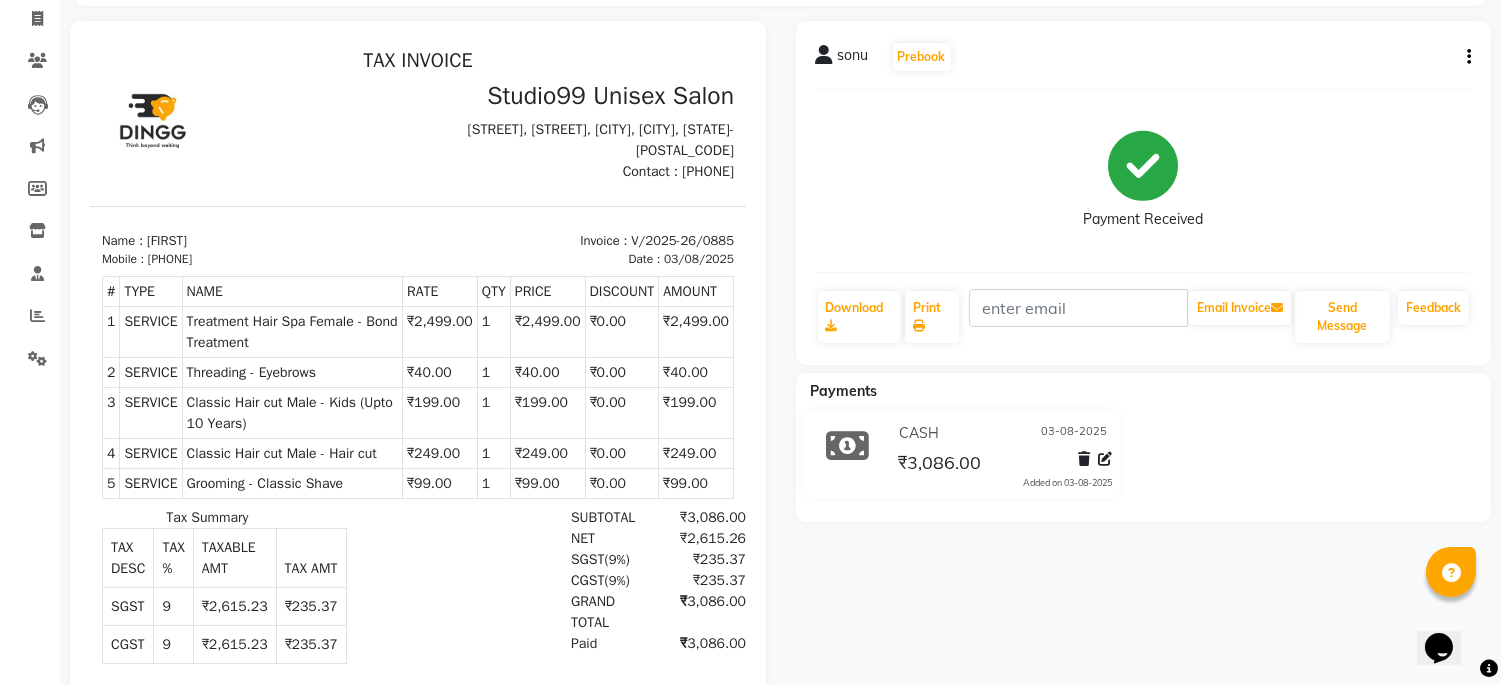 scroll, scrollTop: 0, scrollLeft: 0, axis: both 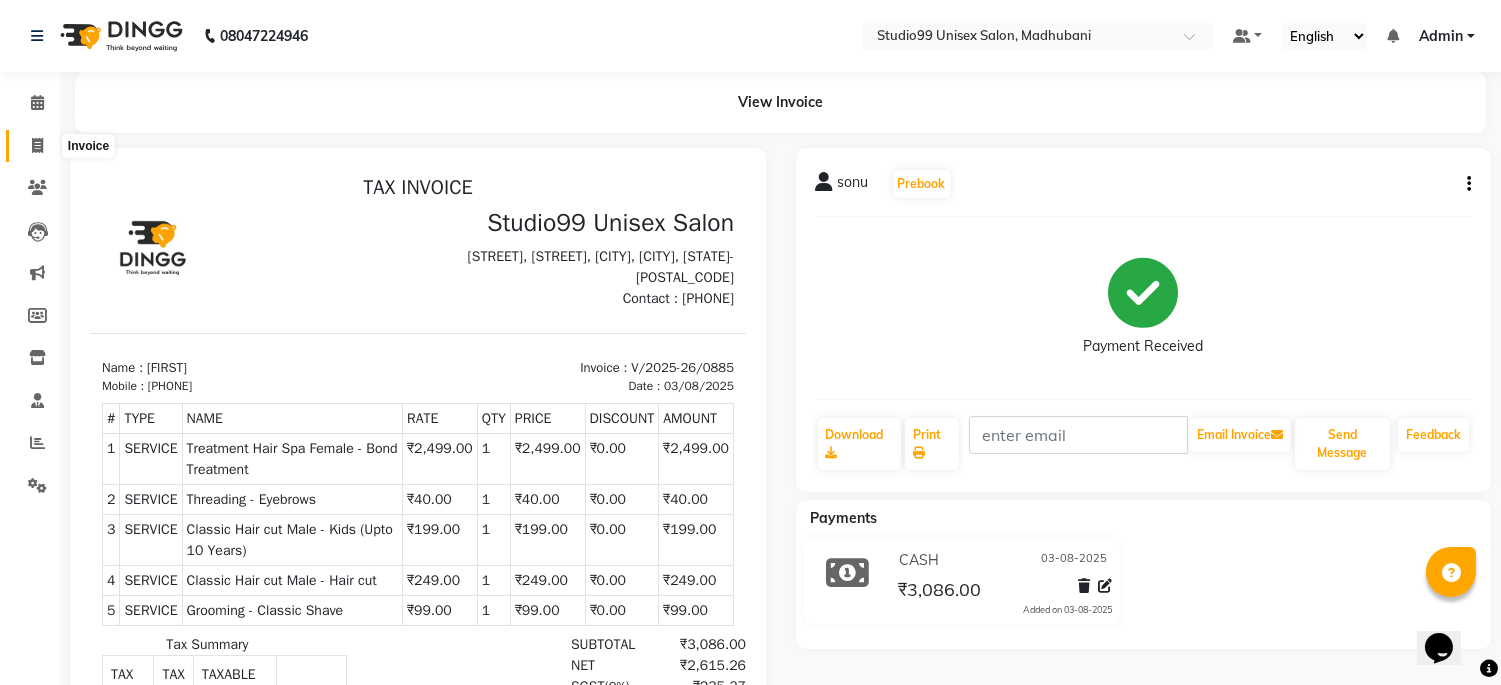 click 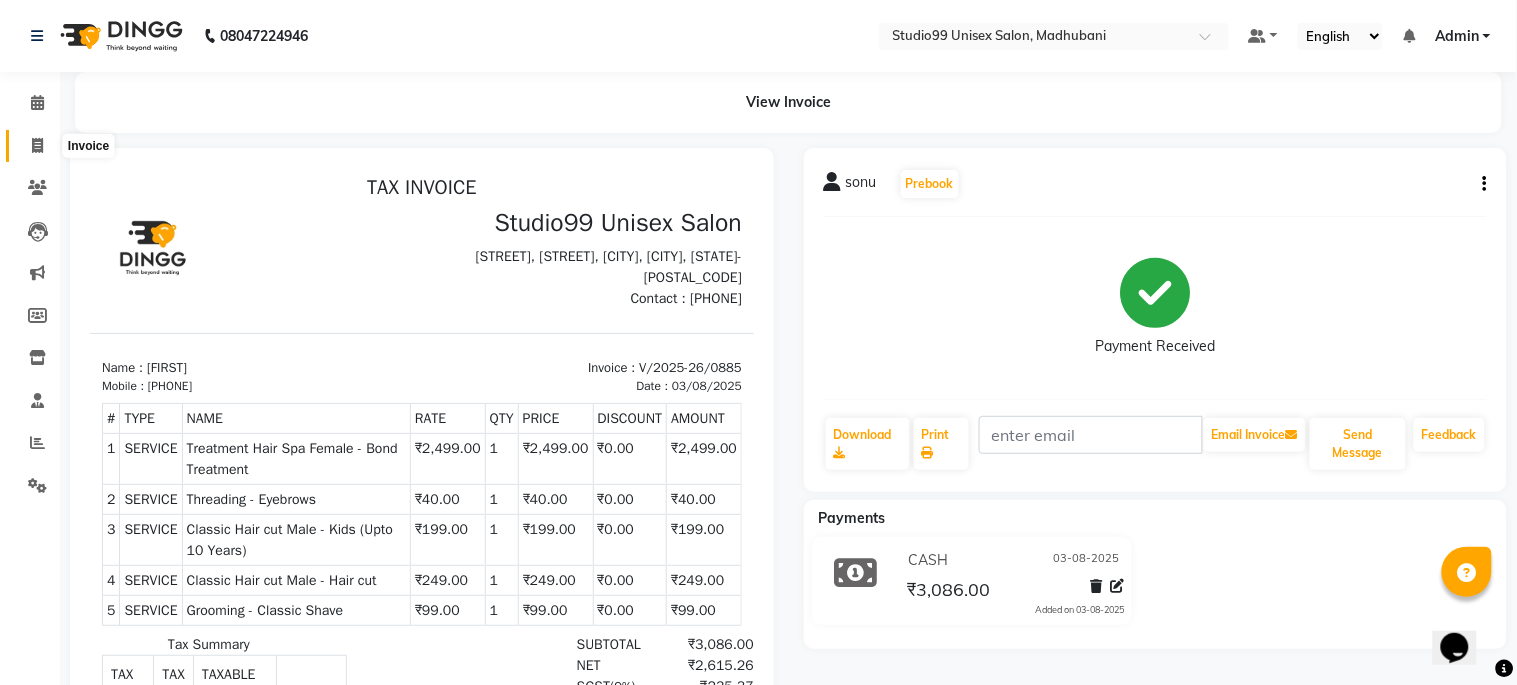 select on "service" 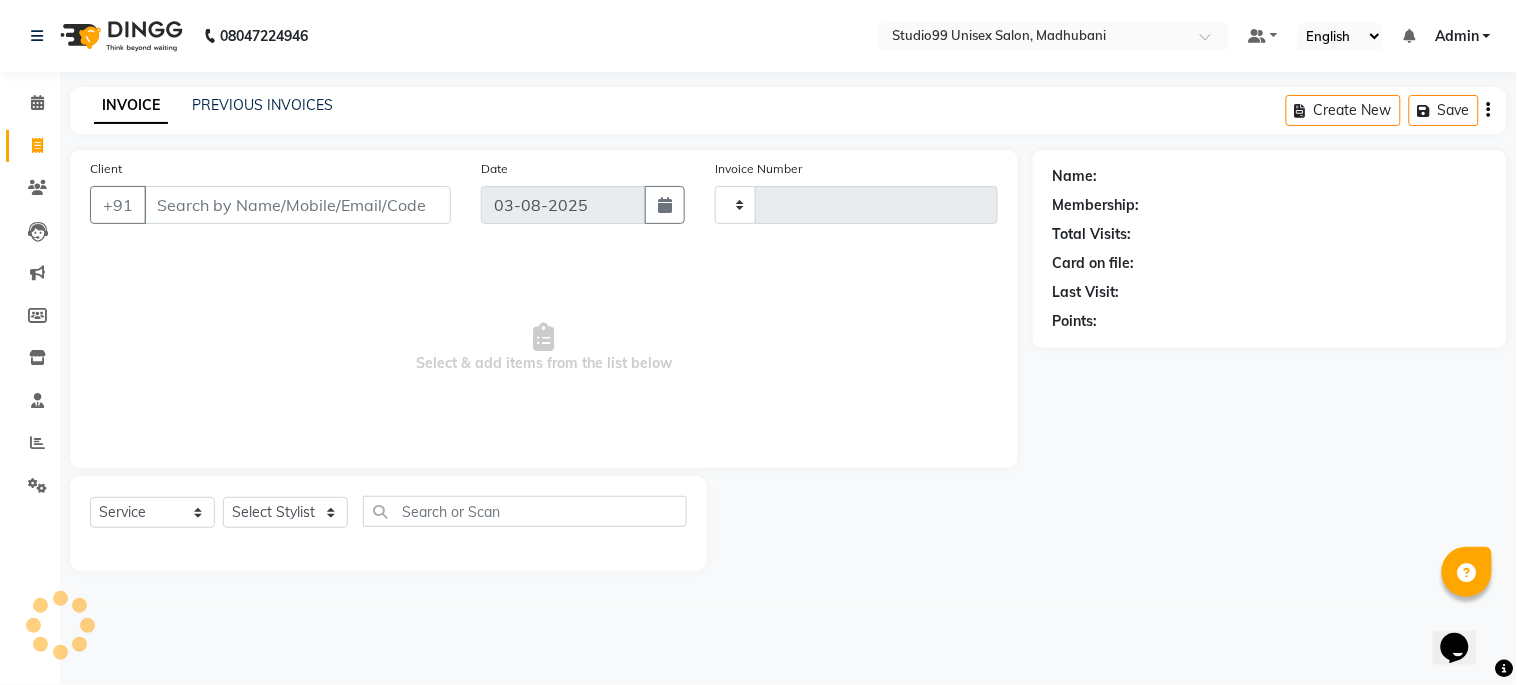 type on "0886" 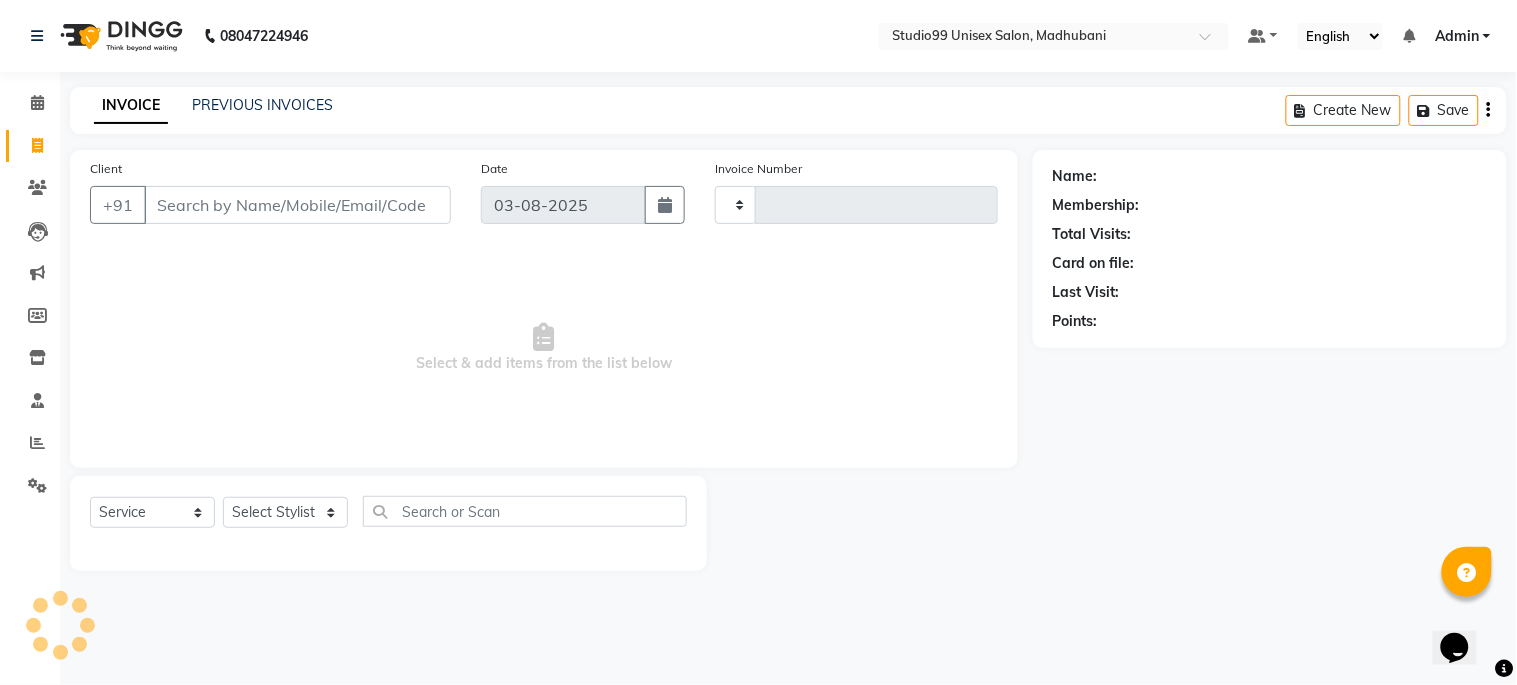 select on "6061" 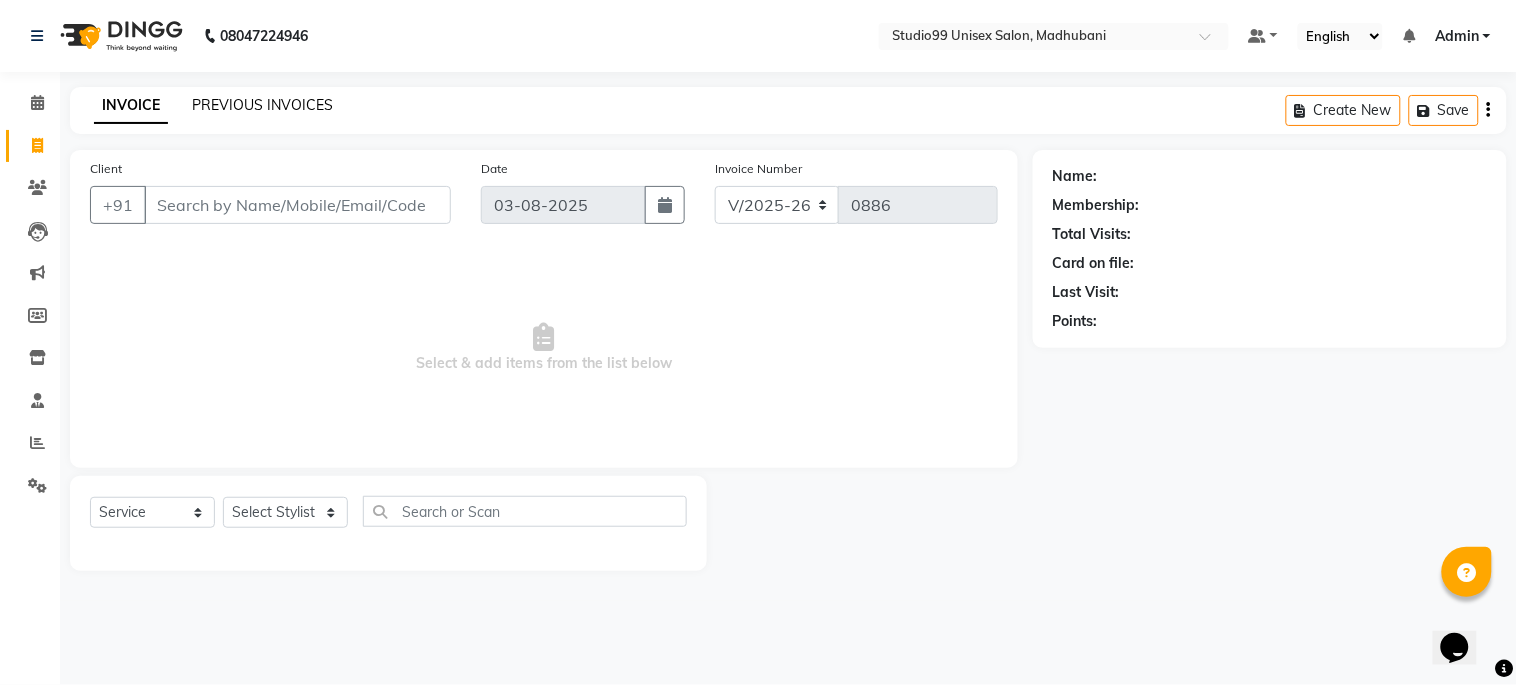 click on "PREVIOUS INVOICES" 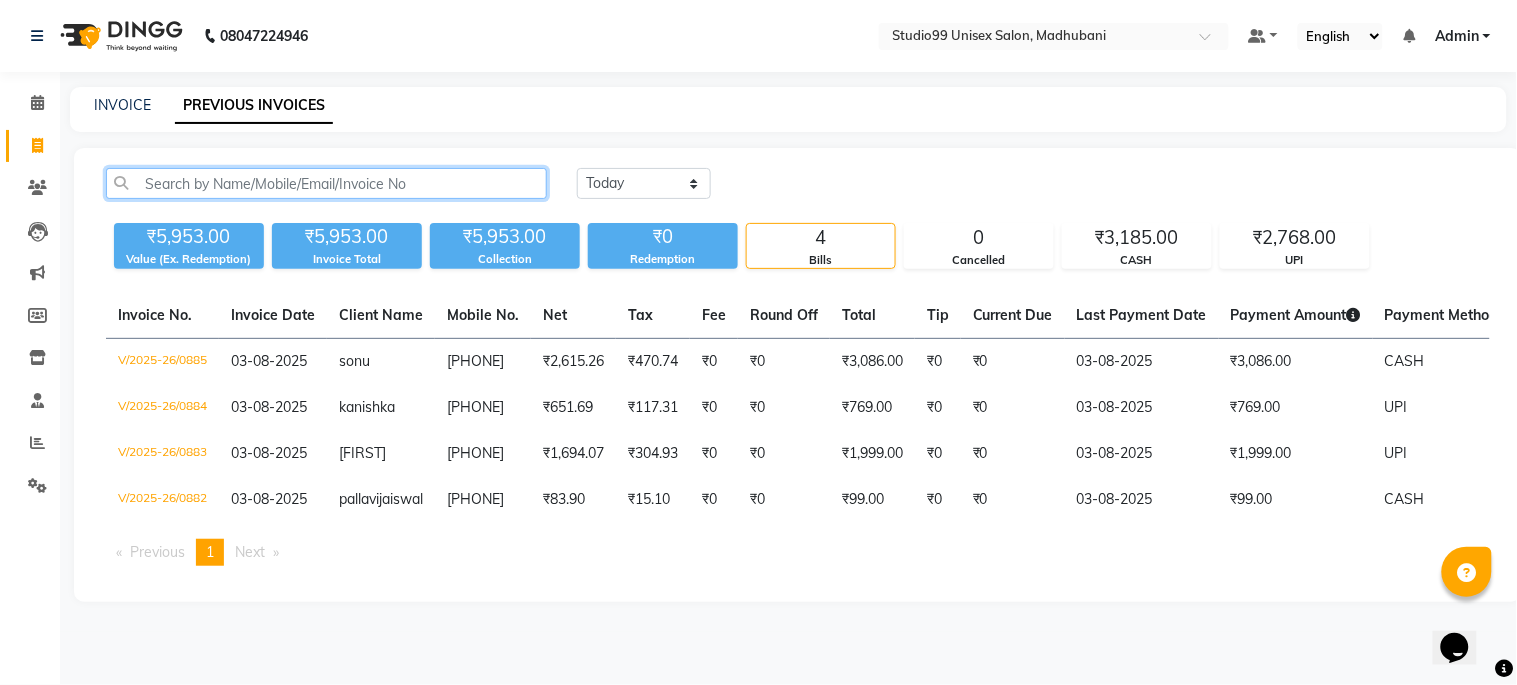 click 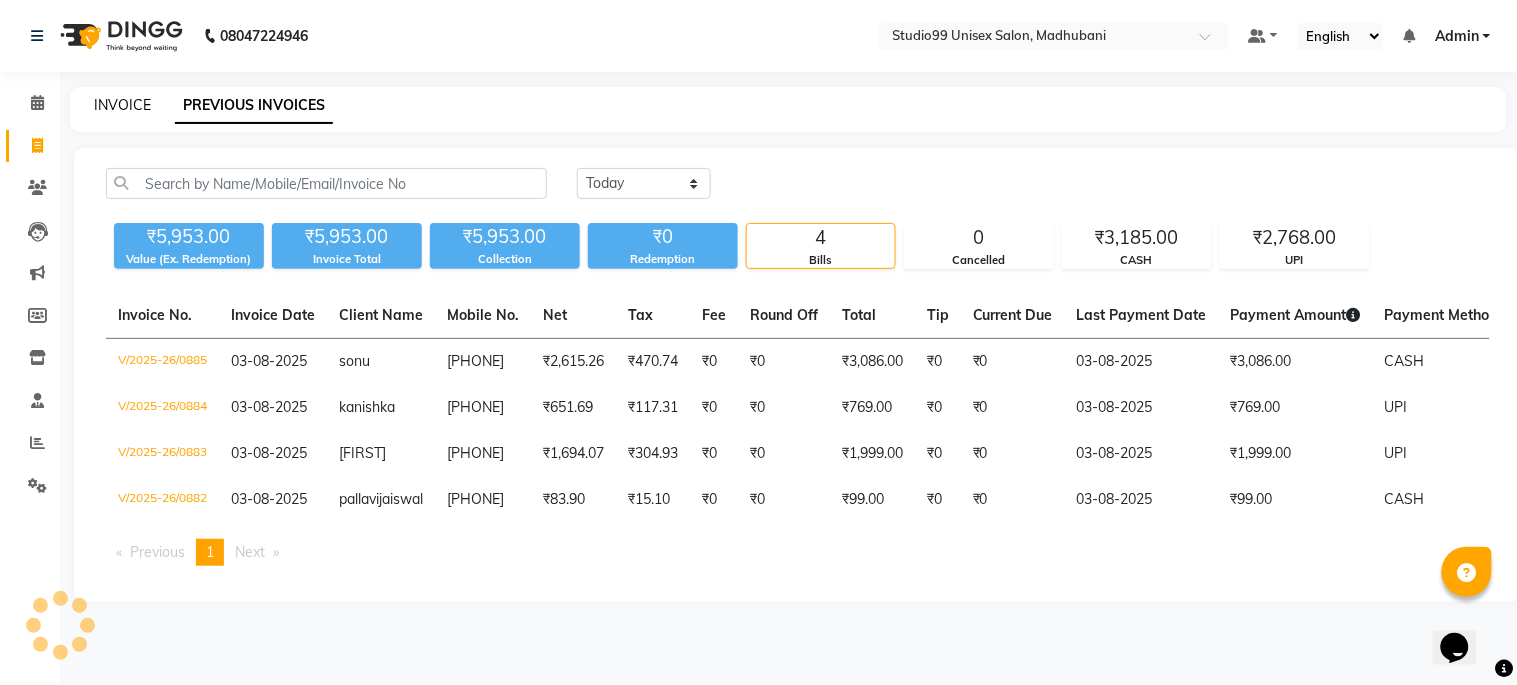 click on "INVOICE" 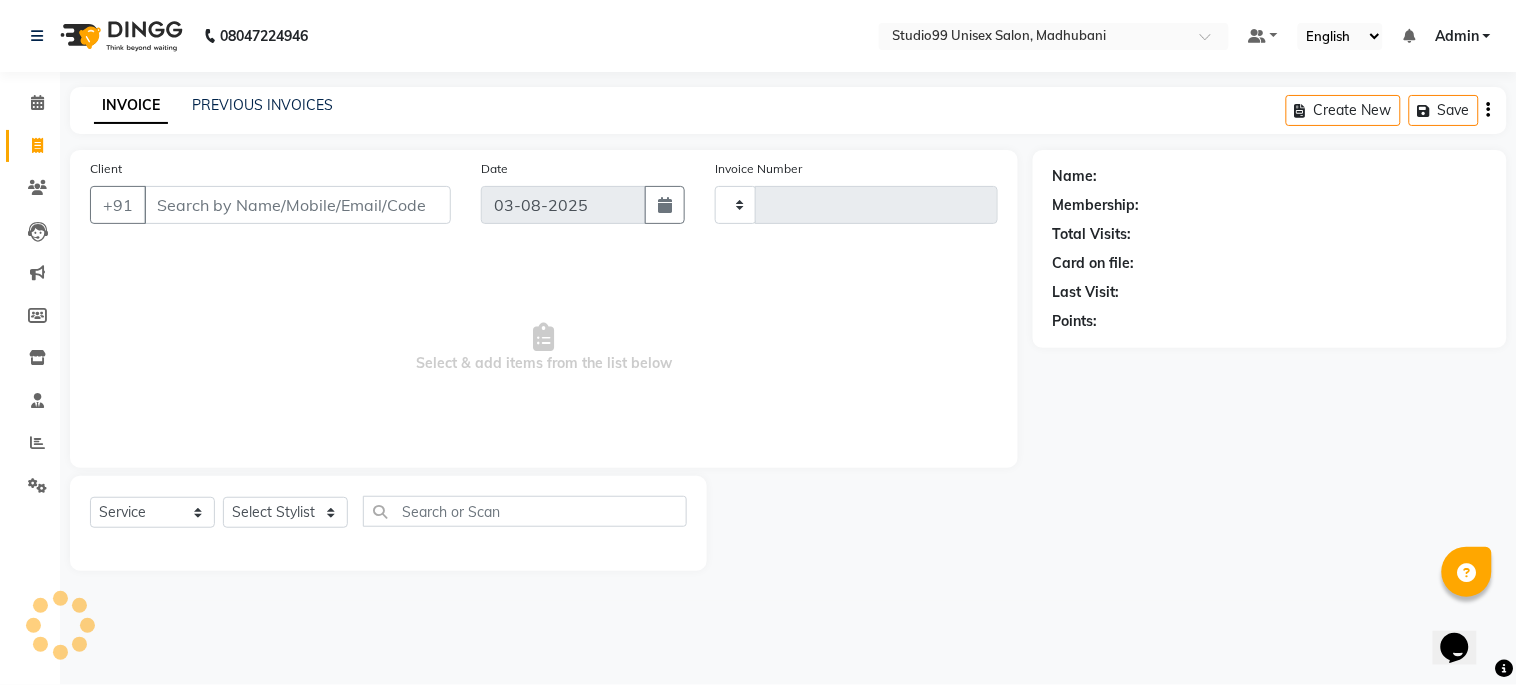 type on "0886" 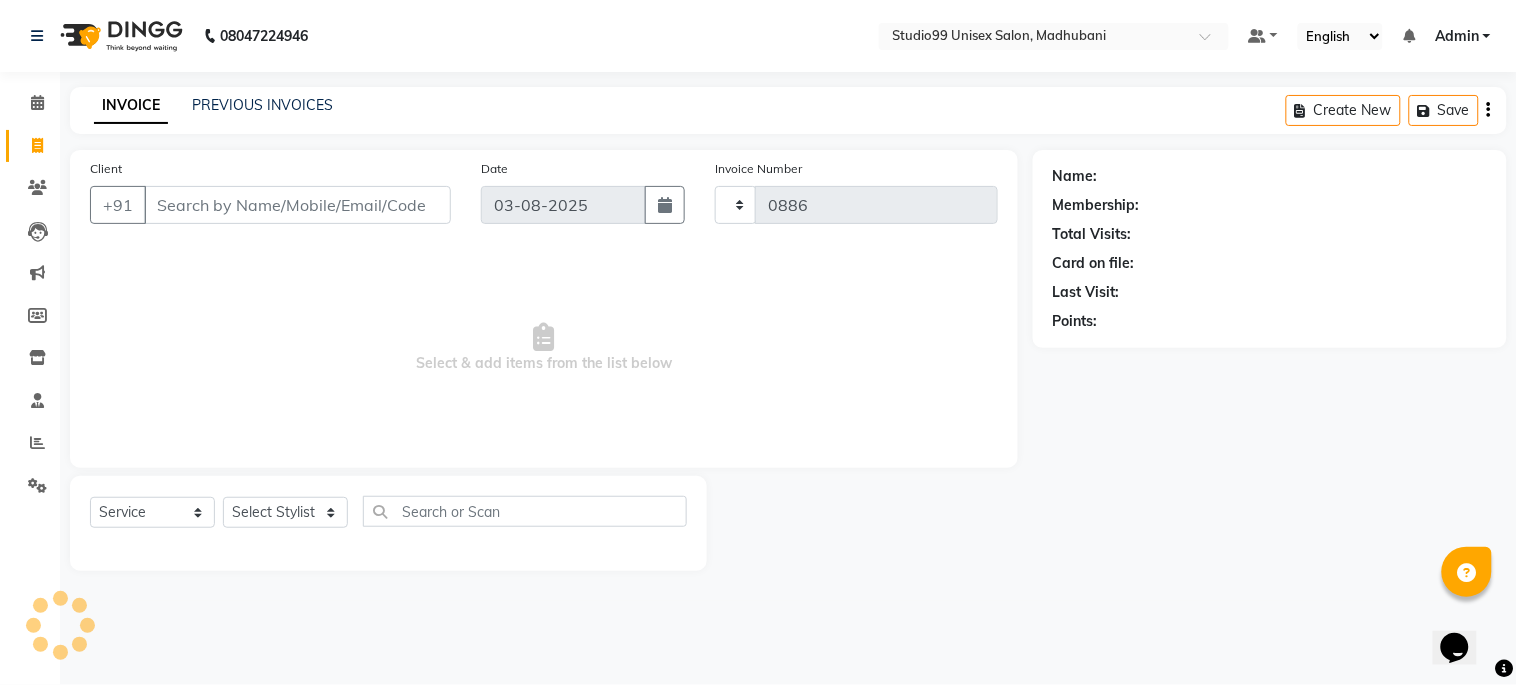 select on "6061" 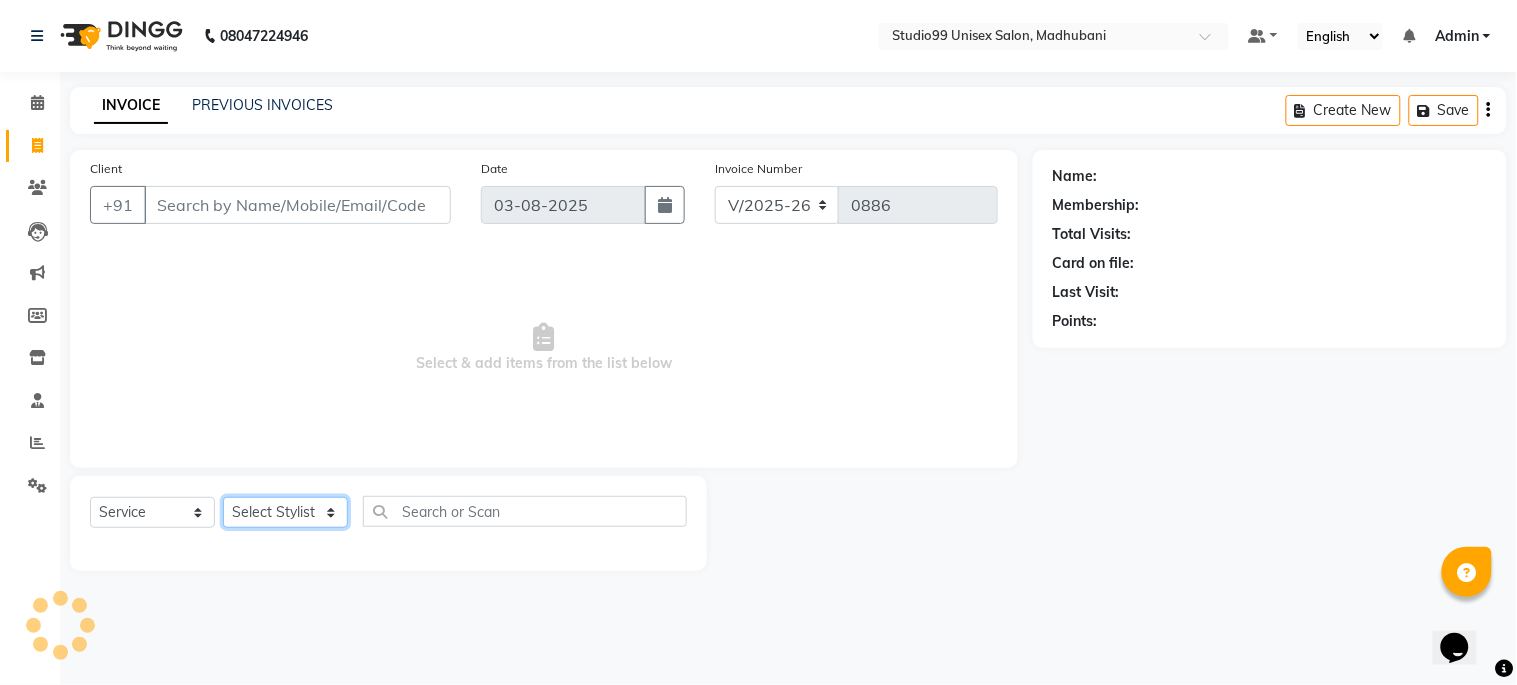 click on "Select Stylist" 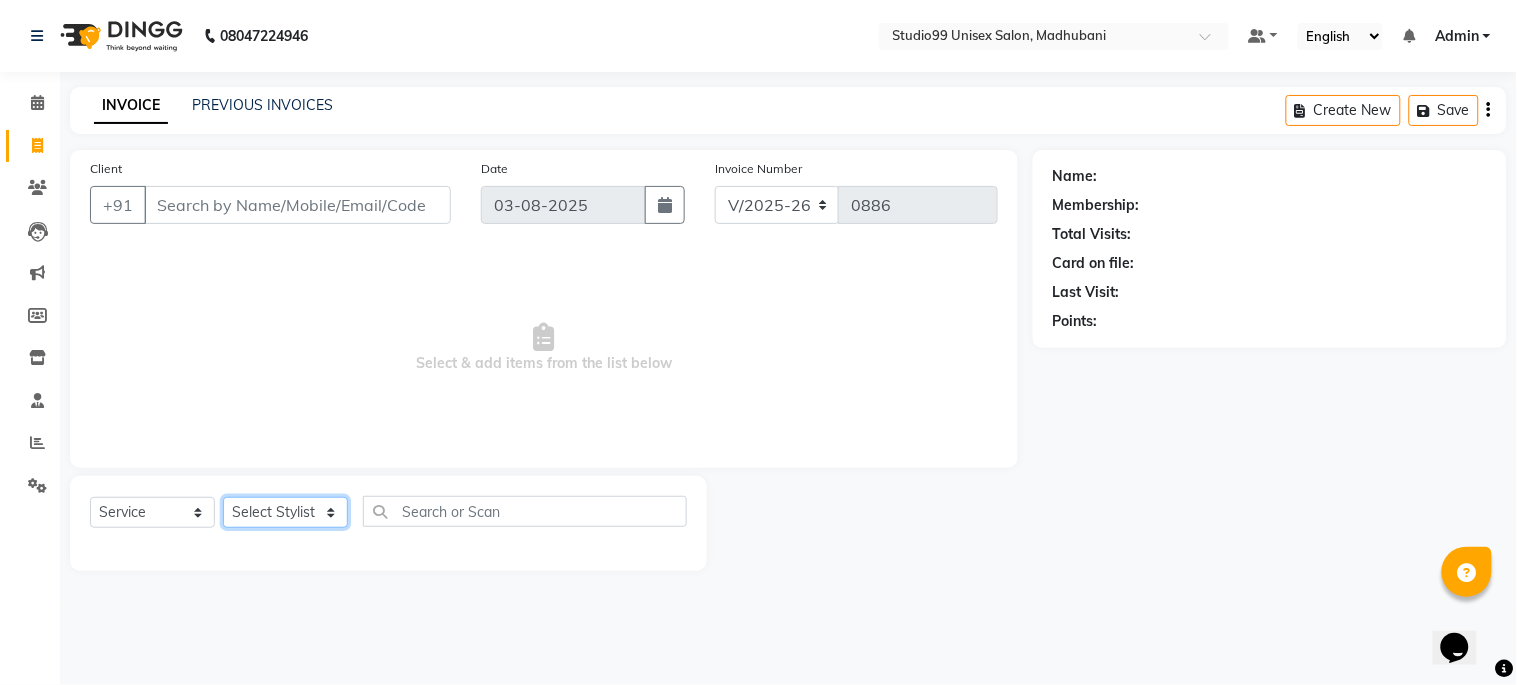 click on "Select Stylist" 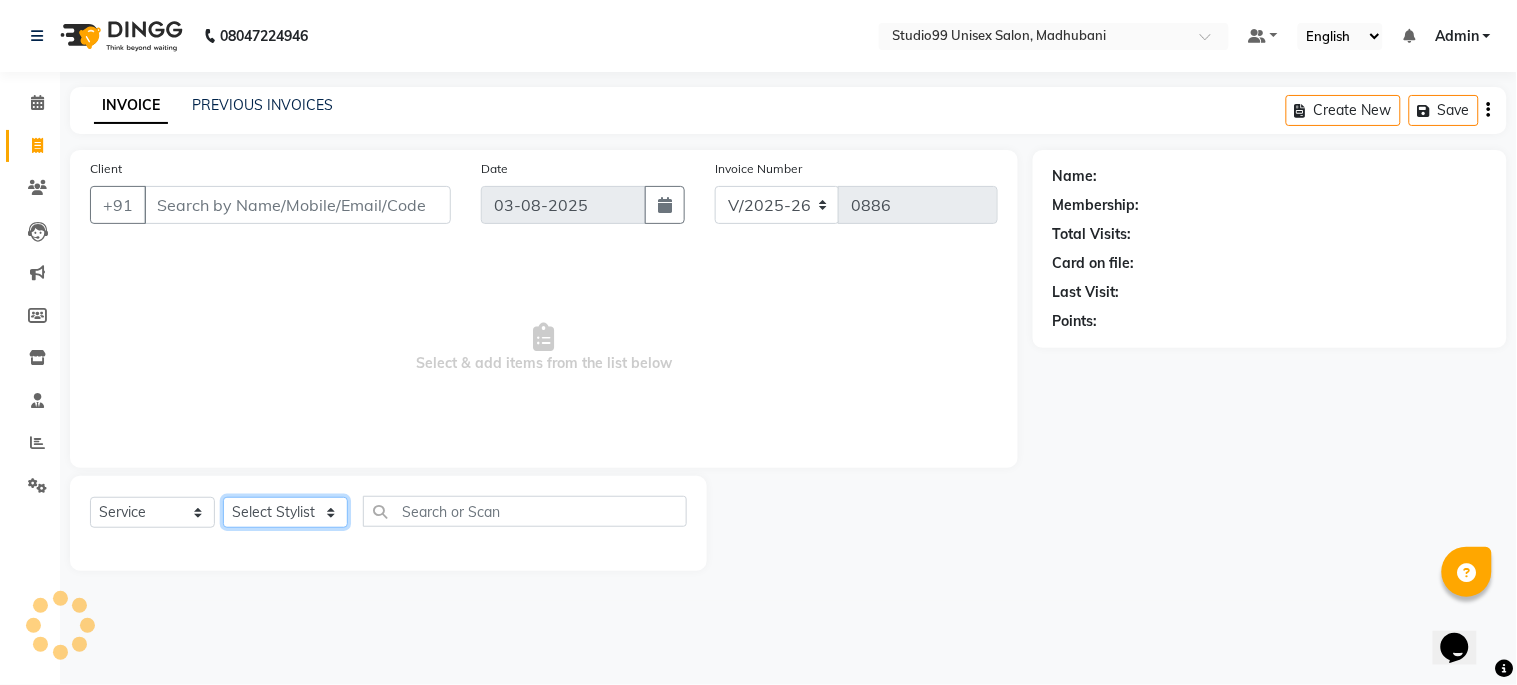 click on "Select Stylist" 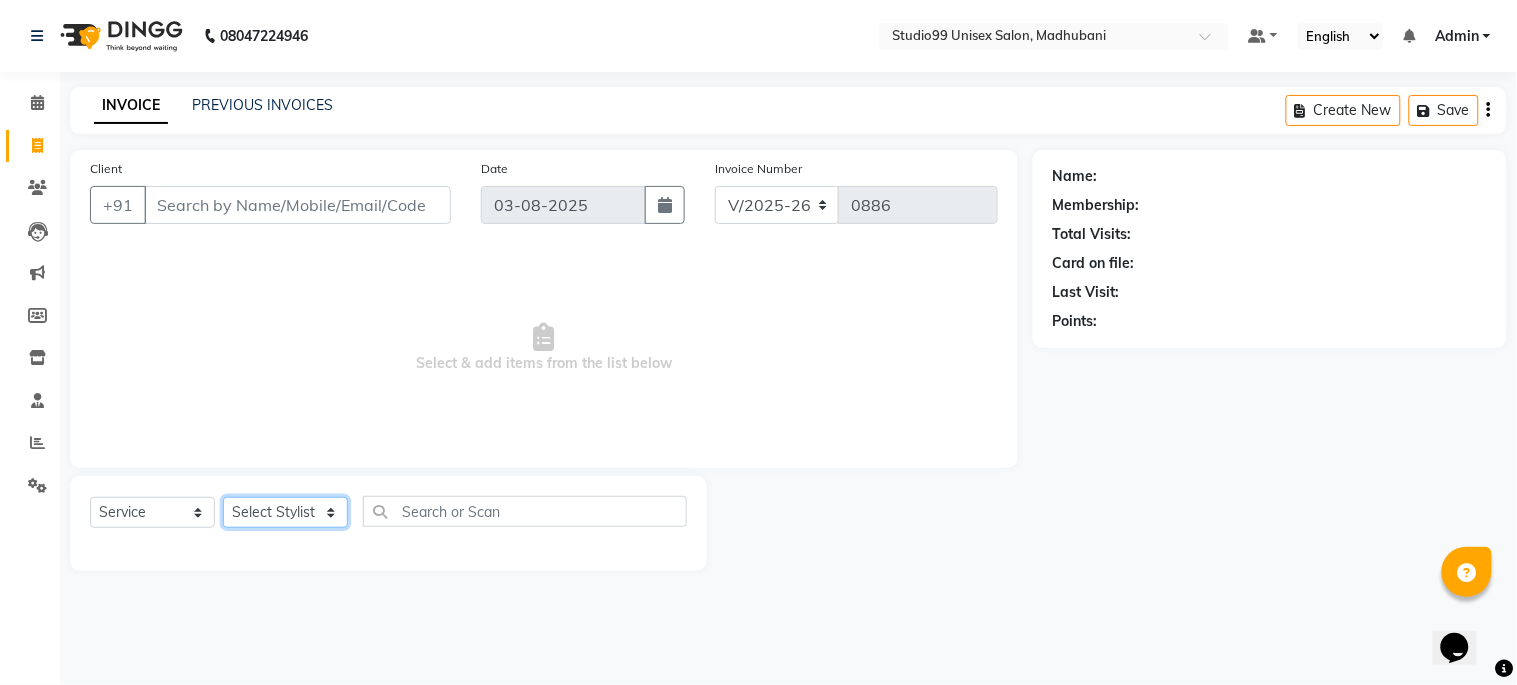 select on "45039" 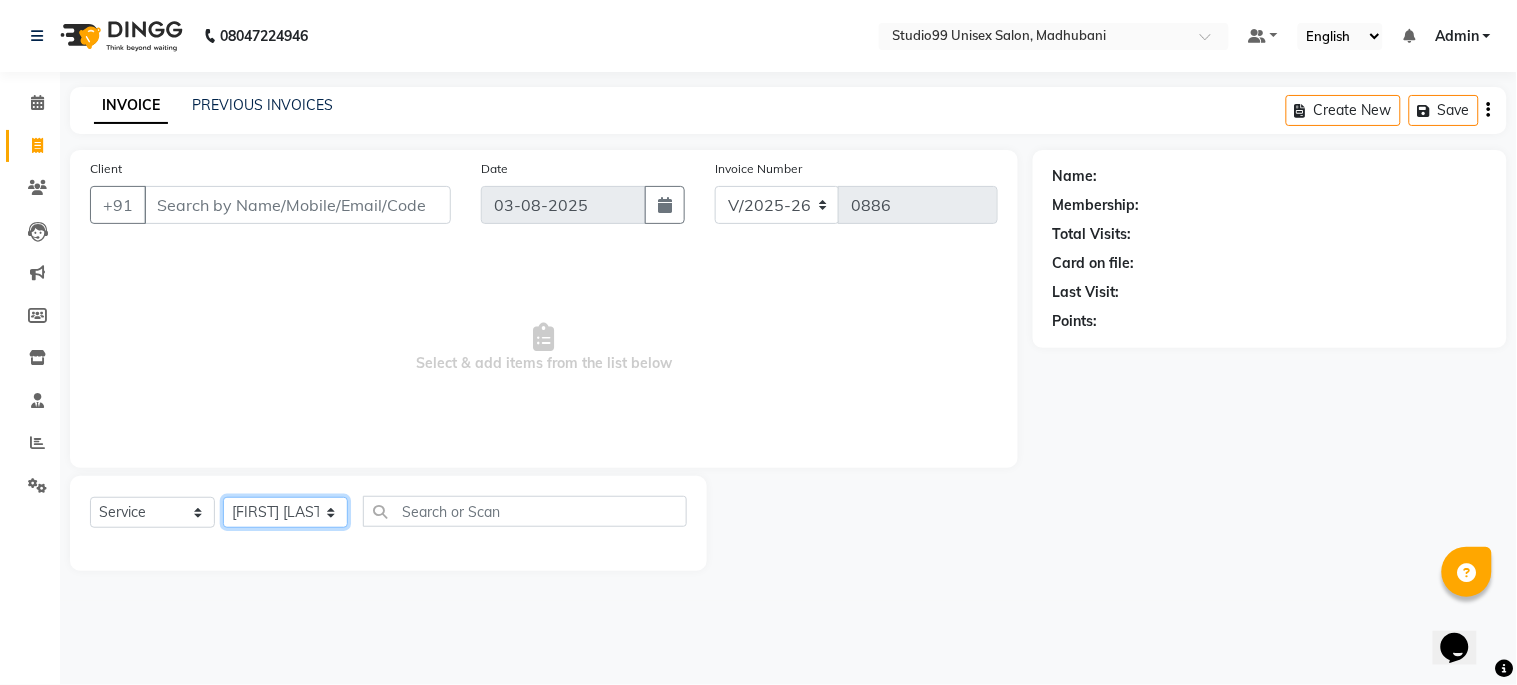 click on "Select Stylist Admin [LAST] [LAST] [LAST] [LAST] [LAST] [LAST] [LAST] [LAST]" 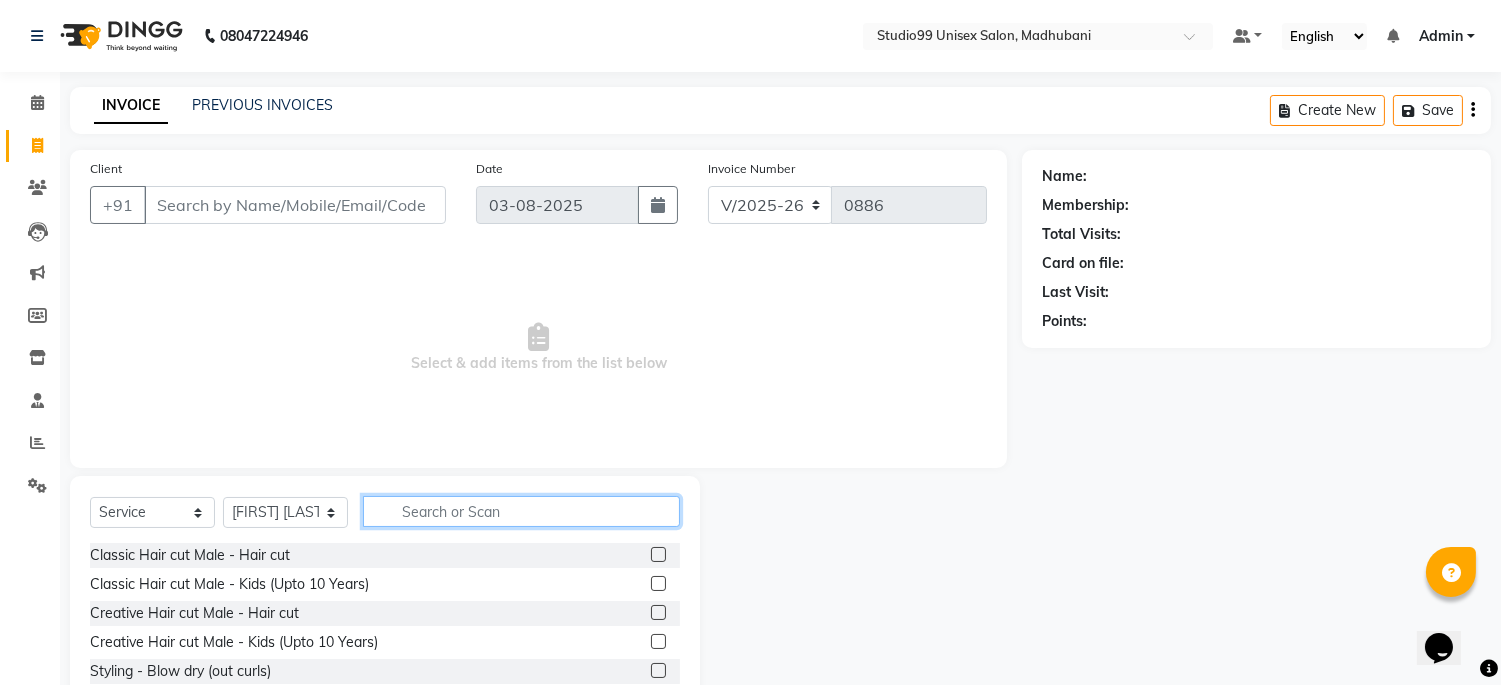 click 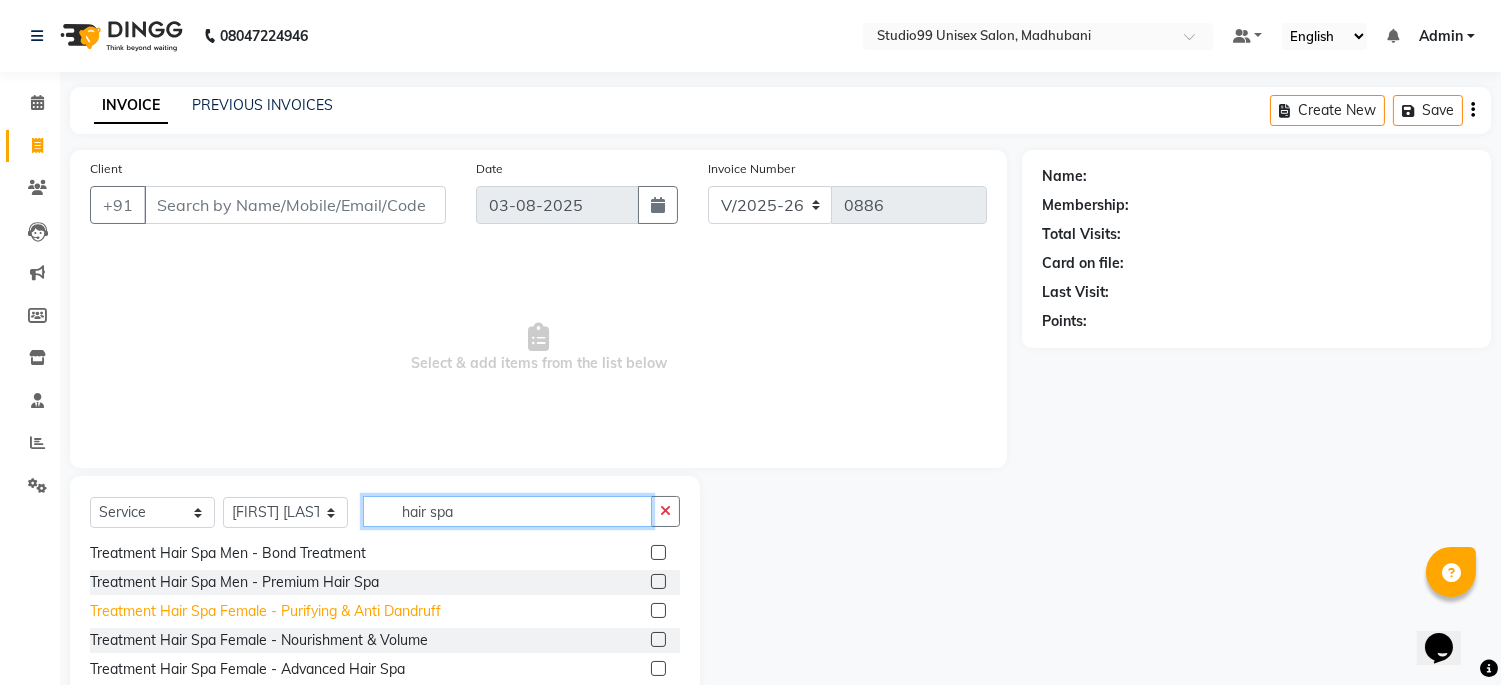 scroll, scrollTop: 0, scrollLeft: 0, axis: both 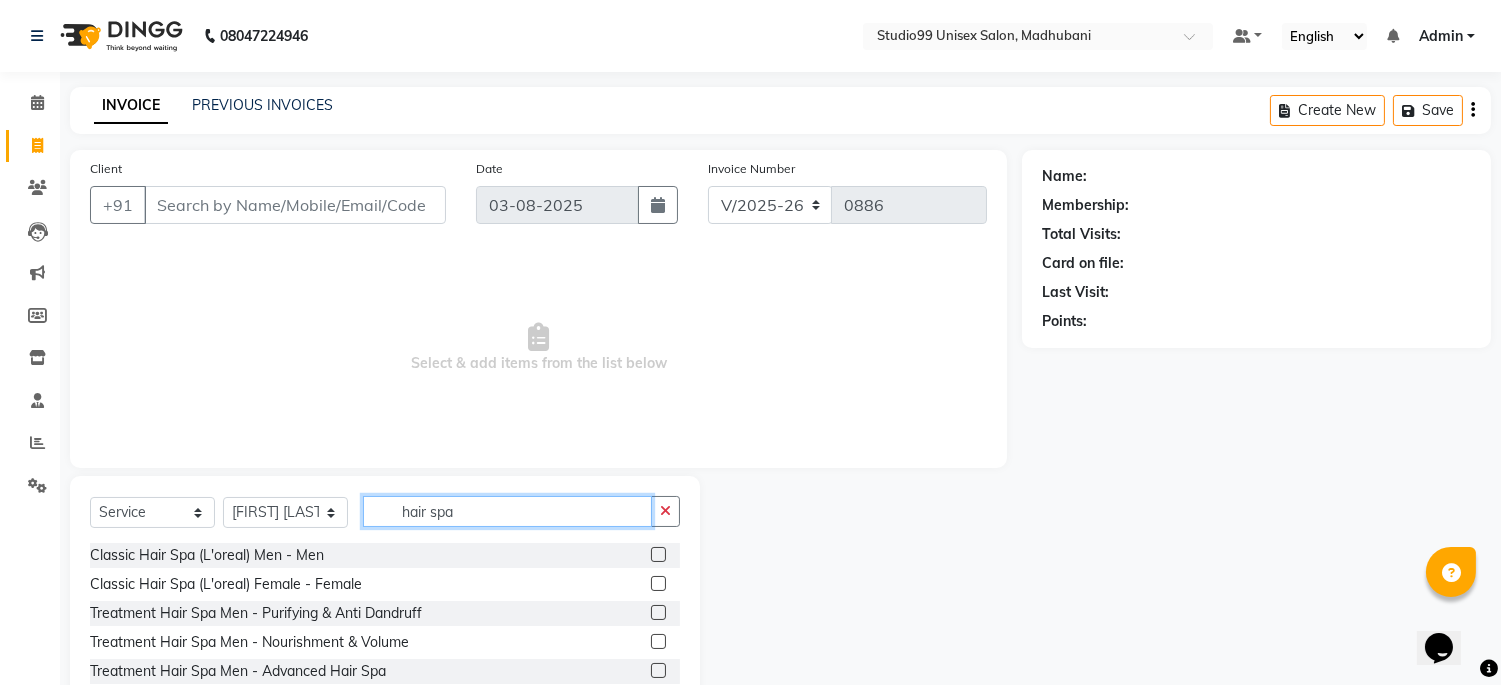 type on "hair spa" 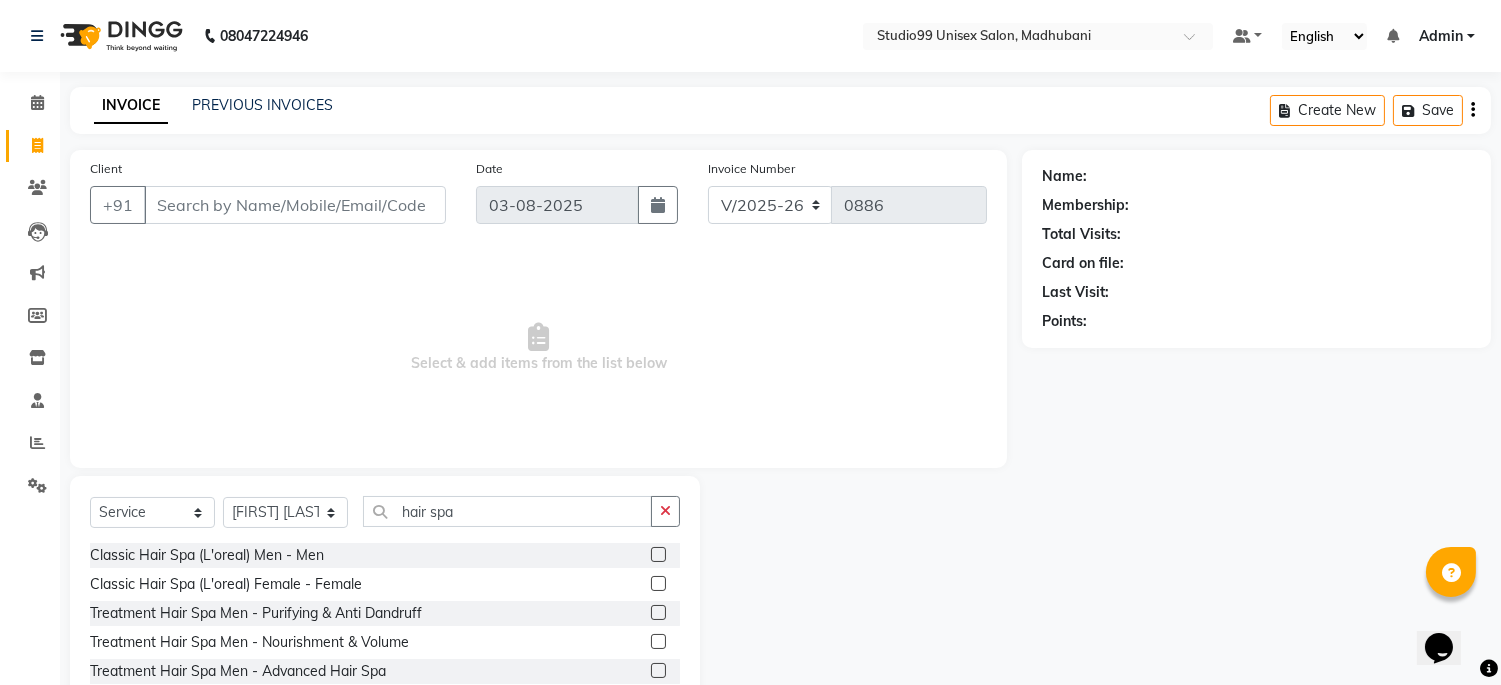 click 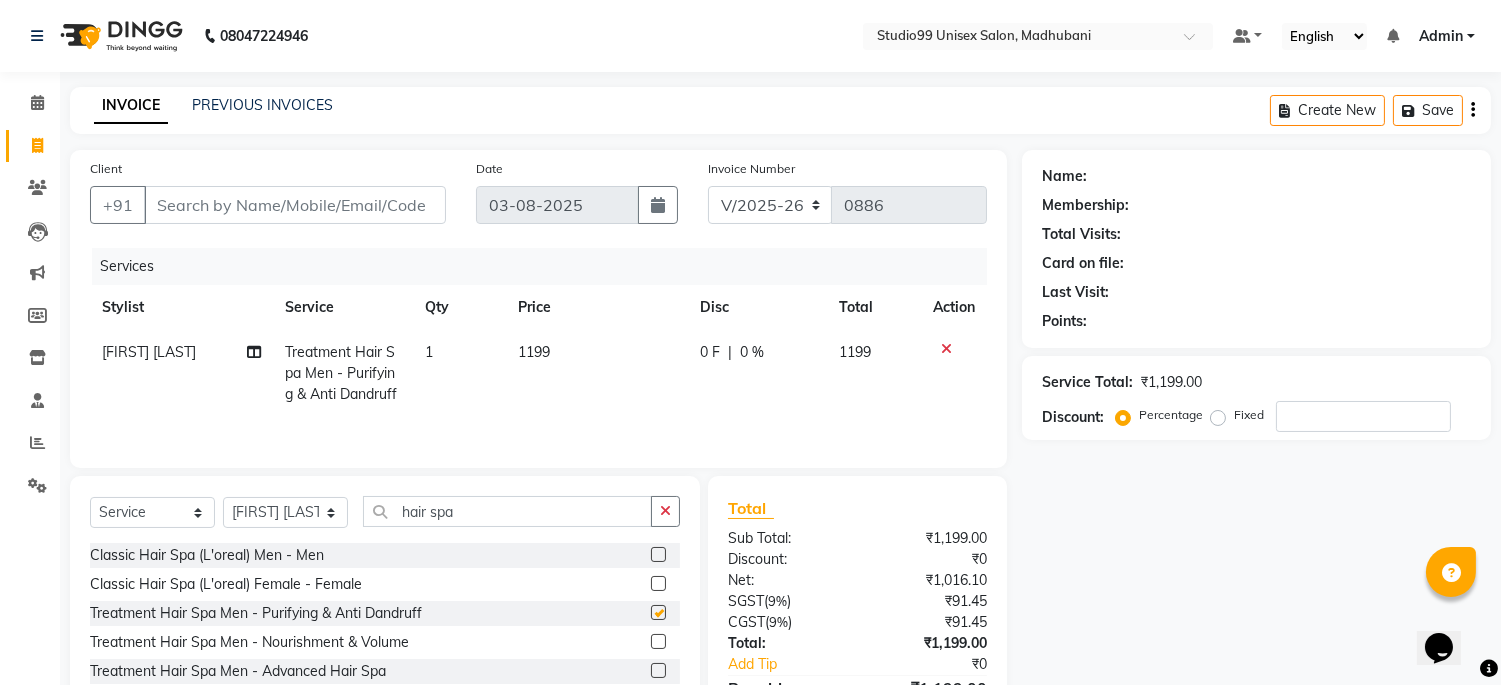 checkbox on "false" 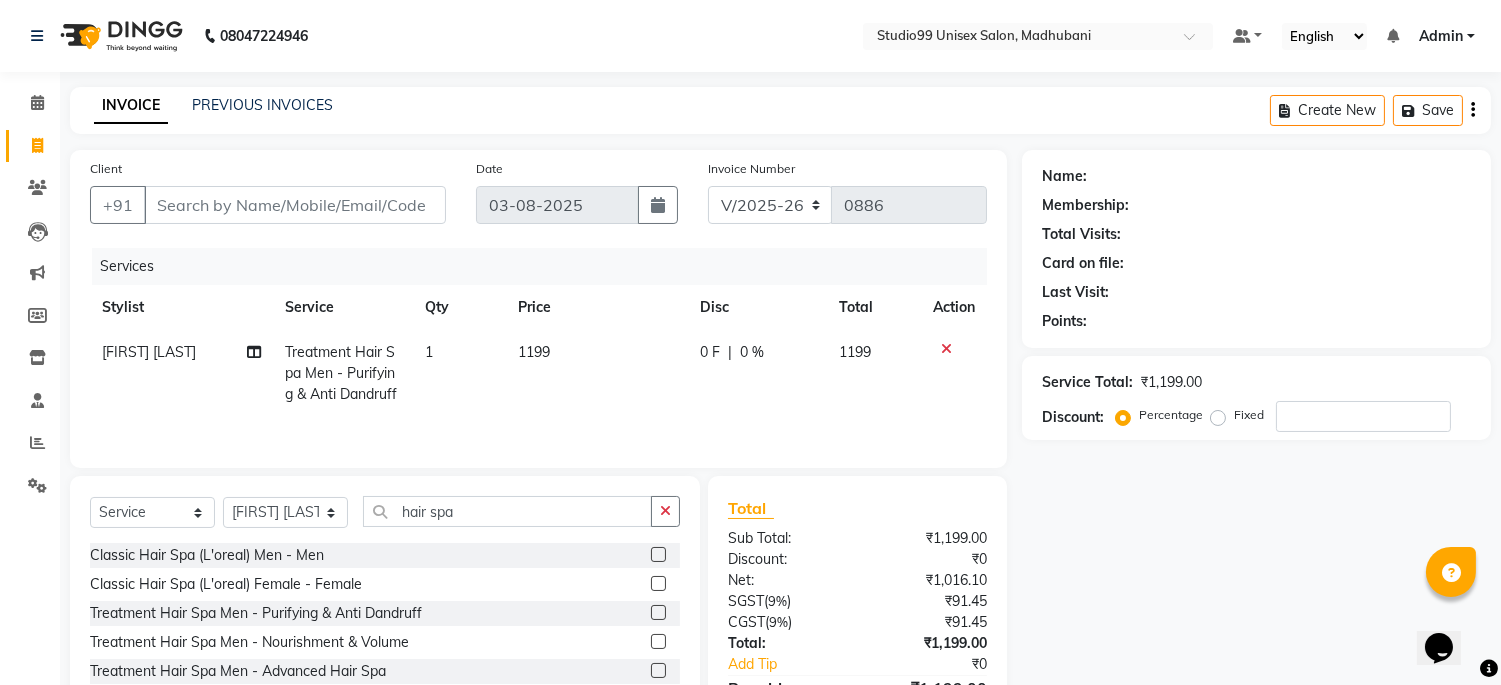 click on "1199" 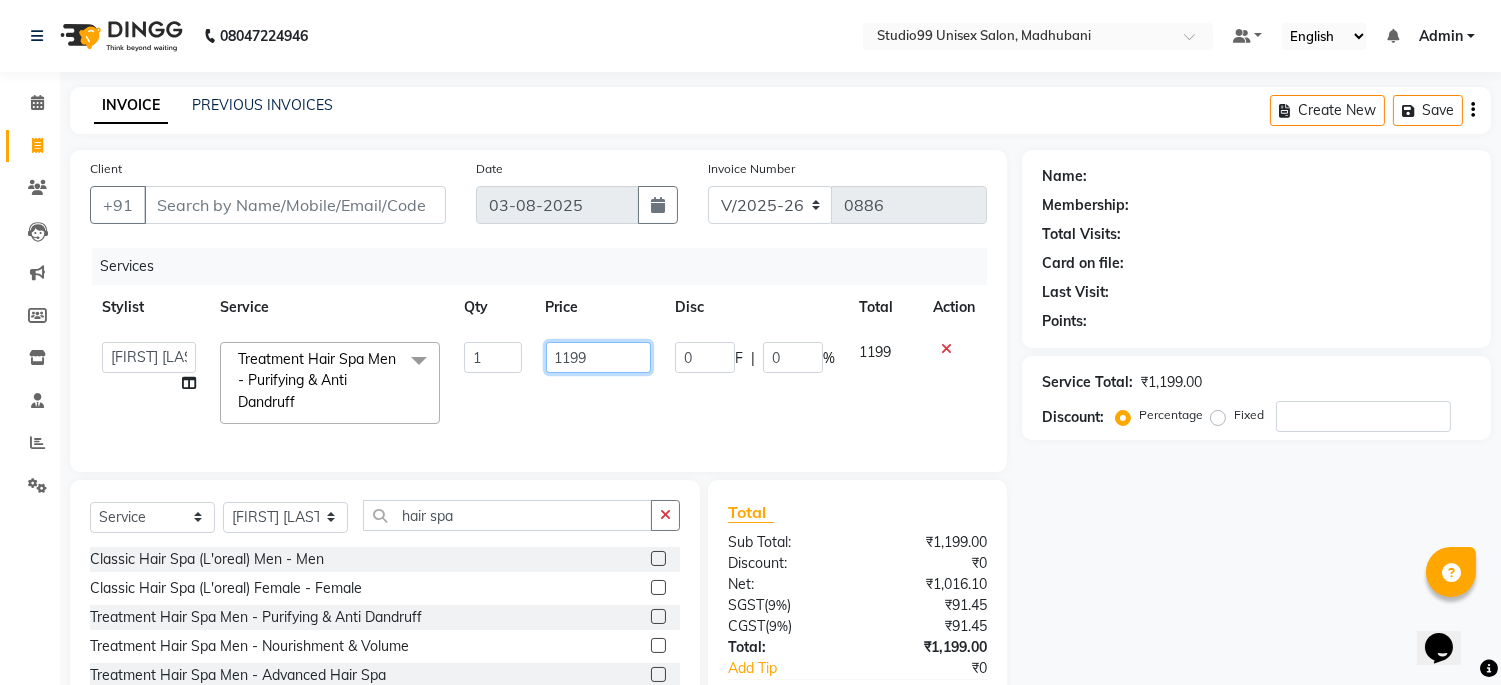 click on "1199" 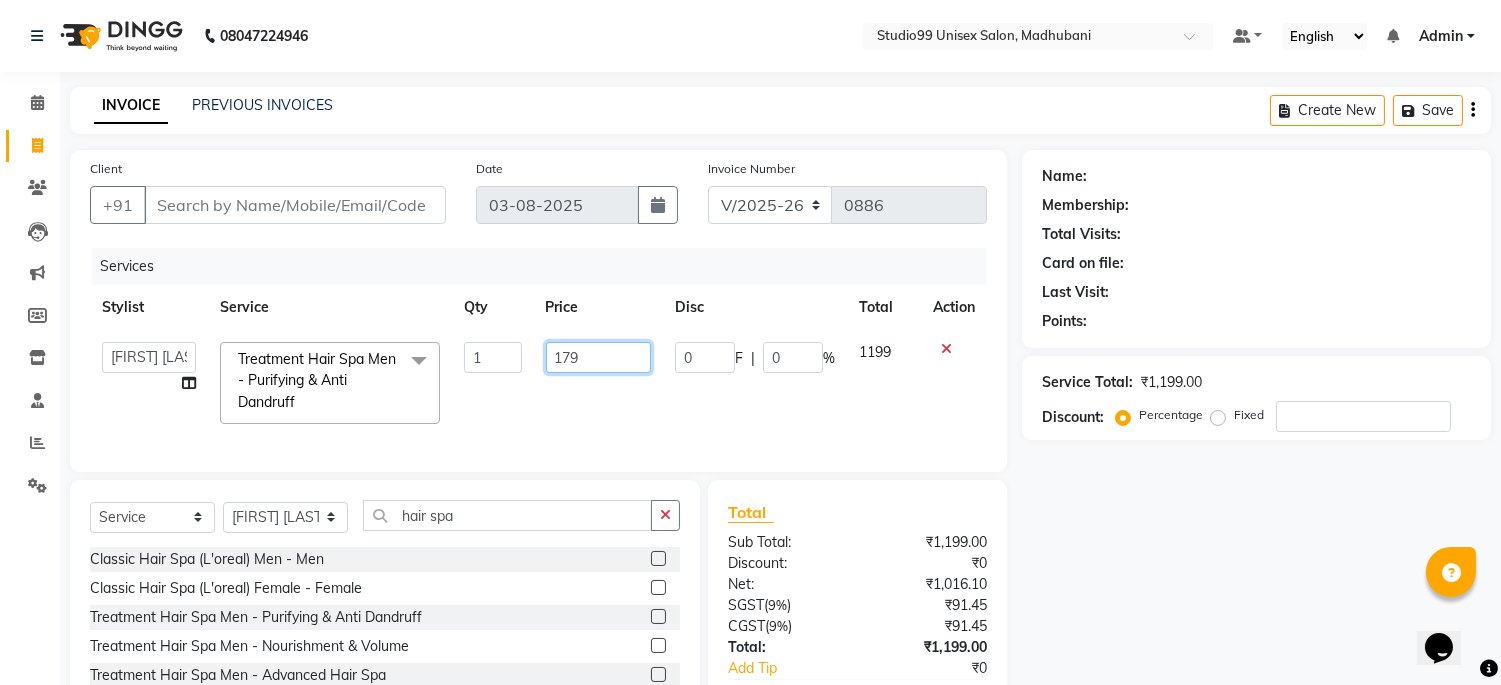 type on "1799" 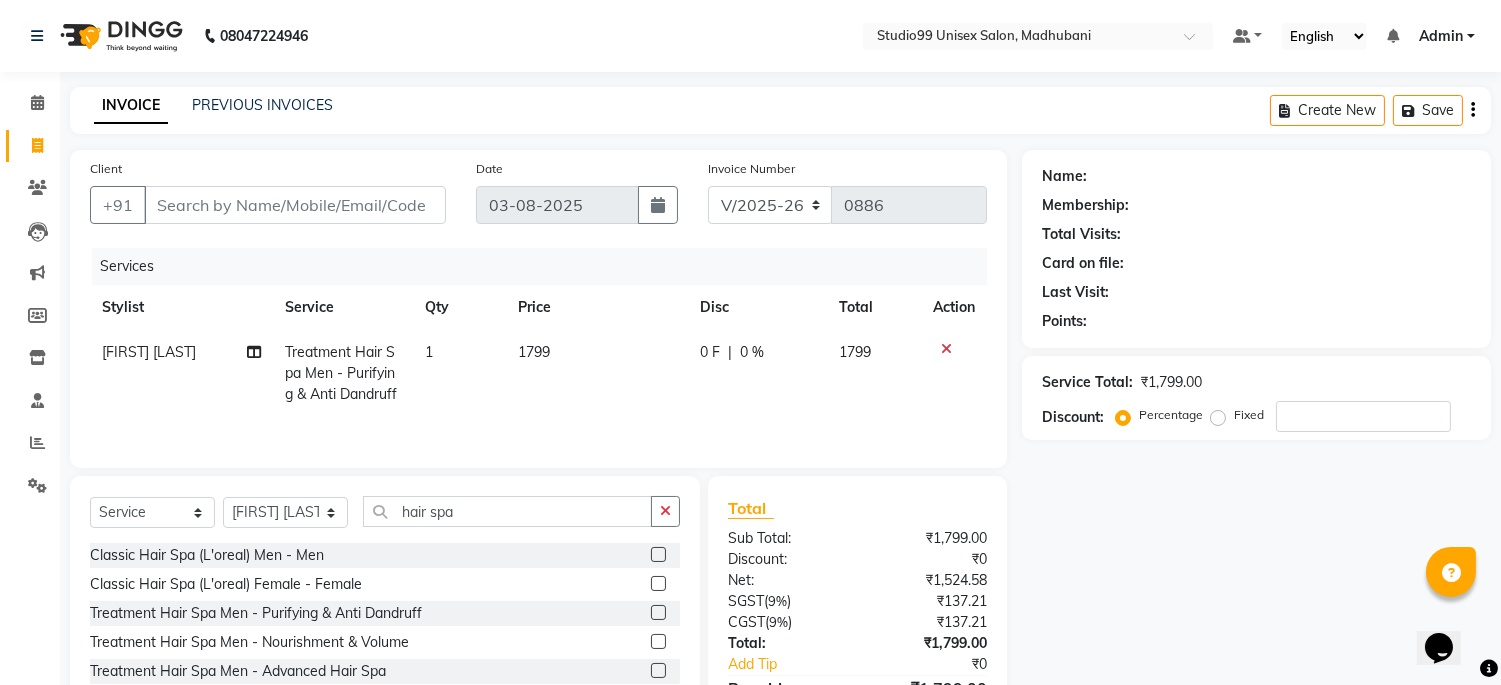 click on "Services Stylist Service Qty Price Disc Total Action [LAST] Treatment Hair Spa Men - Purifying & Anti Dandruff 1 1799 0 F | 0 % 1799" 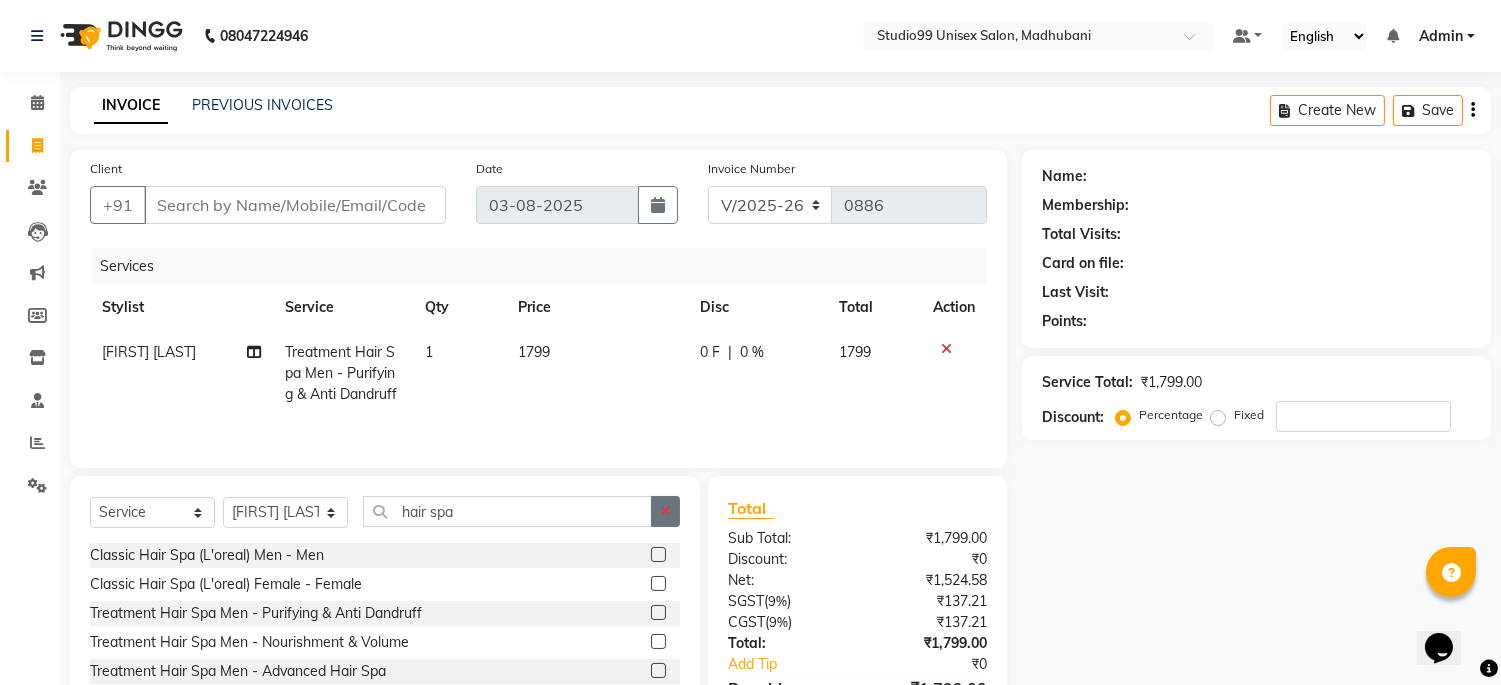 click 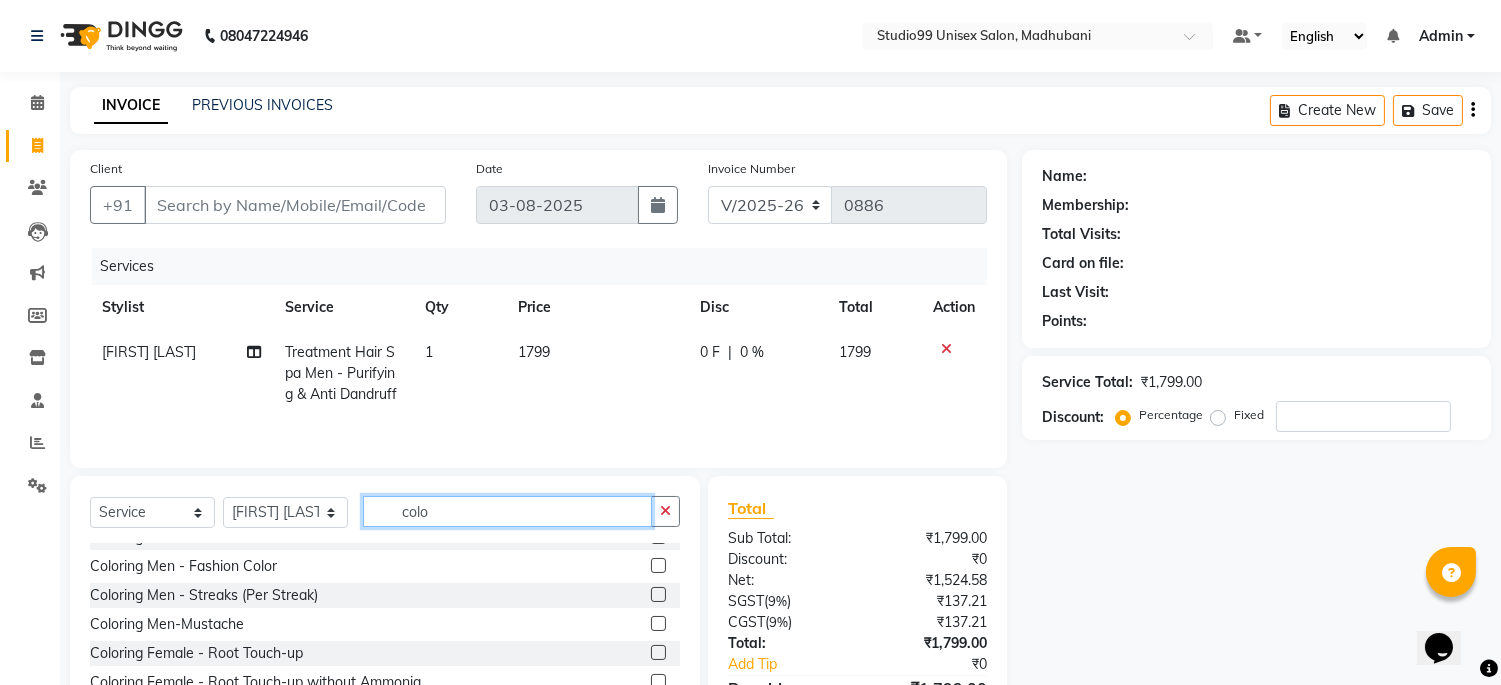 scroll, scrollTop: 205, scrollLeft: 0, axis: vertical 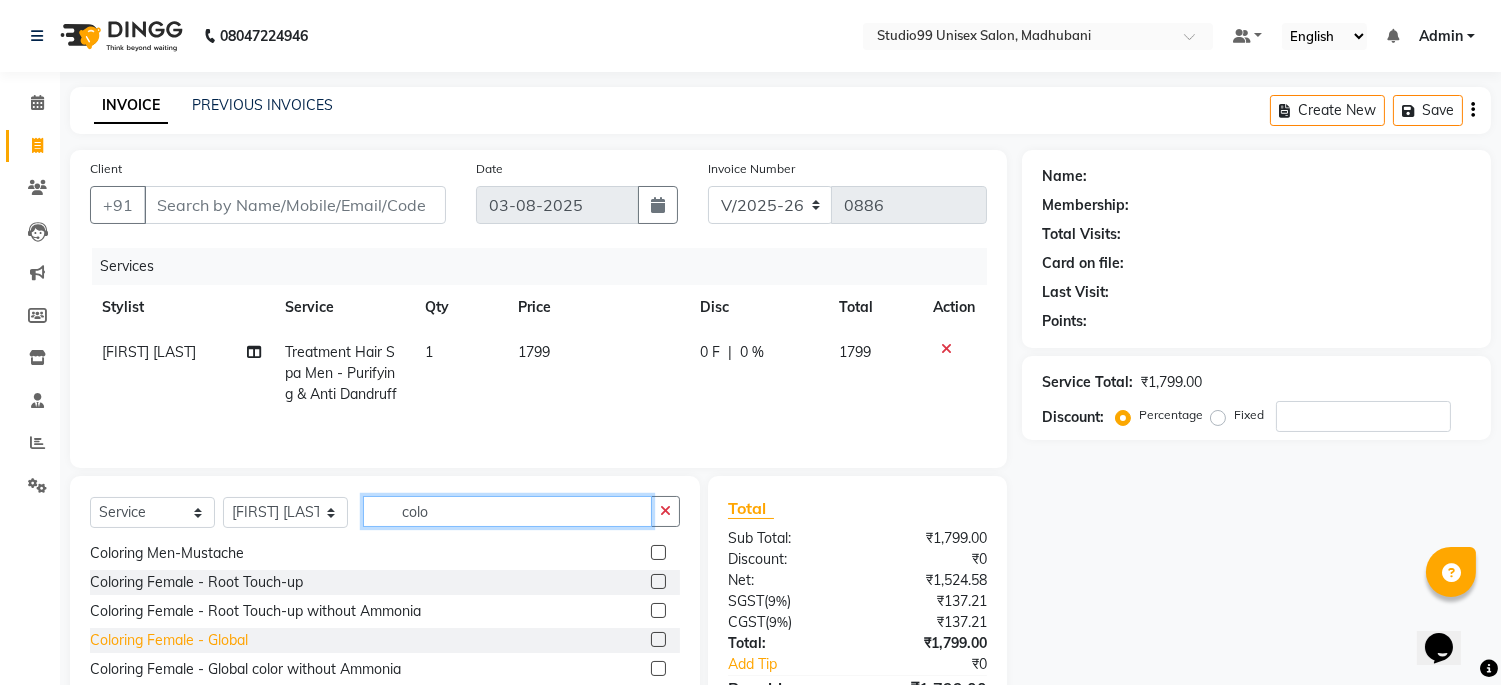 type on "colo" 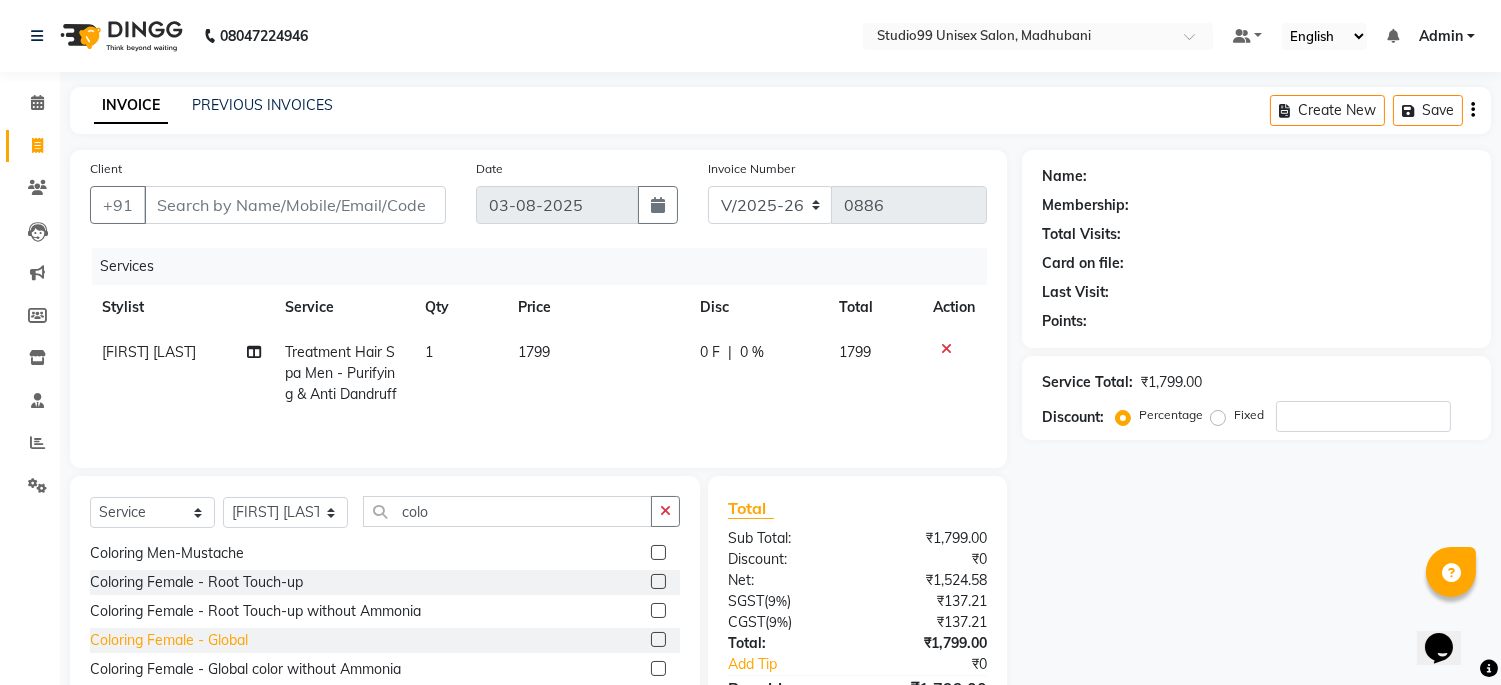 click on "Coloring Female  - Global" 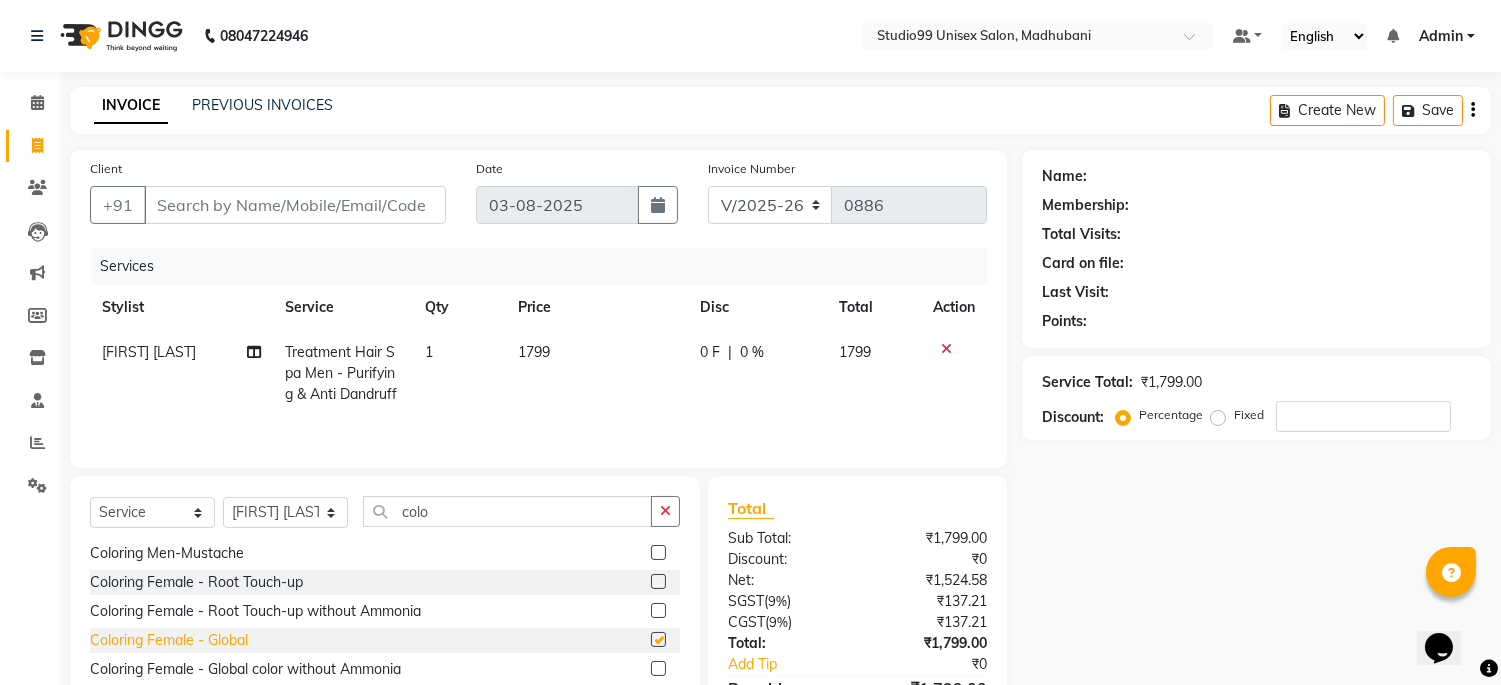 checkbox on "false" 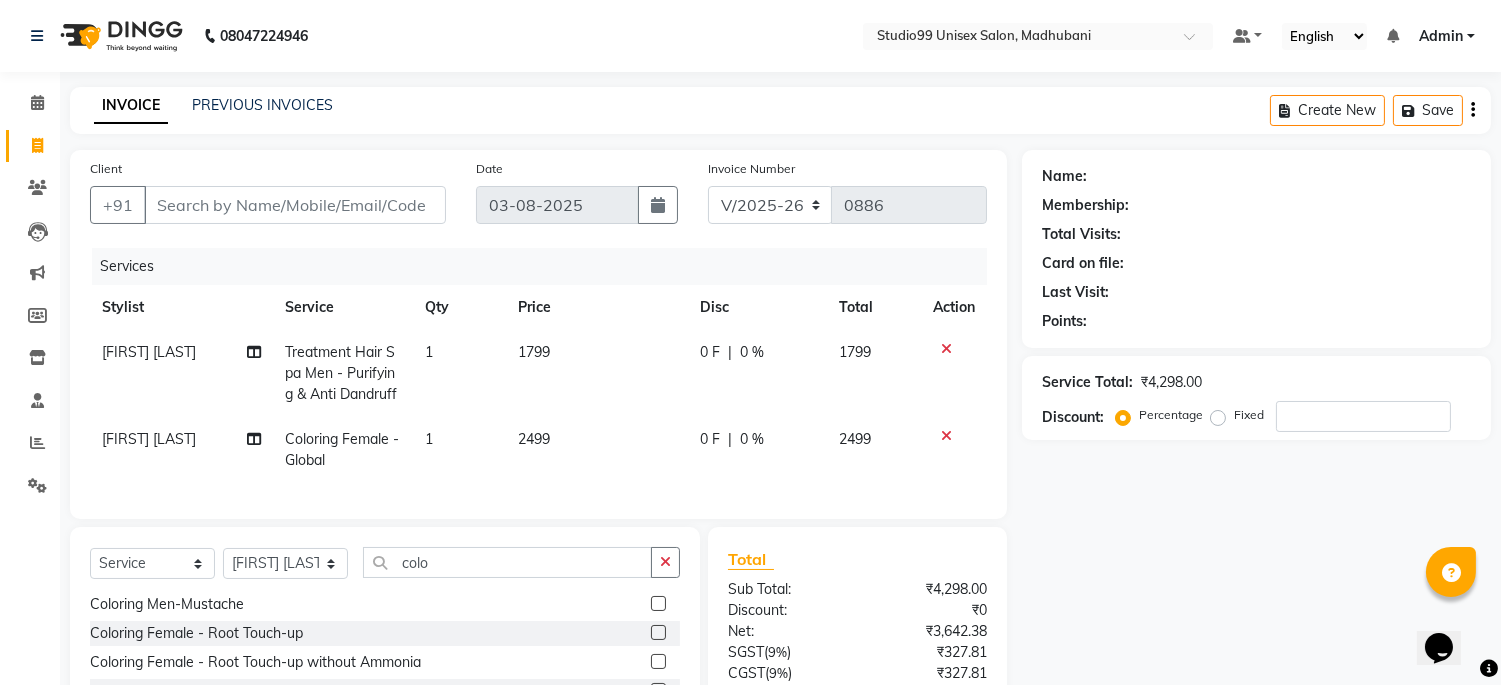 click on "2499" 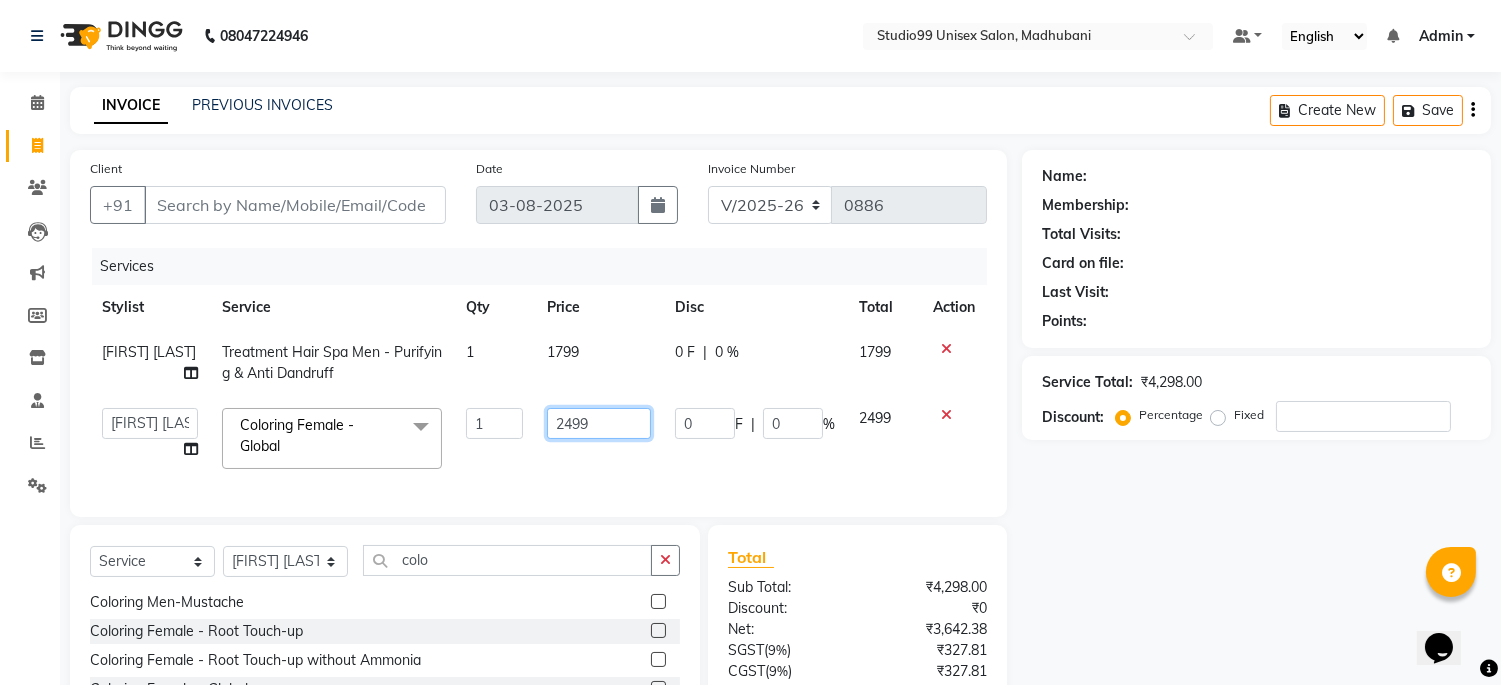 click on "2499" 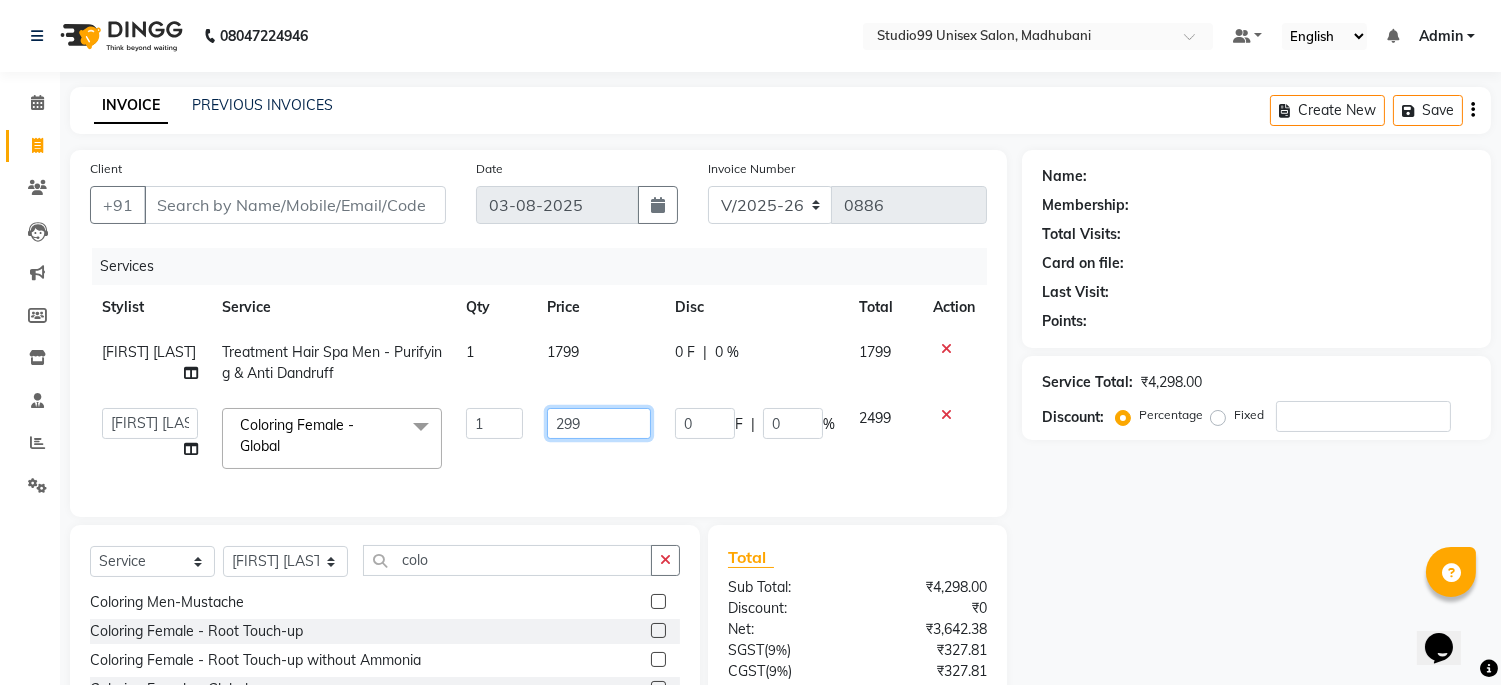 type on "2999" 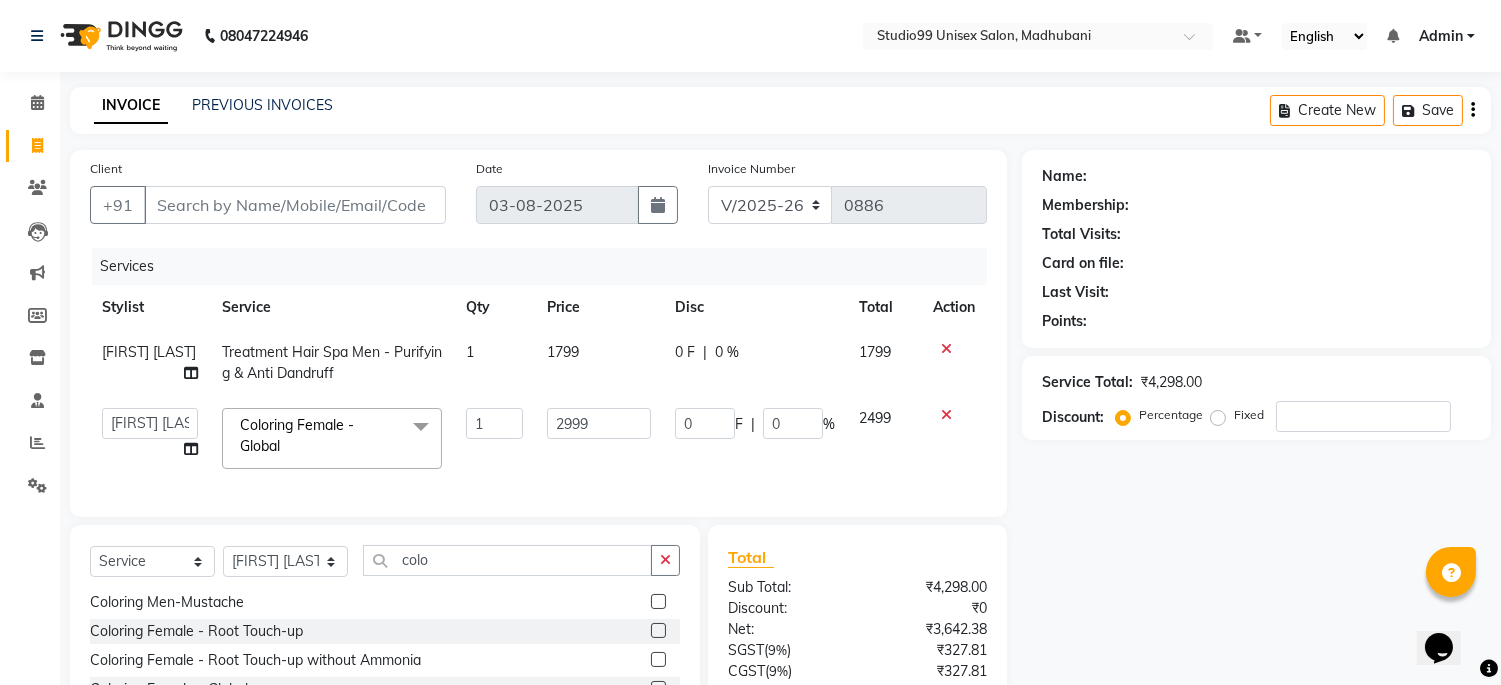 click on "0 F | 0 %" 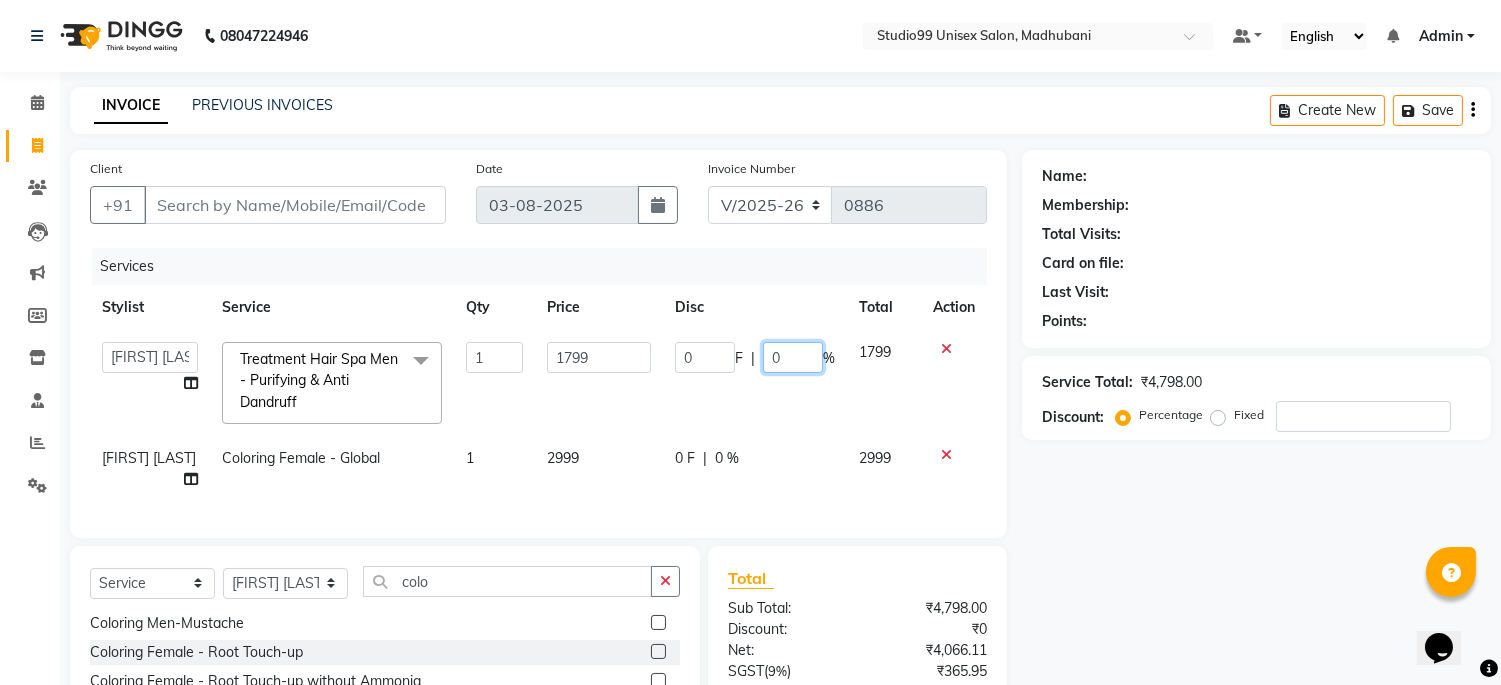 click on "0" 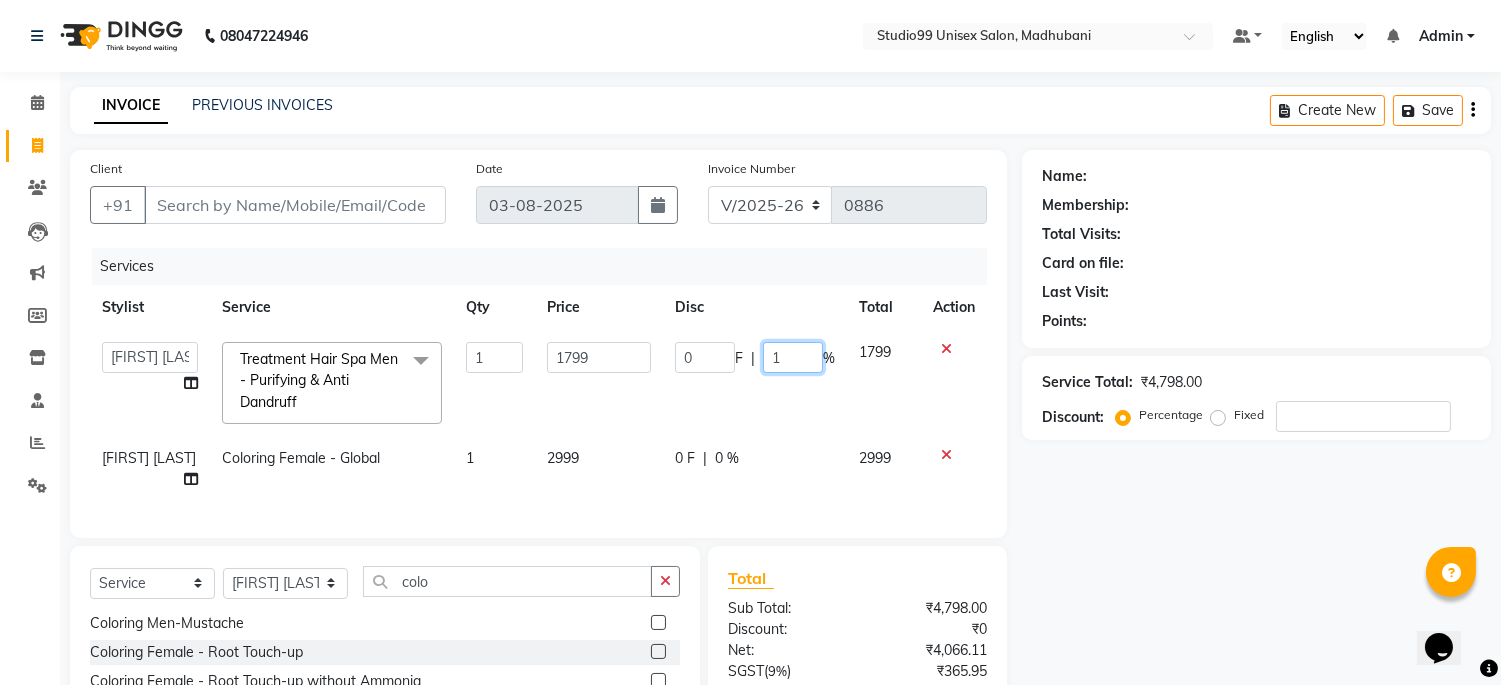 type on "10" 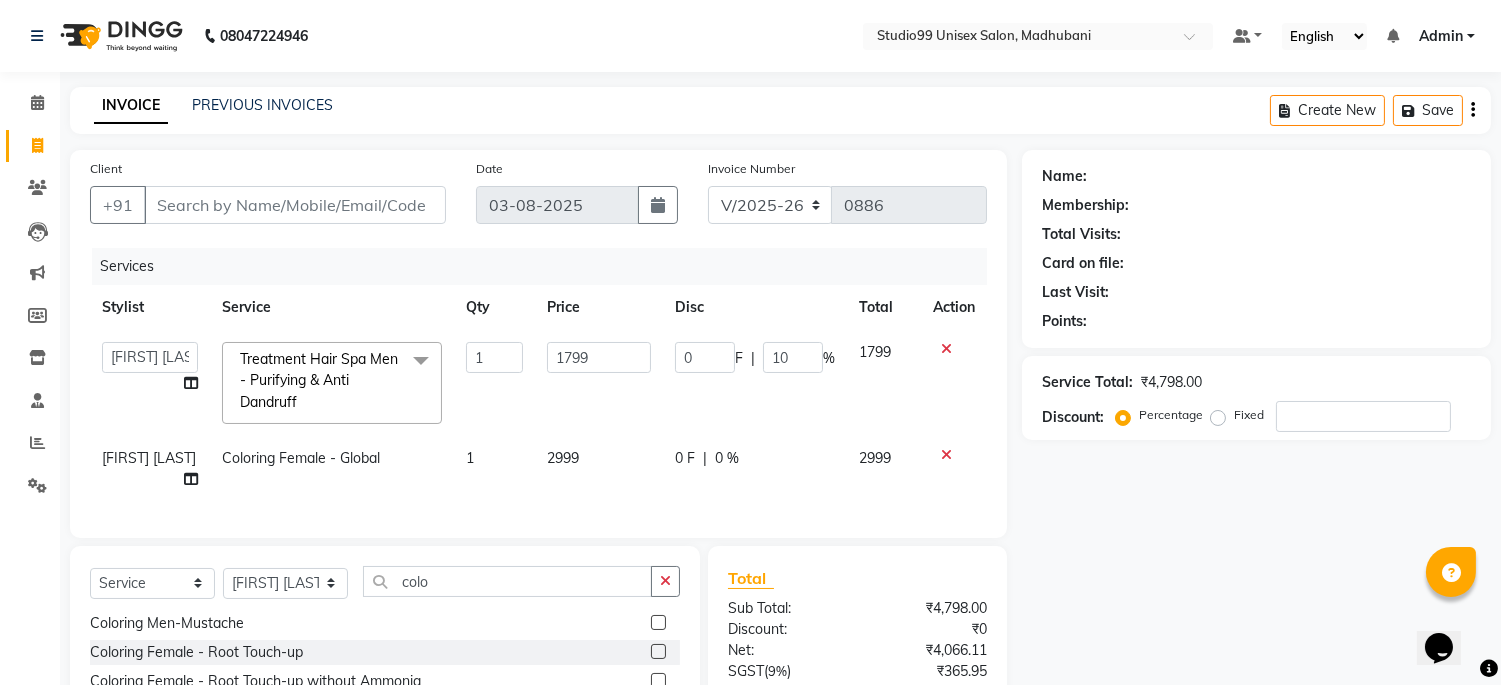 click on "0 F | 10 %" 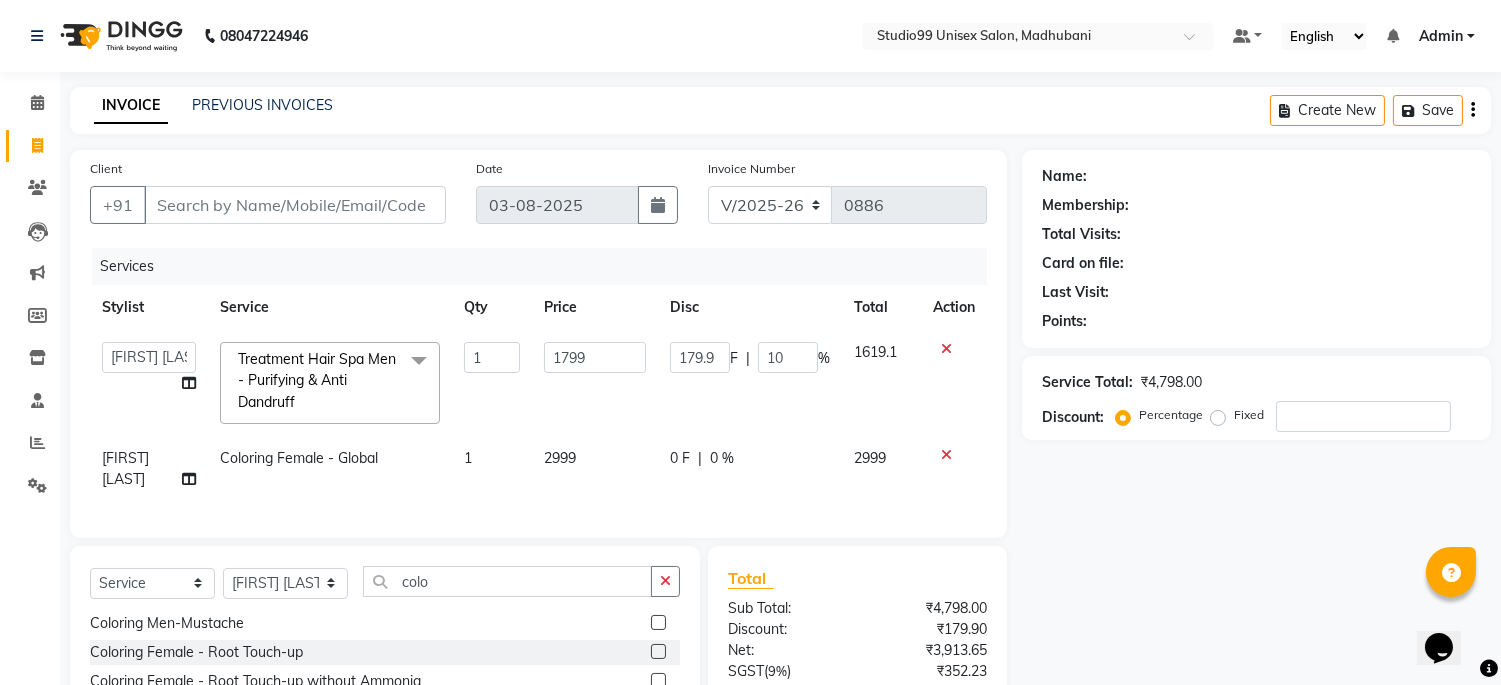 click on "₹4,798.00" 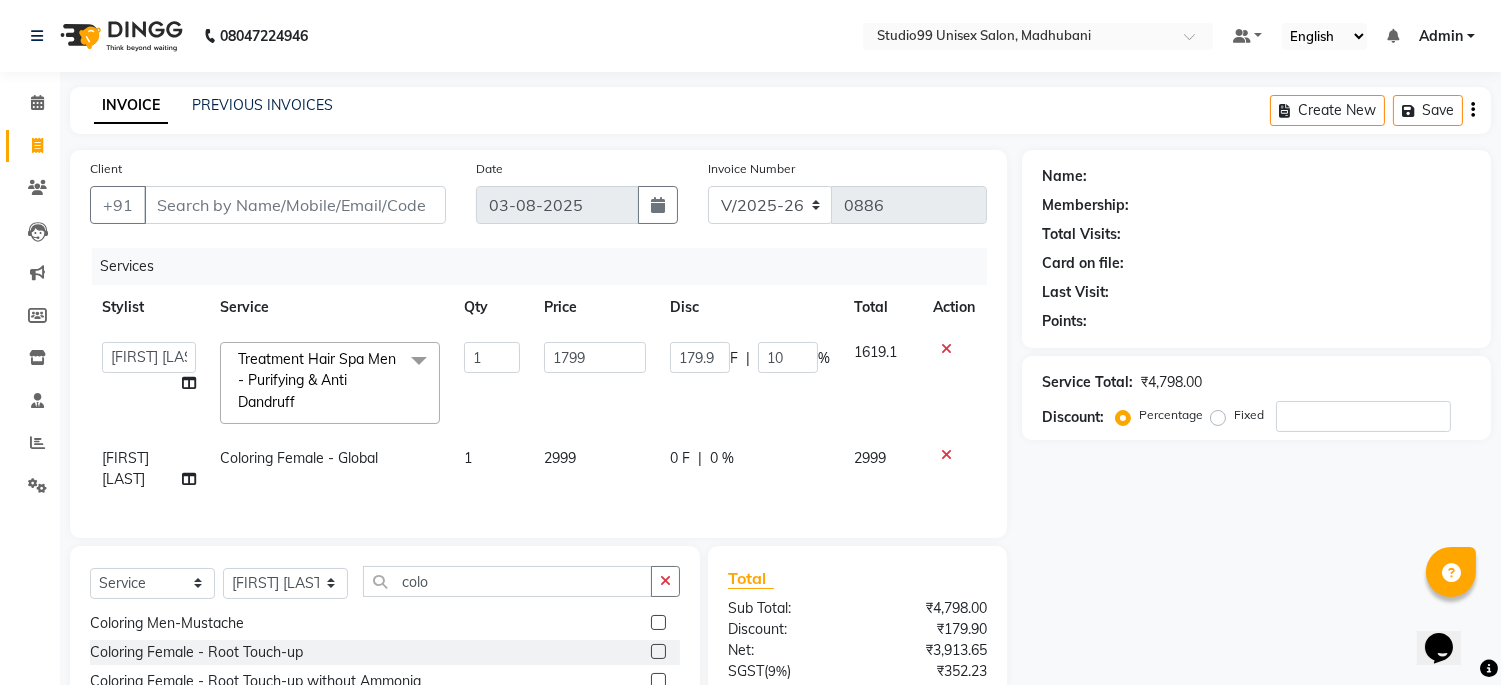 click on "1619.1" 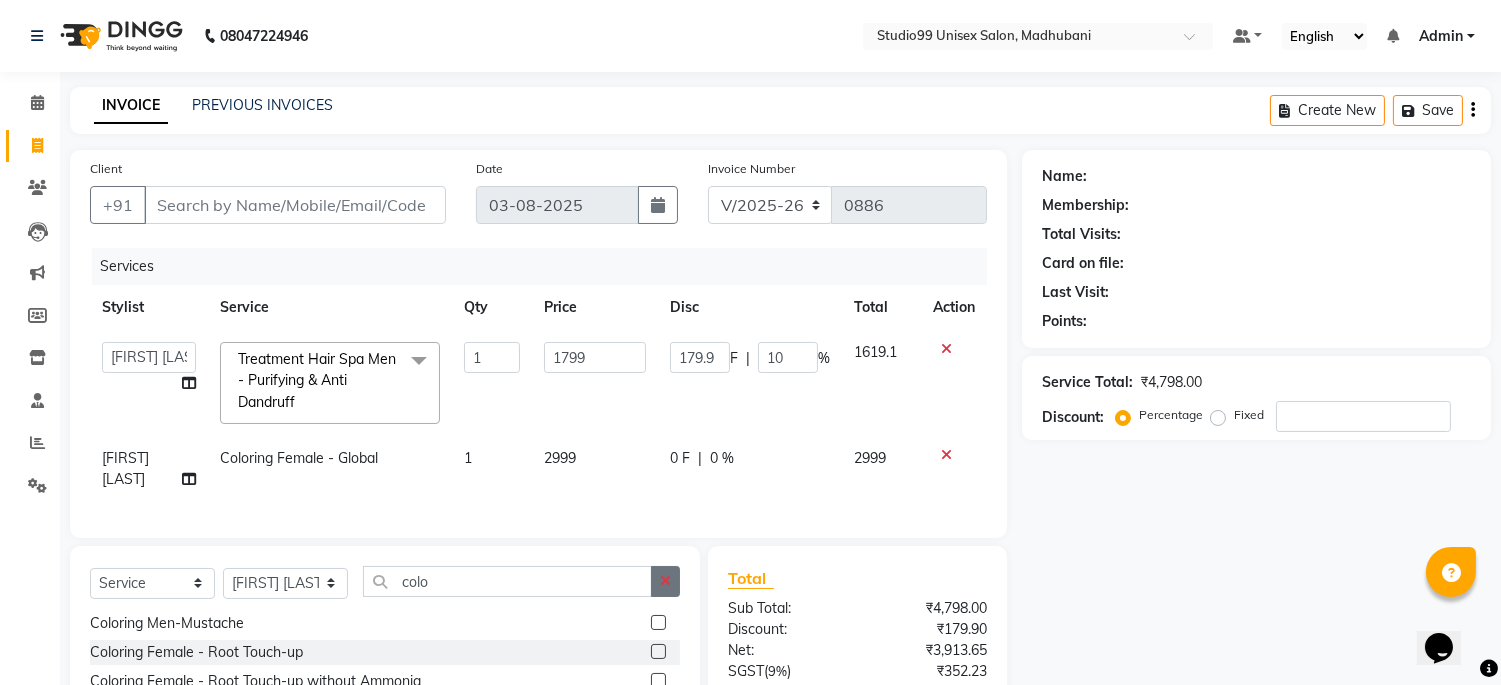click 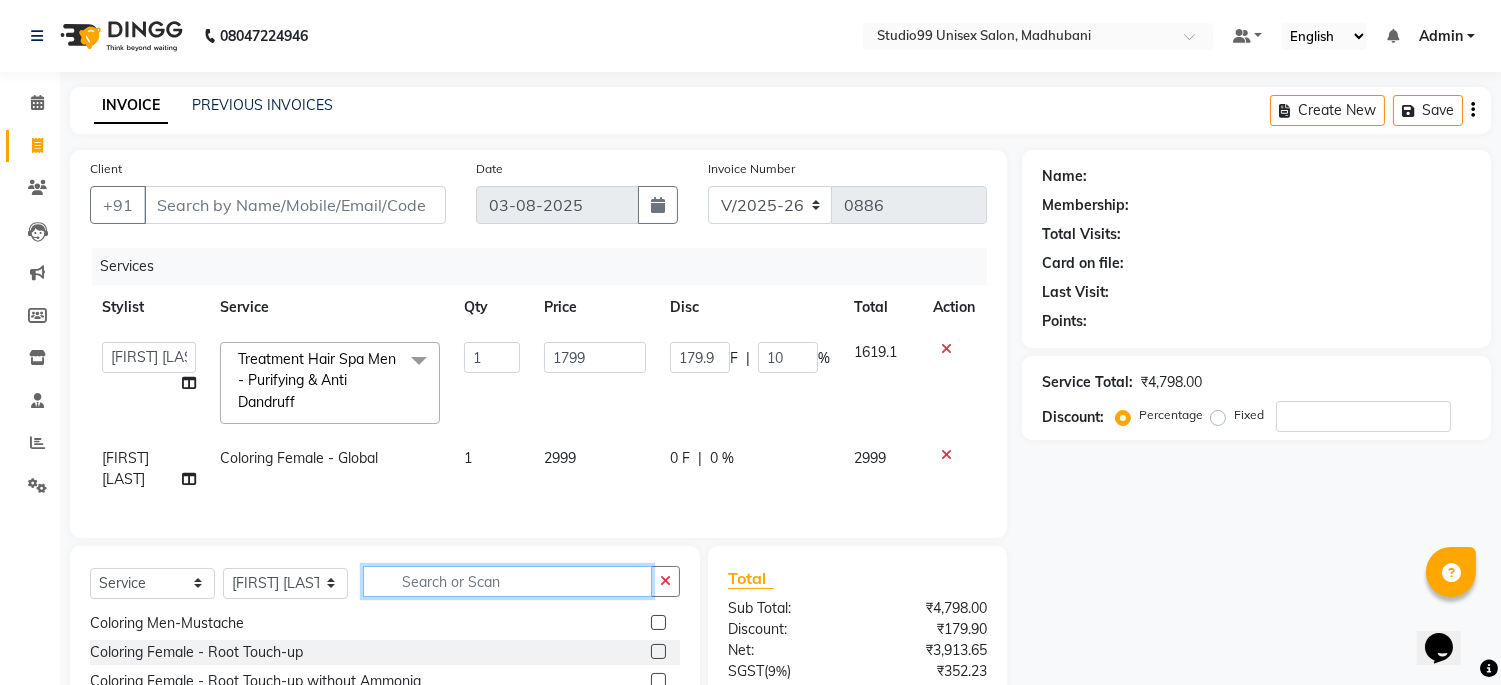 scroll, scrollTop: 1075, scrollLeft: 0, axis: vertical 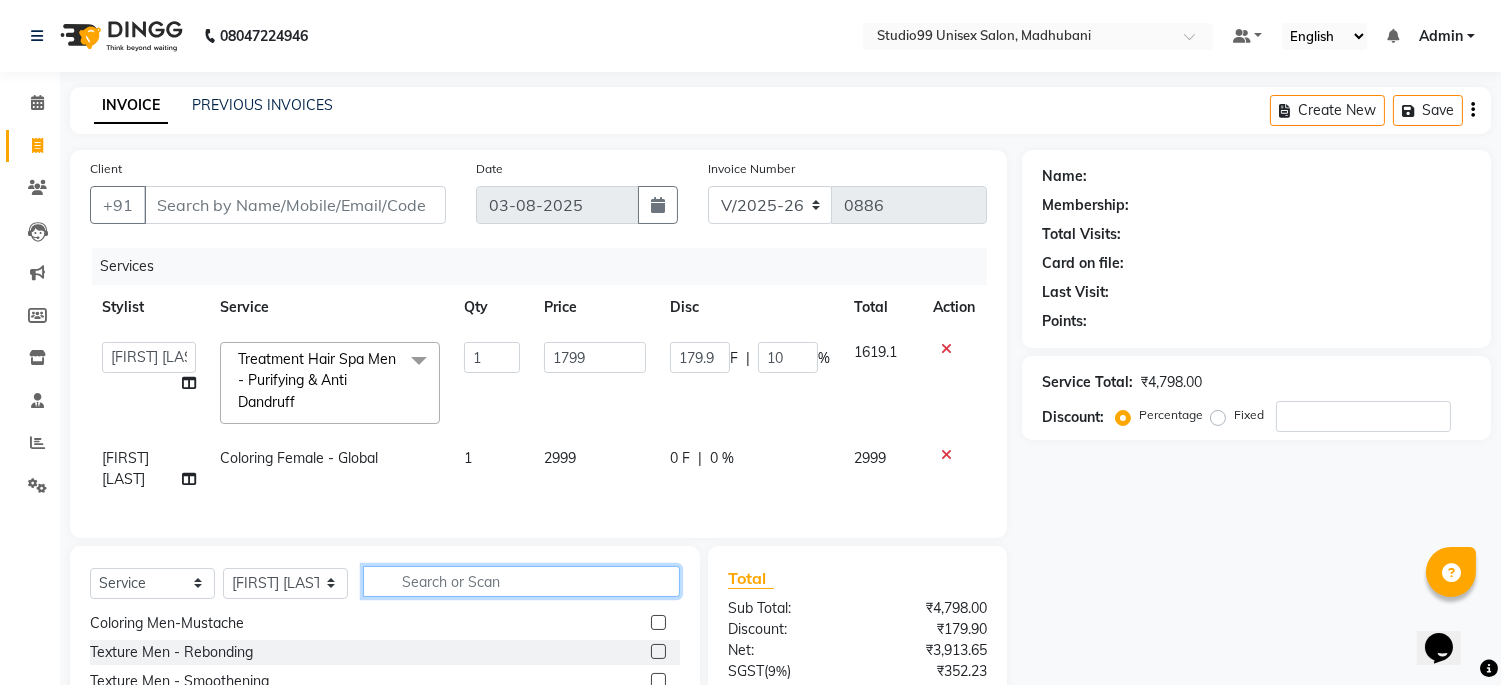 click 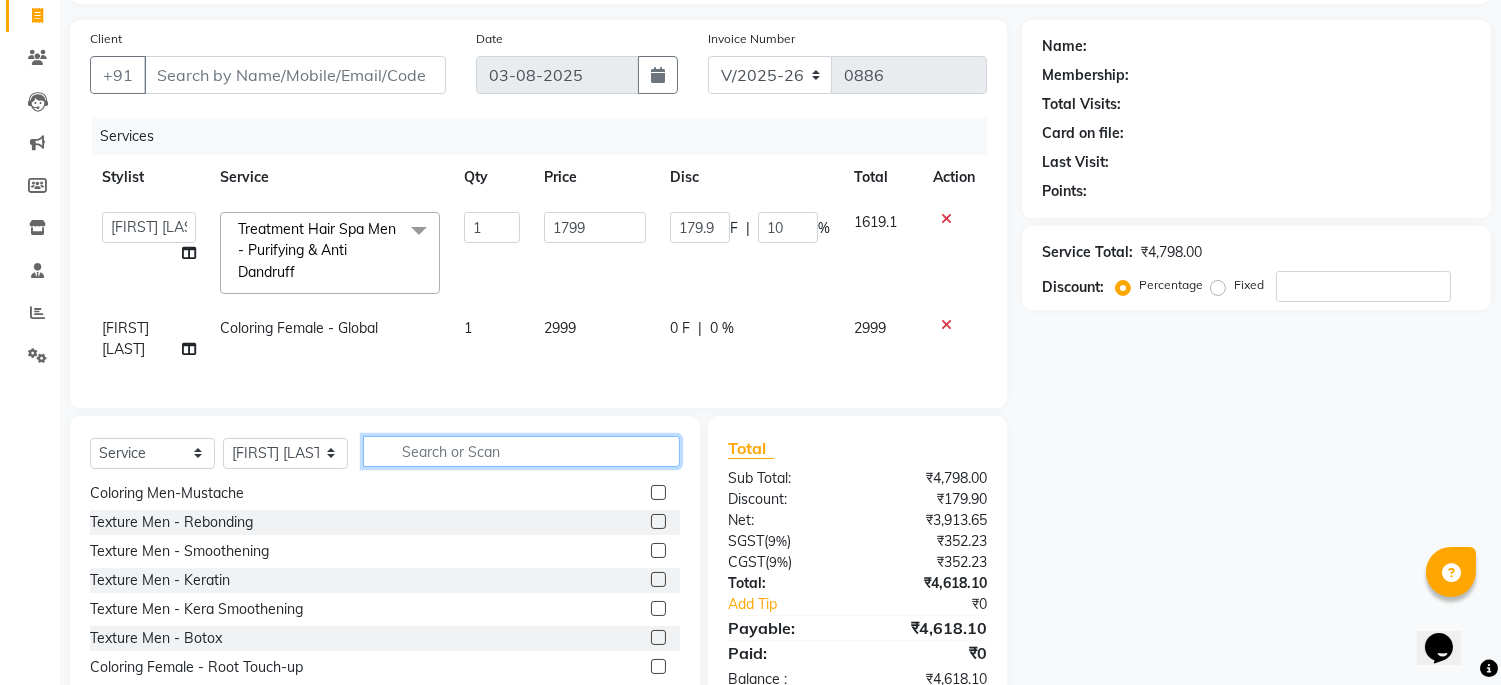 scroll, scrollTop: 202, scrollLeft: 0, axis: vertical 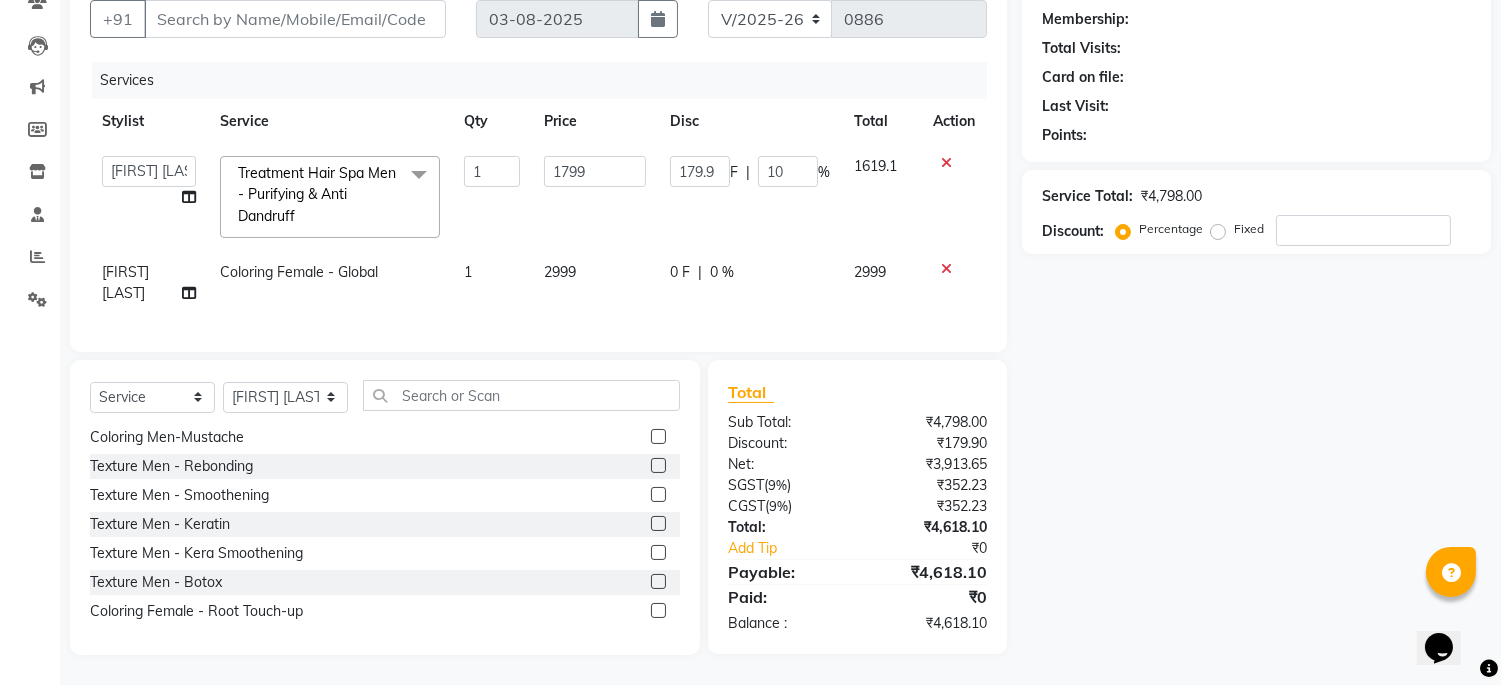 click on "Name: Membership: Total Visits: Card on file: Last Visit: Points: Service Total: ₹4,798.00 Discount: Percentage Fixed" 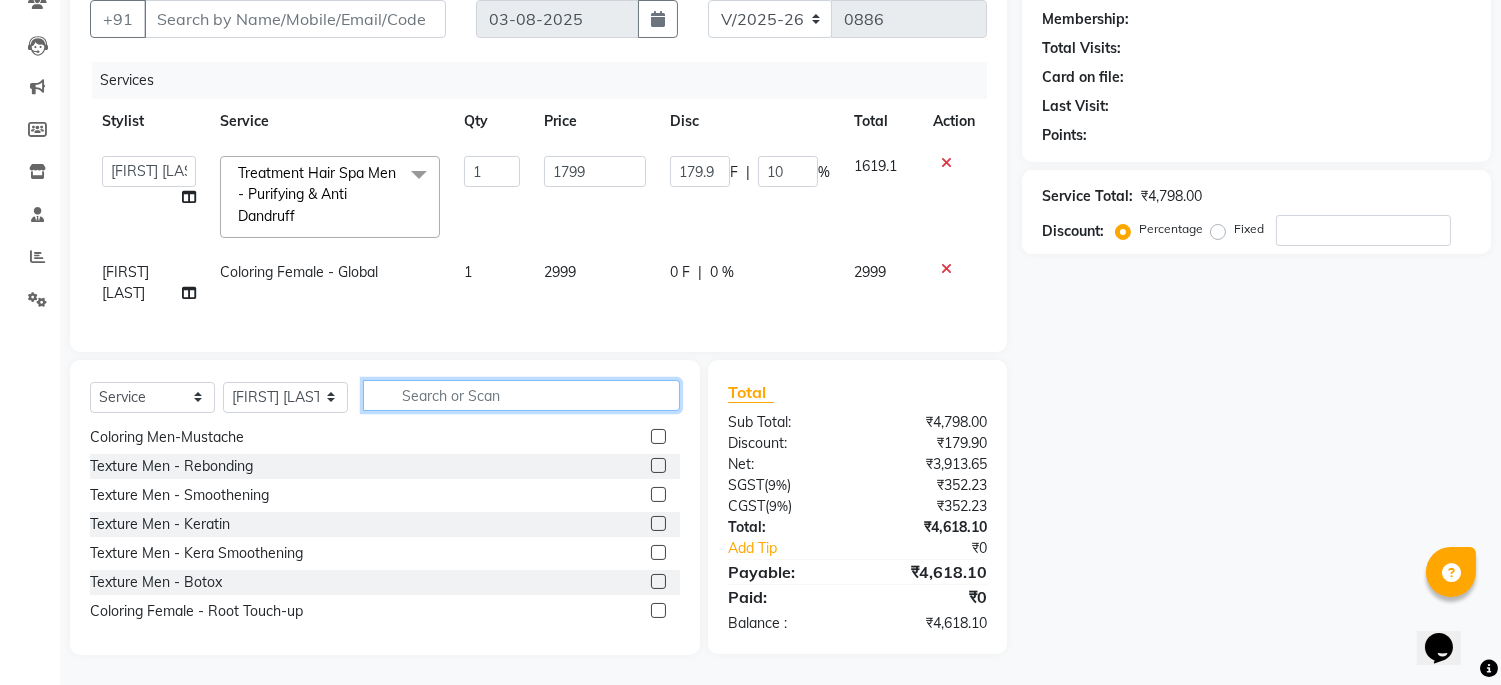 click 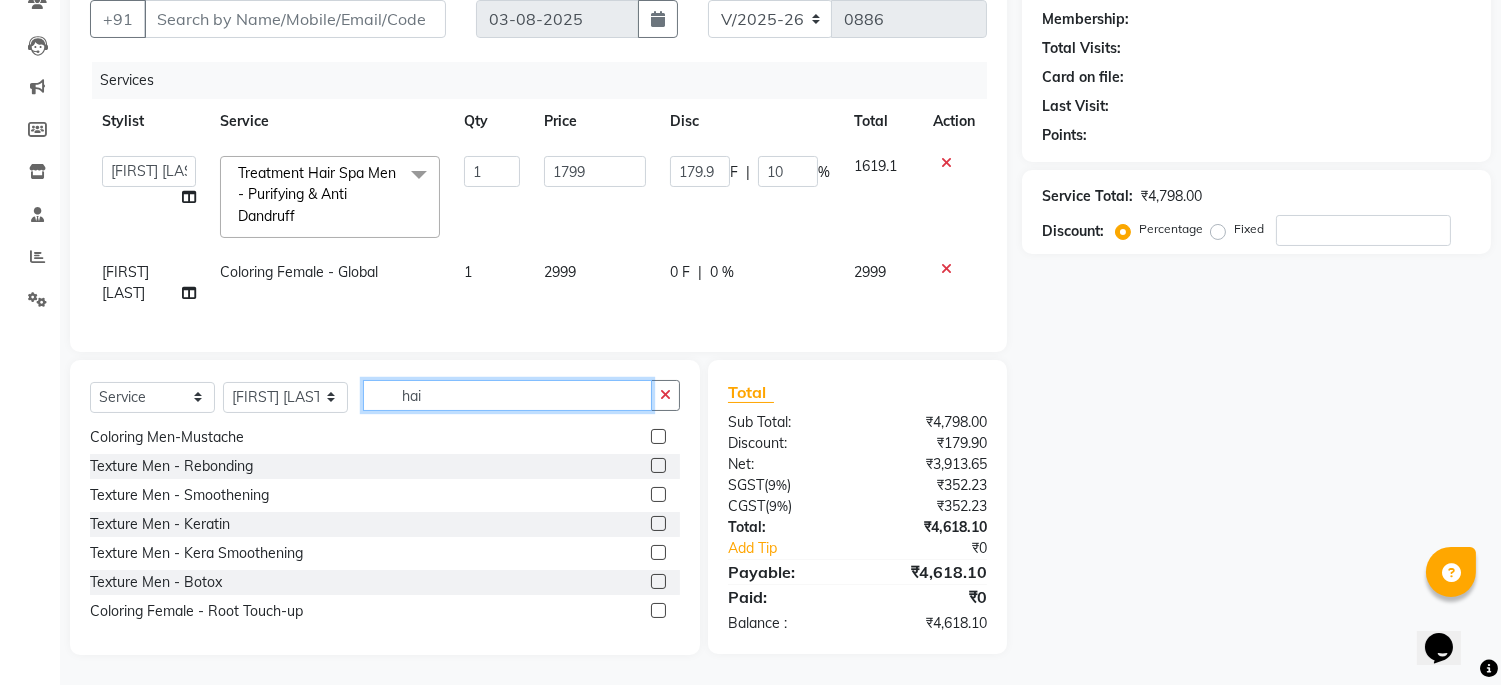 scroll, scrollTop: 668, scrollLeft: 0, axis: vertical 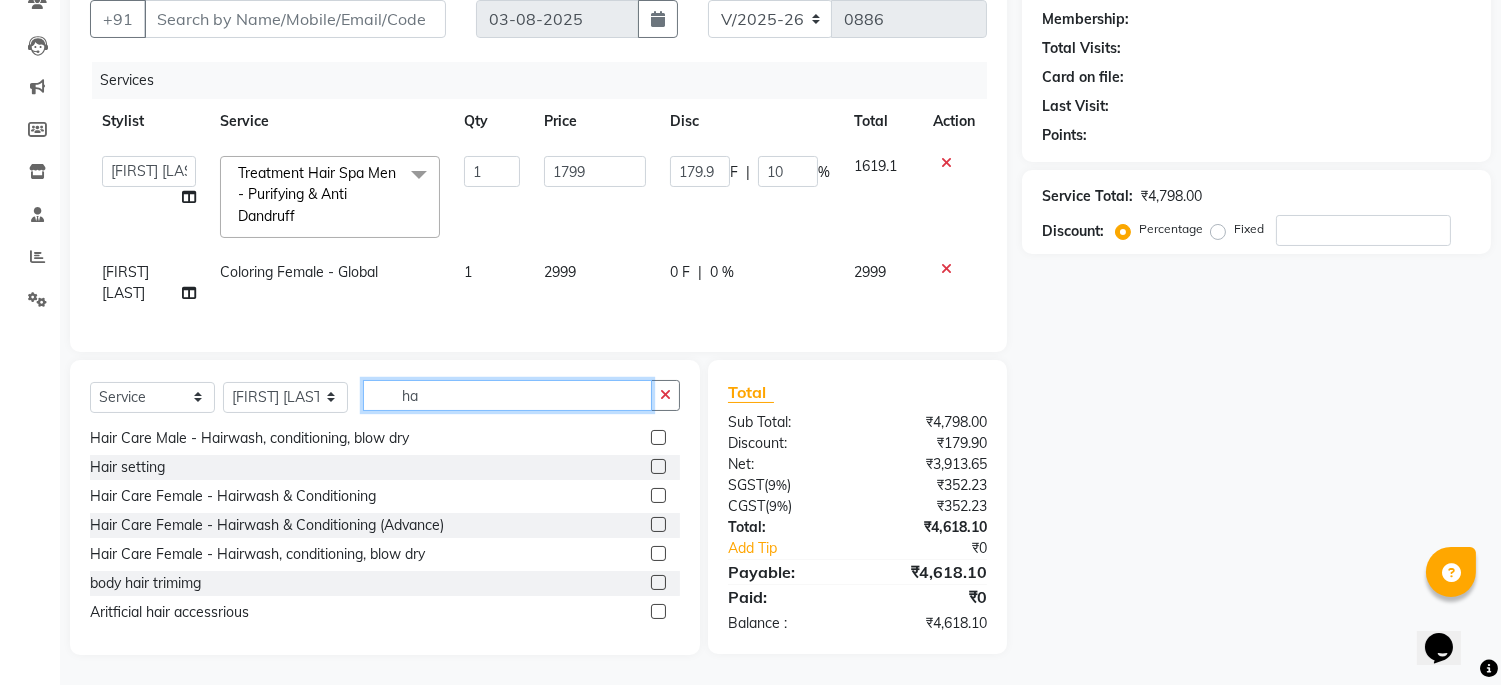 type on "h" 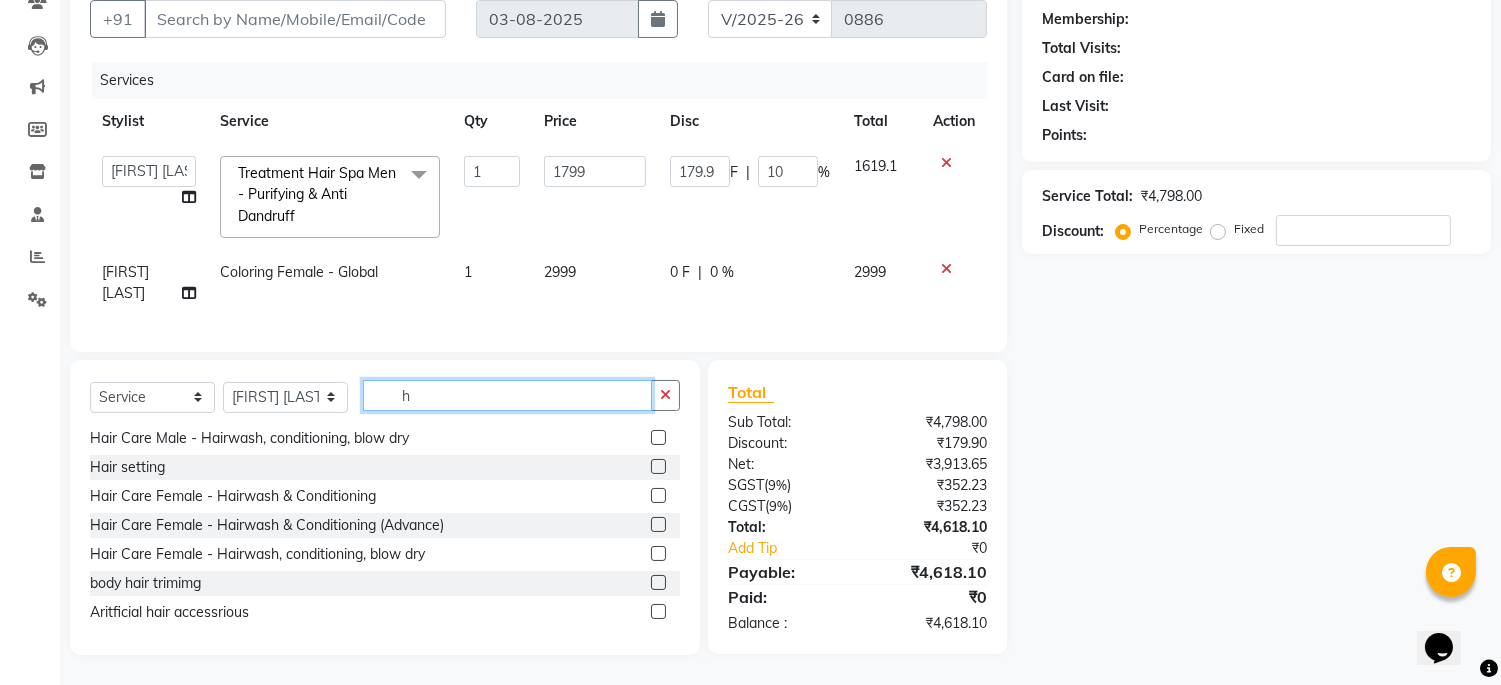 type 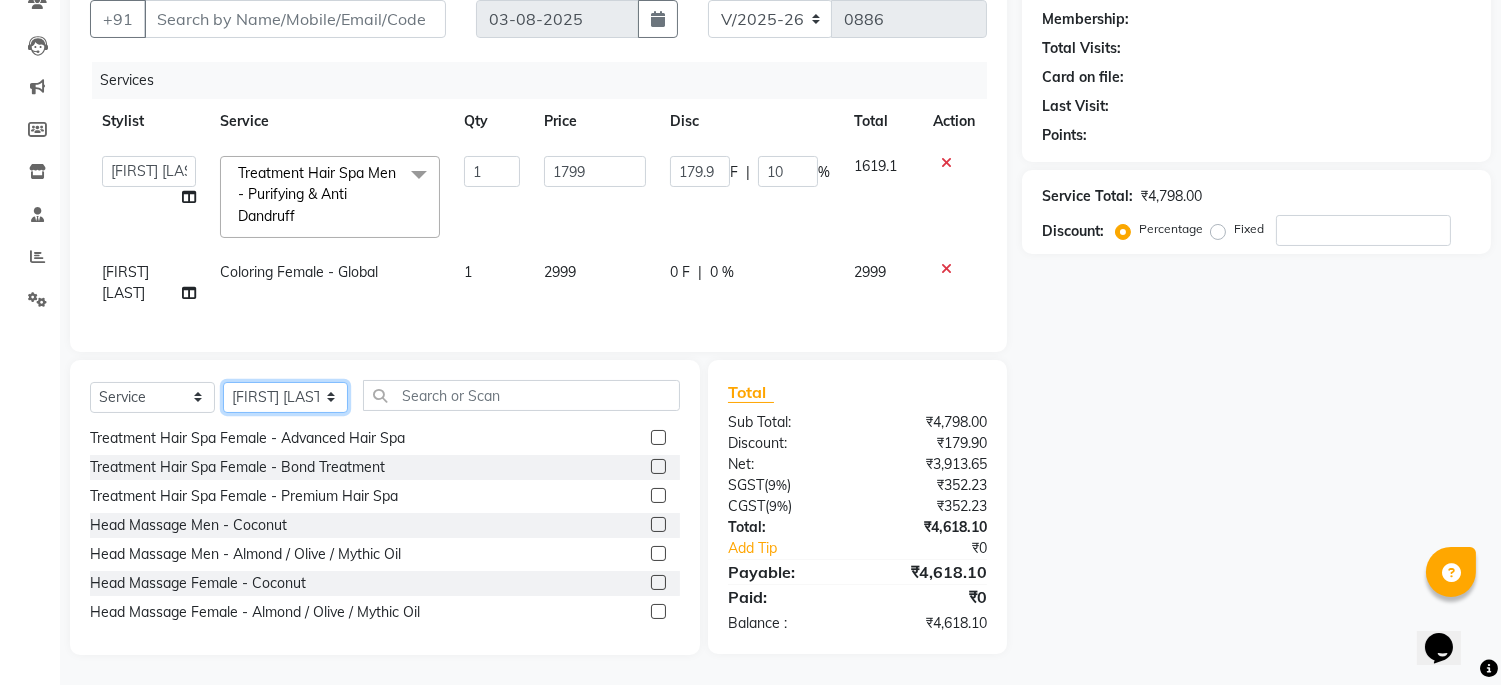 click on "Select Stylist Admin [LAST] [LAST] [LAST] [LAST] [LAST] [LAST] [LAST] [LAST]" 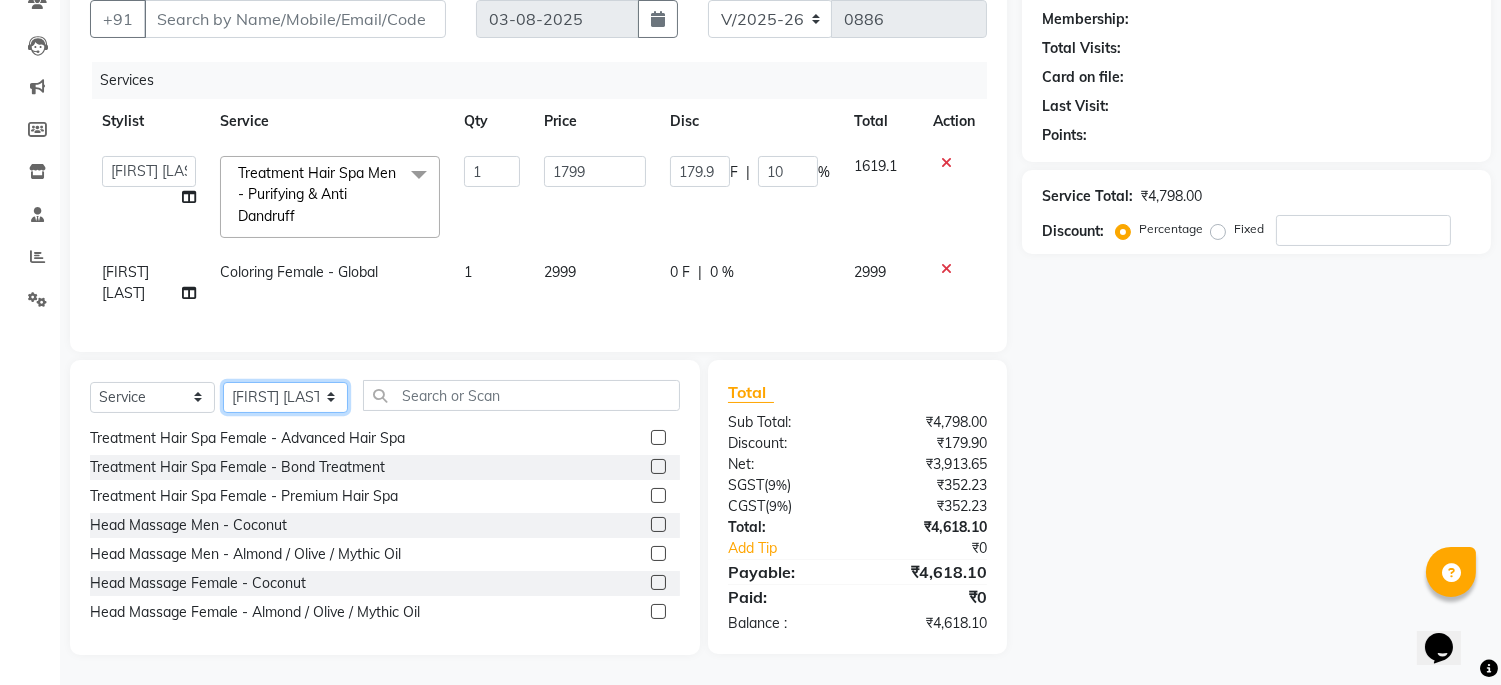 select on "45042" 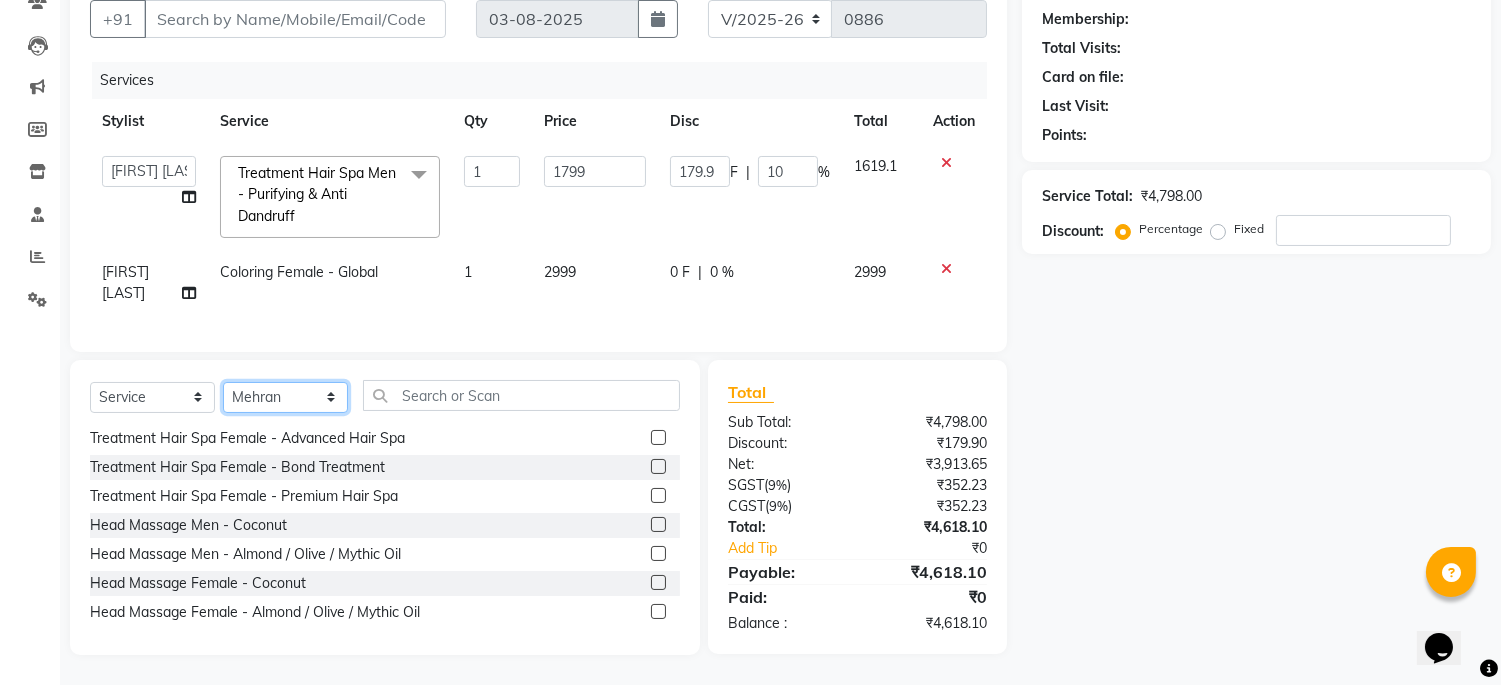 click on "Select Stylist Admin [LAST] [LAST] [LAST] [LAST] [LAST] [LAST] [LAST] [LAST]" 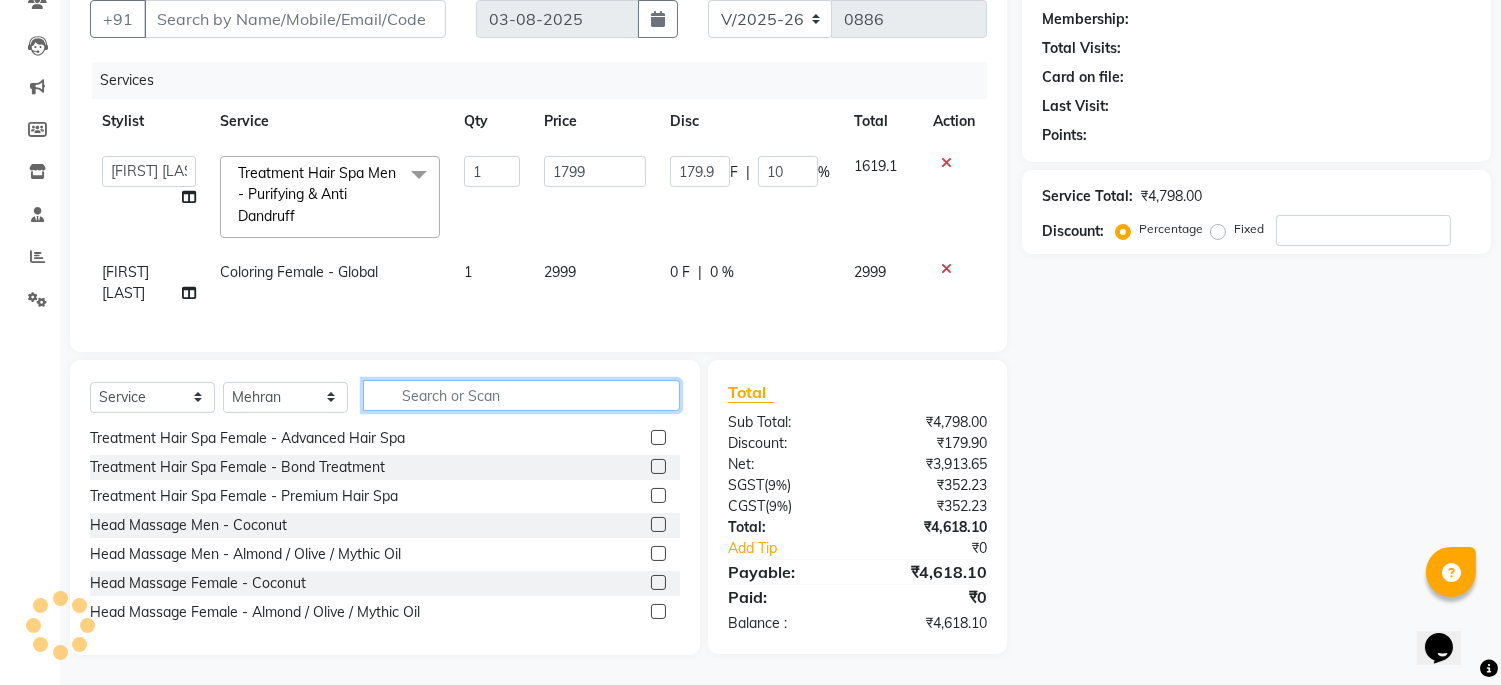 click 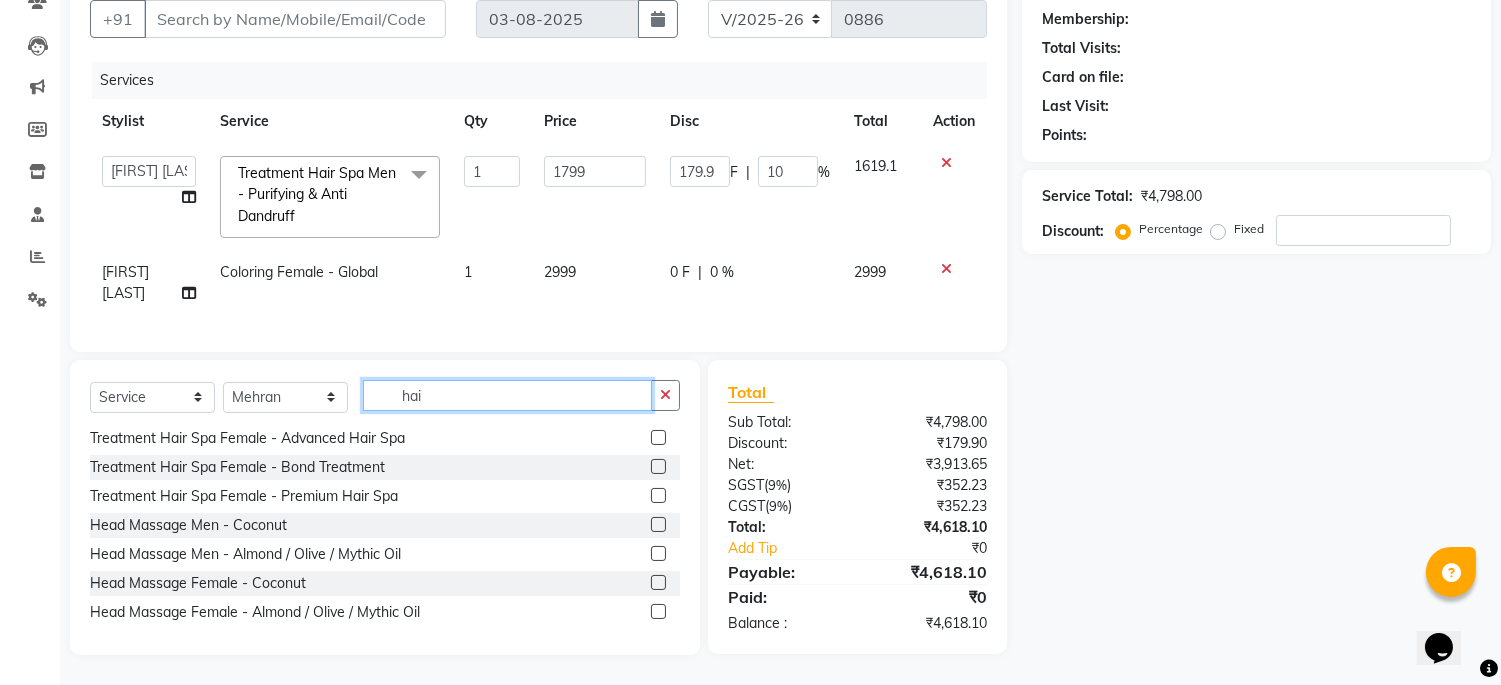 scroll, scrollTop: 523, scrollLeft: 0, axis: vertical 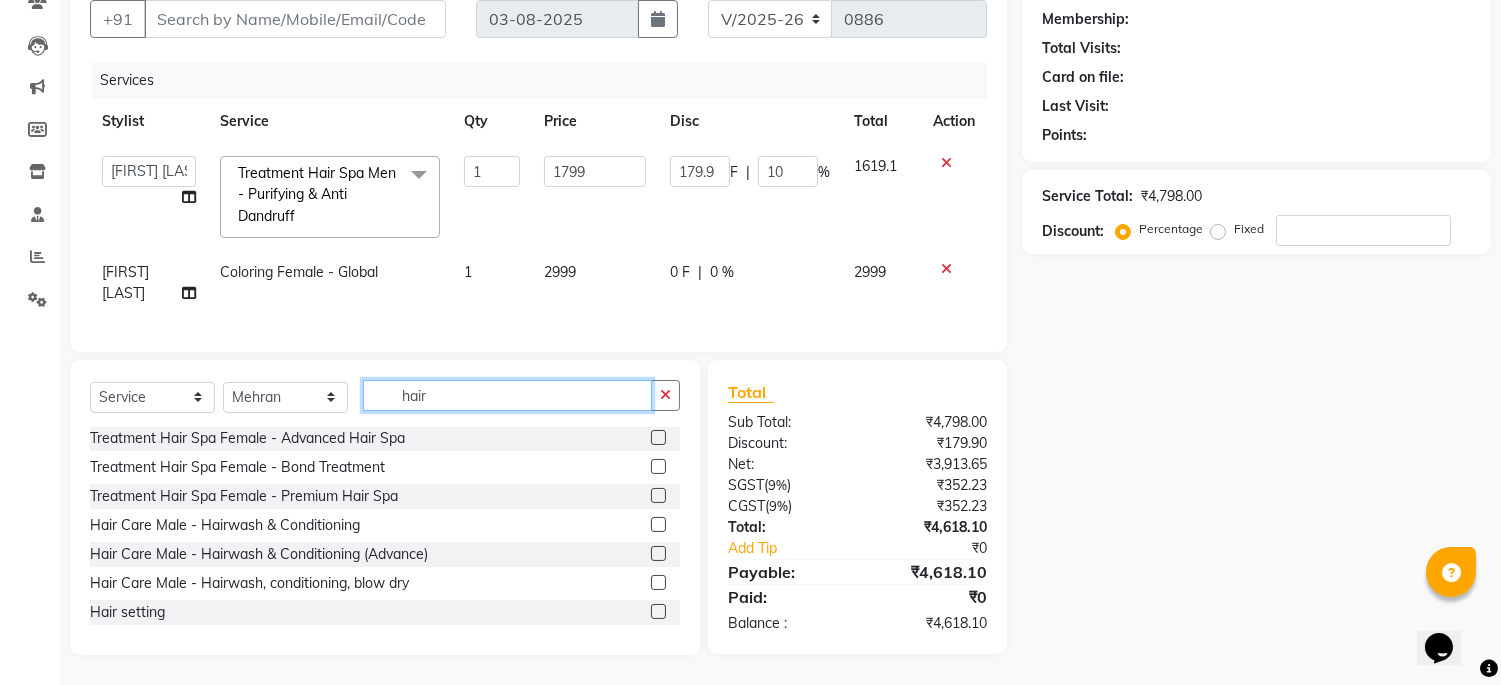 click on "hair" 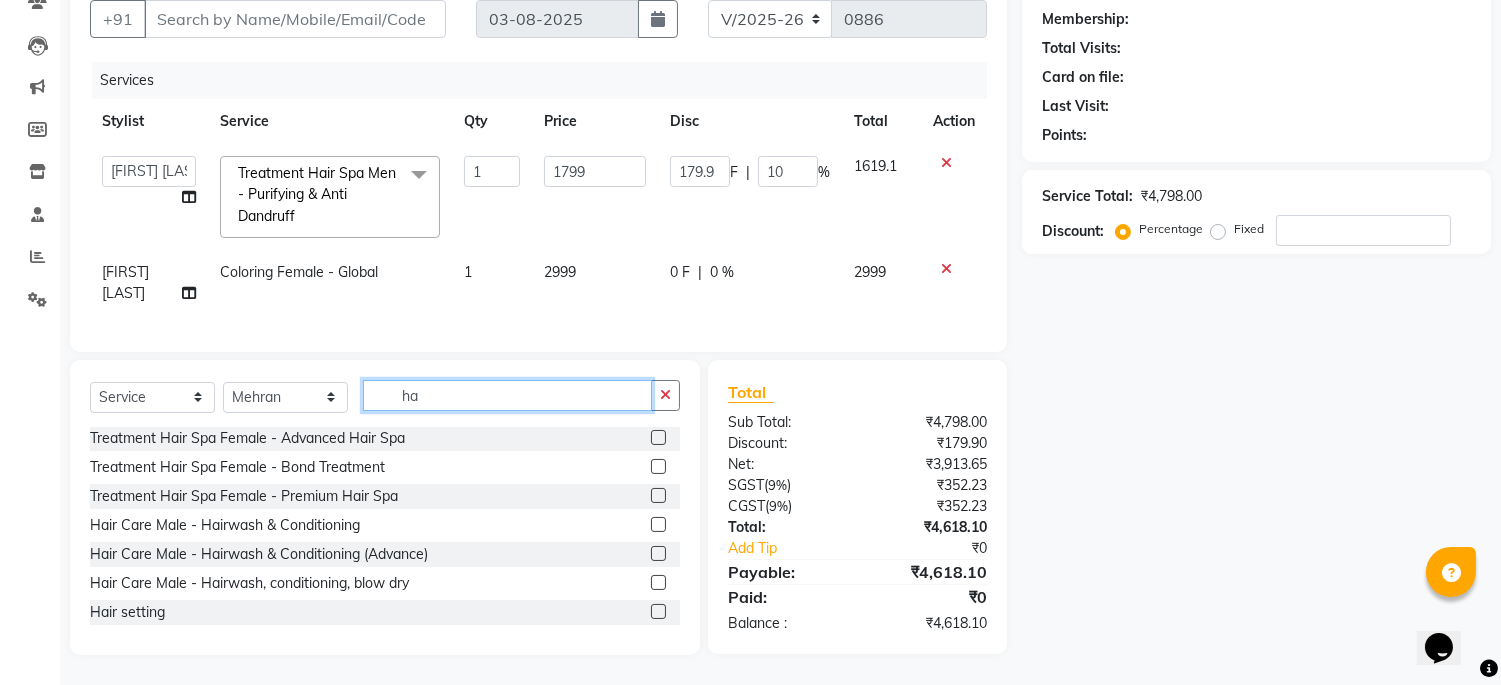 type on "h" 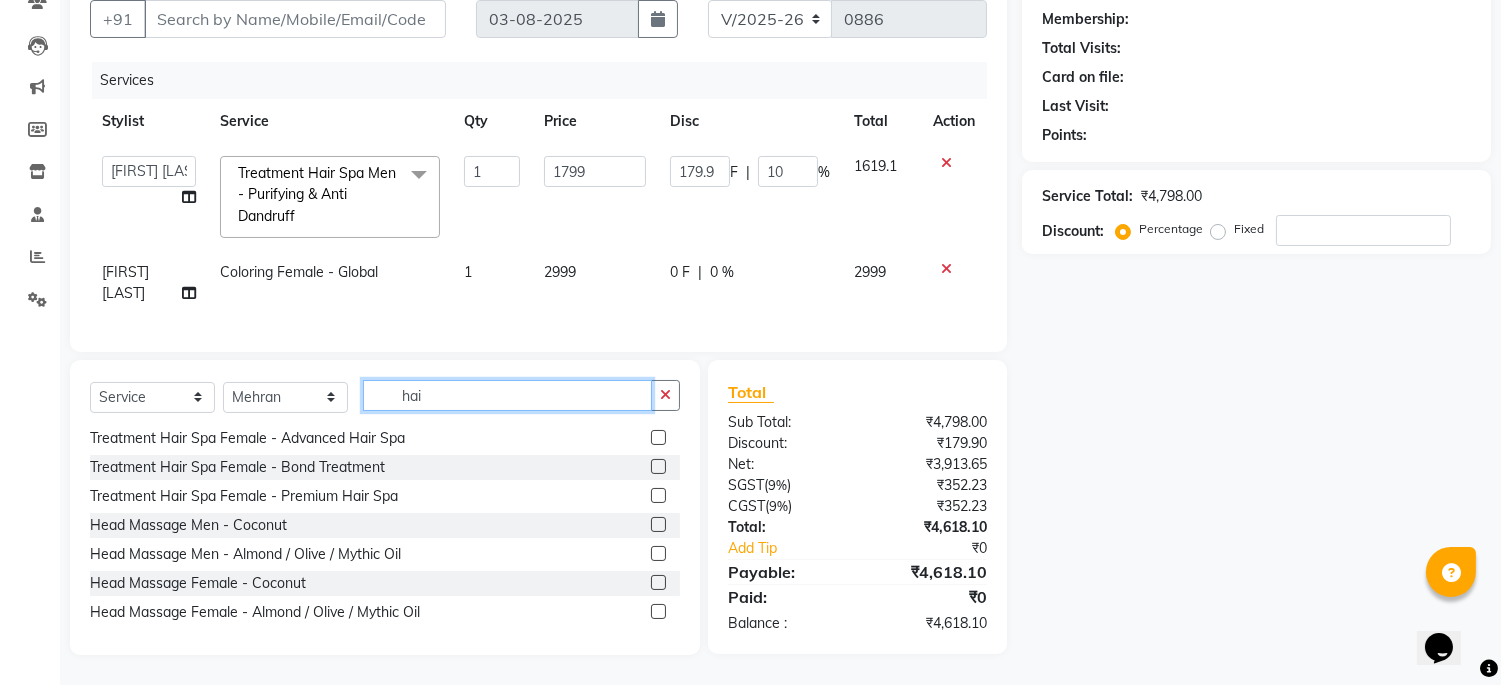 scroll, scrollTop: 523, scrollLeft: 0, axis: vertical 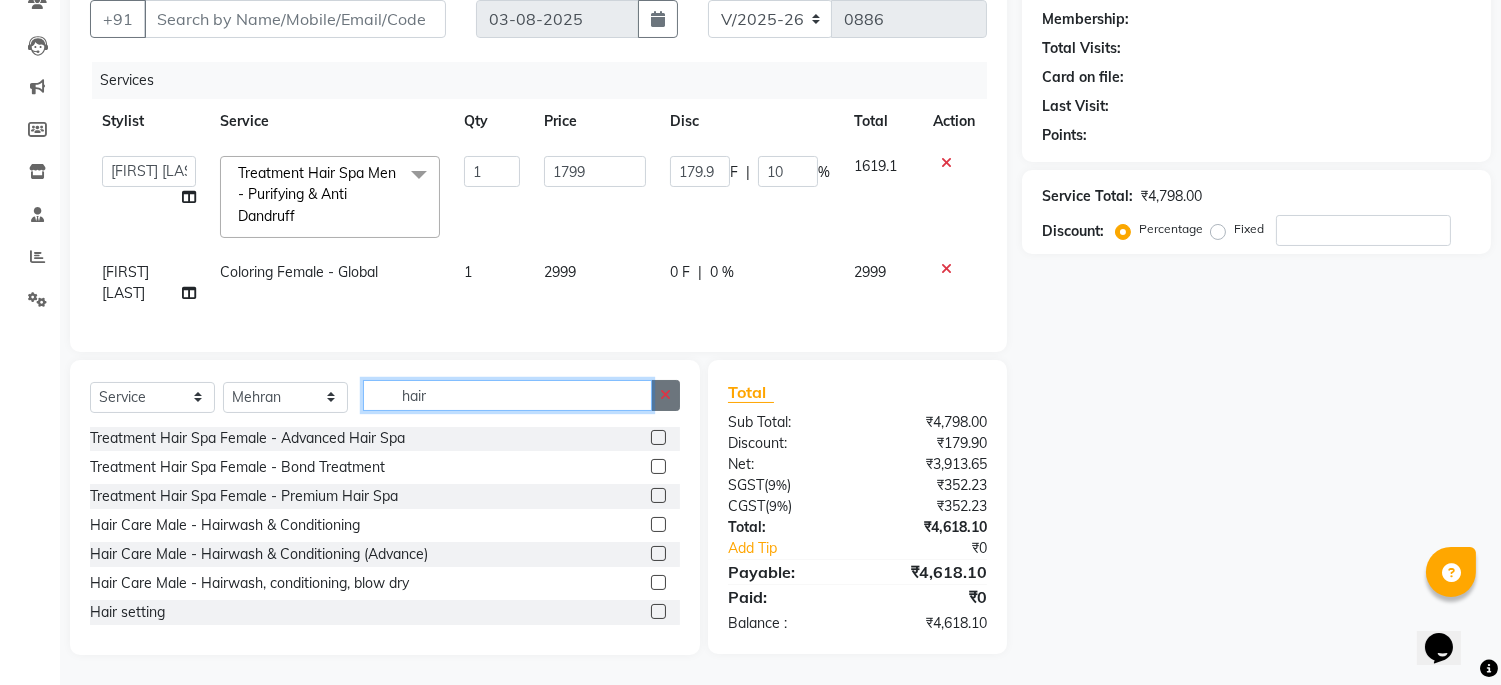 type on "hair" 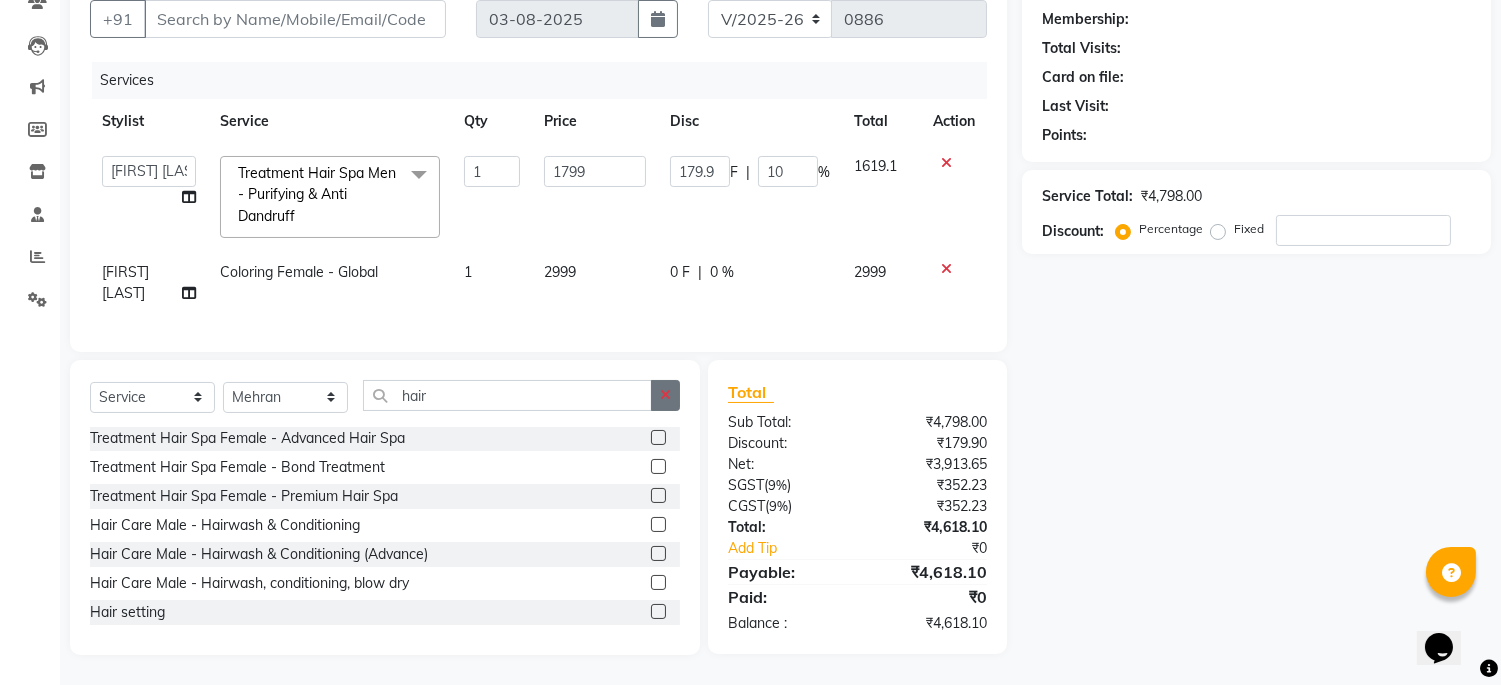 click 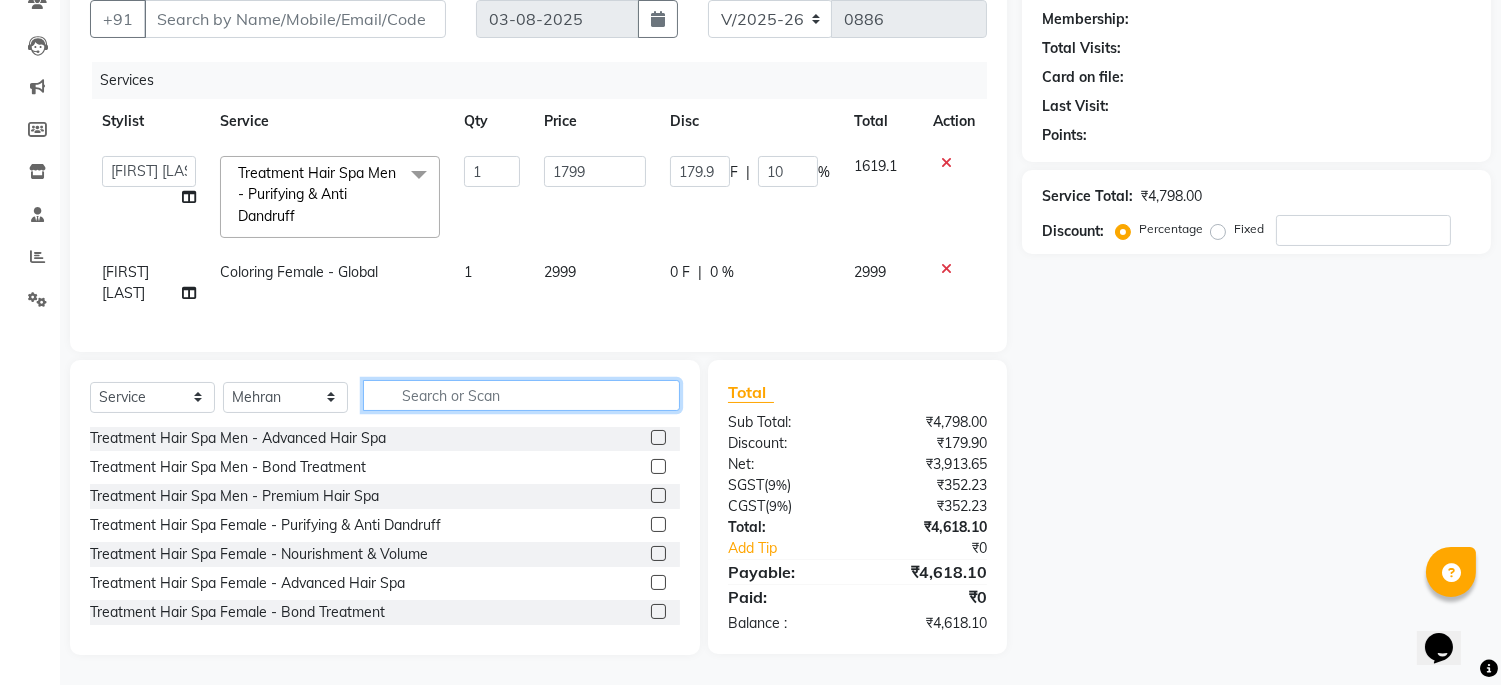 scroll, scrollTop: 668, scrollLeft: 0, axis: vertical 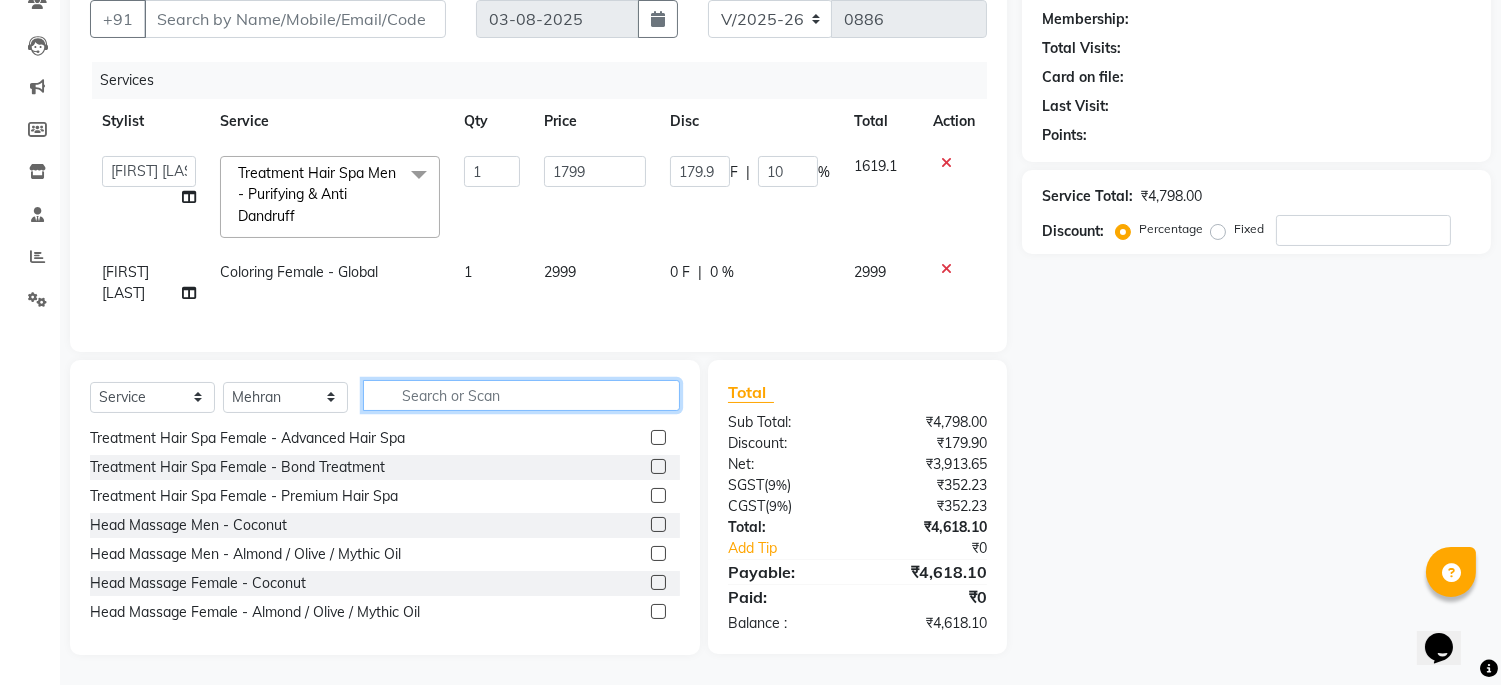 click 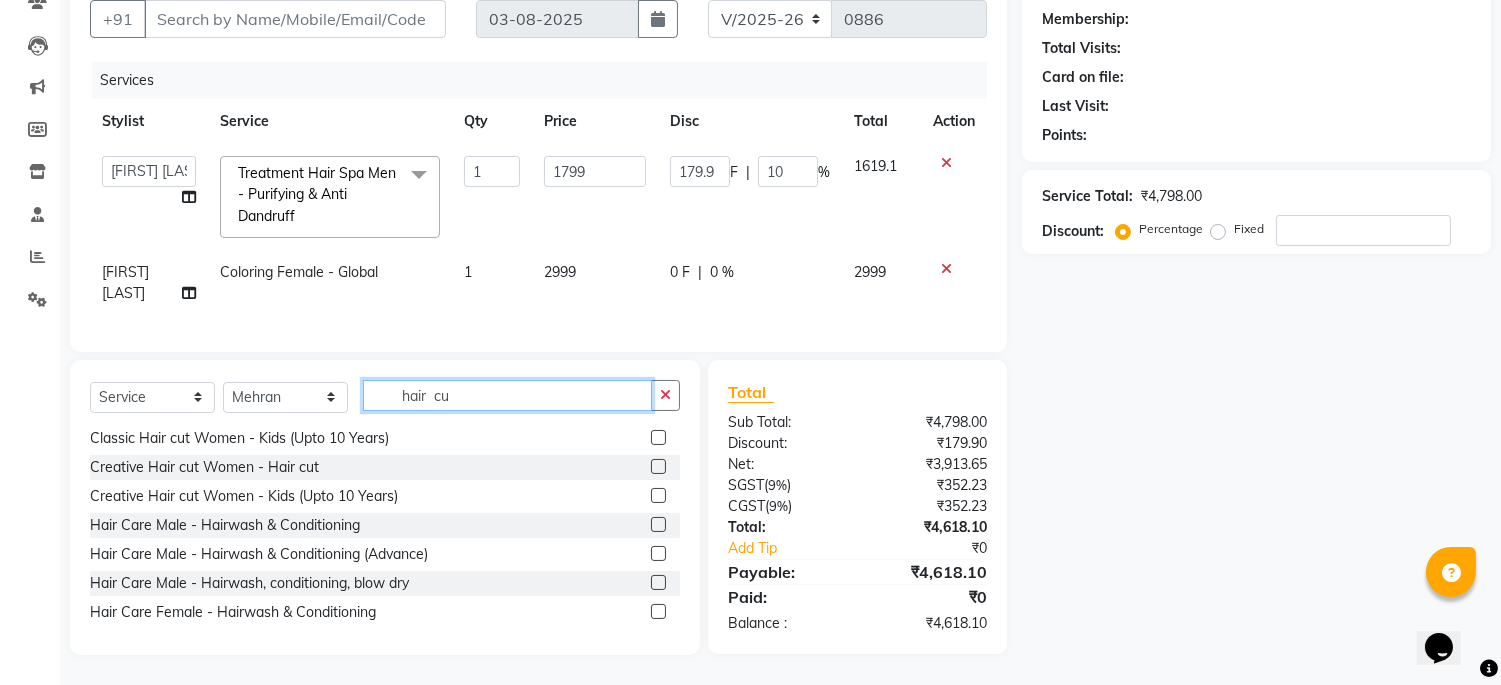 scroll, scrollTop: 32, scrollLeft: 0, axis: vertical 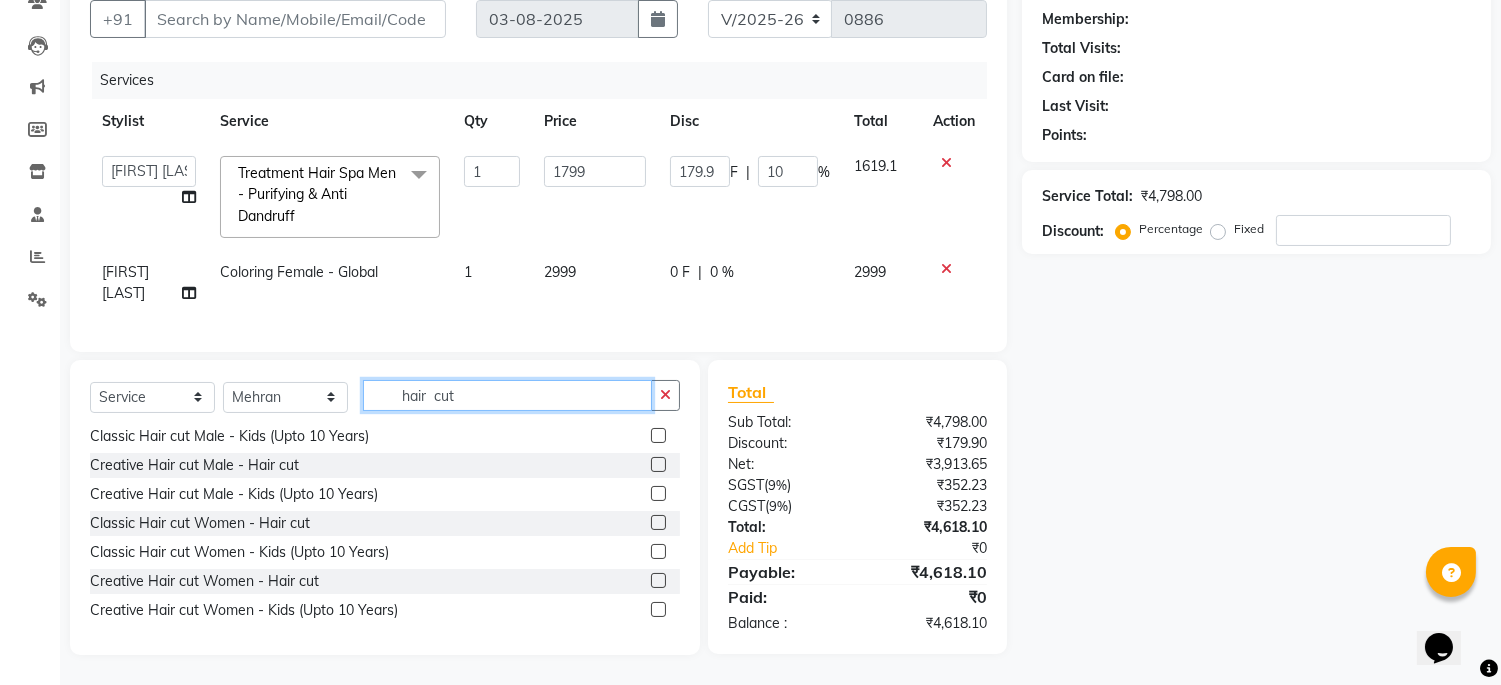 type on "hair  cut" 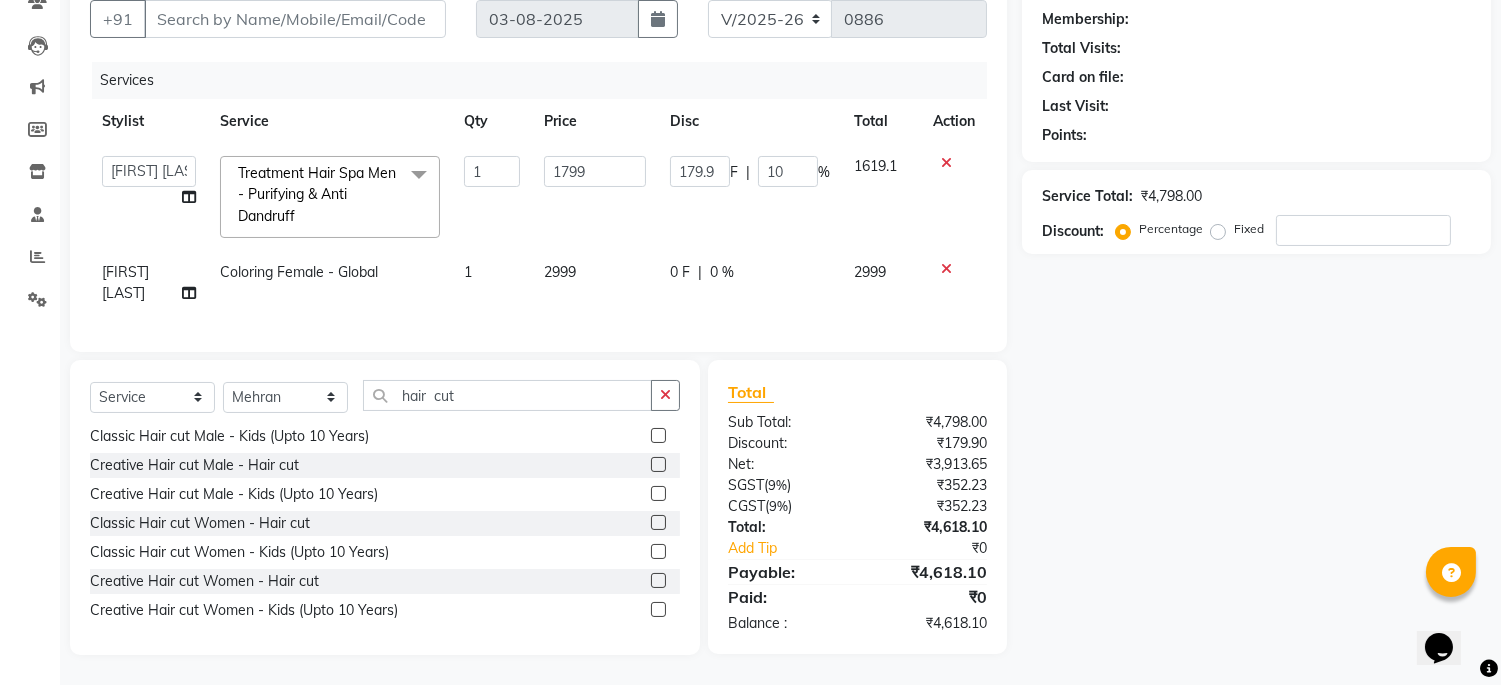 click 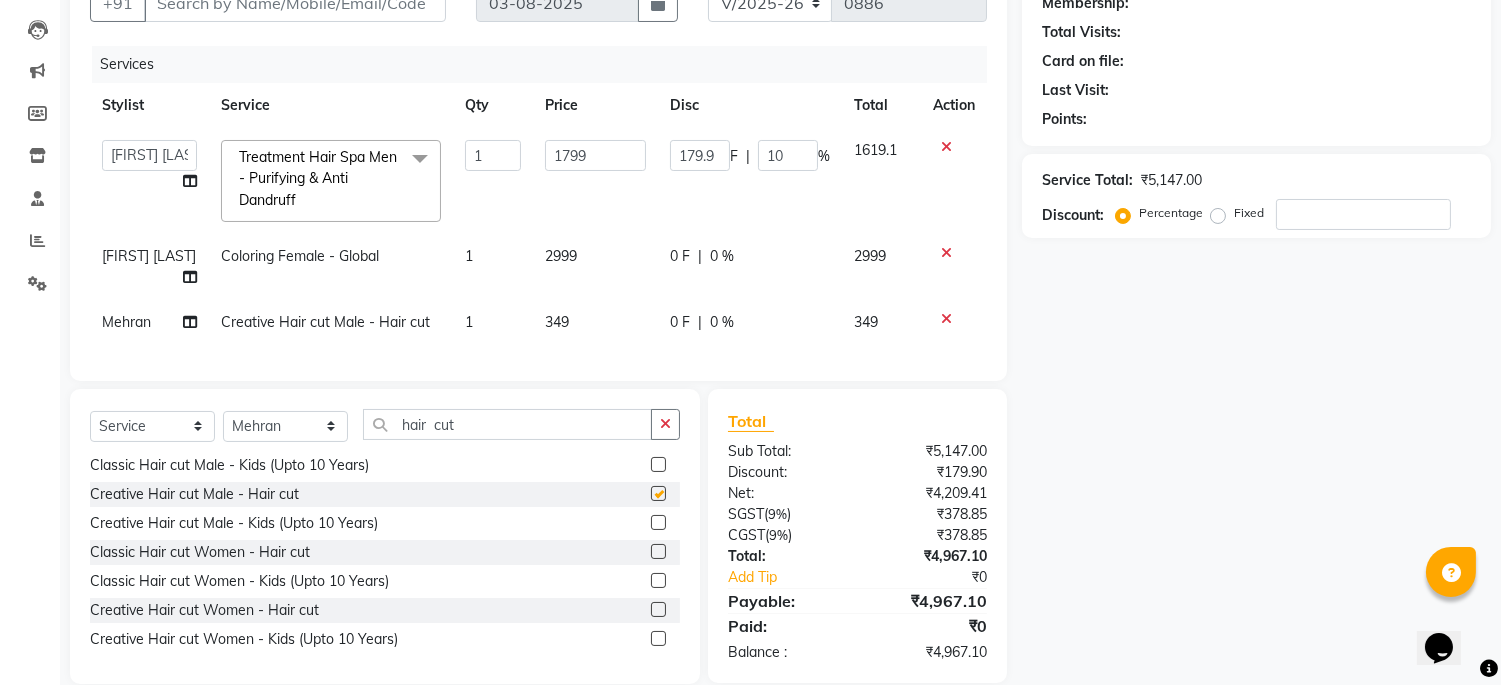 checkbox on "false" 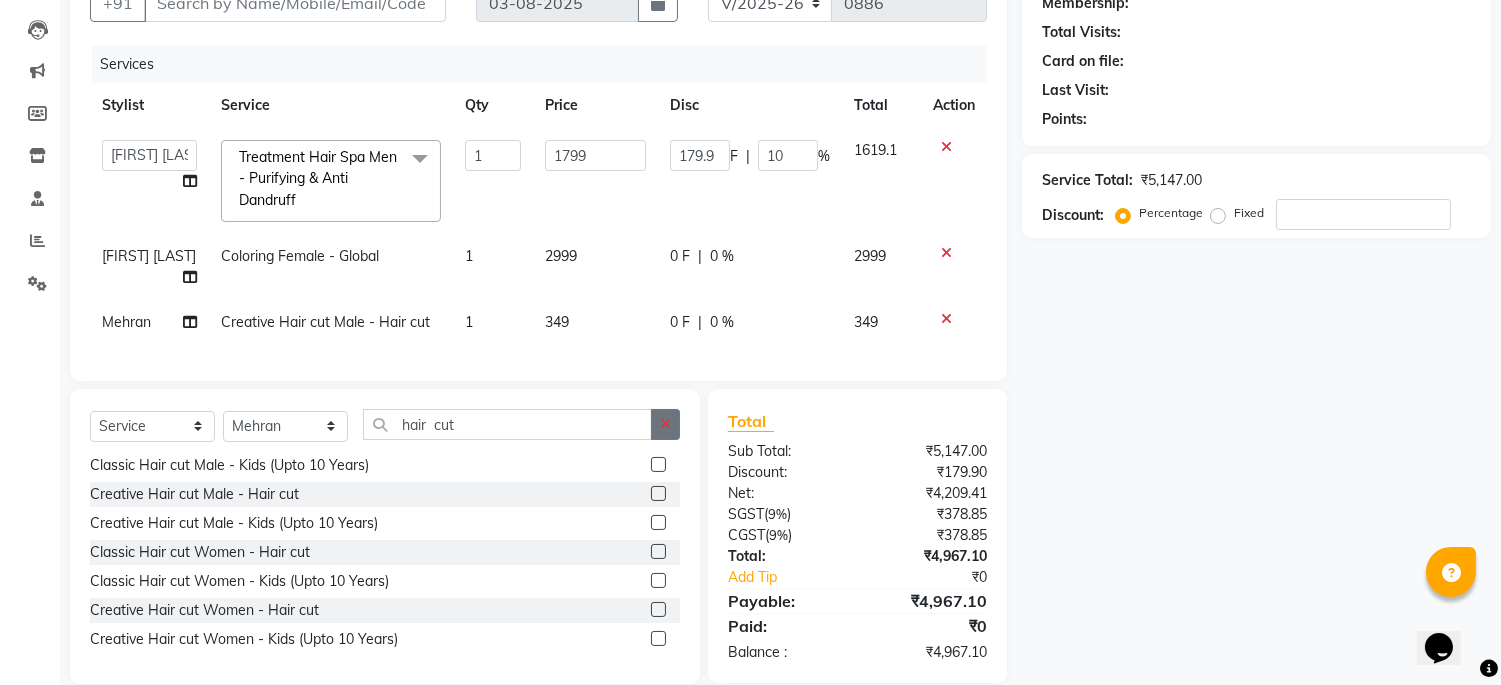 click 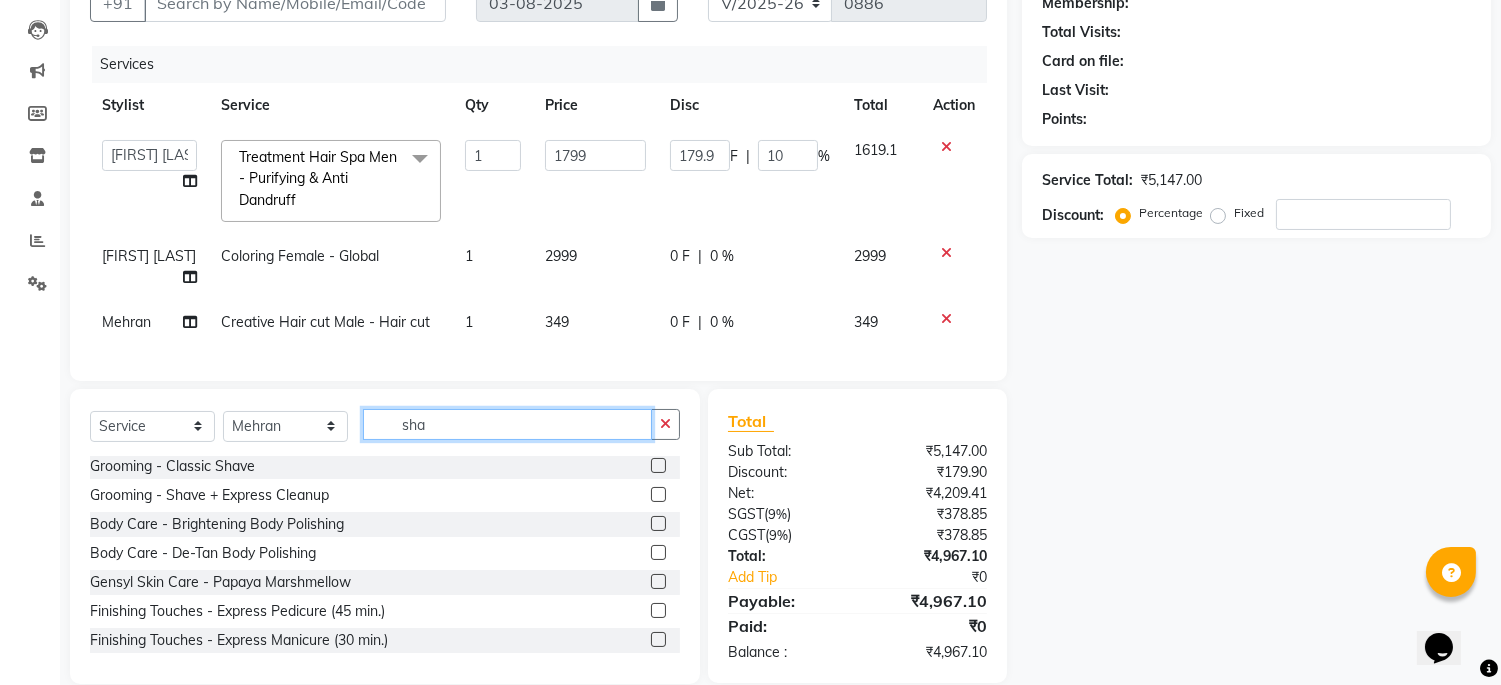 scroll, scrollTop: 0, scrollLeft: 0, axis: both 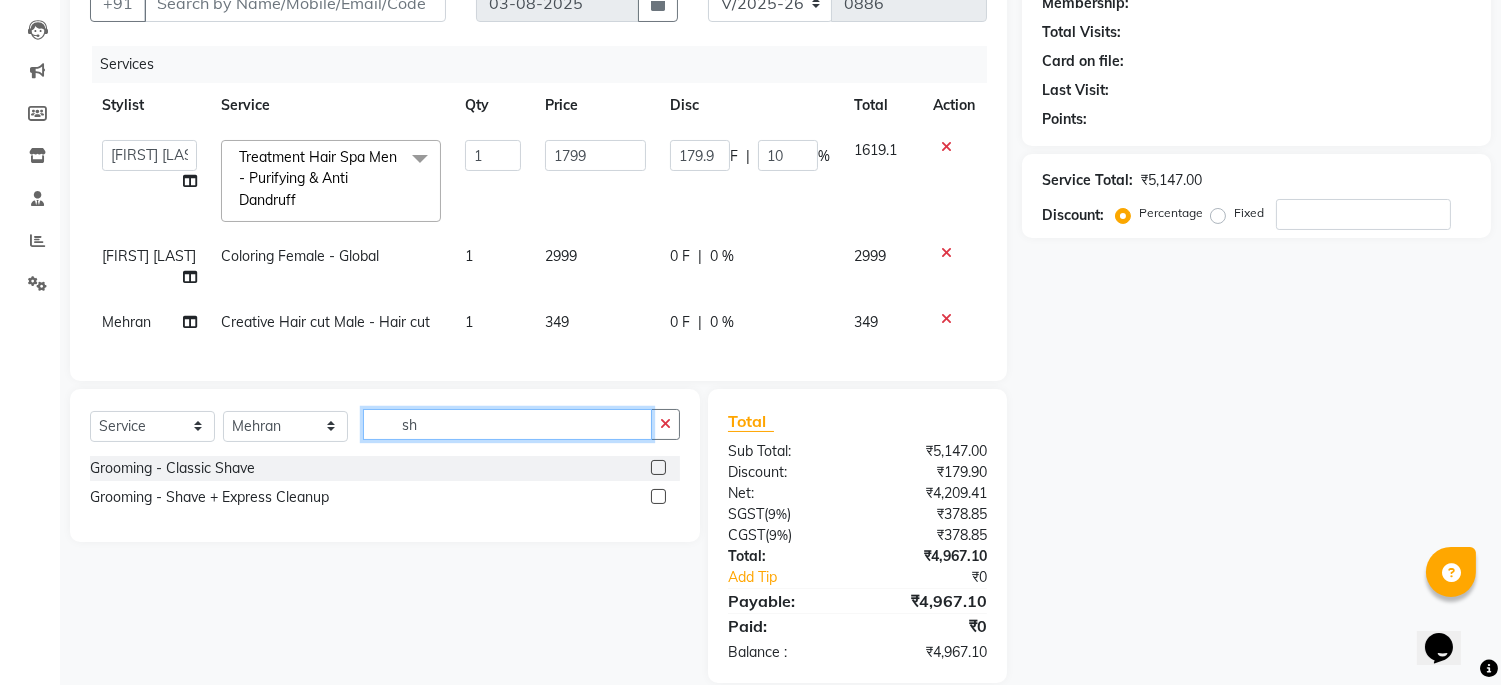 type on "s" 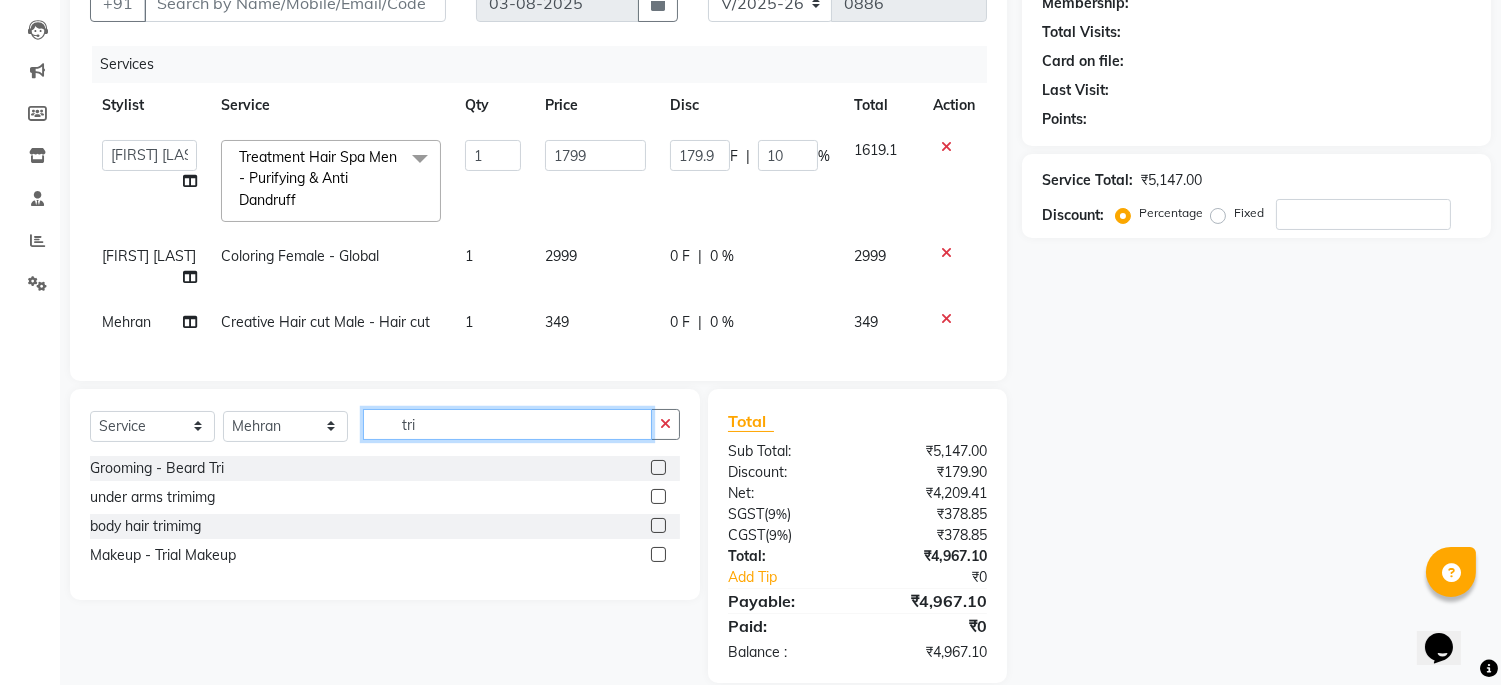 type on "tri" 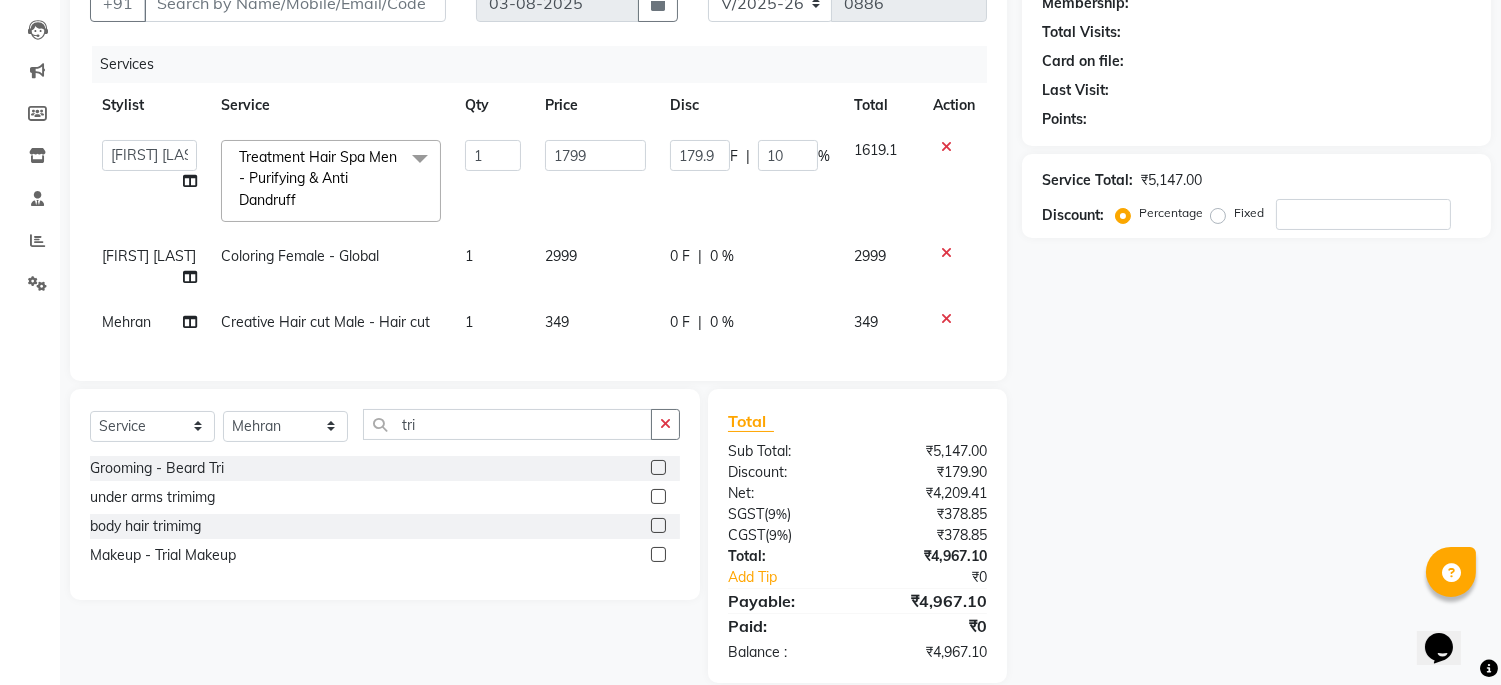 click 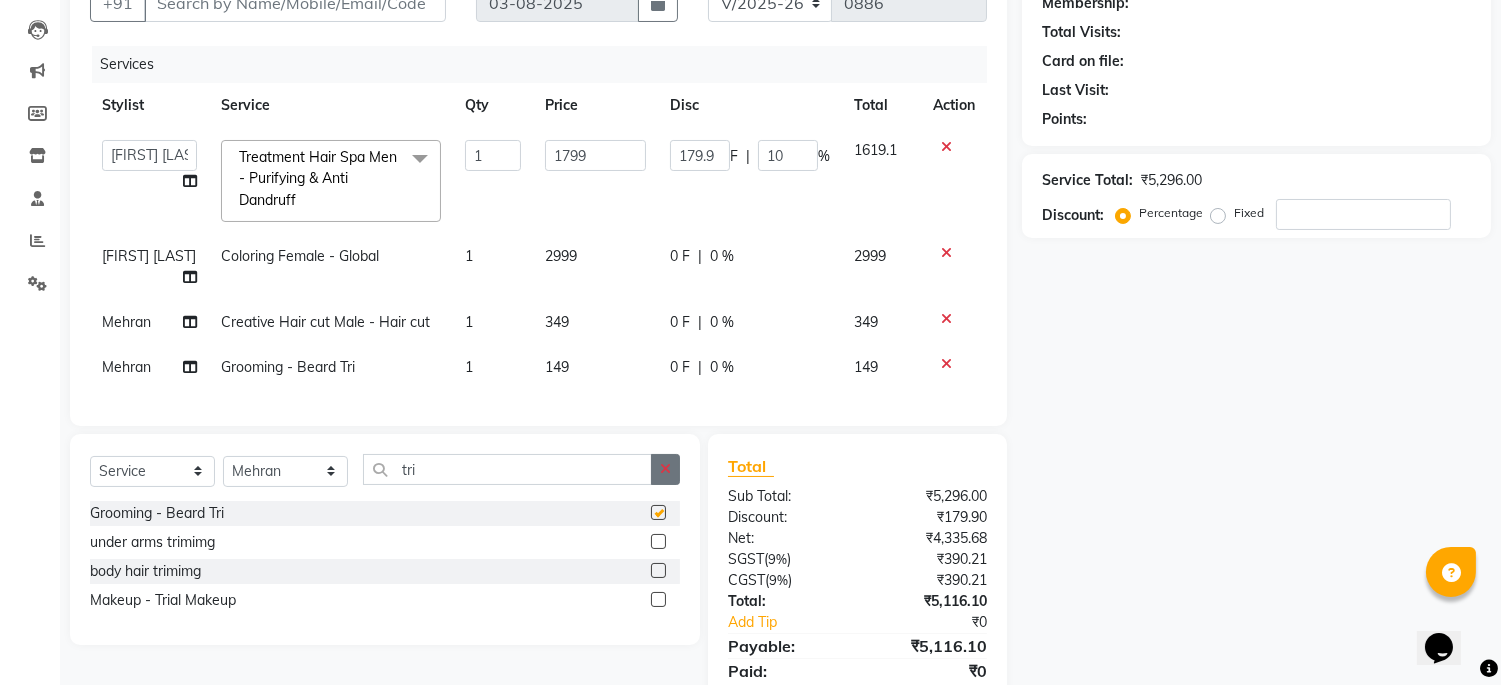 checkbox on "false" 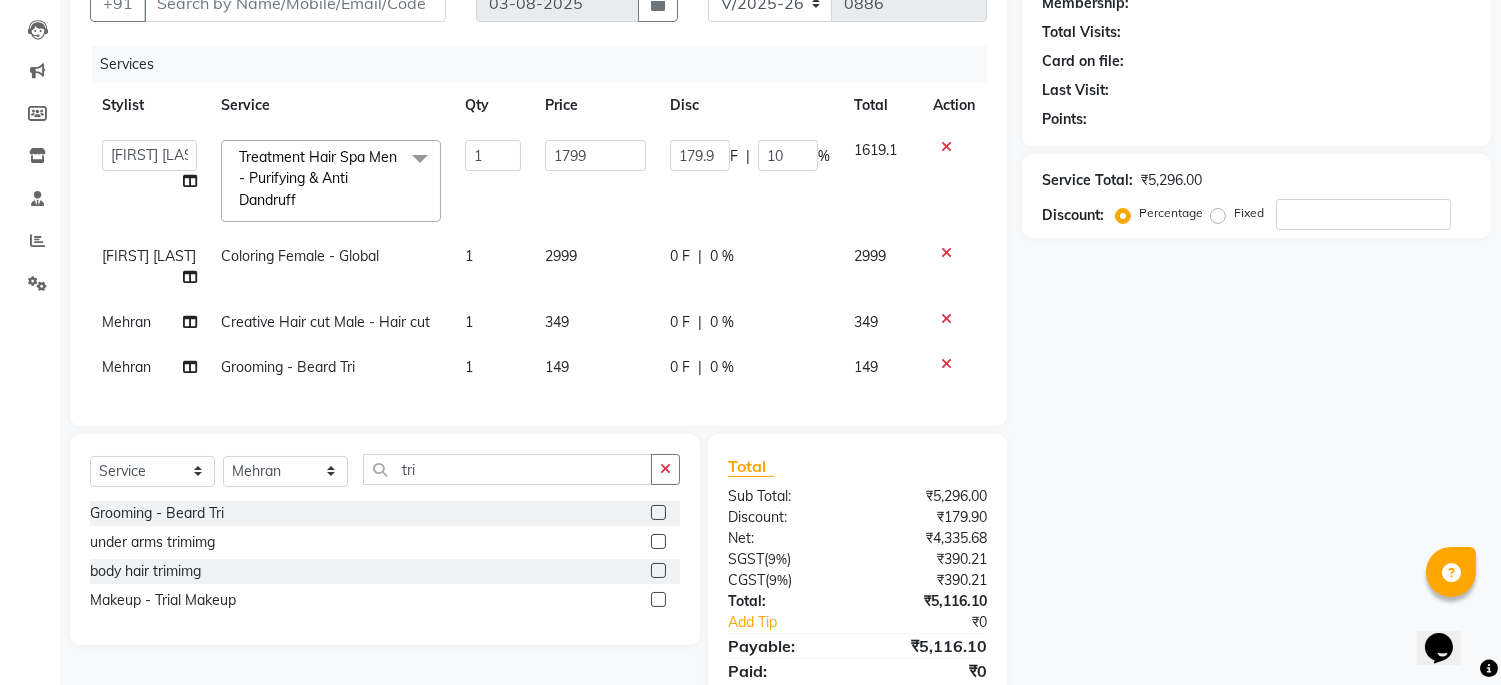 drag, startPoint x: 471, startPoint y: 464, endPoint x: 510, endPoint y: 484, distance: 43.829212 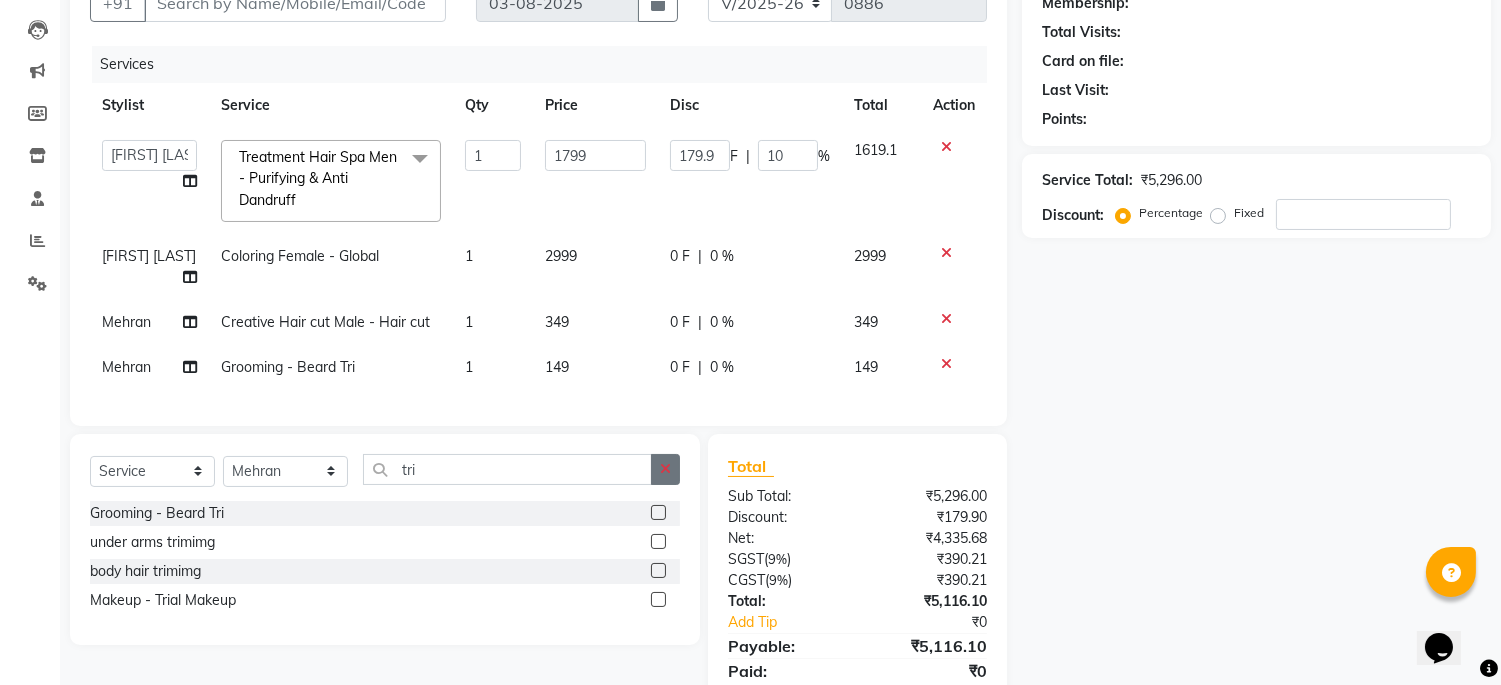 click 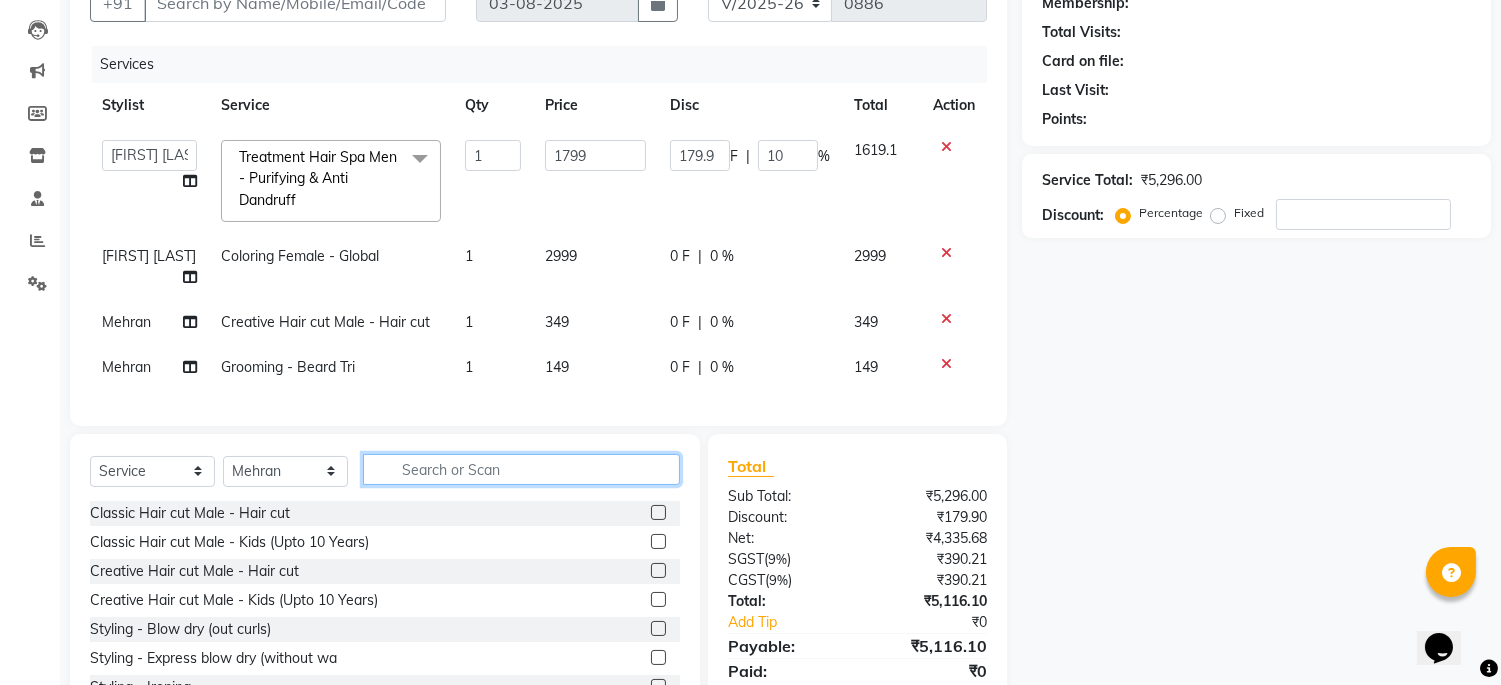 click 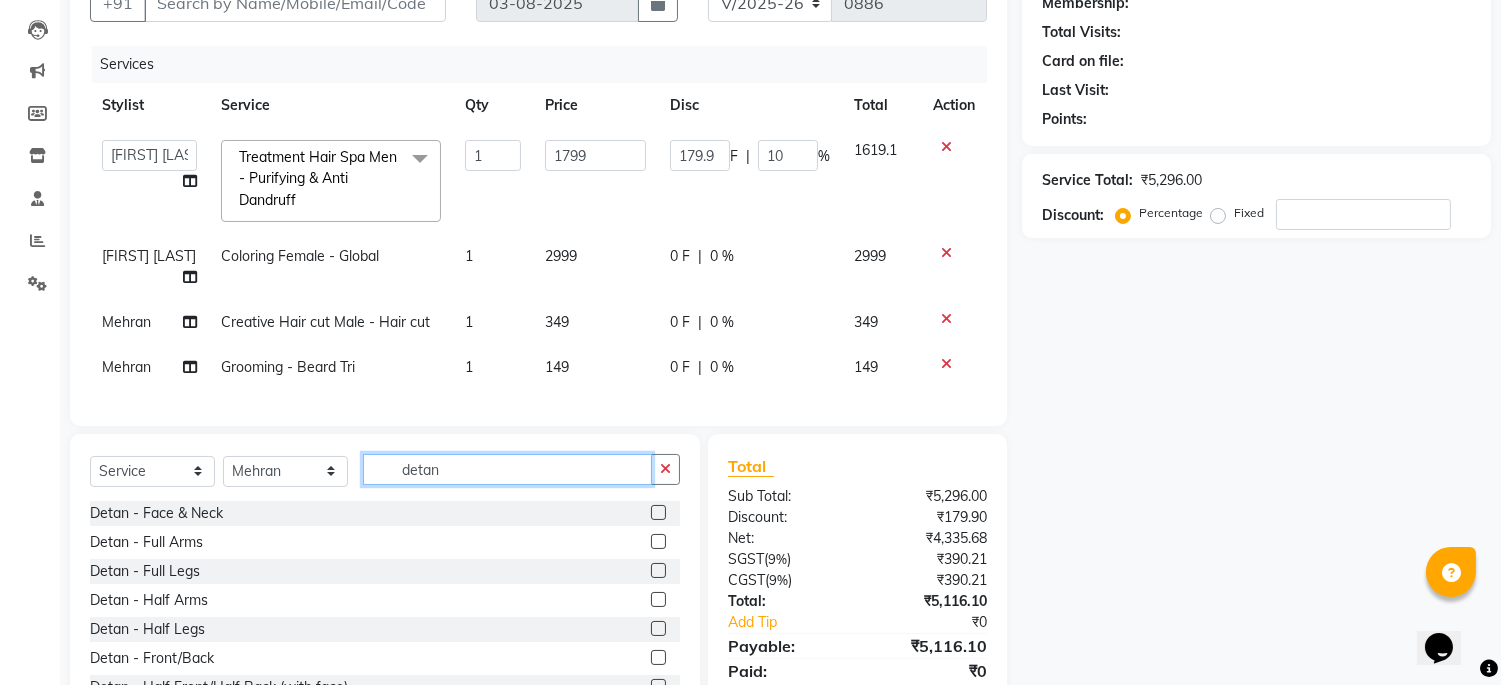 type on "detan" 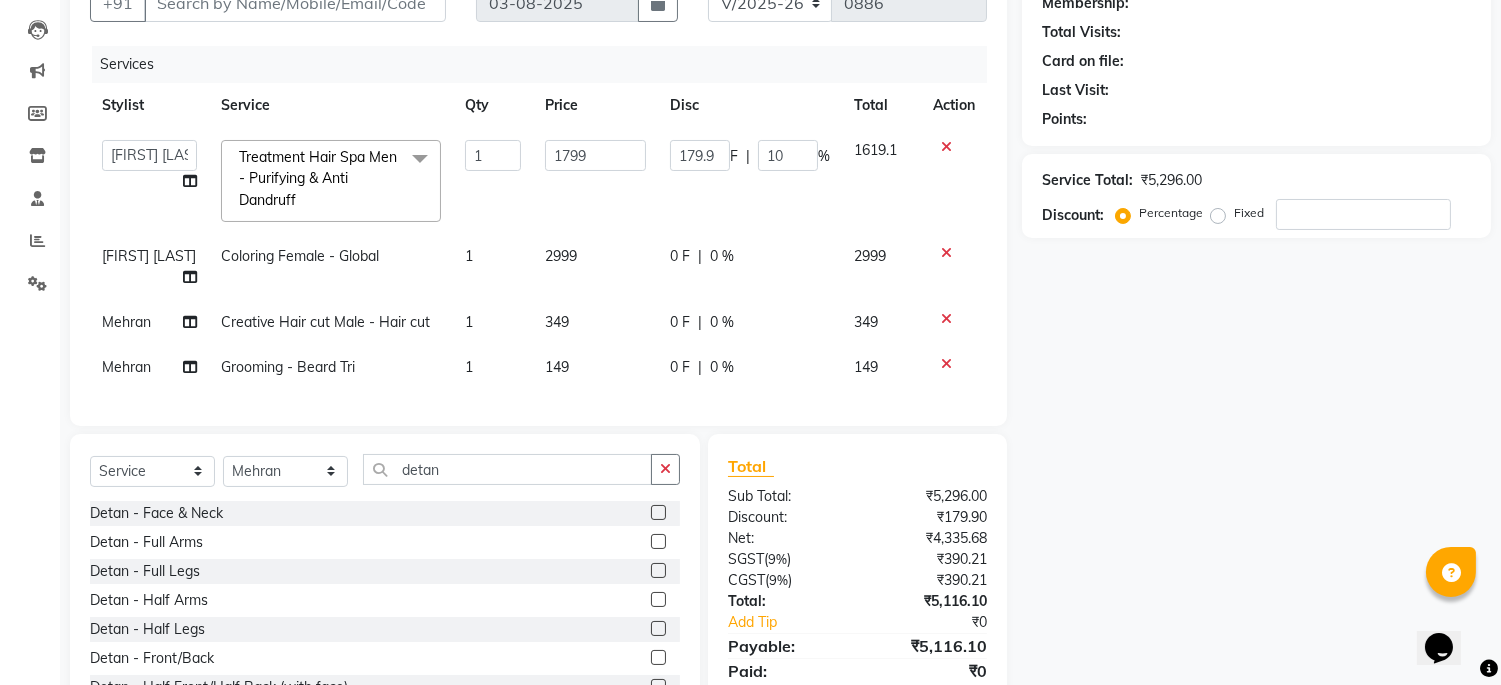 click 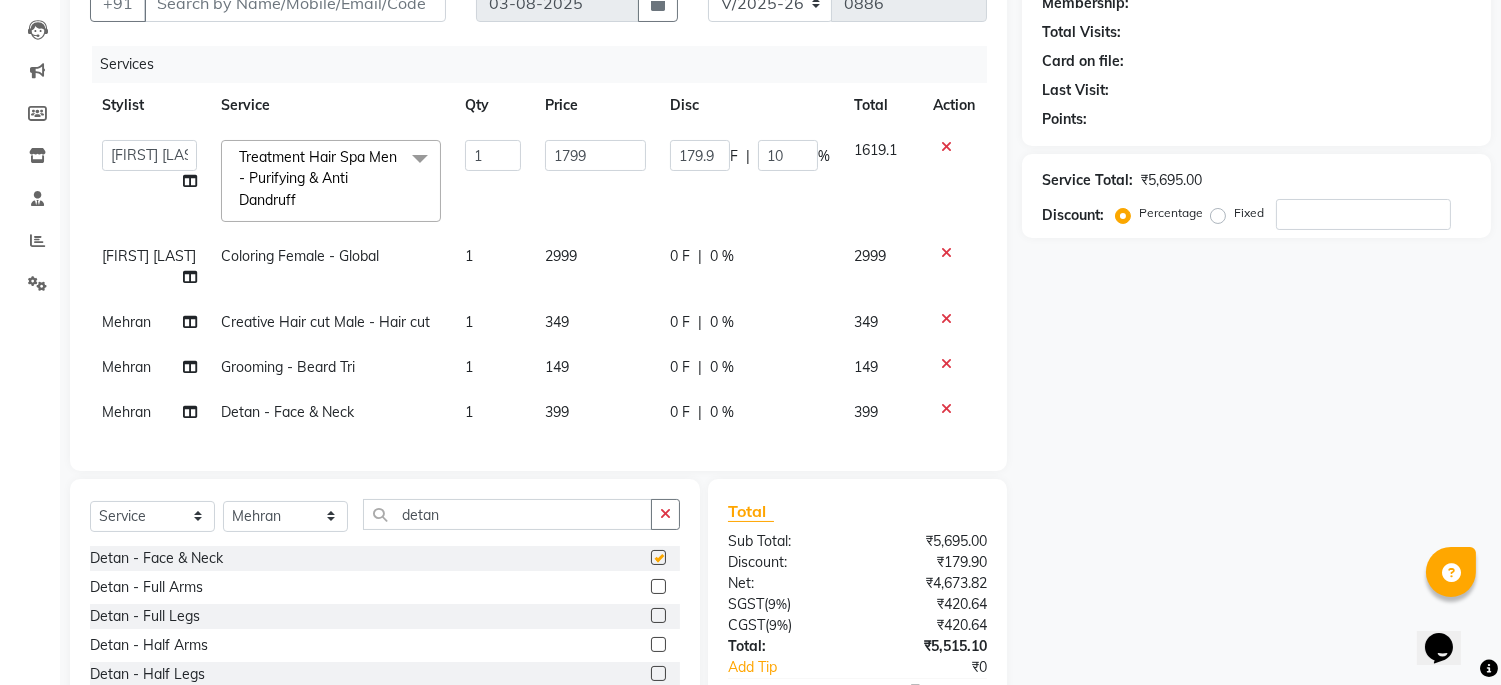 checkbox on "false" 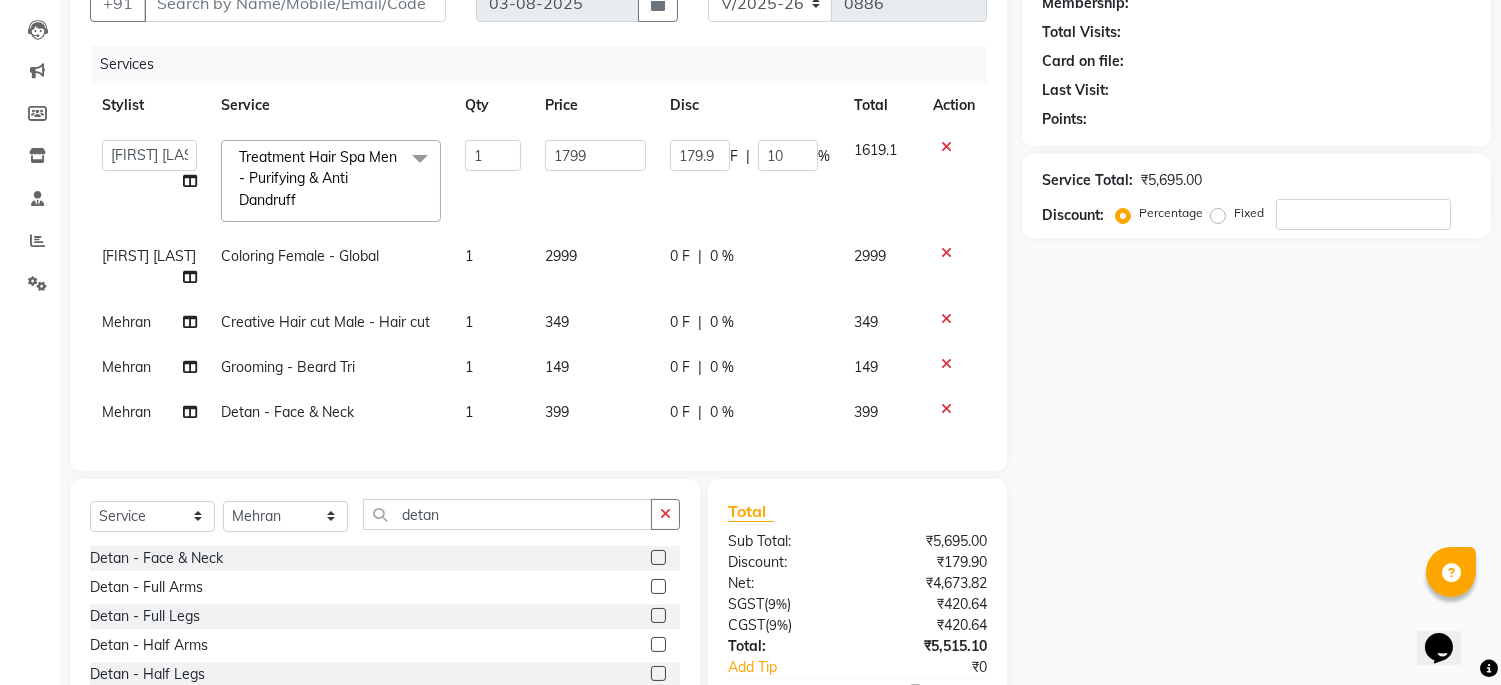 click on "0 F | 0 %" 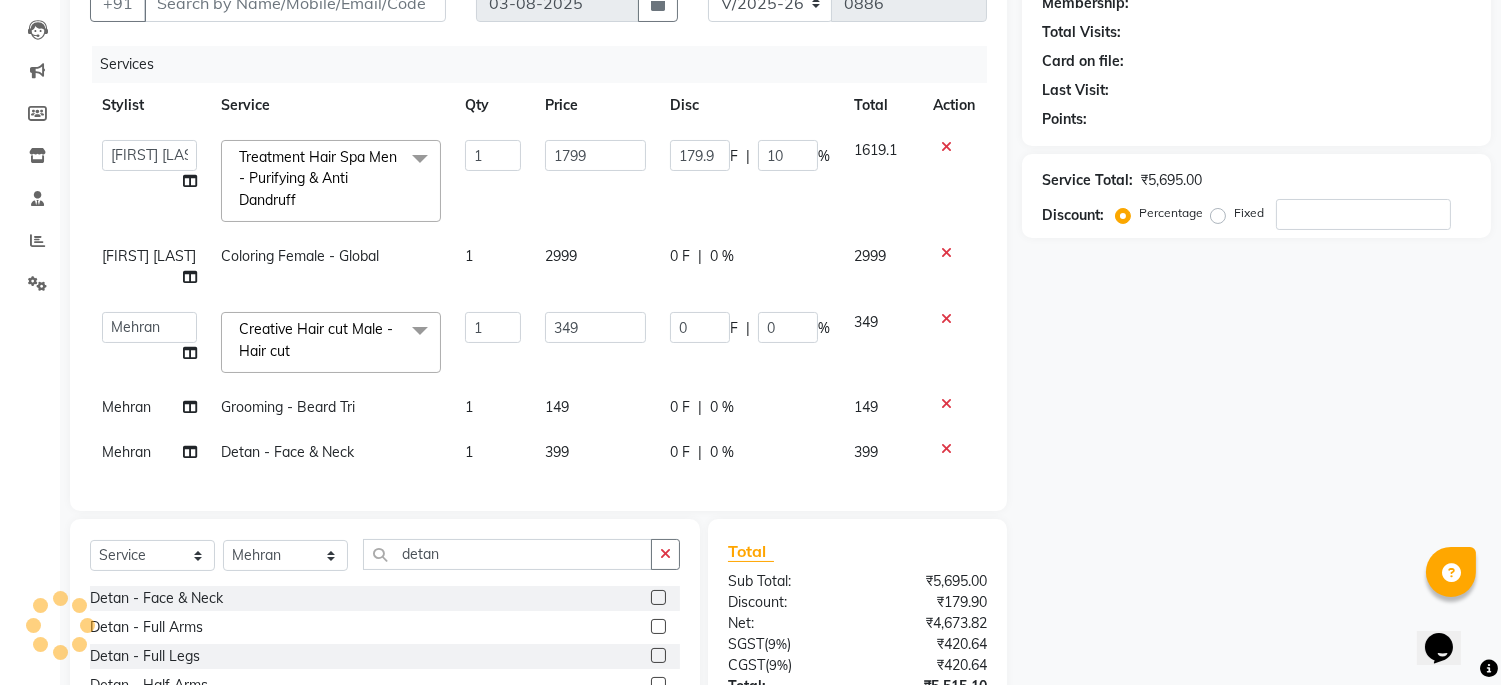 drag, startPoint x: 822, startPoint y: 322, endPoint x: 775, endPoint y: 333, distance: 48.270073 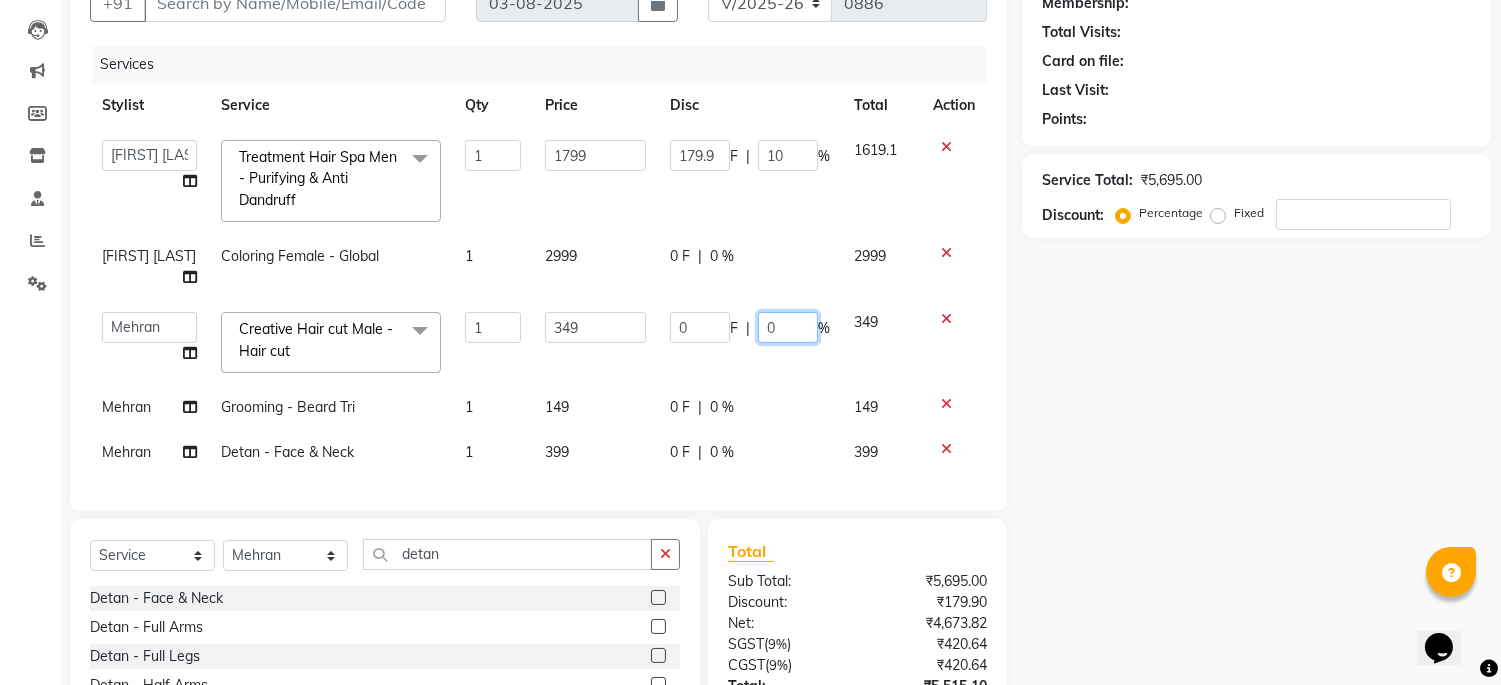 click on "0" 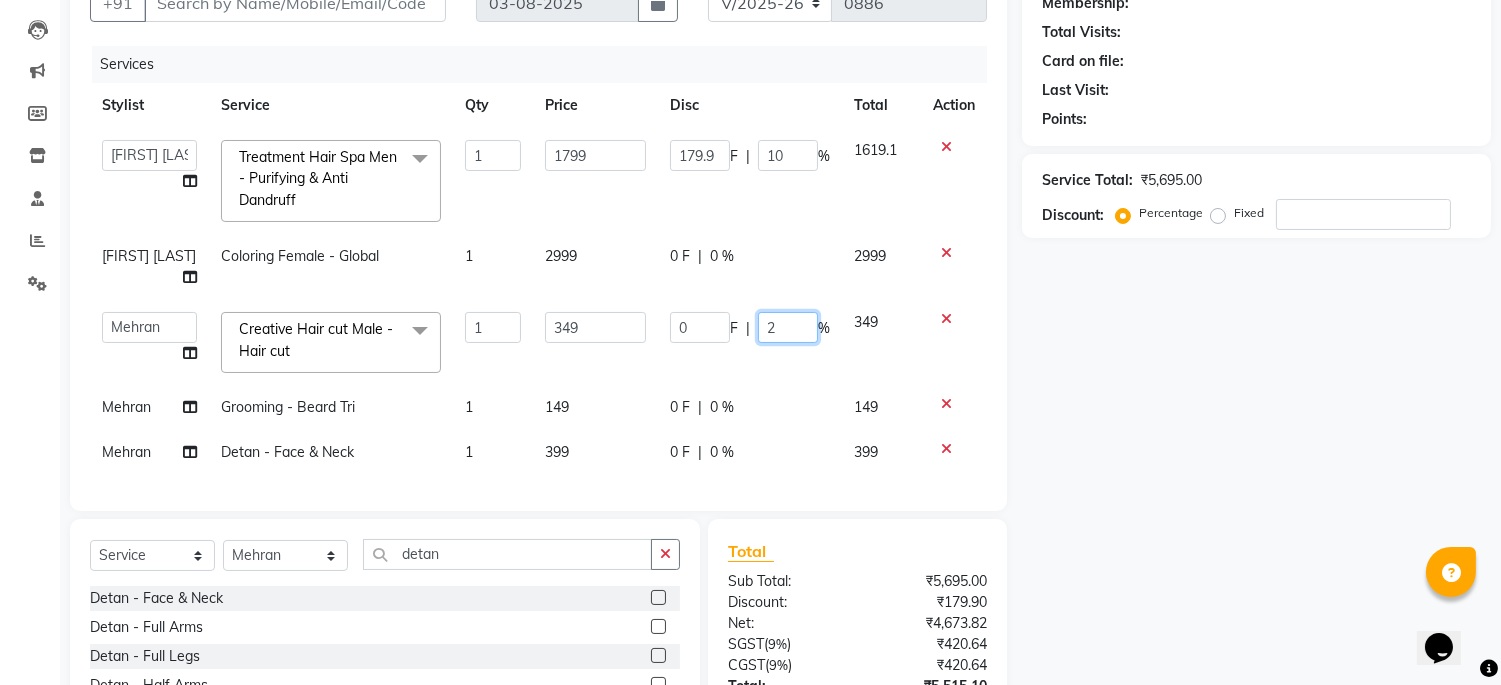 type on "25" 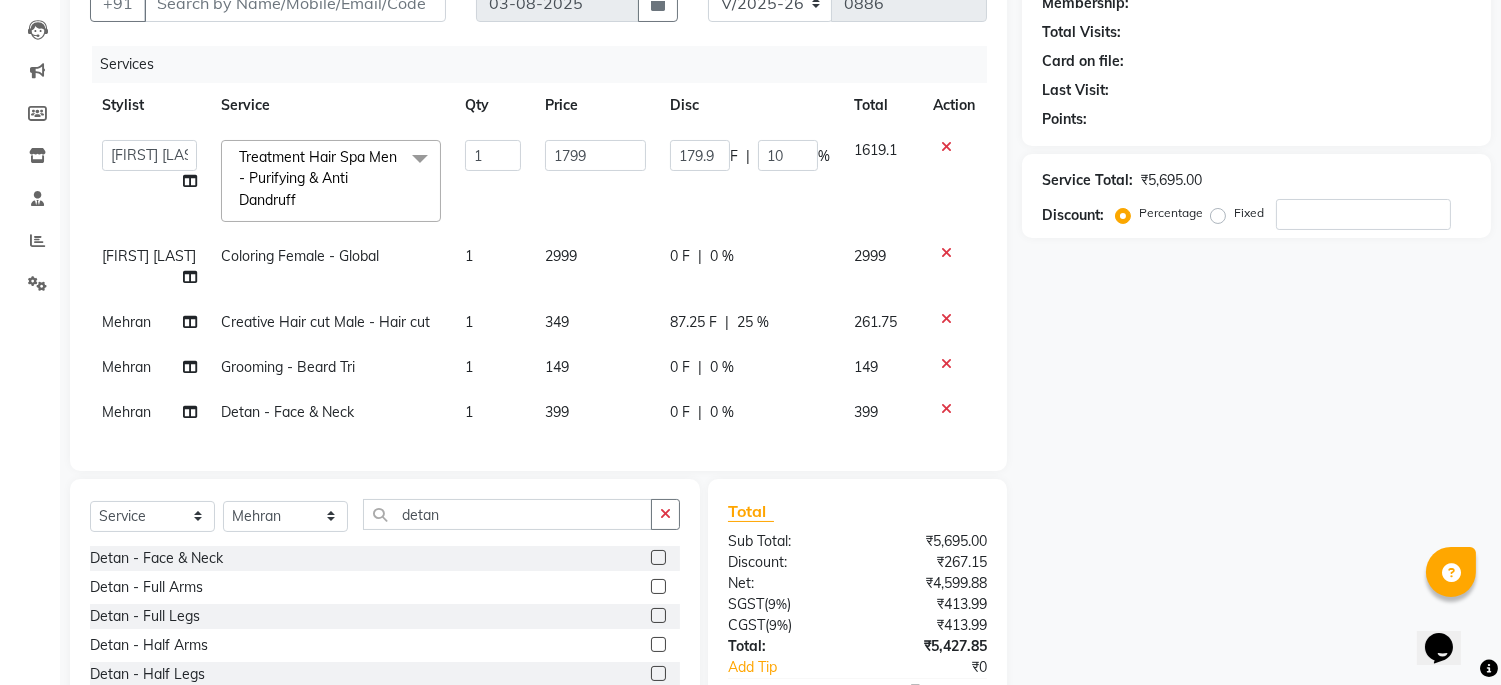 click on "Admin [LAST] [LAST] [LAST] [LAST] [LAST] [LAST] [LAST] [LAST] Treatment Hair Spa Men - Purifying & Anti Dandruff x Classic Hair cut Male - Hair cut Classic Hair cut Male - Kids (Upto 10 Years) Creative Hair cut Male - Hair cut Creative Hair cut Male - Kids (Upto 10 Years) Styling - Blow dry (out curls) Styling - Express blow dry (without wa Styling - Ironing Styling - Tonging Styling - Crimping Styling - Hairdos/Updos Classic Hair cut Women - Hair cut Classic Hair cut Women - Kids (Upto 10 Years) Creative Hair cut Women - Hair cut Creative Hair cut Women - Kids (Upto 10 Years) Classic Hair Spa (L'oreal) Men - Men Classic Hair Spa (L'oreal) Female - Female Treatment Hair Spa Men - Purifying & Anti Dandruff Treatment Hair Spa Men - Nourishment & Volume Treatment Hair Spa Men - Advanced Hair Spa Treatment Hair Spa Men - Bond Treatment Treatment Hair Spa Men - Premium Hair Spa Treatment Hair Spa Female - Purifying & Anti Dandruff Treatment Hair Spa Female - Nourishment & Volume 1" 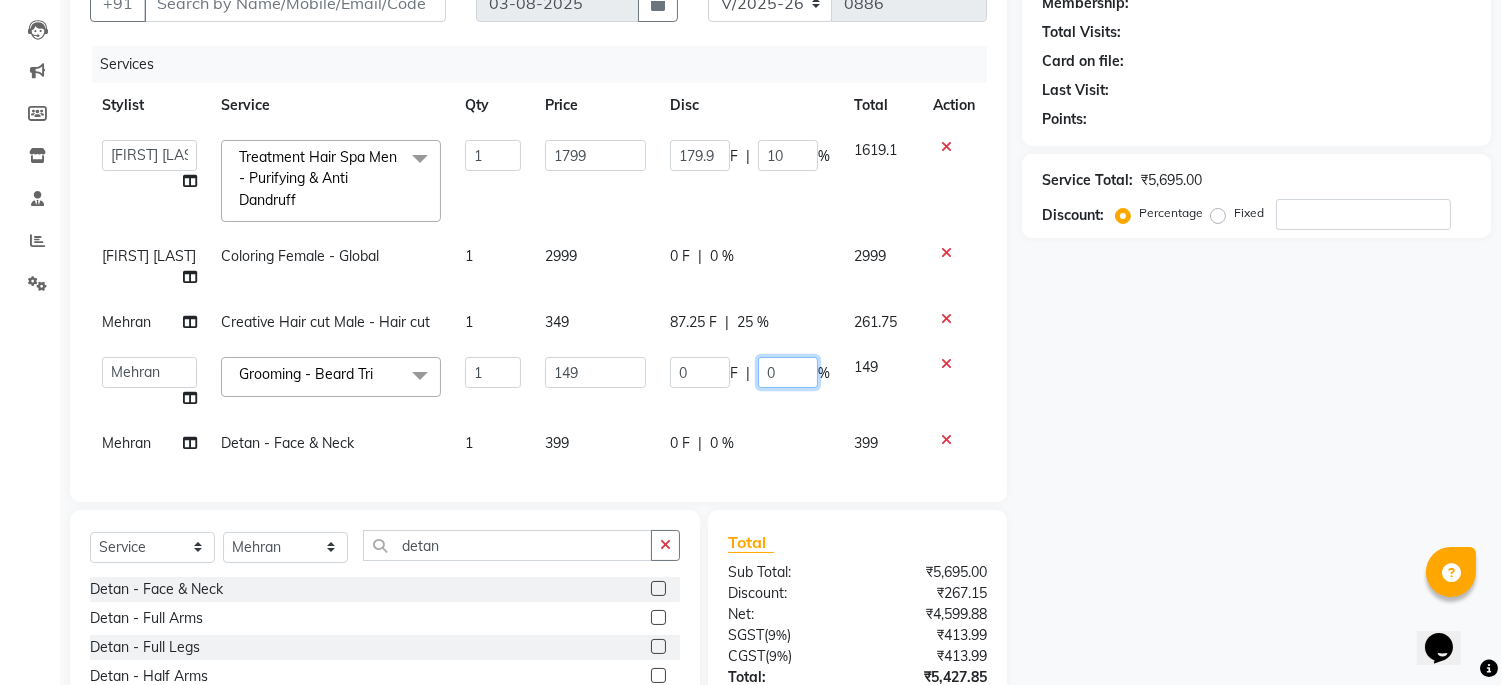 click on "0" 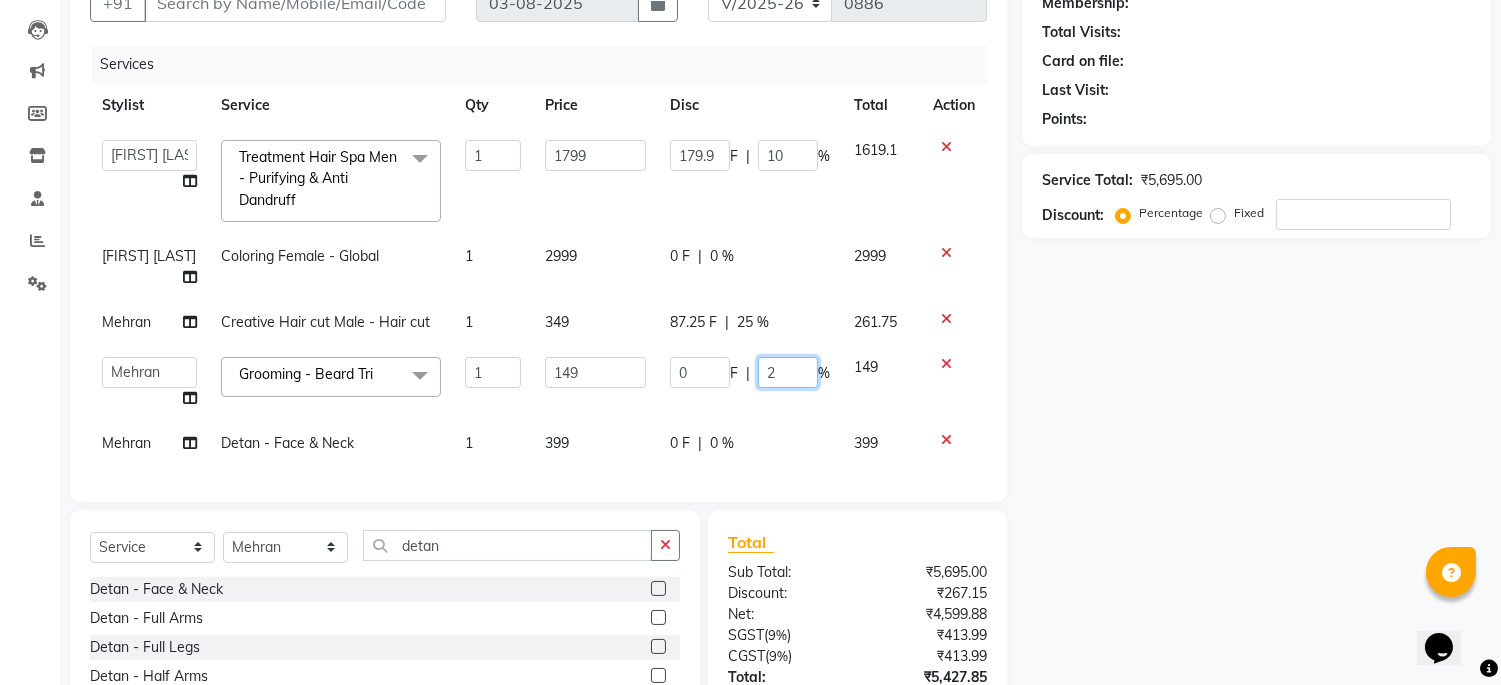 type on "25" 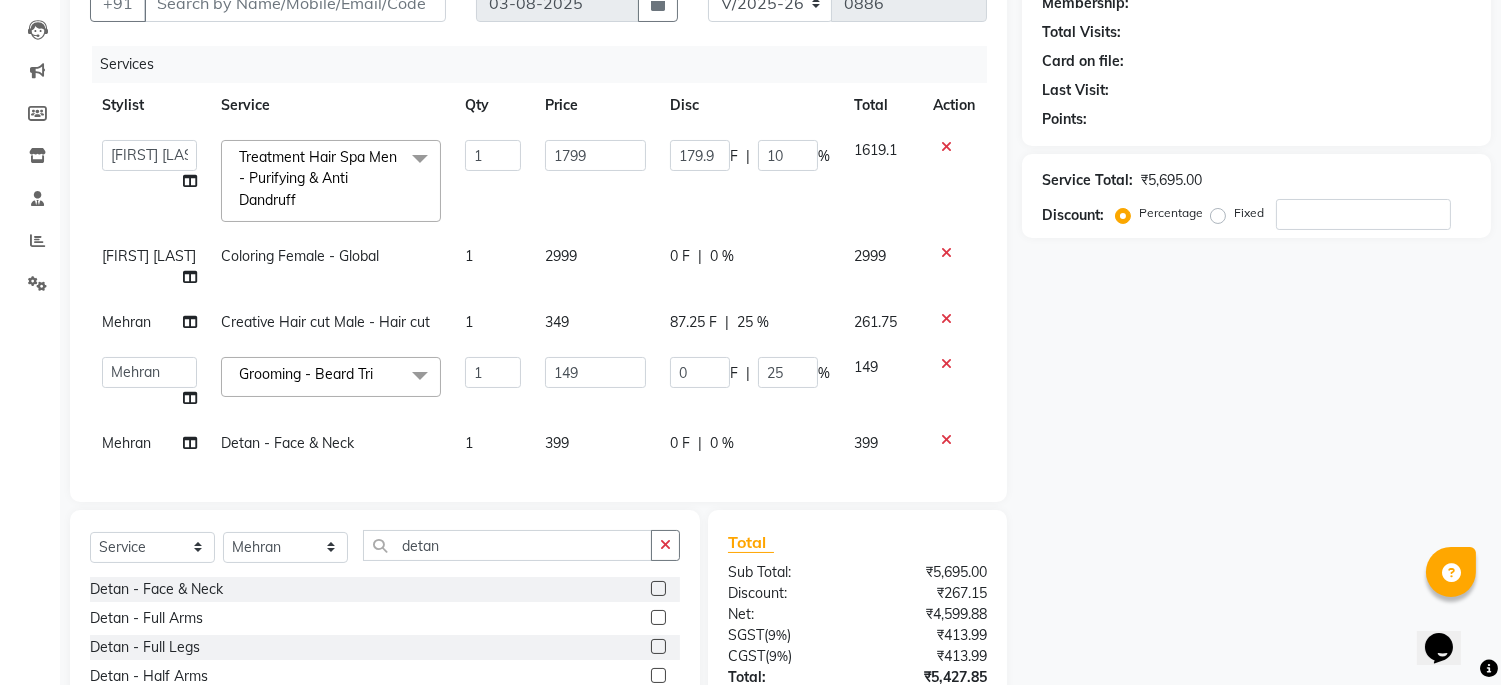 click on "Services Stylist Service Qty Price Disc Total Action Admin [LAST] [LAST] [LAST] [LAST] [LAST] [LAST] [LAST] [LAST] Treatment Hair Spa Men - Purifying & Anti Dandruff x Classic Hair cut Male - Hair cut Classic Hair cut Male - Kids (Upto 10 Years) Creative Hair cut Male - Hair cut Creative Hair cut Male - Kids (Upto 10 Years) Styling - Blow dry (out curls) Styling - Express blow dry (without wa Styling - Ironing Styling - Tonging Styling - Crimping Styling - Hairdos/Updos Classic Hair cut Women - Hair cut Classic Hair cut Women - Kids (Upto 10 Years) Creative Hair cut Women - Hair cut Creative Hair cut Women - Kids (Upto 10 Years) Classic Hair Spa (L'oreal) Men - Men Classic Hair Spa (L'oreal) Female - Female Treatment Hair Spa Men - Purifying & Anti Dandruff Treatment Hair Spa Men - Nourishment & Volume Treatment Hair Spa Men - Advanced Hair Spa Treatment Hair Spa Men - Bond Treatment Treatment Hair Spa Men - Premium Hair Spa Treatment Hair Spa Female - Nourishment & Volume 1" 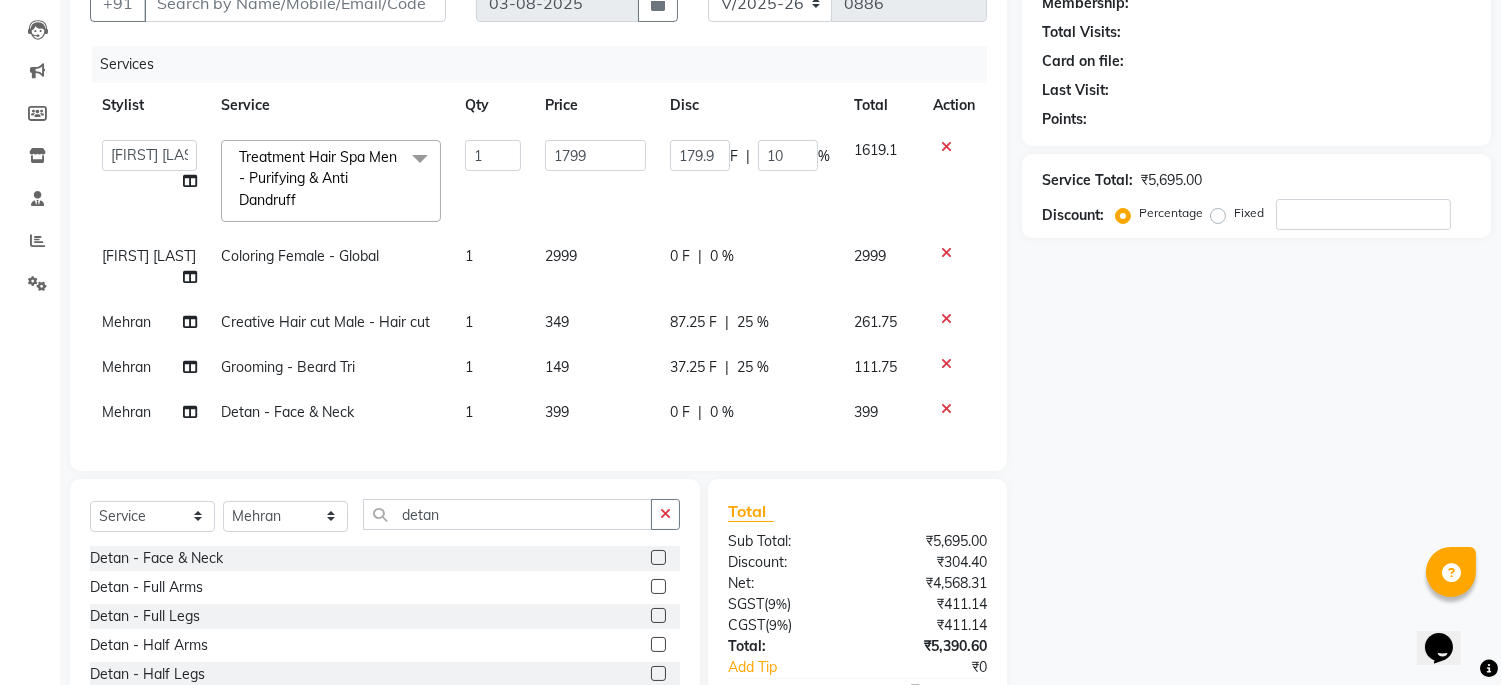 click on "87.25 F | 25 %" 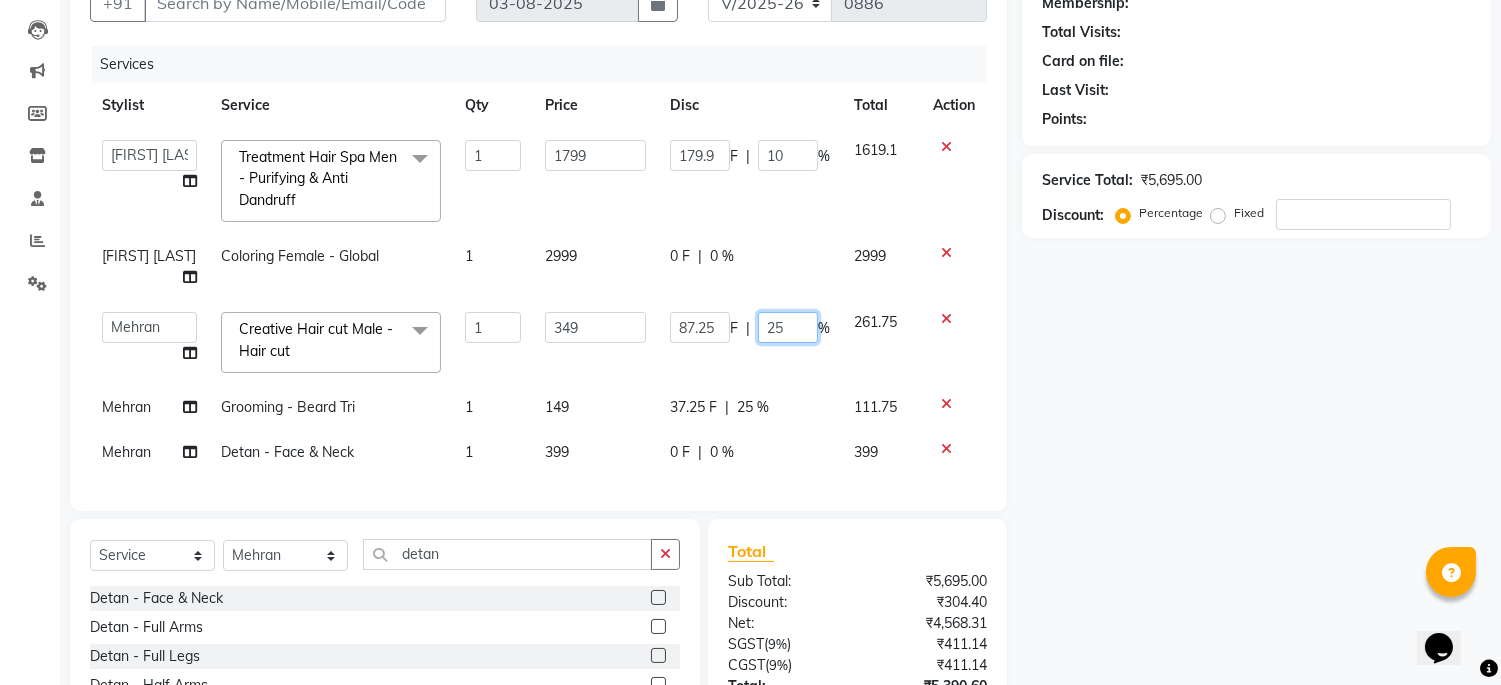 click on "25" 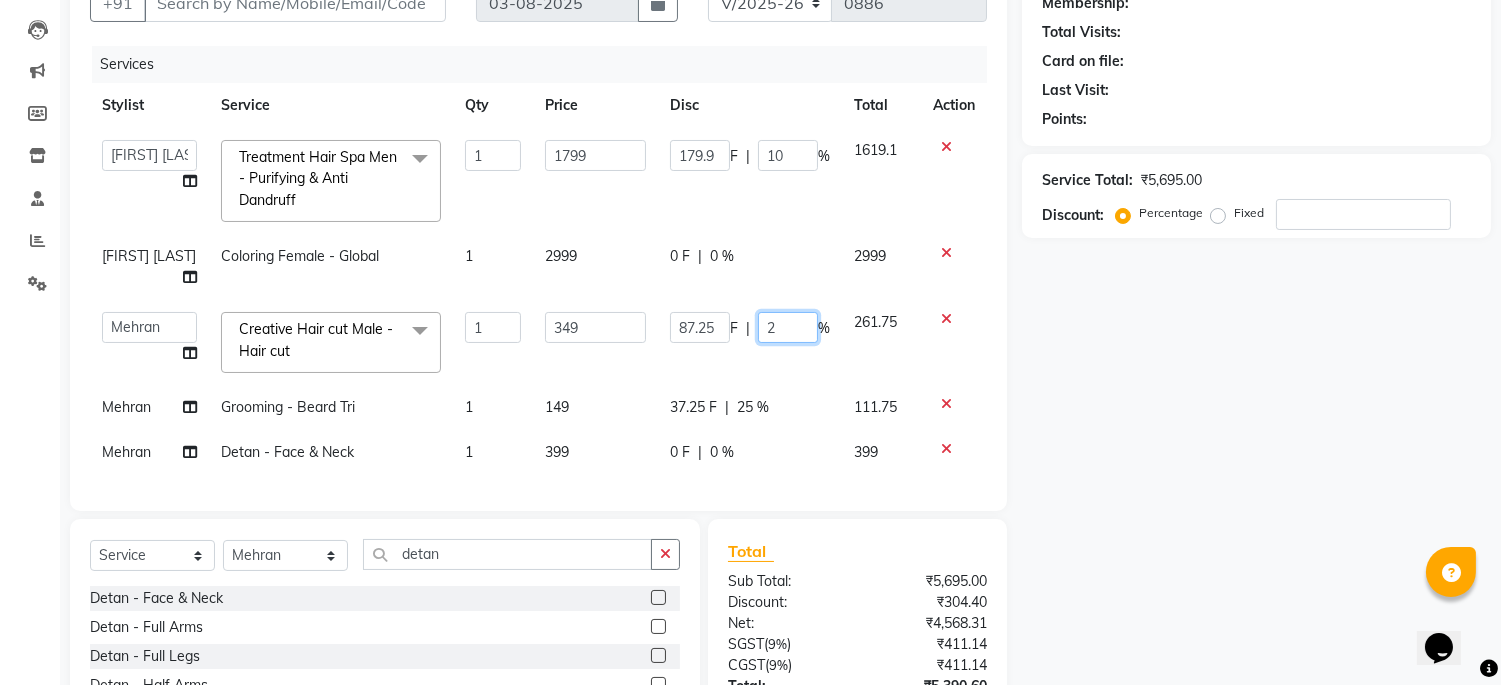 type 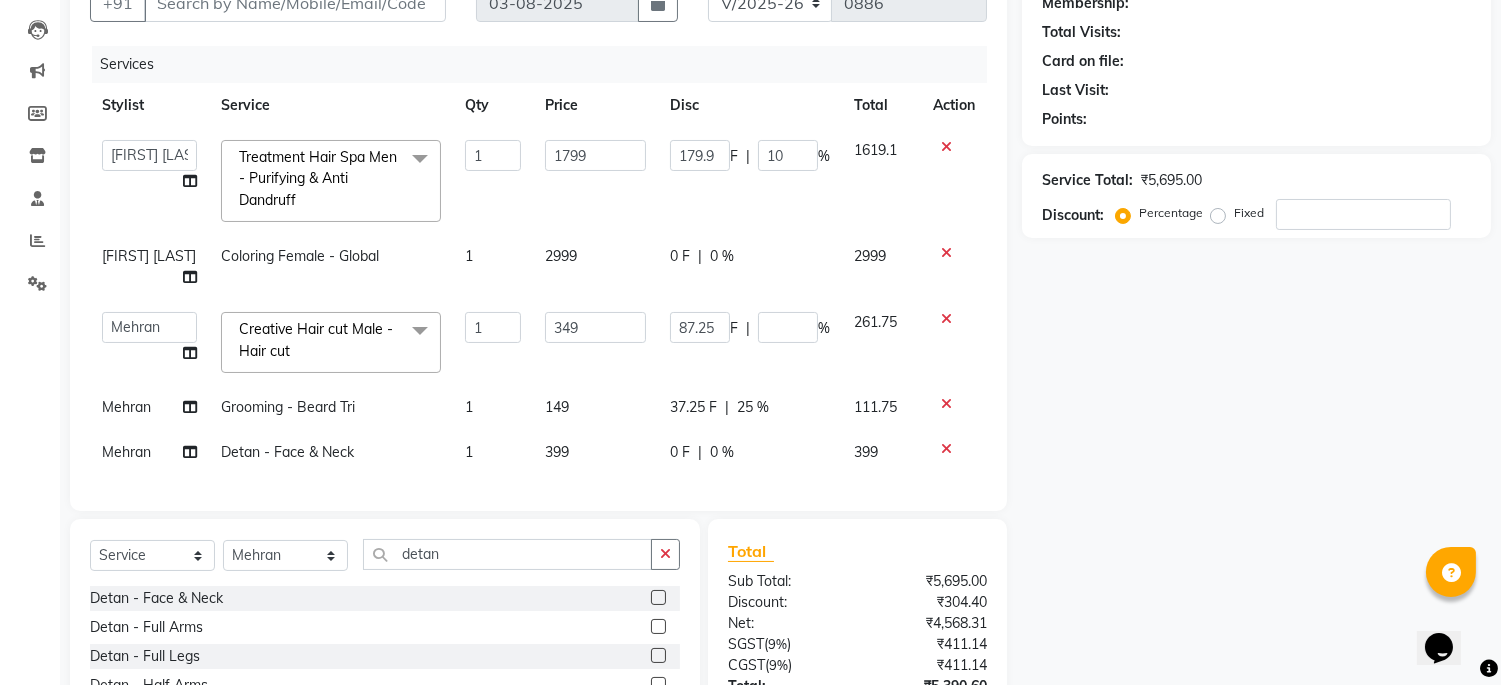 click 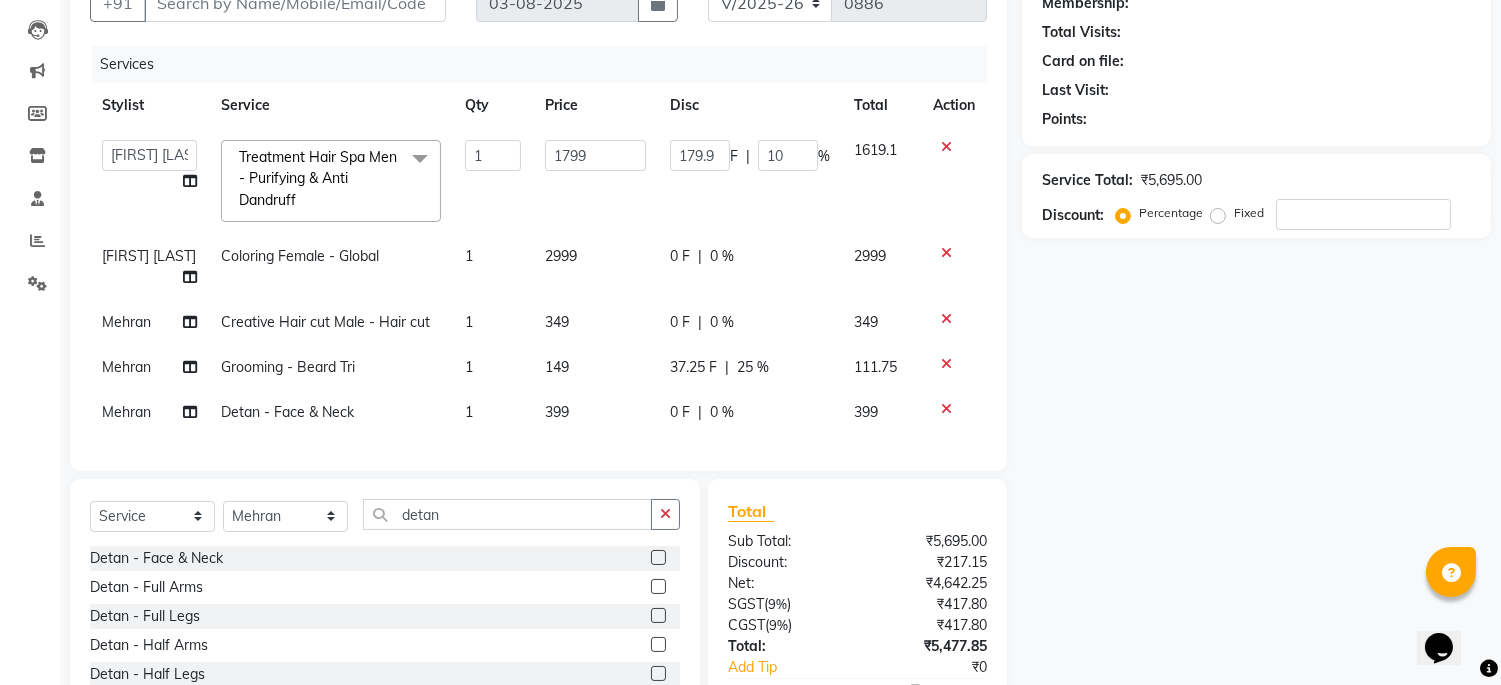 click 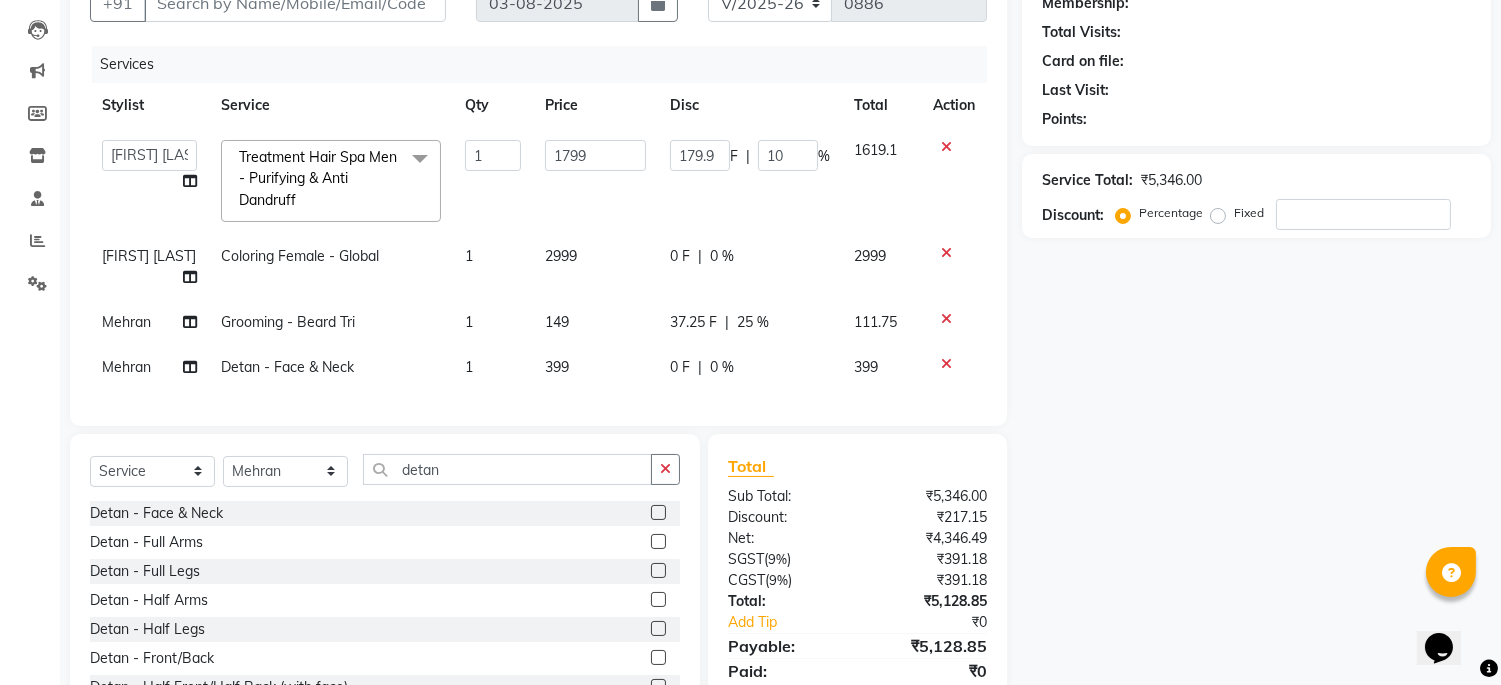 click on "0 %" 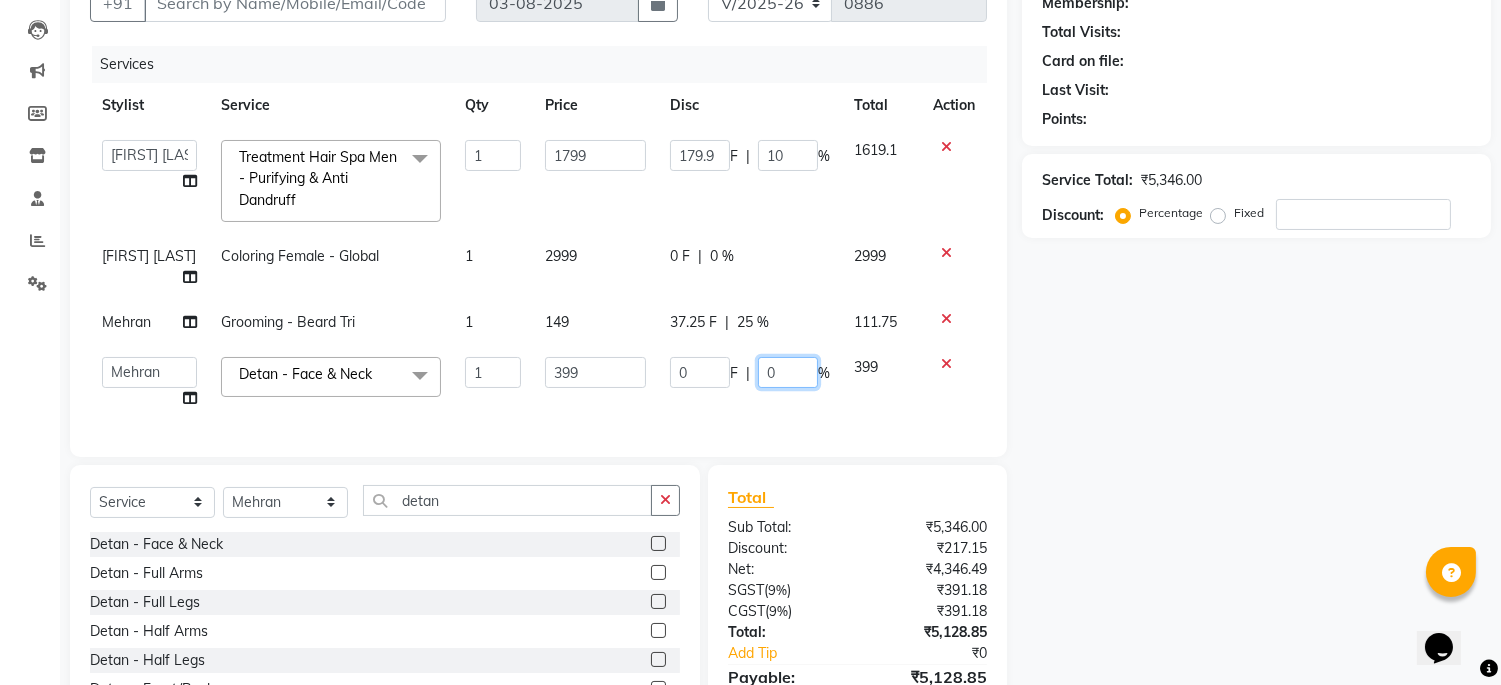 click on "0" 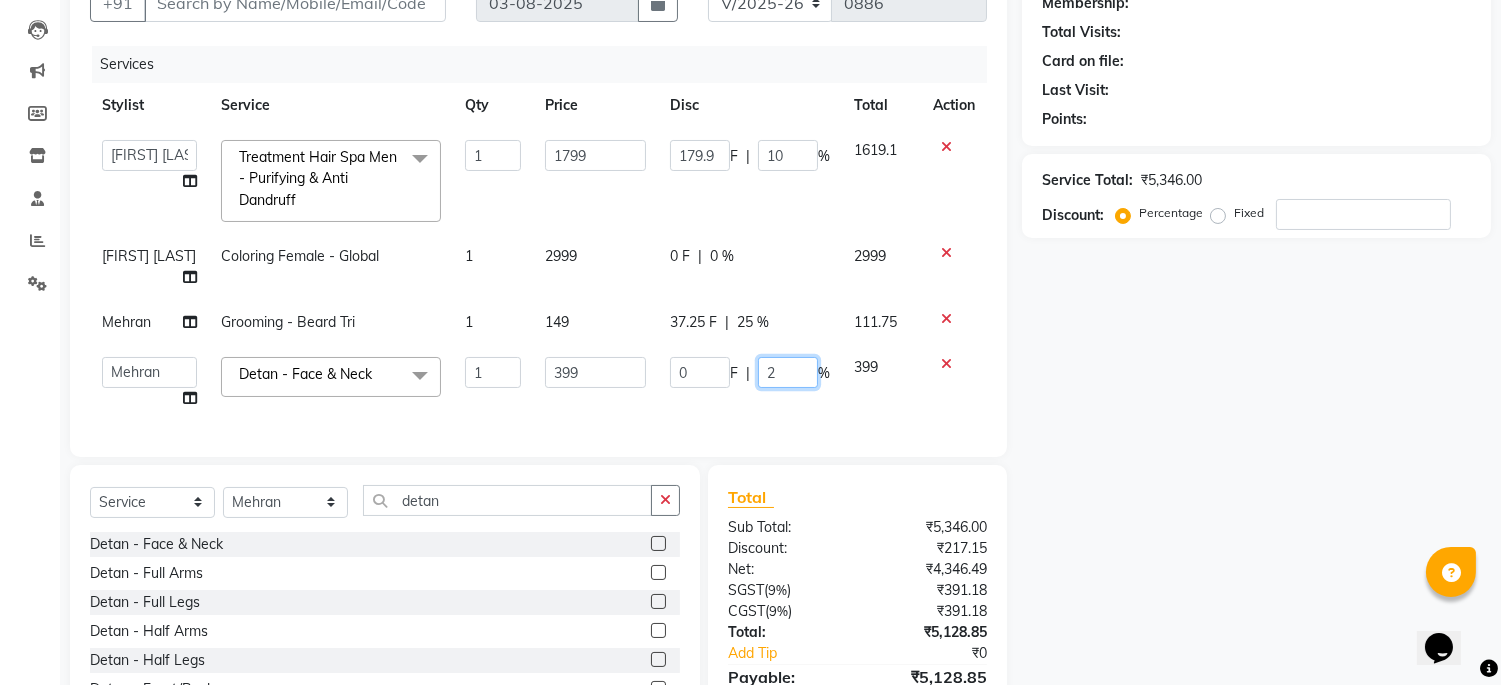 type on "25" 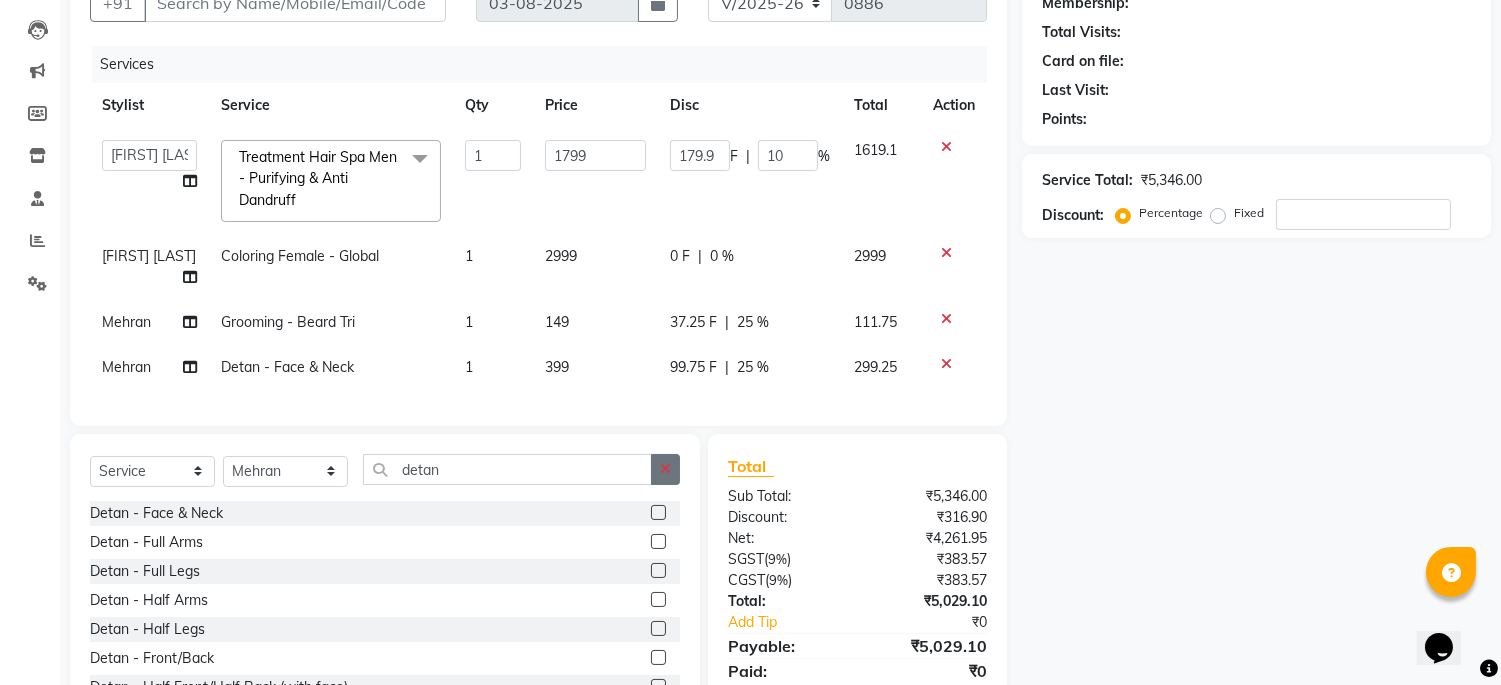 click on "Select Service Product Membership Package Voucher Prepaid Gift Card Select Stylist Admin [LAST] [LAST] [LAST] [LAST] [LAST] [LAST] [LAST] [LAST] detan Detan - Face & Neck Detan - Full Arms Detan - Full Legs Detan - Half Arms Detan - Half Legs Detan - Front/Back Detan - Half Front/Half Back (with face) Detan - Full Body Detan Premium - Face & Neck Detan Premium - Full arms Detan premium- Full Legs Detan Premium -half Arms Detan Premium-Half Legs Detan Premium-Front/Back Detan Premium-Half Front/Half Back(with face) Detan Premium -Full Body" 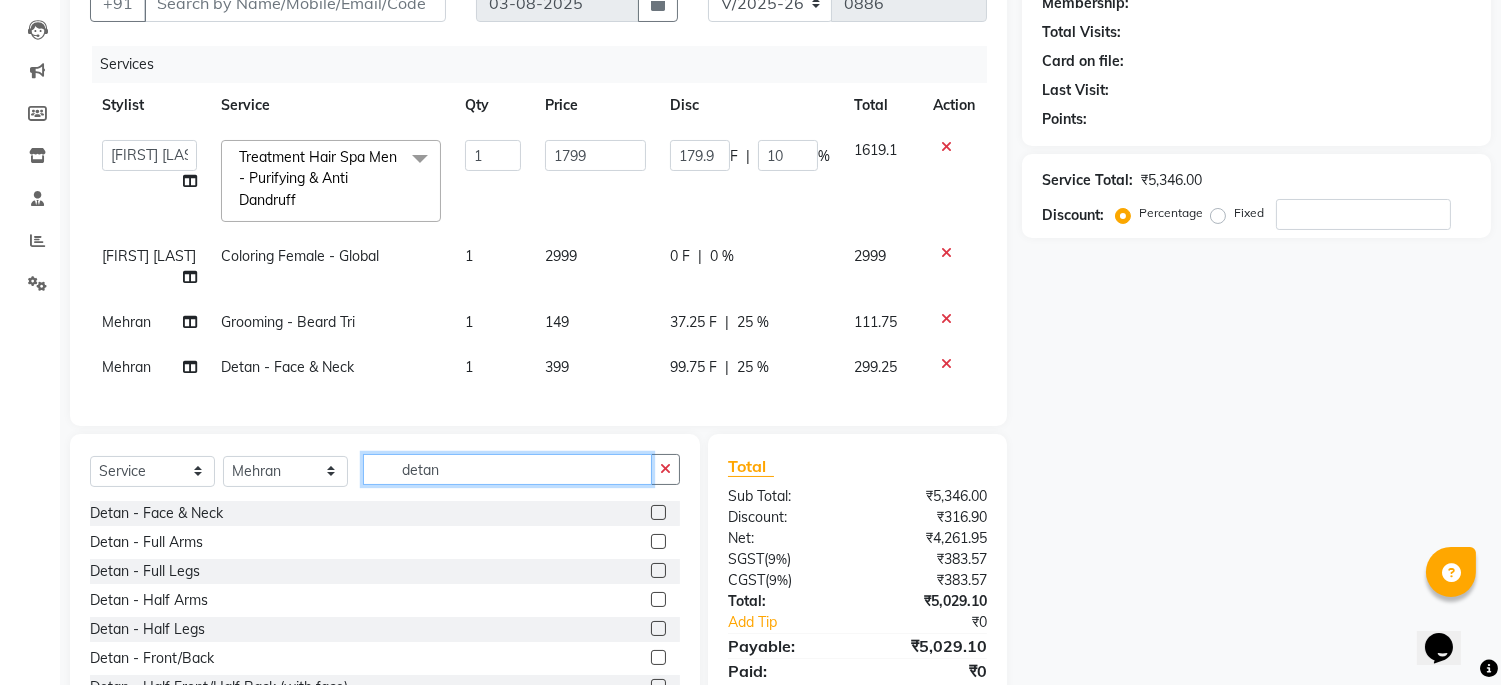 type 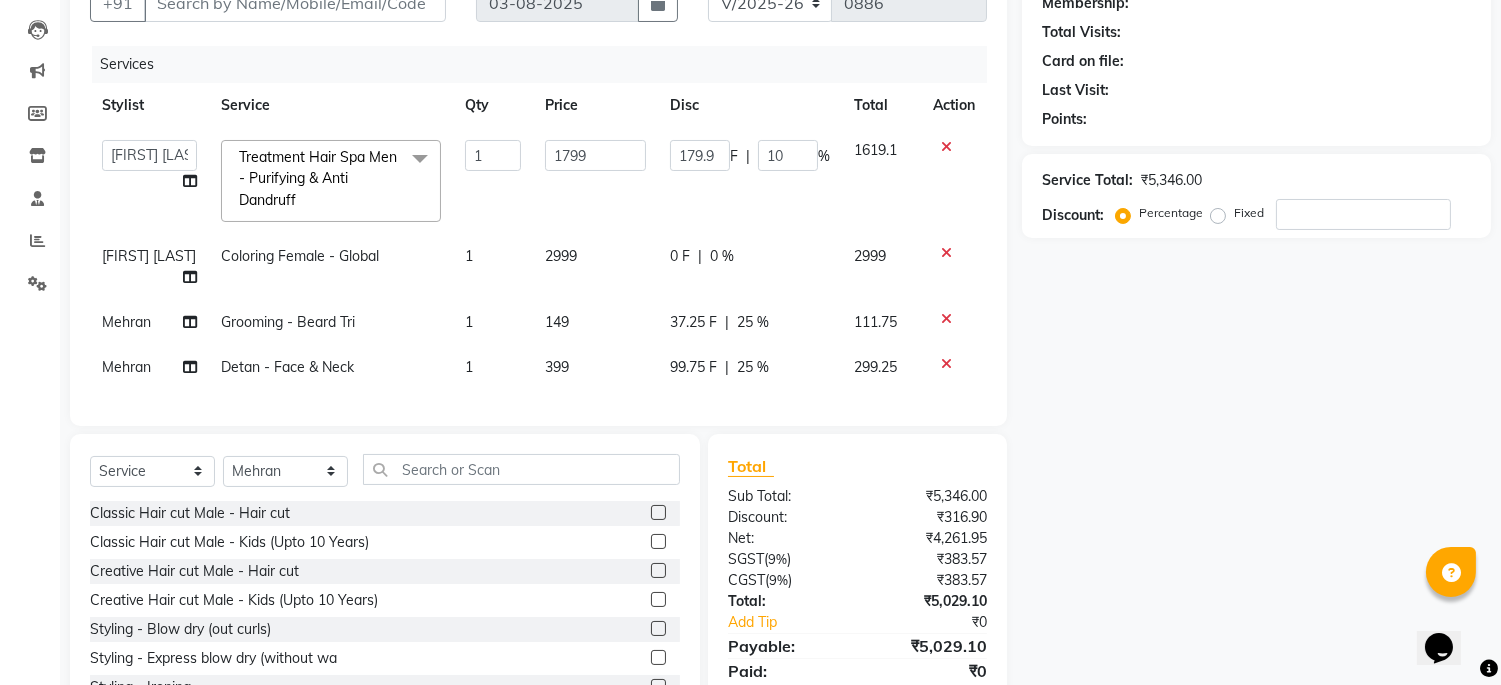 click 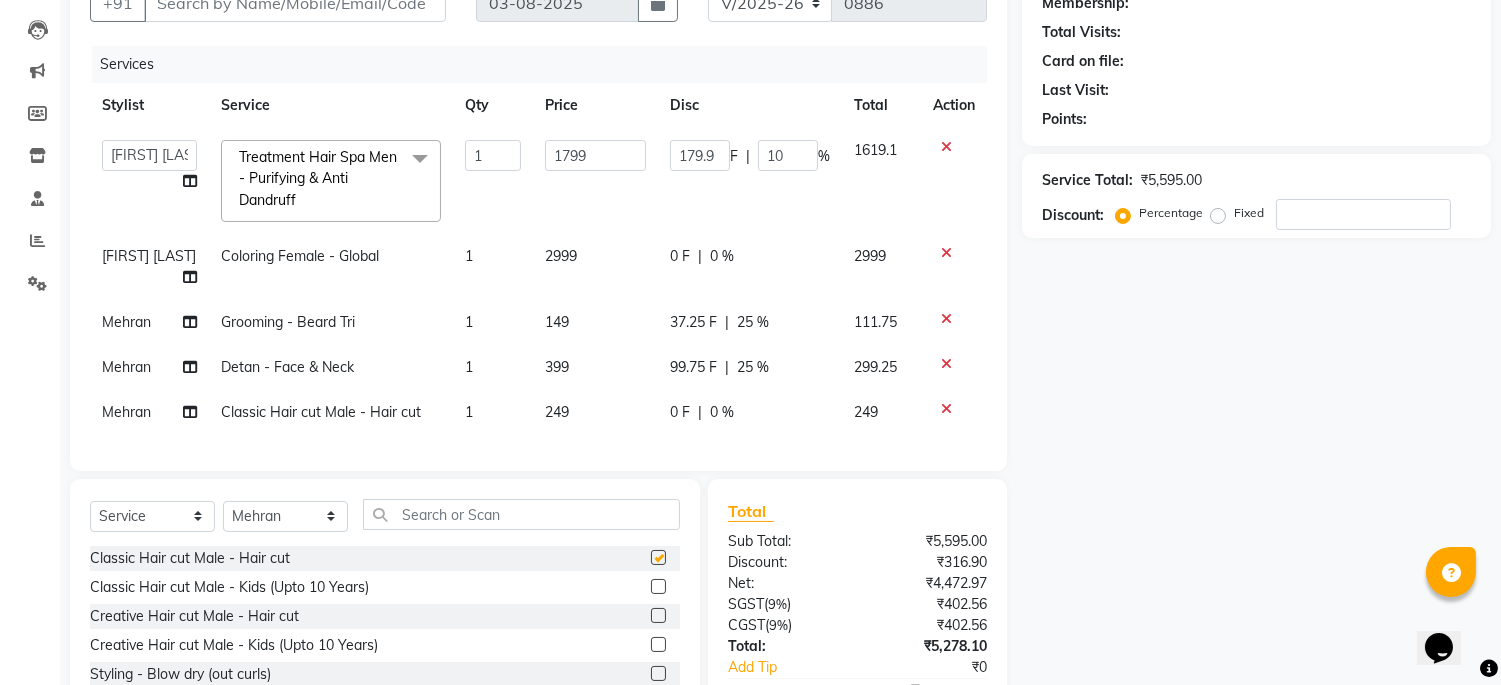 checkbox on "false" 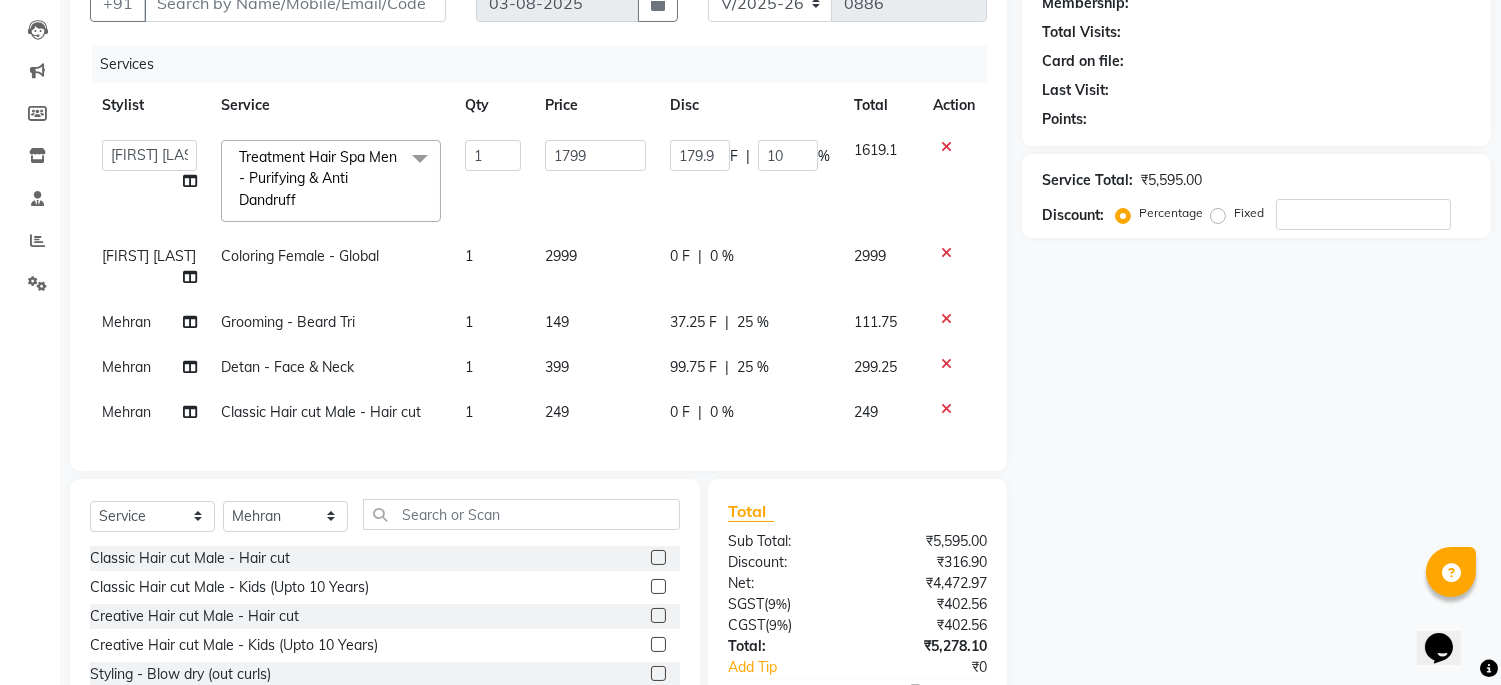 click on "0 %" 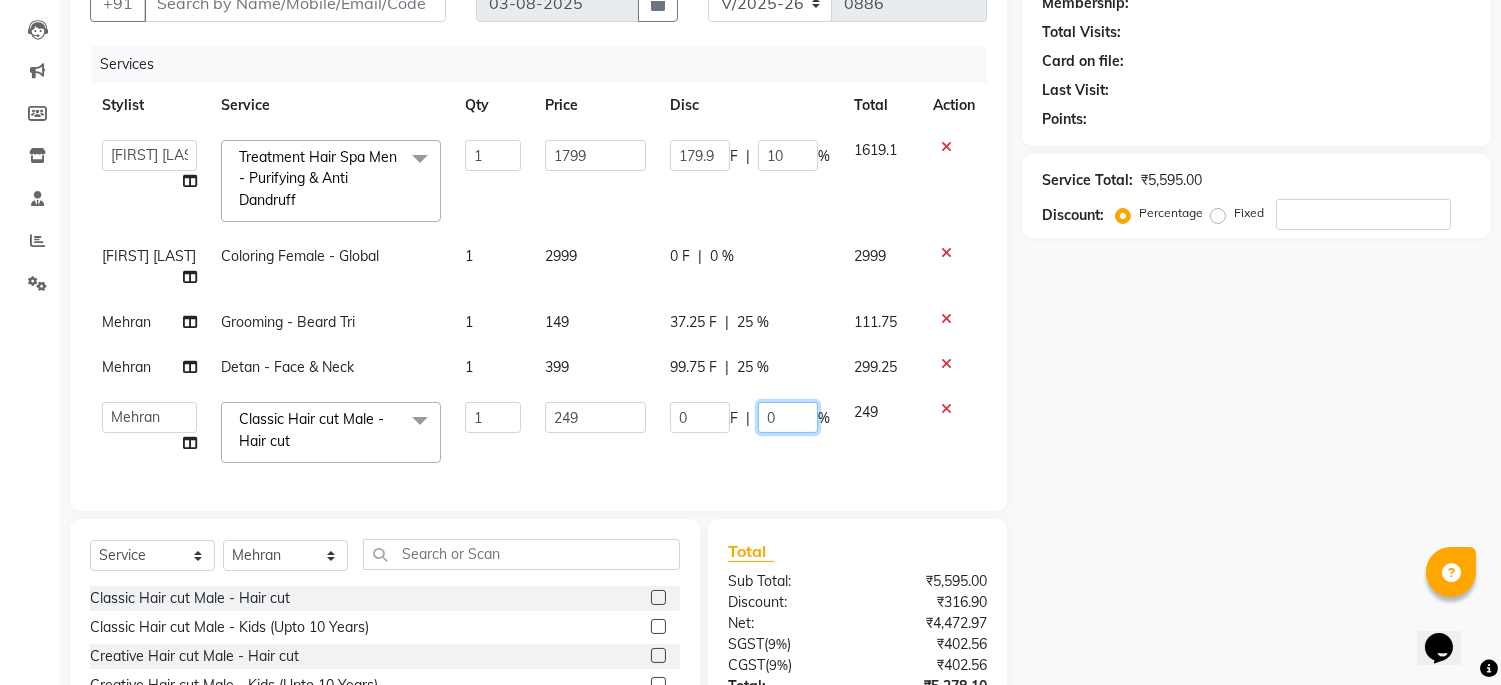 click on "0" 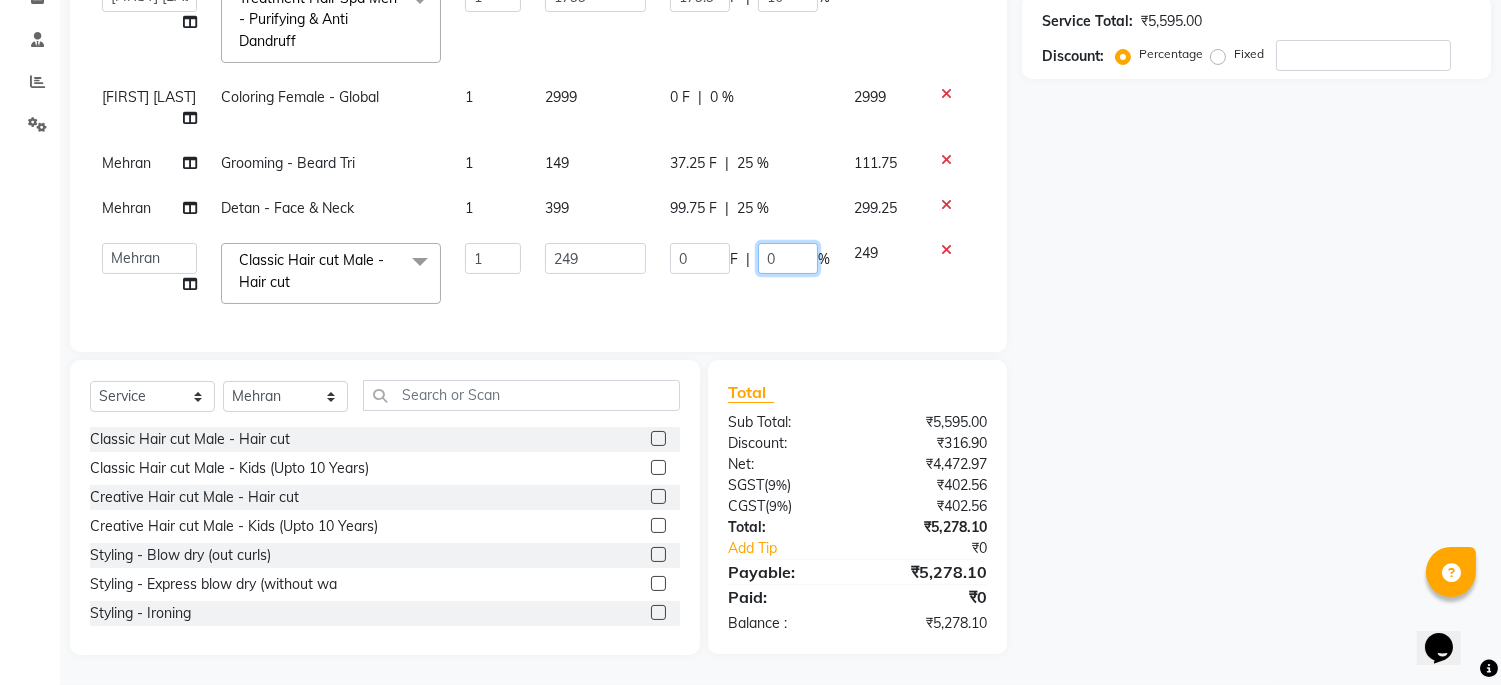 scroll, scrollTop: 377, scrollLeft: 0, axis: vertical 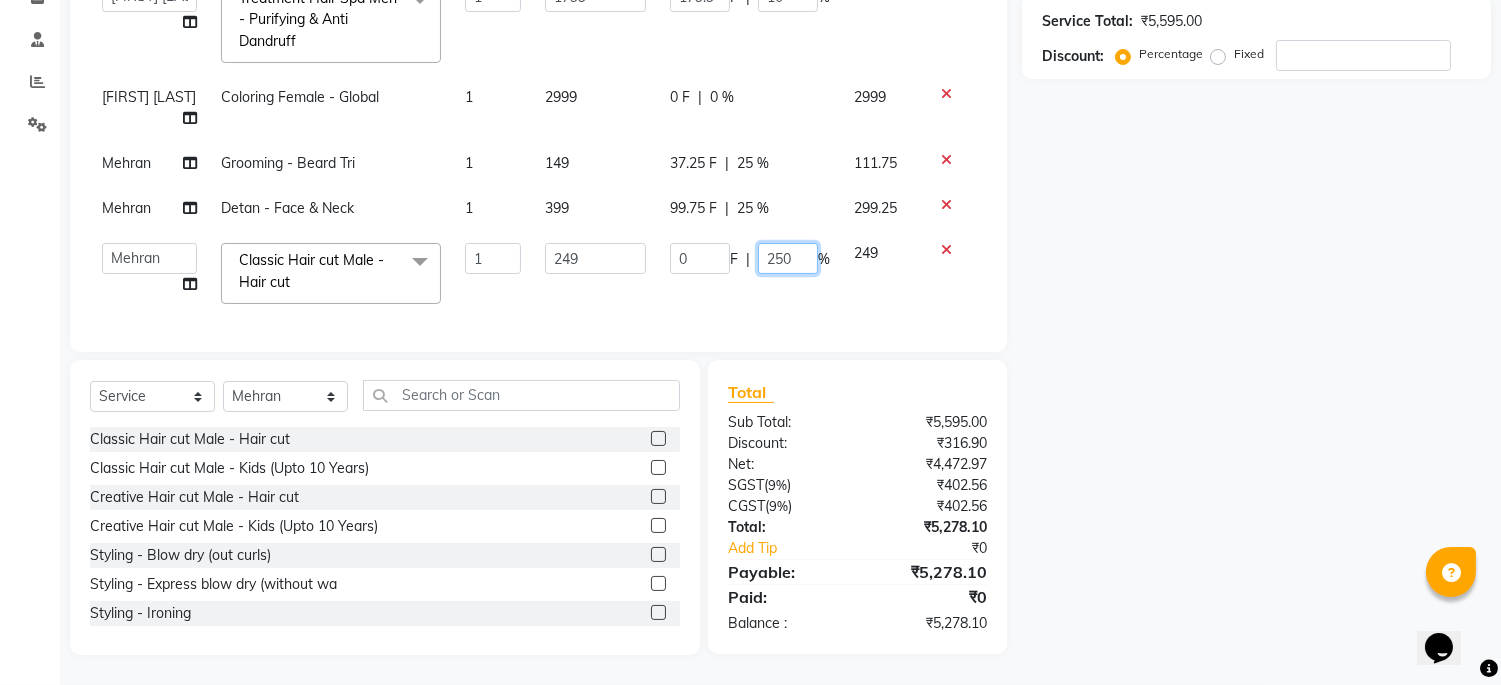 type on "25" 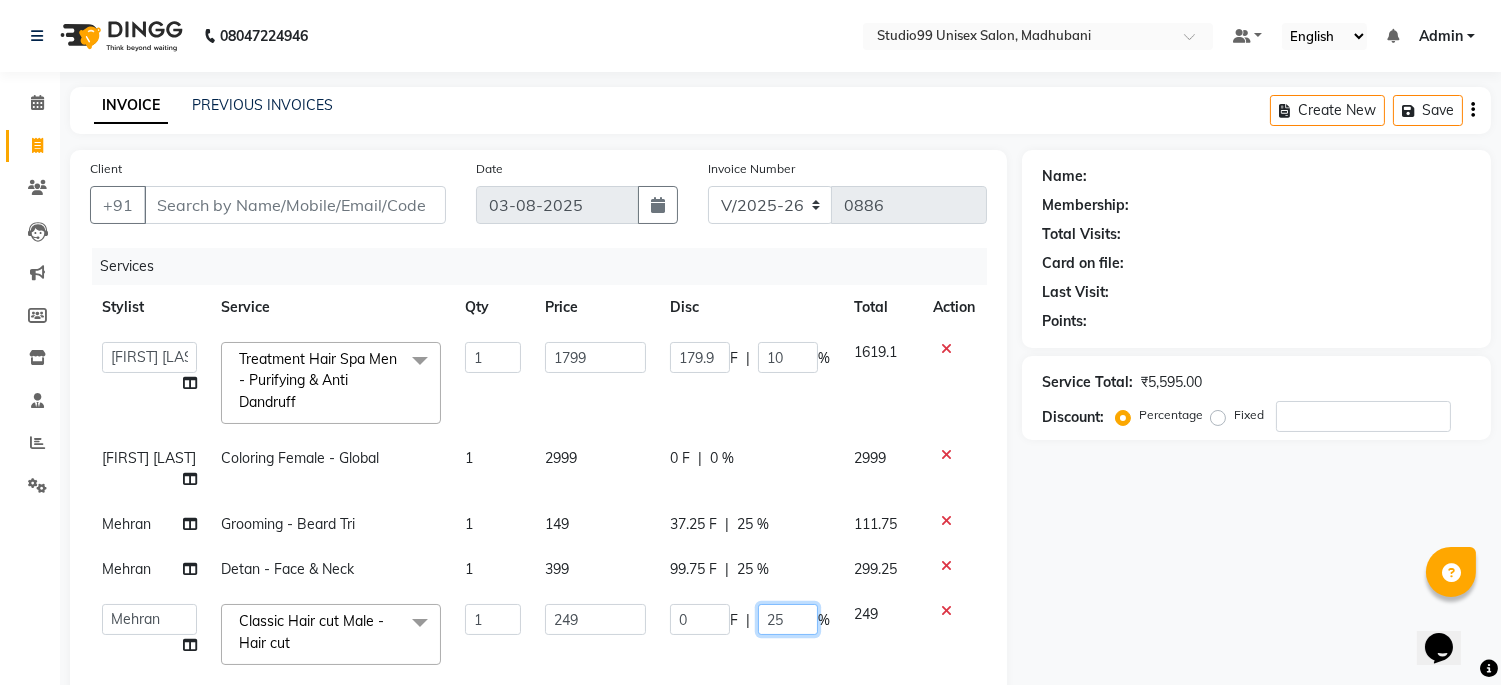 scroll, scrollTop: 222, scrollLeft: 0, axis: vertical 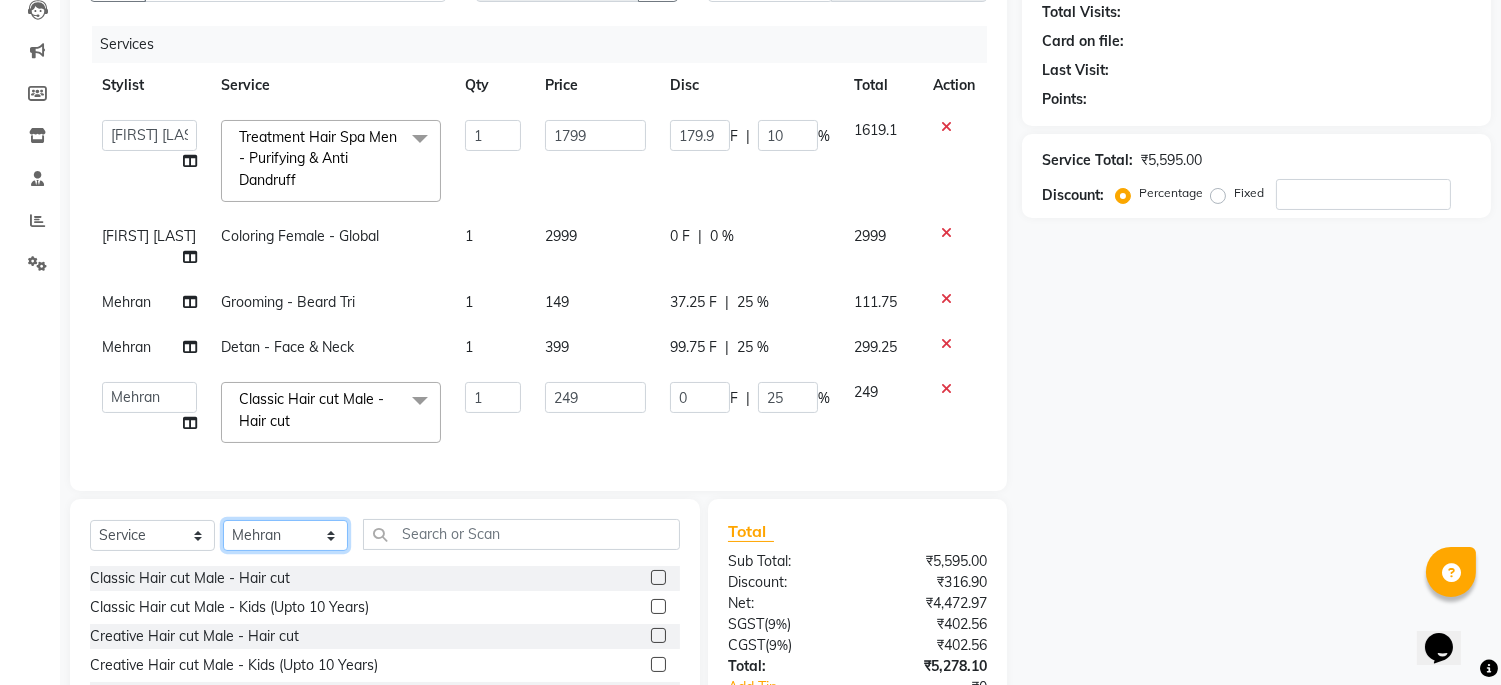 click on "Select  Service  Product  Membership  Package Voucher Prepaid Gift Card  Select Stylist Admin Mehran NANDINI SINGH priya Shankar  gupta SHANKAR THAKUR shehnaj sweeta Classic Hair cut Male - Hair cut  Classic Hair cut Male - Kids (Upto 10 Years)  Creative Hair cut Male - Hair cut  Creative Hair cut Male - Kids (Upto 10 Years)  Styling - Blow dry (out curls)  Styling - Express blow dry (without wa  Styling - Ironing  Styling - Tonging  Styling - Crimping  Styling - Hairdos/Updos  Classic Hair cut Women - Hair cut  Classic Hair cut Women - Kids (Upto 10 Years)  Creative Hair cut Women - Hair cut  Creative Hair cut Women - Kids (Upto 10 Years)  Classic Hair Spa (L'oreal) Men - Men  Classic Hair Spa (L'oreal) Female - Female  Treatment Hair Spa Men - Purifying & Anti Dandruff  Treatment Hair Spa Men - Nourishment & Volume  Treatment Hair Spa Men - Advanced Hair Spa  Treatment Hair Spa Men - Bond Treatment  Treatment Hair Spa Men - Premium Hair Spa  Treatment Hair Spa Female - Purifying & Anti Dandruff" 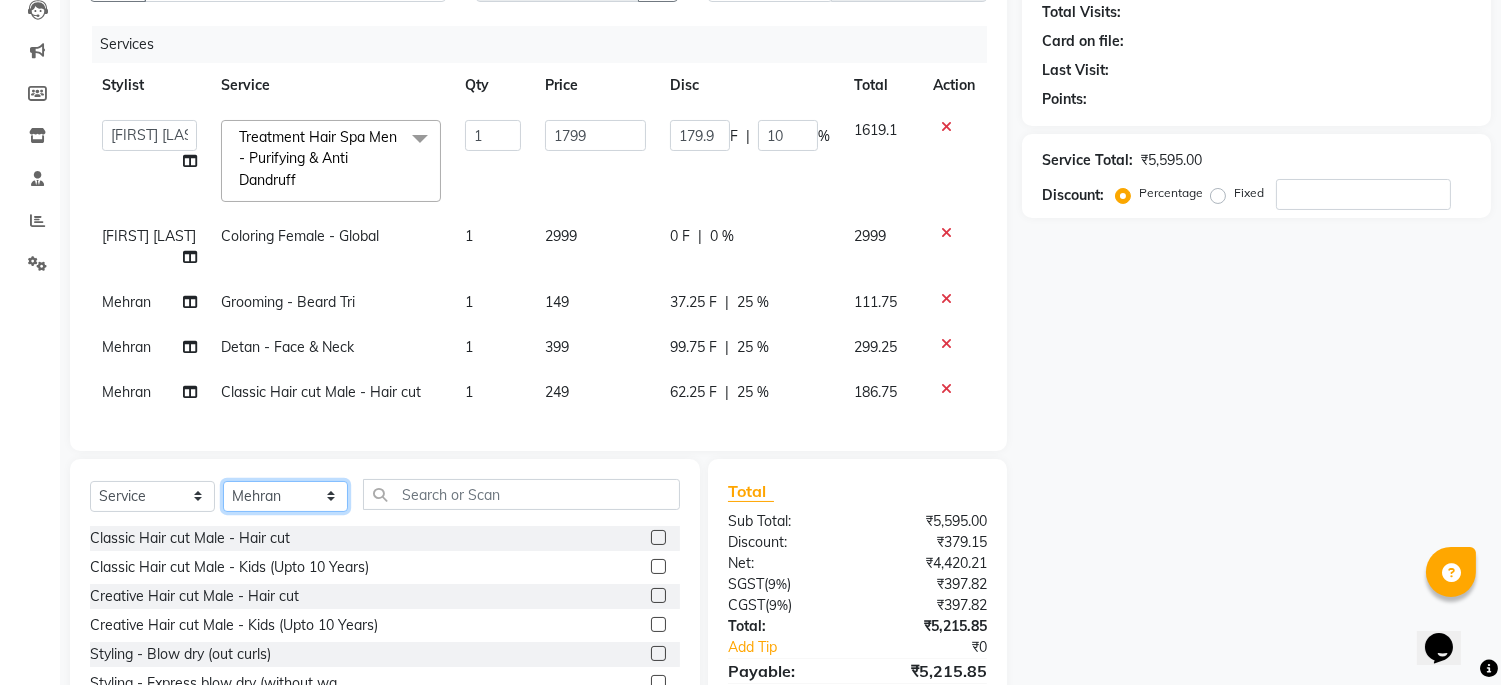 select on "74472" 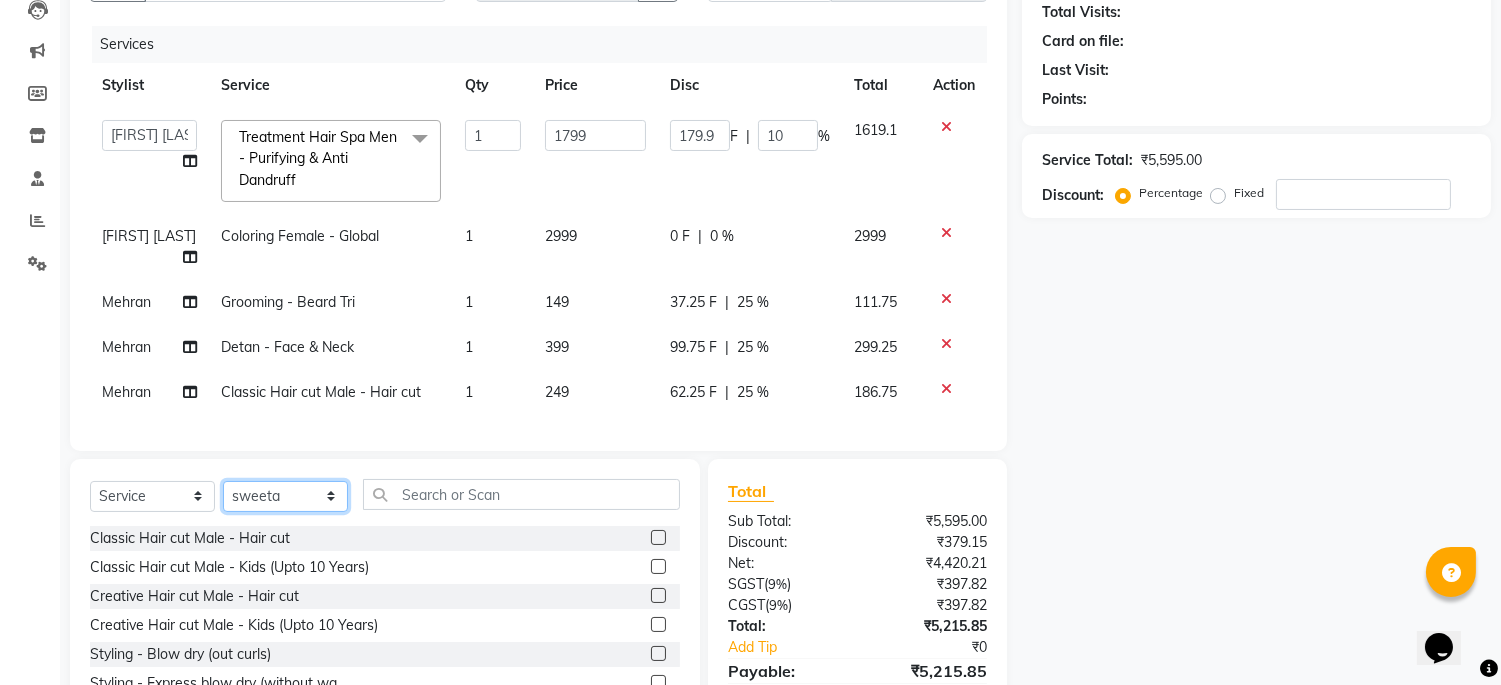 click on "Select Stylist Admin [LAST] [LAST] [LAST] [LAST] [LAST] [LAST] [LAST] [LAST]" 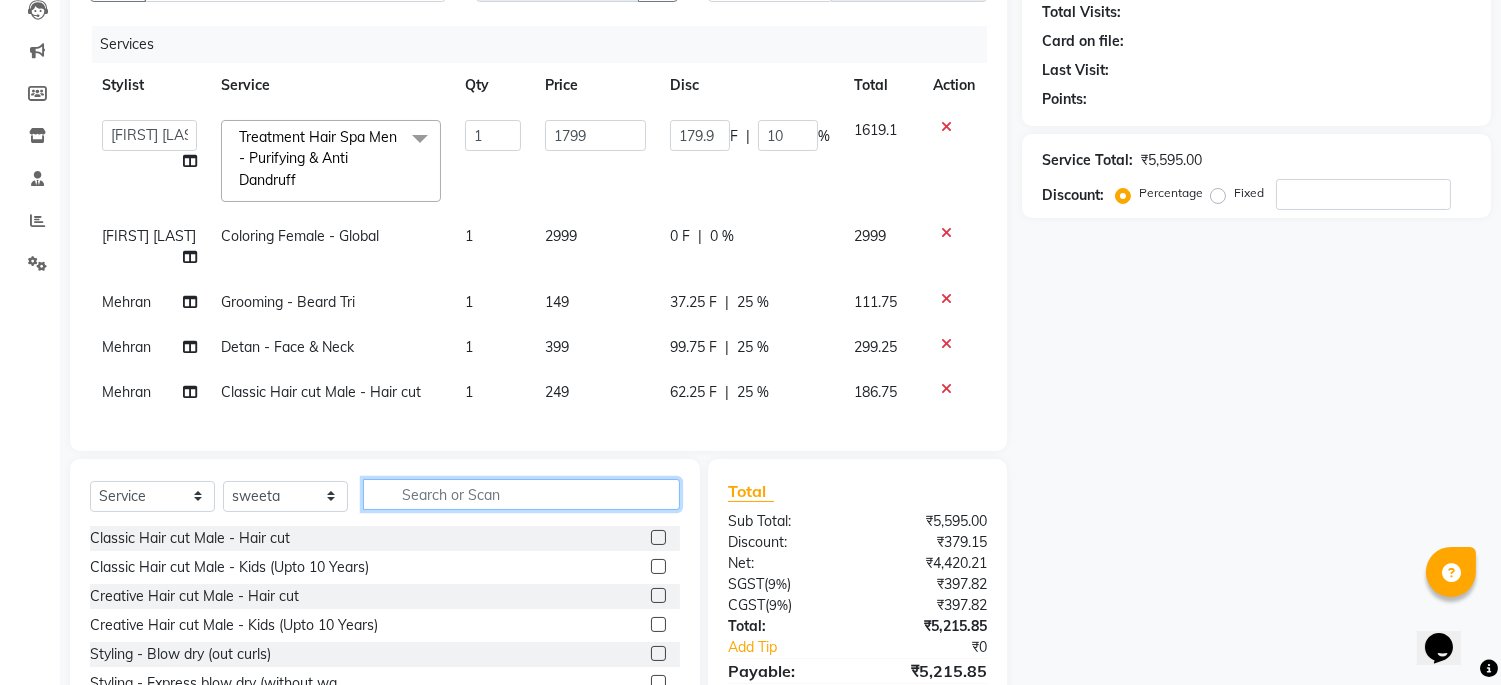 click 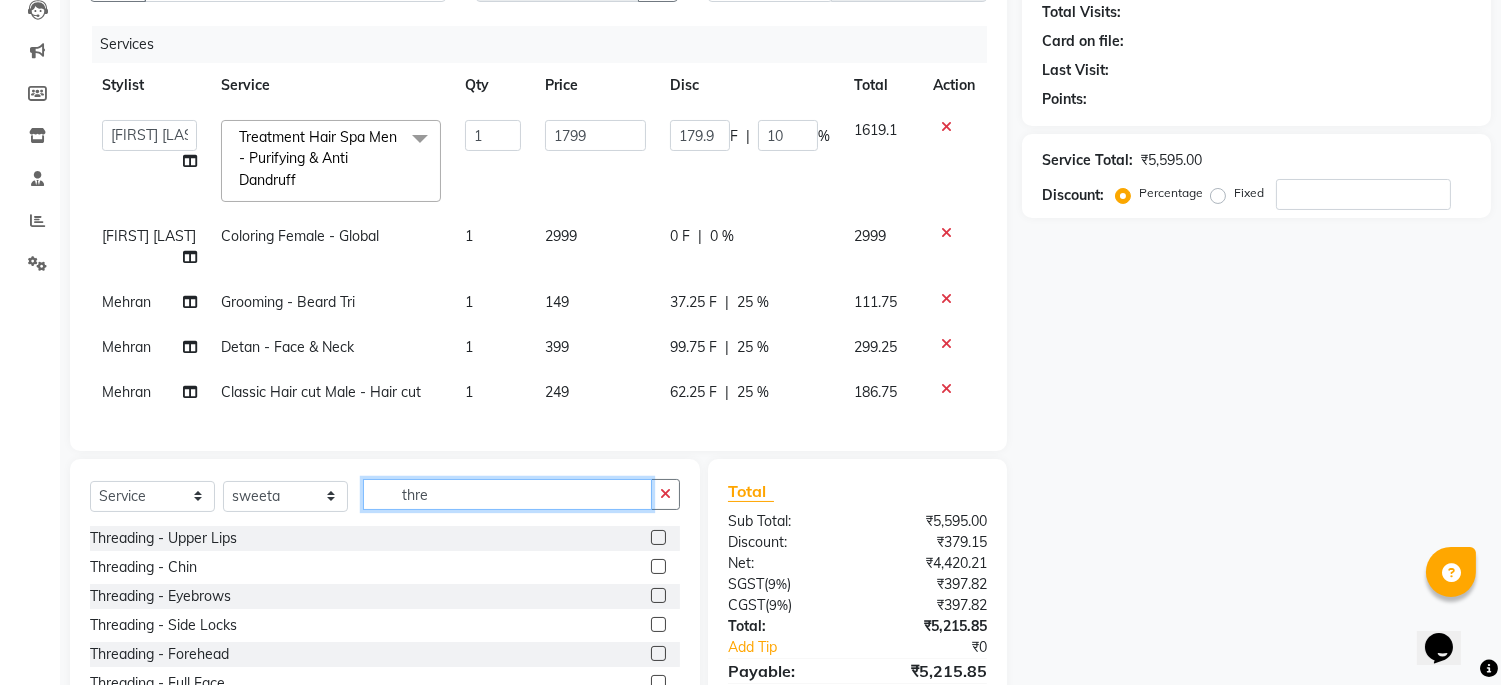 type on "thre" 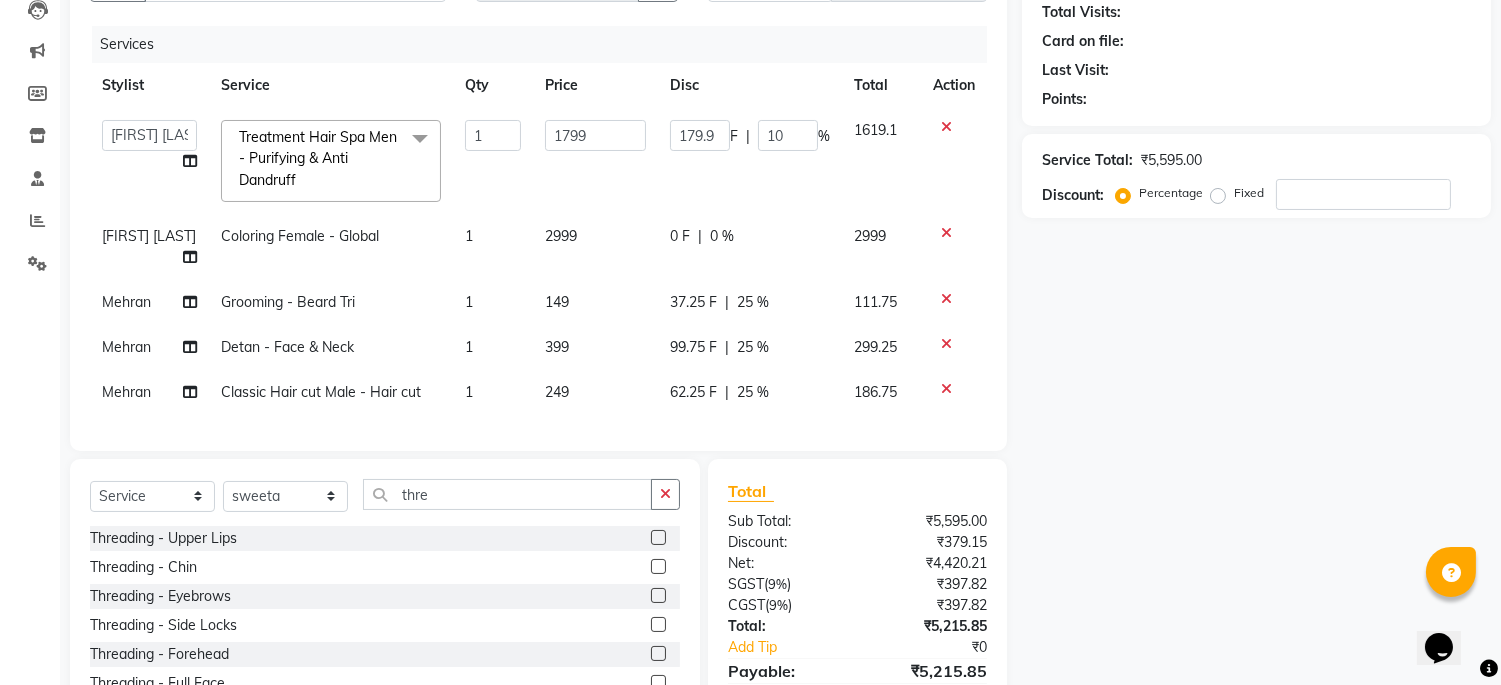 click 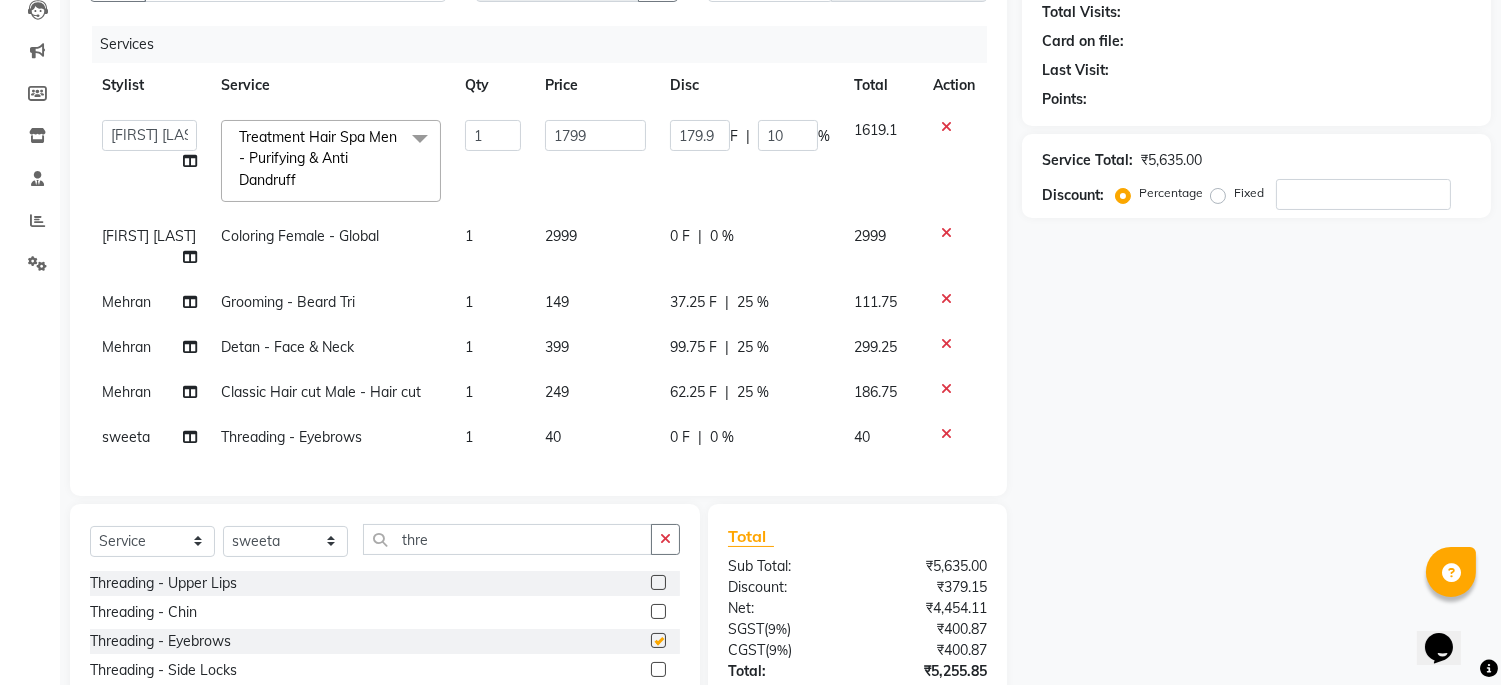 checkbox on "false" 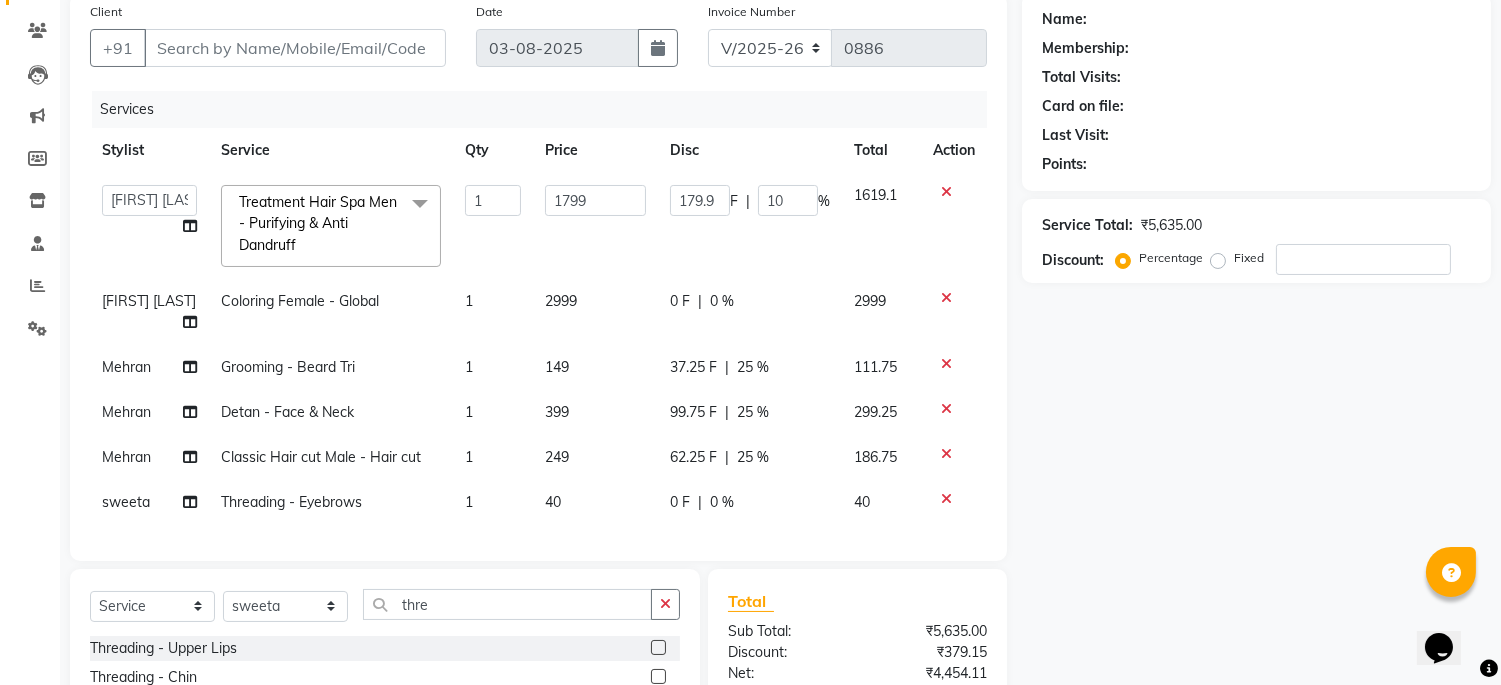 scroll, scrollTop: 0, scrollLeft: 0, axis: both 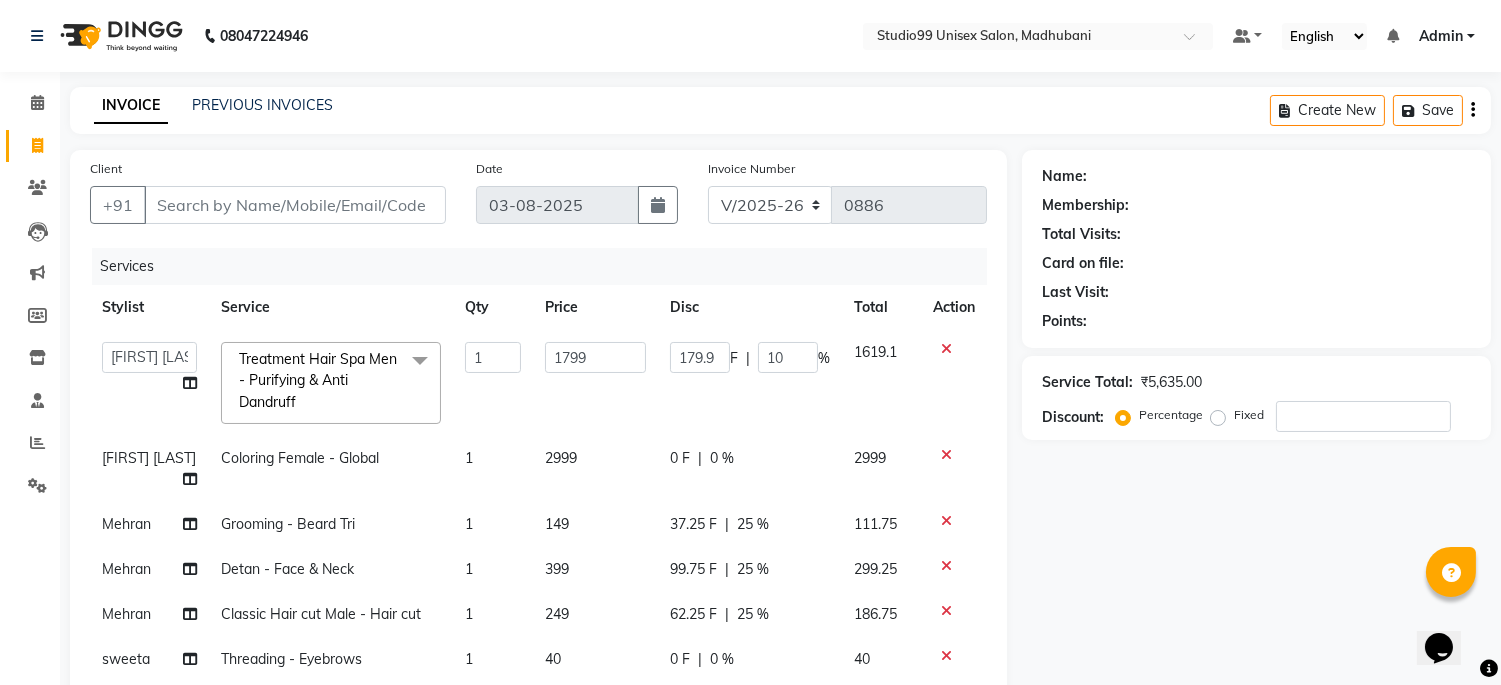 click on "Treatment Hair Spa Men - Purifying & Anti Dandruff x" 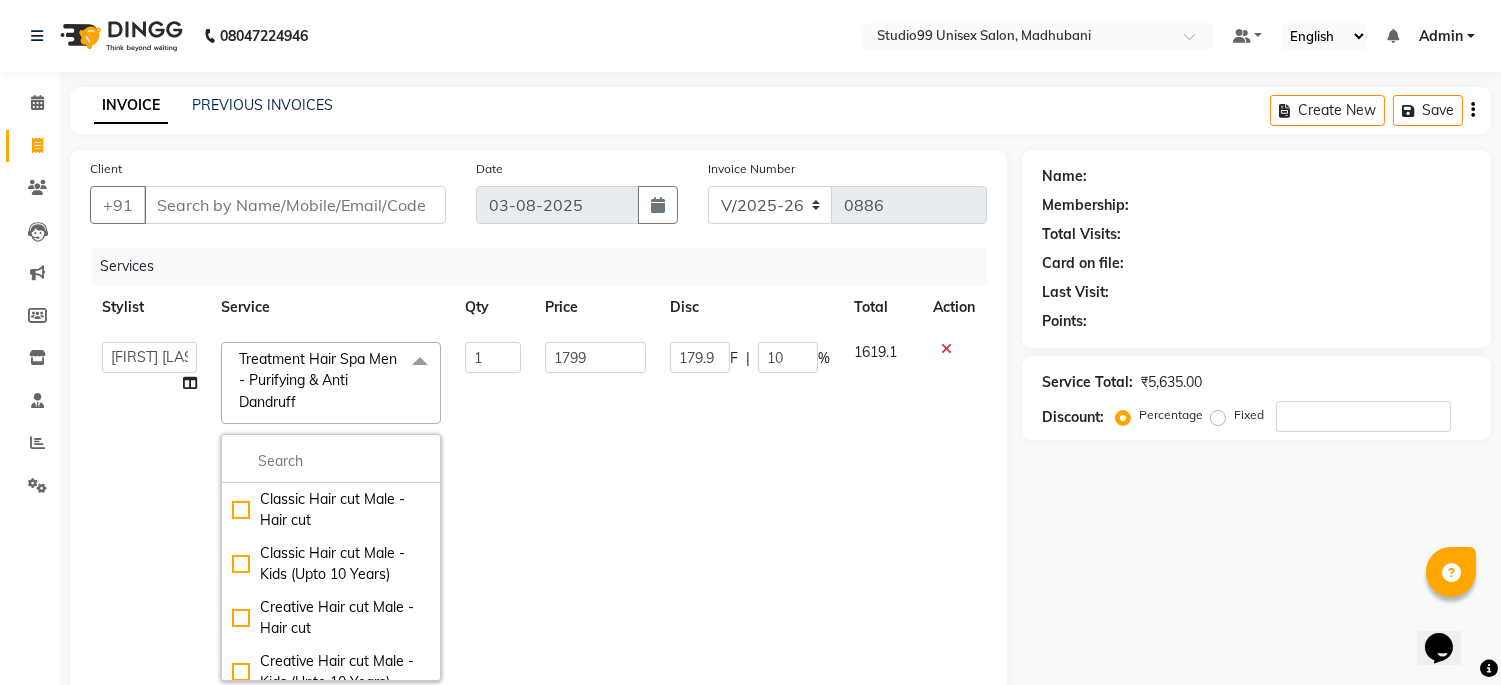 click on "1799" 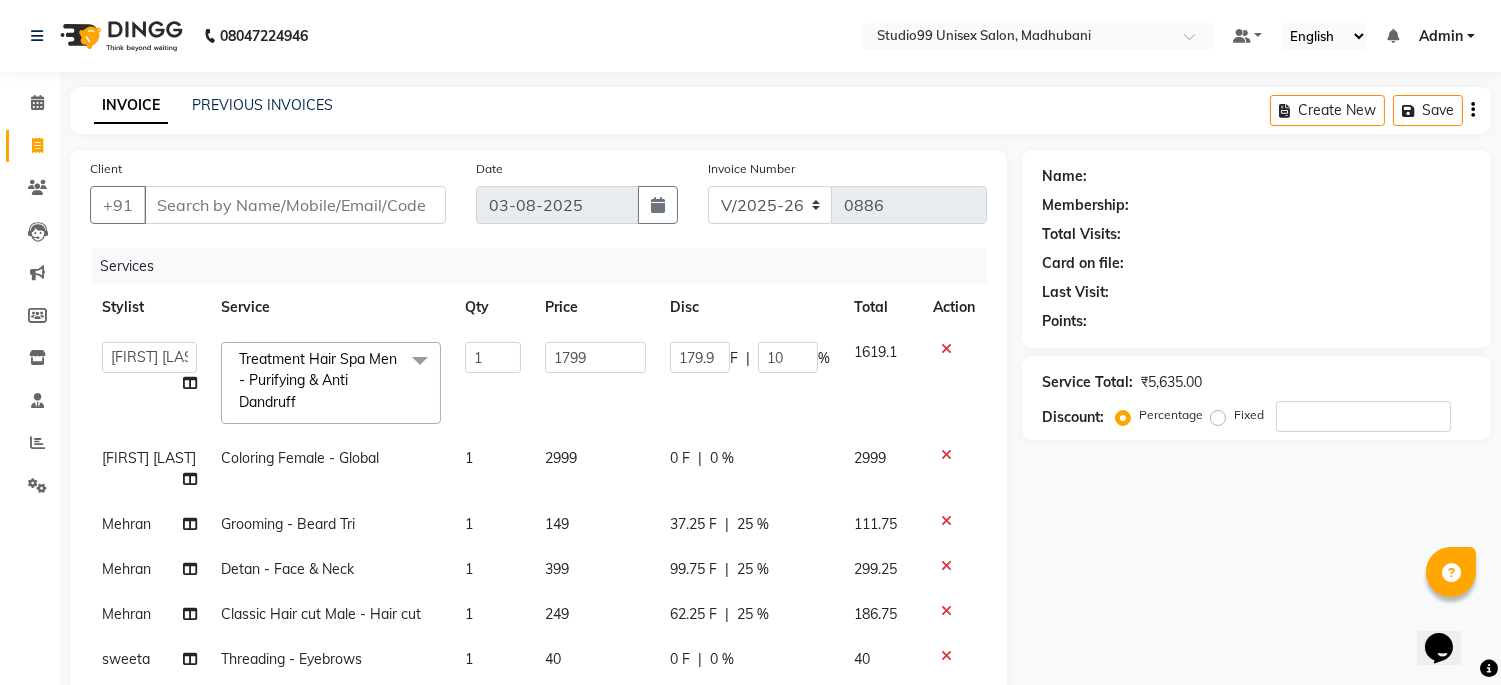 click 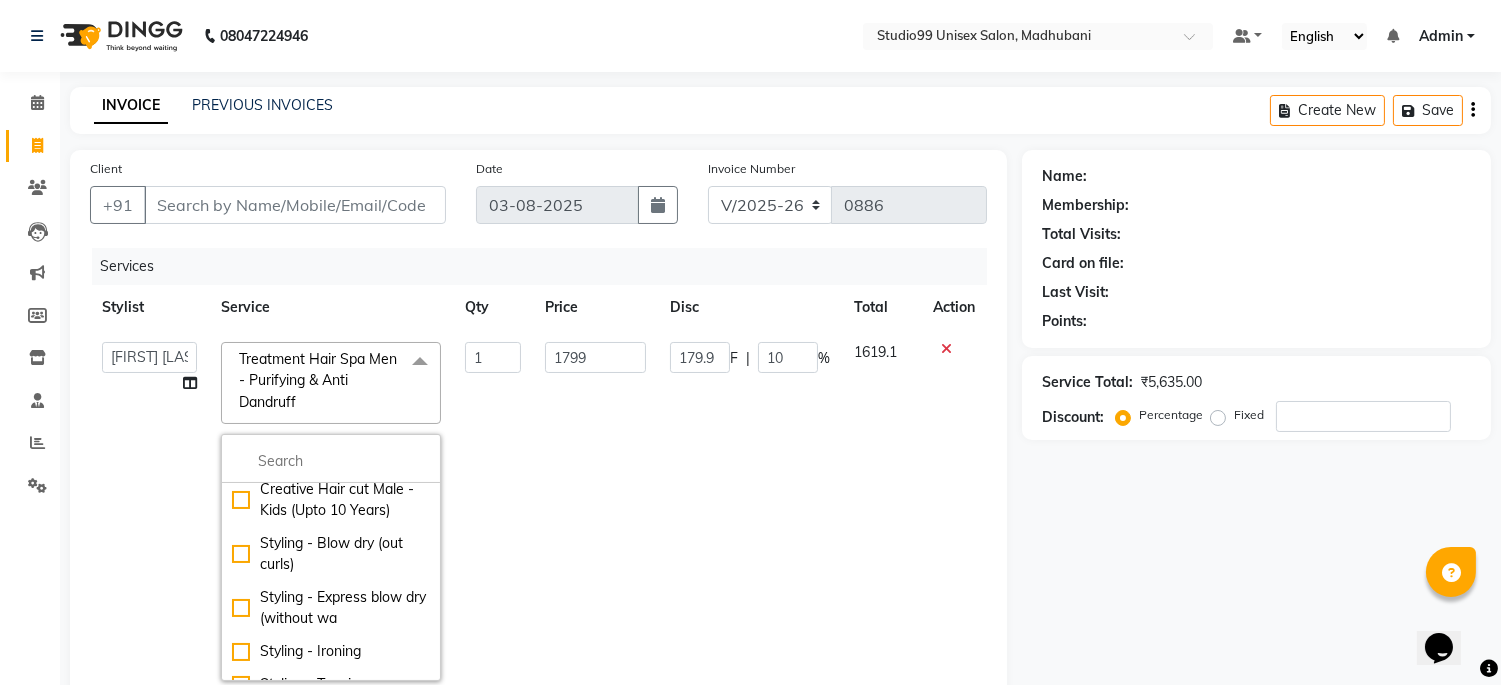 scroll, scrollTop: 222, scrollLeft: 0, axis: vertical 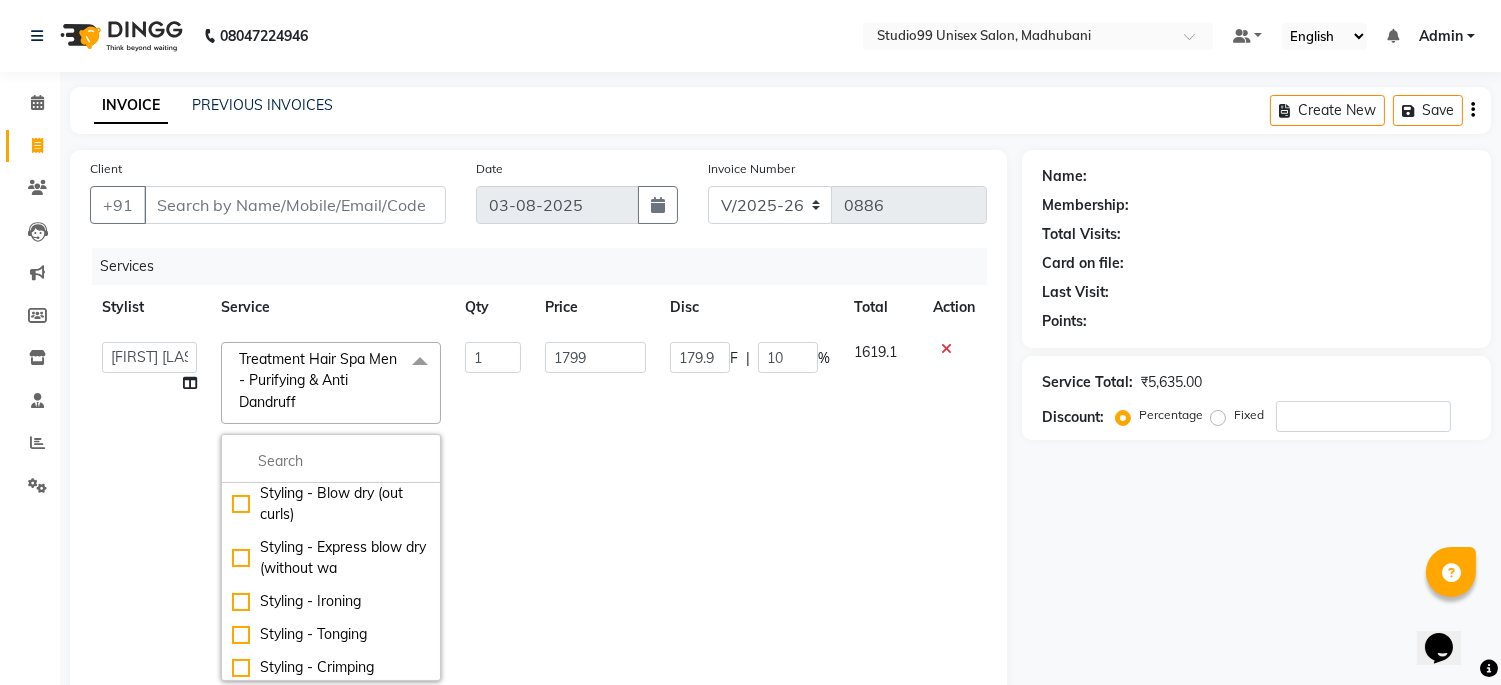 click on "Treatment Hair Spa Men - Purifying & Anti Dandruff x" 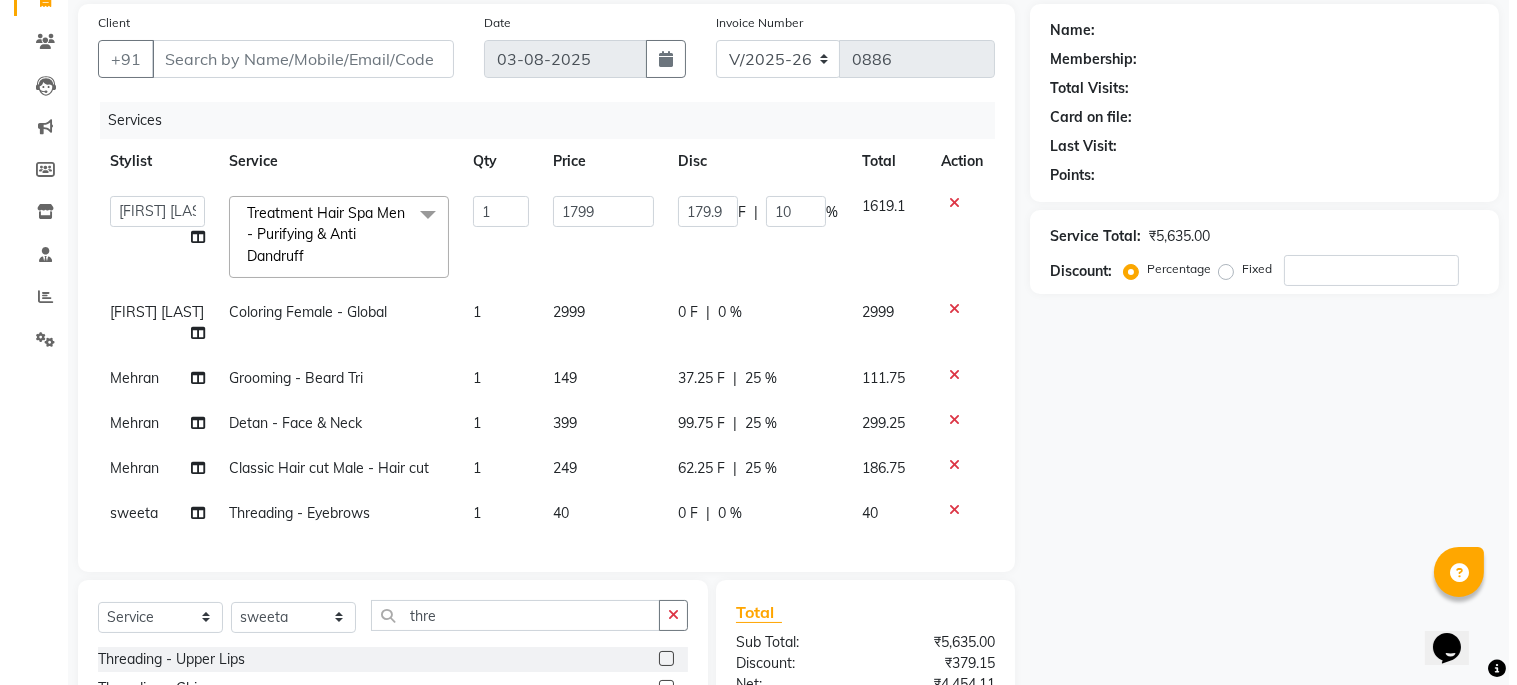 scroll, scrollTop: 0, scrollLeft: 0, axis: both 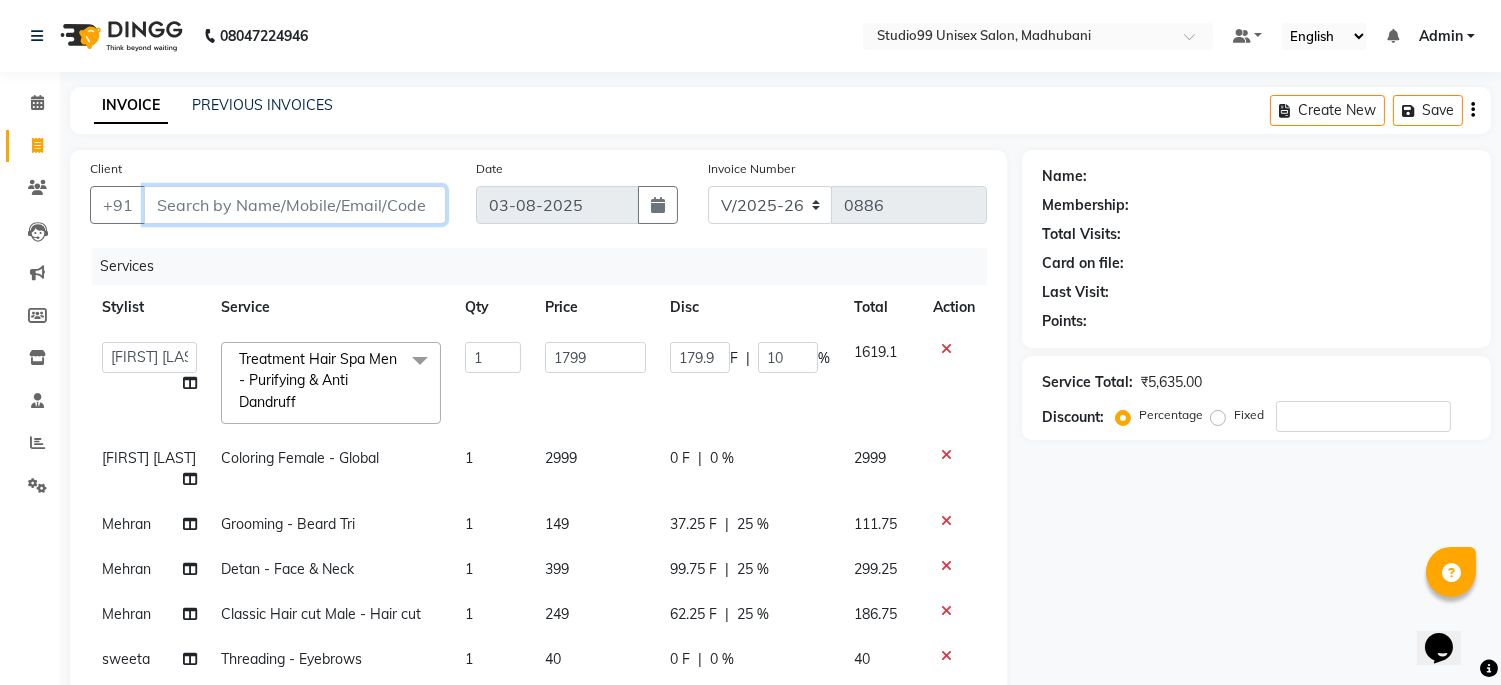 click on "Client" at bounding box center [295, 205] 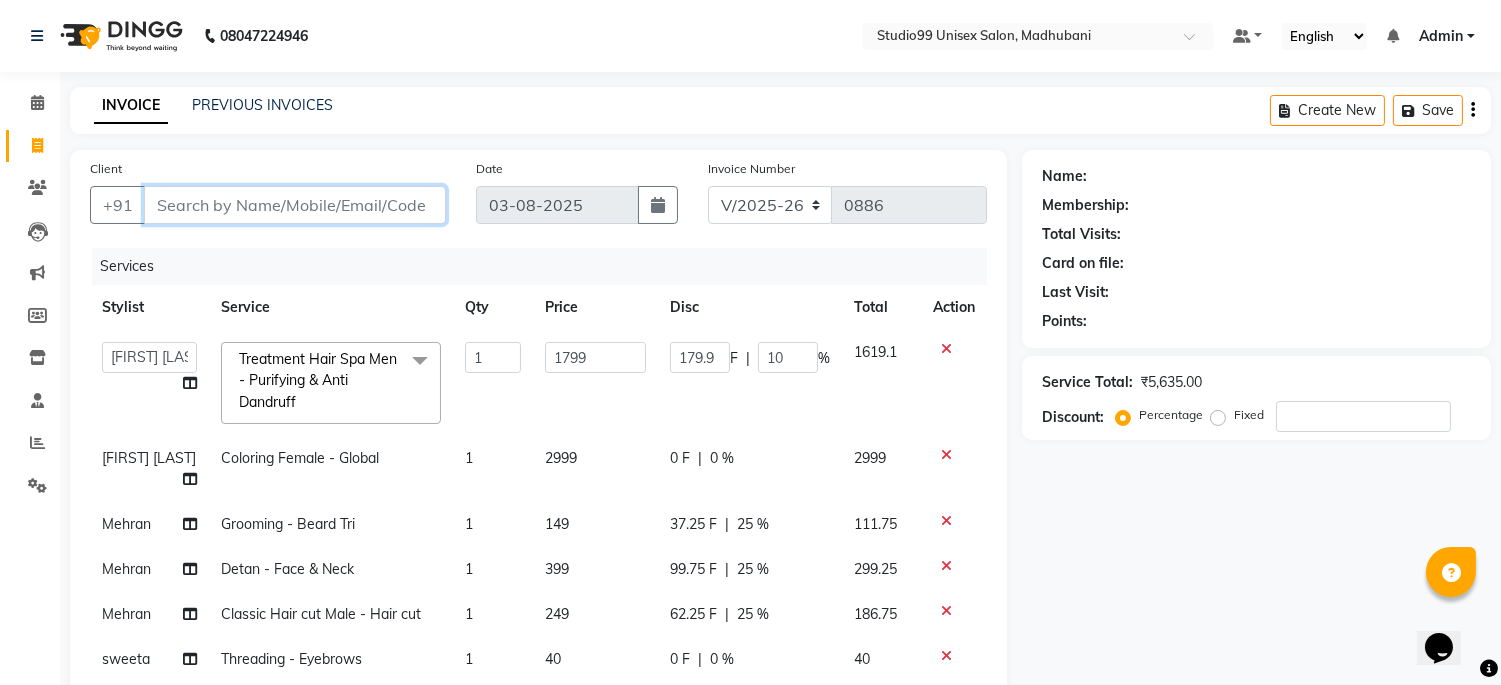 type on "8" 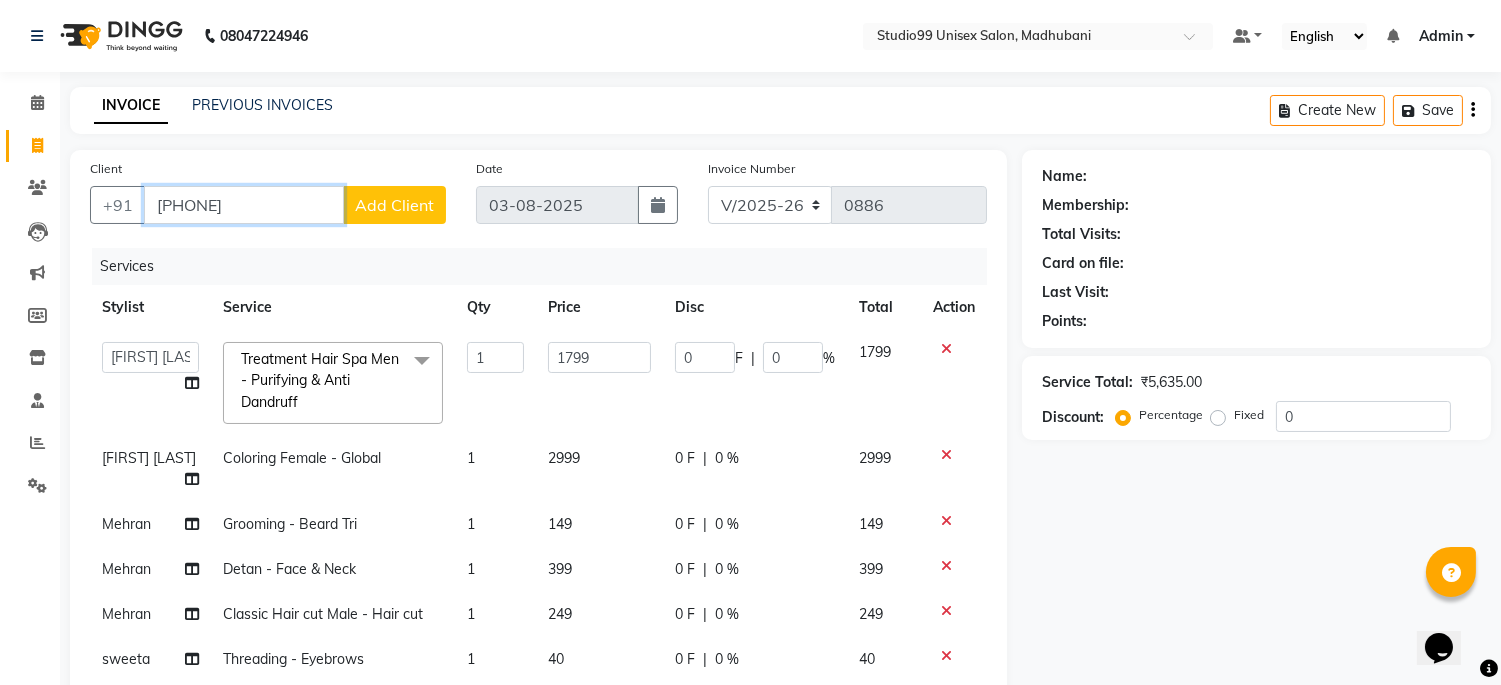 type on "[PHONE]" 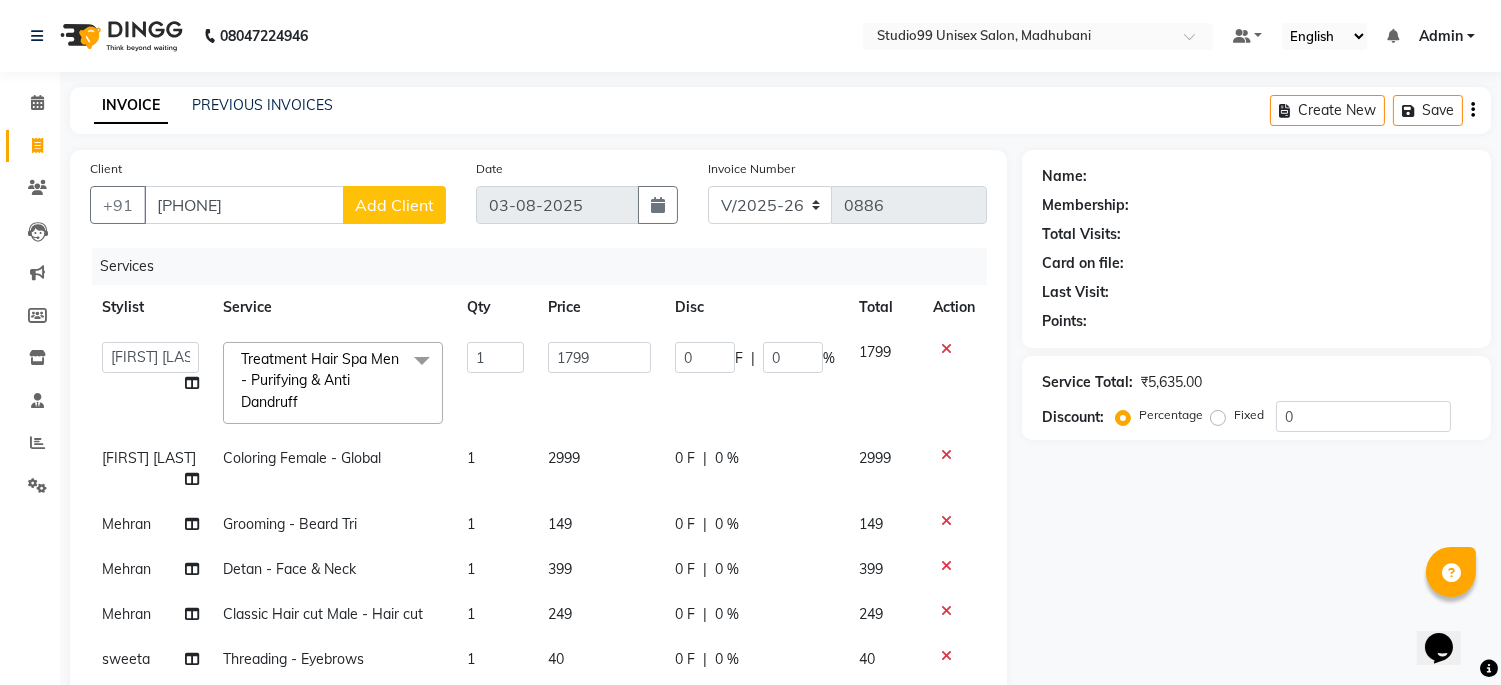 click on "Add Client" 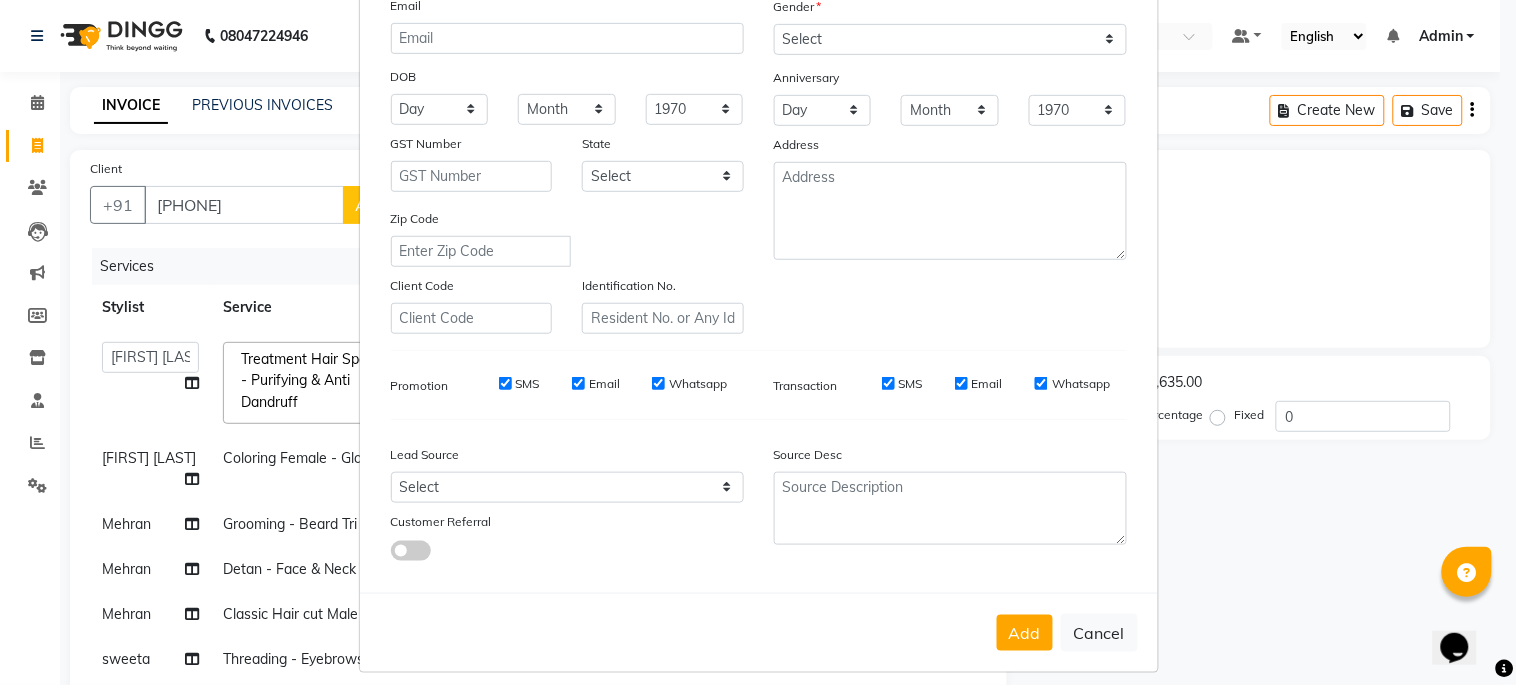 scroll, scrollTop: 184, scrollLeft: 0, axis: vertical 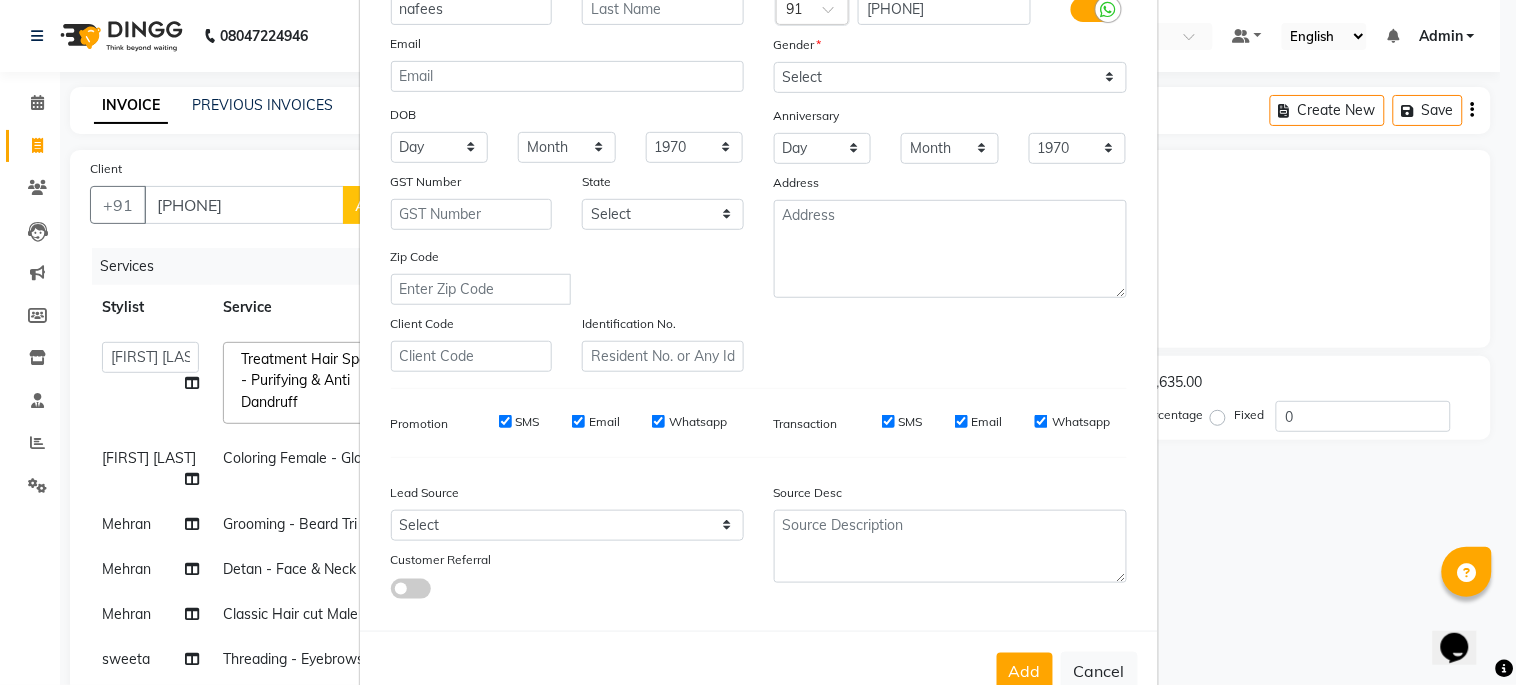 type on "nafees" 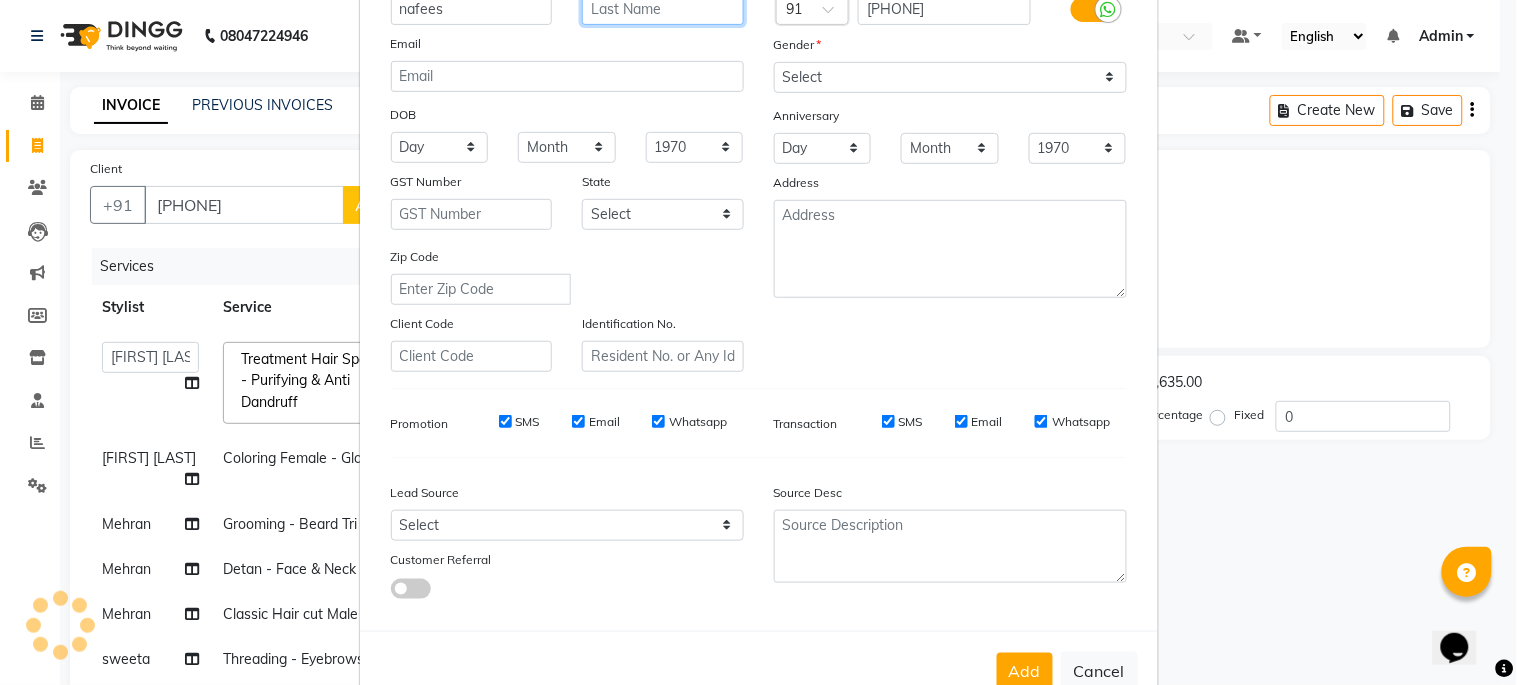scroll, scrollTop: 177, scrollLeft: 0, axis: vertical 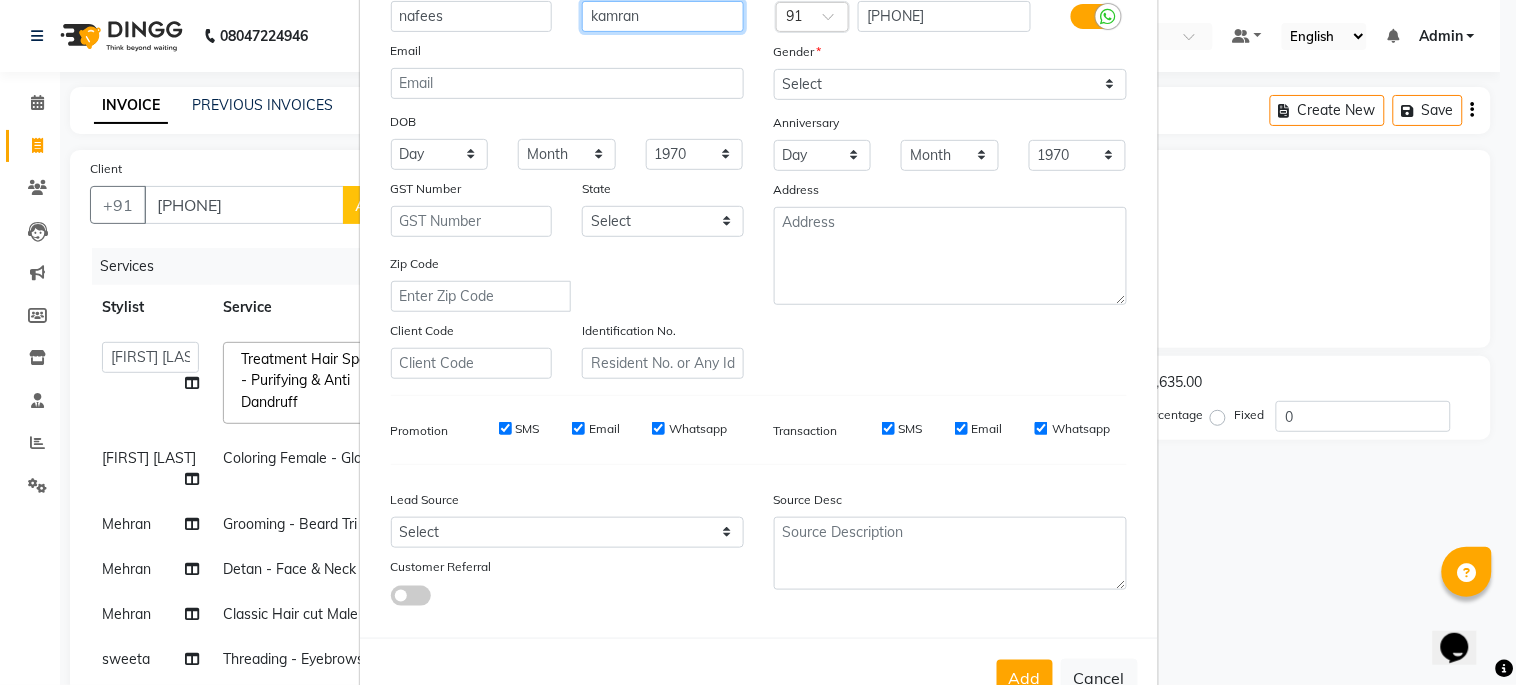 type on "kamran" 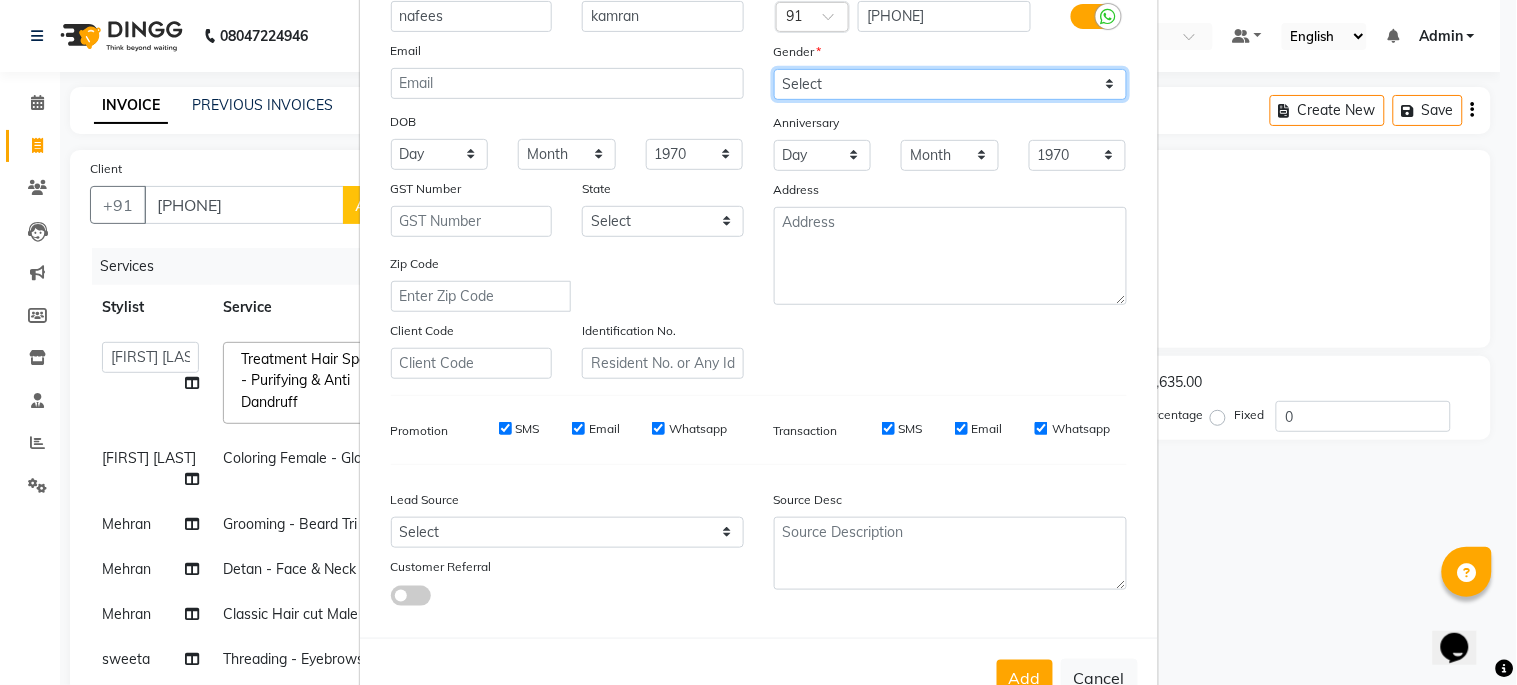 click on "Select Male Female Other Prefer Not To Say" at bounding box center (950, 84) 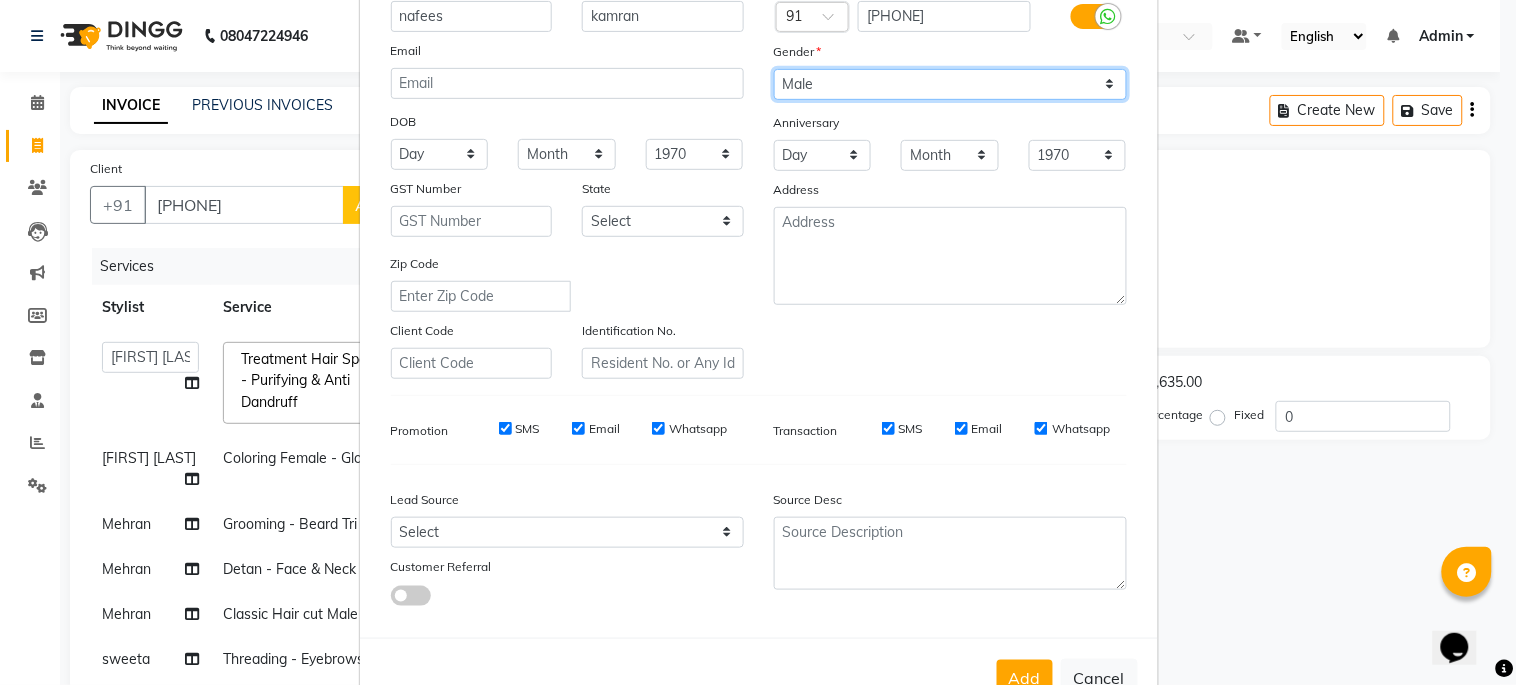click on "Select Male Female Other Prefer Not To Say" at bounding box center [950, 84] 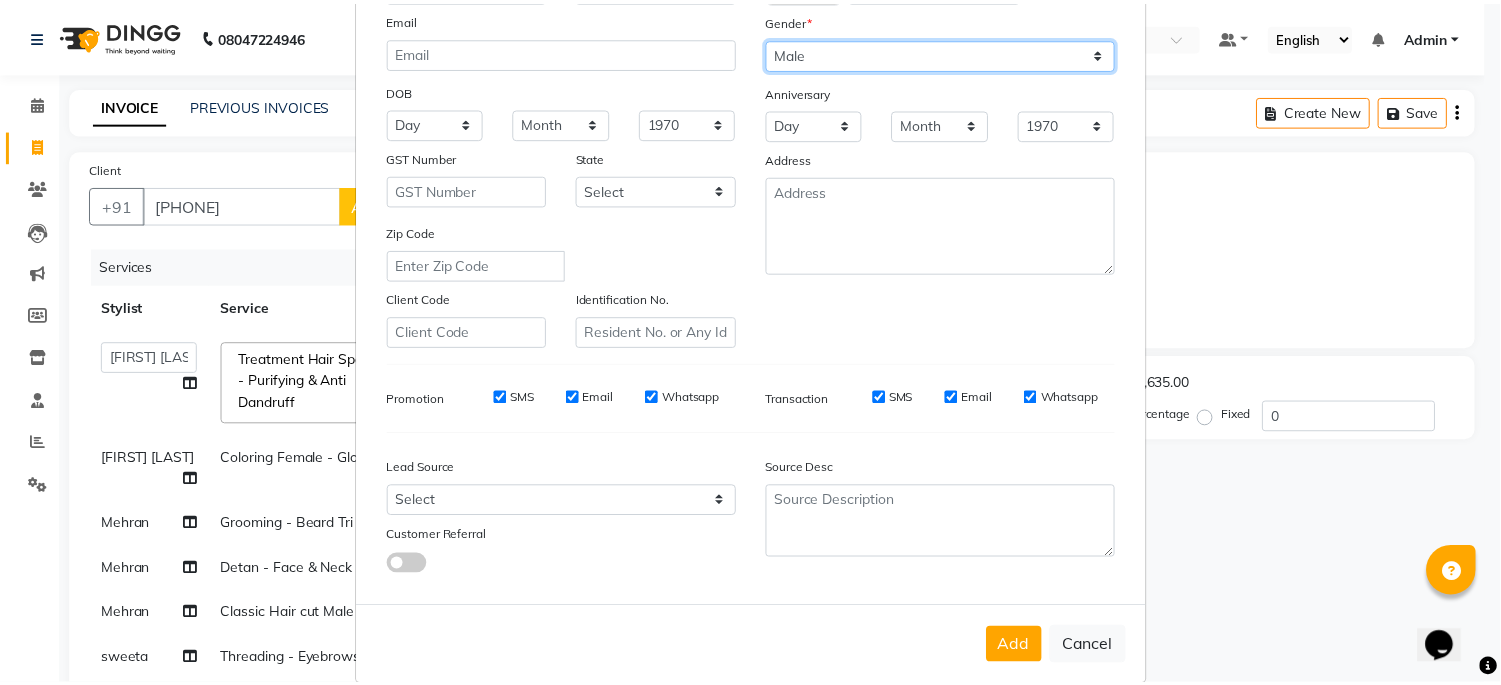 scroll, scrollTop: 238, scrollLeft: 0, axis: vertical 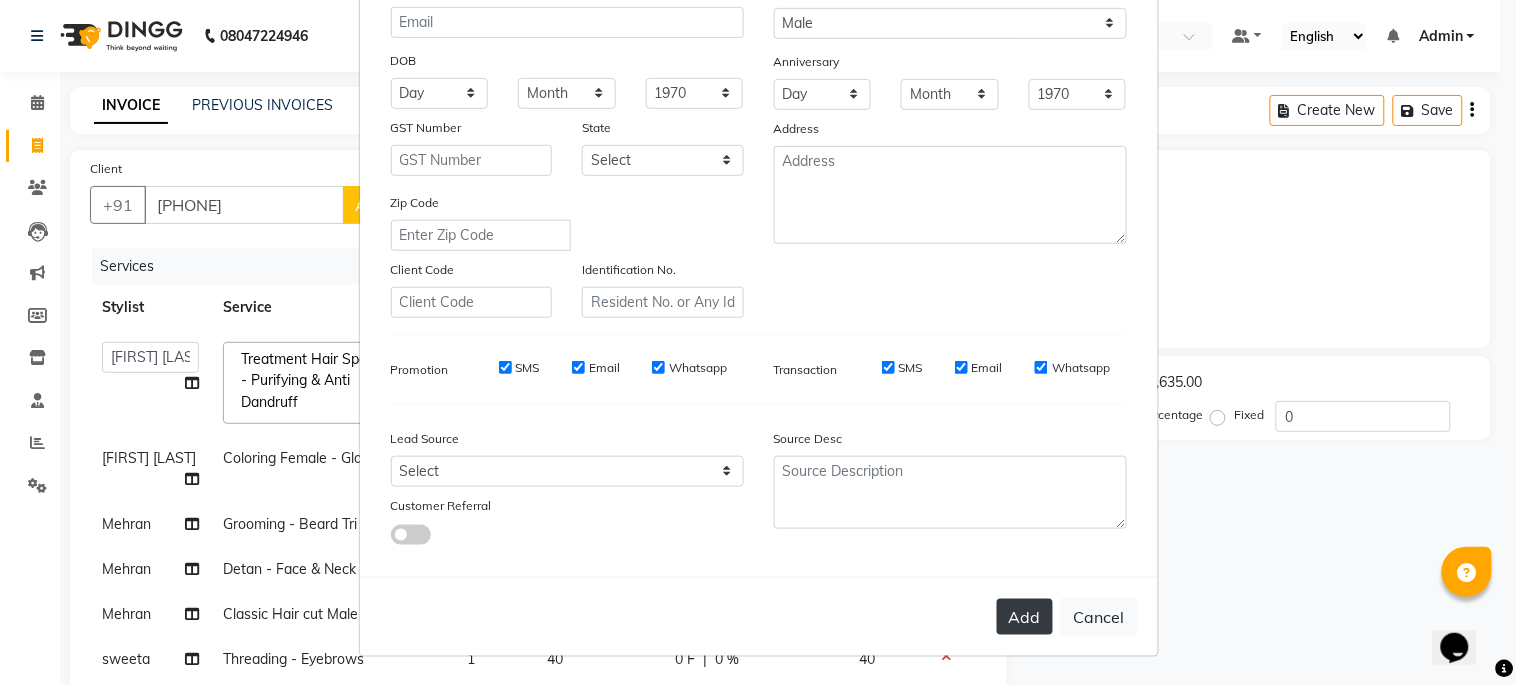 click on "Add" at bounding box center (1025, 617) 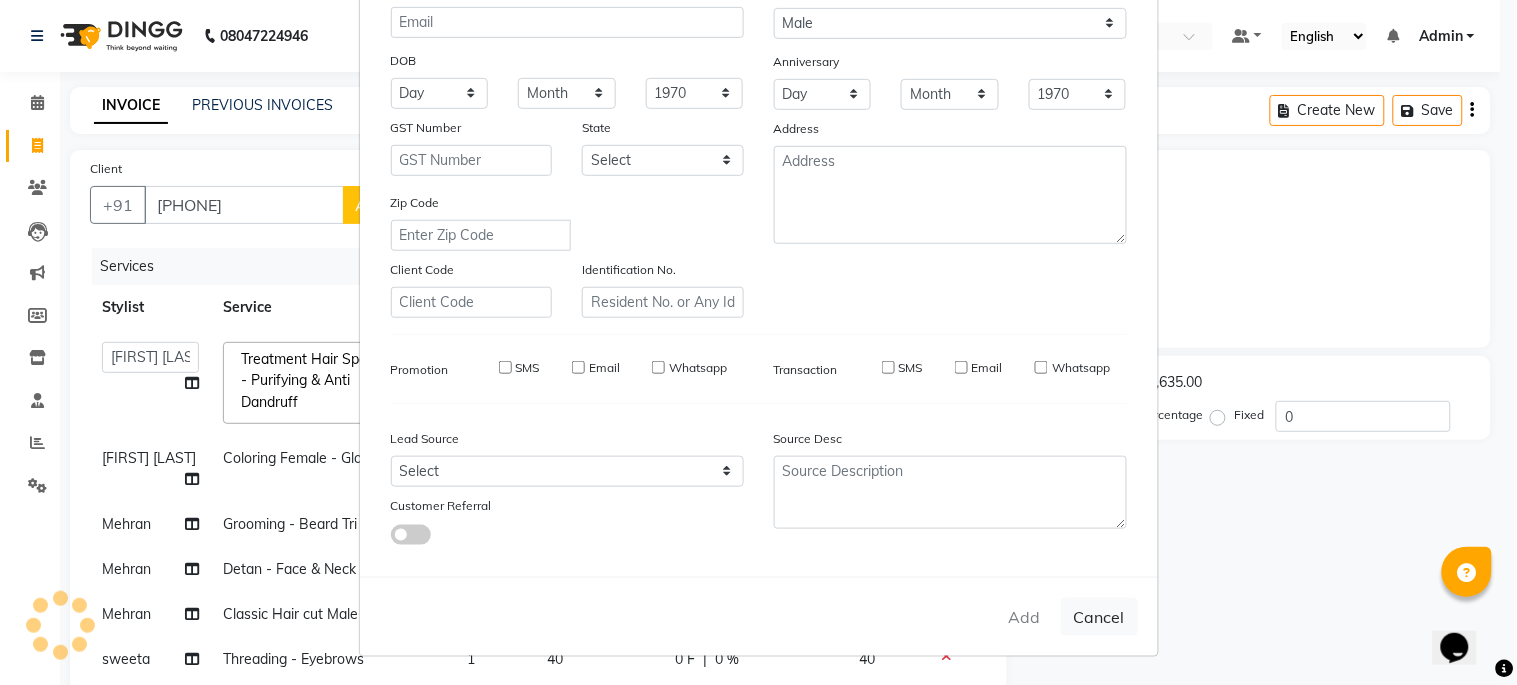 type 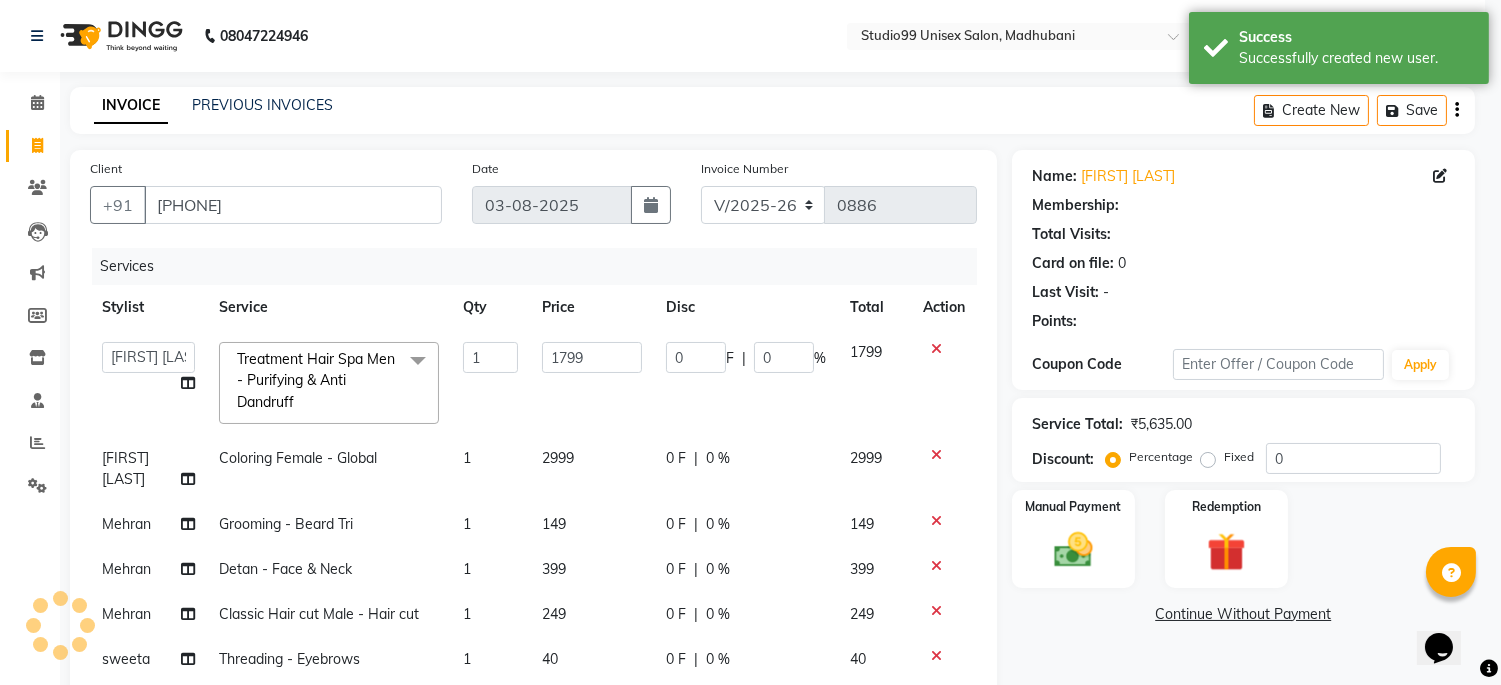 select on "1: Object" 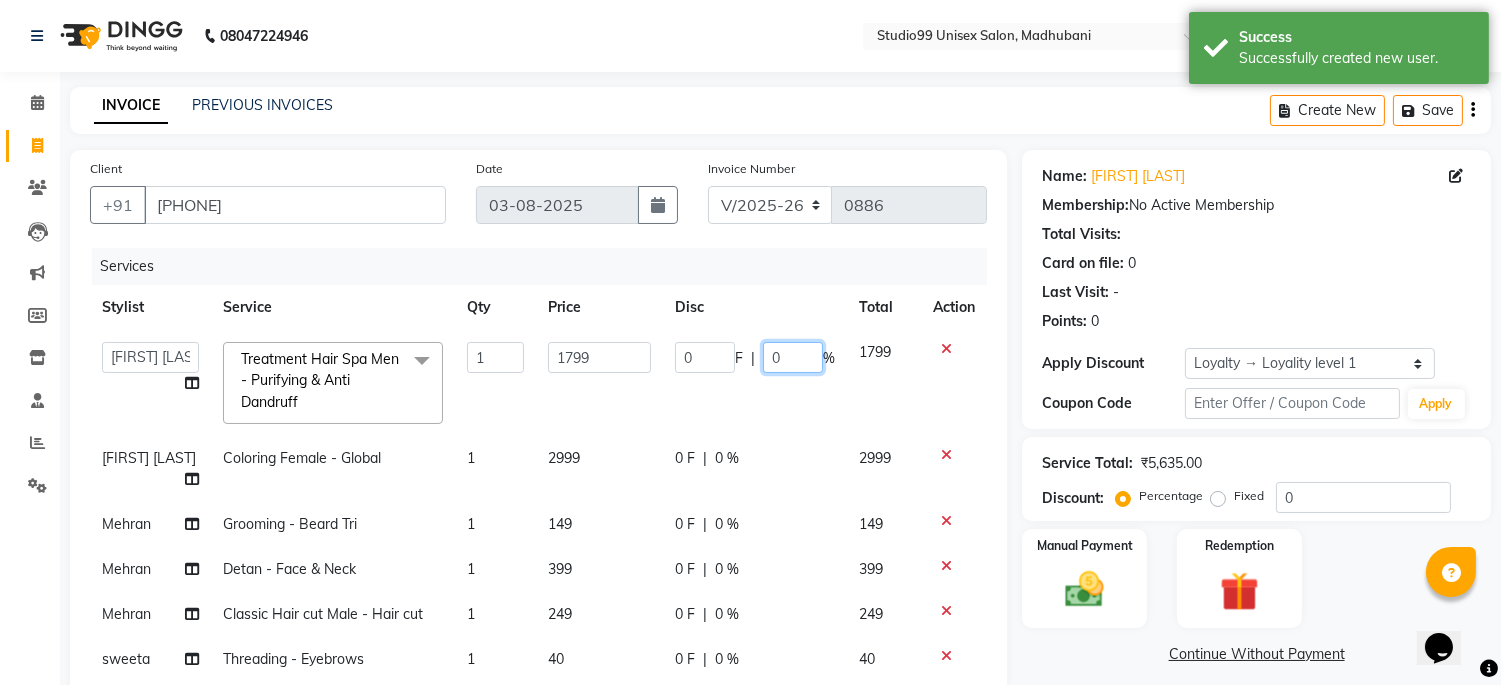 click on "0" 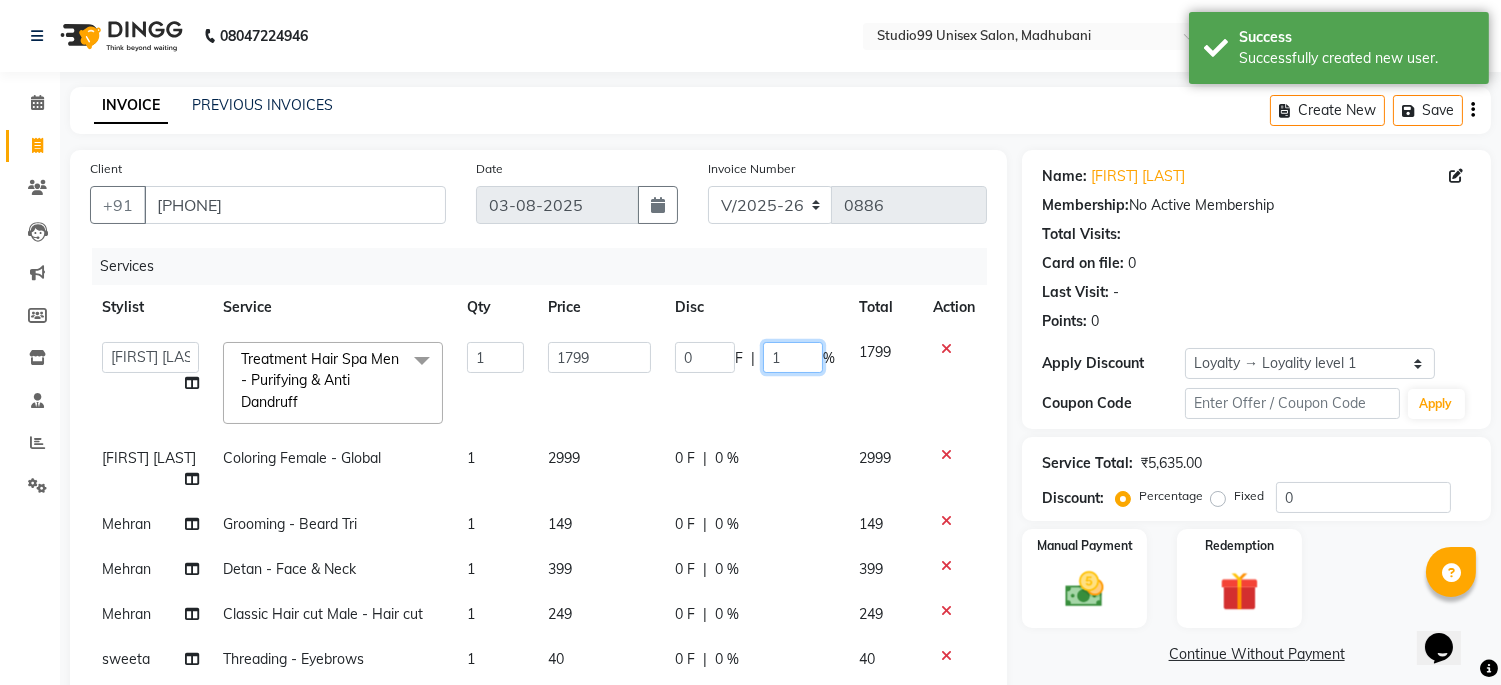 type on "10" 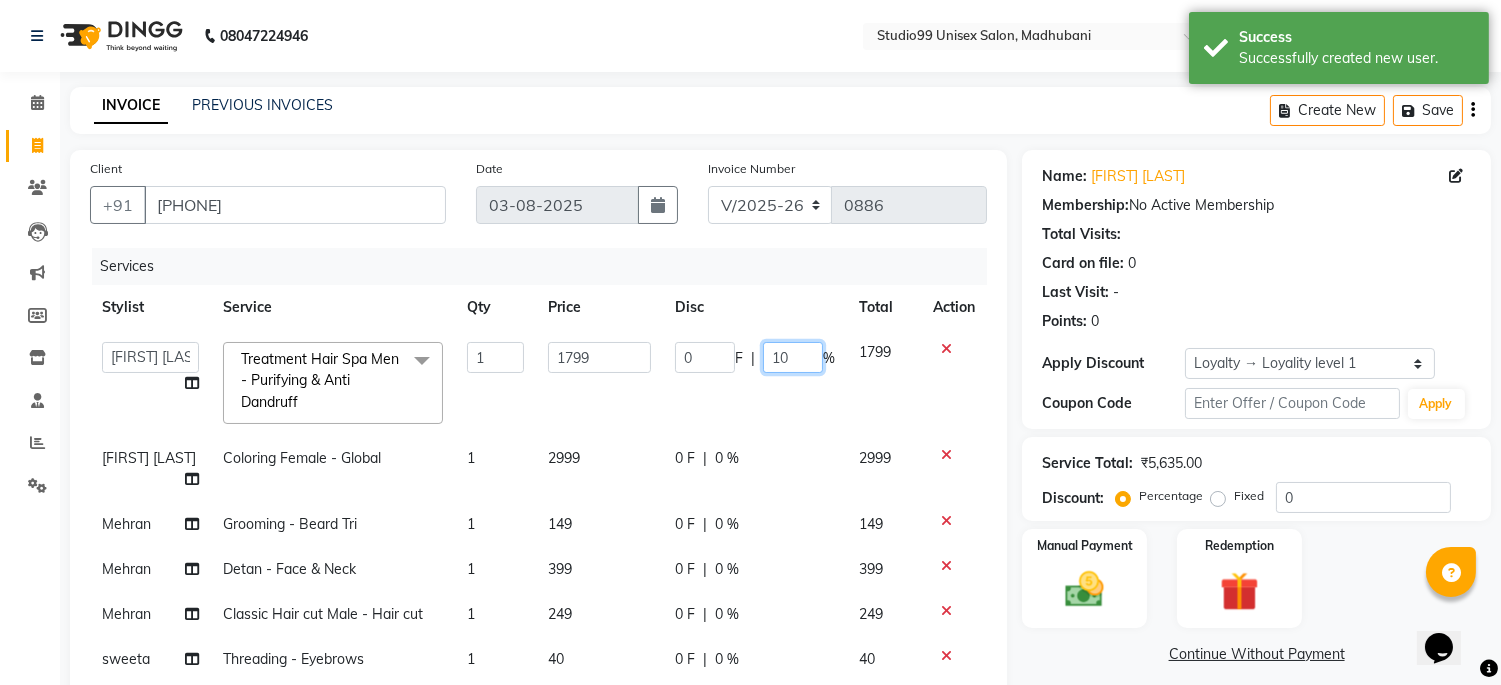 scroll, scrollTop: 222, scrollLeft: 0, axis: vertical 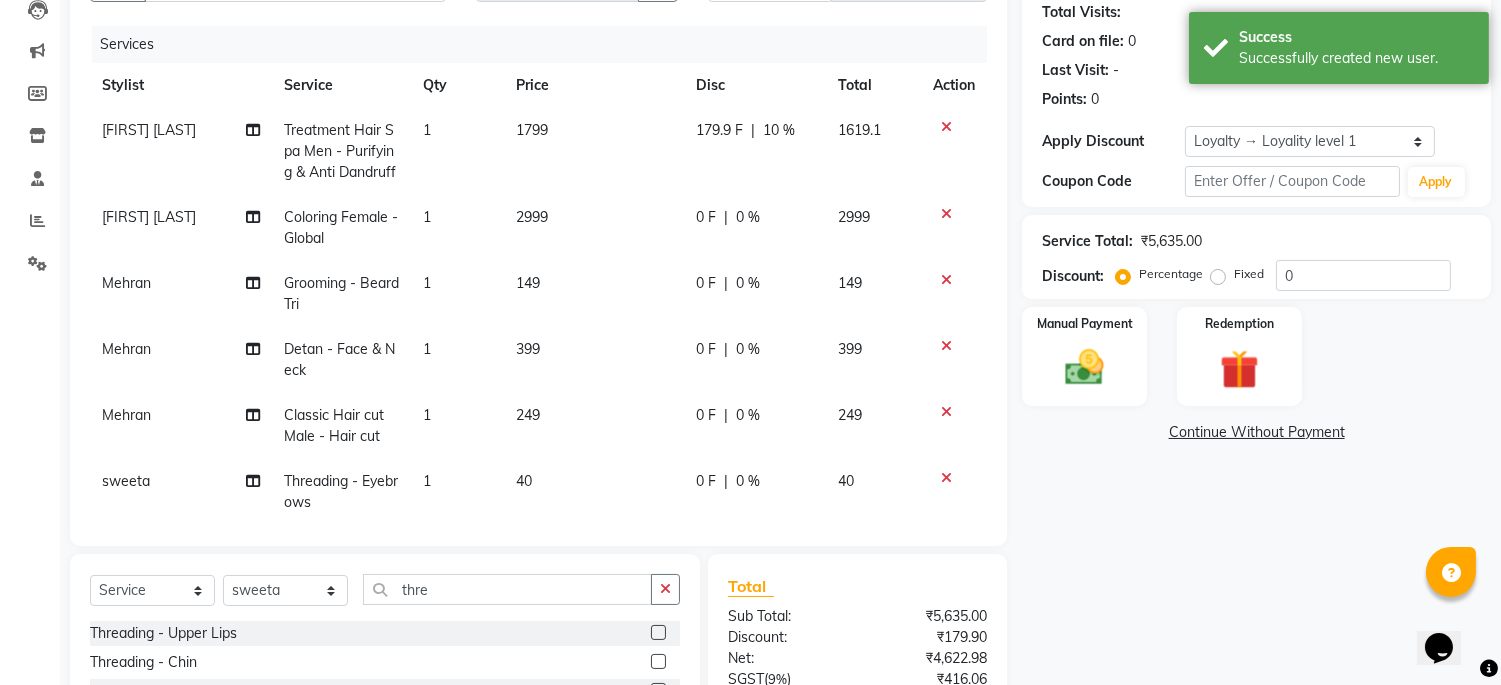 click on "0 F | 0 %" 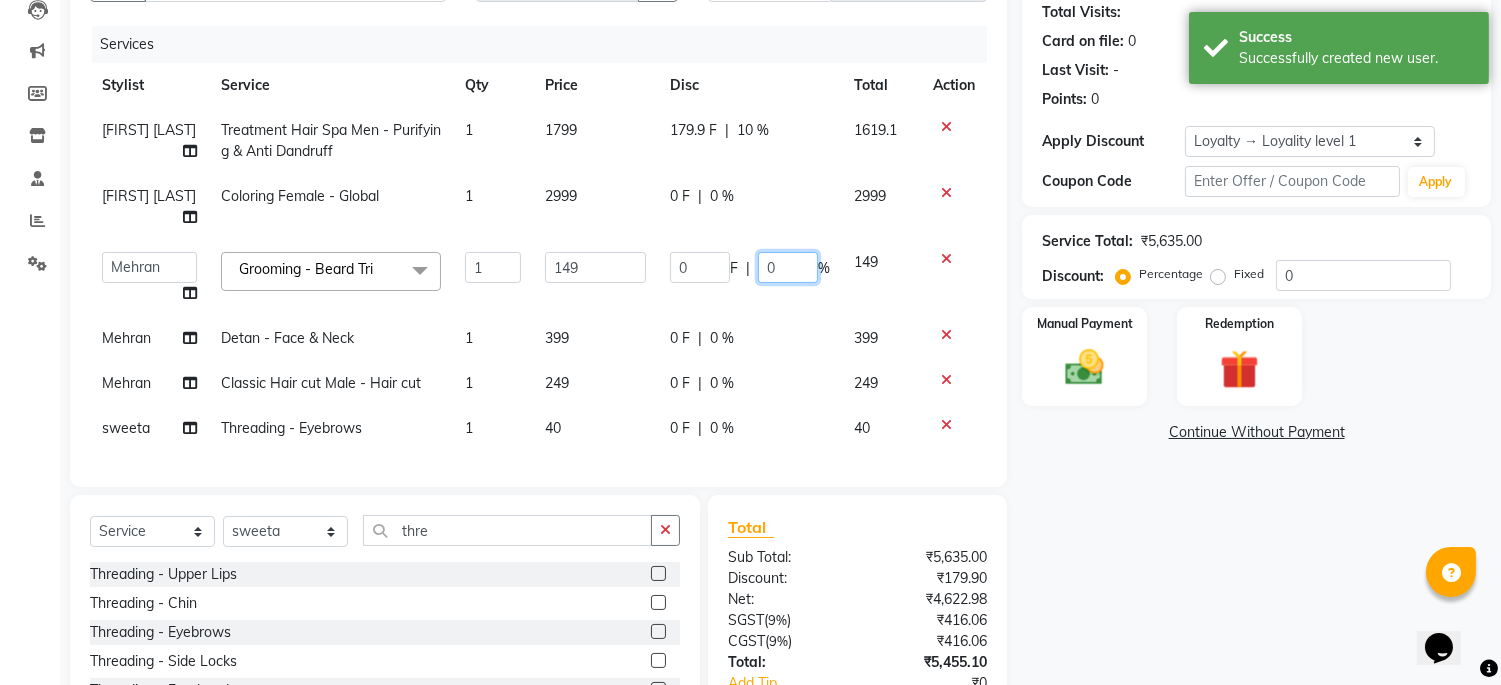 click on "0" 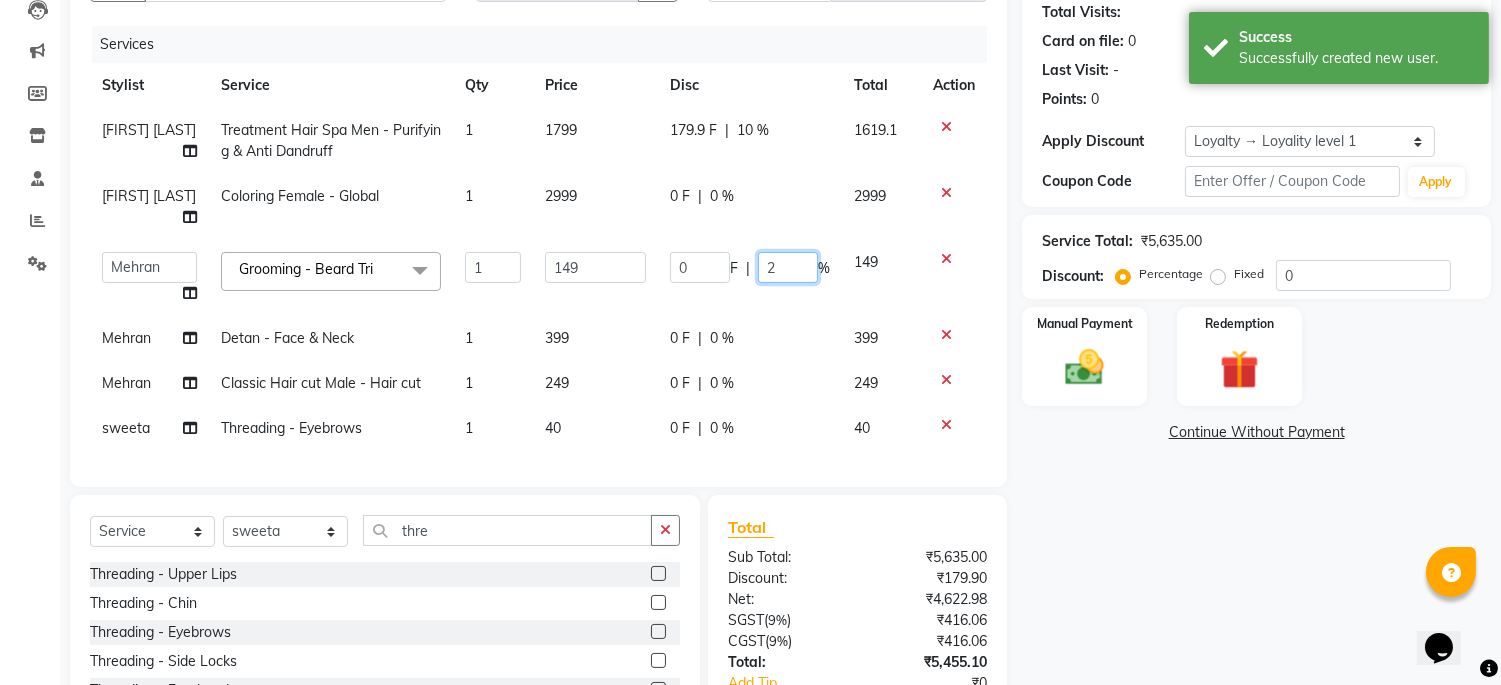 type on "25" 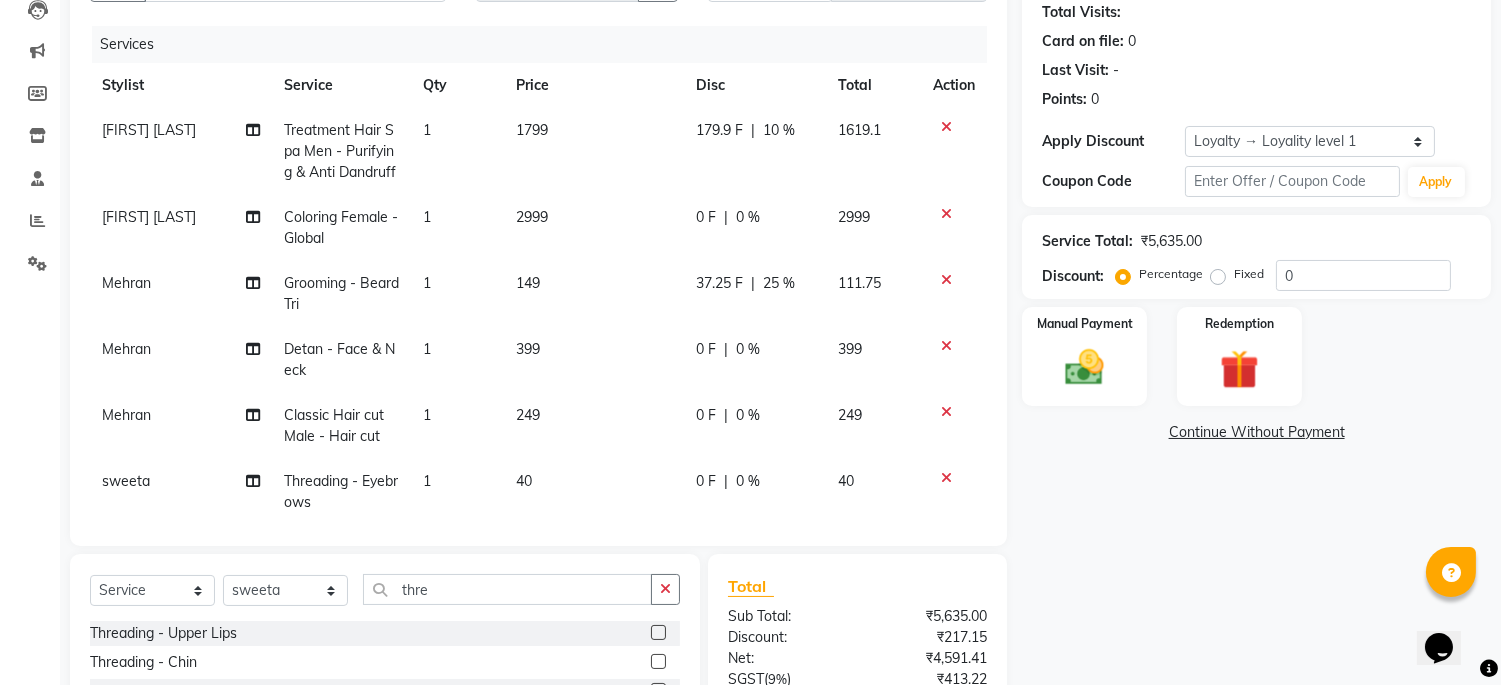 click on "[LAST] Treatment Hair Spa Men - Purifying & Anti Dandruff 1 1799 179.9 F | 10 % 1619.1 [LAST] Coloring Female - Global 1 2999 0 F | 0 % 2999 [LAST] Grooming - Beard Tri 1 149 37.25 F | 25 % 111.75 [LAST] Detan - Face & Neck 1 399 0 F | 0 % 399 [LAST] Classic Hair cut Male - Hair cut 1 249 0 F | 0 % 249 [LAST] Threading - Eyebrows 1 40 0 F | 0 % 40" 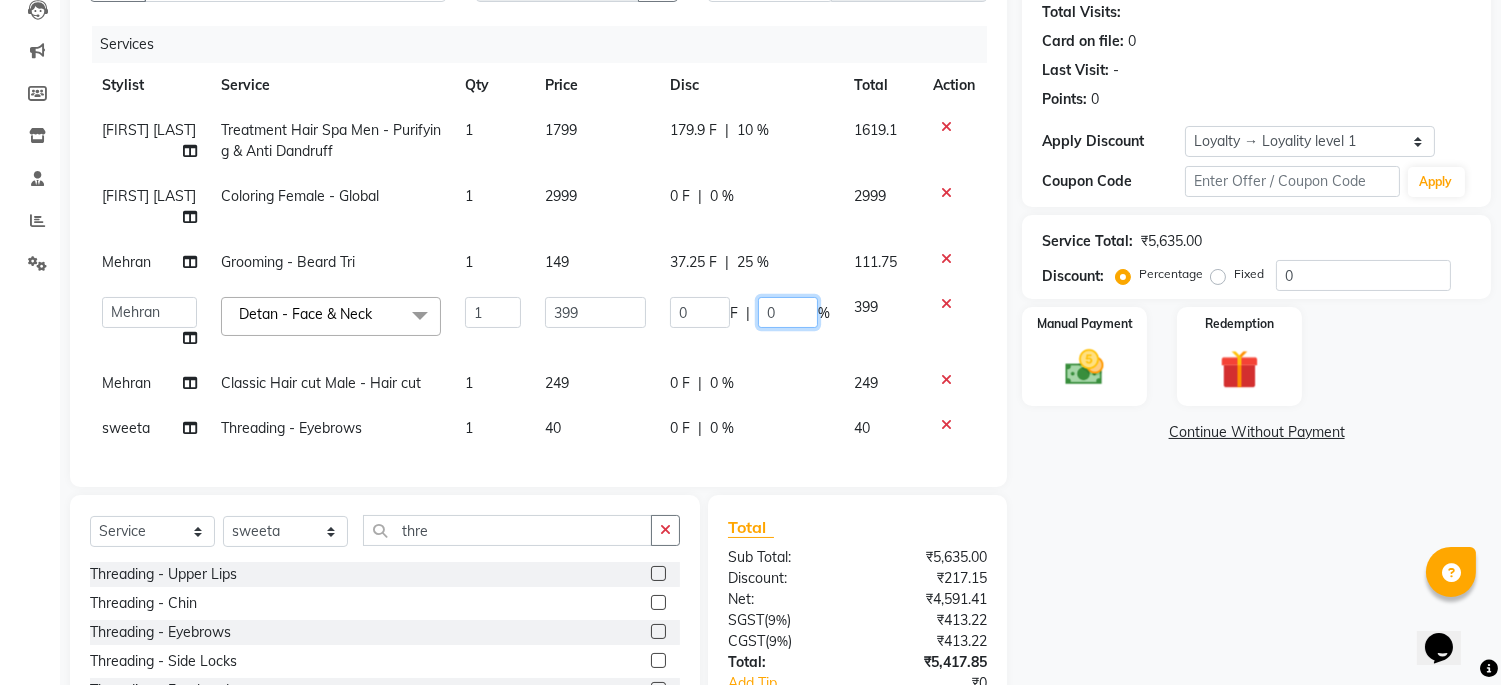 click on "0" 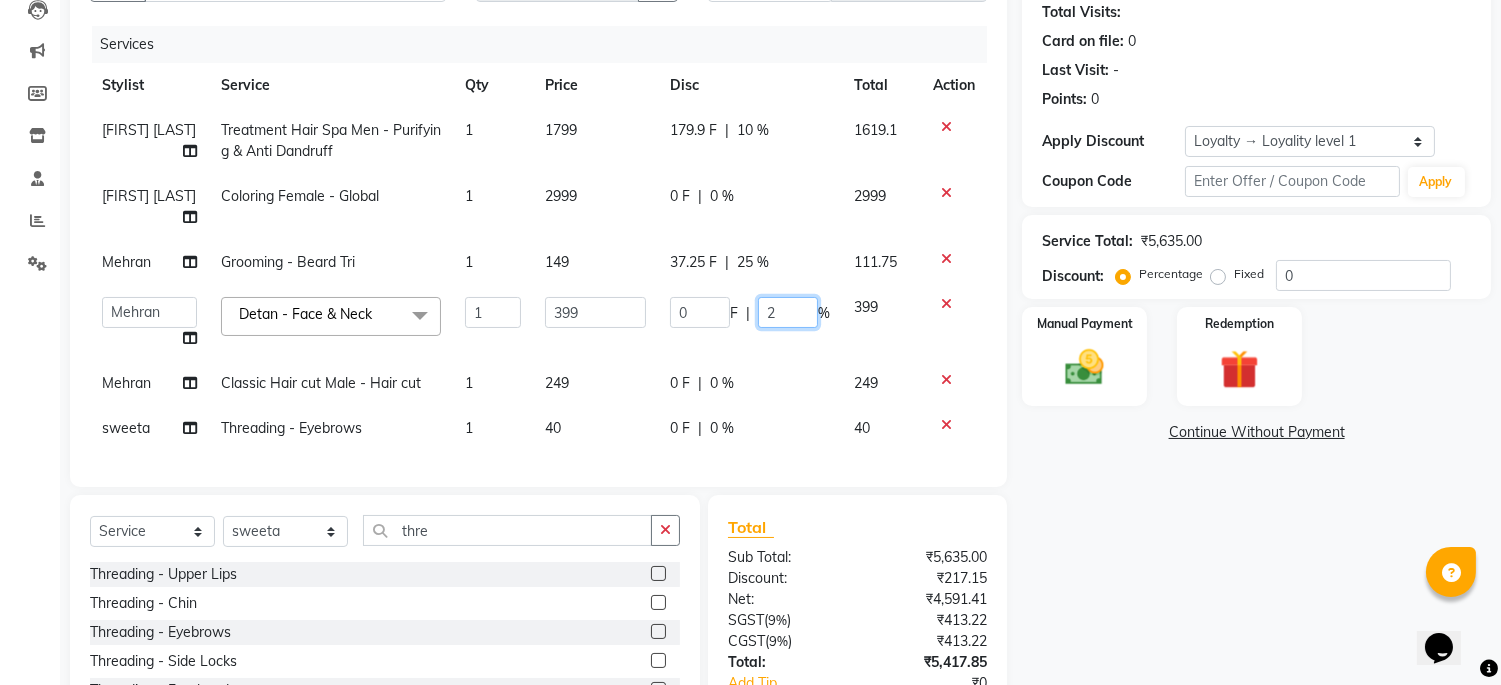 type on "25" 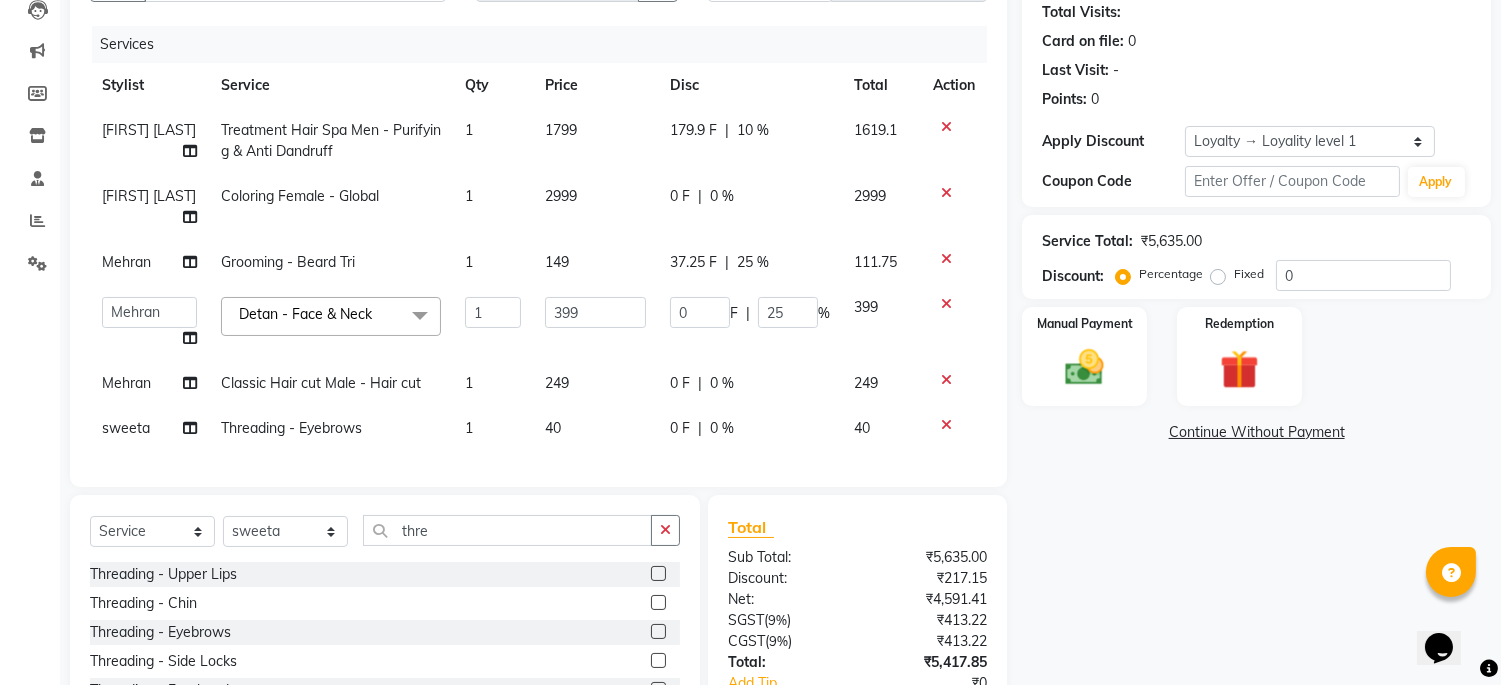 click on "[LAST] Treatment Hair Spa Men - Purifying & Anti Dandruff 1 1799 179.9 F | 10 % 1619.1 [LAST] Coloring Female - Global 1 2999 0 F | 0 % 2999 [LAST] Grooming - Beard Tri 1 149 37.25 F | 25 % 111.75 Admin [LAST] [LAST] [LAST] [LAST] [LAST] [LAST] [LAST] [LAST] Detan - Face & Neck x Classic Hair cut Male - Hair cut Classic Hair cut Male - Kids (Upto 10 Years) Creative Hair cut Male - Hair cut Creative Hair cut Male - Kids (Upto 10 Years) Styling - Blow dry (out curls) Styling - Express blow dry (without wa Styling - Ironing Styling - Tonging Styling - Crimping Styling - Hairdos/Updos Classic Hair cut Women - Hair cut Classic Hair cut Women - Kids (Upto 10 Years) Creative Hair cut Women - Hair cut Creative Hair cut Women - Kids (Upto 10 Years) Classic Hair Spa (L'oreal) Men - Men Classic Hair Spa (L'oreal) Female - Female Treatment Hair Spa Men - Purifying & Anti Dandruff Treatment Hair Spa Men - Nourishment & Volume Treatment Hair Spa Men - Advanced Hair Spa 1" 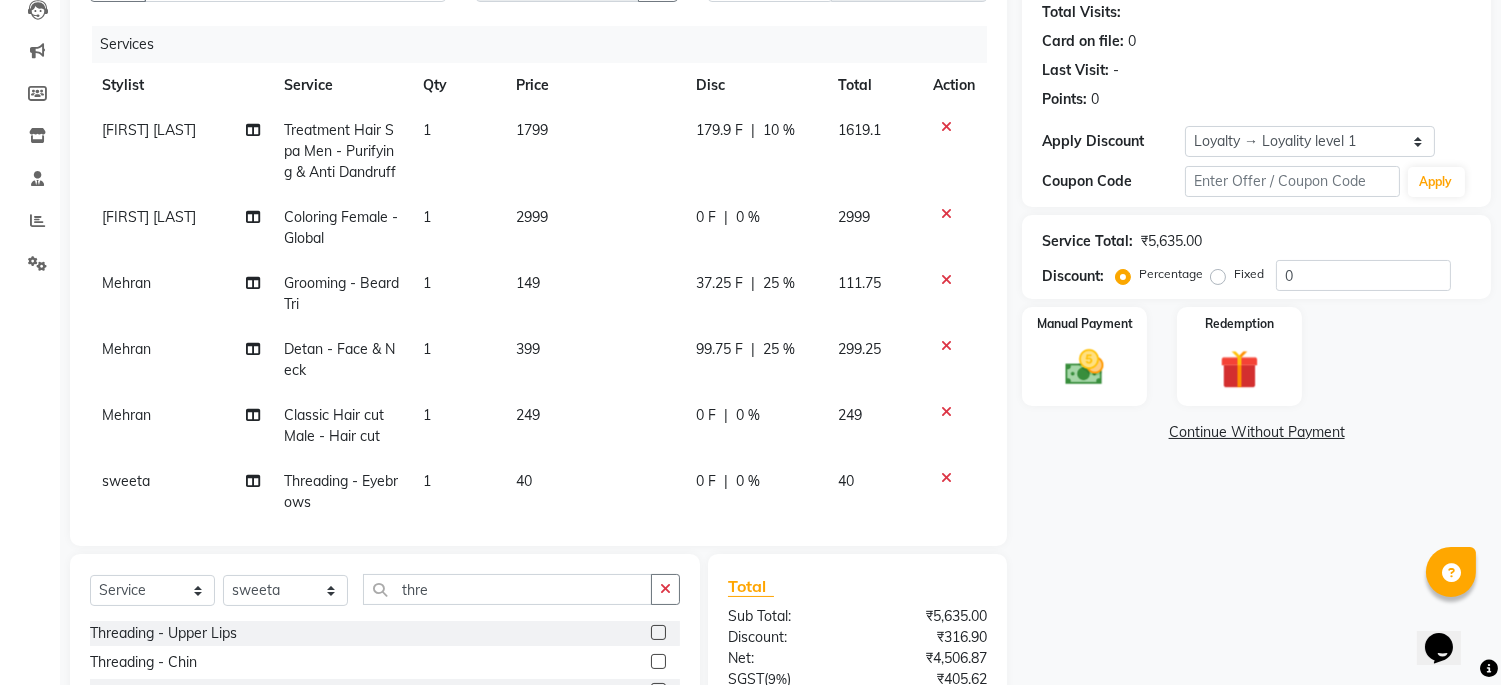 click on "0 F | 0 %" 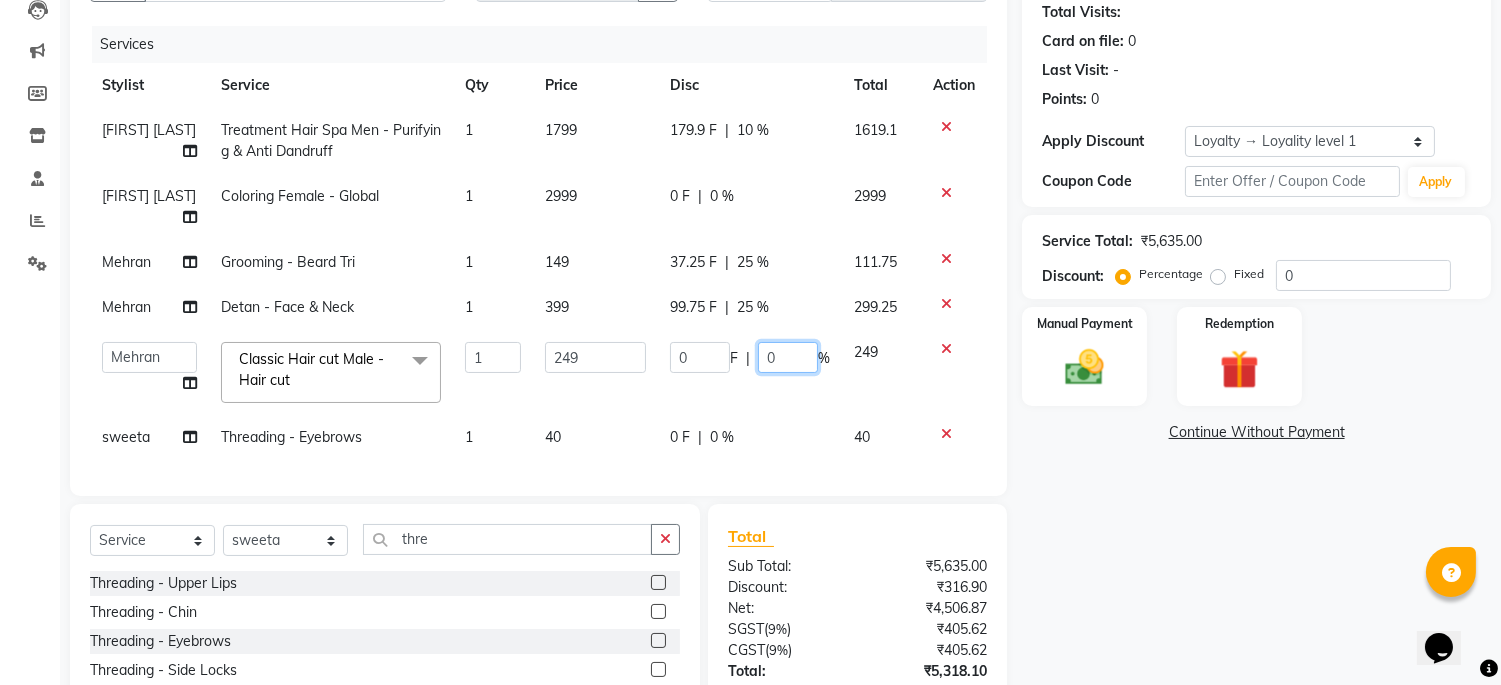 click on "0" 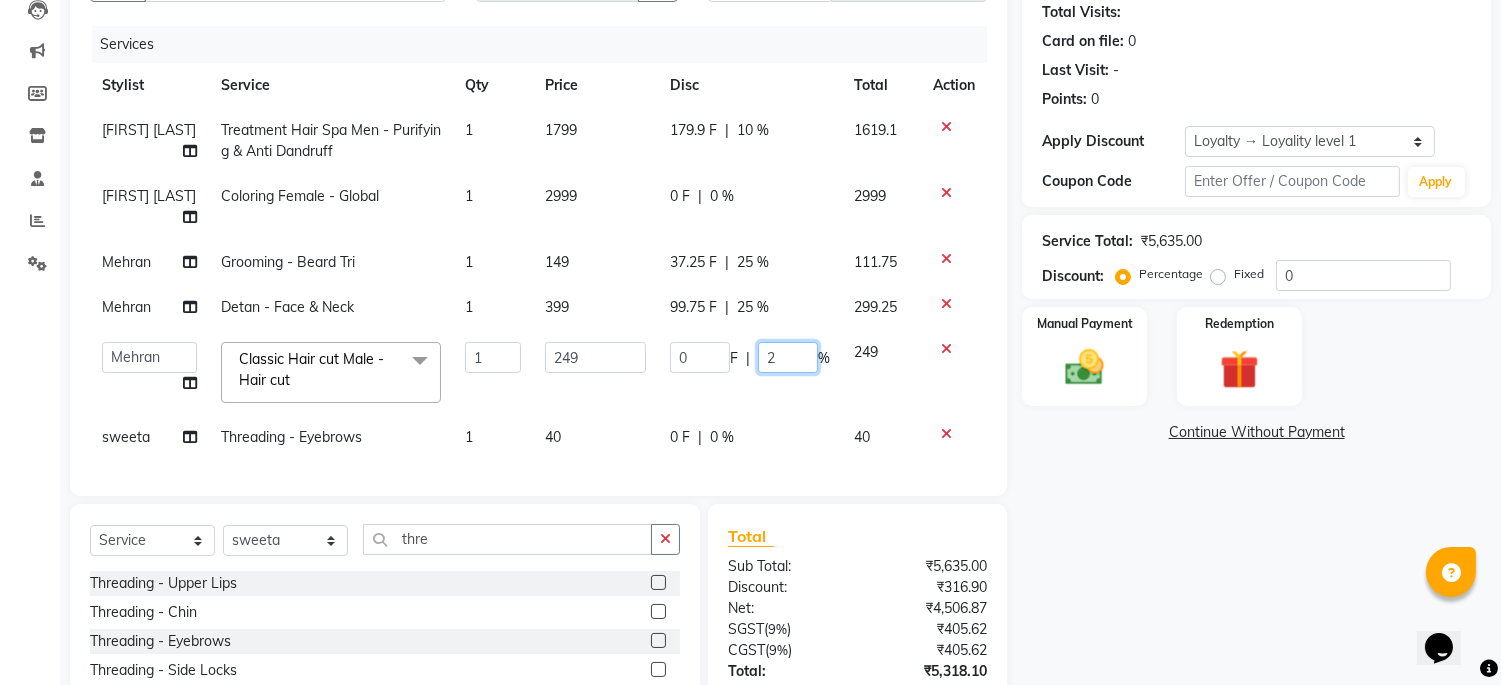 type on "25" 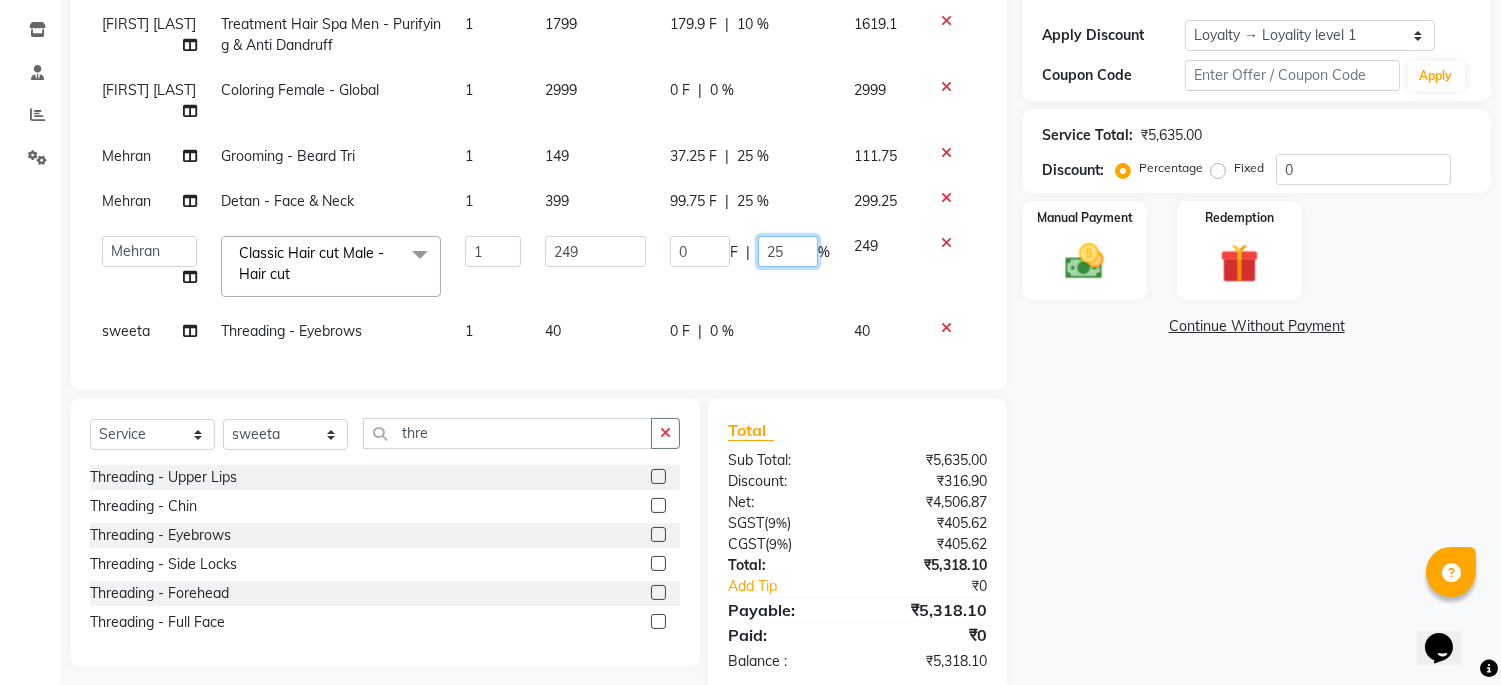 scroll, scrollTop: 381, scrollLeft: 0, axis: vertical 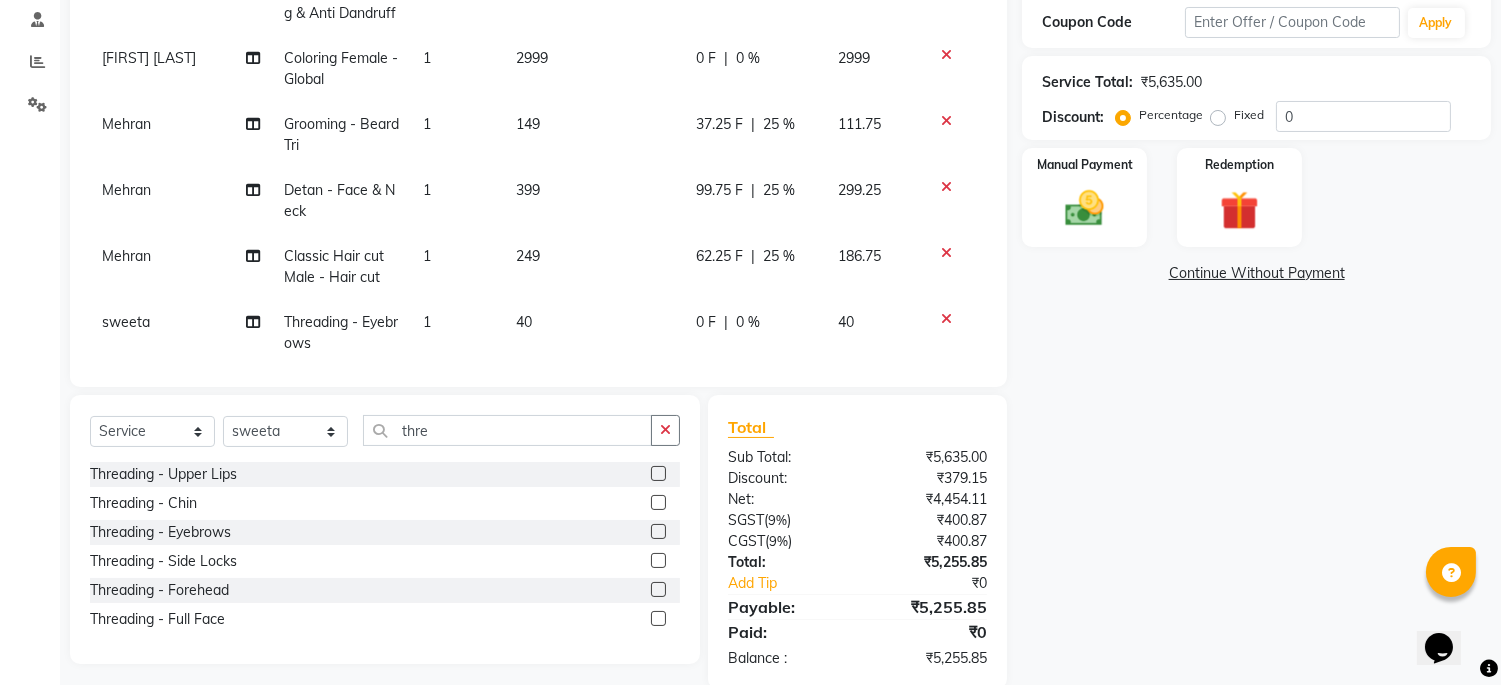 click on "Client +[PHONE] Date [DATE] Invoice Number V/2025 V/2025-26 0886 Services Stylist Service Qty Price Disc Total Action [LAST] Treatment Hair Spa Men - Purifying & Anti Dandruff 1 1799 179.9 F | 10 % 1619.1 [LAST] Coloring Female - Global 1 2999 0 F | 0 % 2999 [LAST] Grooming - Beard Tri 1 149 37.25 F | 25 % 111.75 [LAST] Detan - Face & Neck 1 399 99.75 F | 25 % 299.25 [LAST] Classic Hair cut Male - Hair cut 1 249 62.25 F | 25 % 186.75 [LAST] Threading - Eyebrows 1 40 0 F | 0 % 40 Select Service Product Membership Package Voucher Prepaid Gift Card Select Stylist Admin [LAST] [LAST] [LAST] [LAST] [LAST] [LAST] [LAST] [LAST] Threading - Upper Lips Threading - Chin Threading - Eyebrows Threading - Side Locks Threading - Forehead Threading - Full Face Total Sub Total: ₹5,635.00 Discount: ₹379.15 Net: ₹4,454.11 SGST ( 9% ) ₹400.87 CGST ( 9% ) ₹400.87 Total: ₹5,255.85 Add Tip ₹0 Payable: ₹5,255.85 Paid: ₹0 Balance : ₹5,255.85" 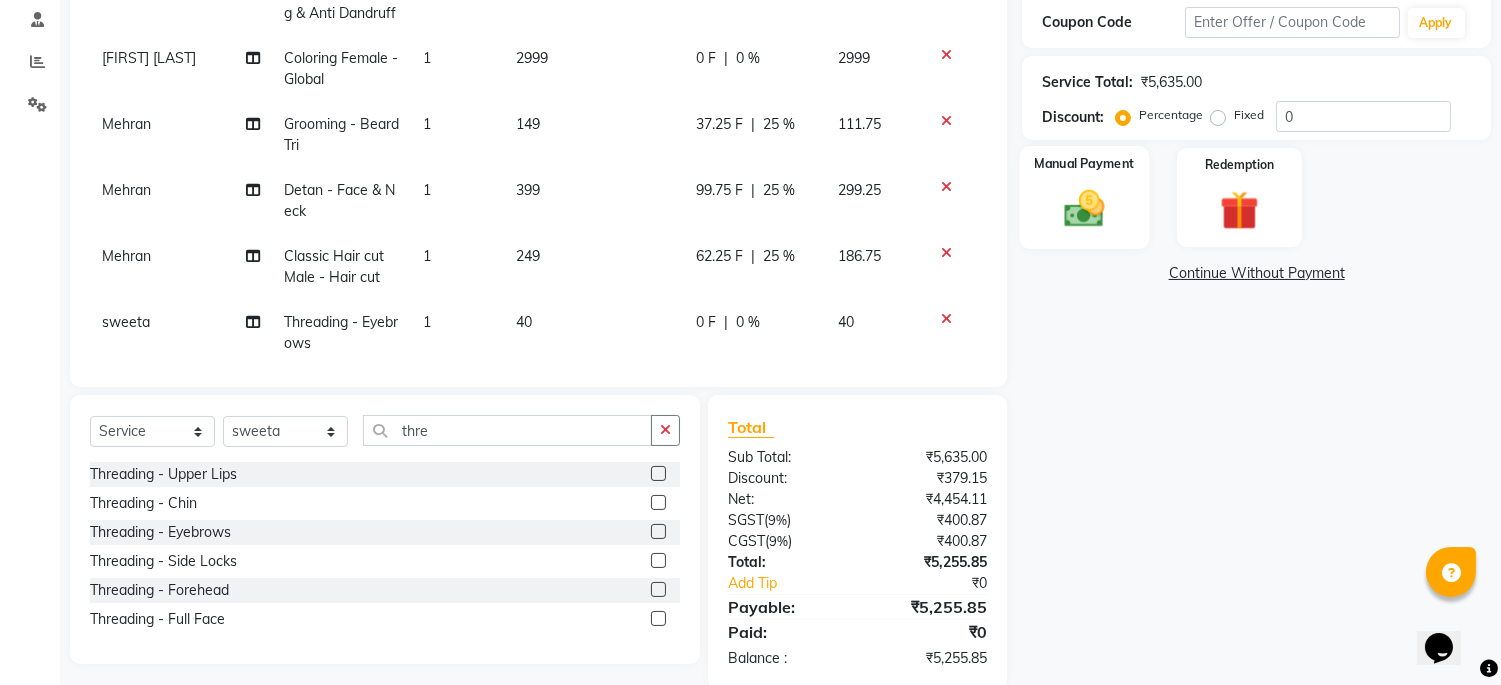 click 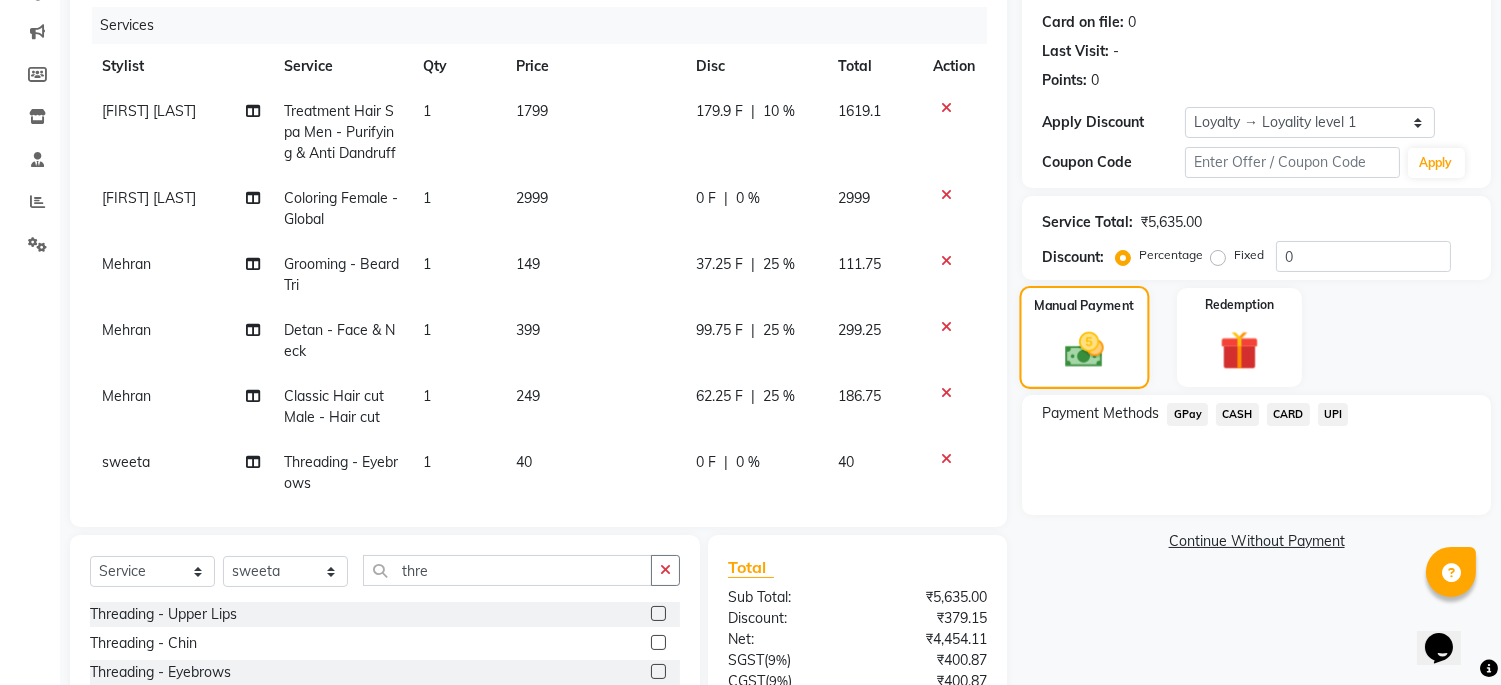 scroll, scrollTop: 158, scrollLeft: 0, axis: vertical 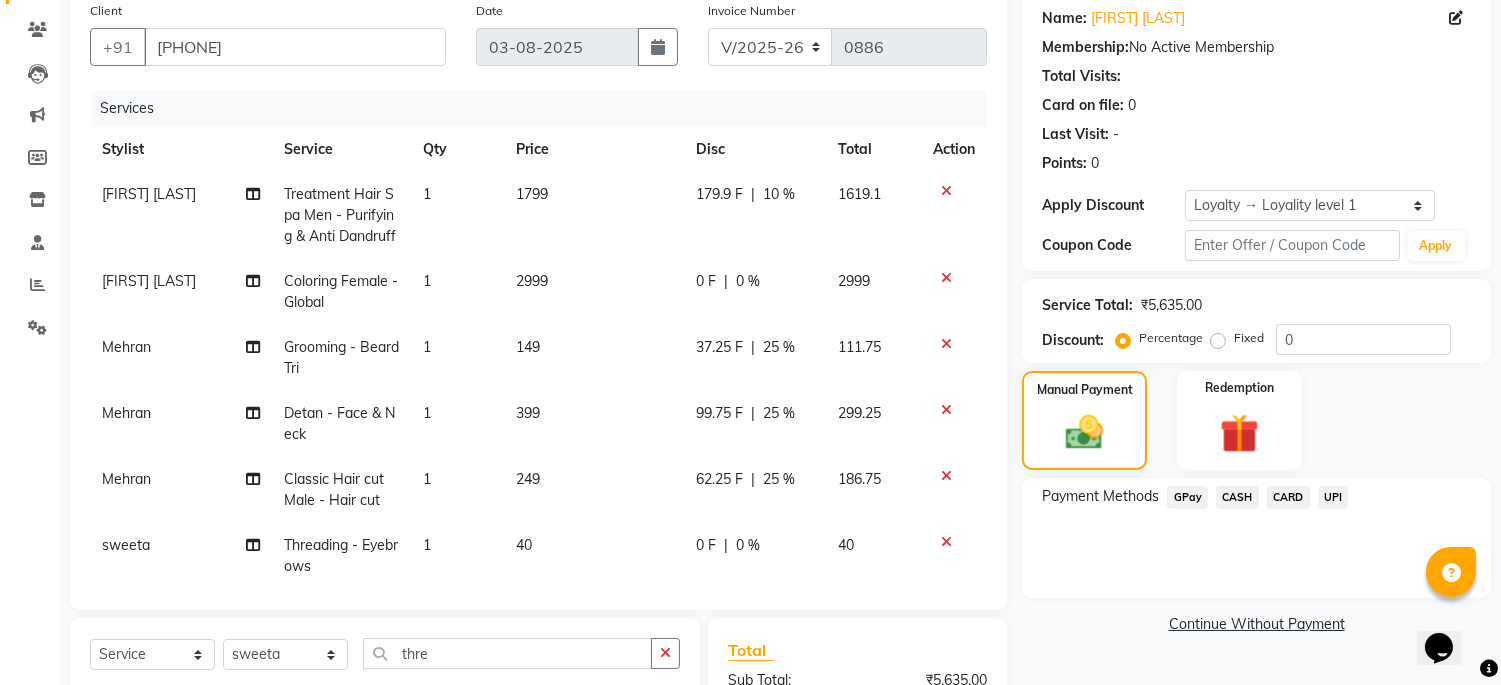 click on "UPI" 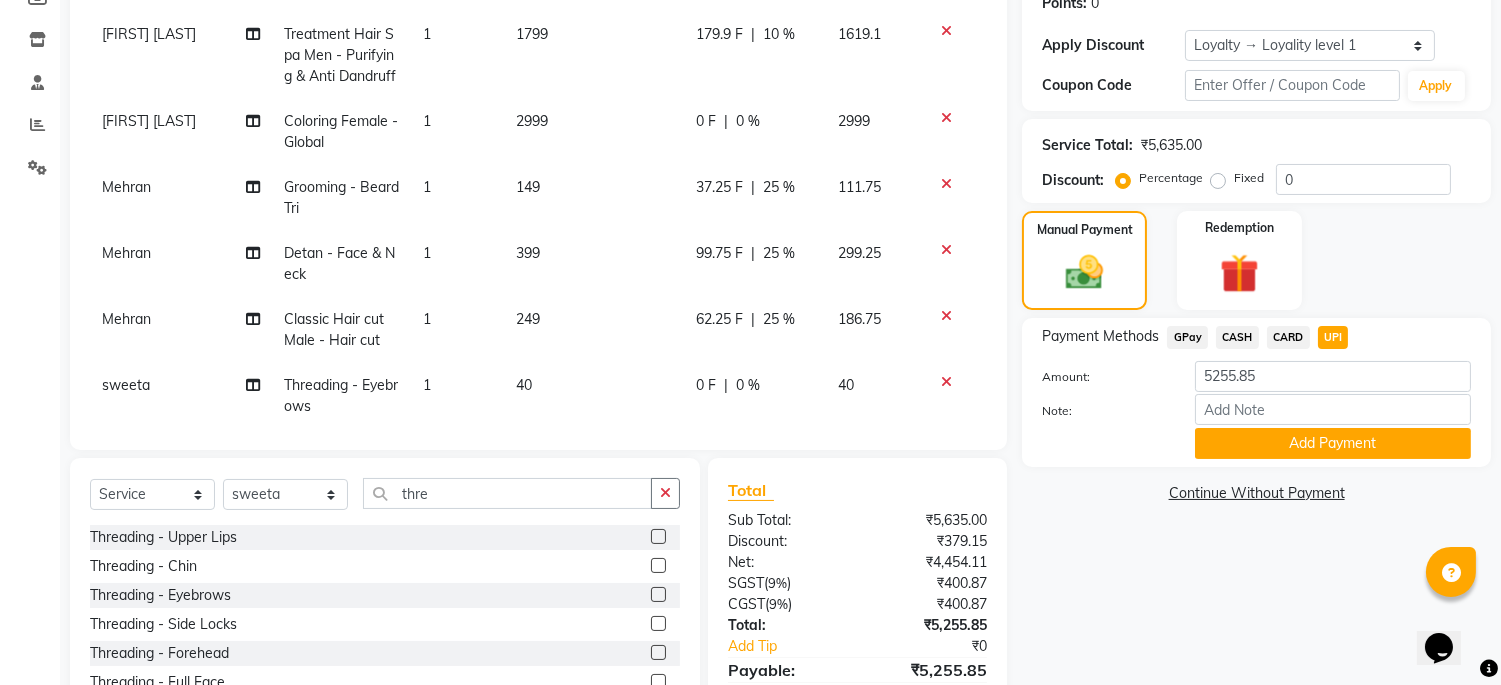 scroll, scrollTop: 414, scrollLeft: 0, axis: vertical 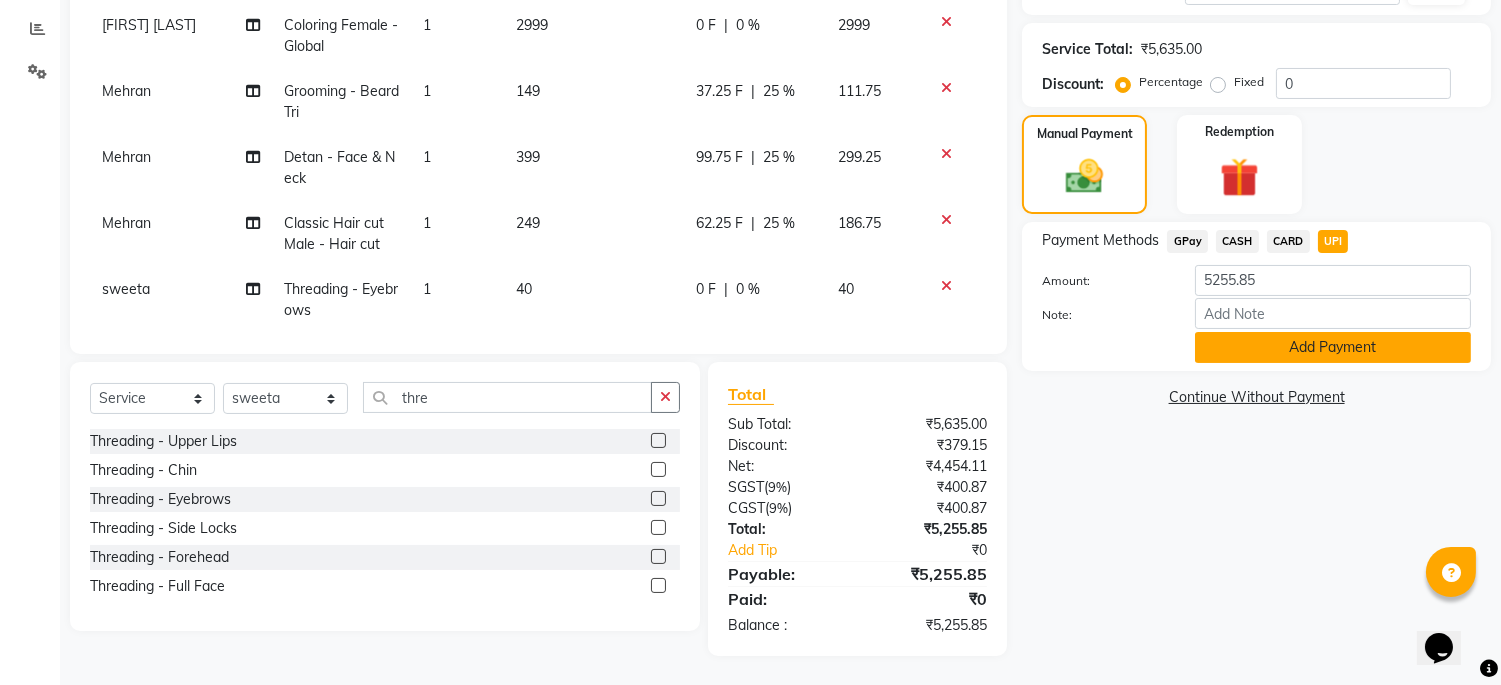 click on "Add Payment" 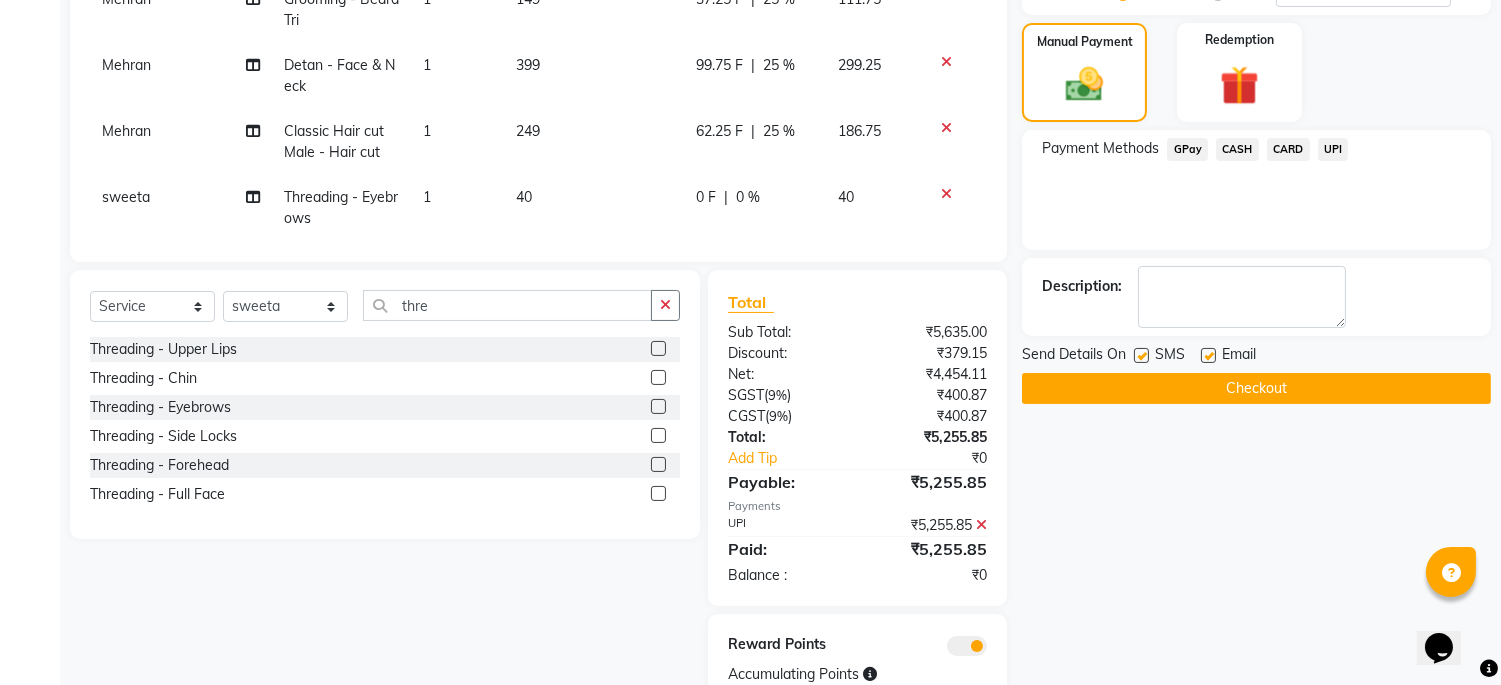 scroll, scrollTop: 576, scrollLeft: 0, axis: vertical 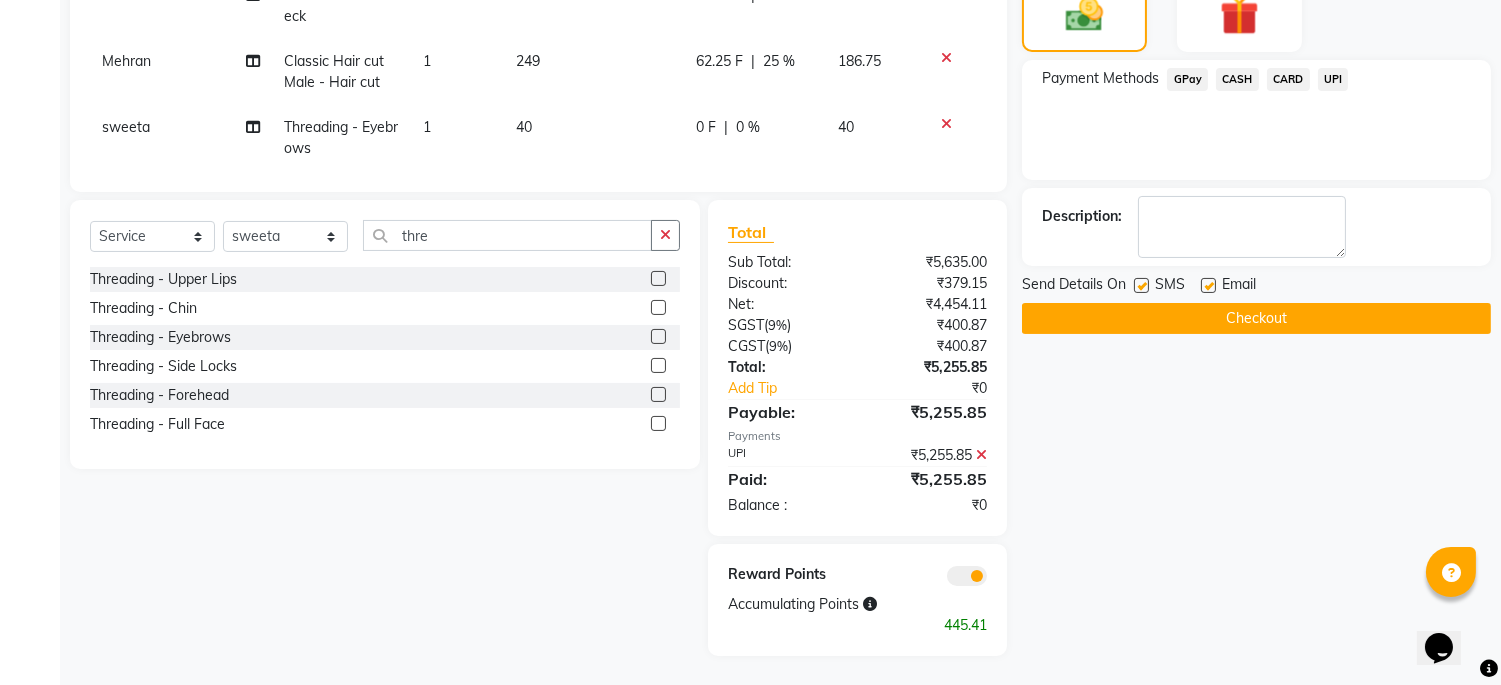 click on "Checkout" 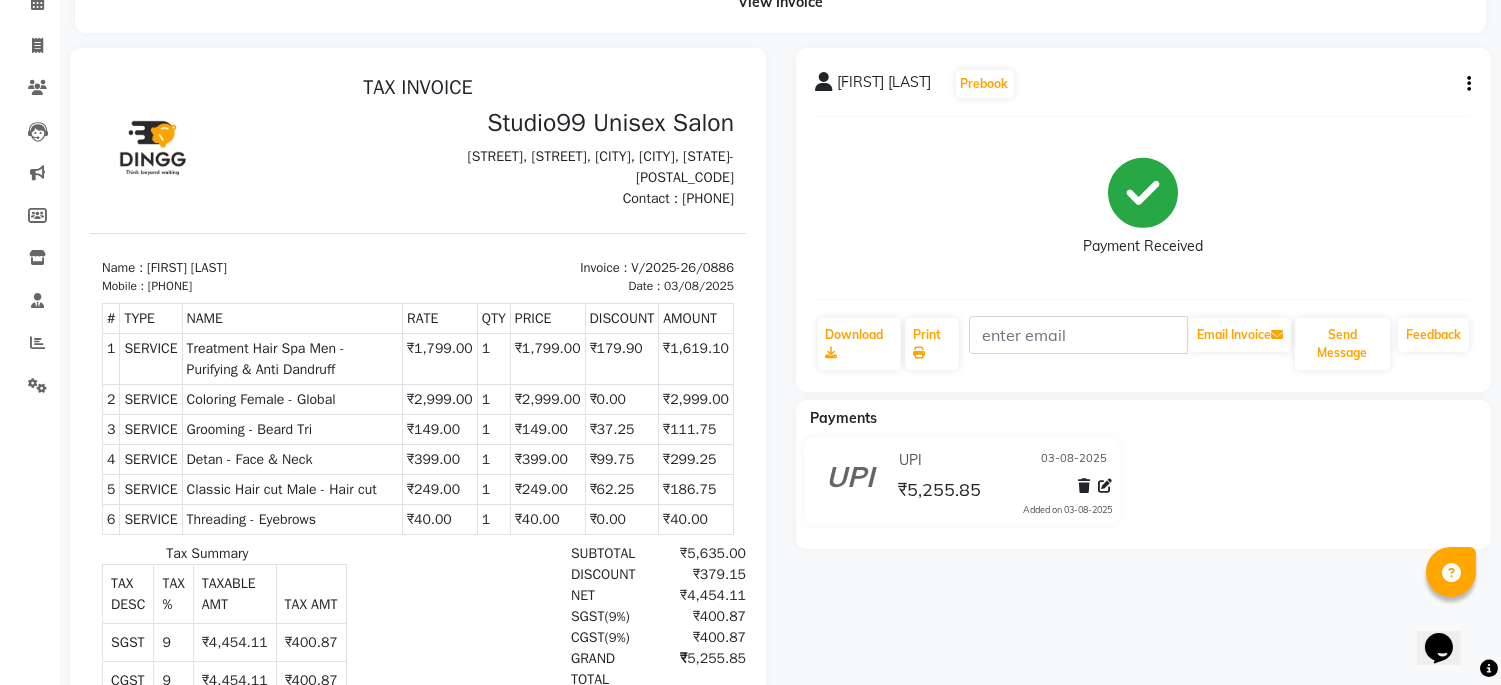 scroll, scrollTop: 0, scrollLeft: 0, axis: both 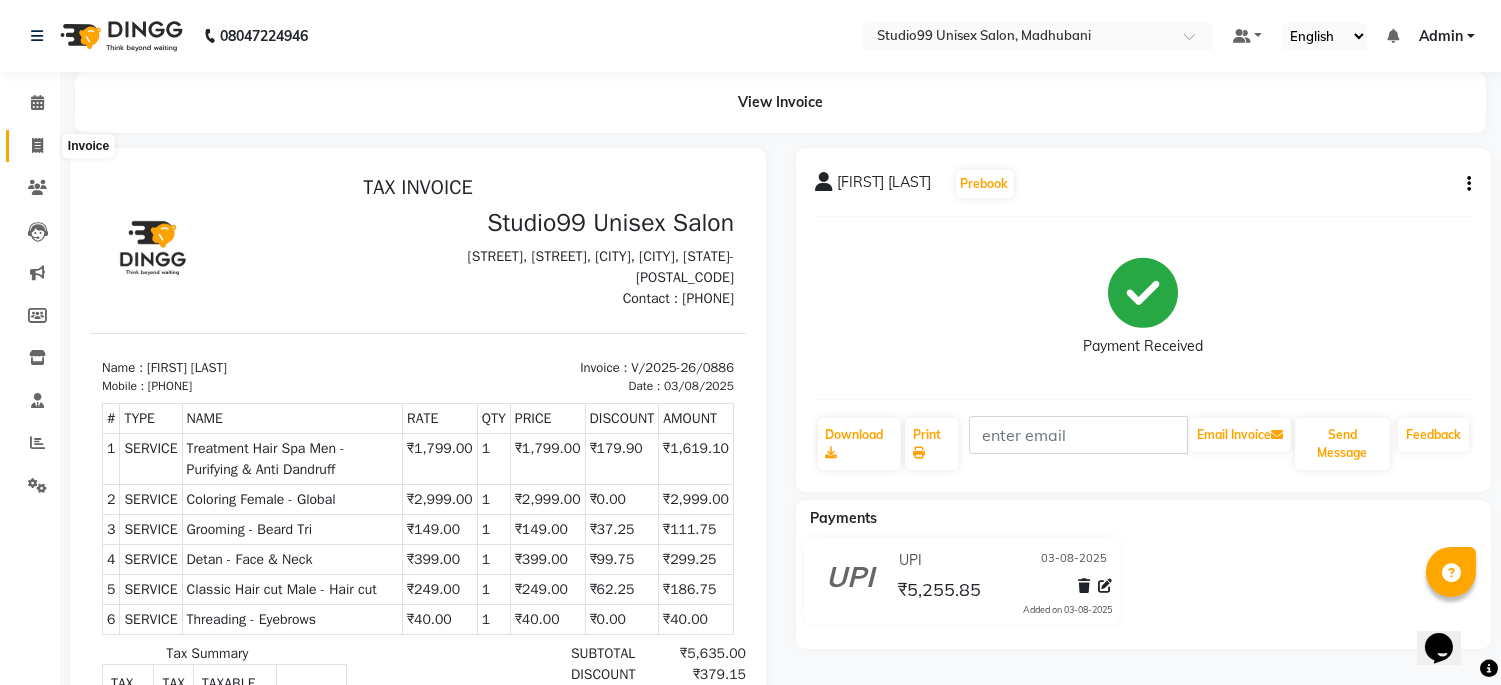 click 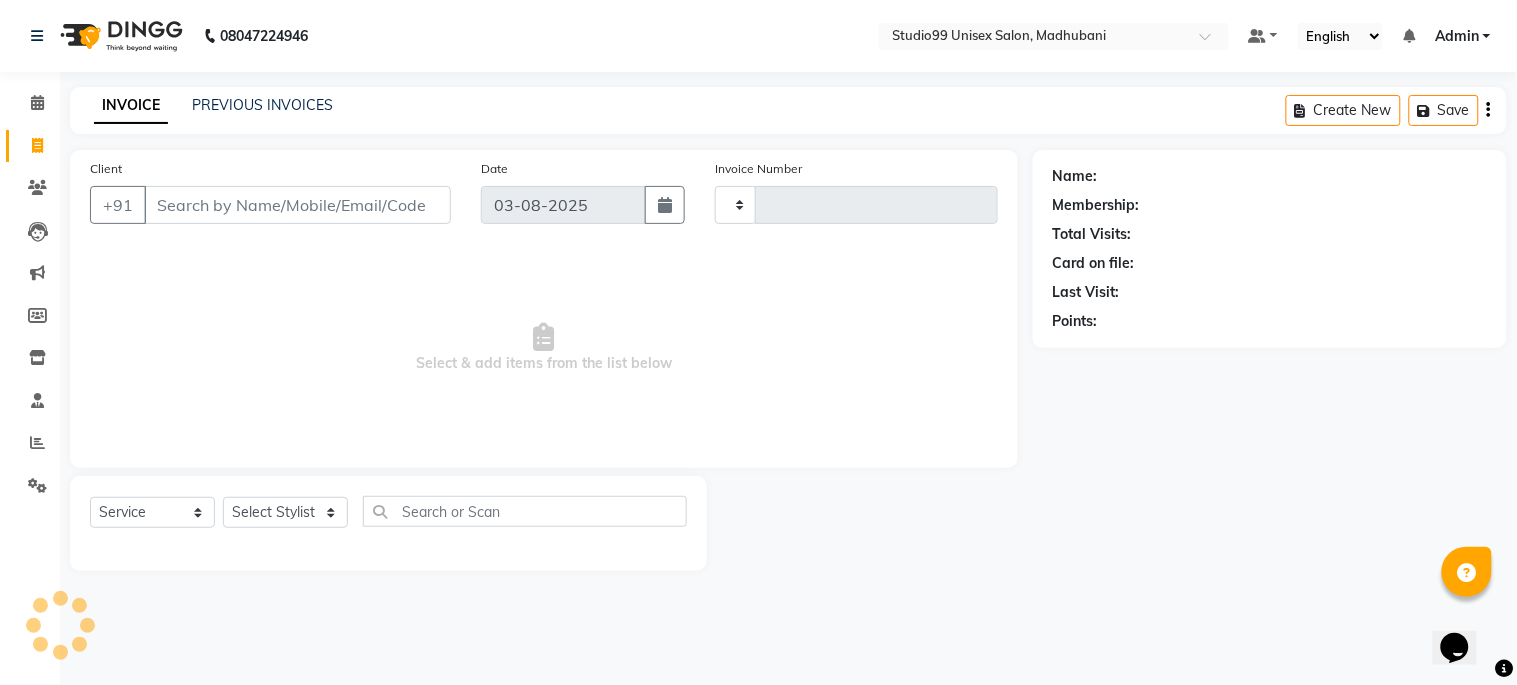 type on "0887" 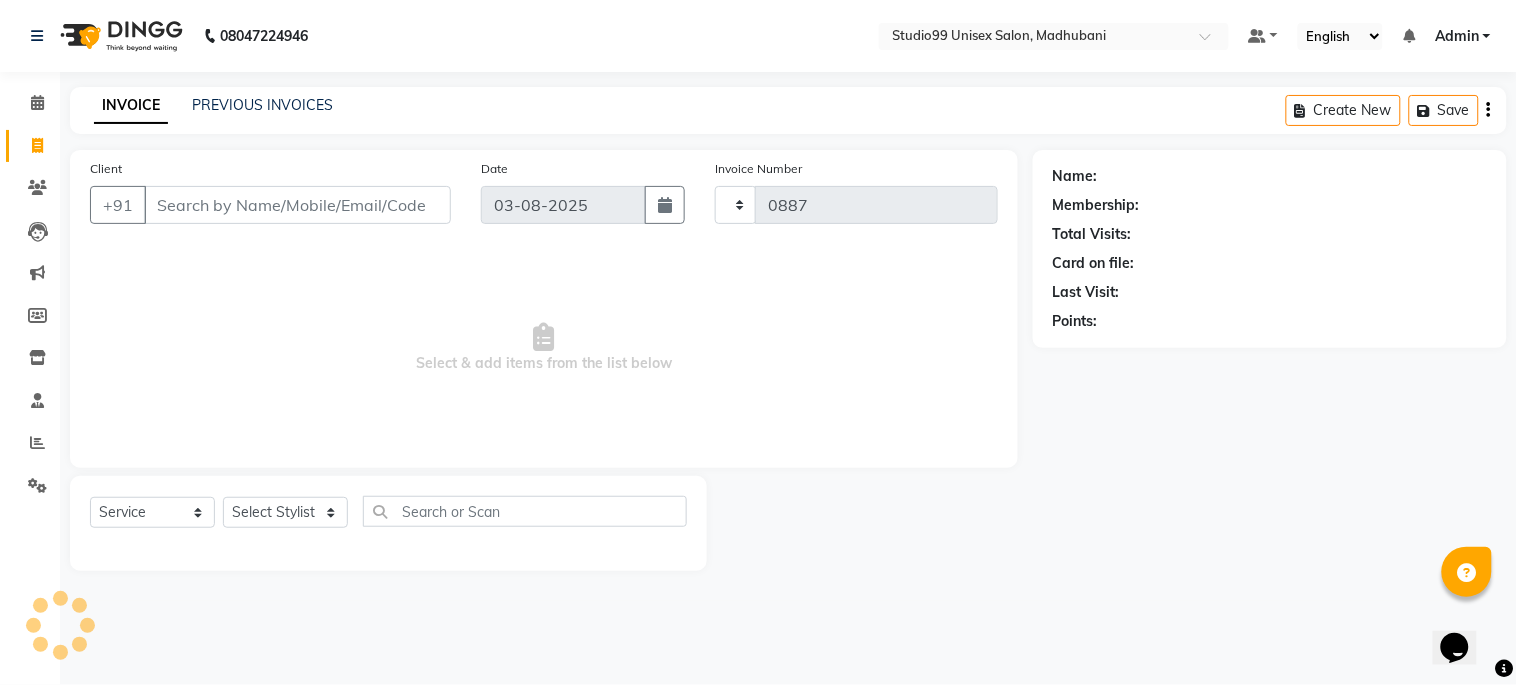 select on "6061" 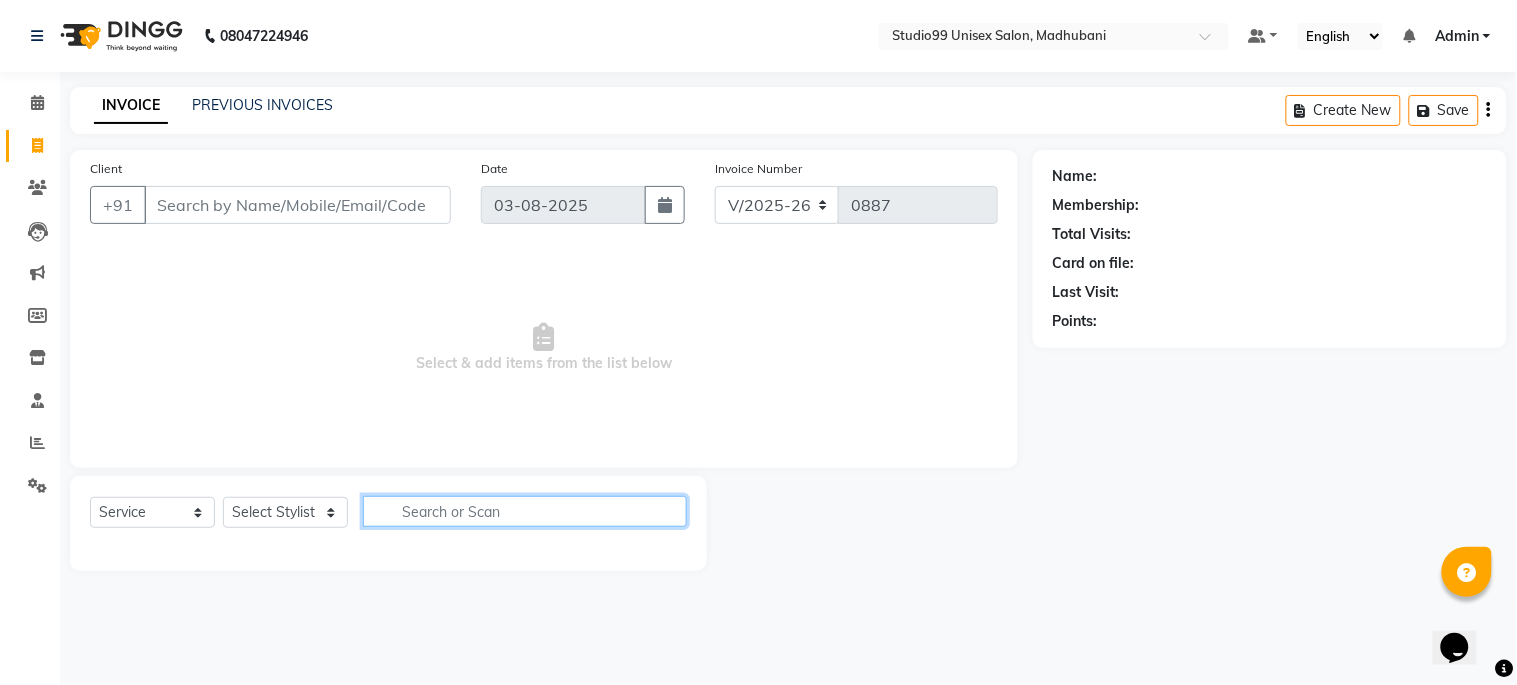 click 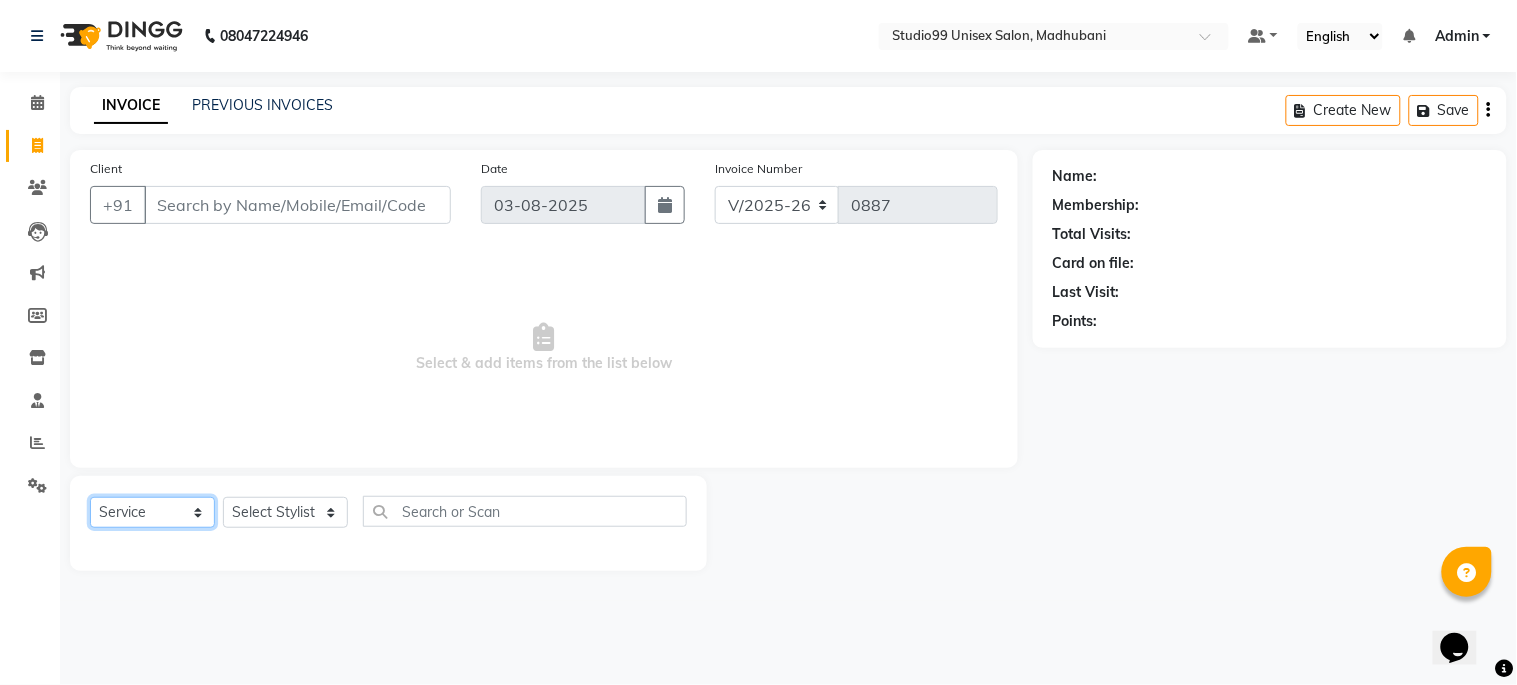 click on "Select  Service  Product  Membership  Package Voucher Prepaid Gift Card" 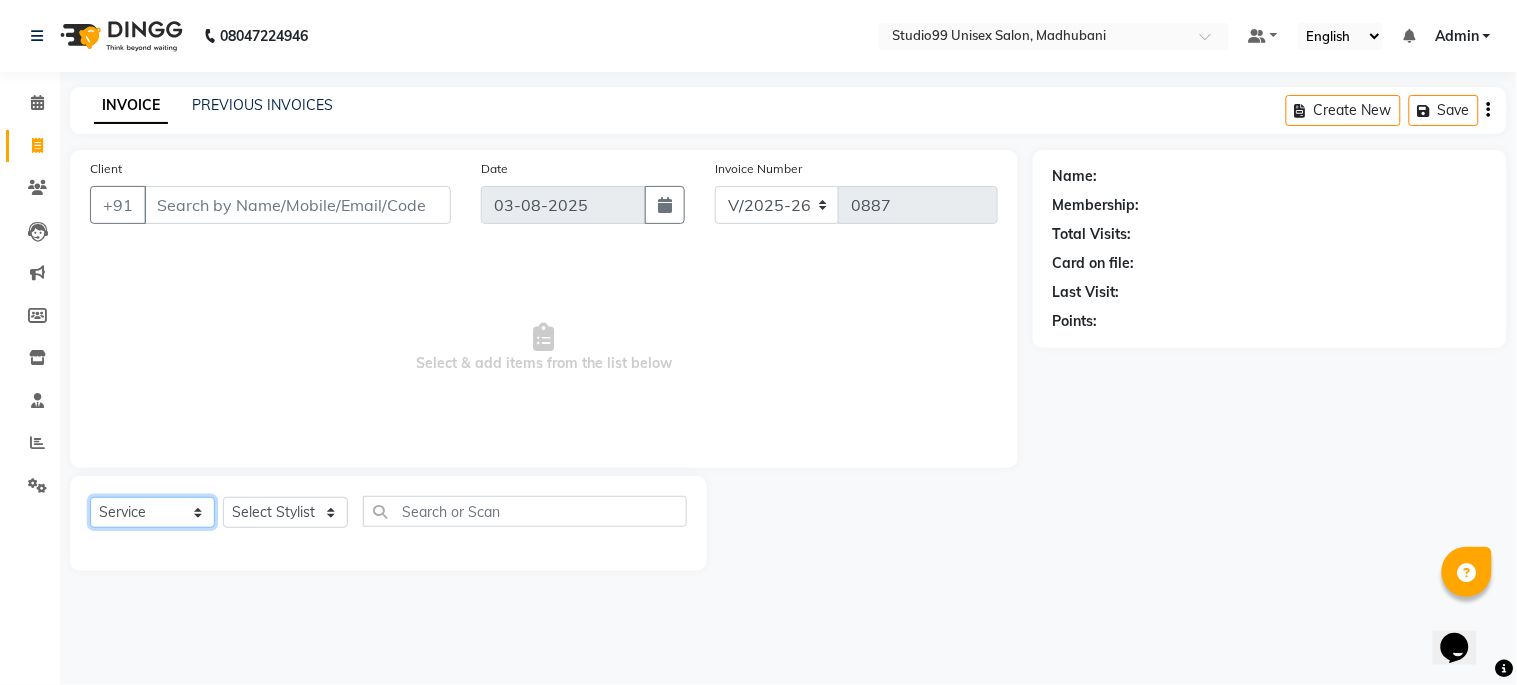 select on "package" 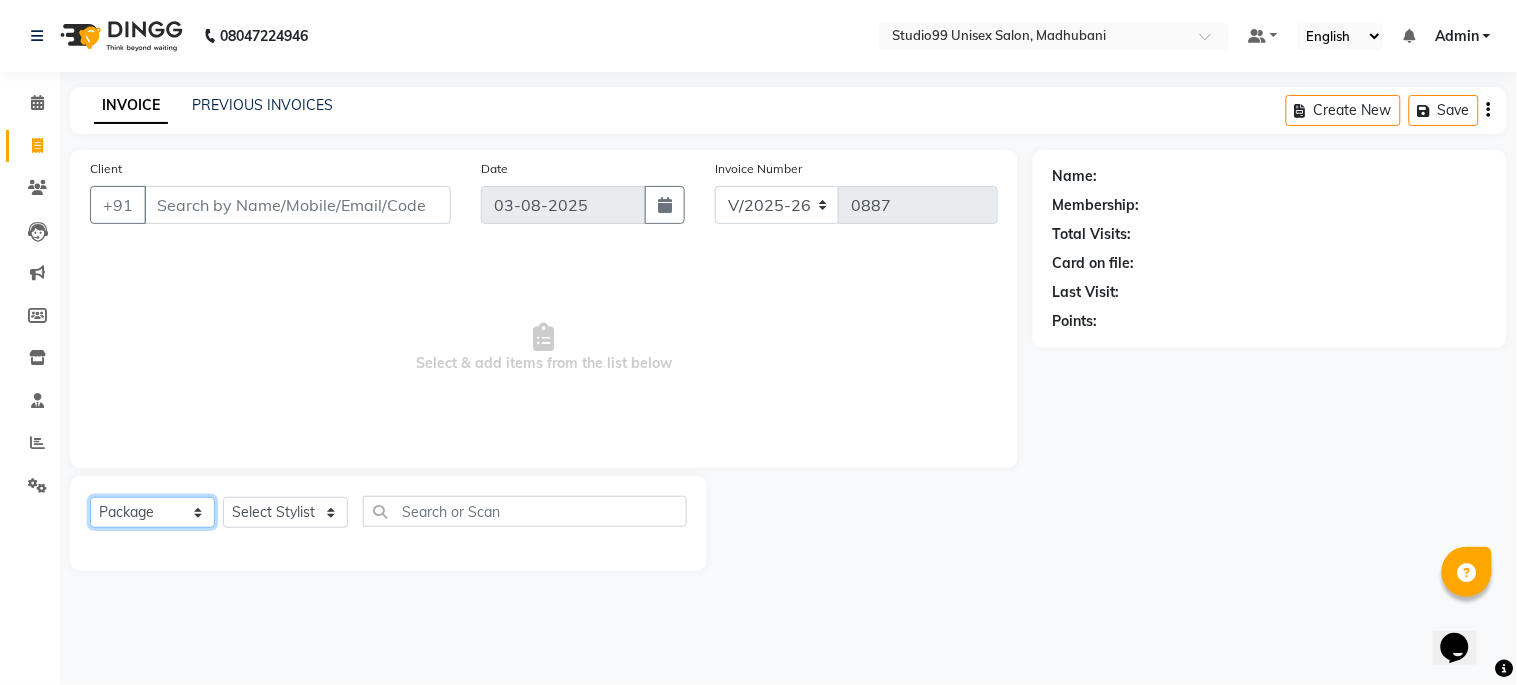 click on "Select  Service  Product  Membership  Package Voucher Prepaid Gift Card" 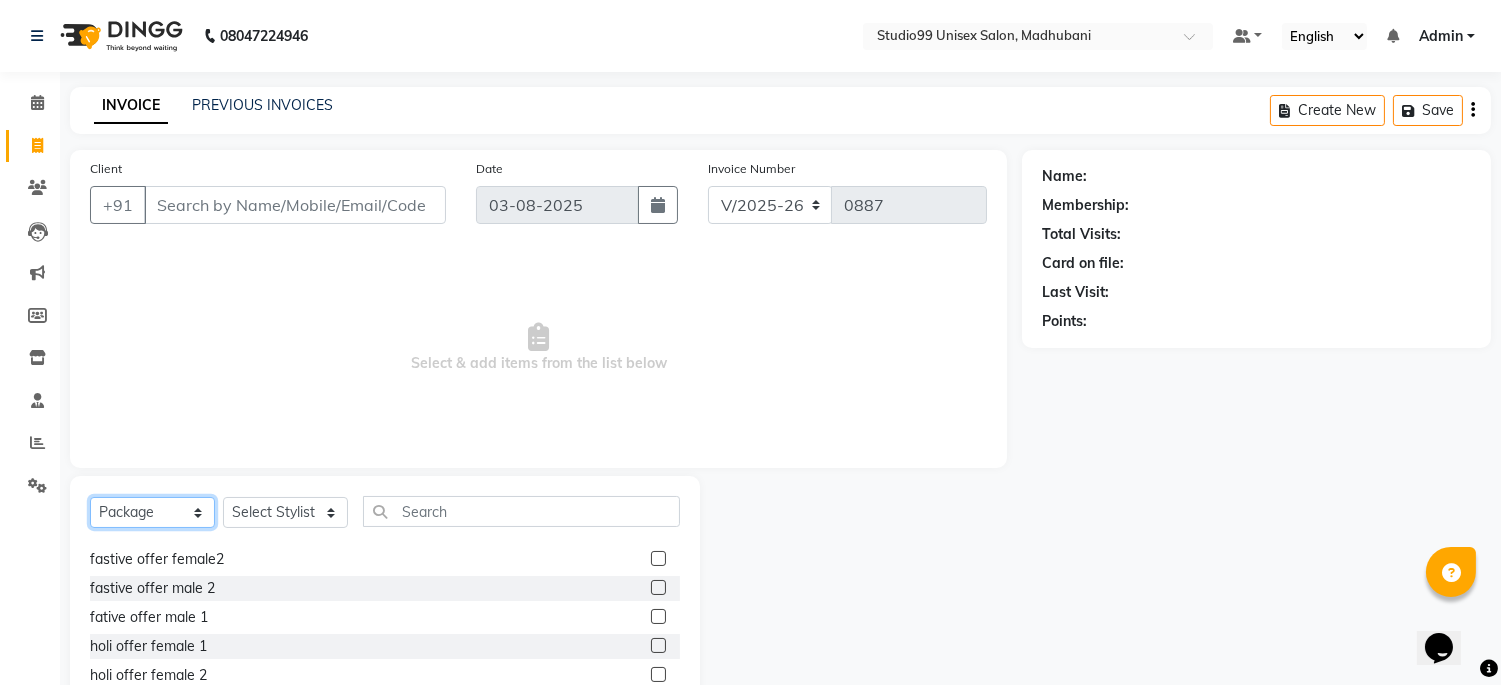 scroll, scrollTop: 32, scrollLeft: 0, axis: vertical 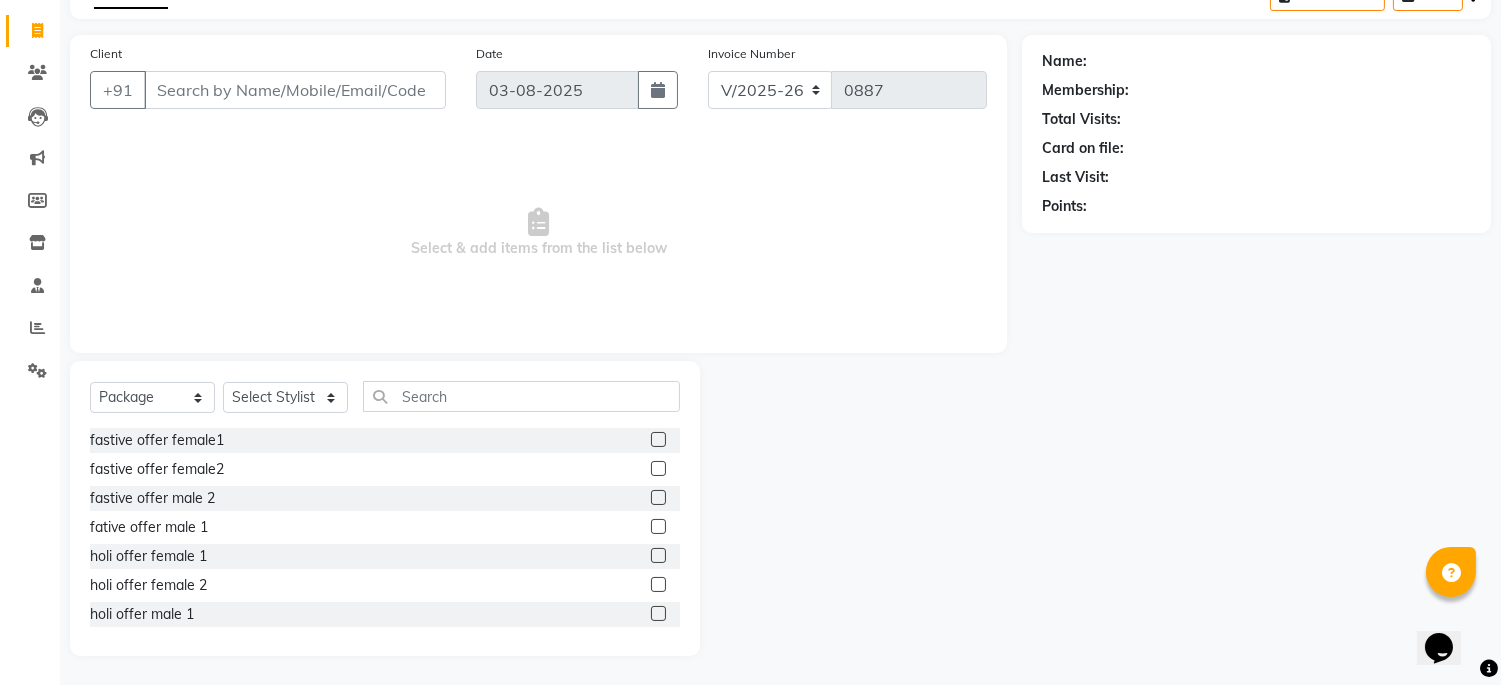 click on "fastive offer female1" 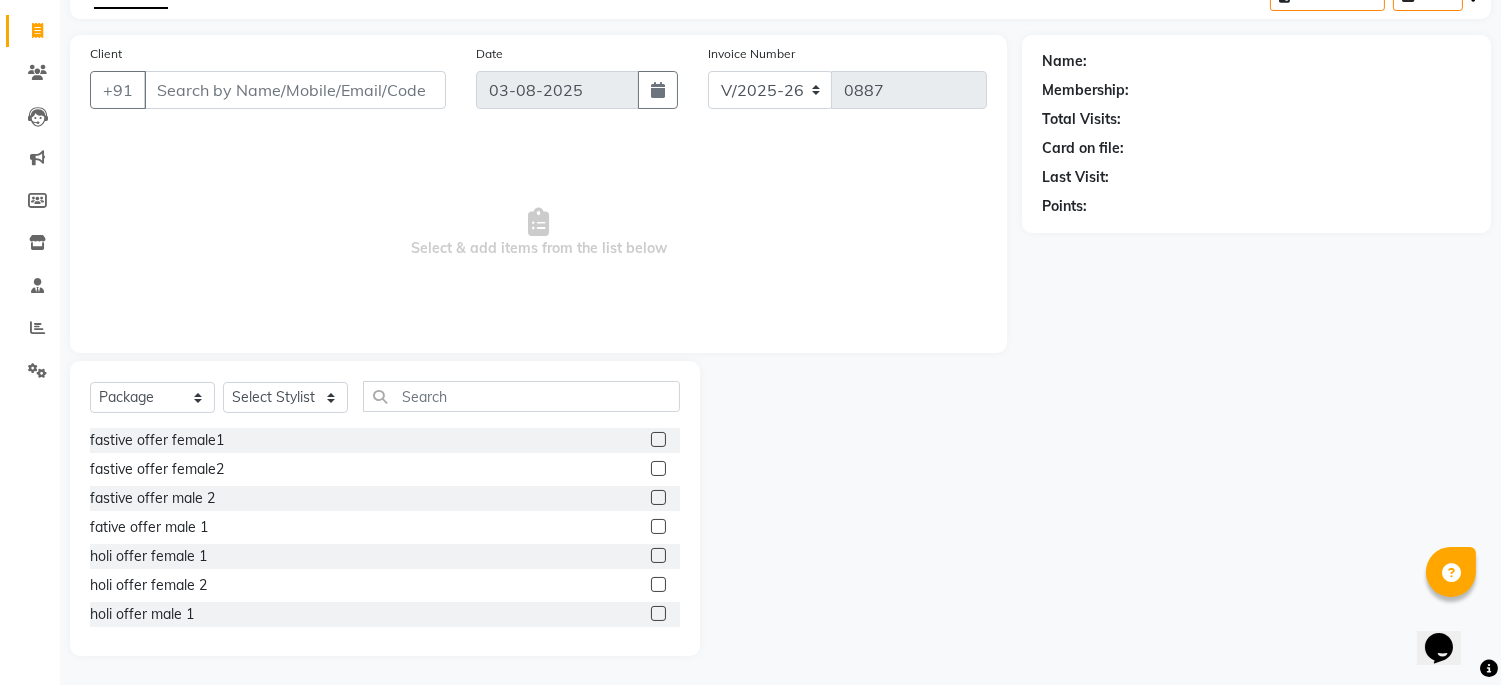 click on "fastive offer female1" 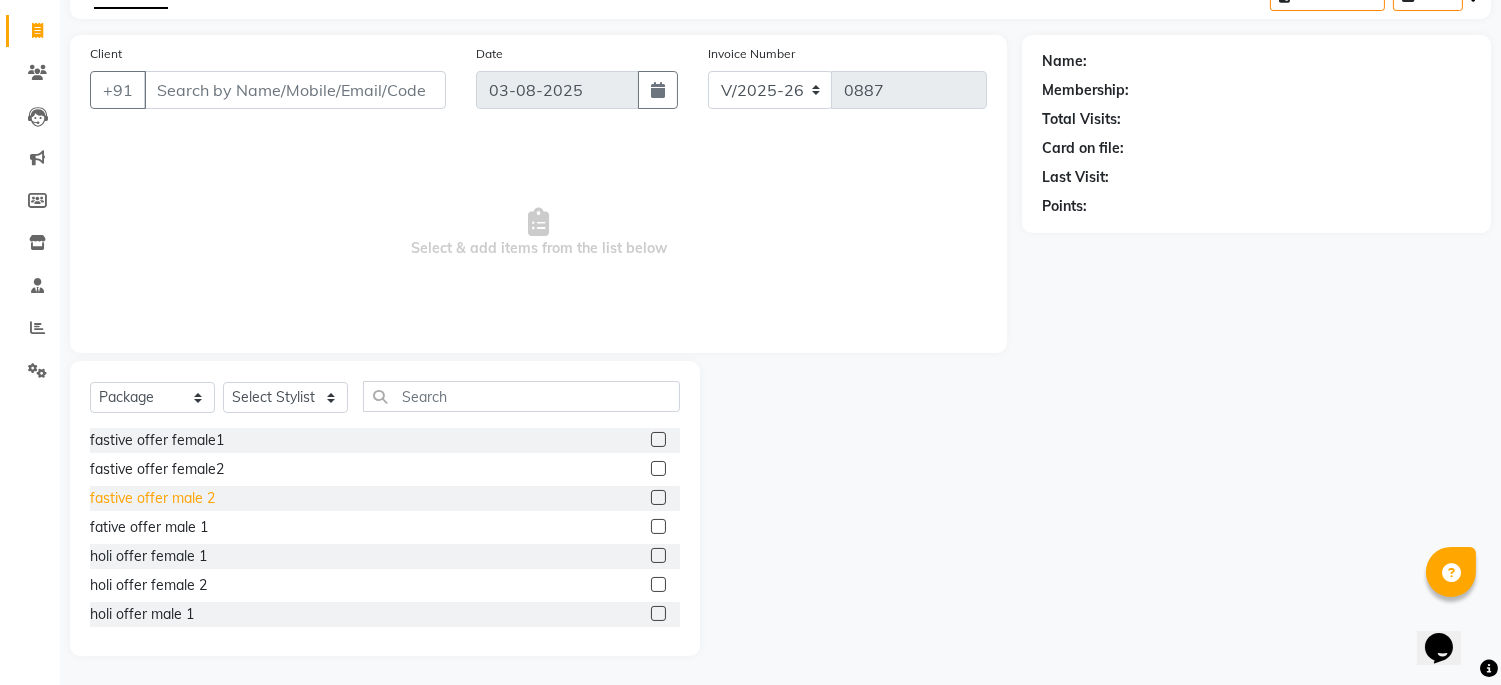 click on "fastive  offer male 2" 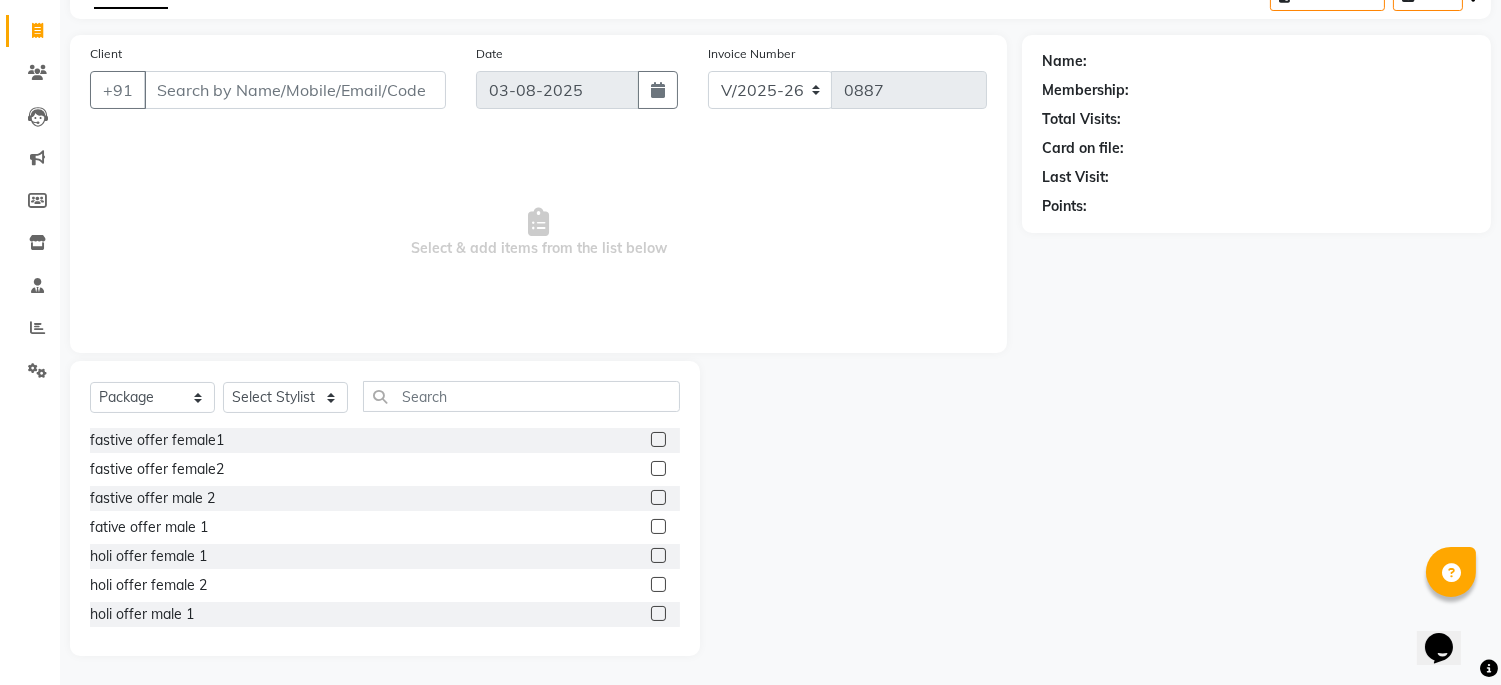 click 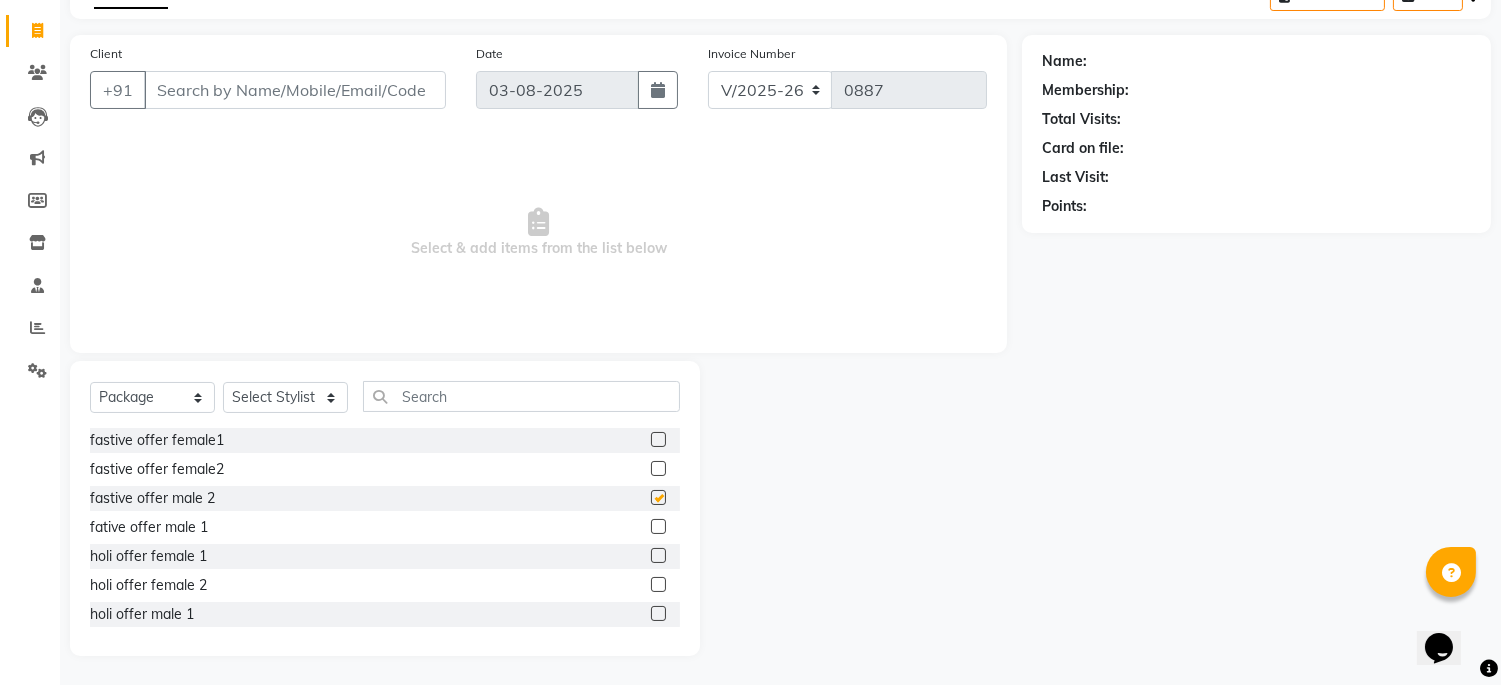 checkbox on "false" 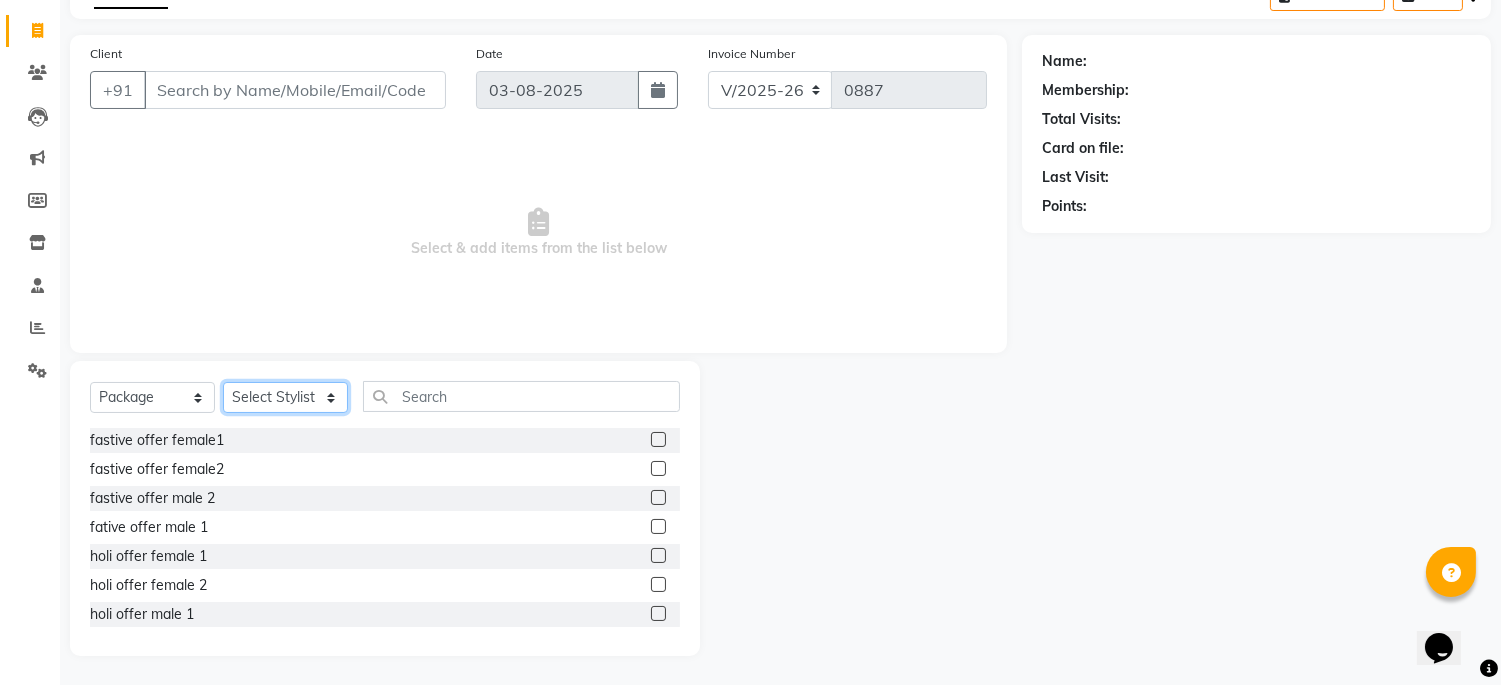 click on "Select Stylist Admin [LAST] [LAST] [LAST] [LAST] [LAST] [LAST] [LAST] [LAST]" 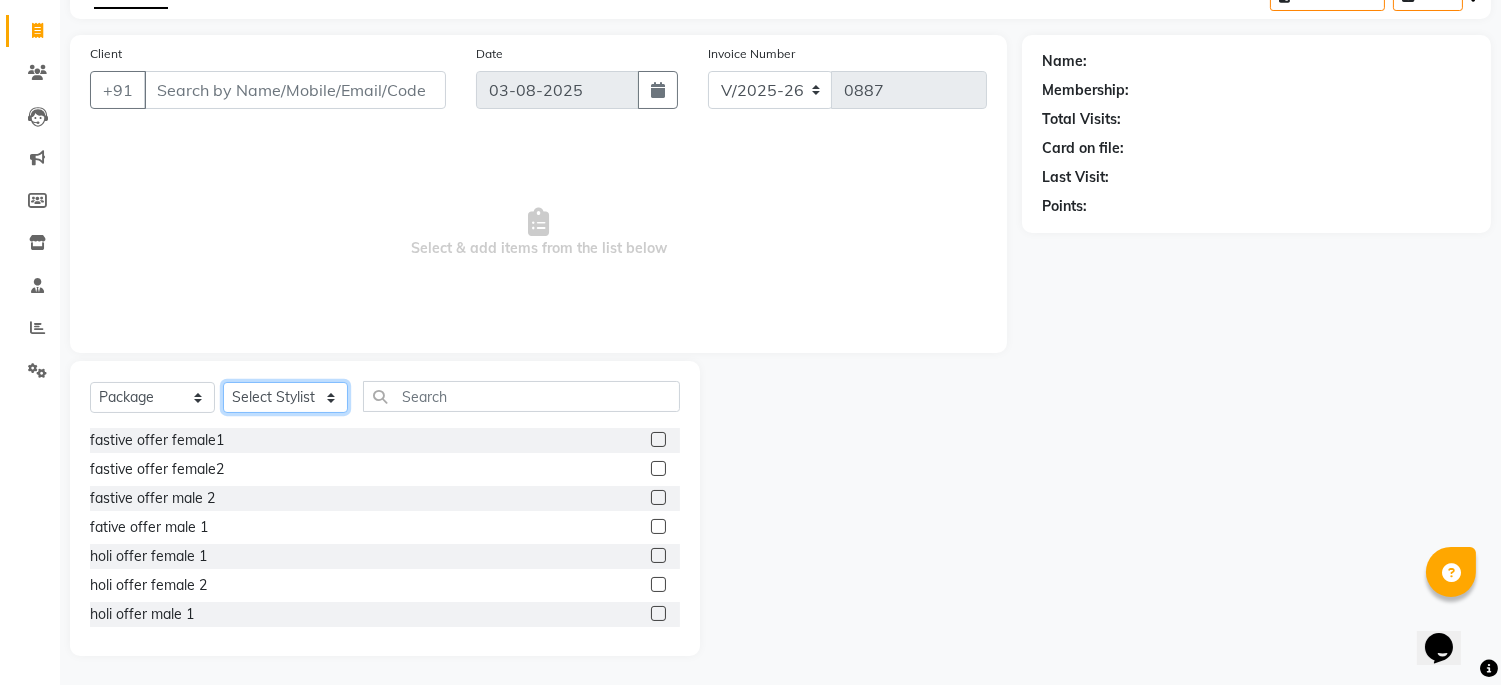 select on "45042" 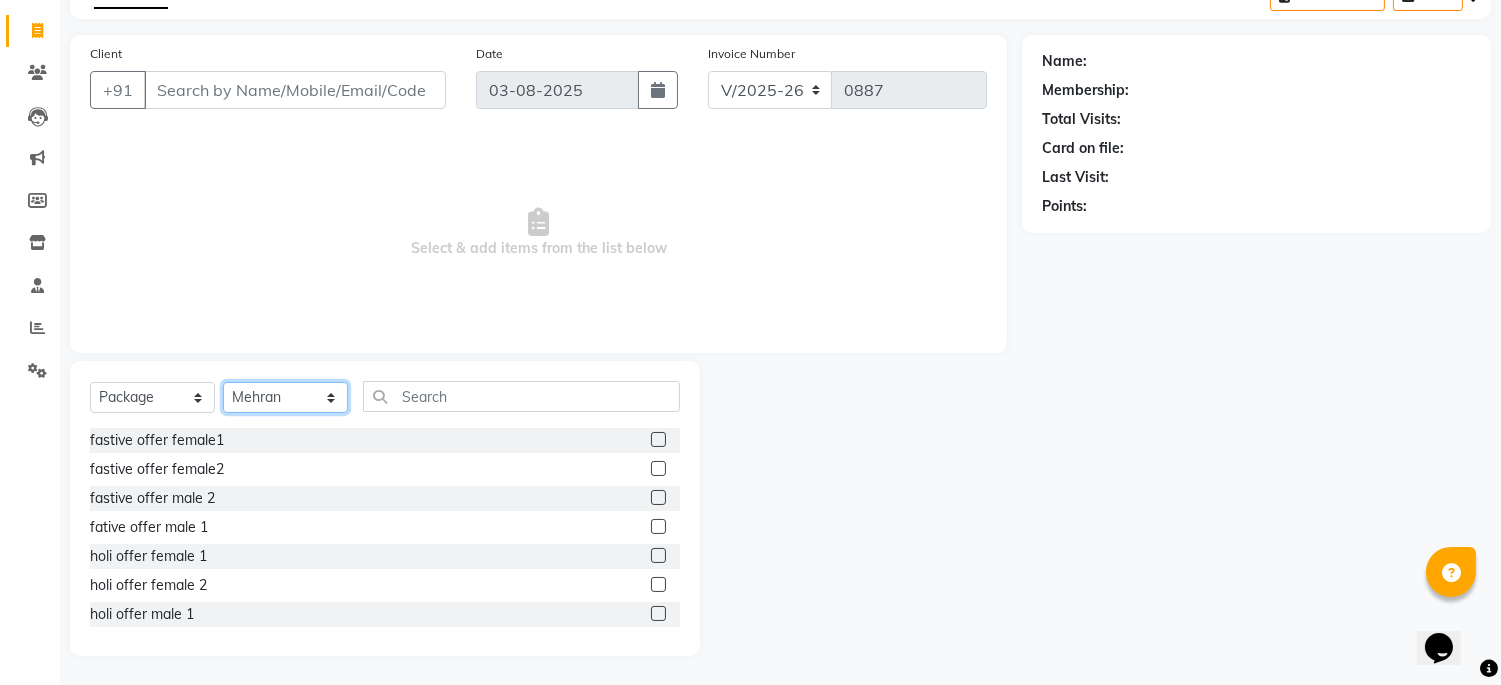 click on "Select Stylist Admin [LAST] [LAST] [LAST] [LAST] [LAST] [LAST] [LAST] [LAST]" 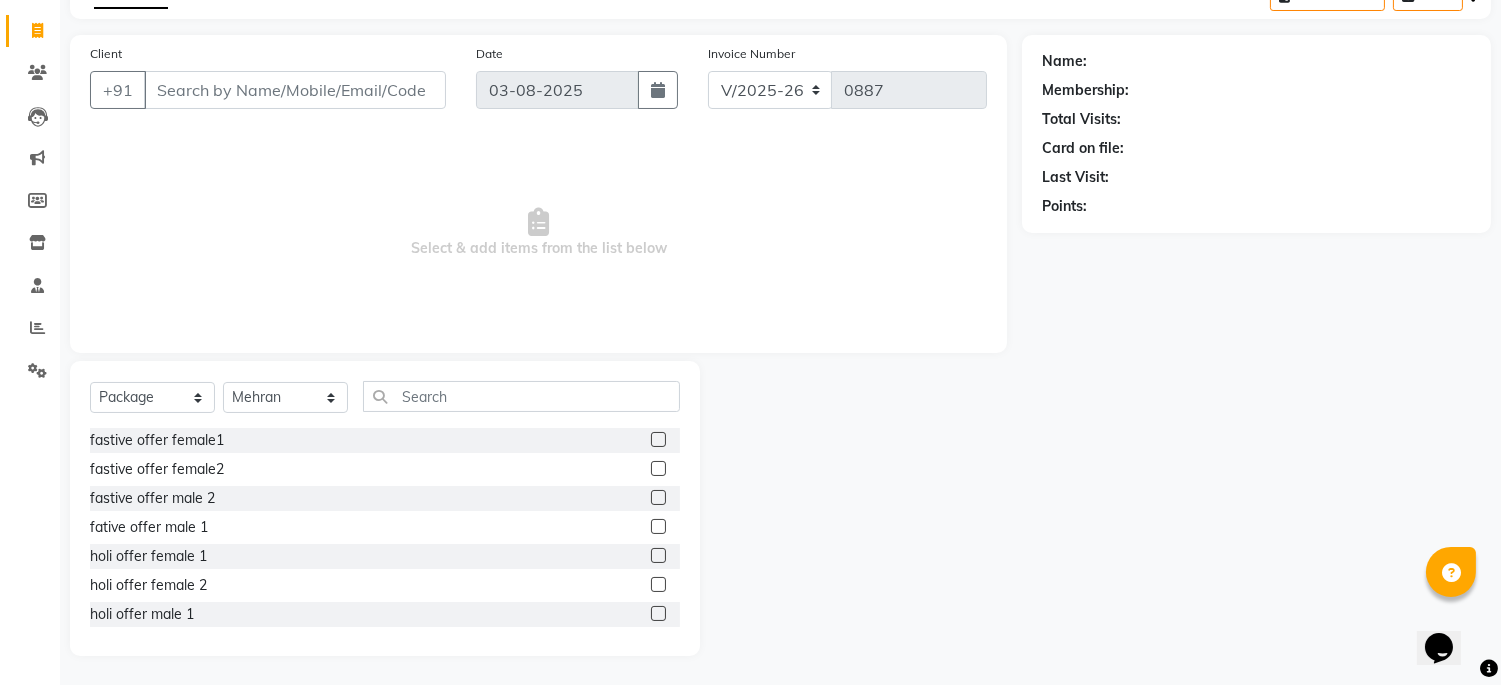 click 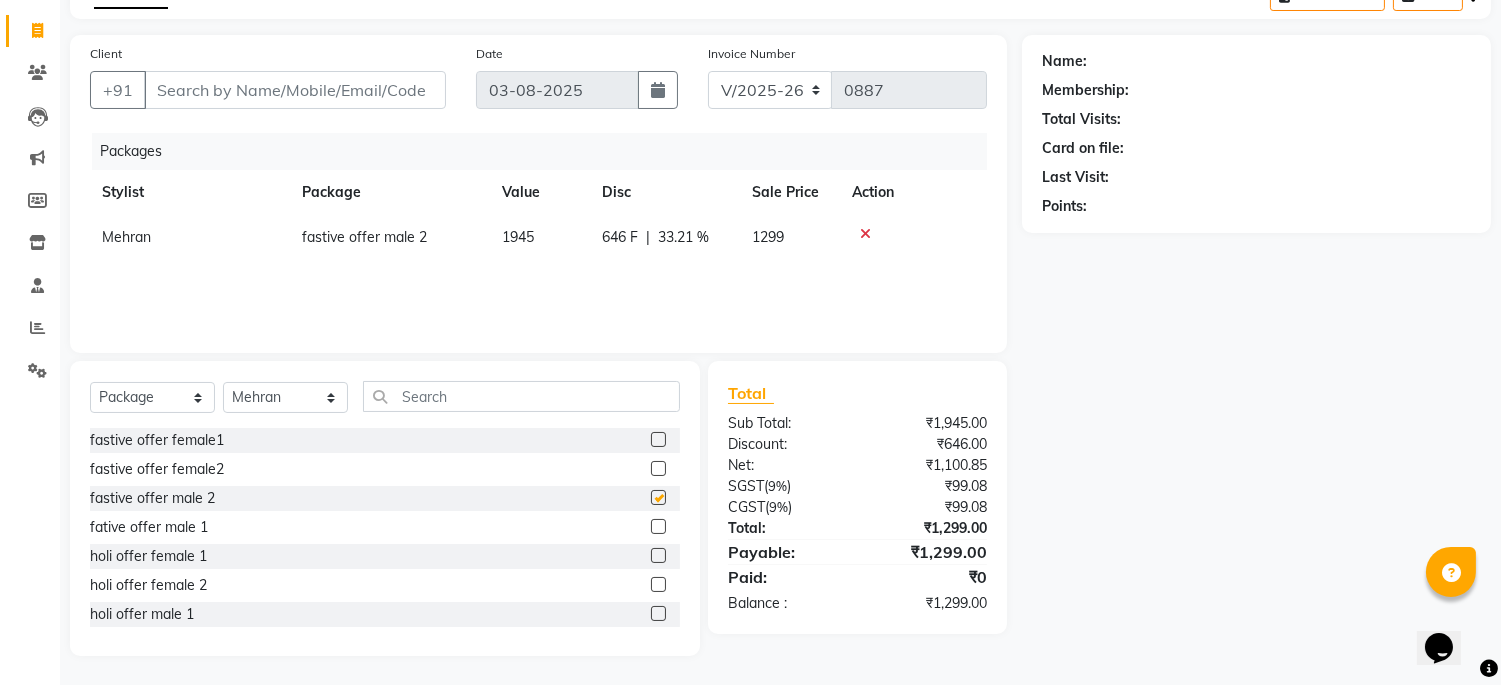 checkbox on "false" 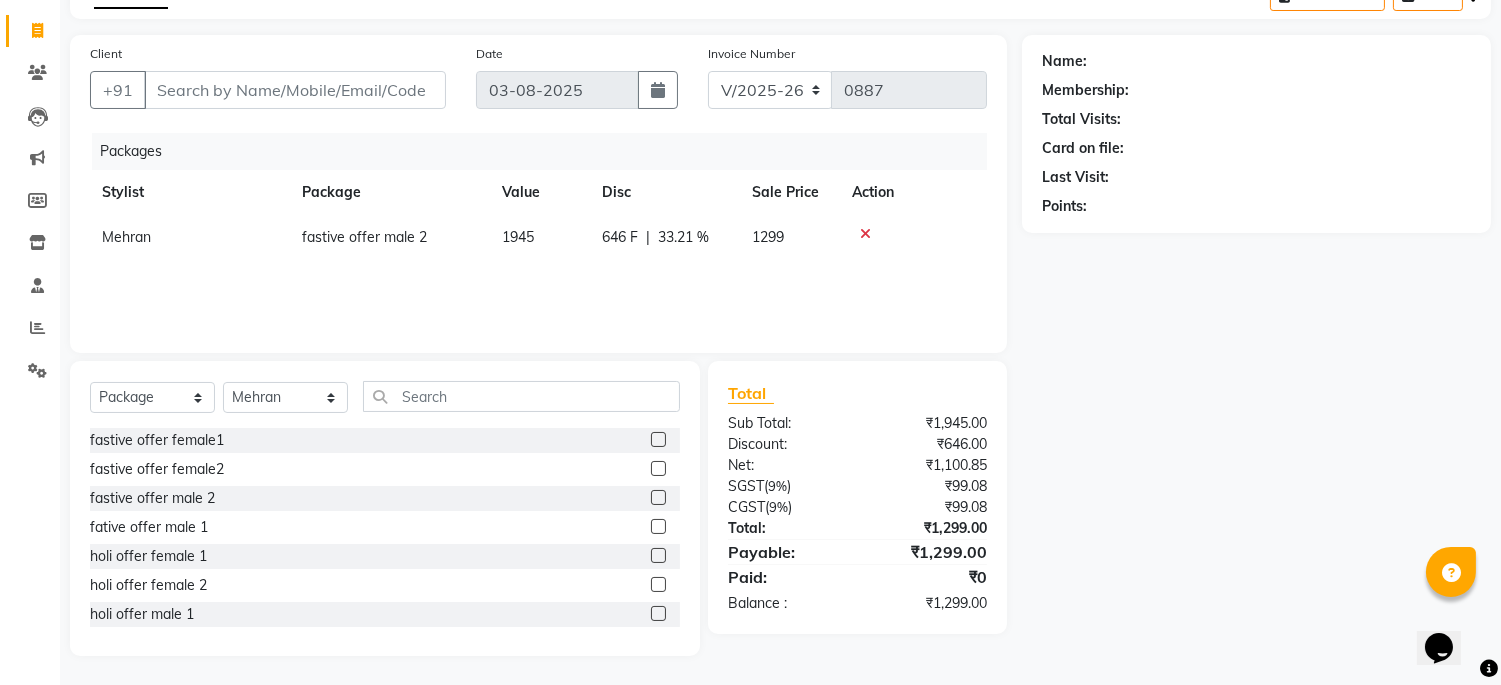 click on "33.21 %" 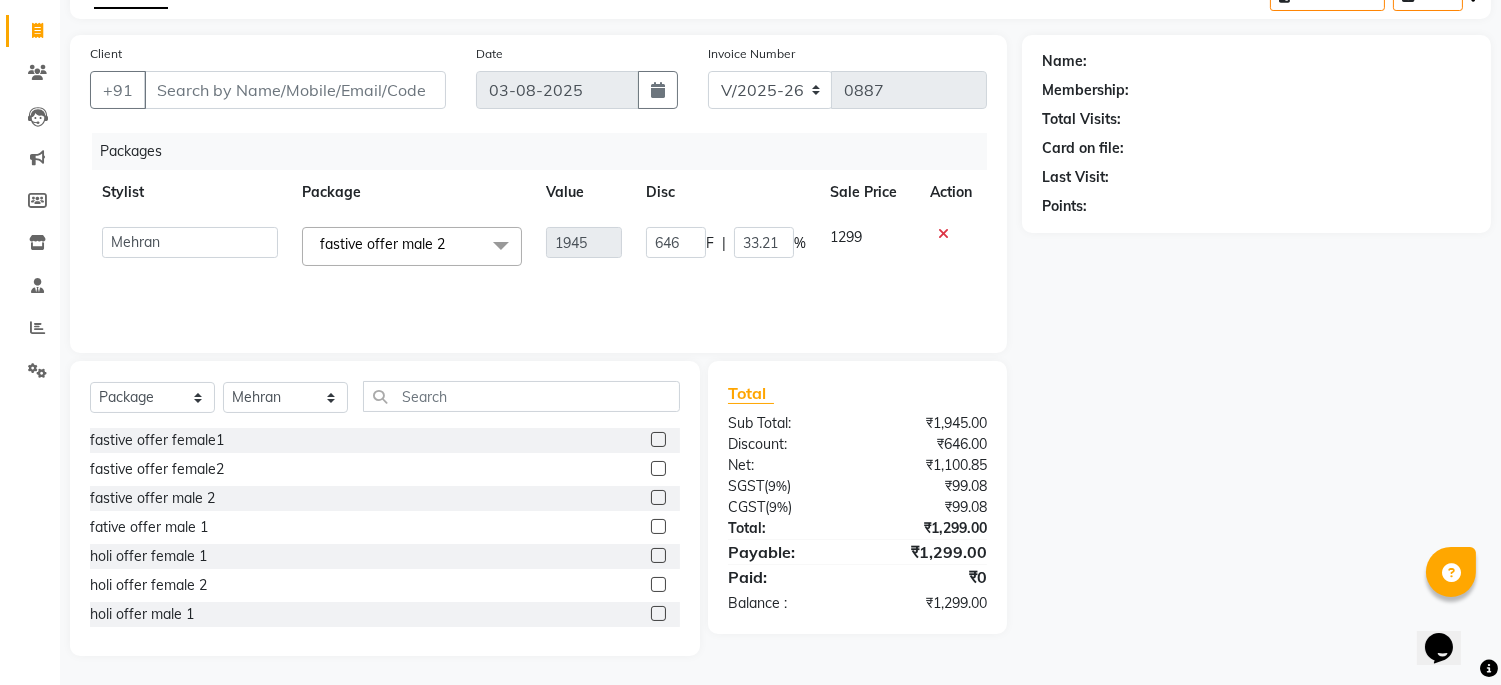 click on "%" 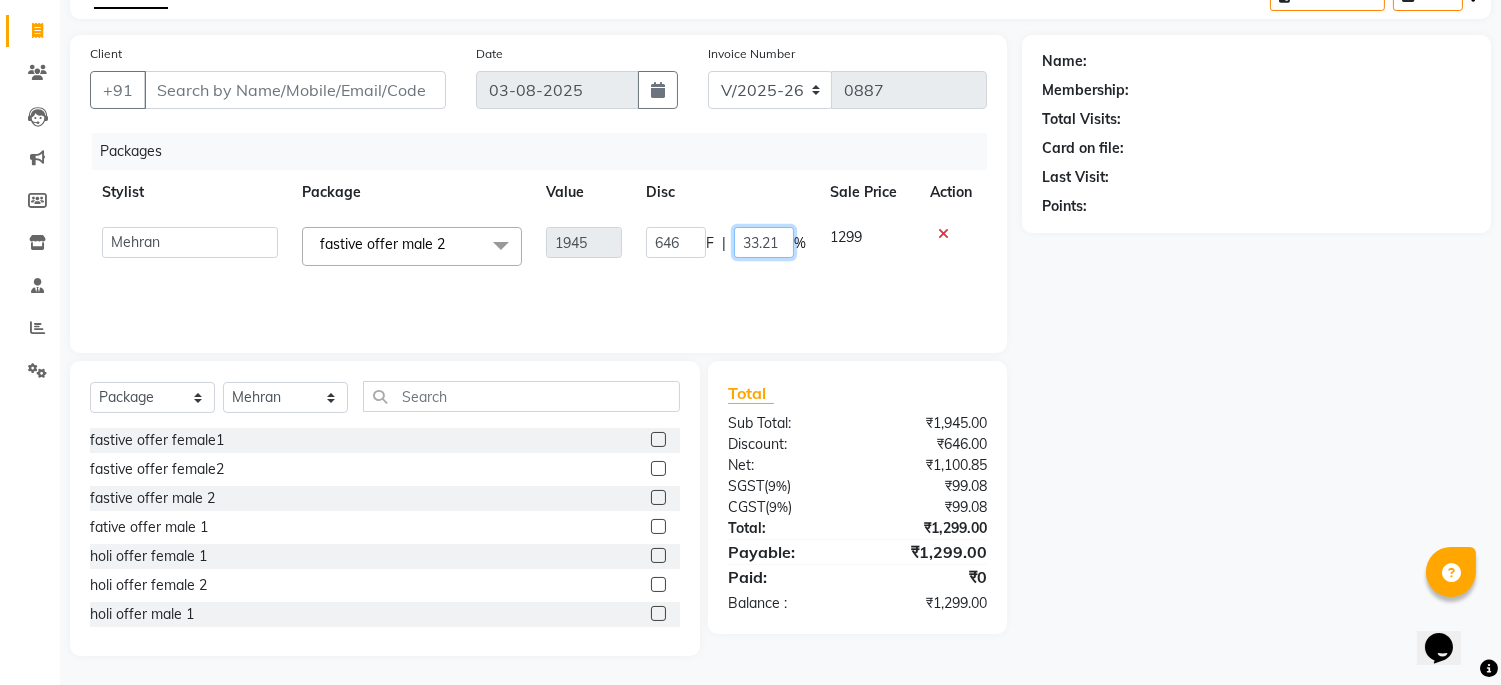 click on "33.21" 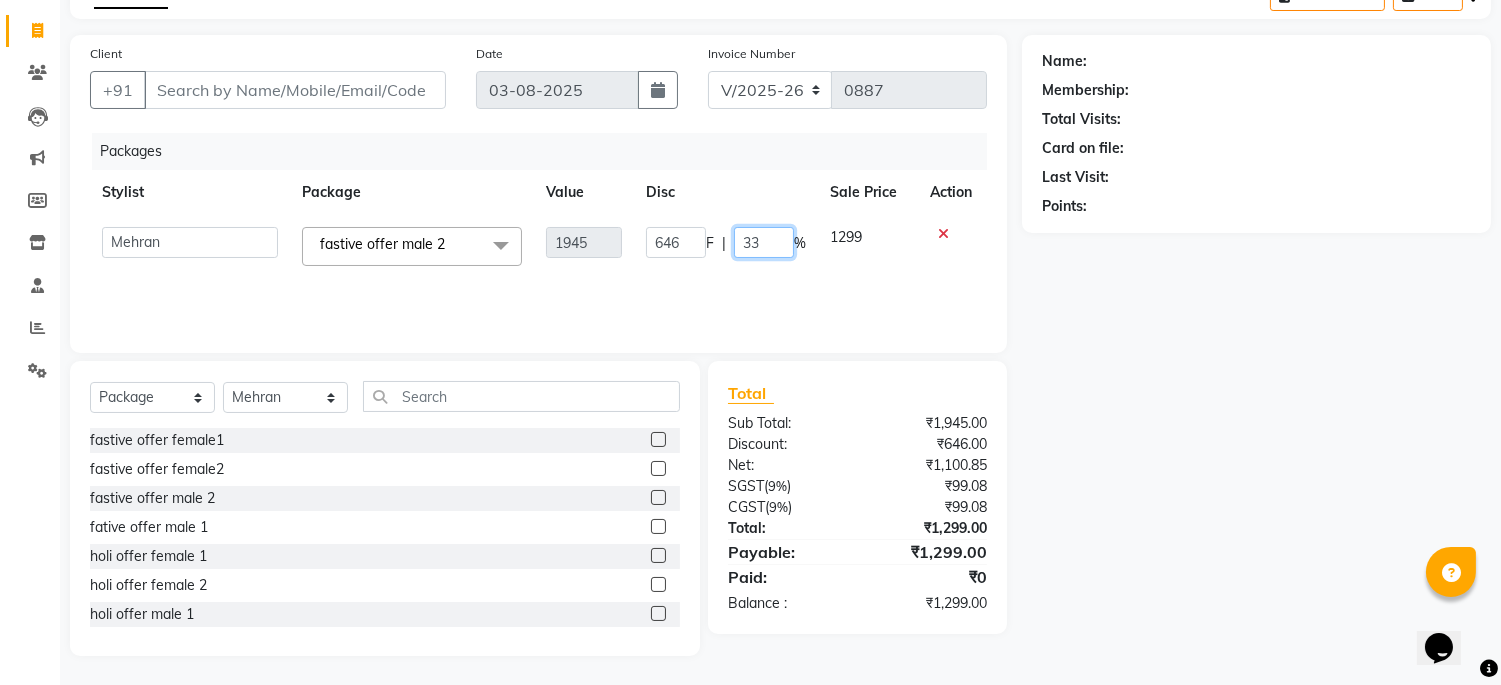 type on "3" 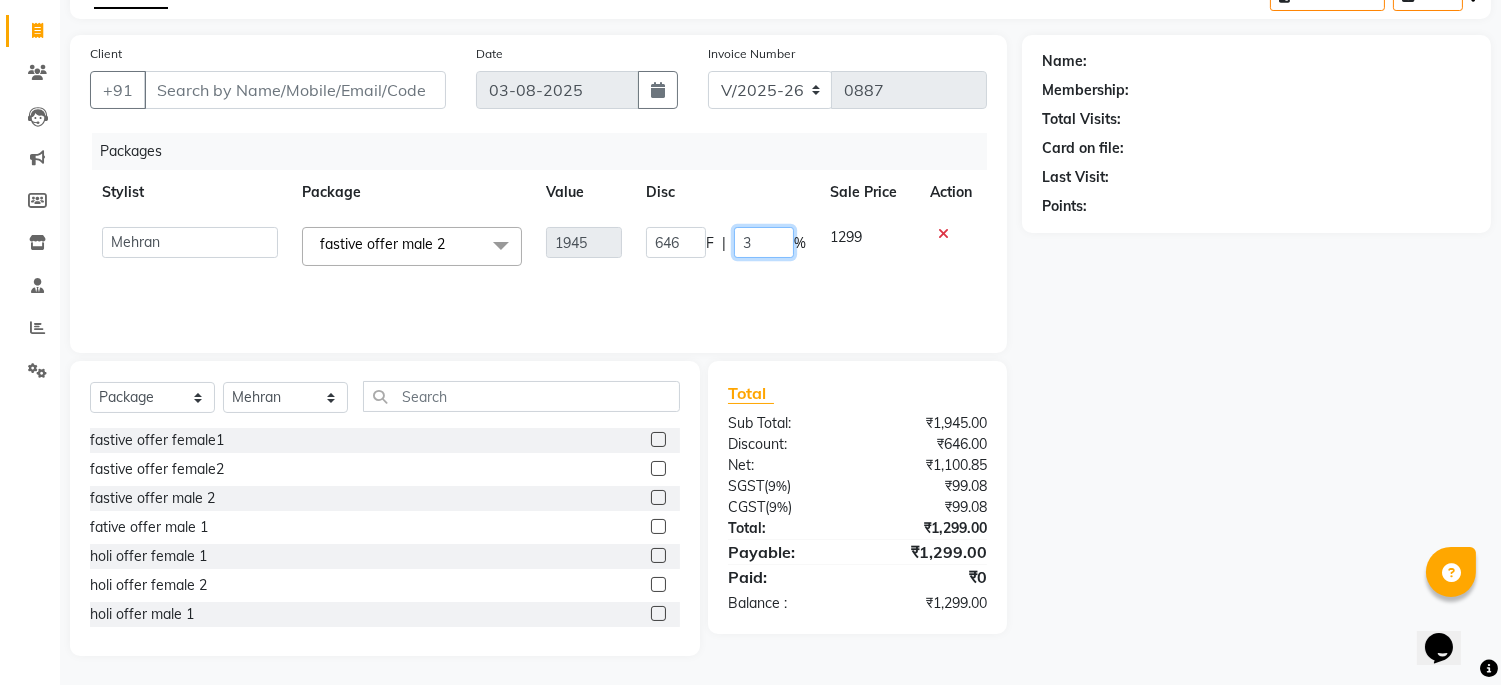 type 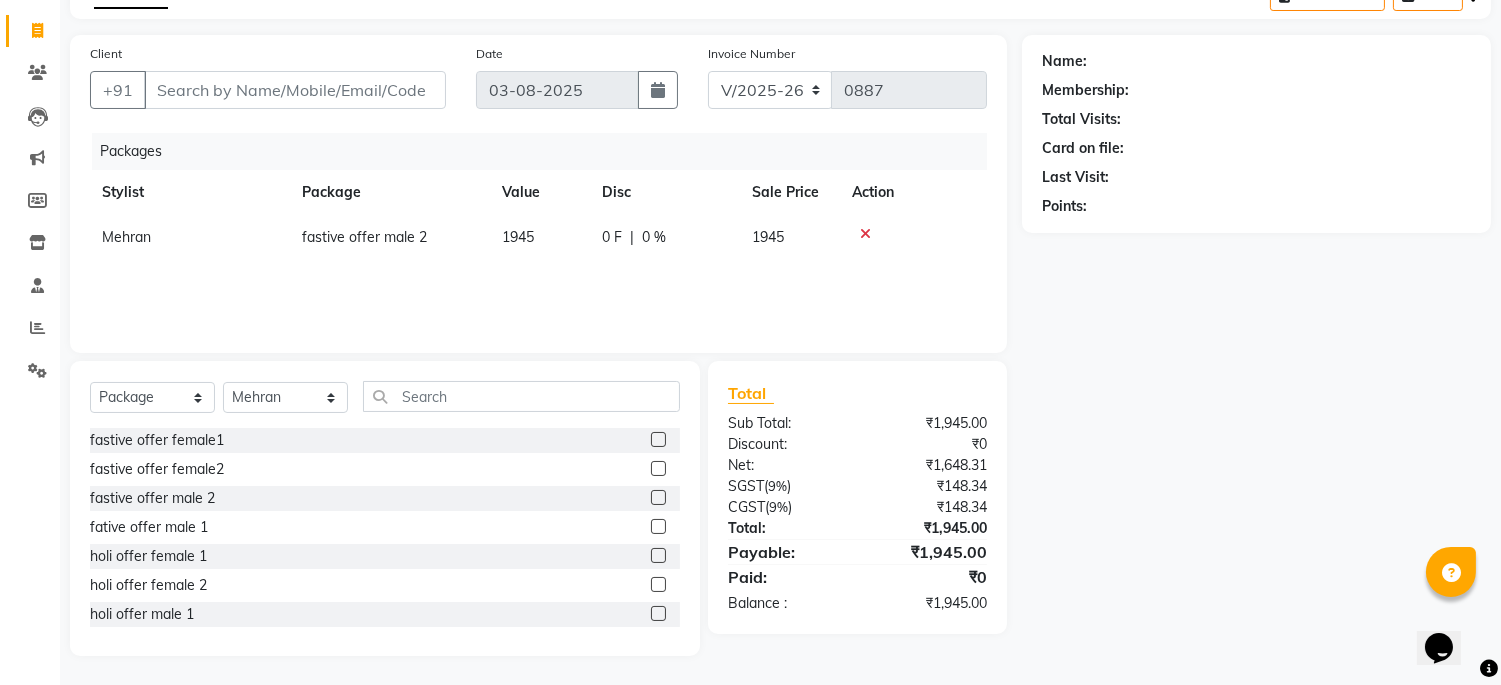 click on "fastive  offer male 2" 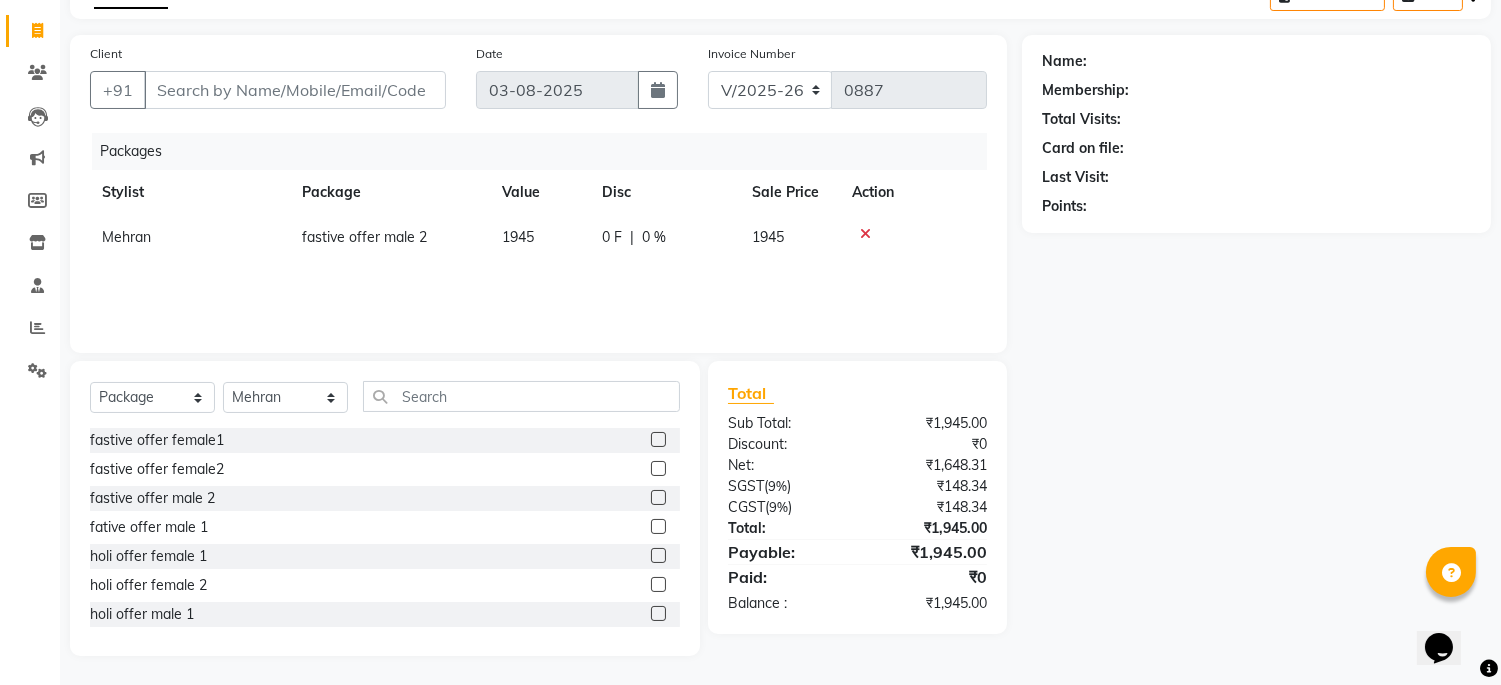 select on "45042" 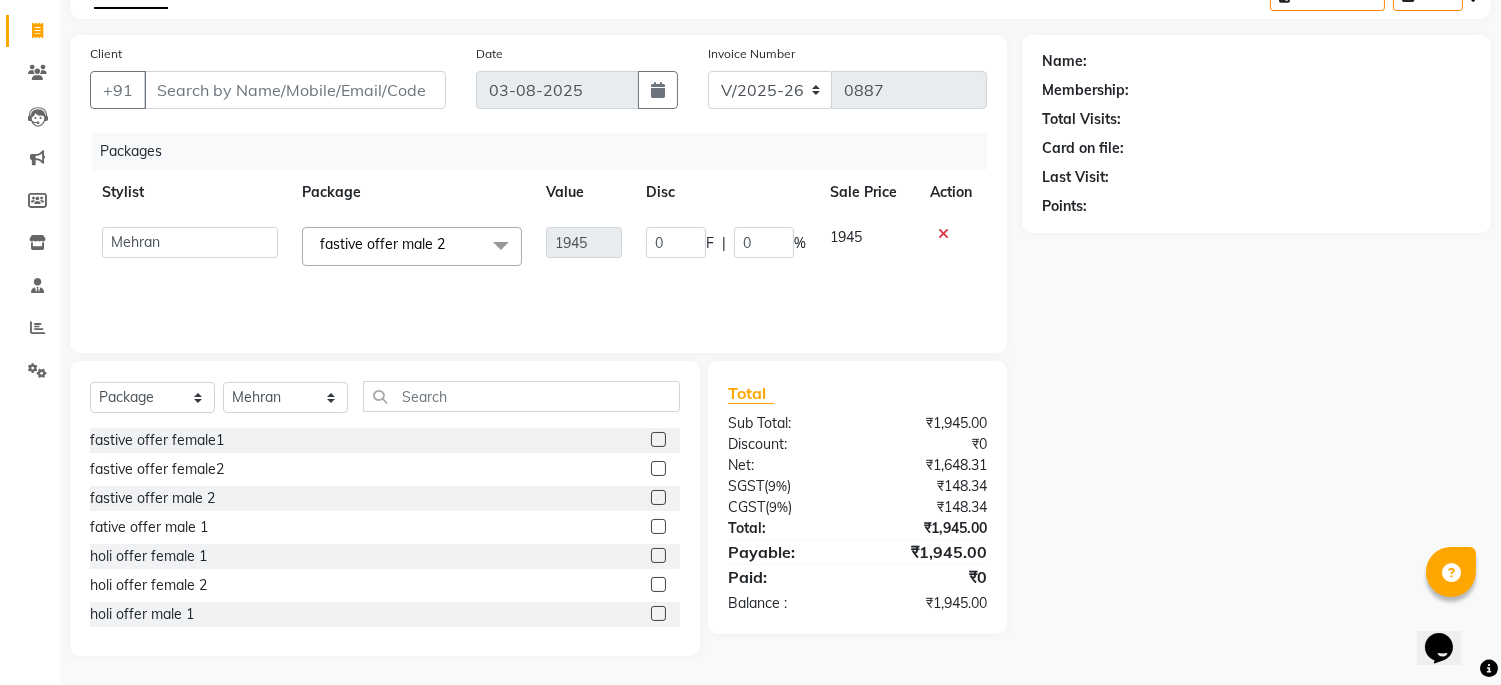 click 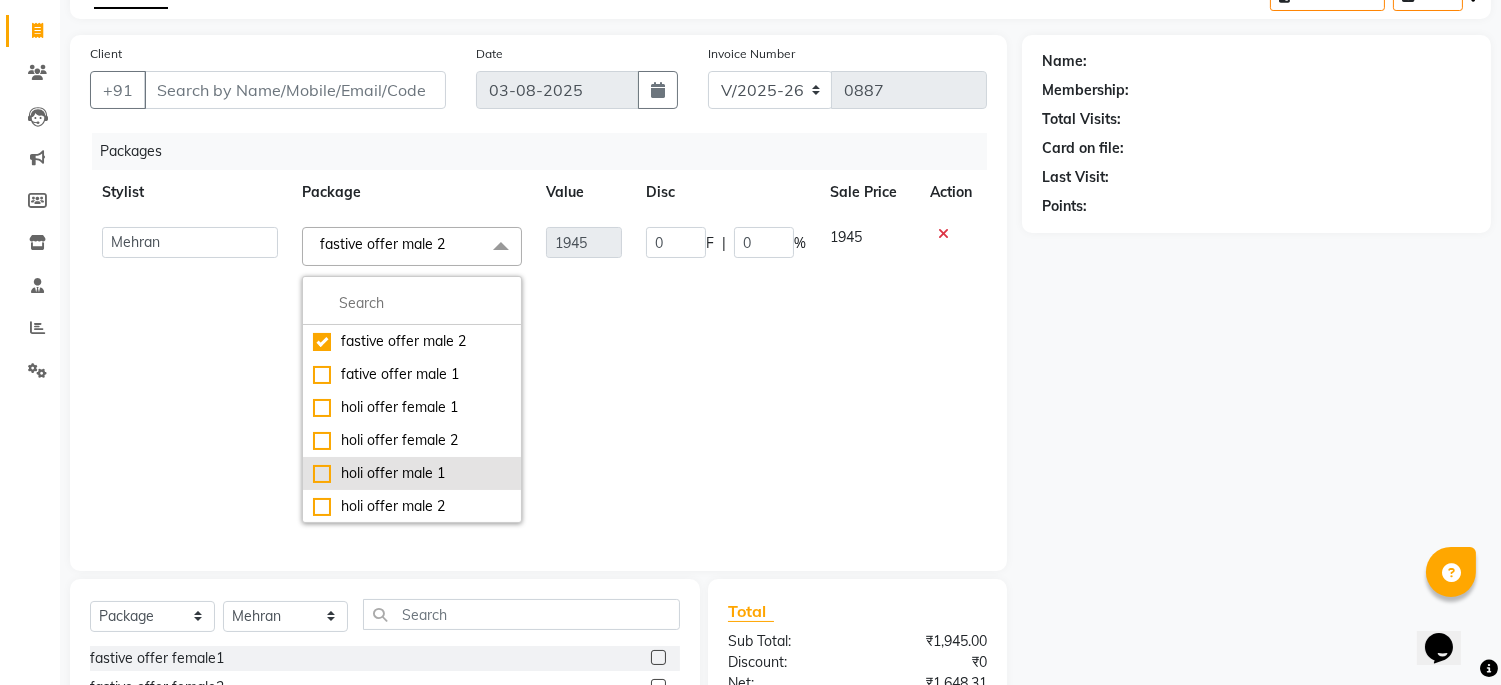 scroll, scrollTop: 0, scrollLeft: 0, axis: both 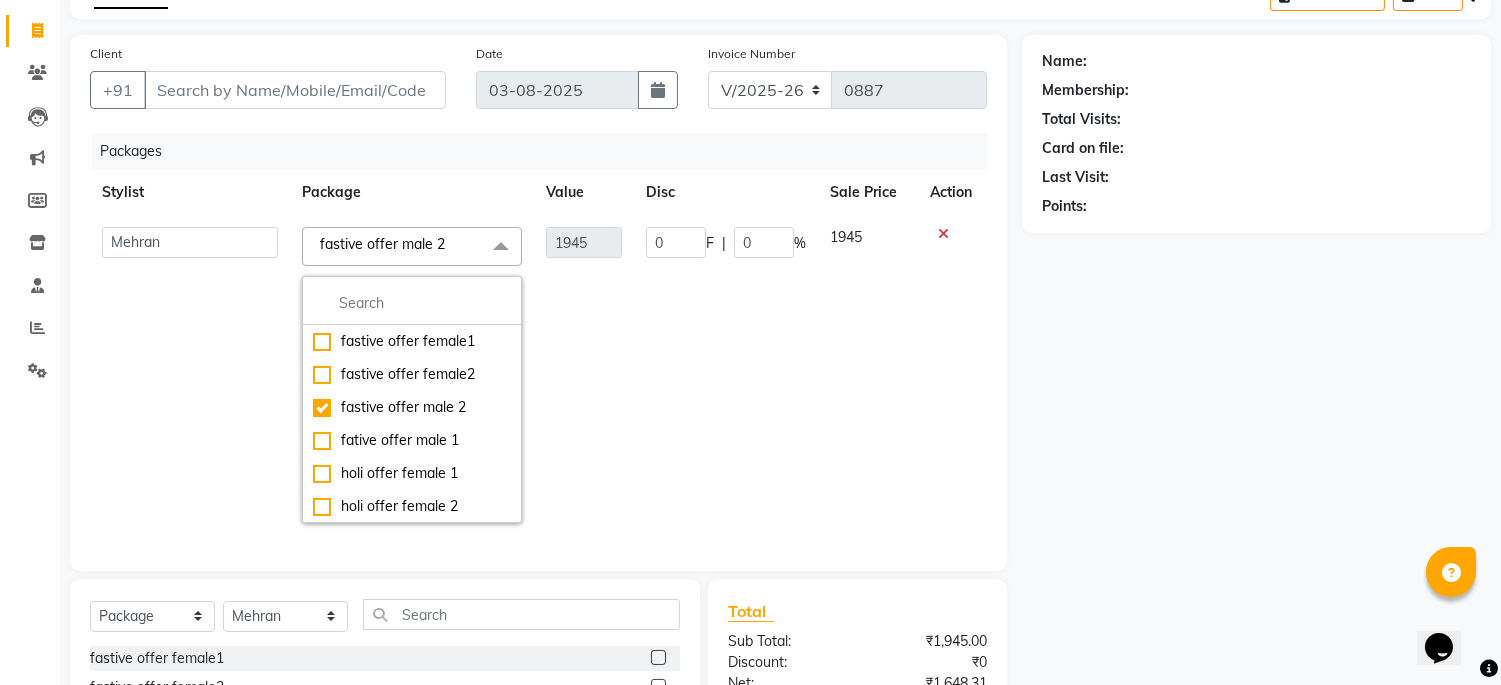 click on "fastive  offer male 2" 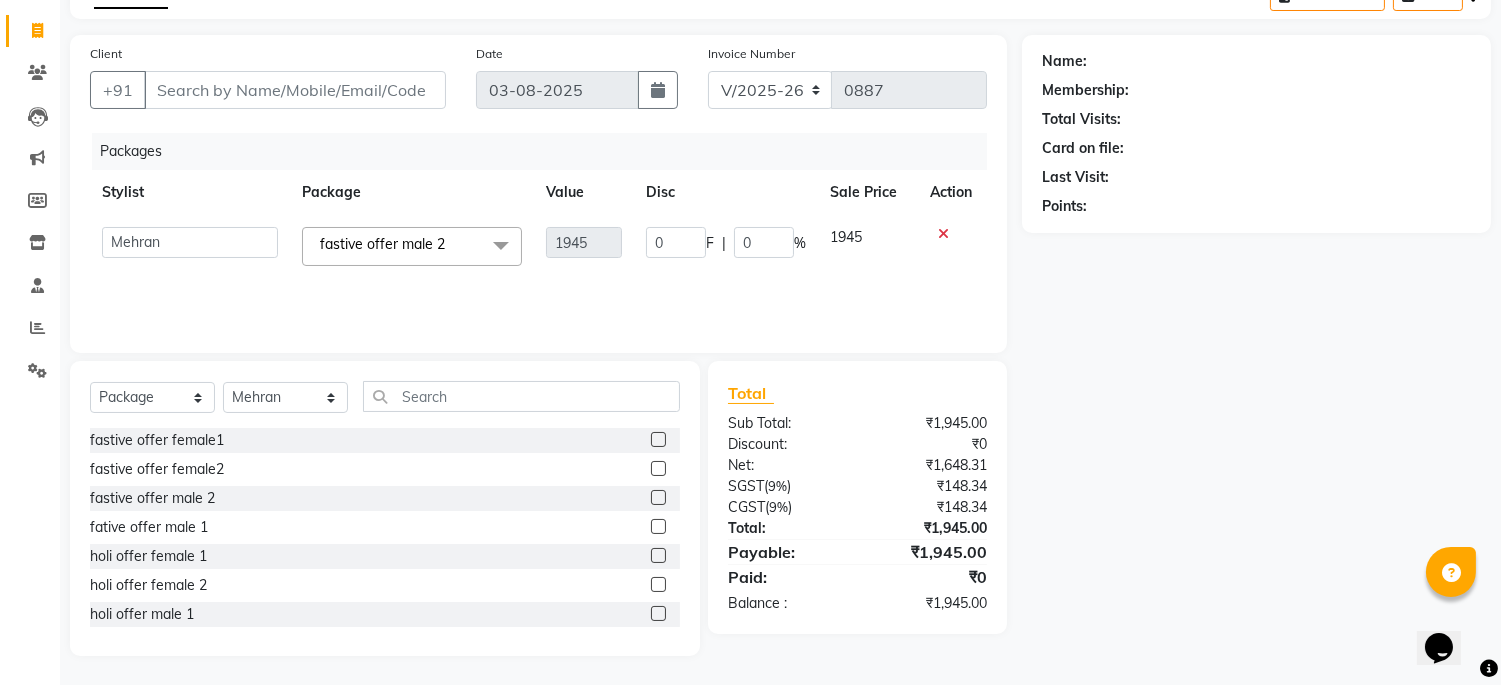 click on "fastive  offer male 2" 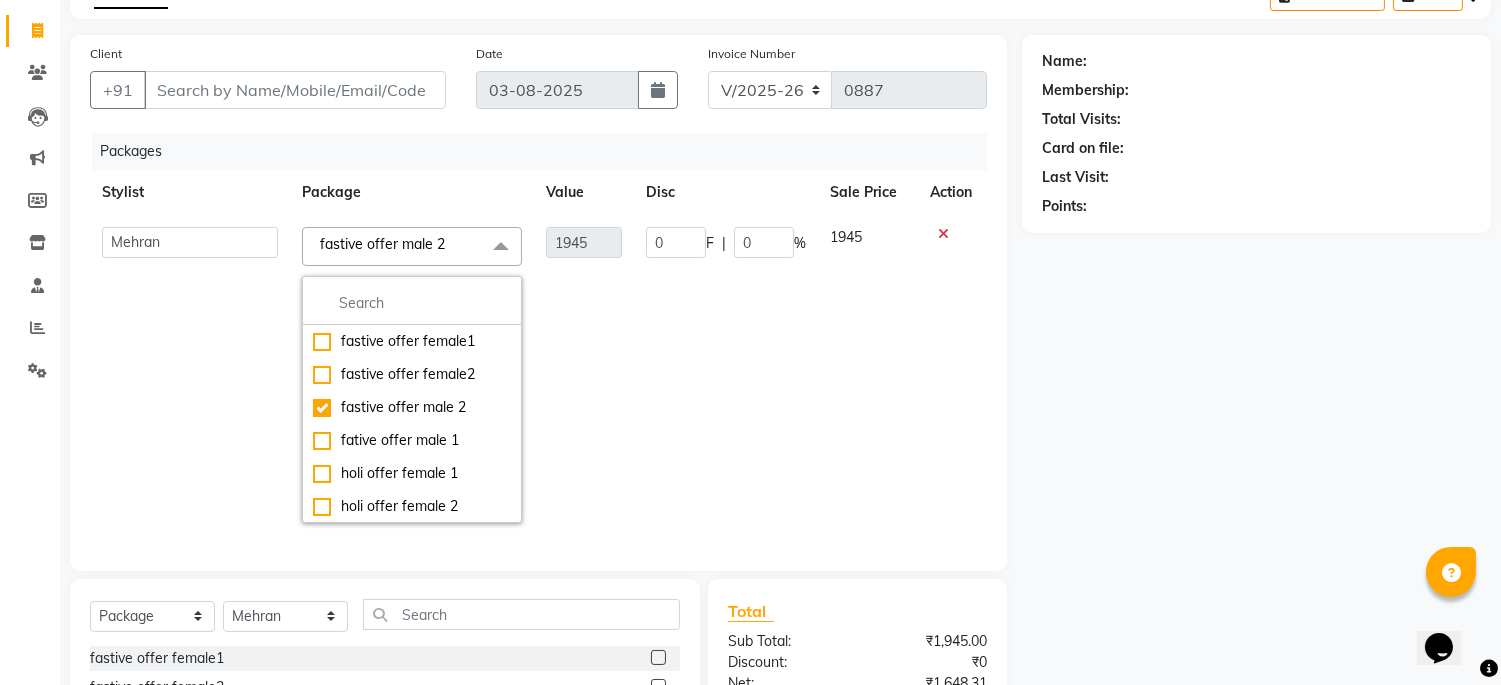 click 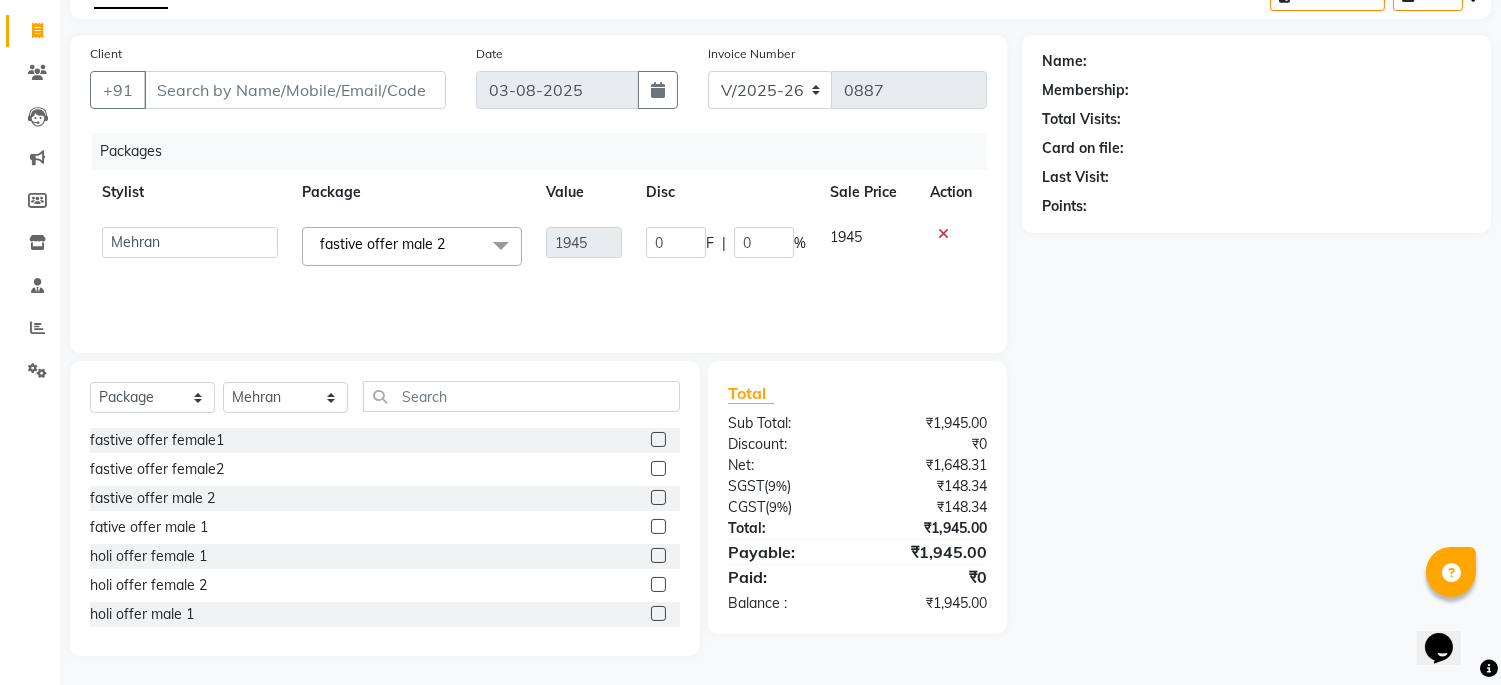 click 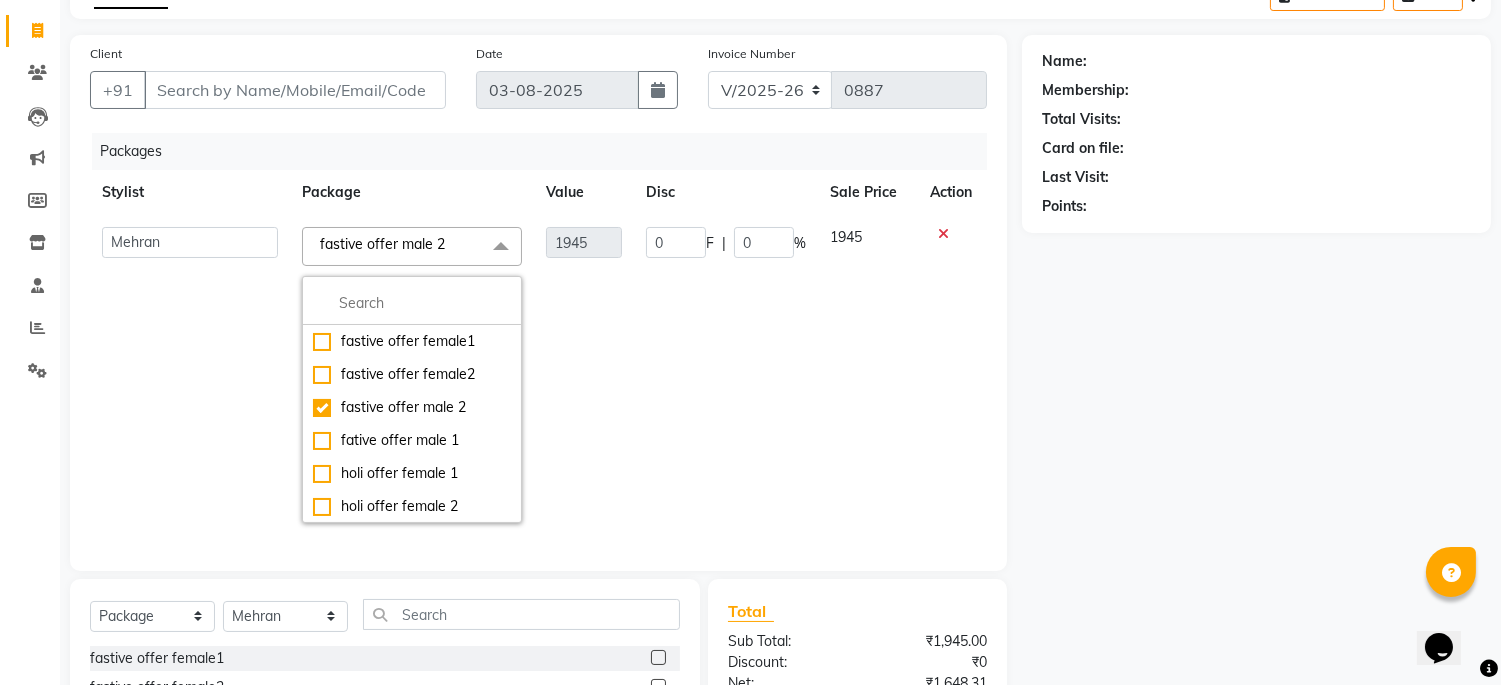 click 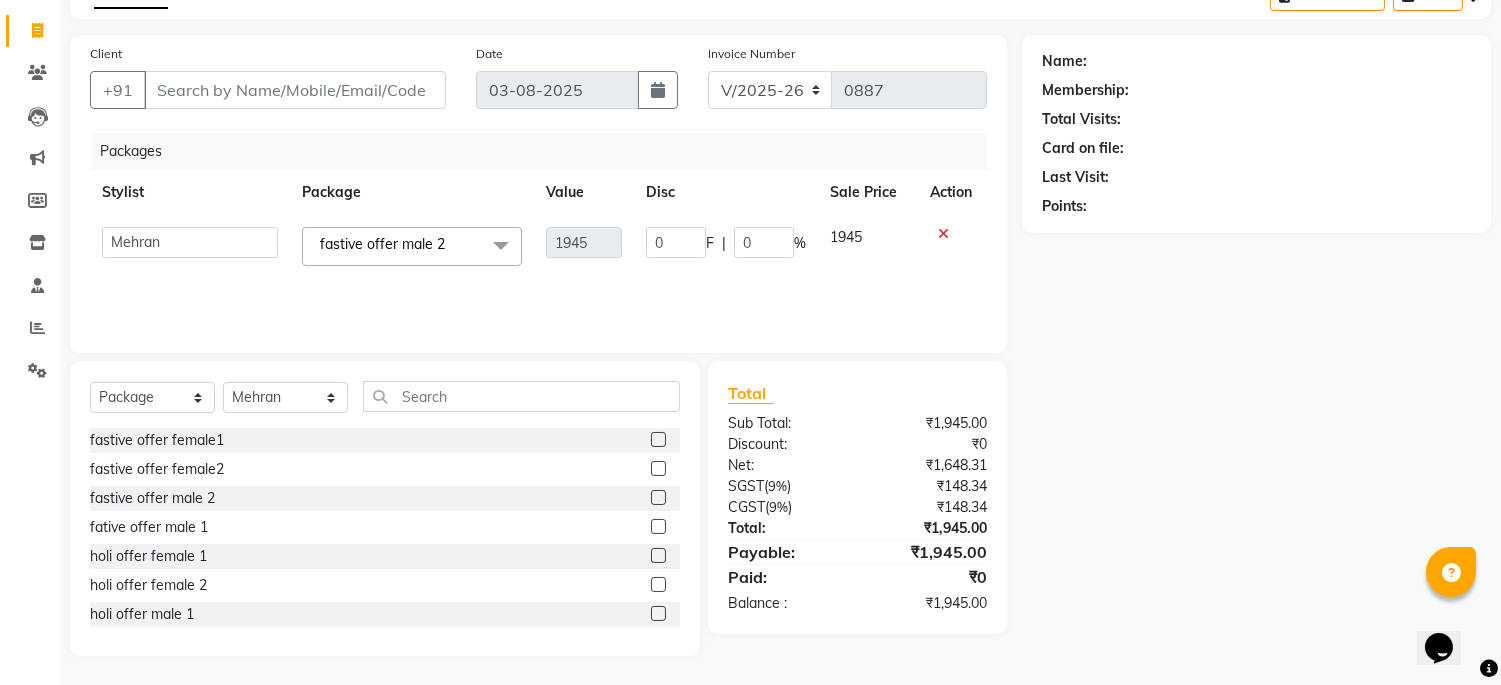 click on "fastive  offer male 2  x" 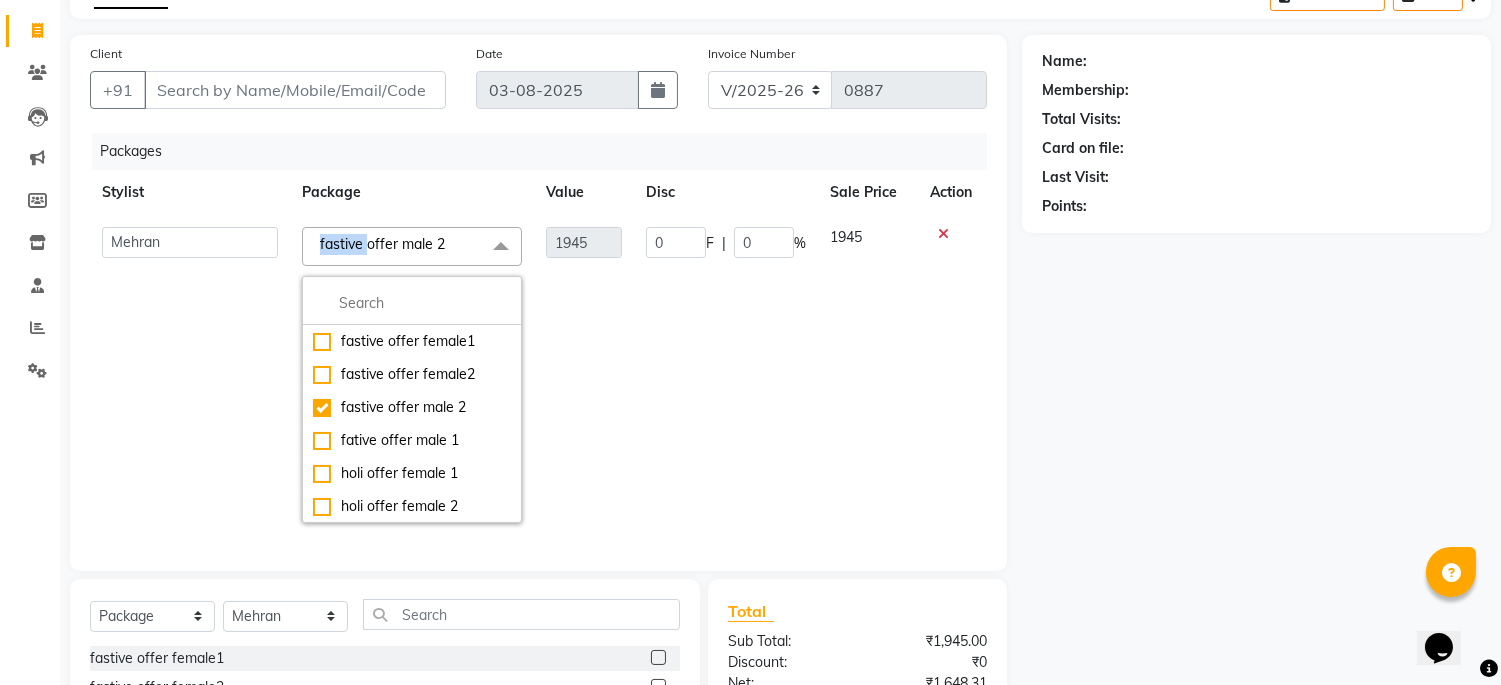 click on "fastive  offer male 2  x" 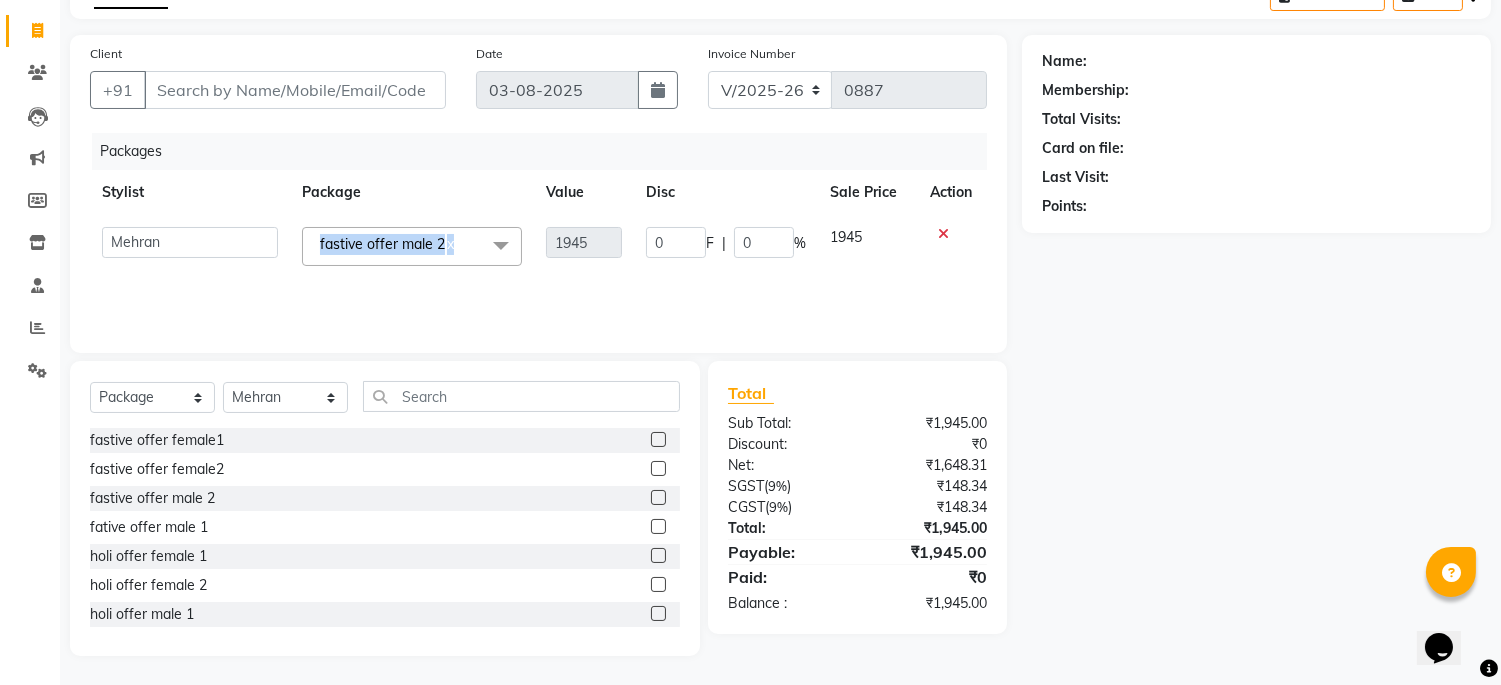 click on "fastive  offer male 2  x" 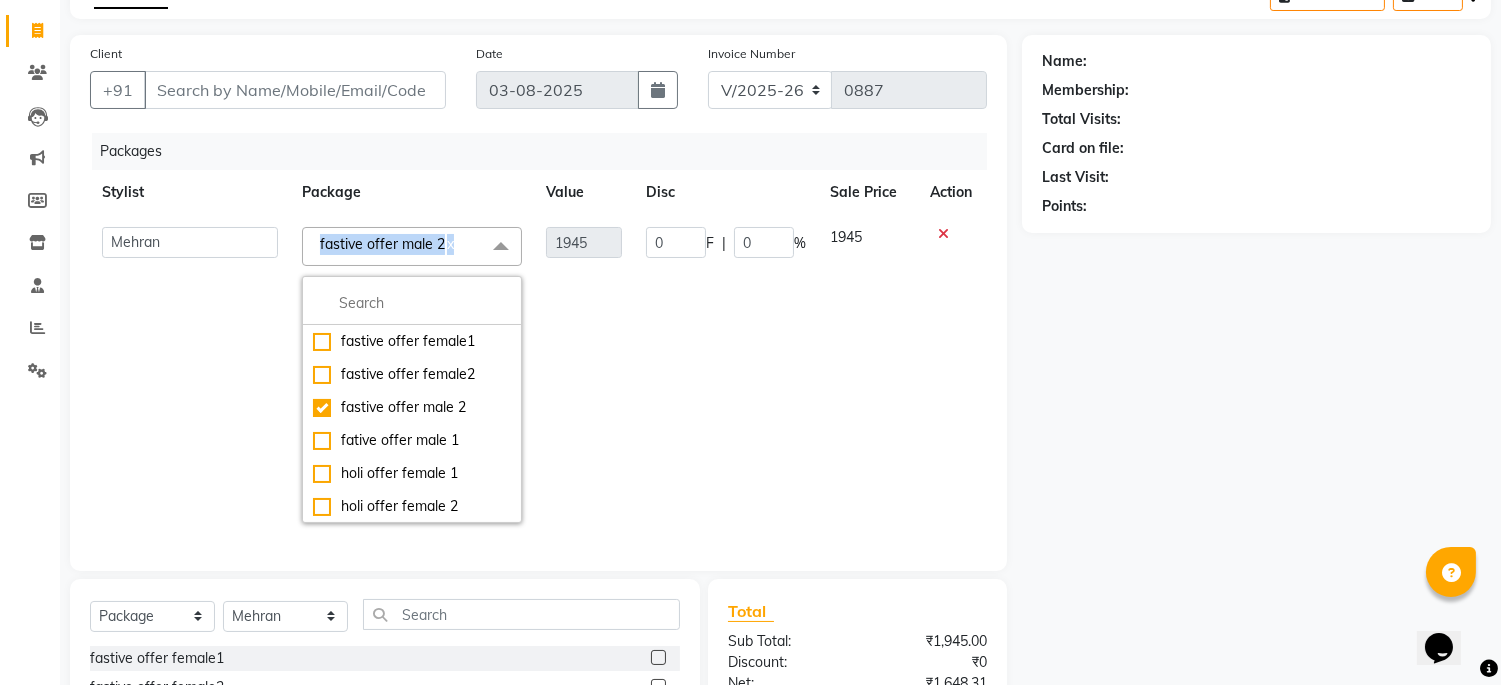 click on "x" 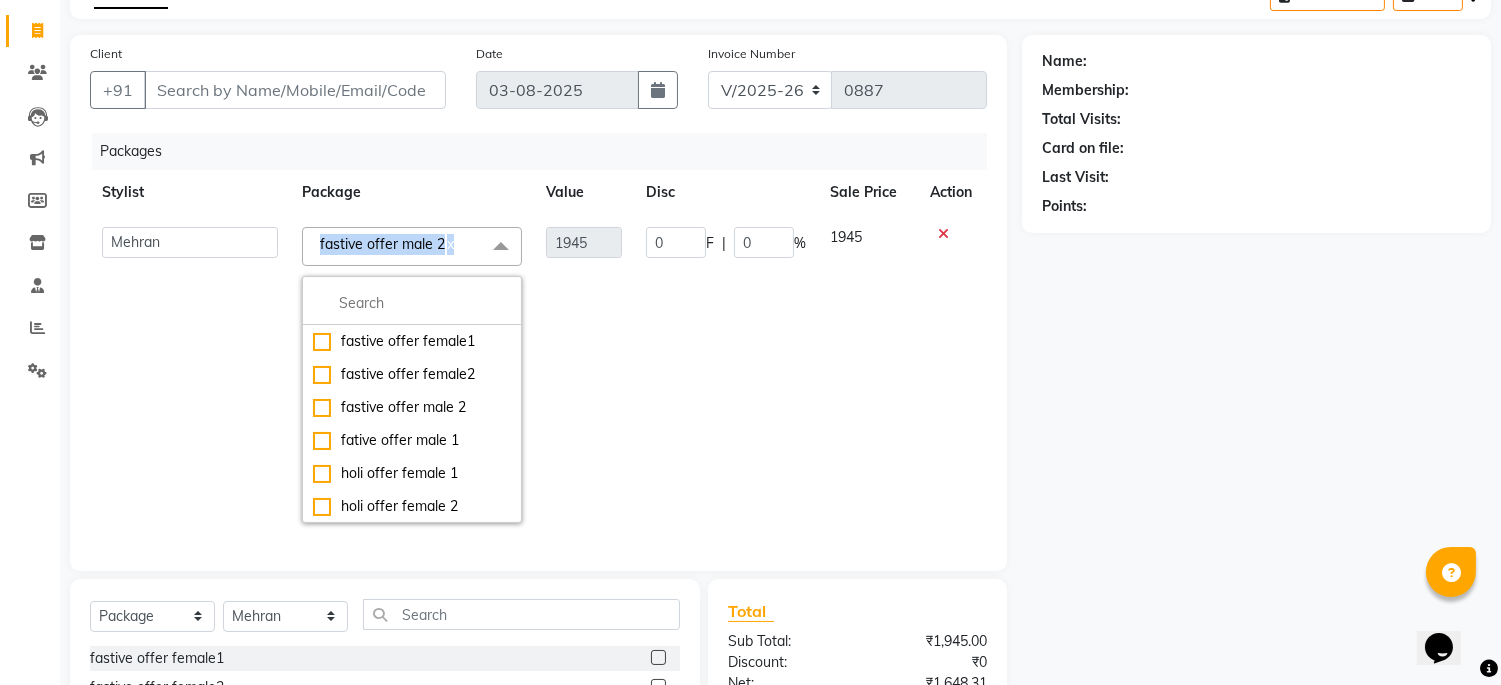 type on "0" 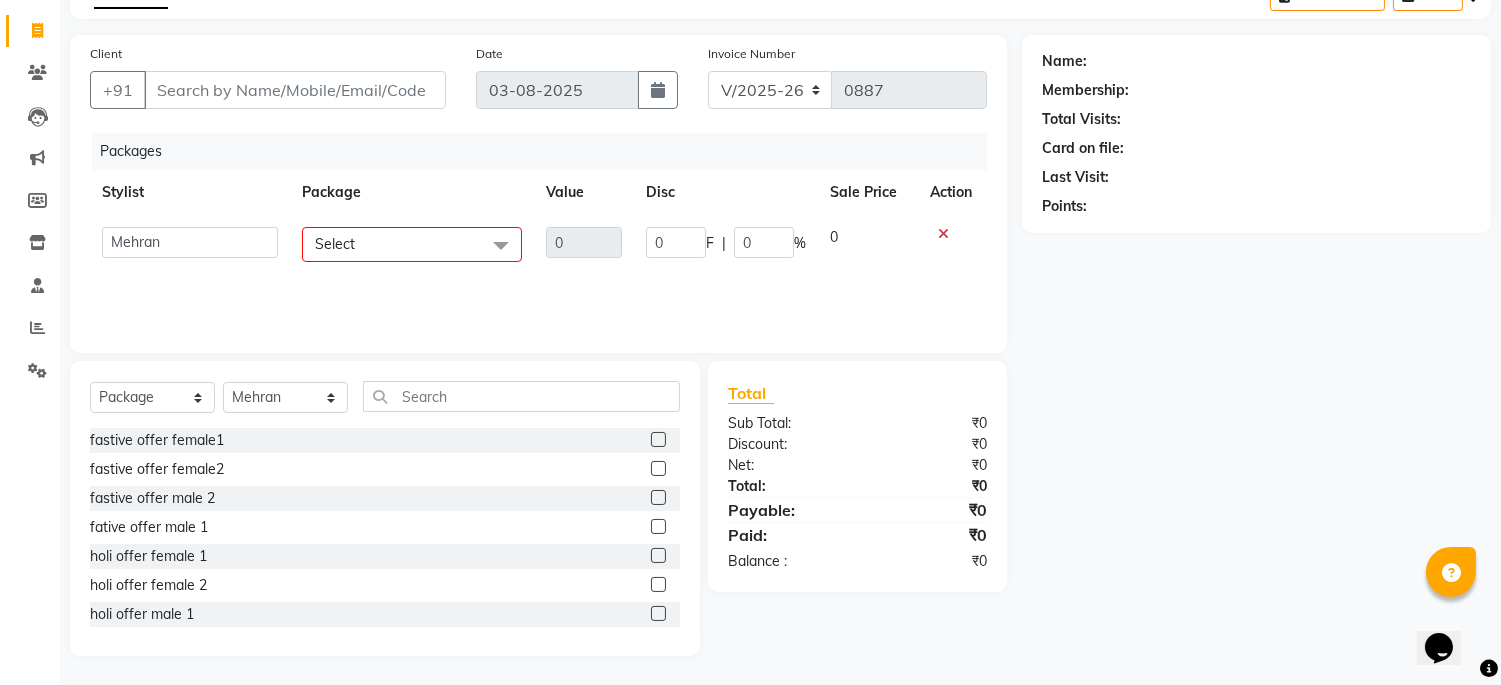 click on "Select" 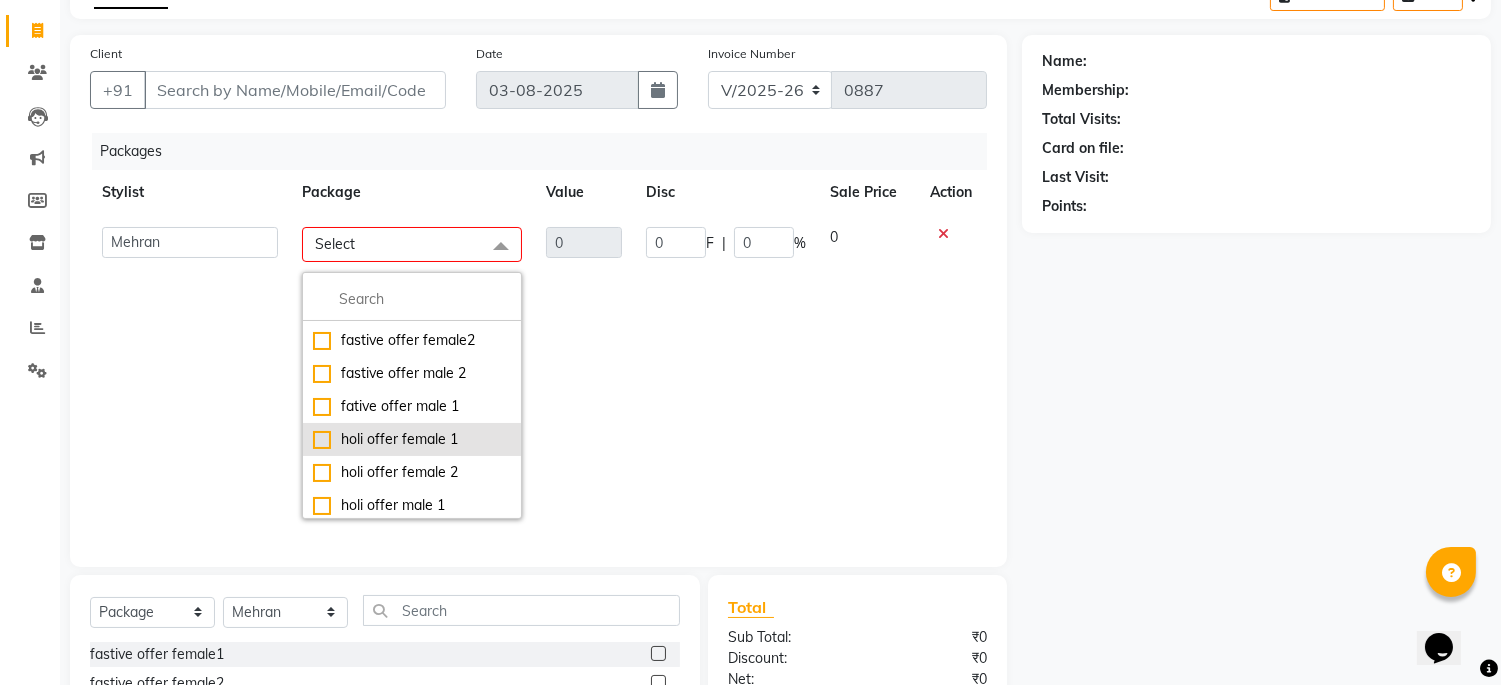 scroll, scrollTop: 0, scrollLeft: 0, axis: both 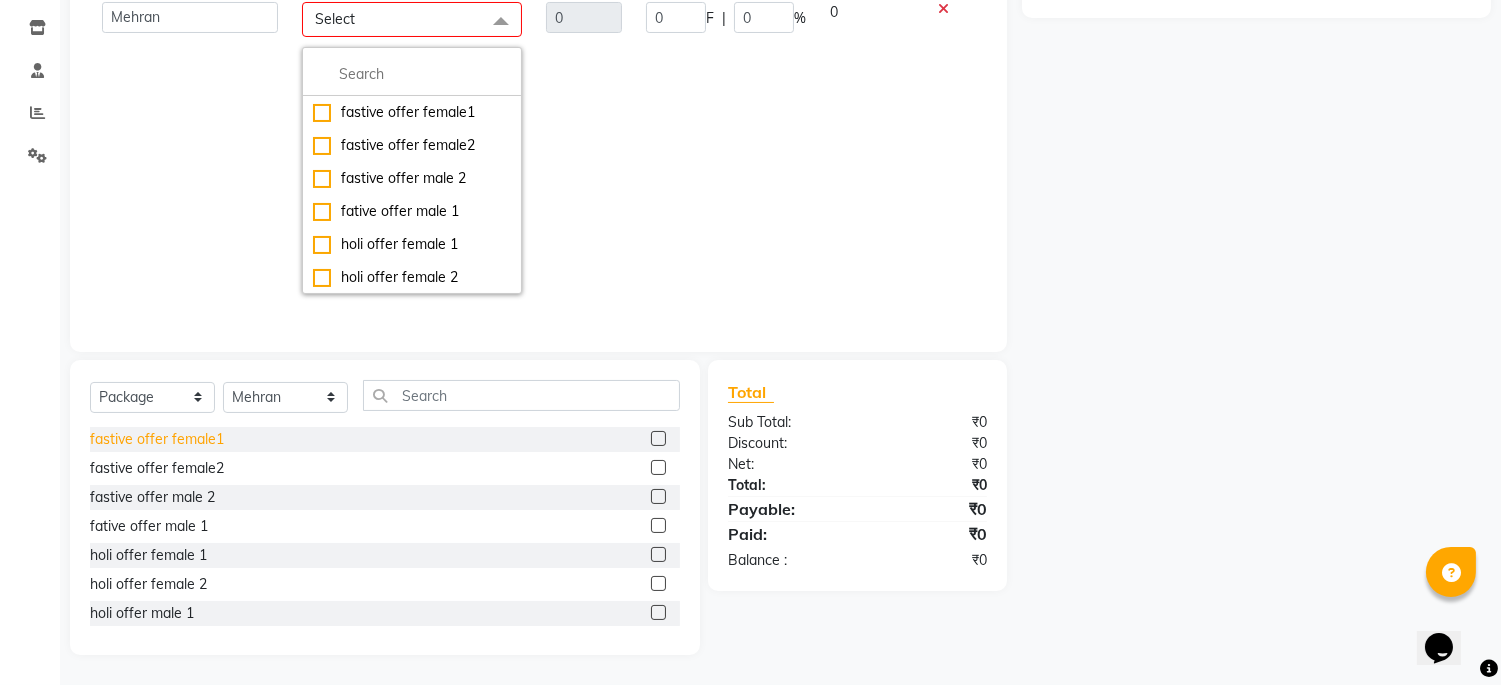 click on "fastive offer female1" 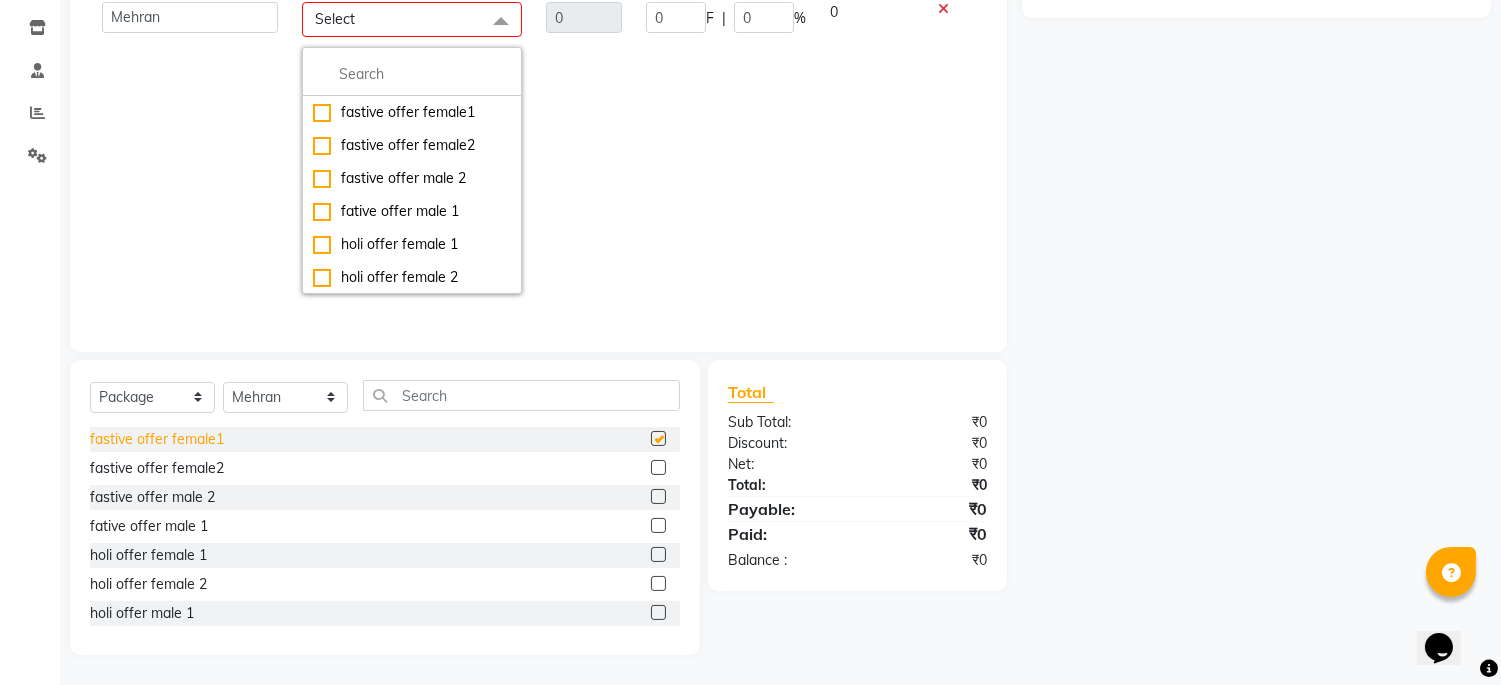 scroll, scrollTop: 0, scrollLeft: 0, axis: both 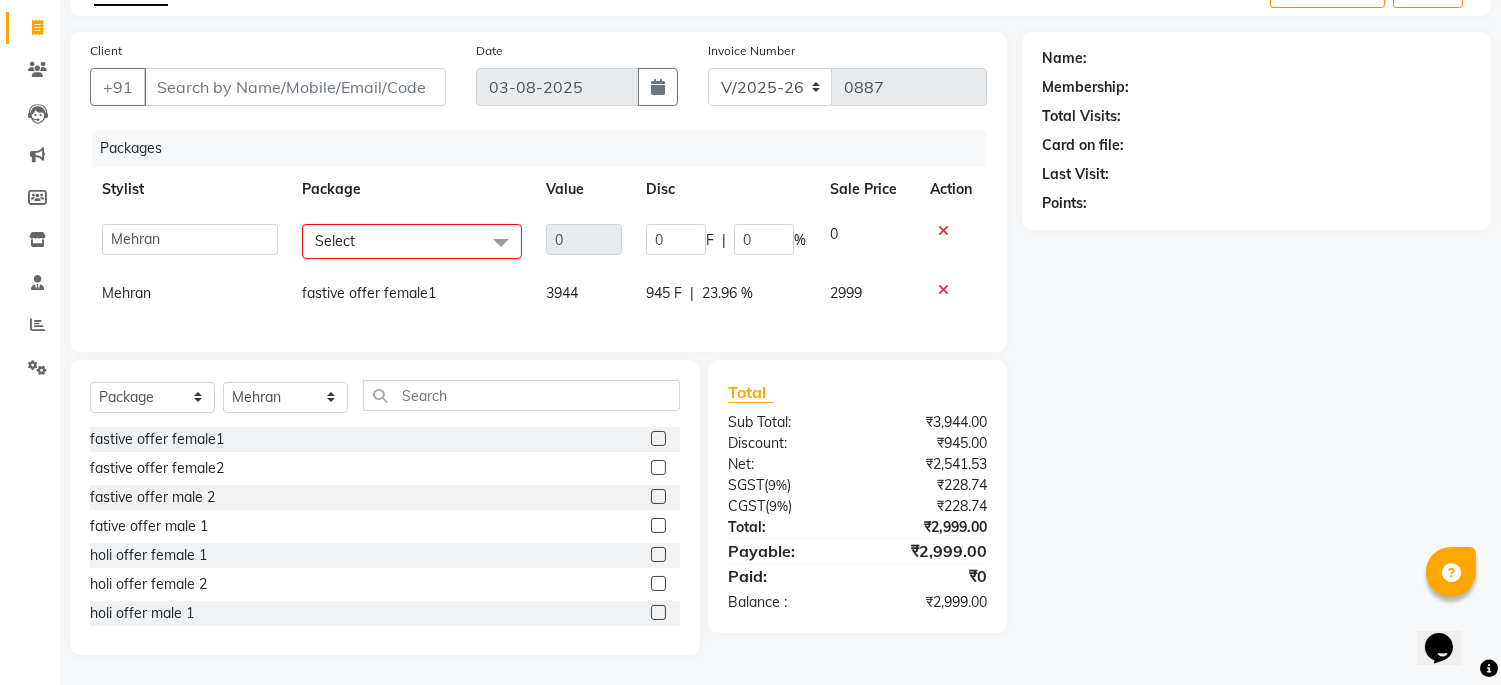 click on "fastive offer female1" 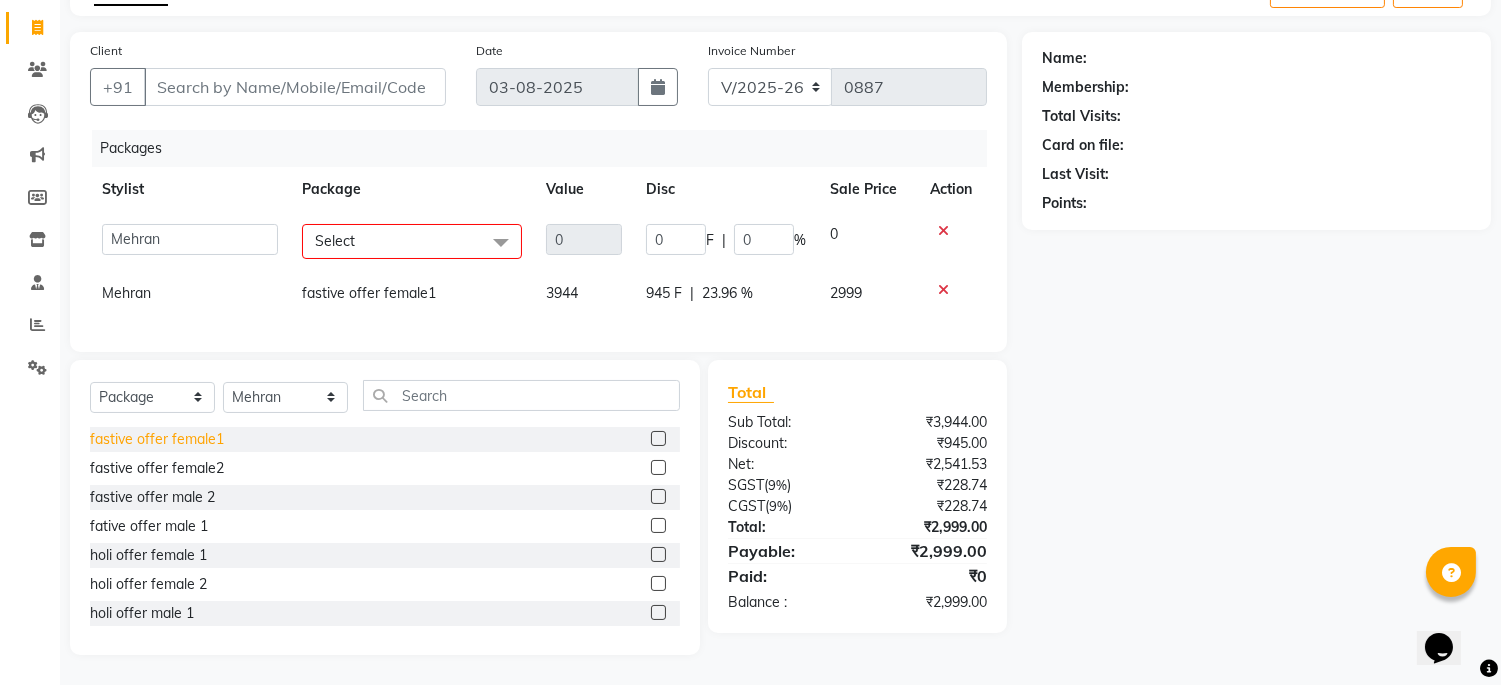 click on "fastive offer female1" 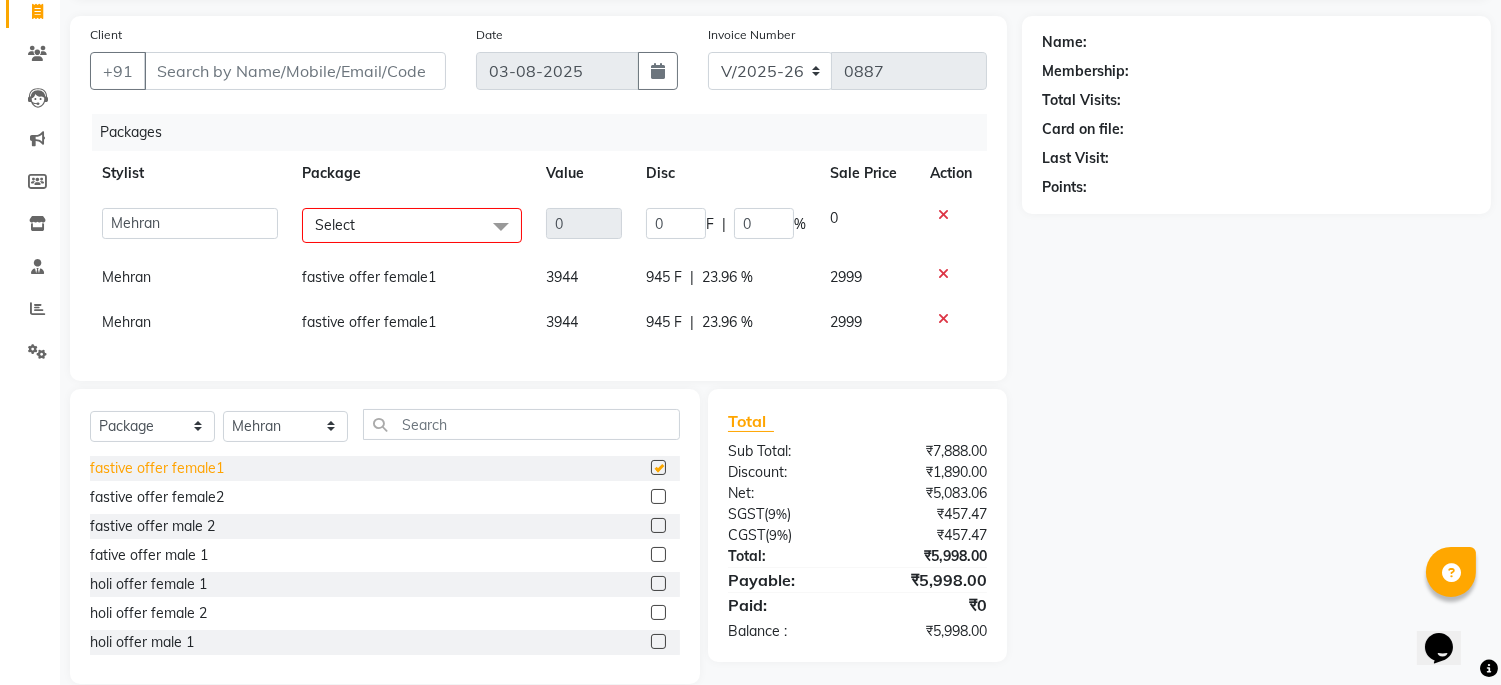 scroll, scrollTop: 180, scrollLeft: 0, axis: vertical 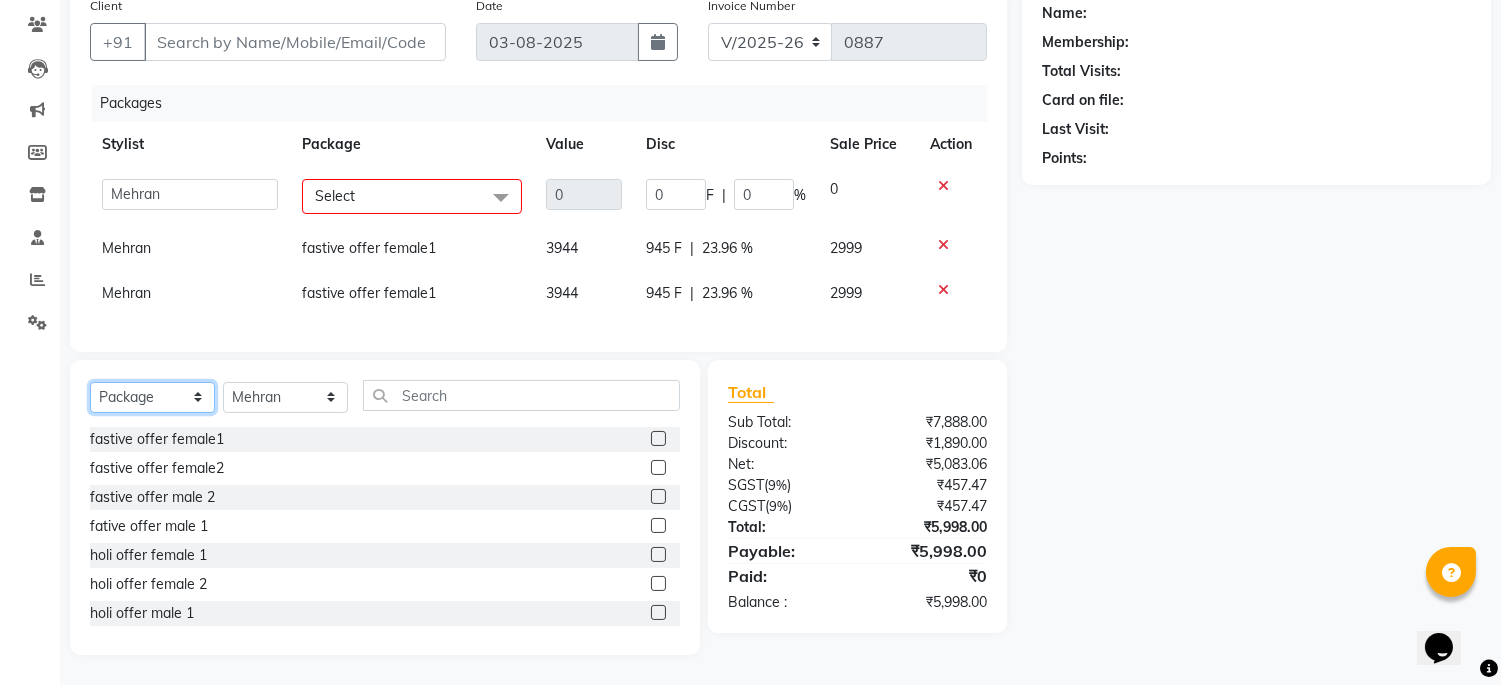 click on "Select  Service  Product  Membership  Package Voucher Prepaid Gift Card" 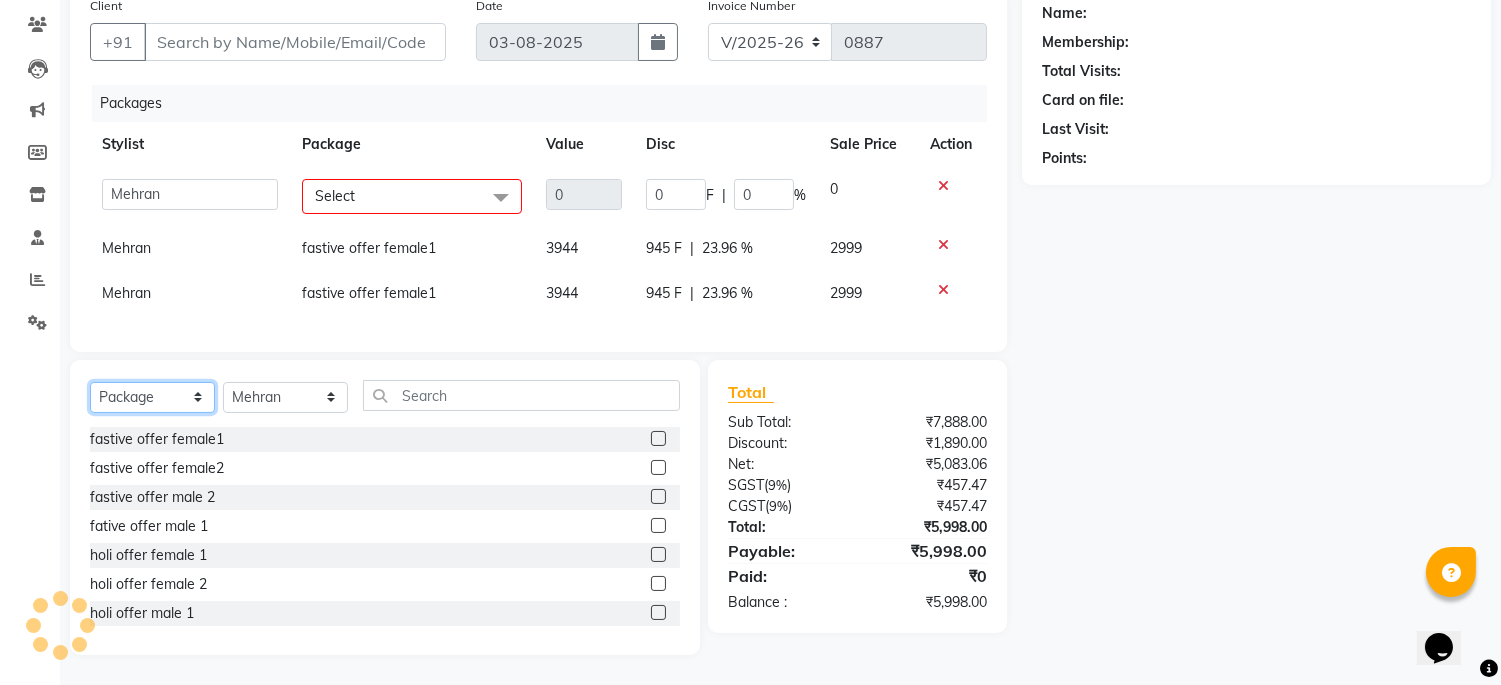 click on "Select  Service  Product  Membership  Package Voucher Prepaid Gift Card" 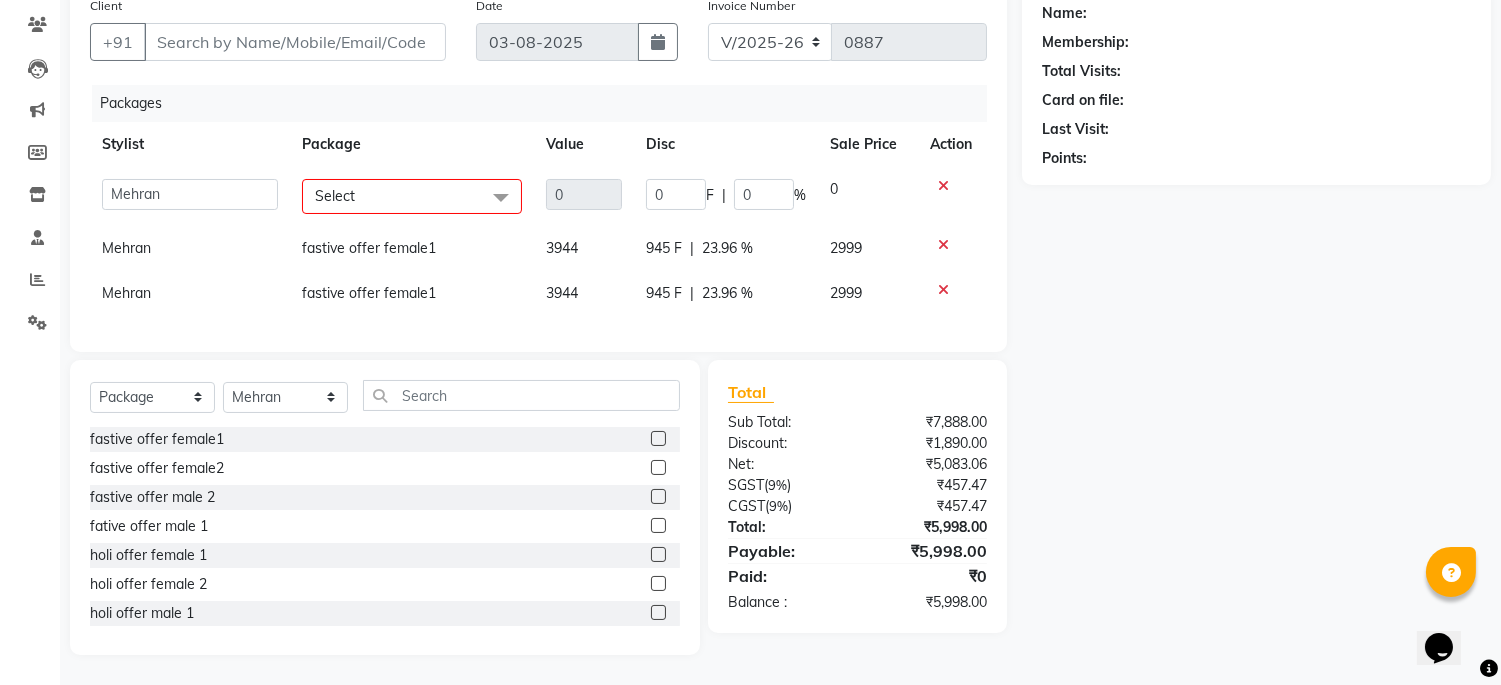 click on "fastive  offer male 2" 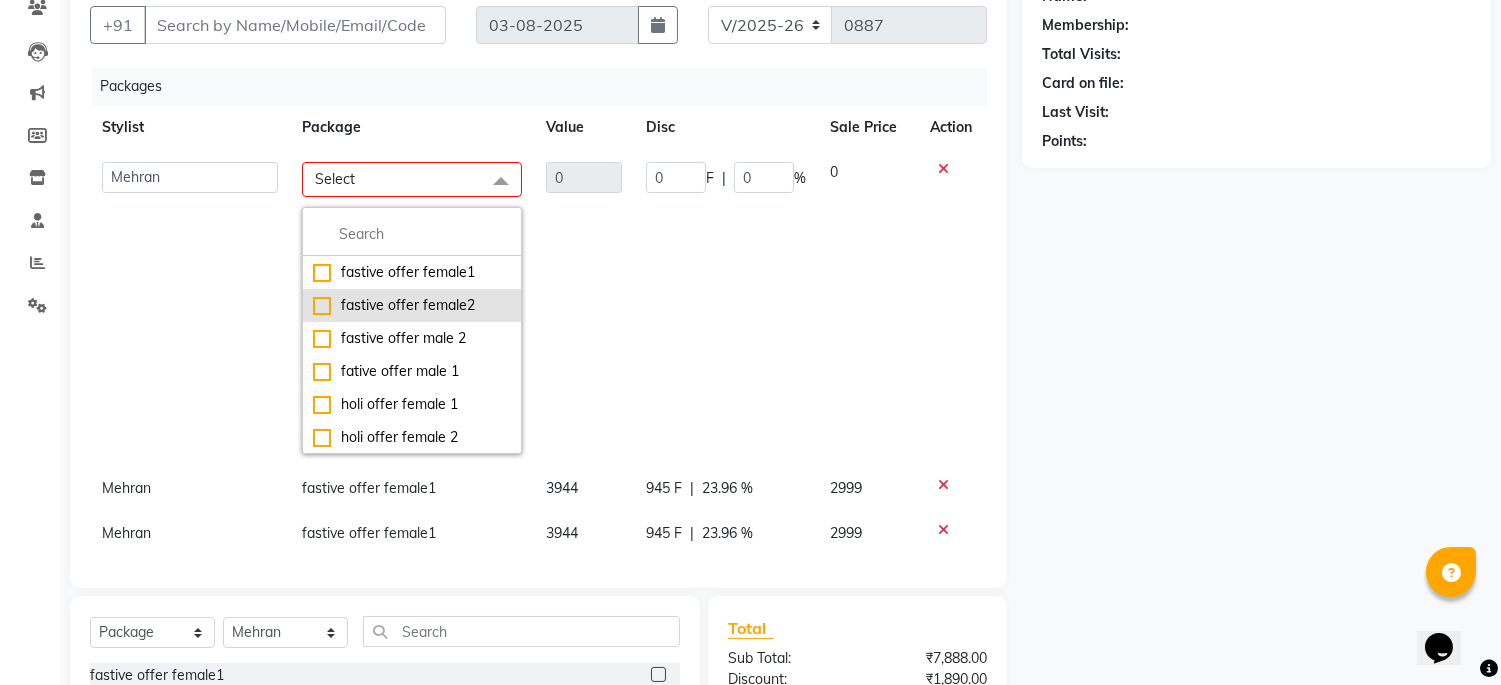 scroll, scrollTop: 0, scrollLeft: 0, axis: both 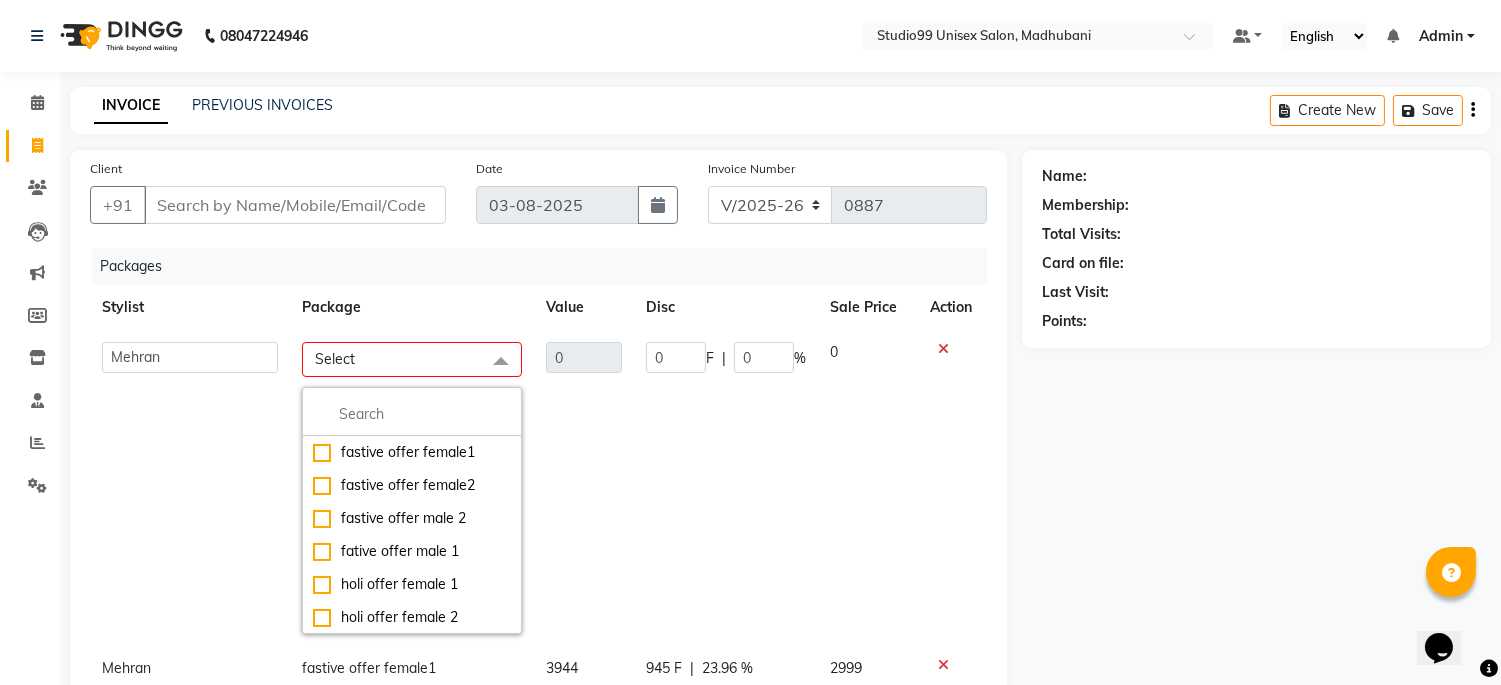 click on "Select" 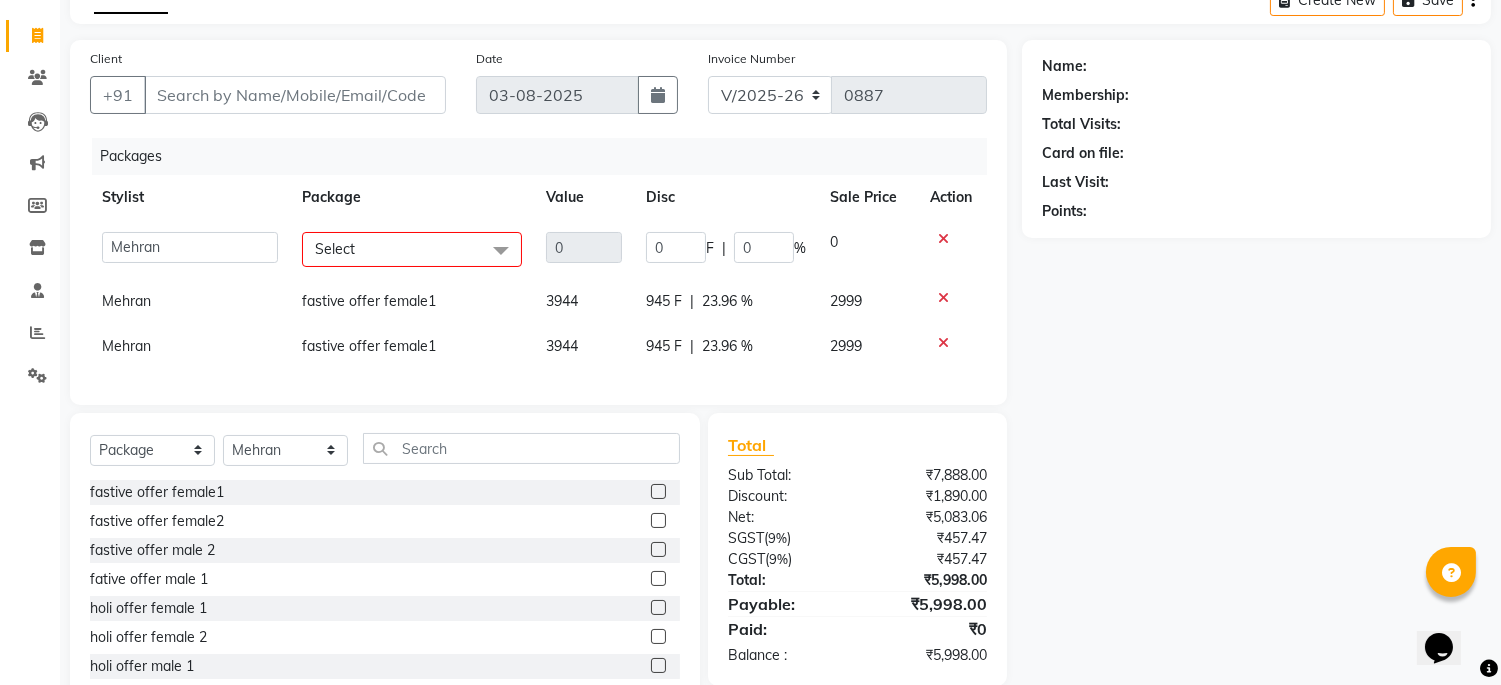 scroll, scrollTop: 180, scrollLeft: 0, axis: vertical 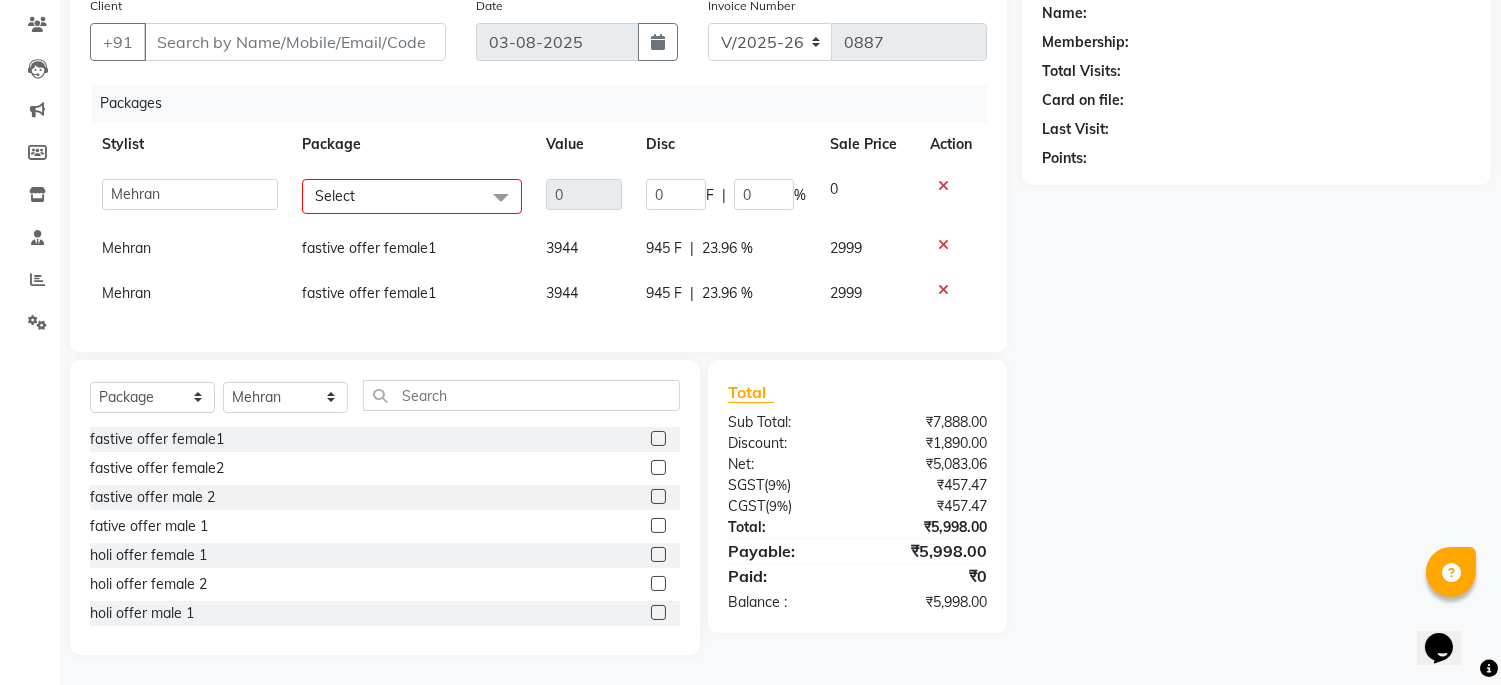 click 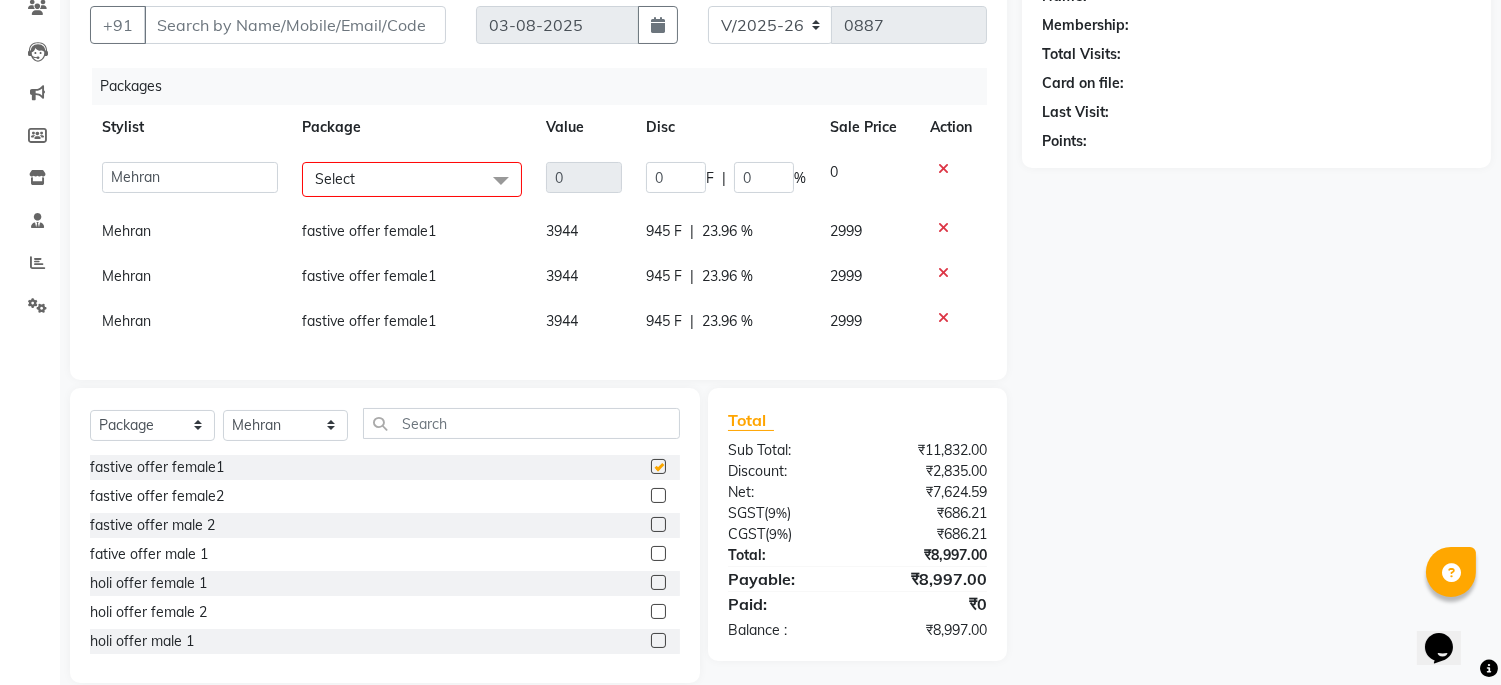 checkbox on "false" 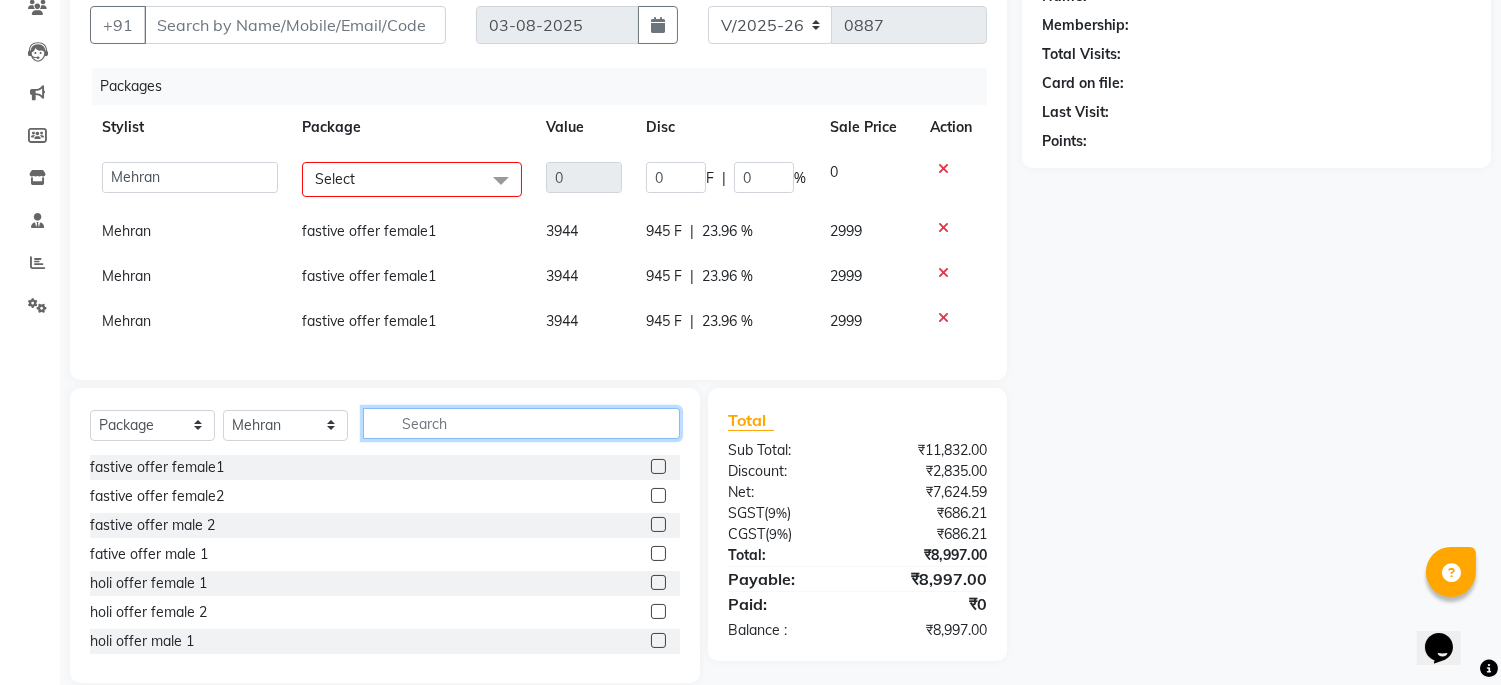 click 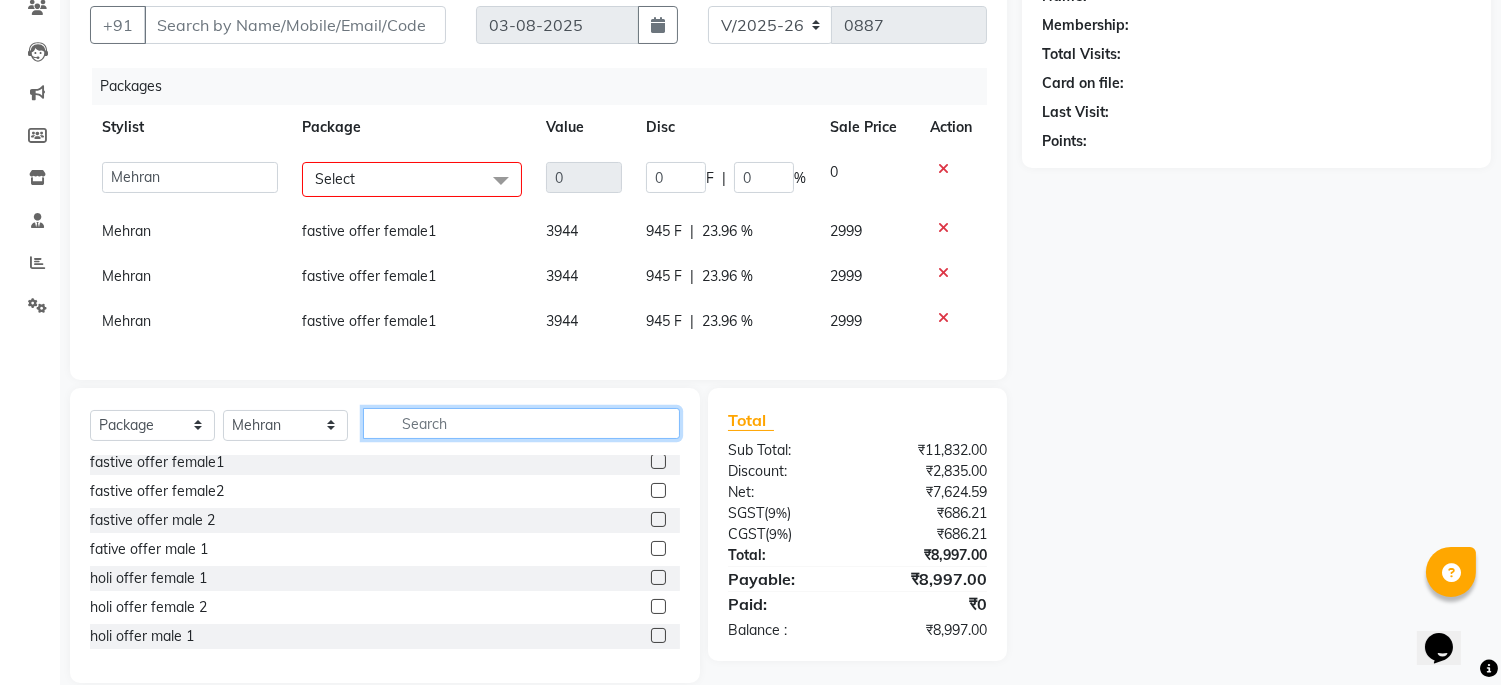 scroll, scrollTop: 0, scrollLeft: 0, axis: both 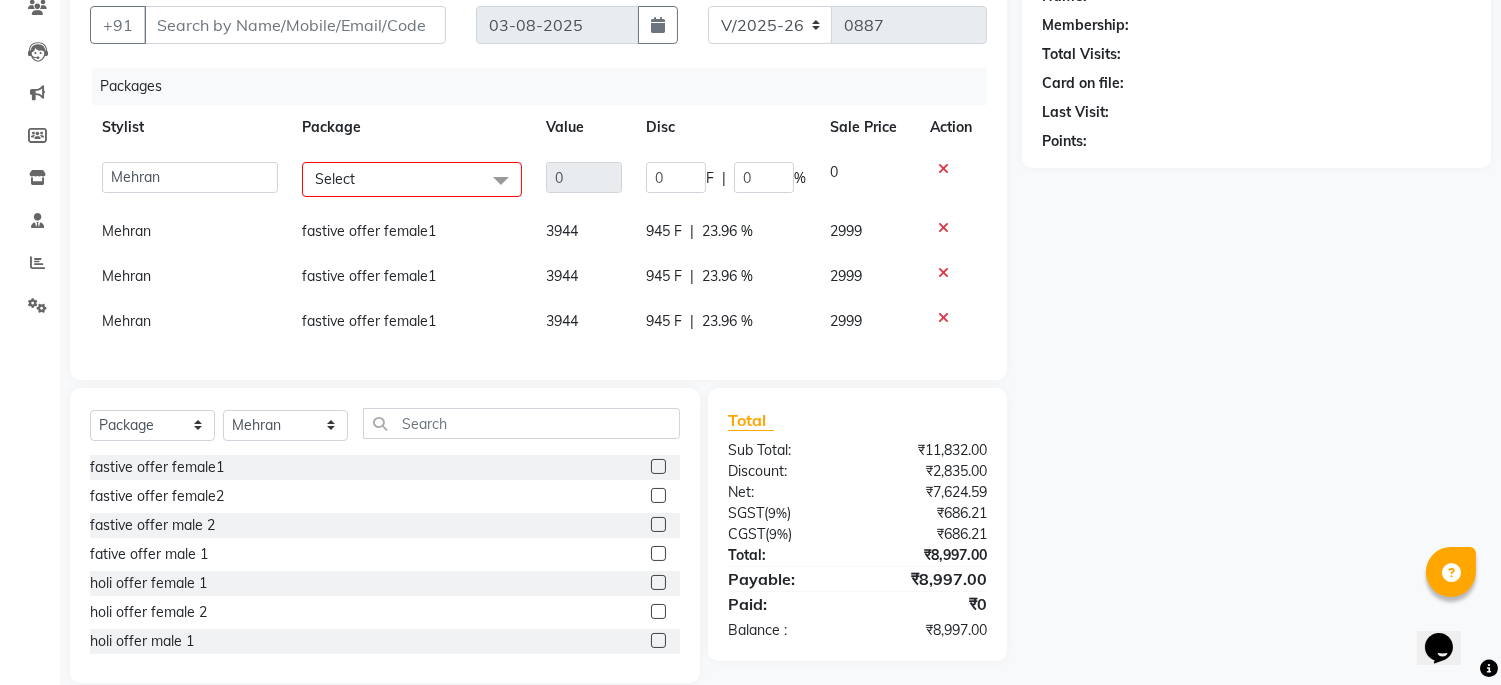 click on "fastive  offer male 2" 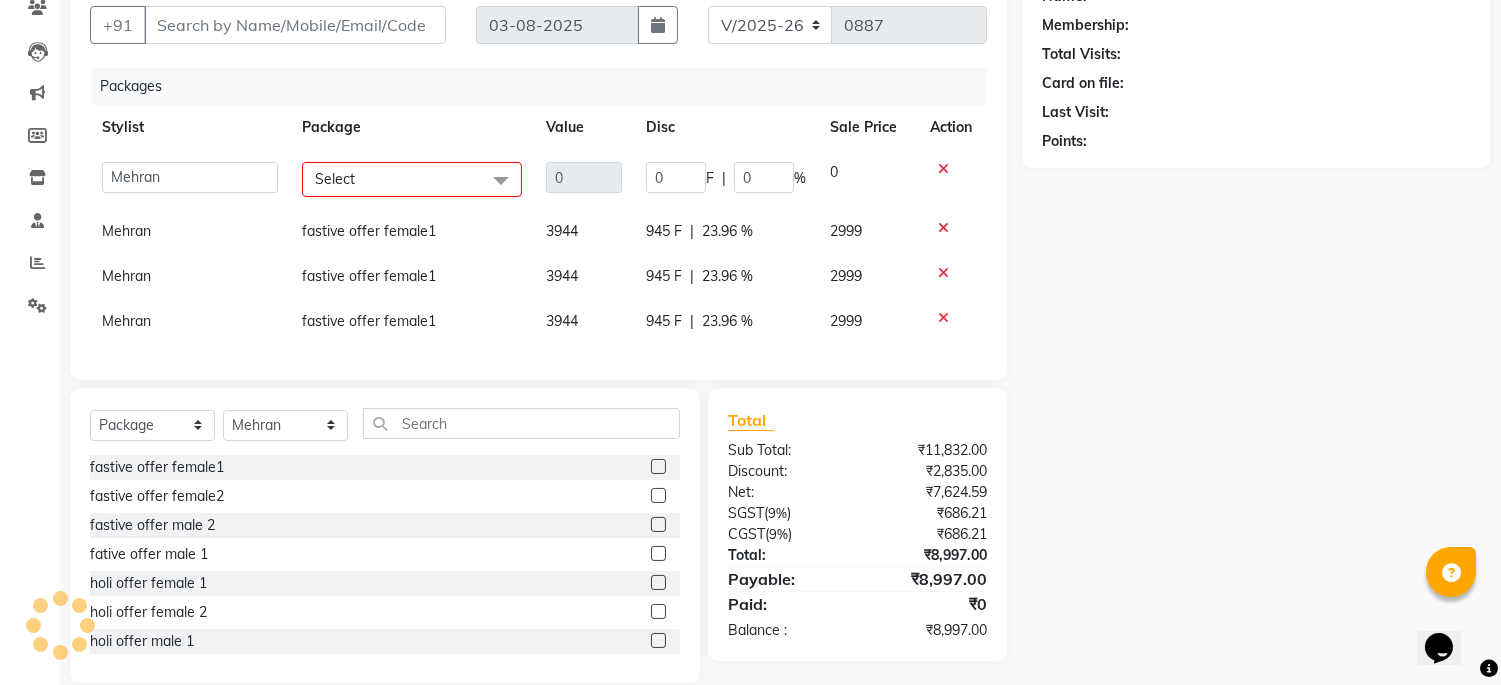 click on "fastive offer female1" 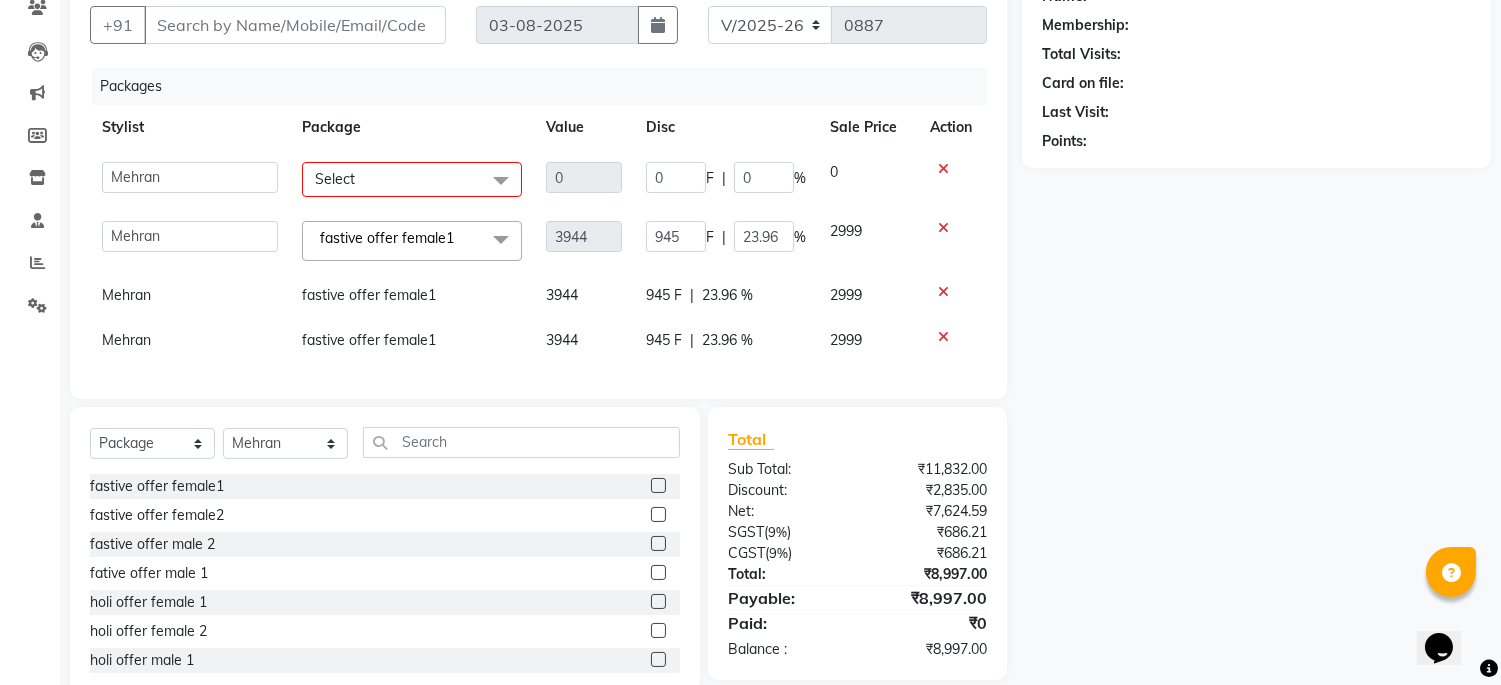 click 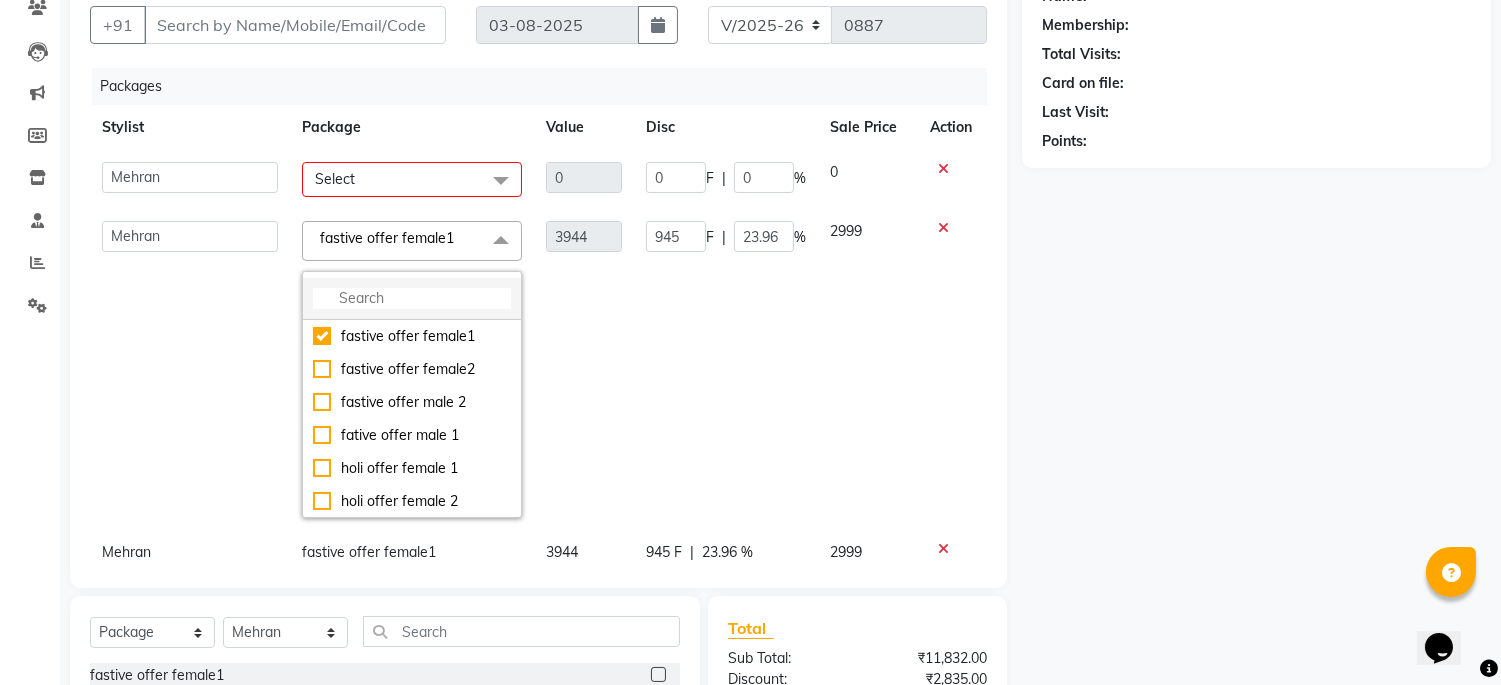 click 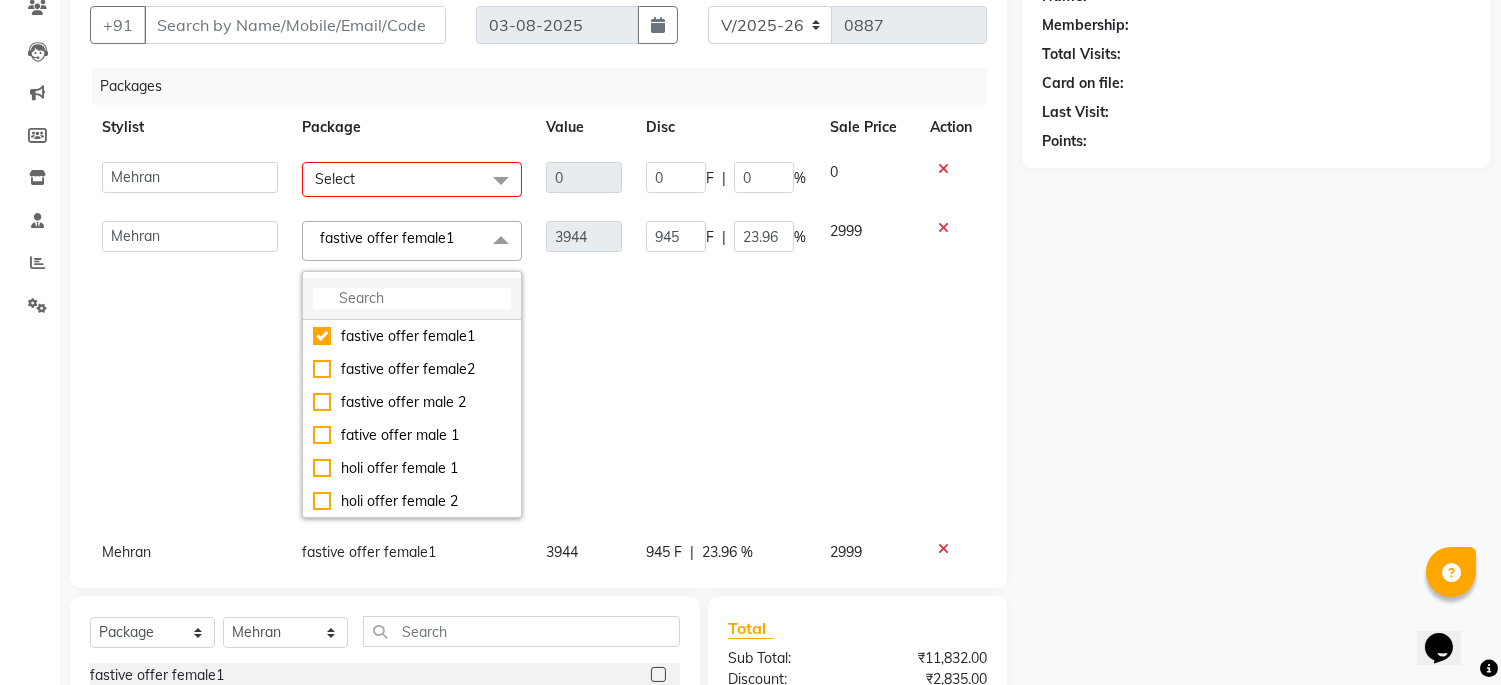 click 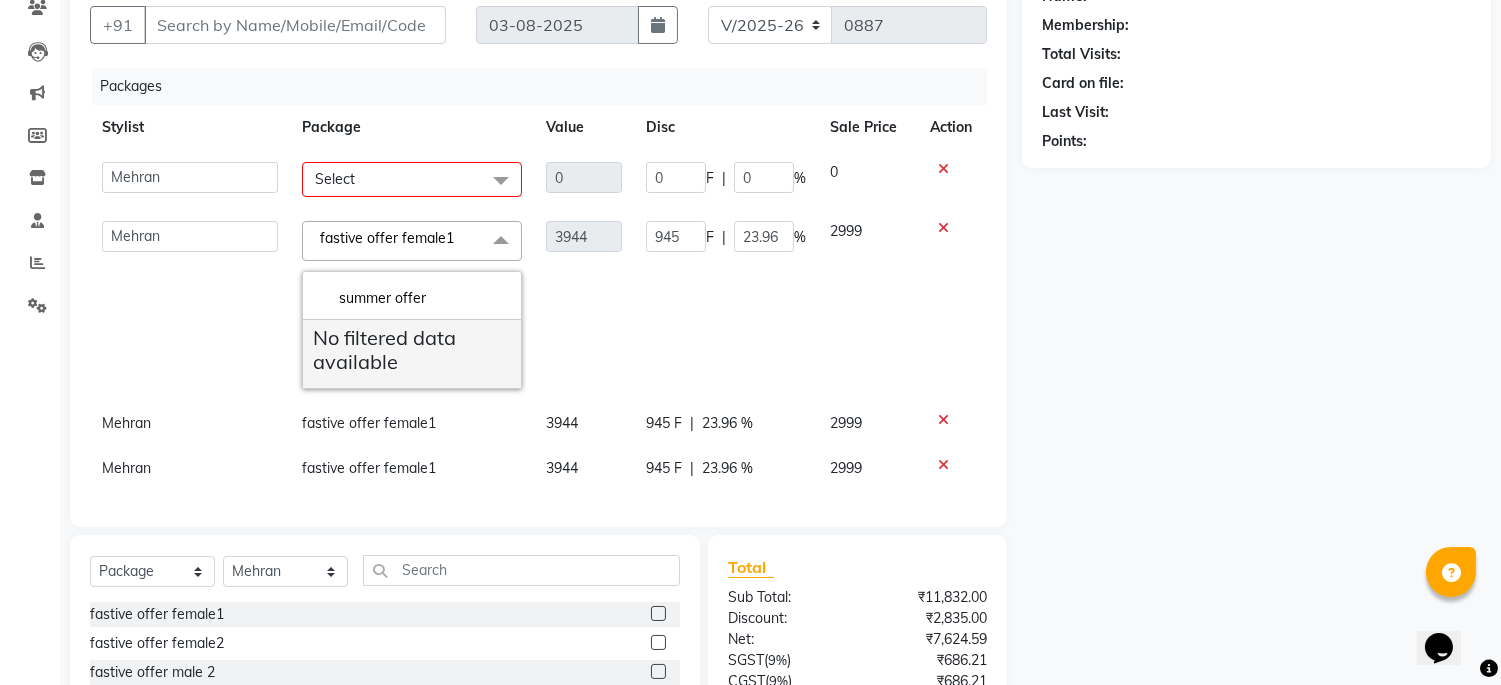type on "summer offer" 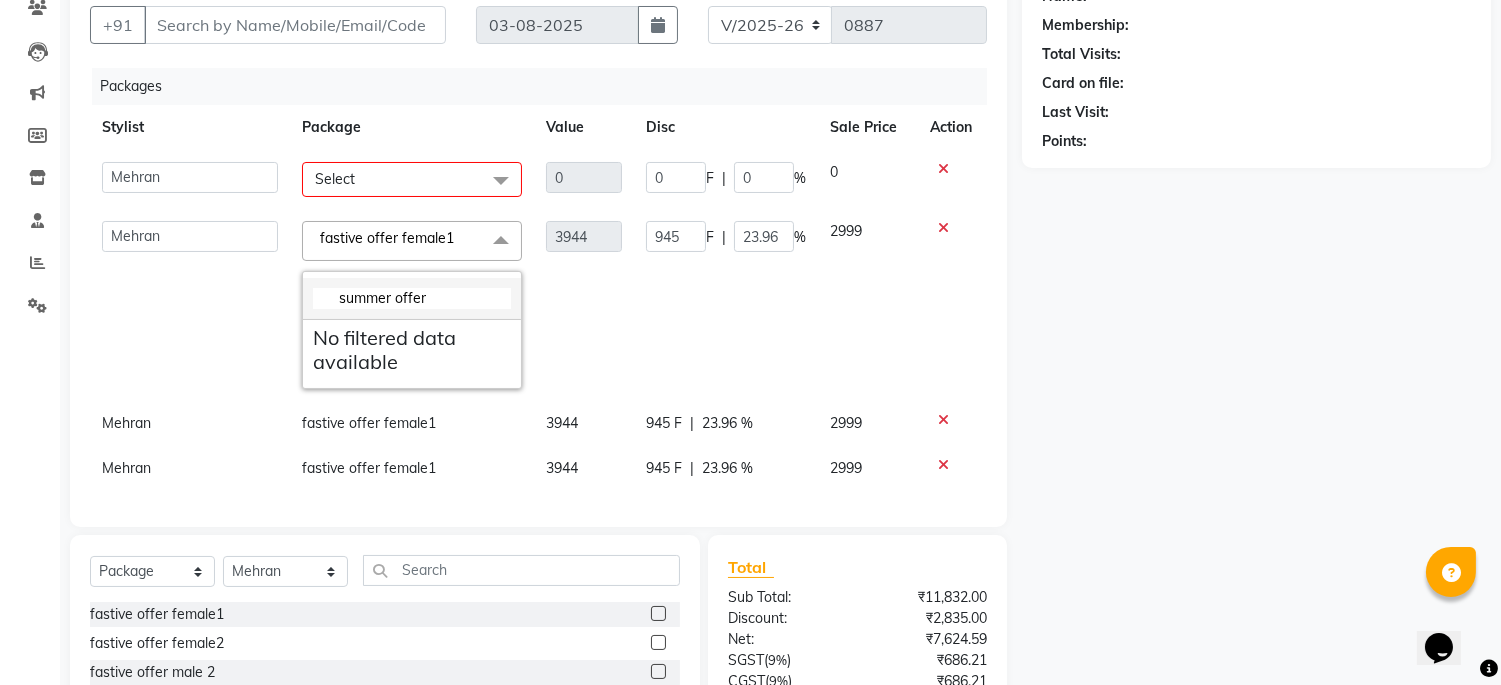 click on "summer offer" 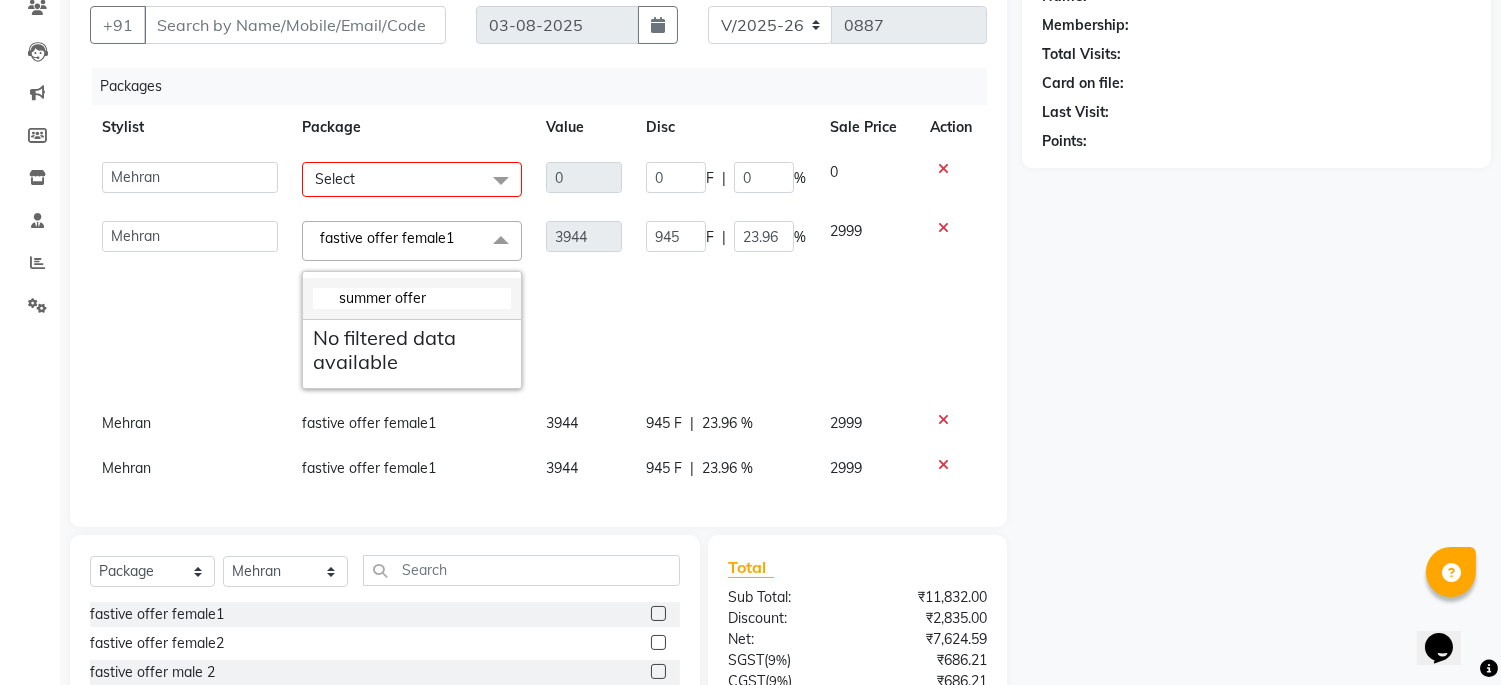 click on "summer offer" 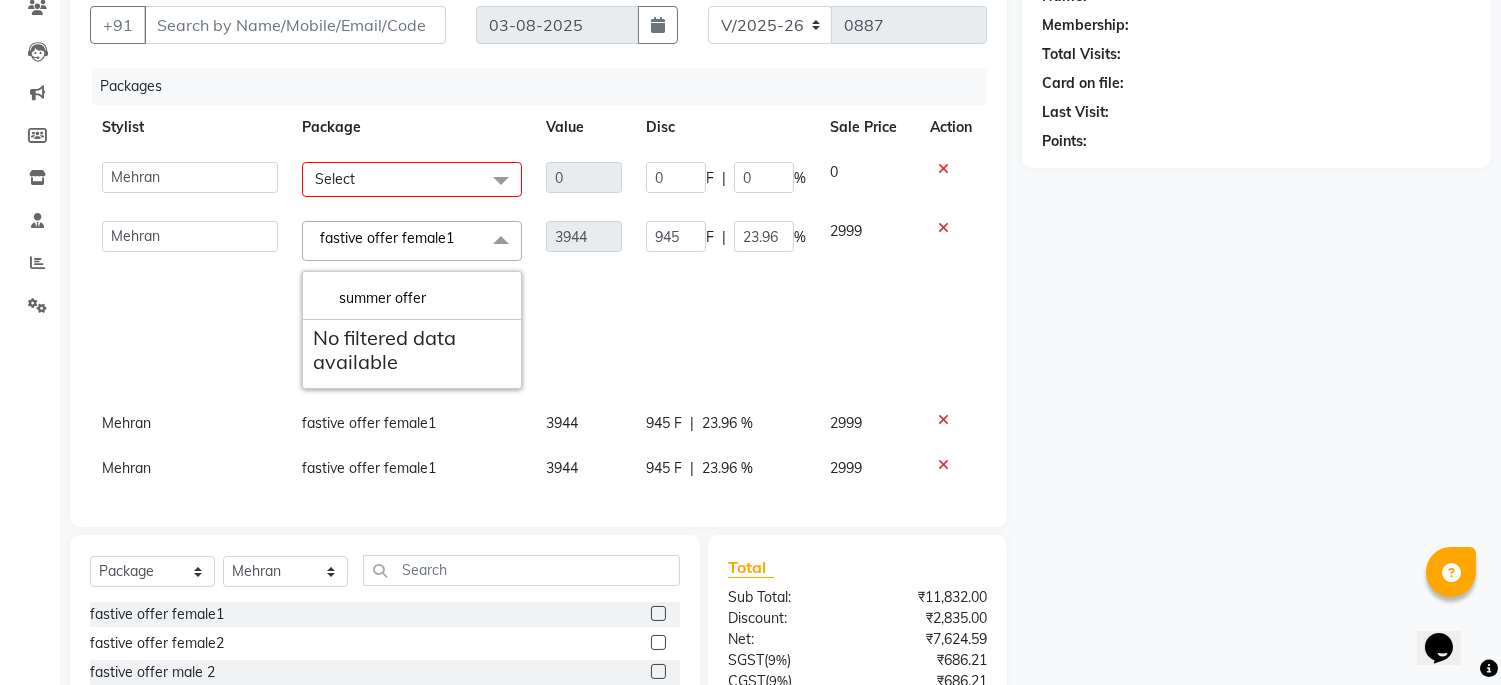 click on "fastive offer female1" 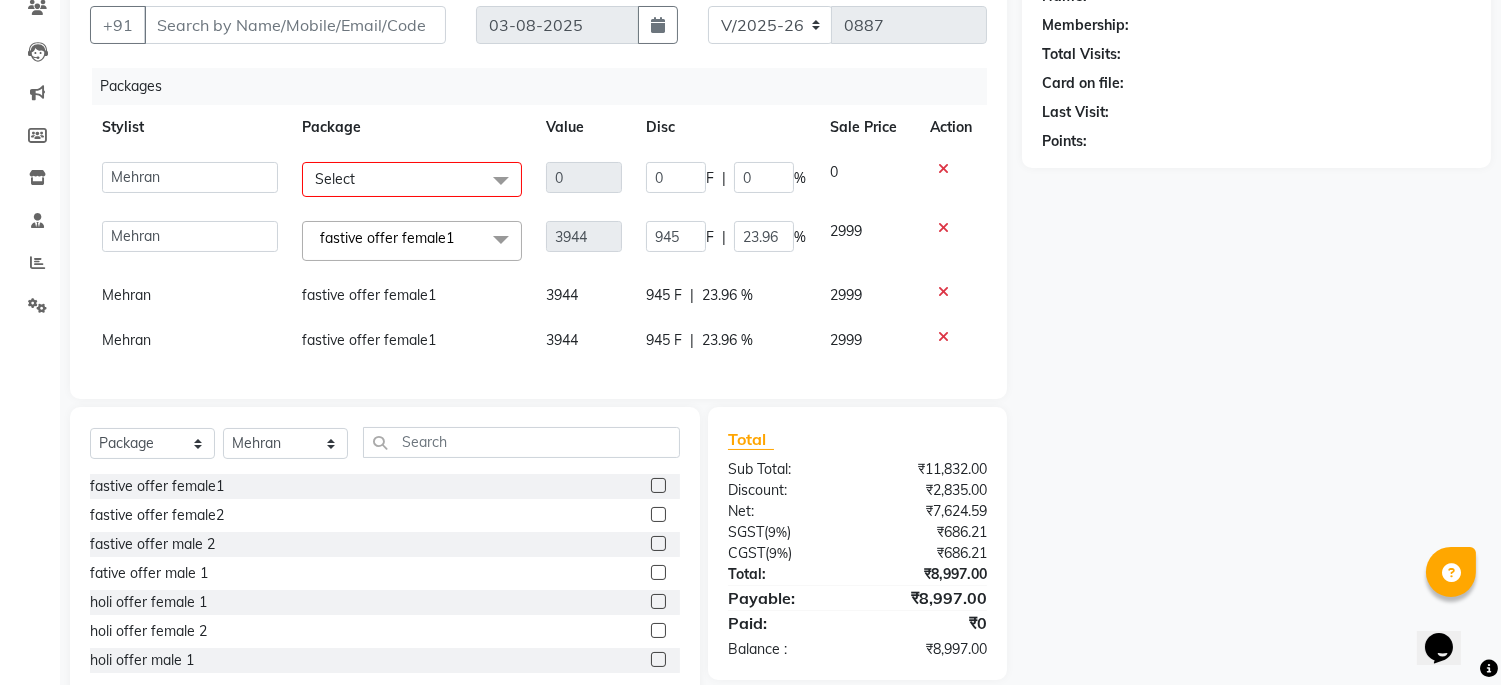 click 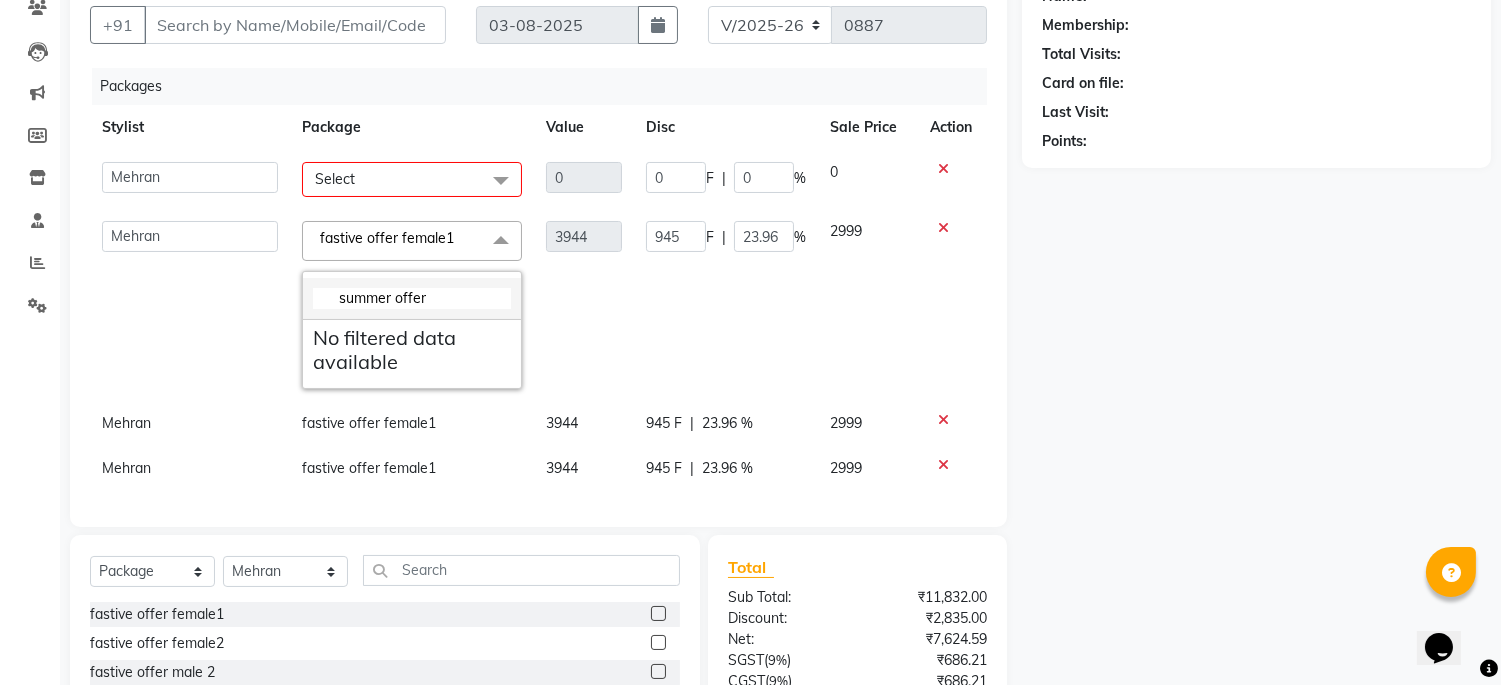 click on "summer offer" 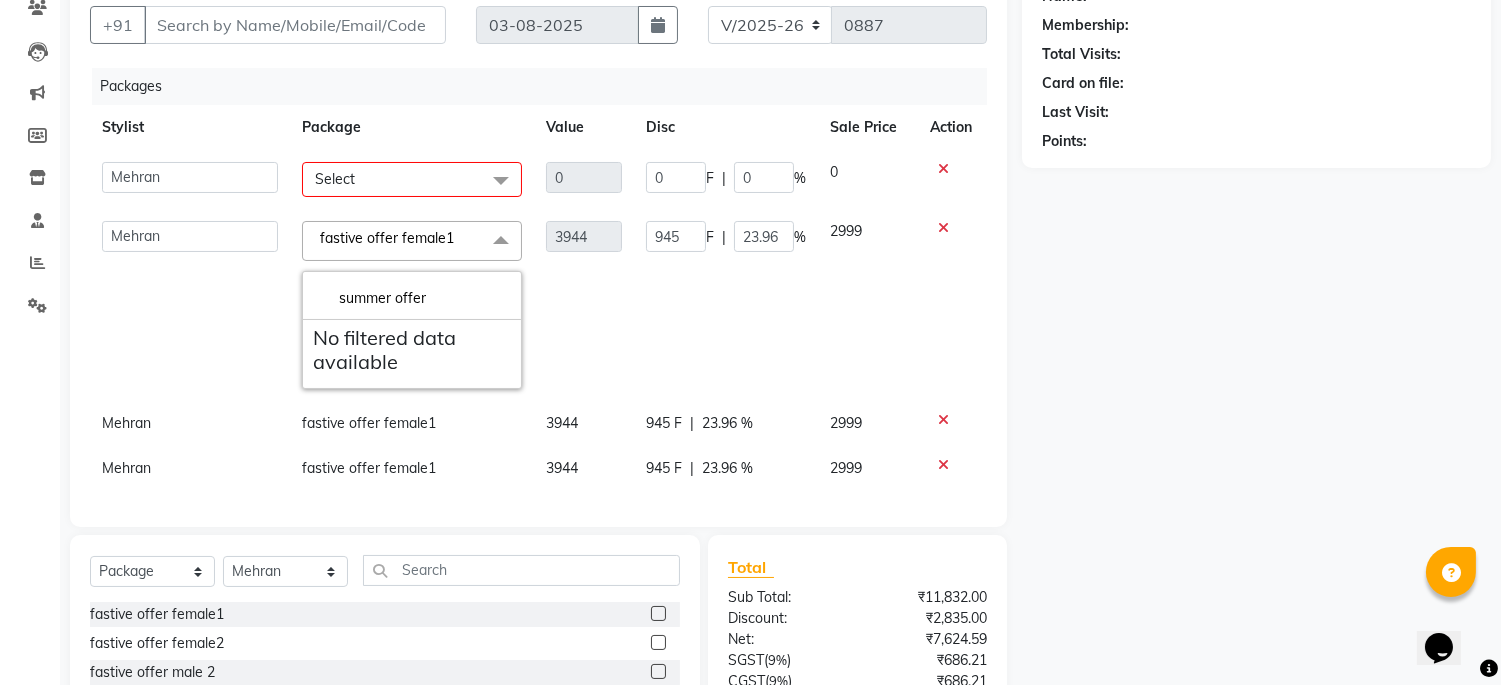 drag, startPoint x: 467, startPoint y: 304, endPoint x: 418, endPoint y: 272, distance: 58.5235 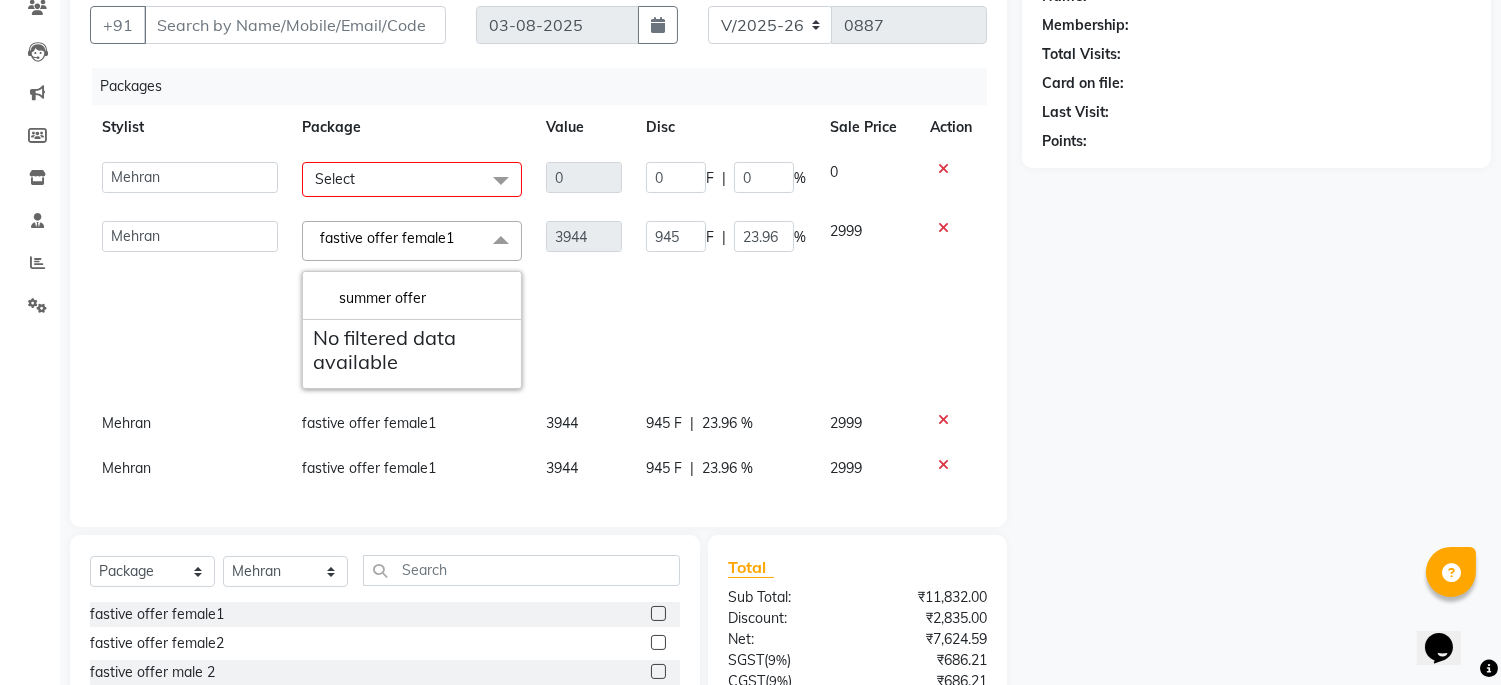 click on "fastive offer female1  x summer offer No filtered data available" 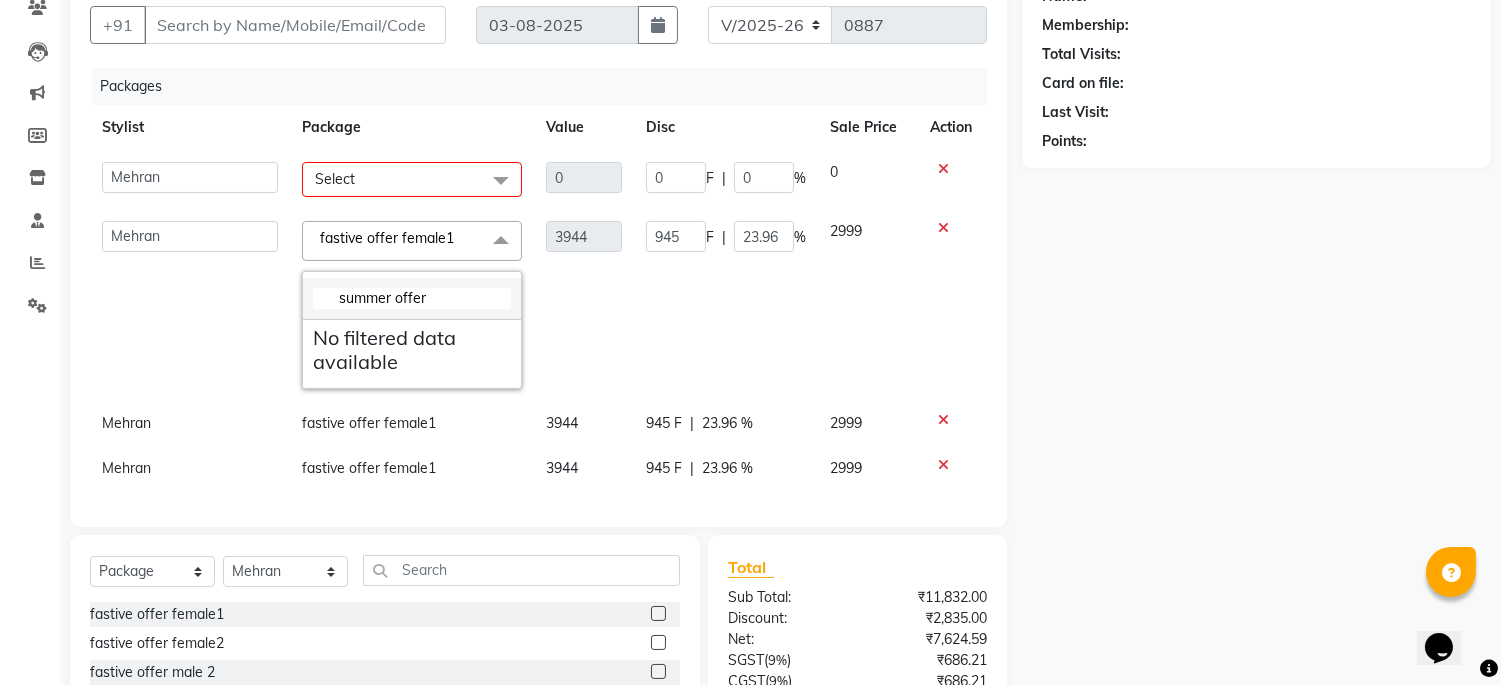 click on "summer offer" 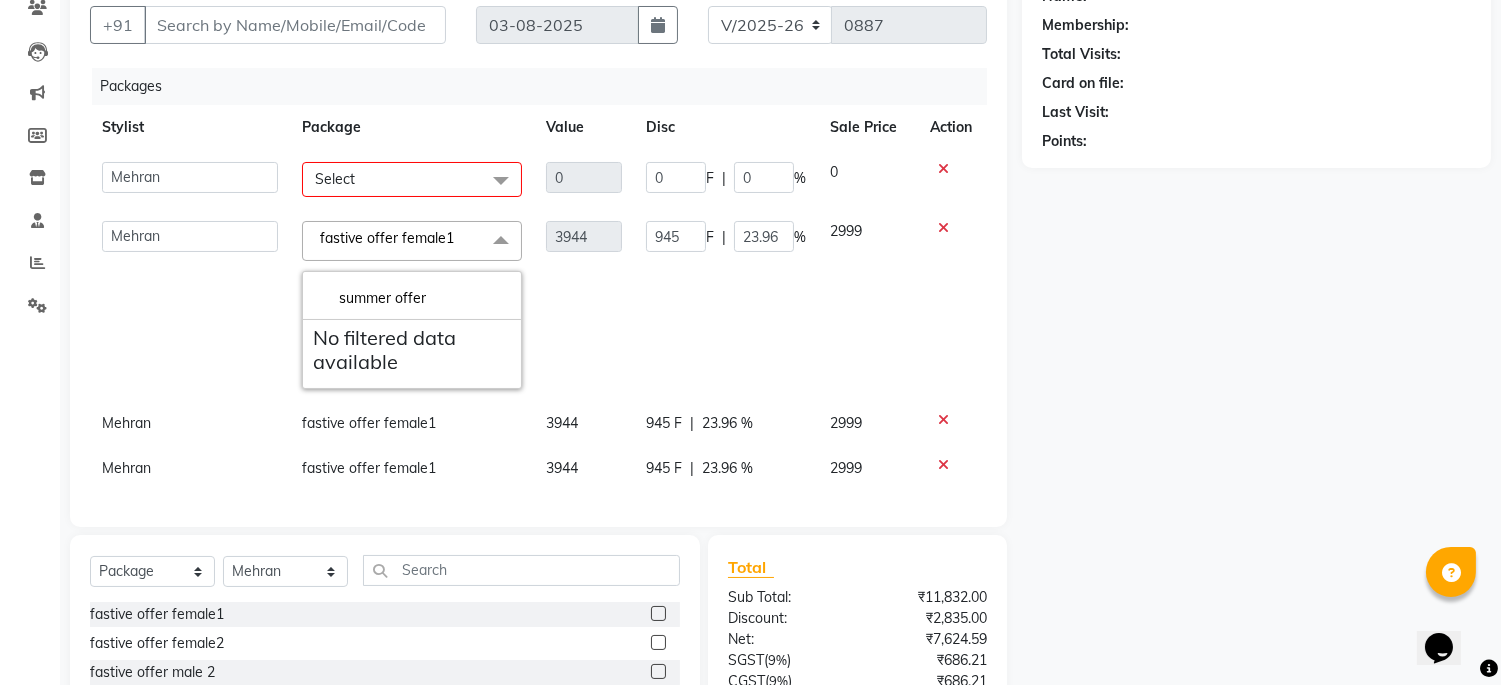 drag, startPoint x: 335, startPoint y: 296, endPoint x: 414, endPoint y: 260, distance: 86.815895 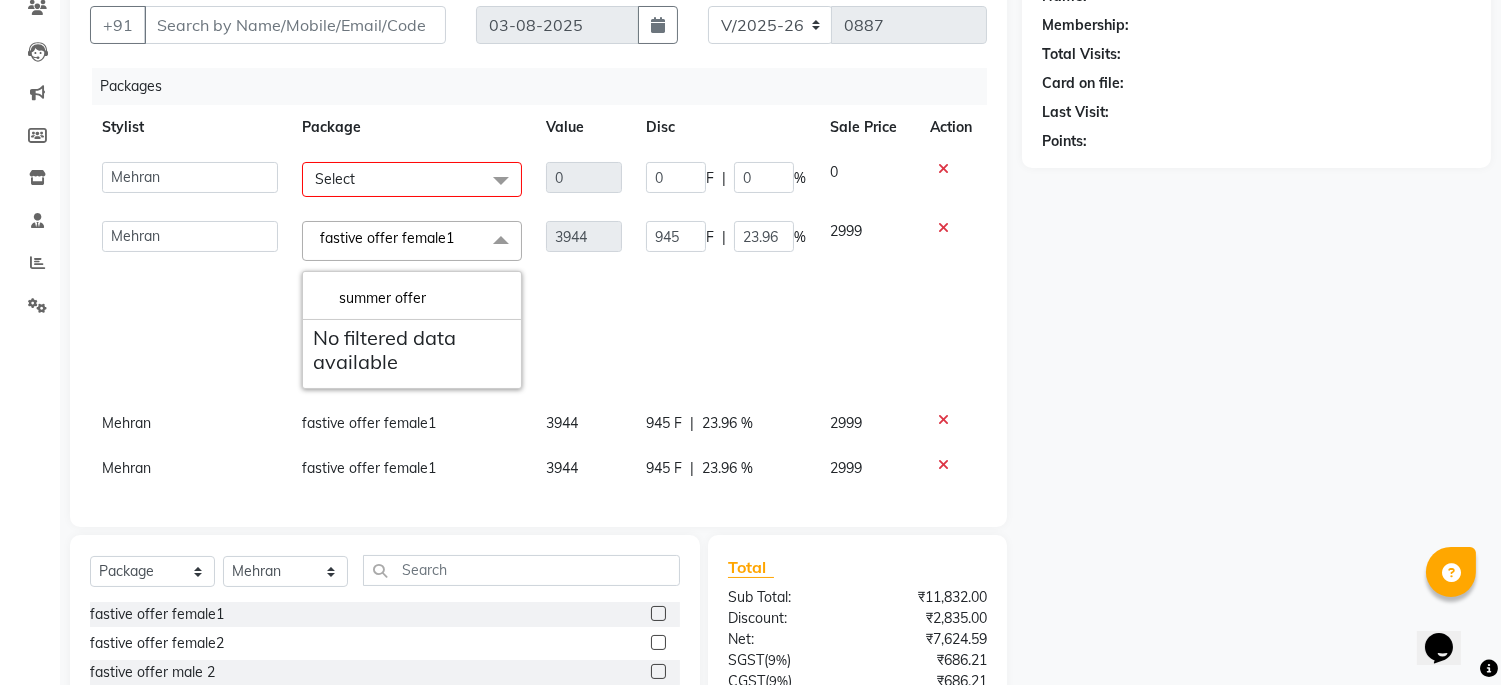 click on "summer offer" 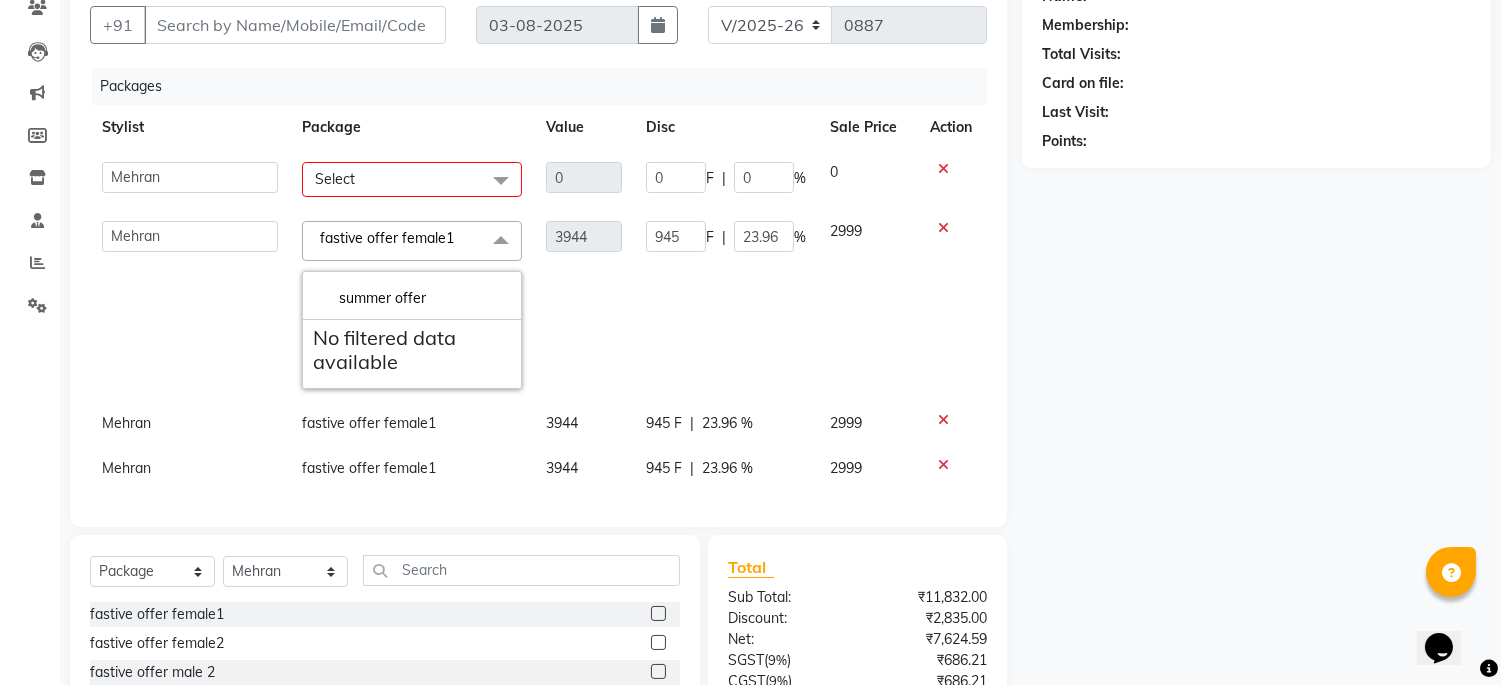 drag, startPoint x: 410, startPoint y: 235, endPoint x: 323, endPoint y: 247, distance: 87.823685 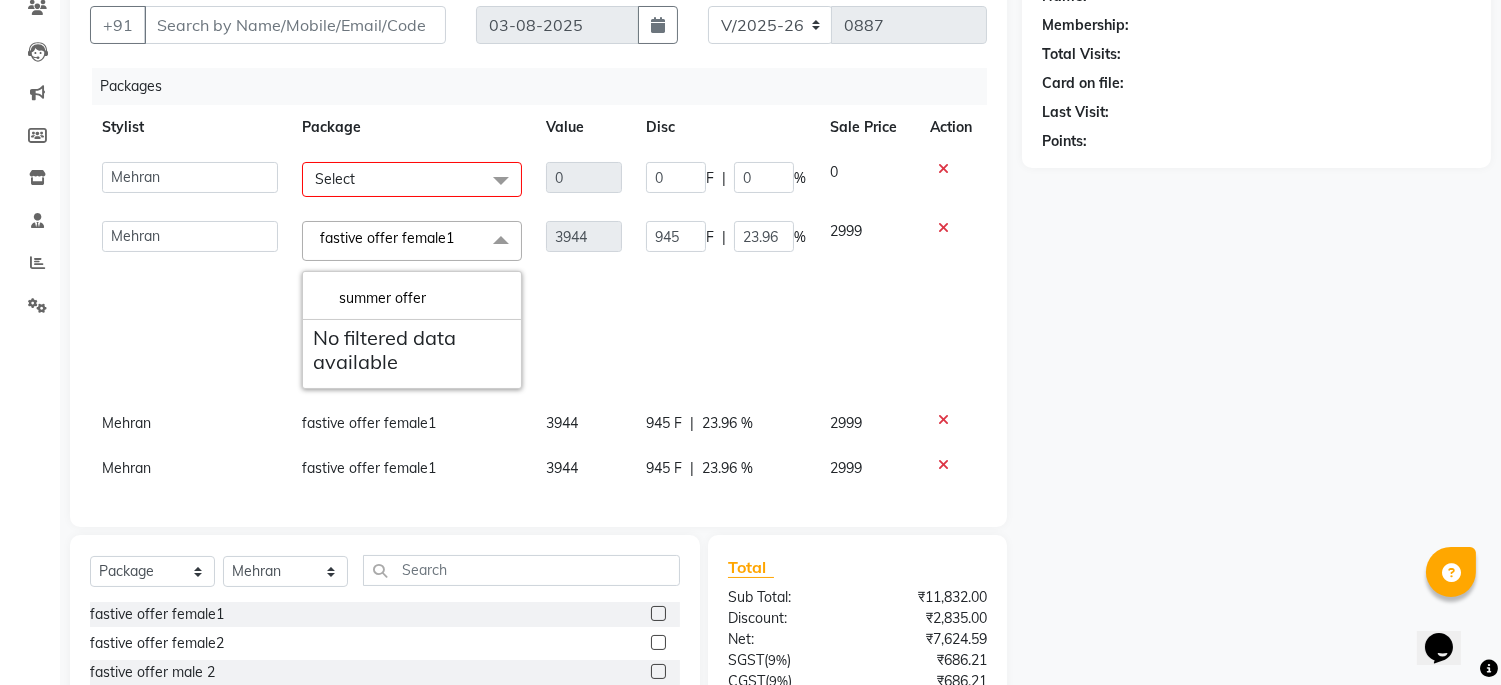 click on "2999" 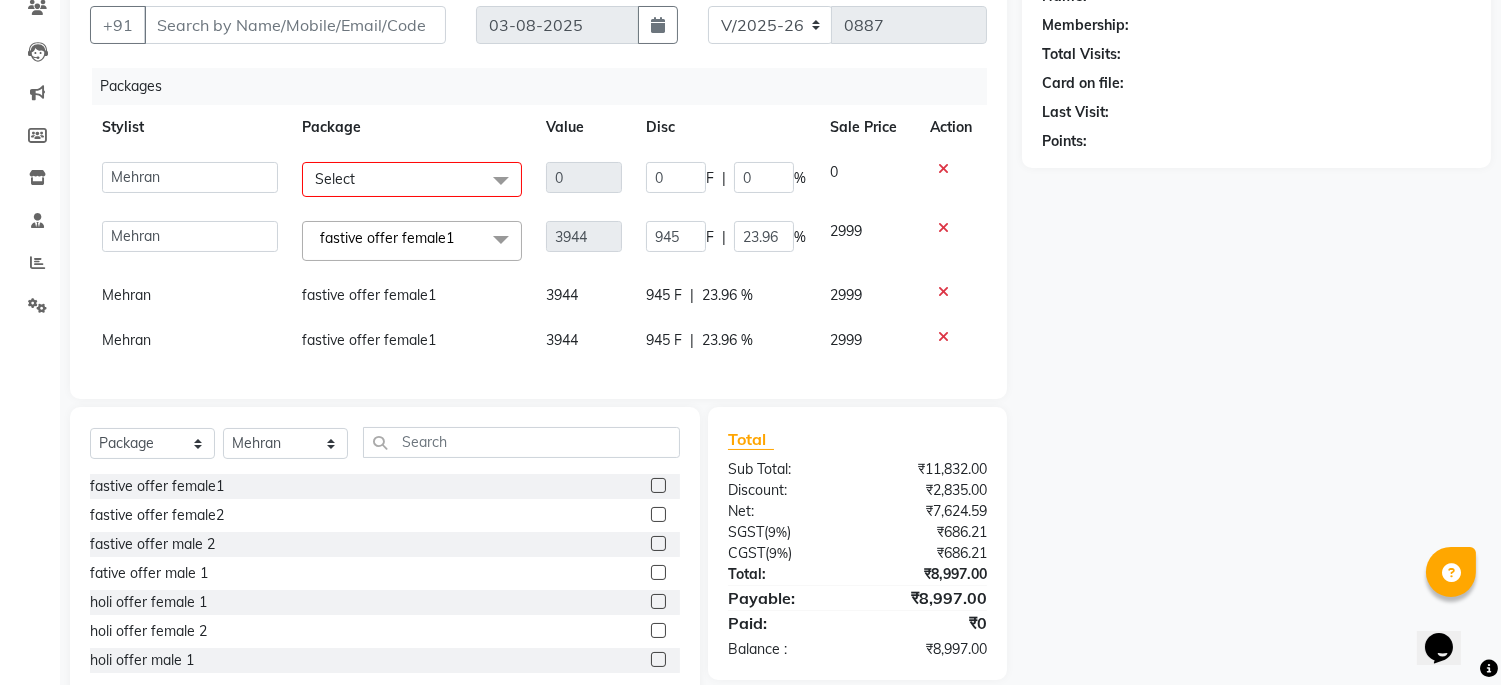 click 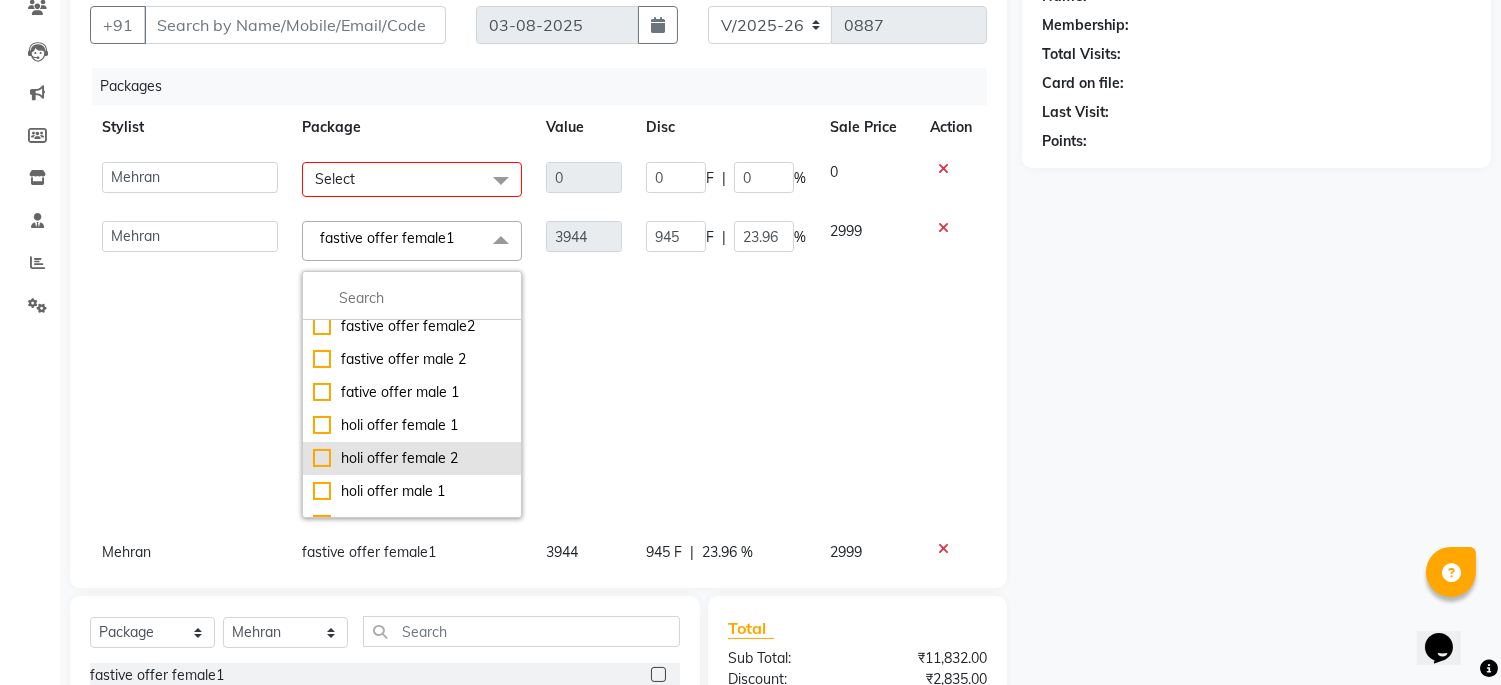 scroll, scrollTop: 66, scrollLeft: 0, axis: vertical 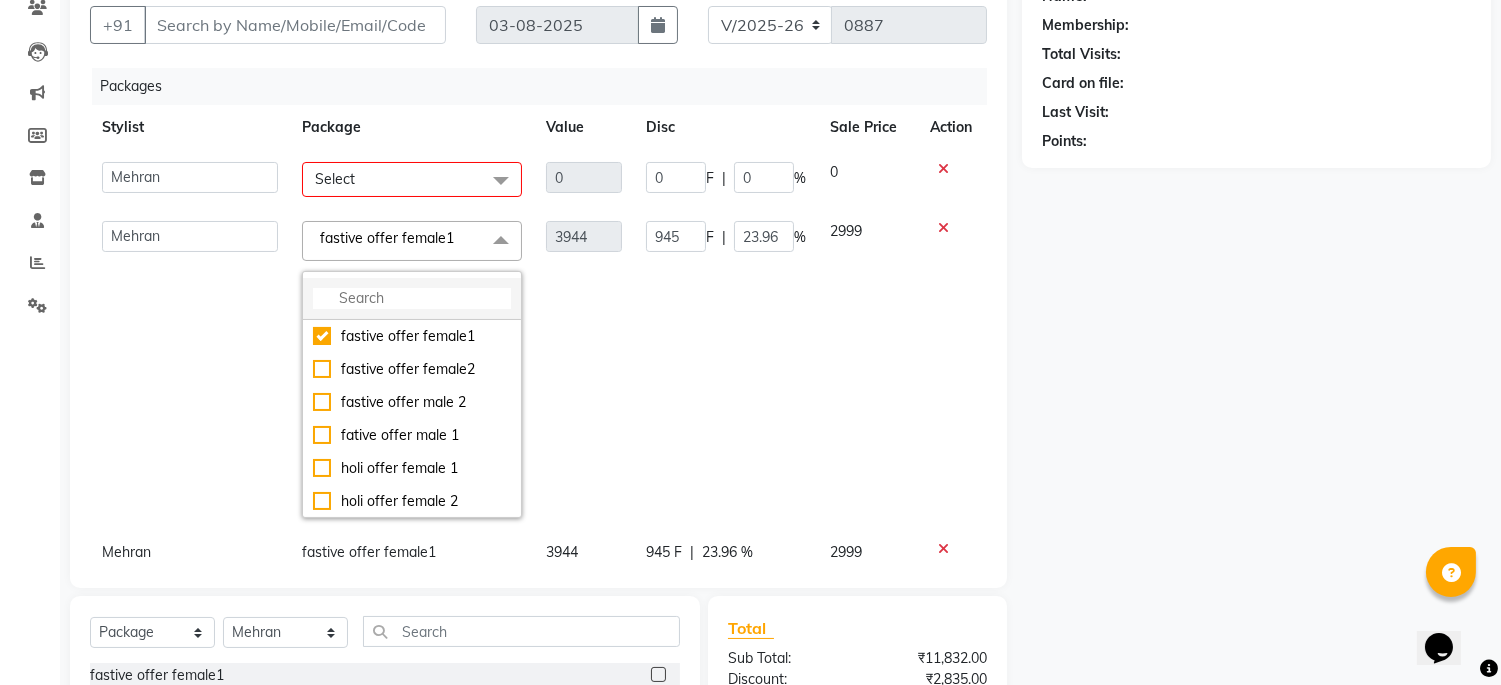 click 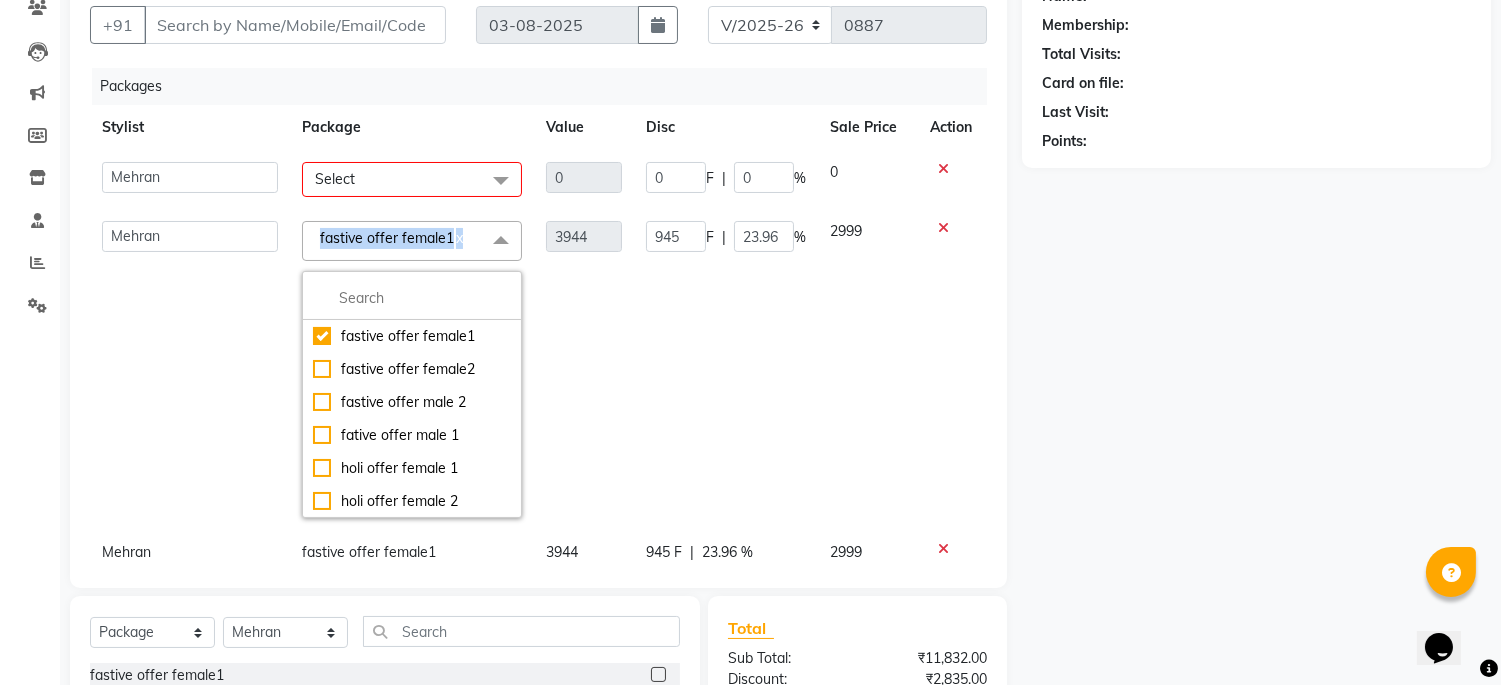 drag, startPoint x: 313, startPoint y: 232, endPoint x: 455, endPoint y: 243, distance: 142.42542 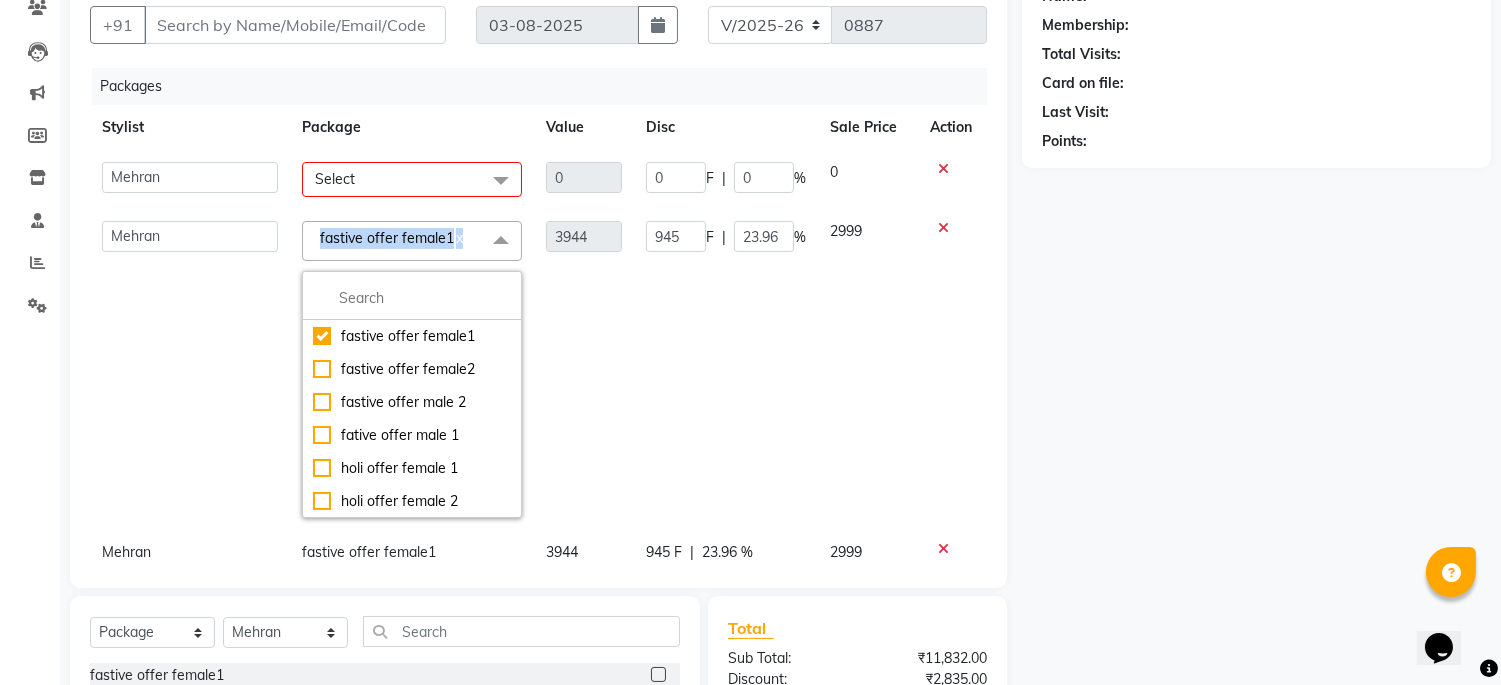 click on "fastive offer female1  x" 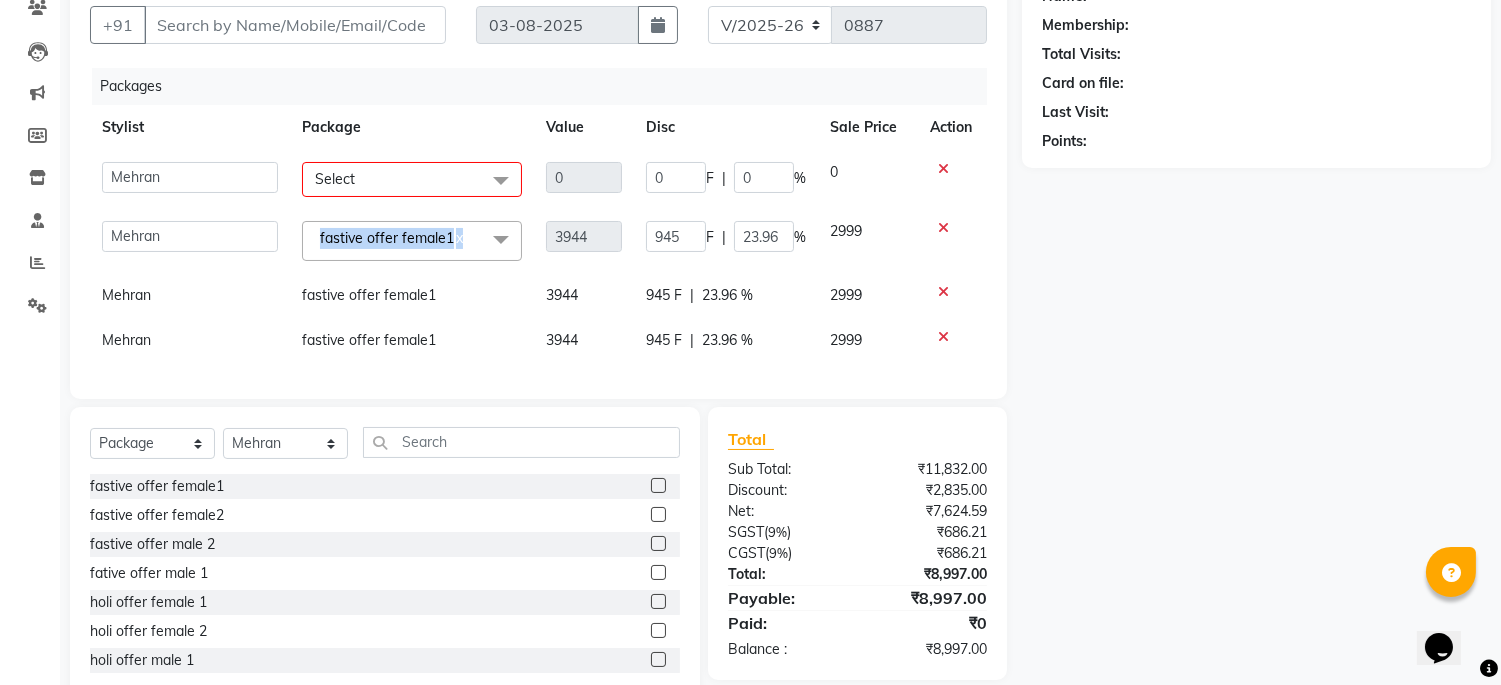 click on "x" 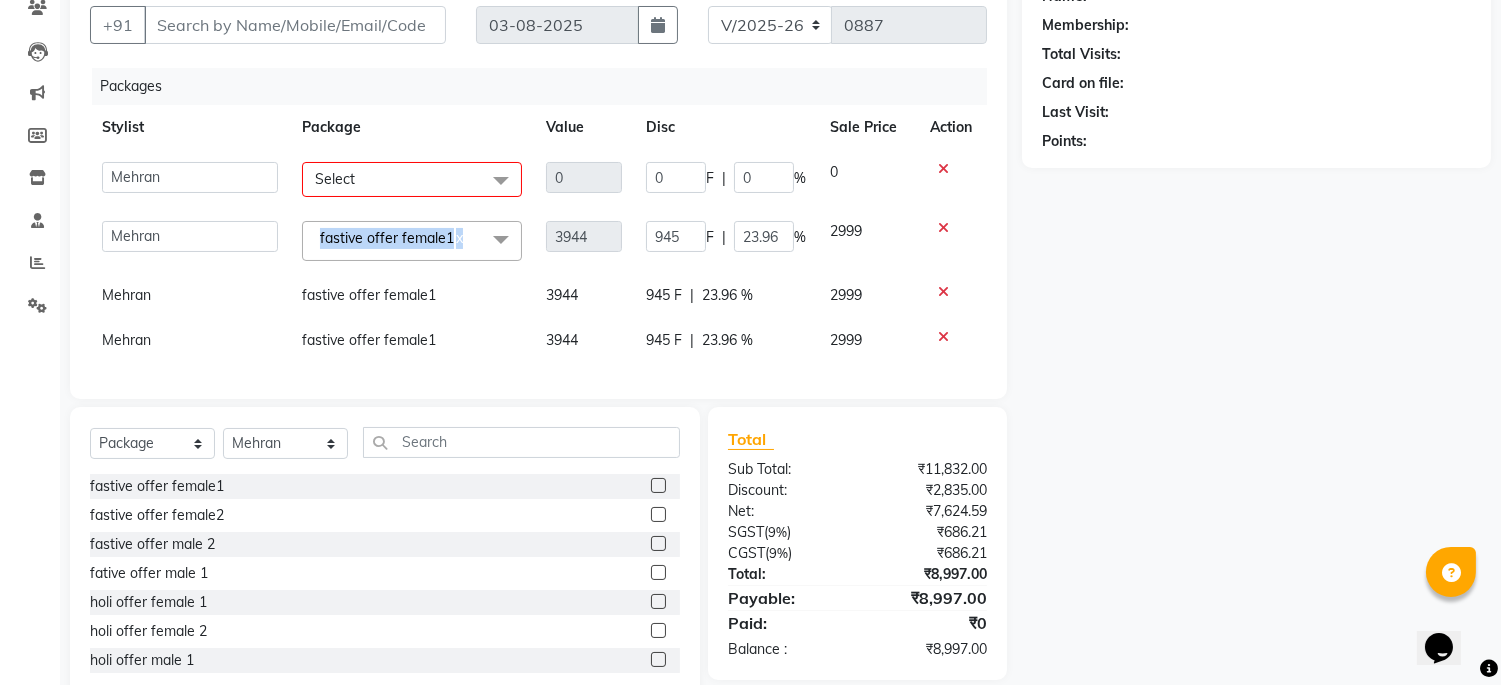 type on "0" 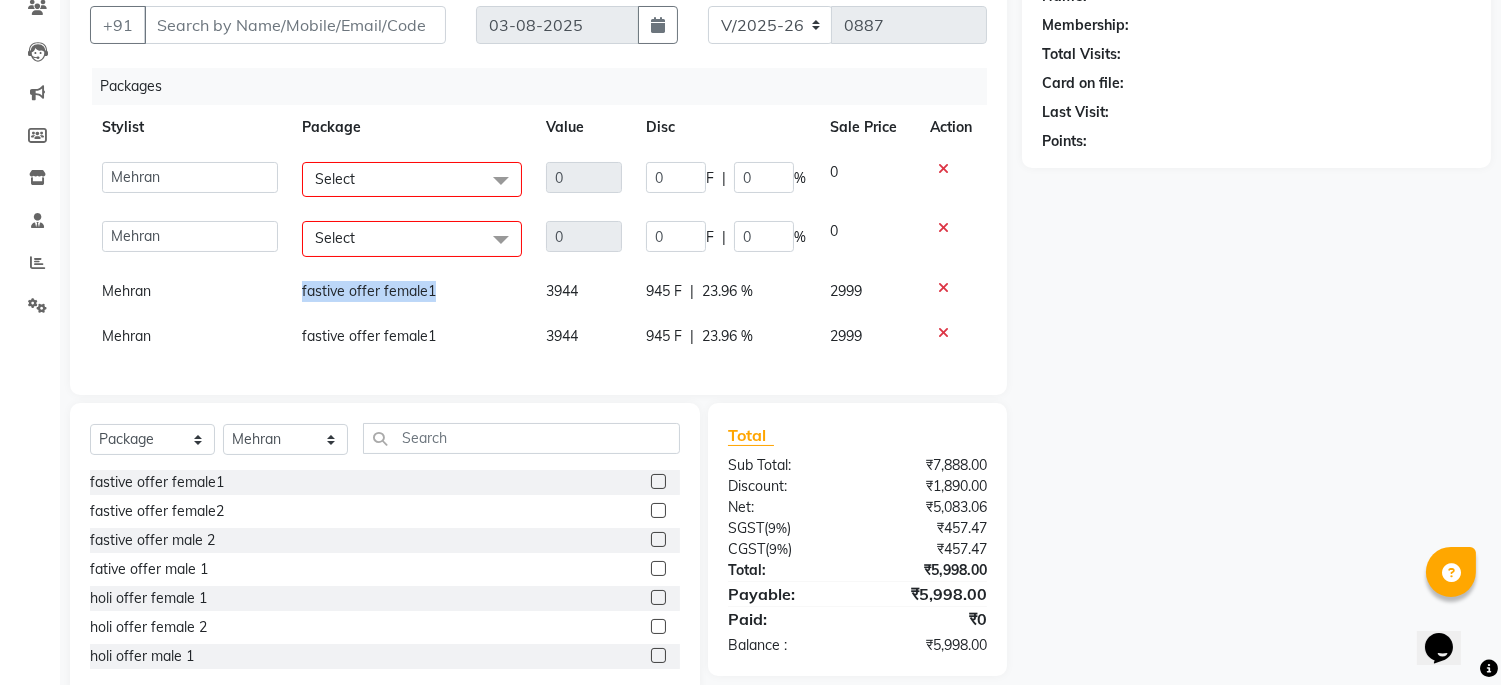 drag, startPoint x: 297, startPoint y: 292, endPoint x: 443, endPoint y: 288, distance: 146.05478 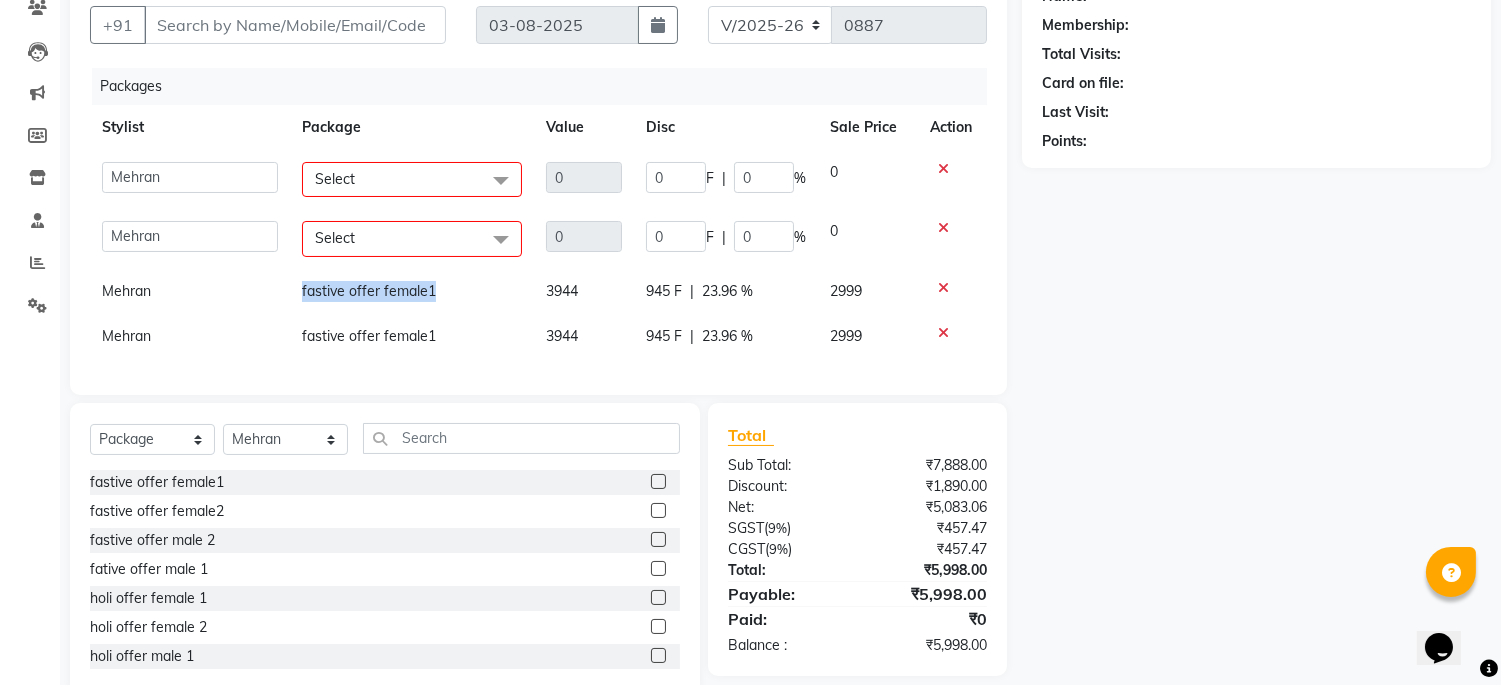 click on "fastive offer female1" 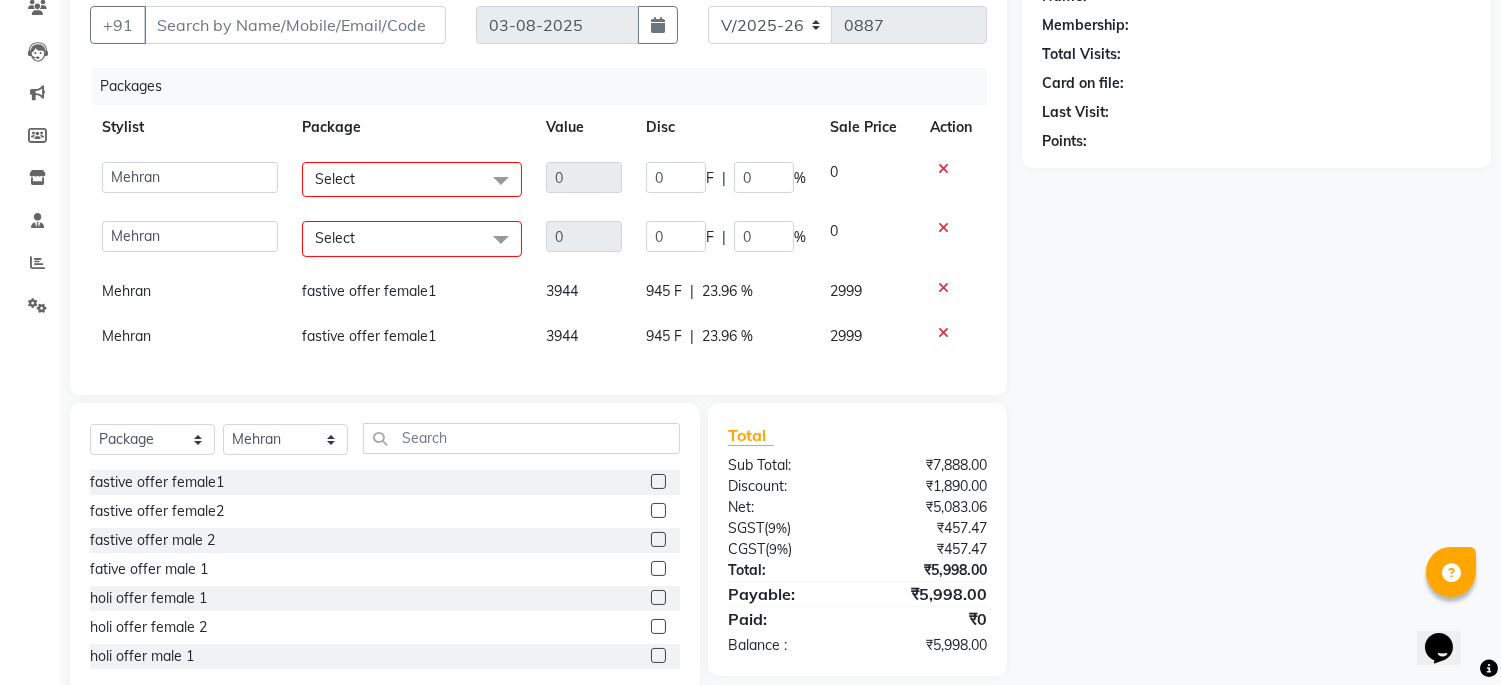 select on "45042" 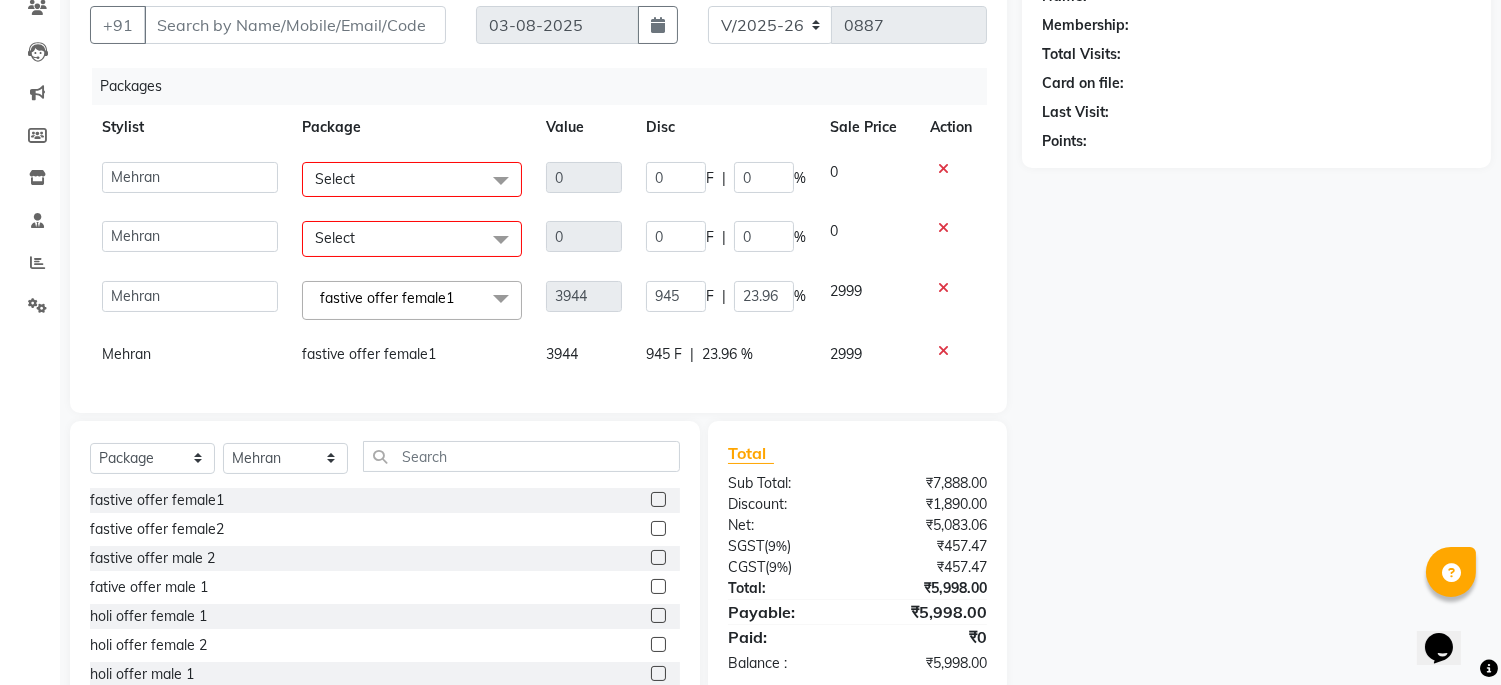 click 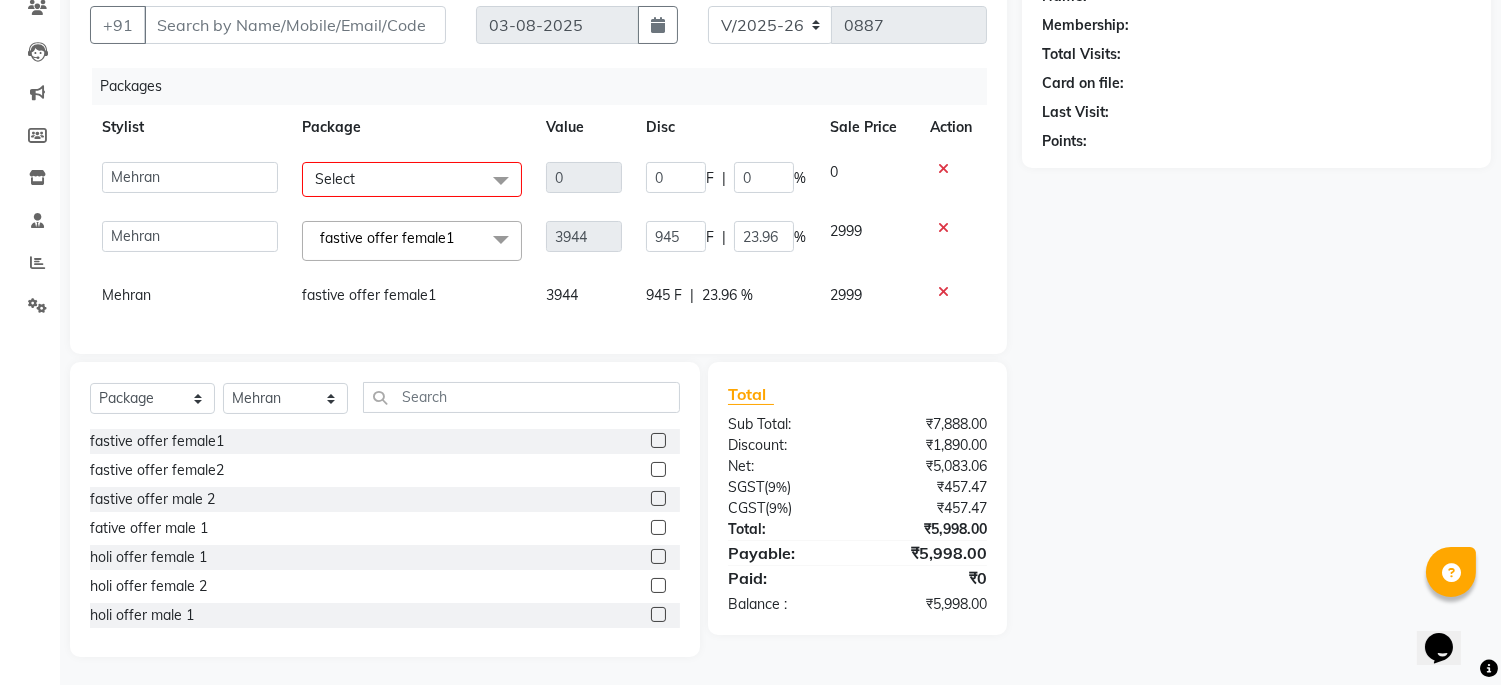 click 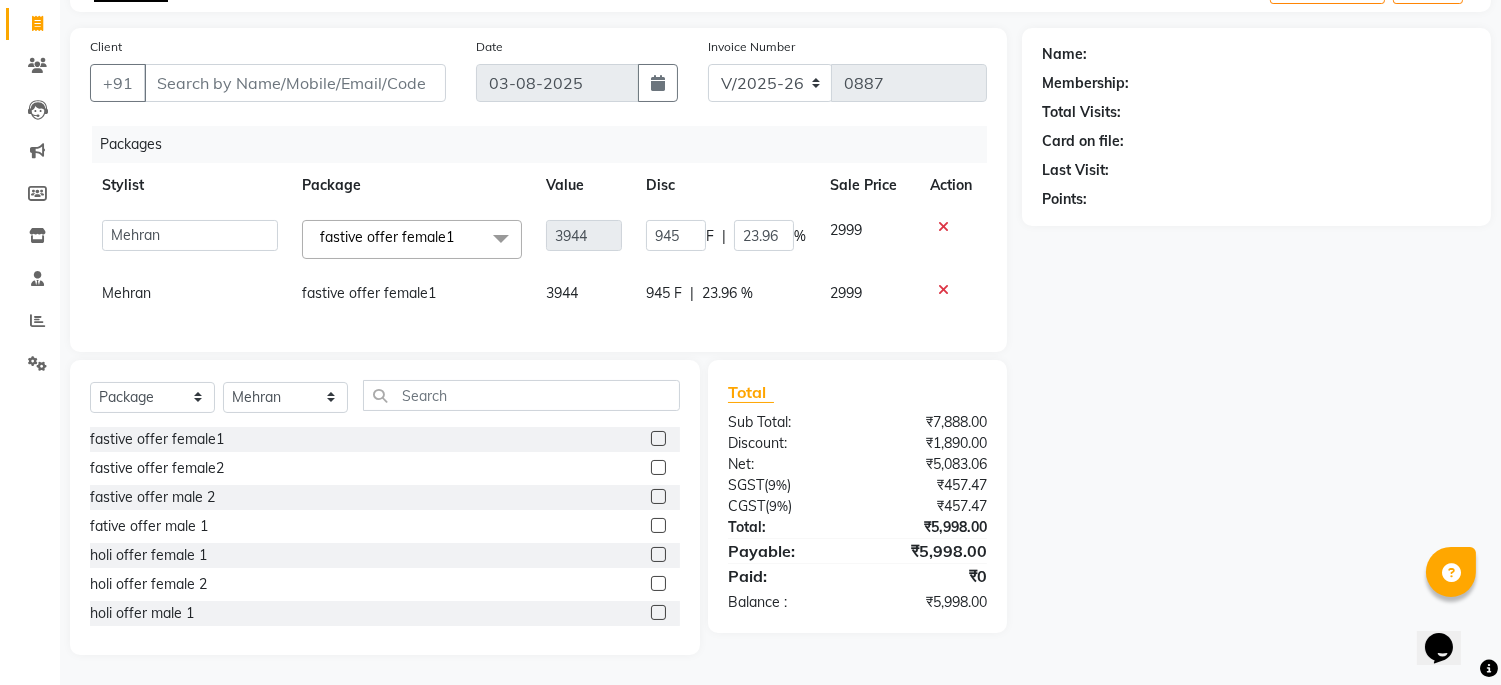 scroll, scrollTop: 138, scrollLeft: 0, axis: vertical 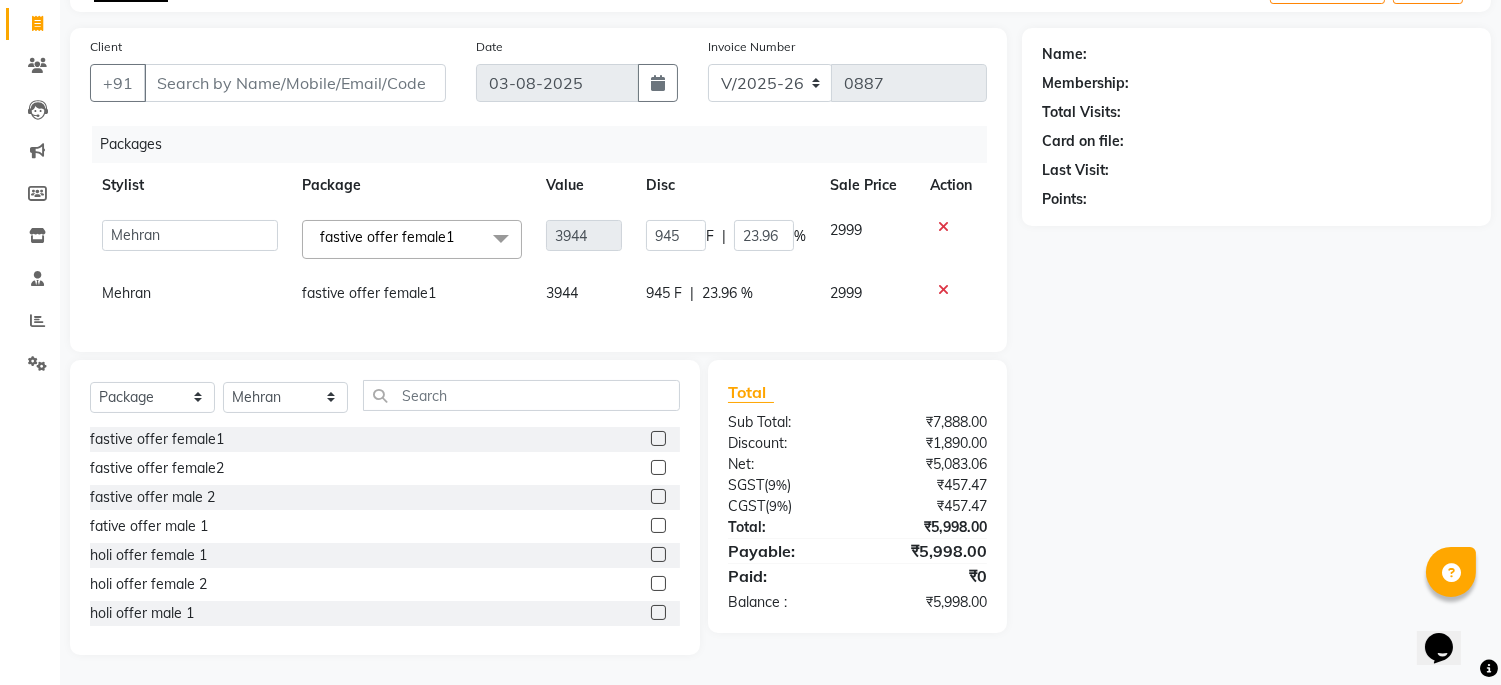 click 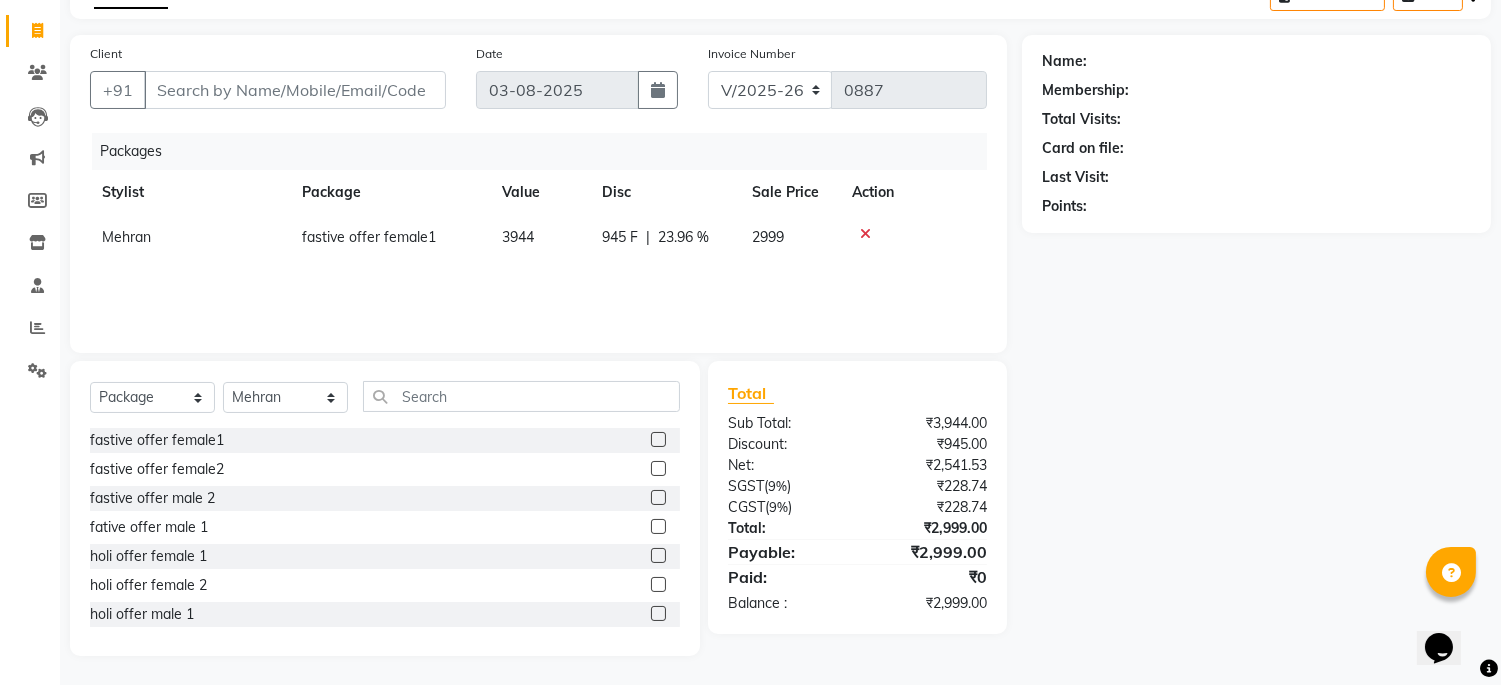 click 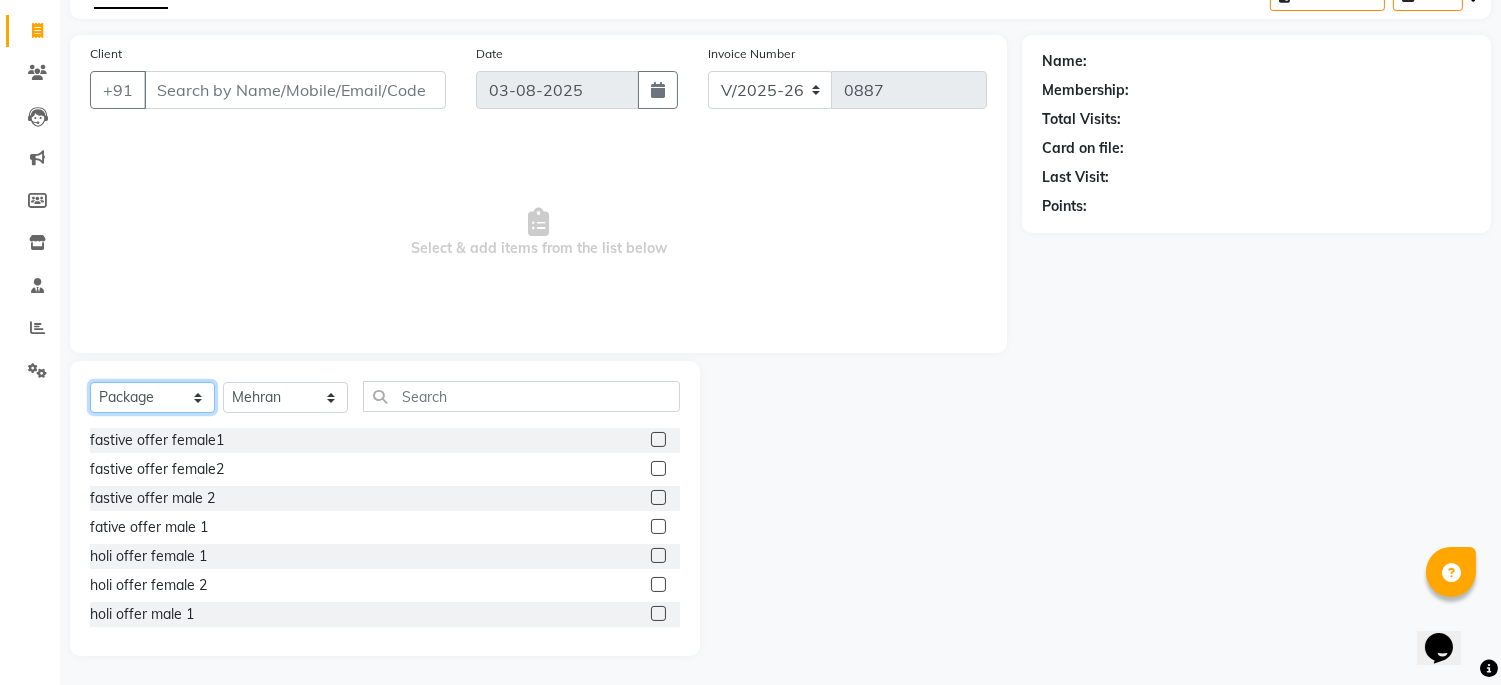 click on "Select  Service  Product  Membership  Package Voucher Prepaid Gift Card" 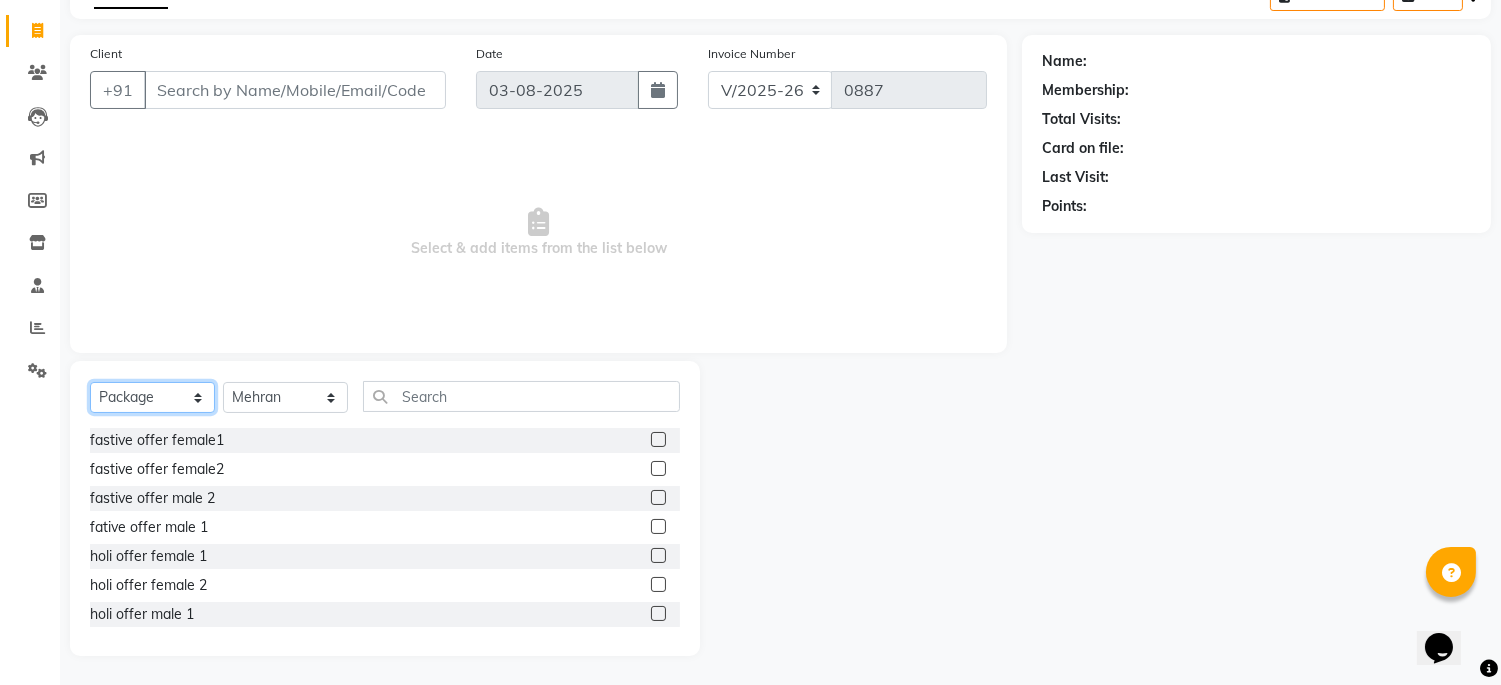 click on "Select  Service  Product  Membership  Package Voucher Prepaid Gift Card" 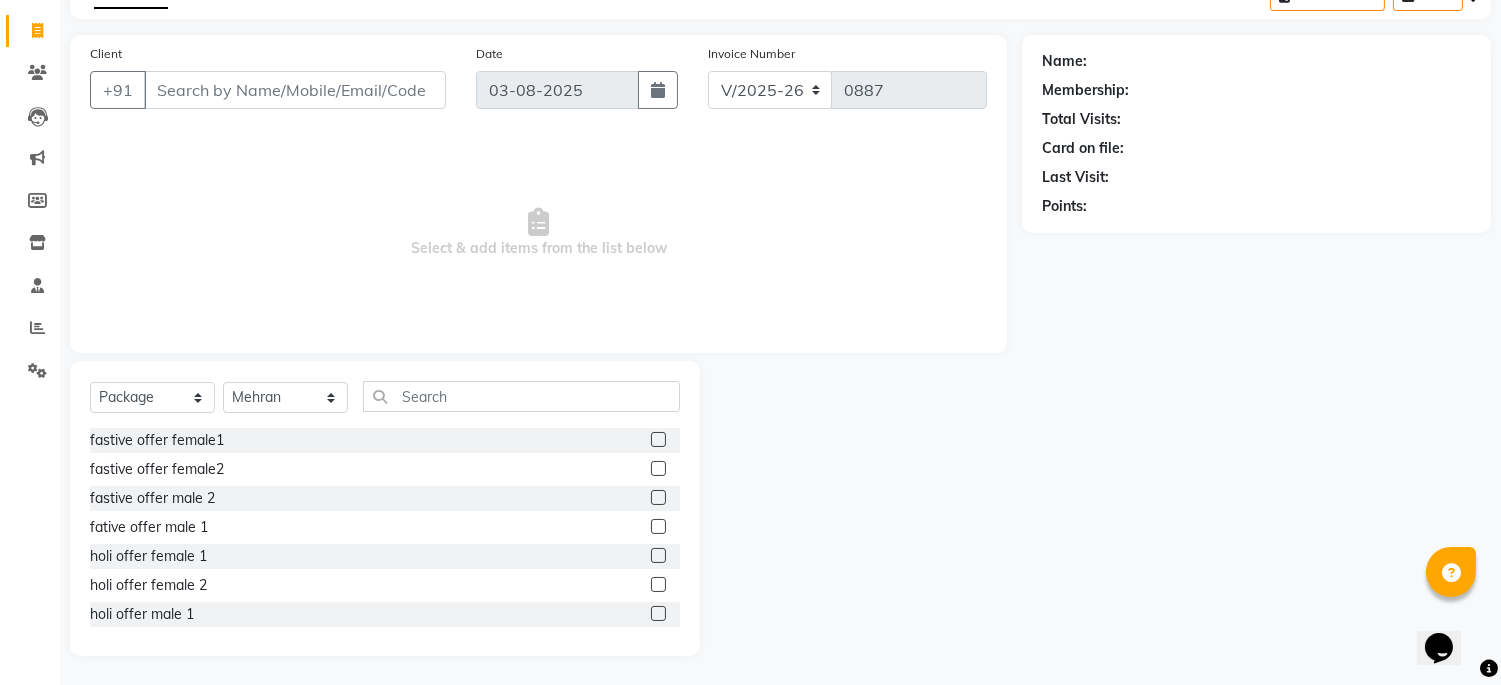click on "Select & add items from the list below" at bounding box center [538, 233] 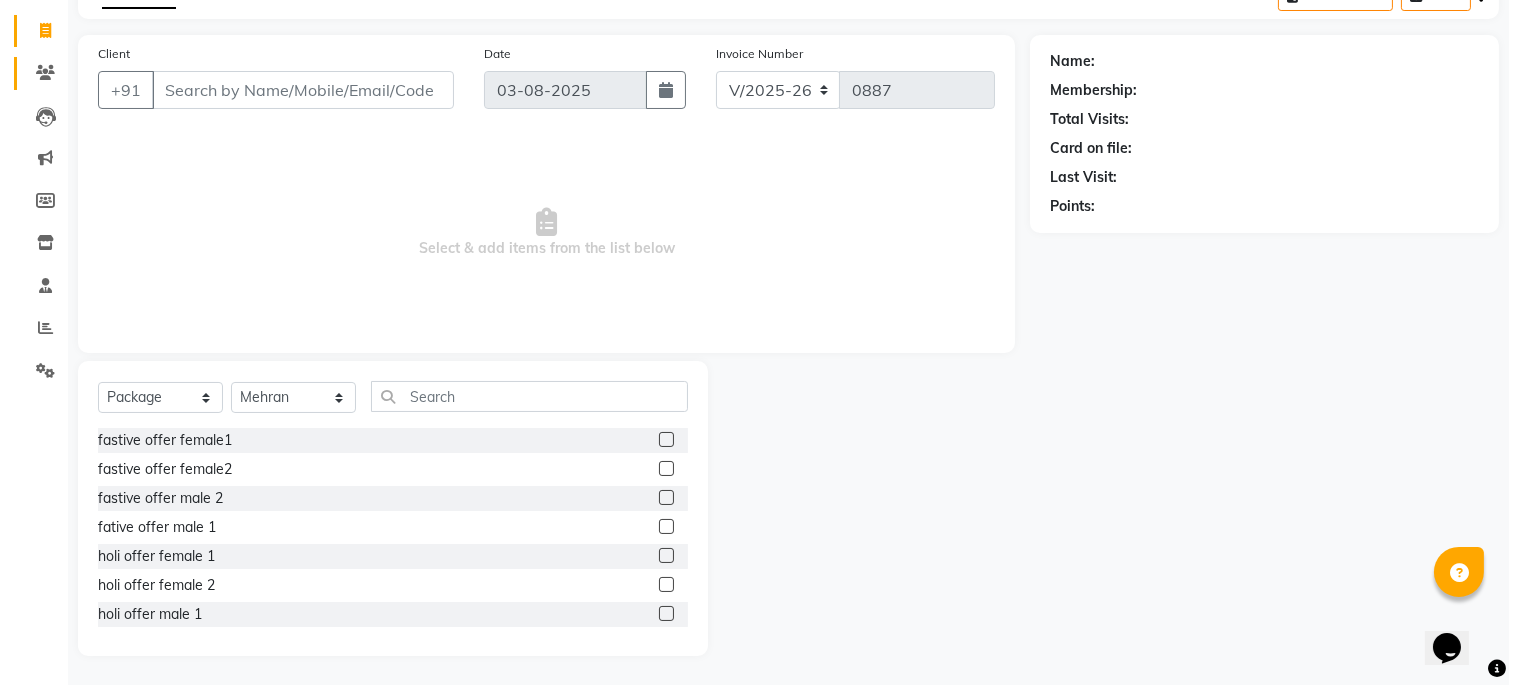 scroll, scrollTop: 0, scrollLeft: 0, axis: both 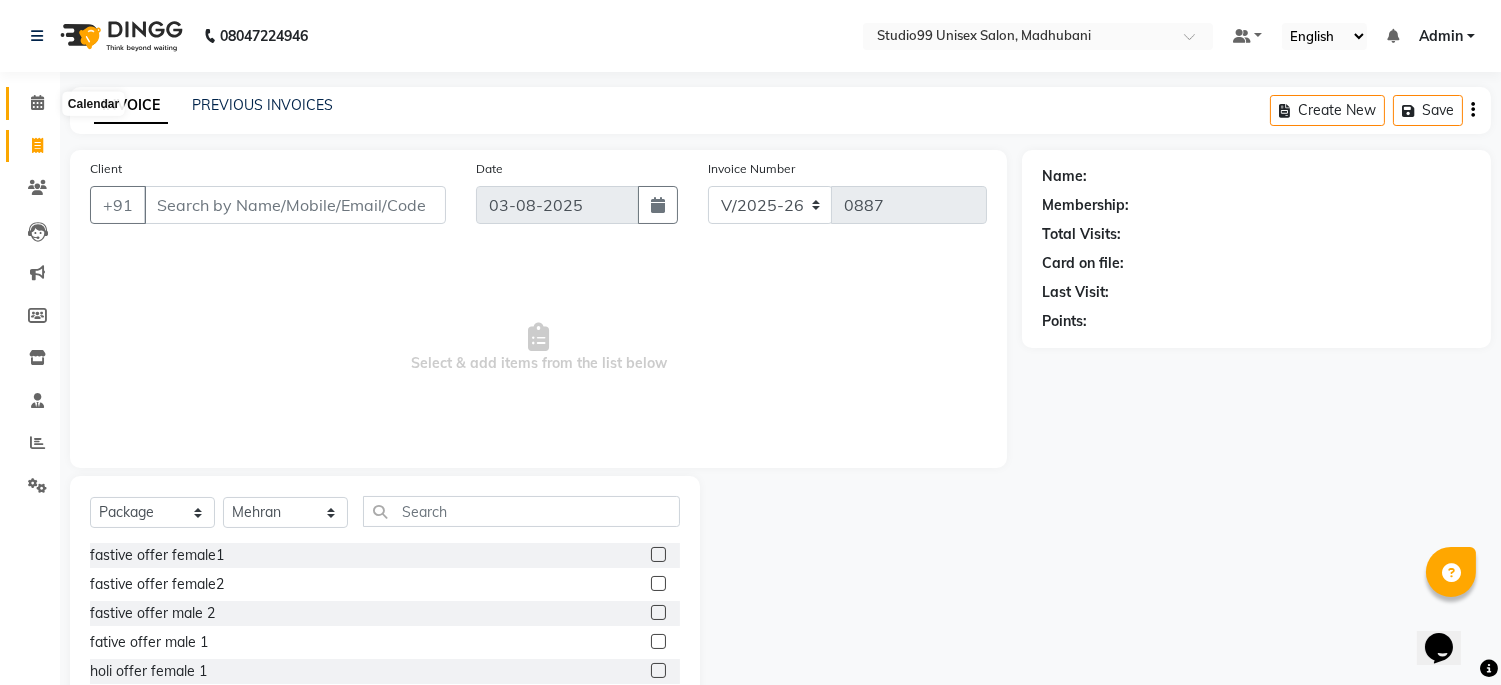 click 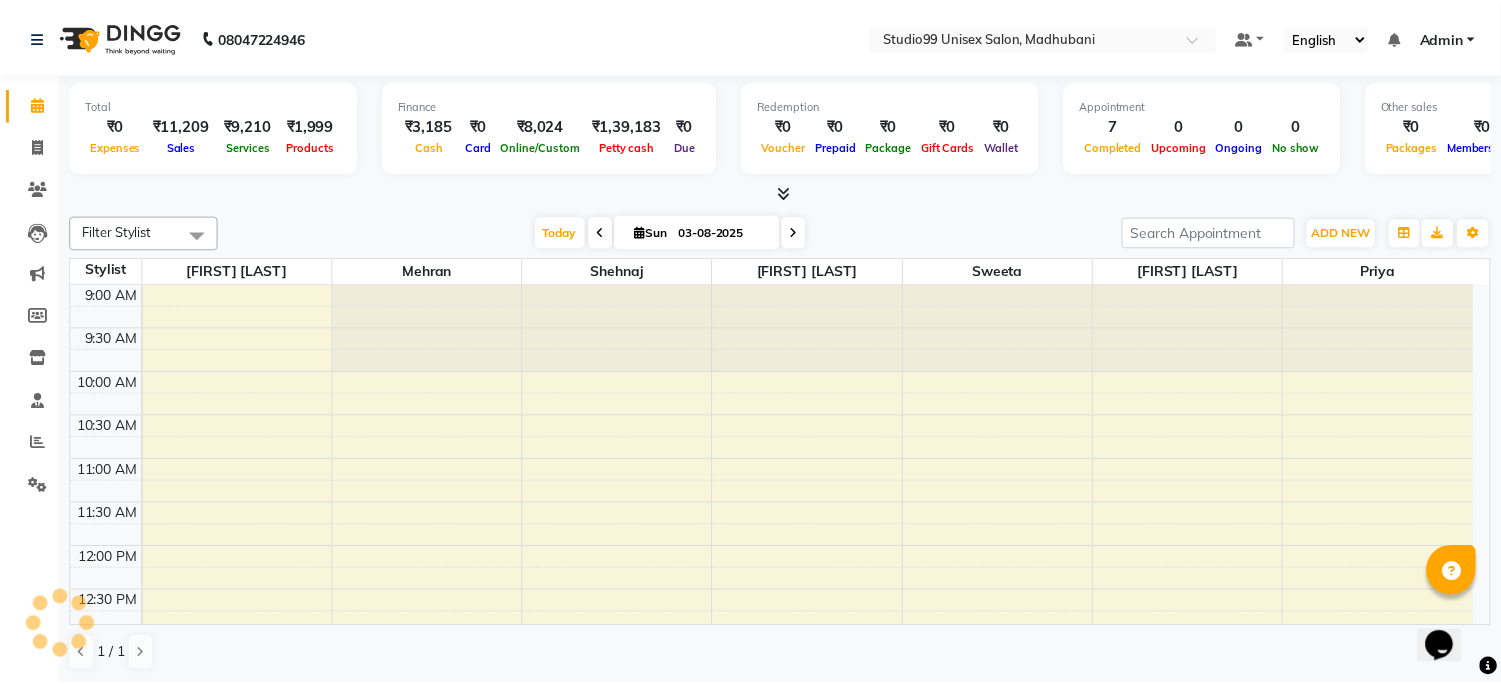 scroll, scrollTop: 796, scrollLeft: 0, axis: vertical 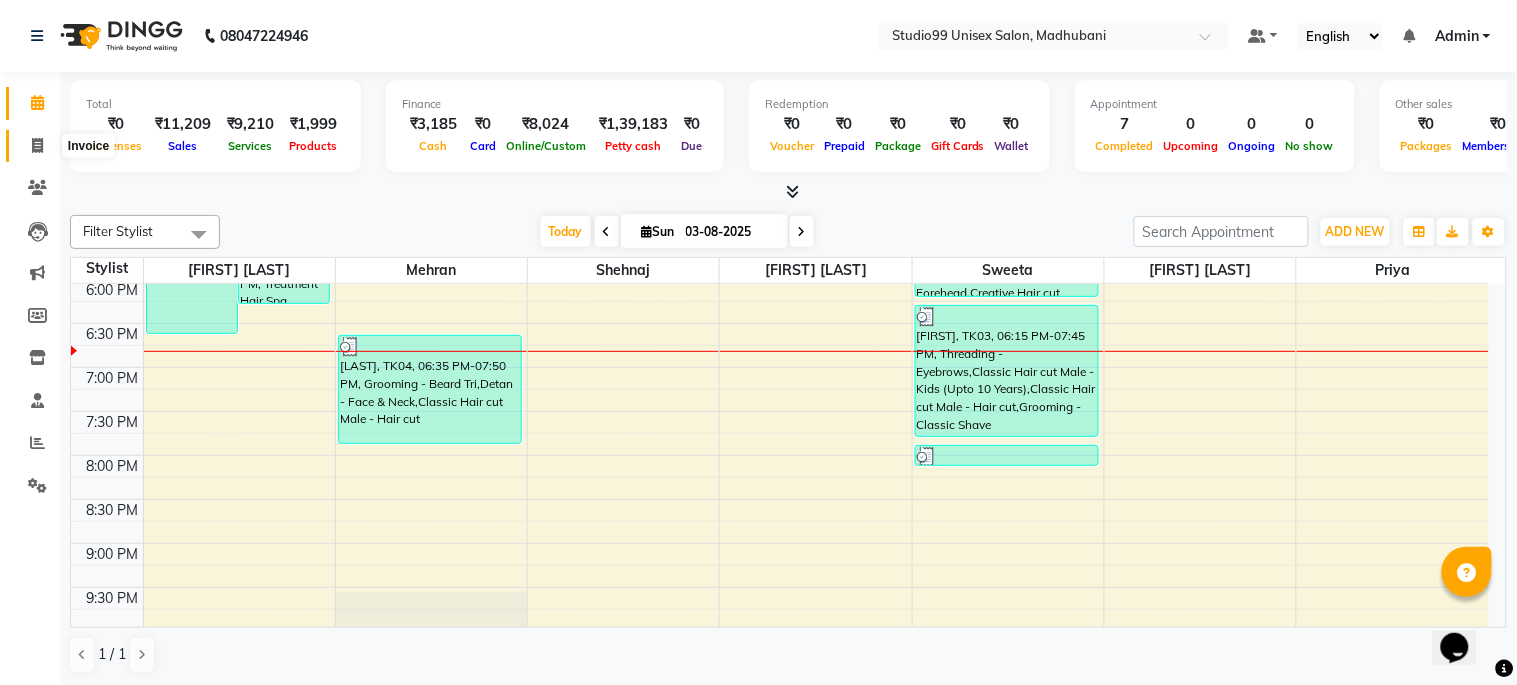 click 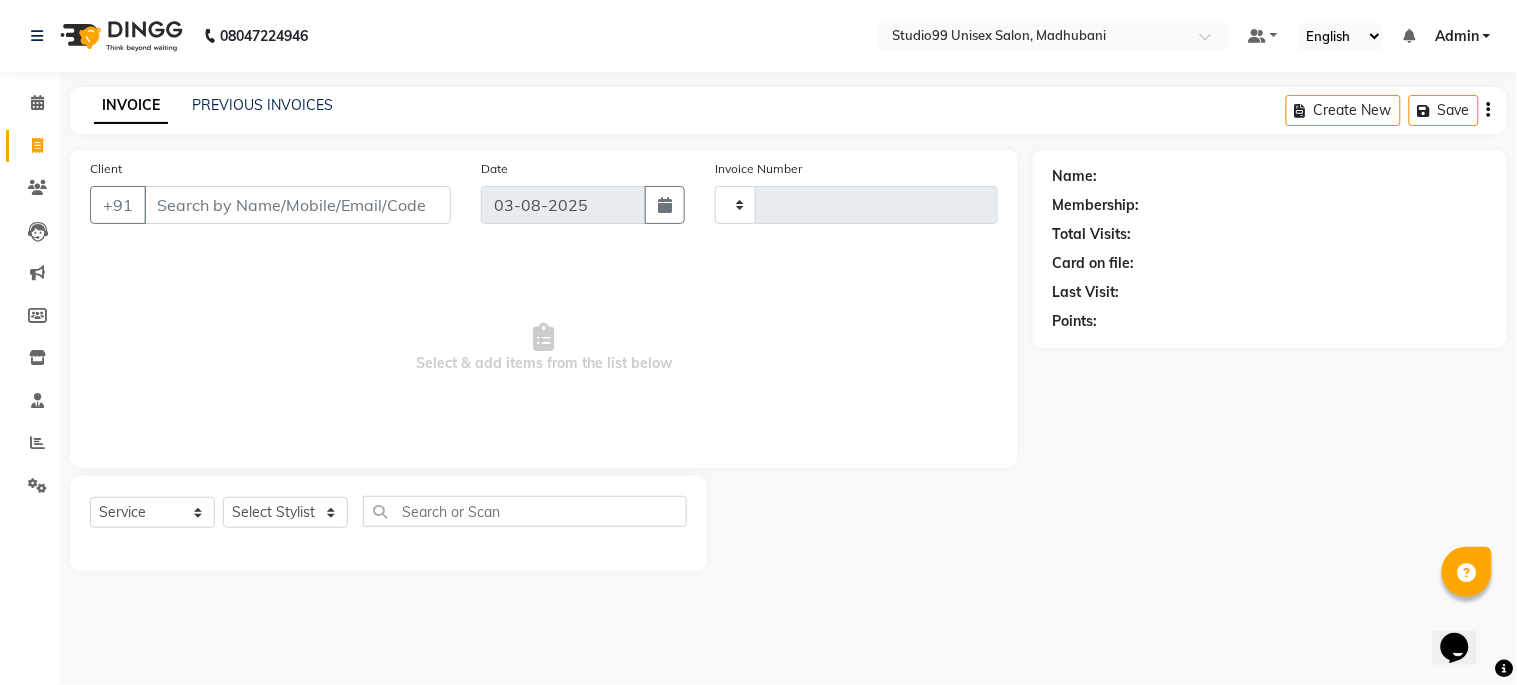 type on "0887" 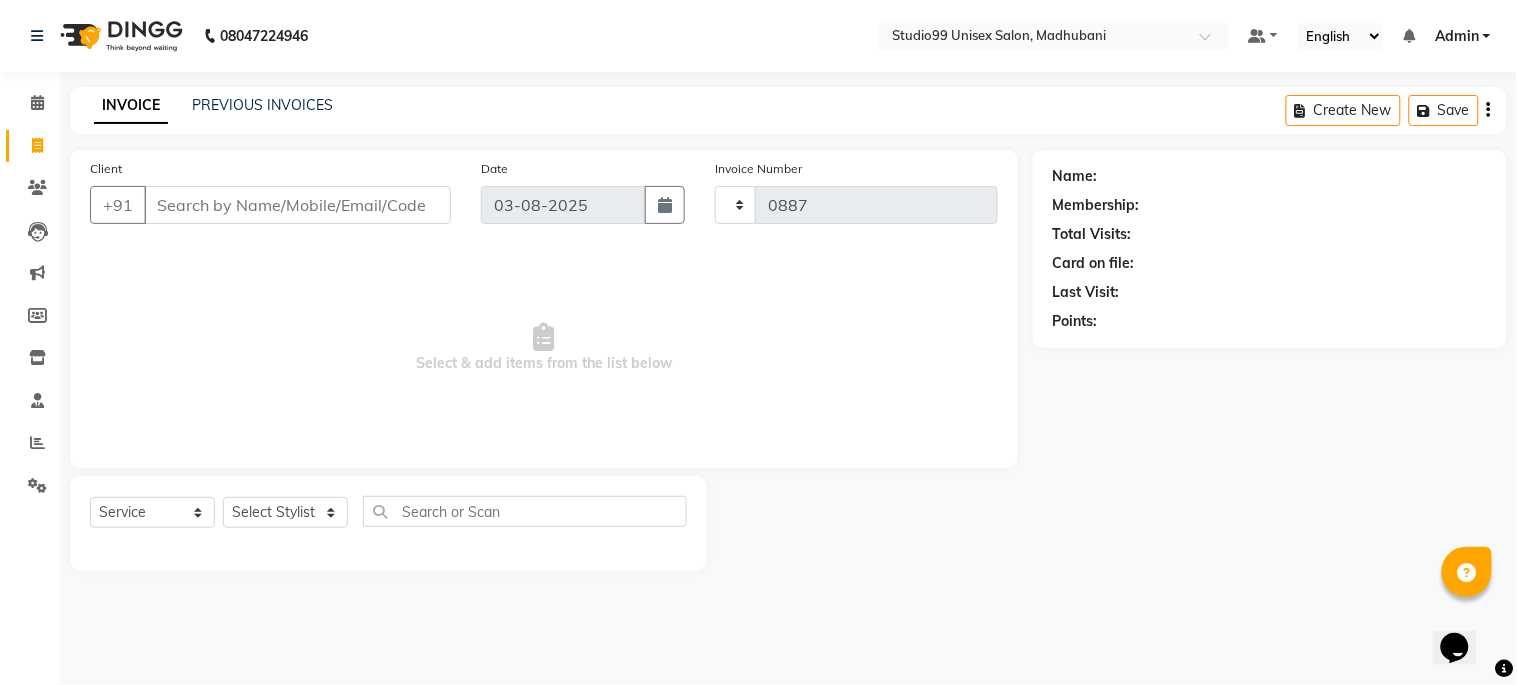 select on "6061" 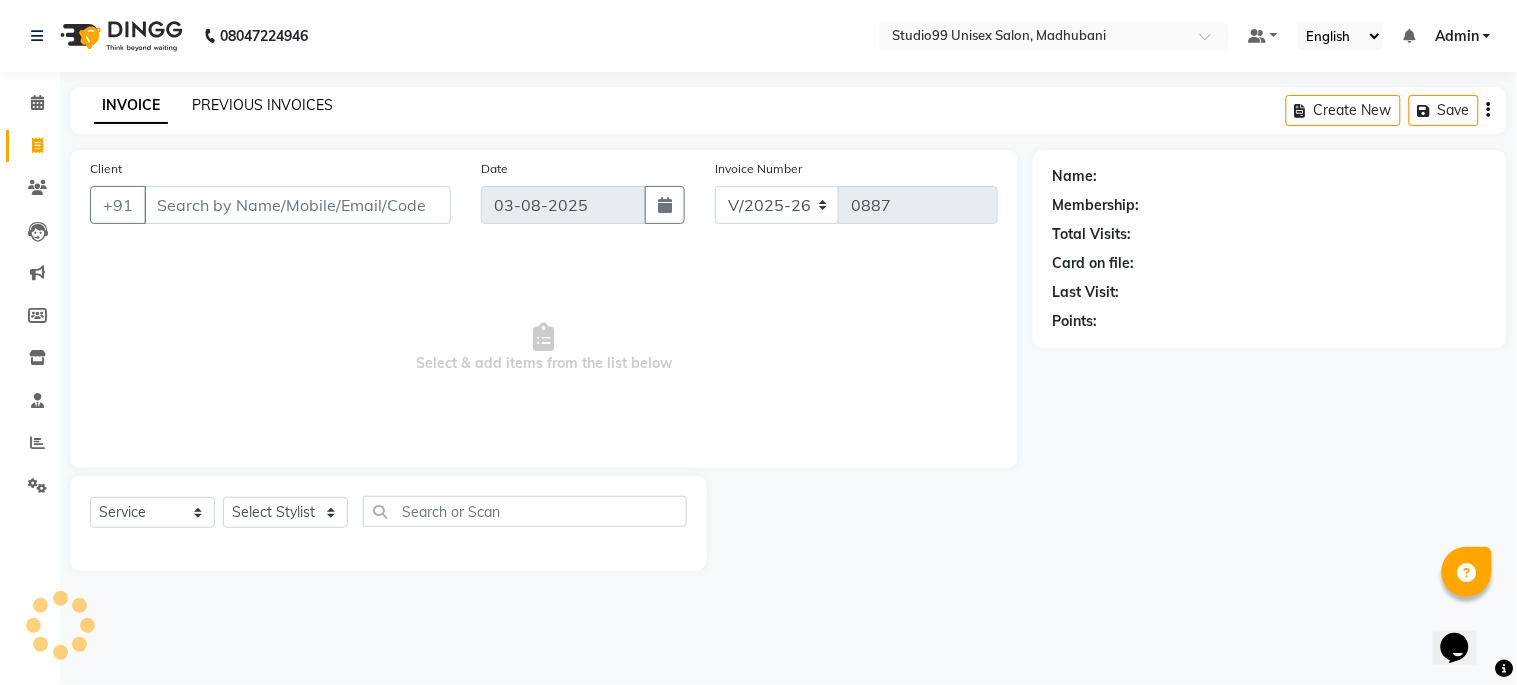 click on "PREVIOUS INVOICES" 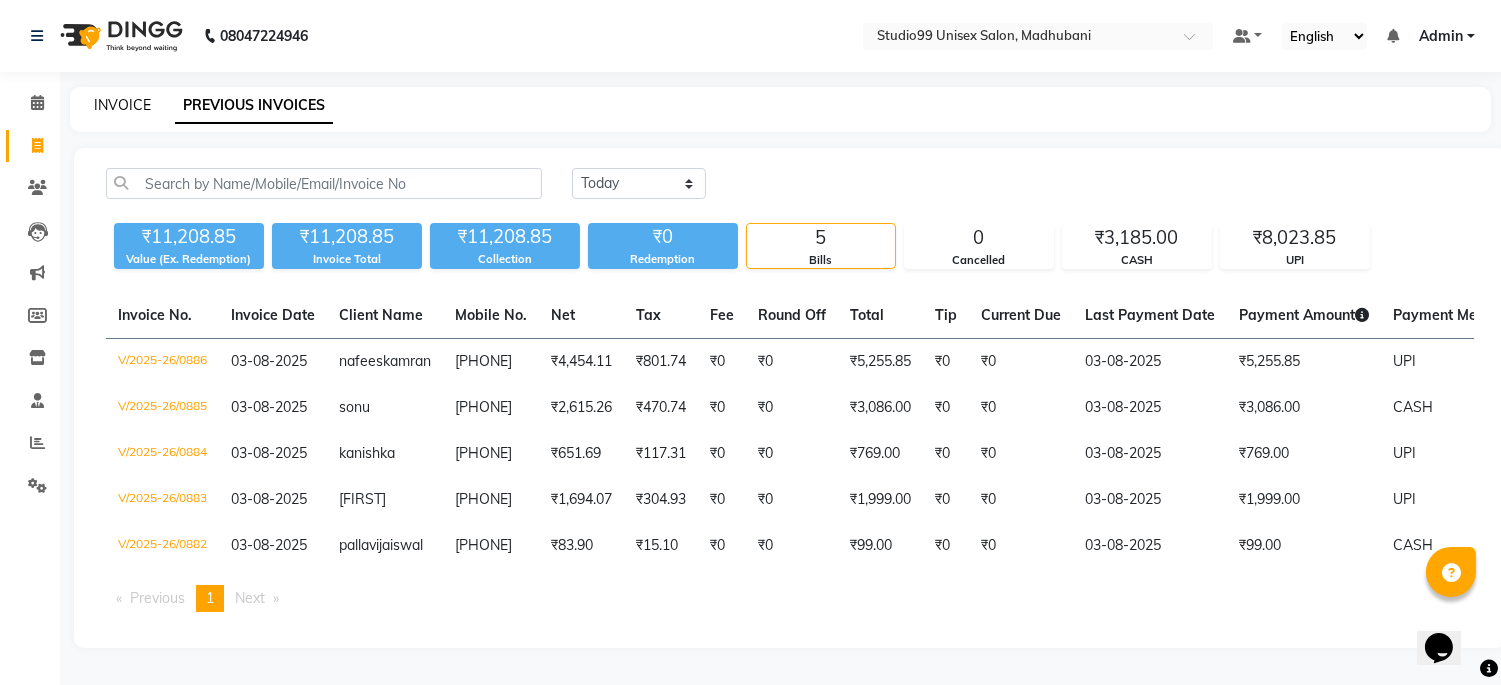 click on "INVOICE" 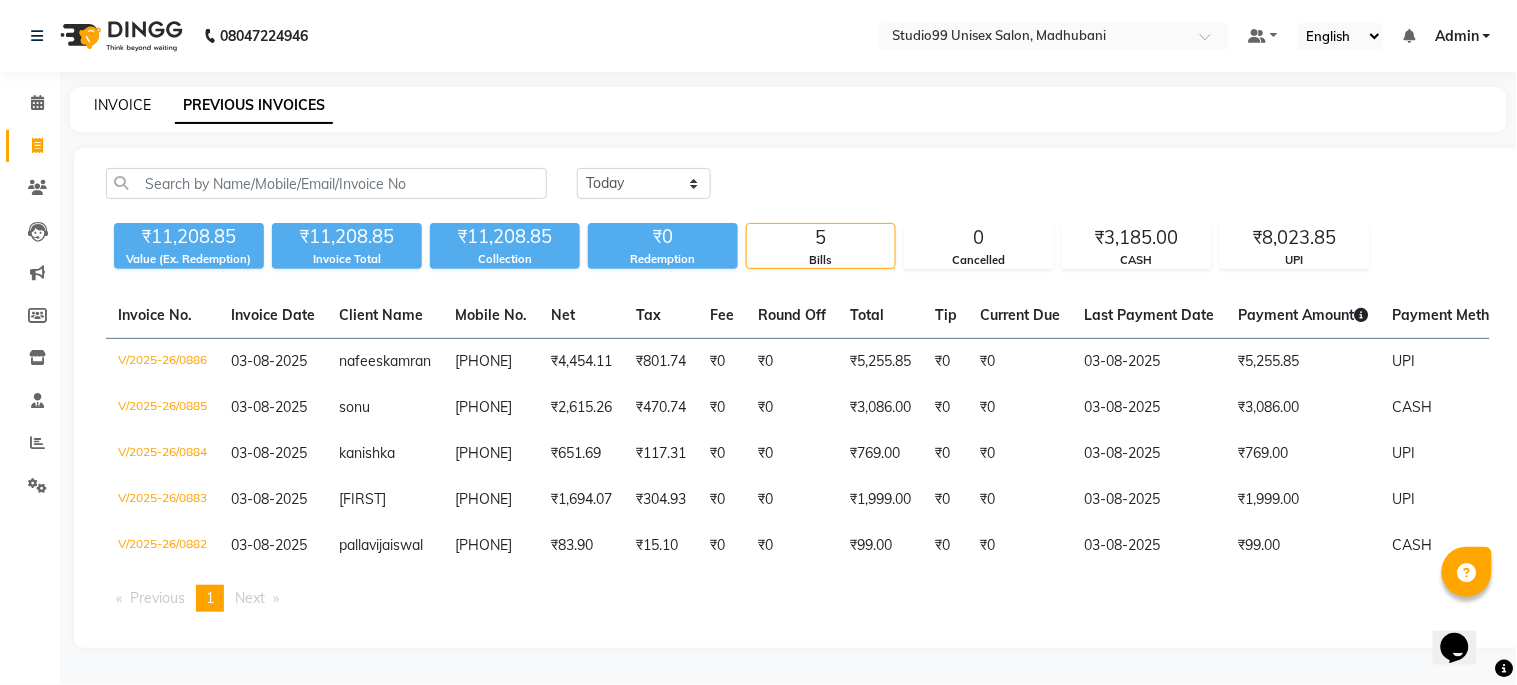 select on "service" 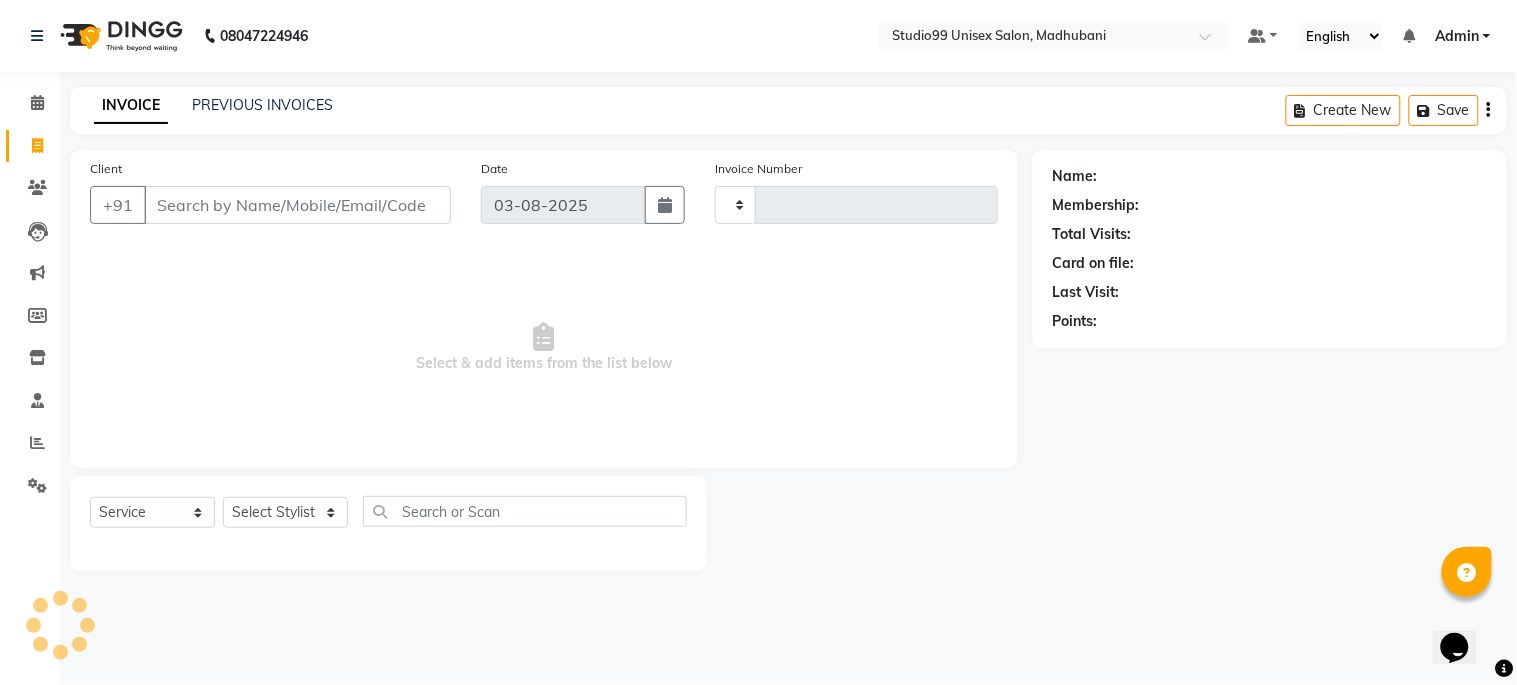 type on "0887" 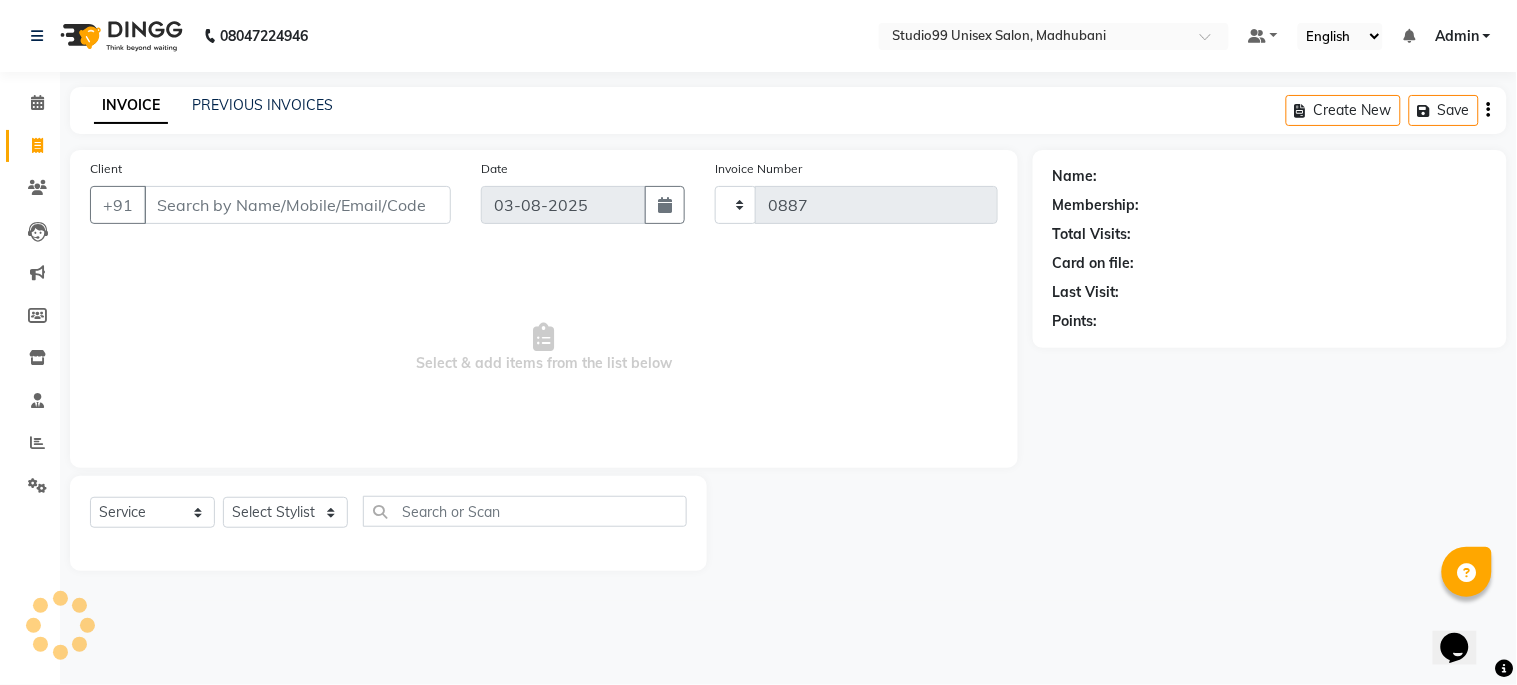 select on "6061" 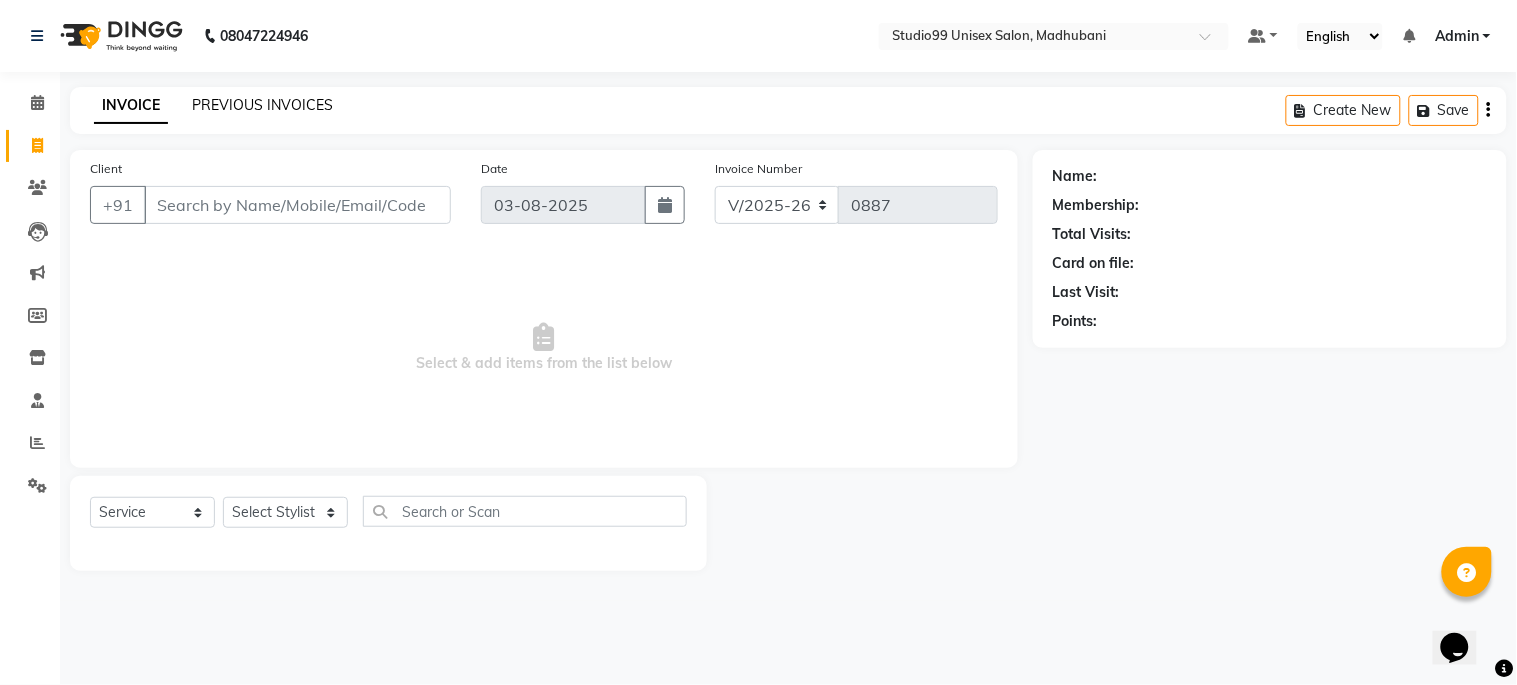 click on "PREVIOUS INVOICES" 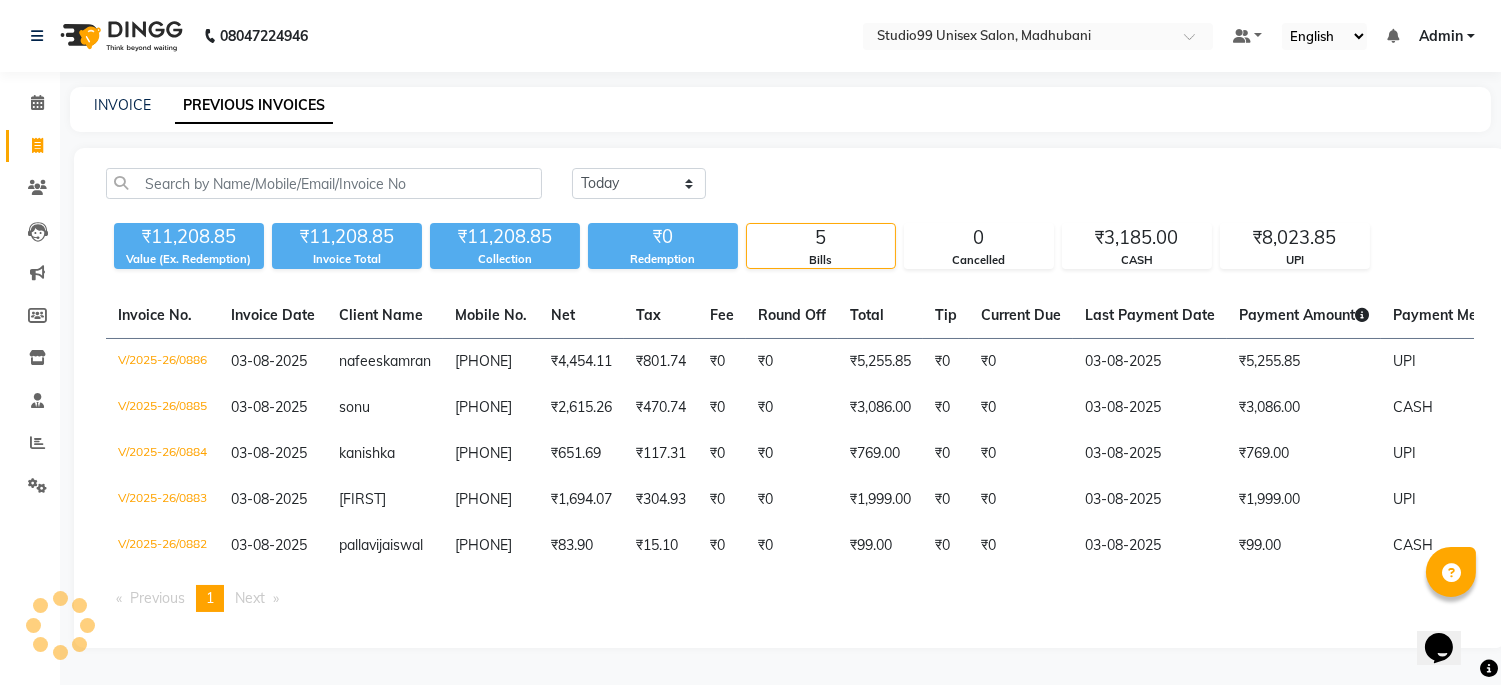 click on "INVOICE PREVIOUS INVOICES" 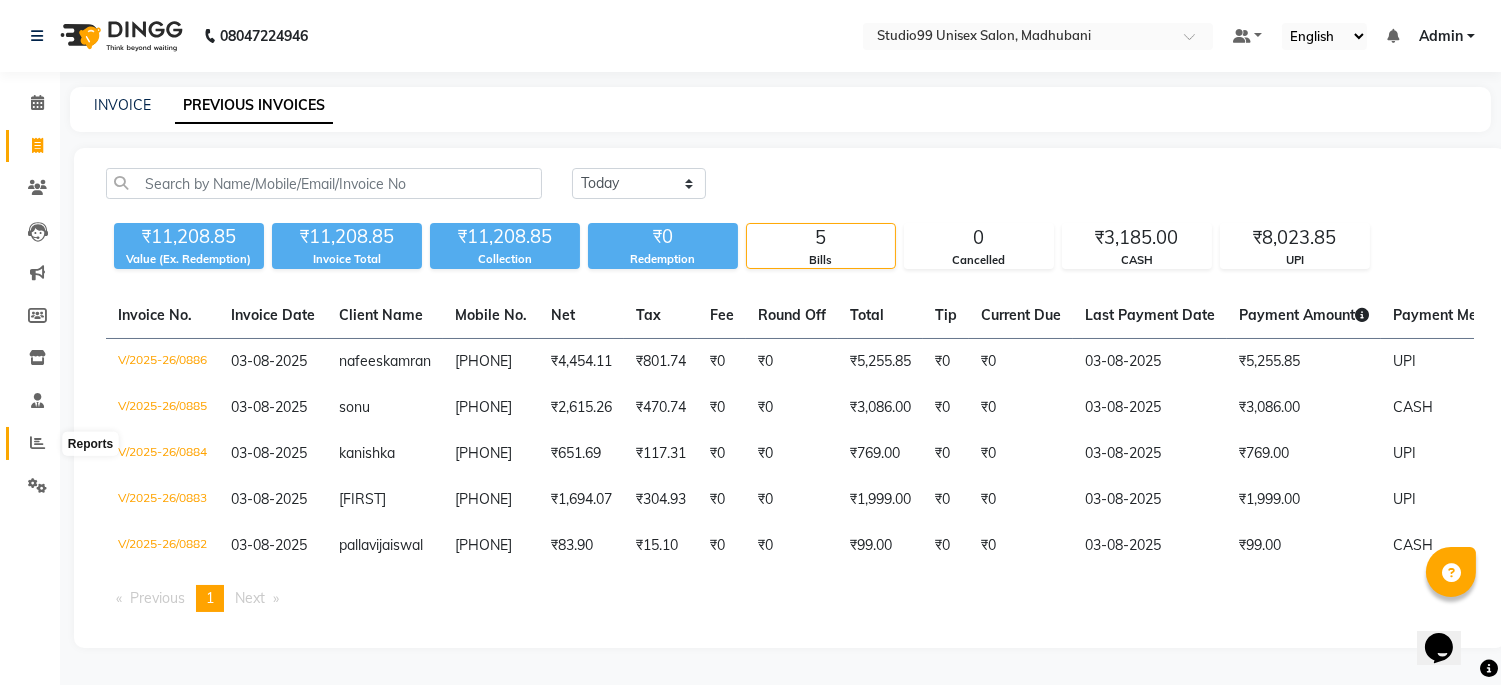 click 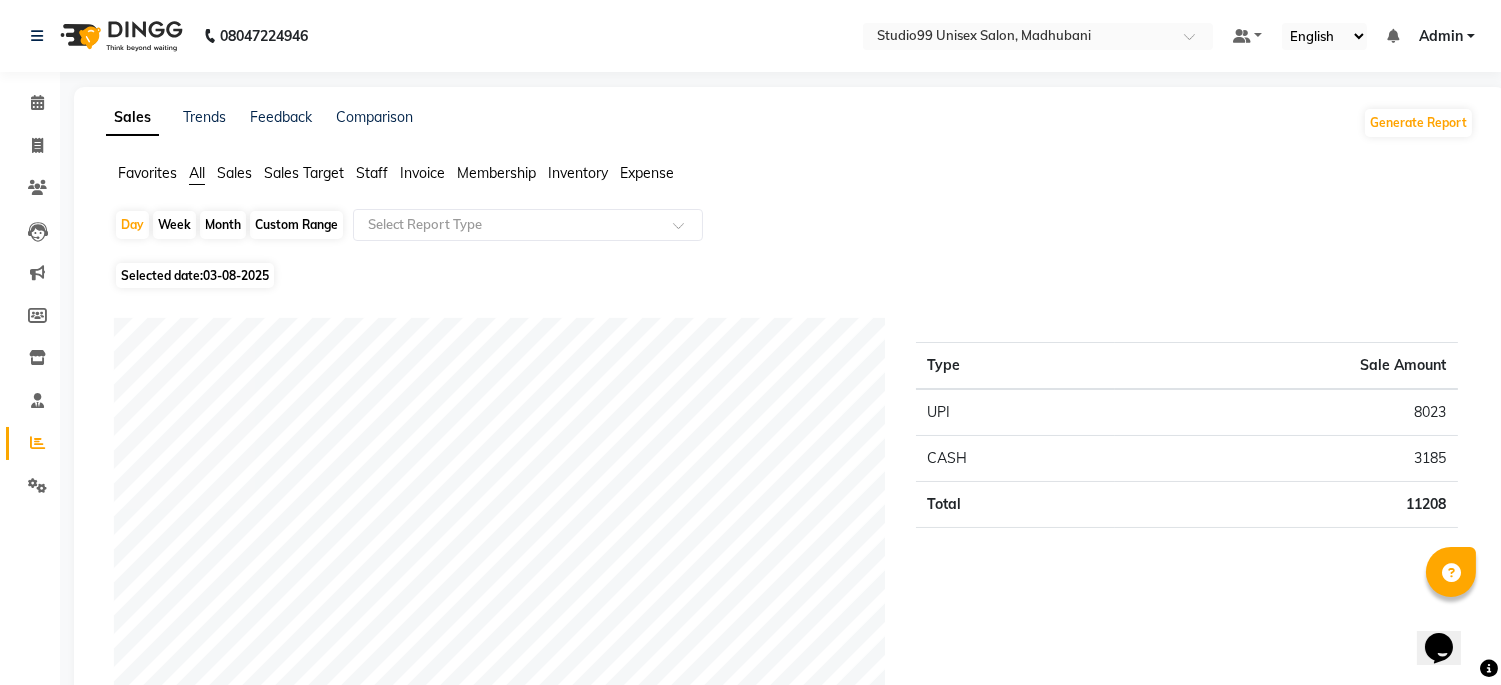 click on "Sales" 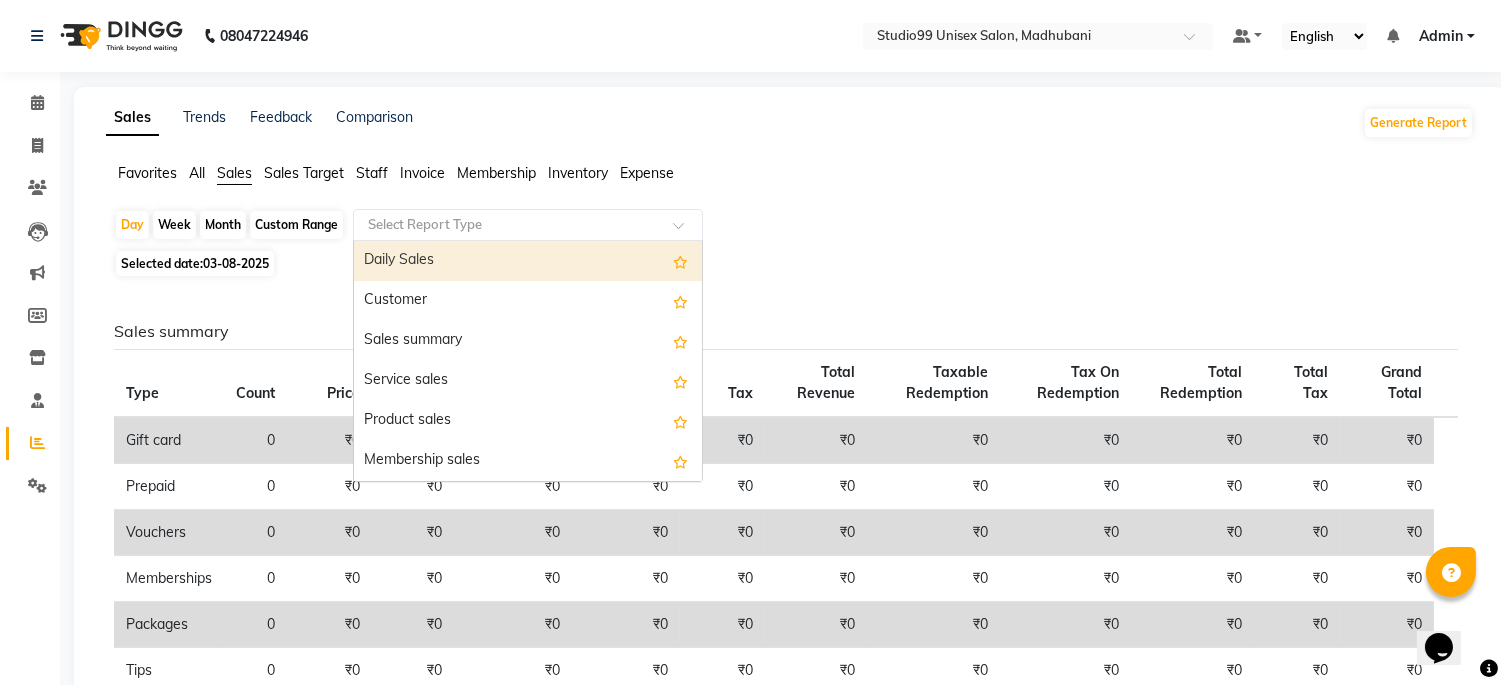 click 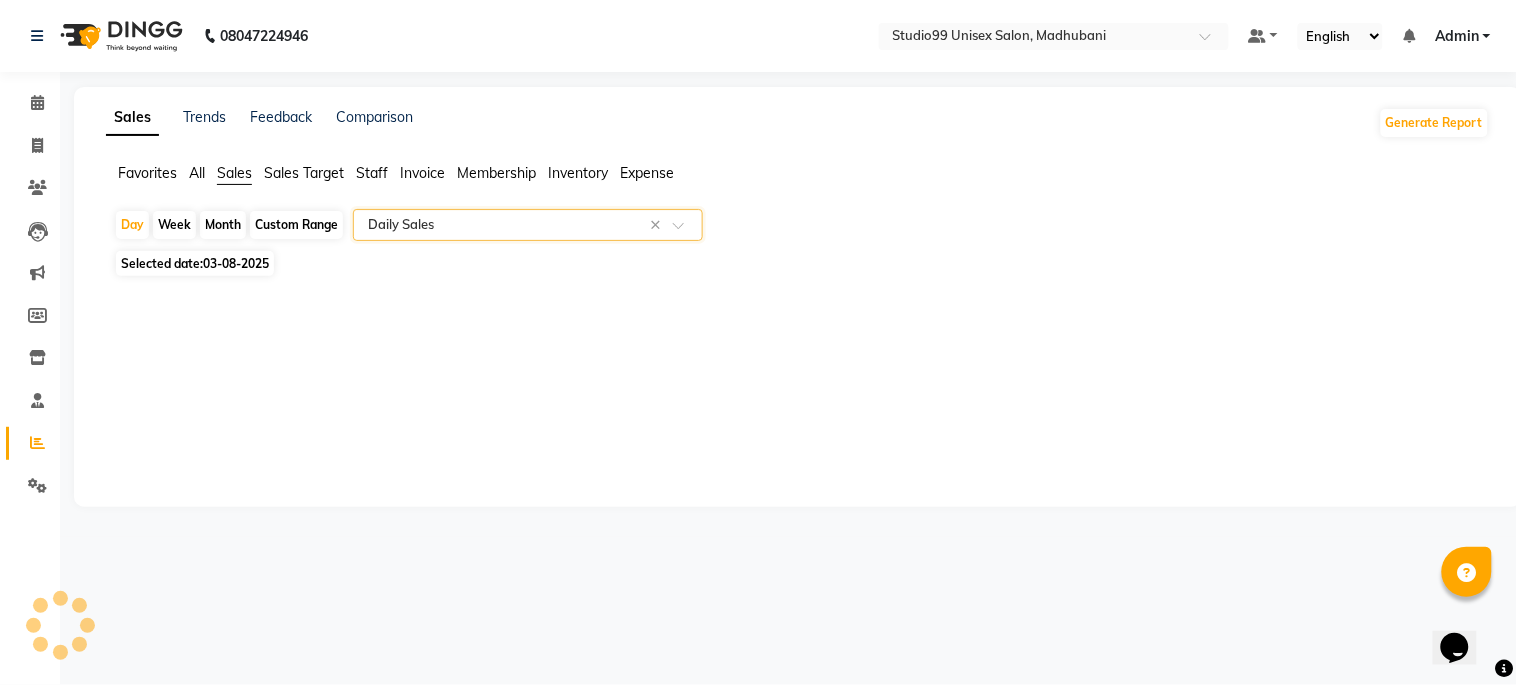 select on "csv" 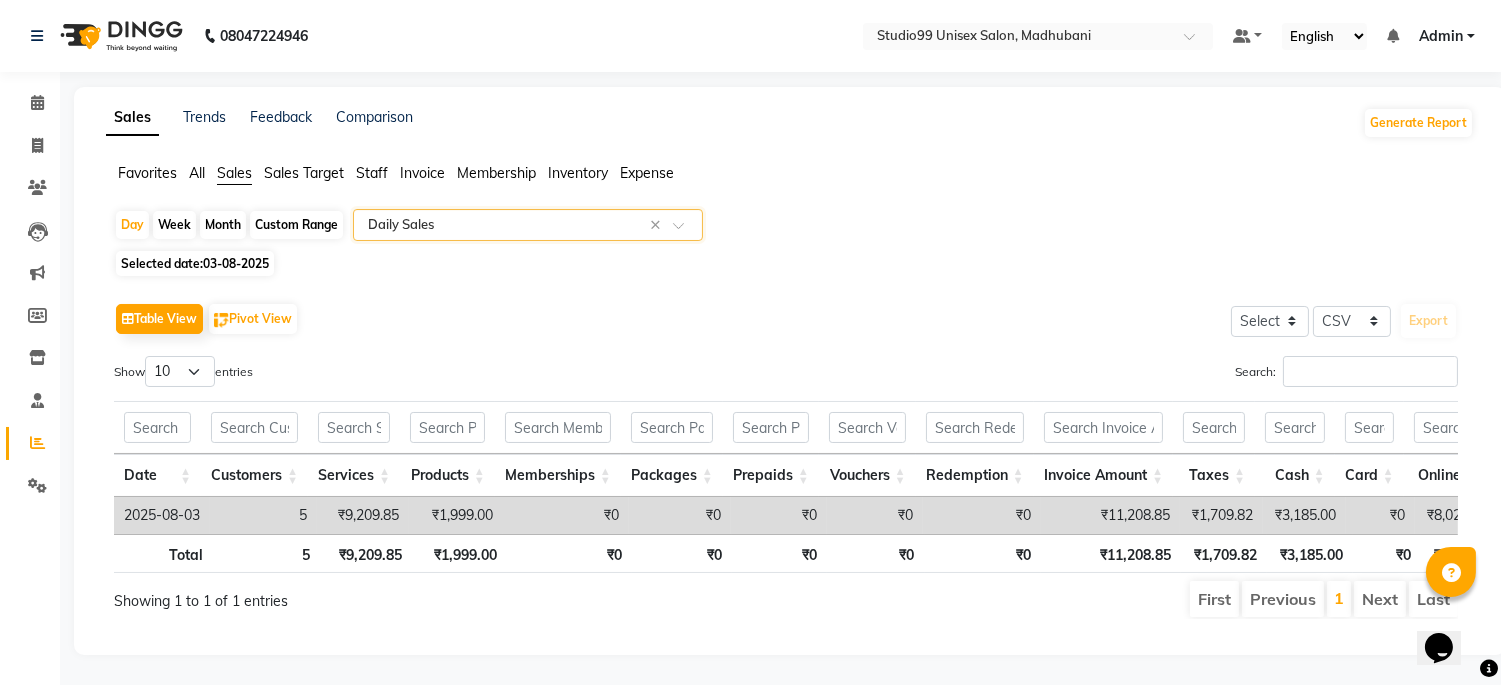 scroll, scrollTop: 0, scrollLeft: 682, axis: horizontal 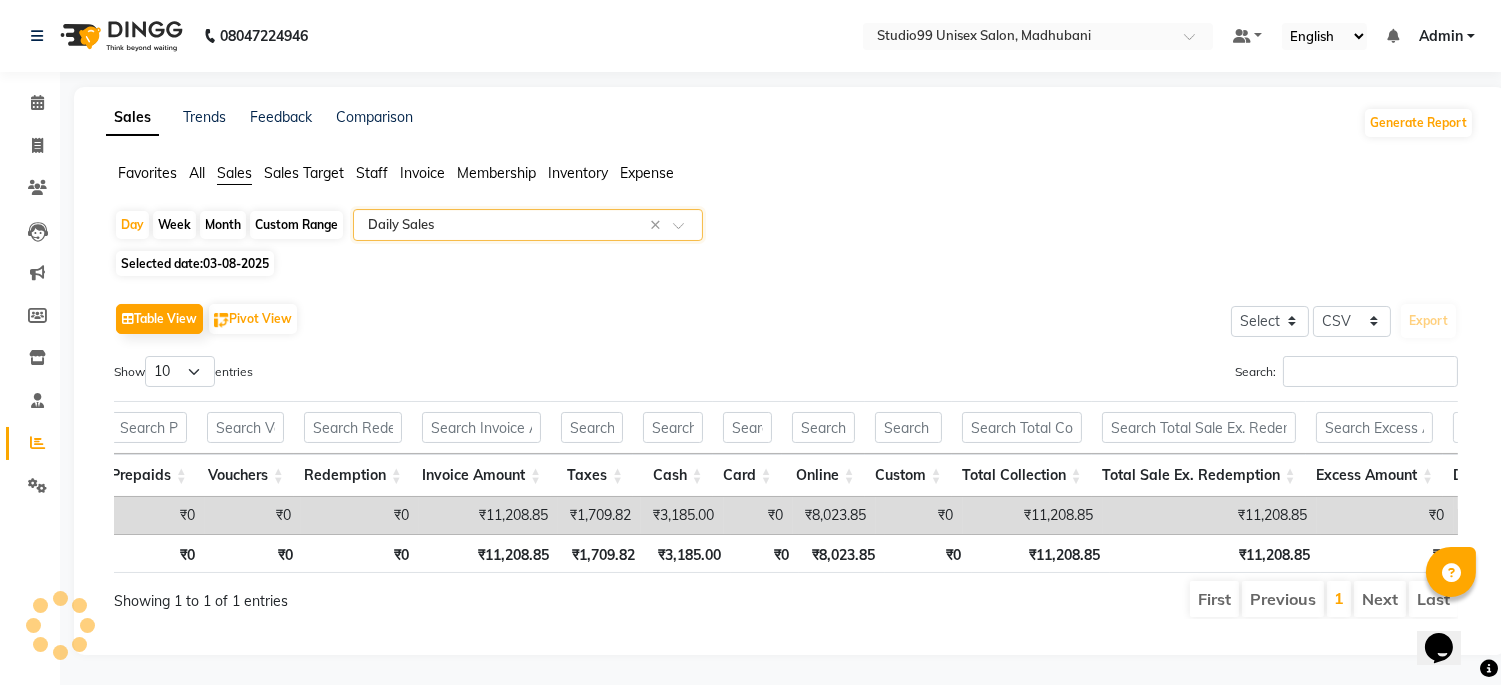 click on "Table View   Pivot View  Select Select CSV PDF  Export" 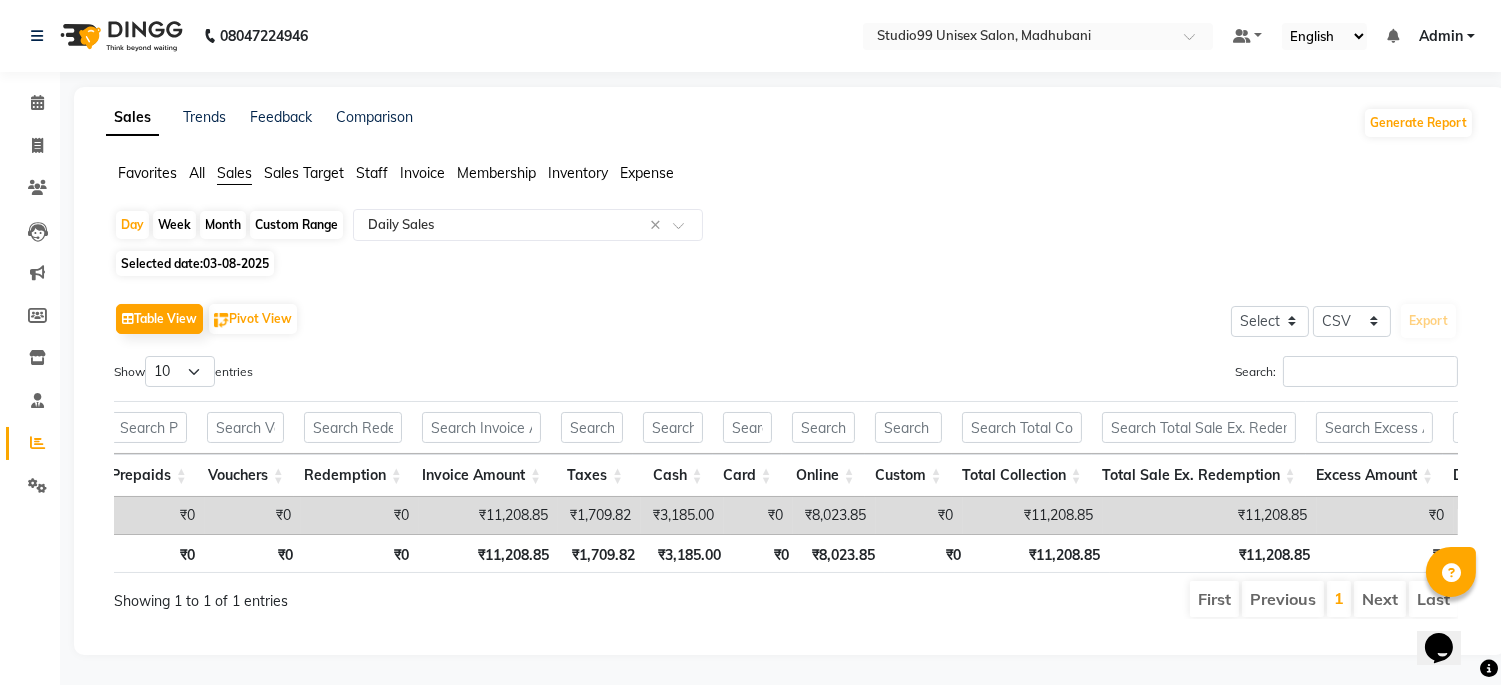 click on "Sales Trends Feedback Comparison Generate Report" 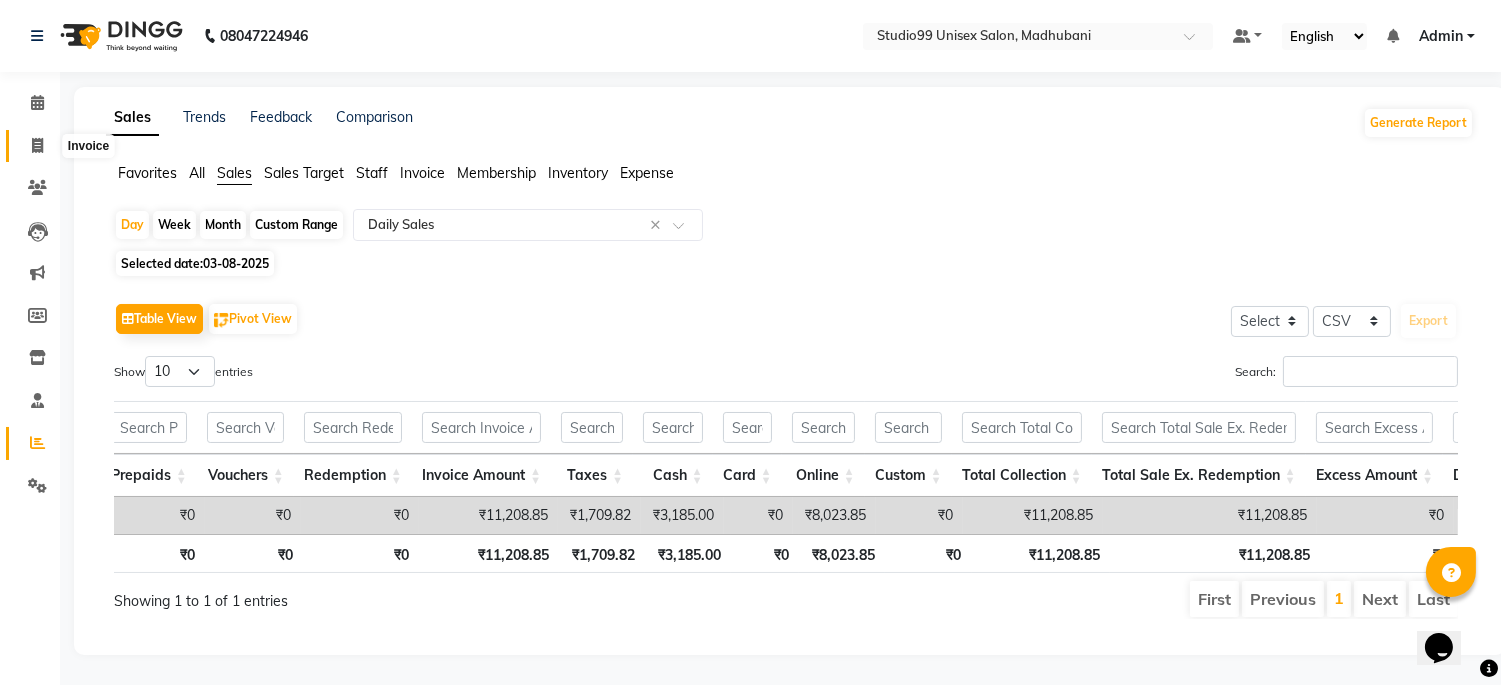 click 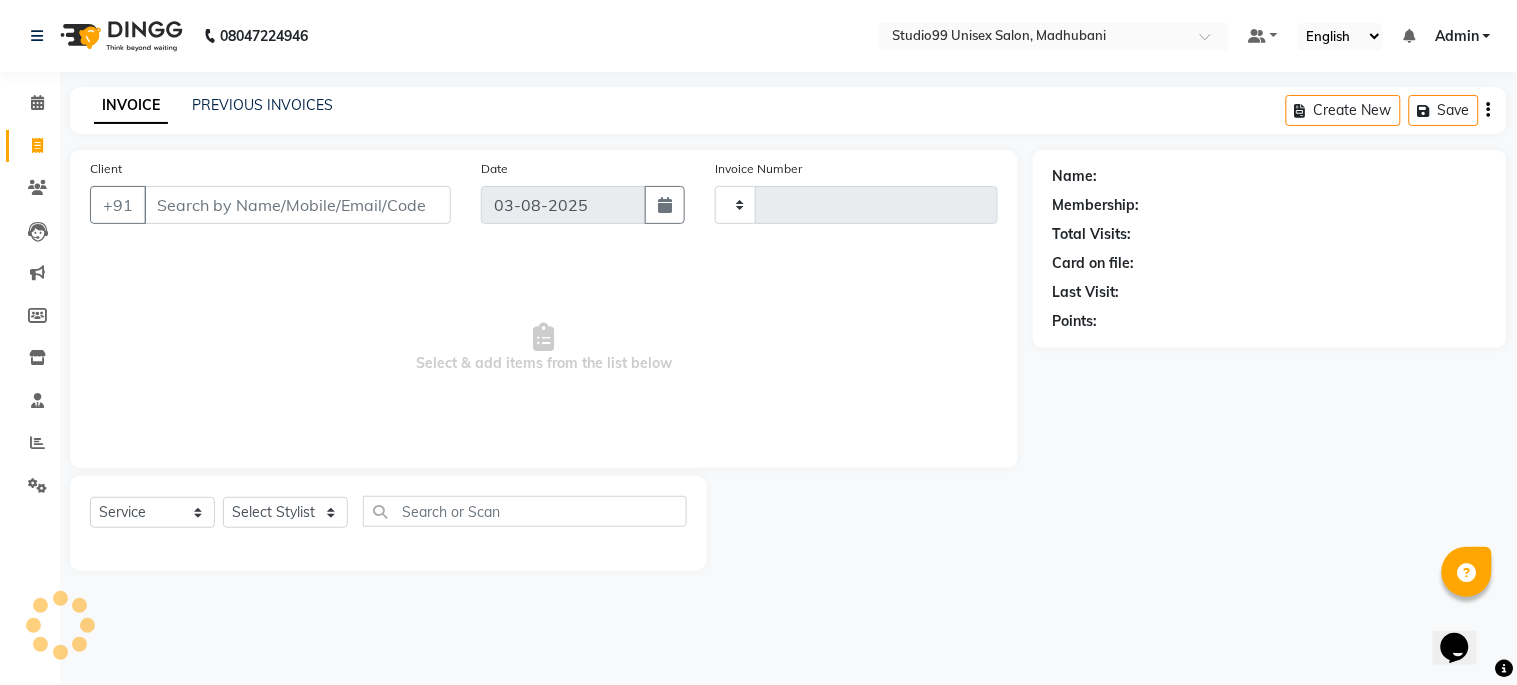 type on "0887" 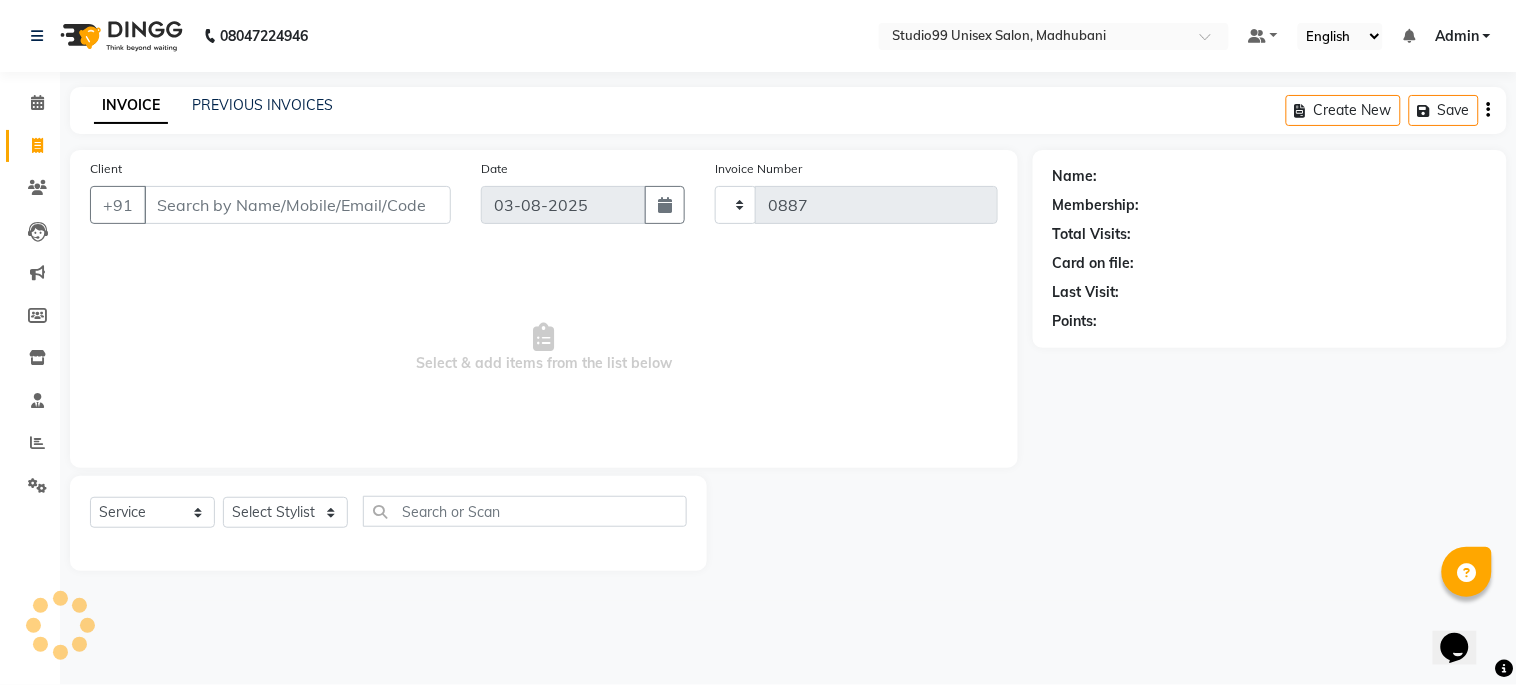 select on "6061" 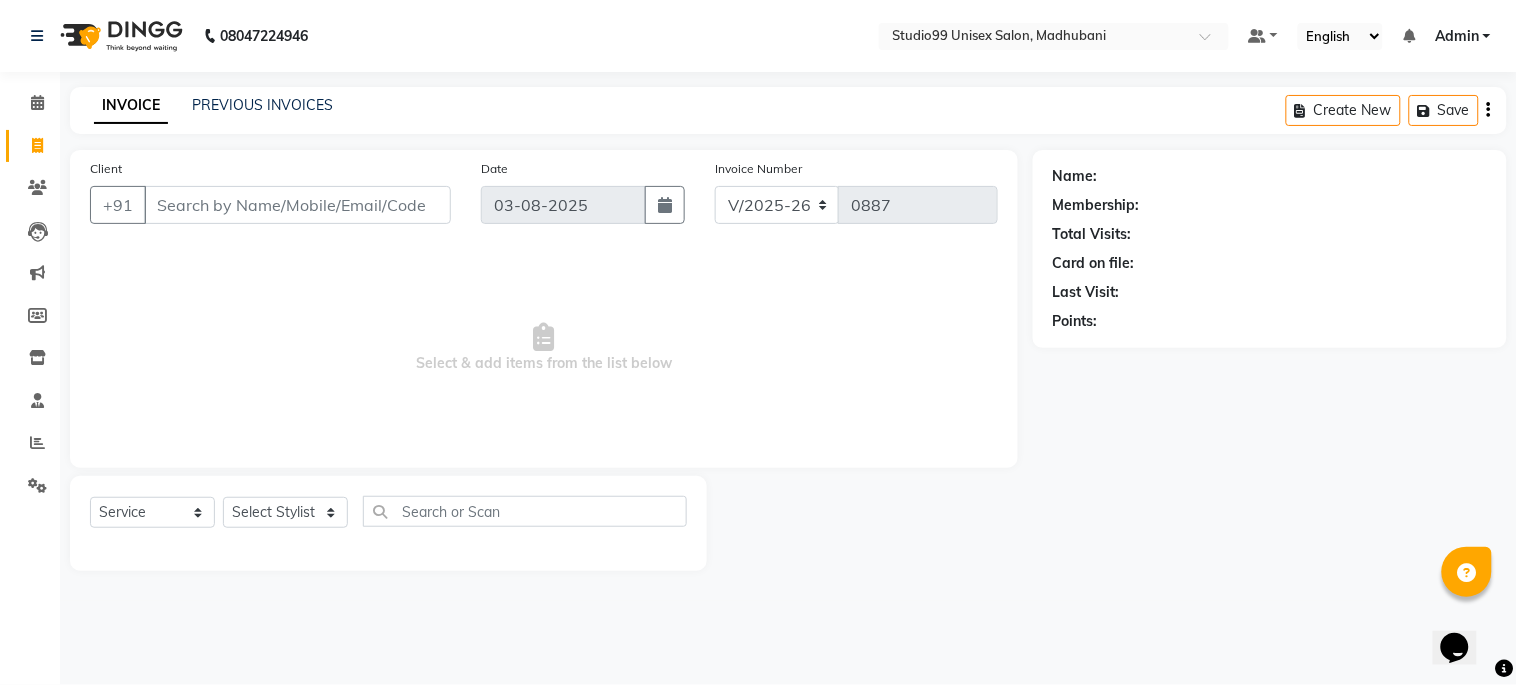 click on "Name: Membership: Total Visits: Card on file: Last Visit:  Points:" 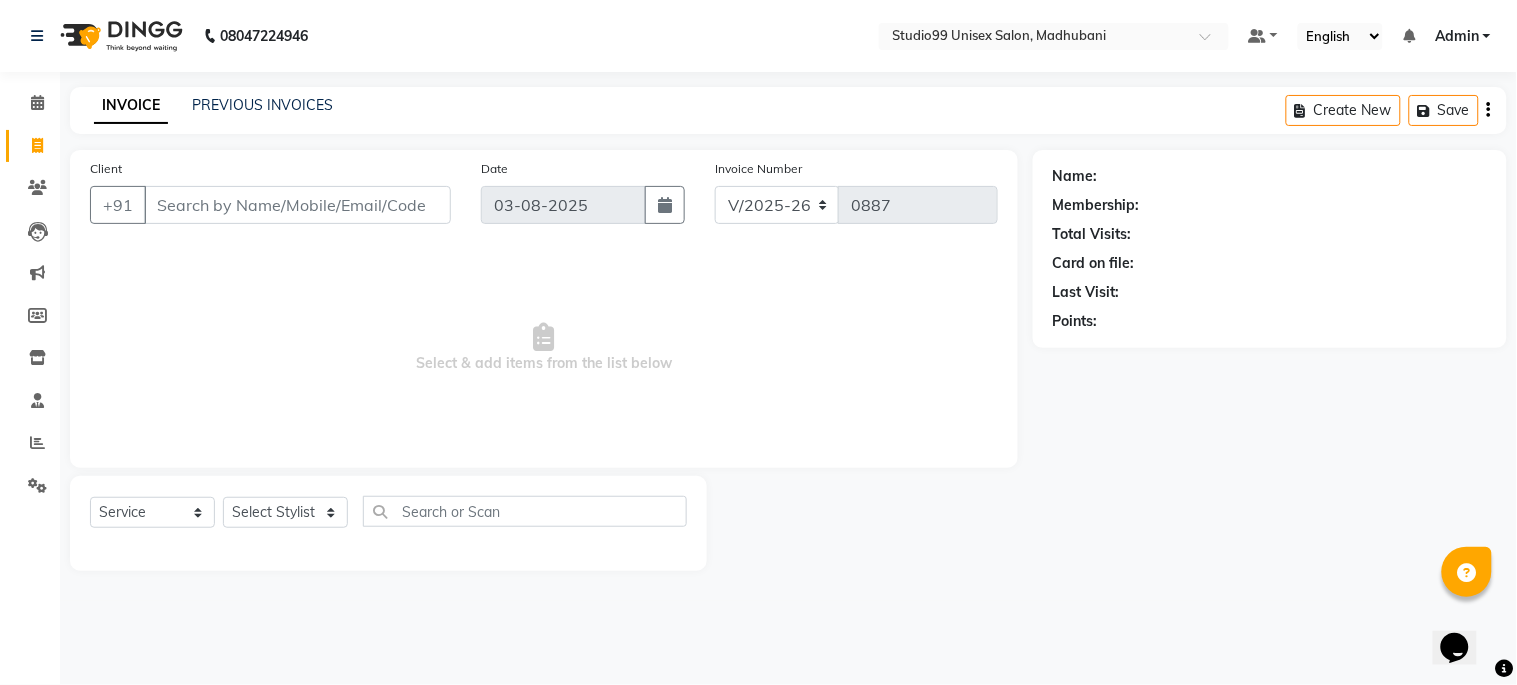 drag, startPoint x: 938, startPoint y: 291, endPoint x: 961, endPoint y: 343, distance: 56.859474 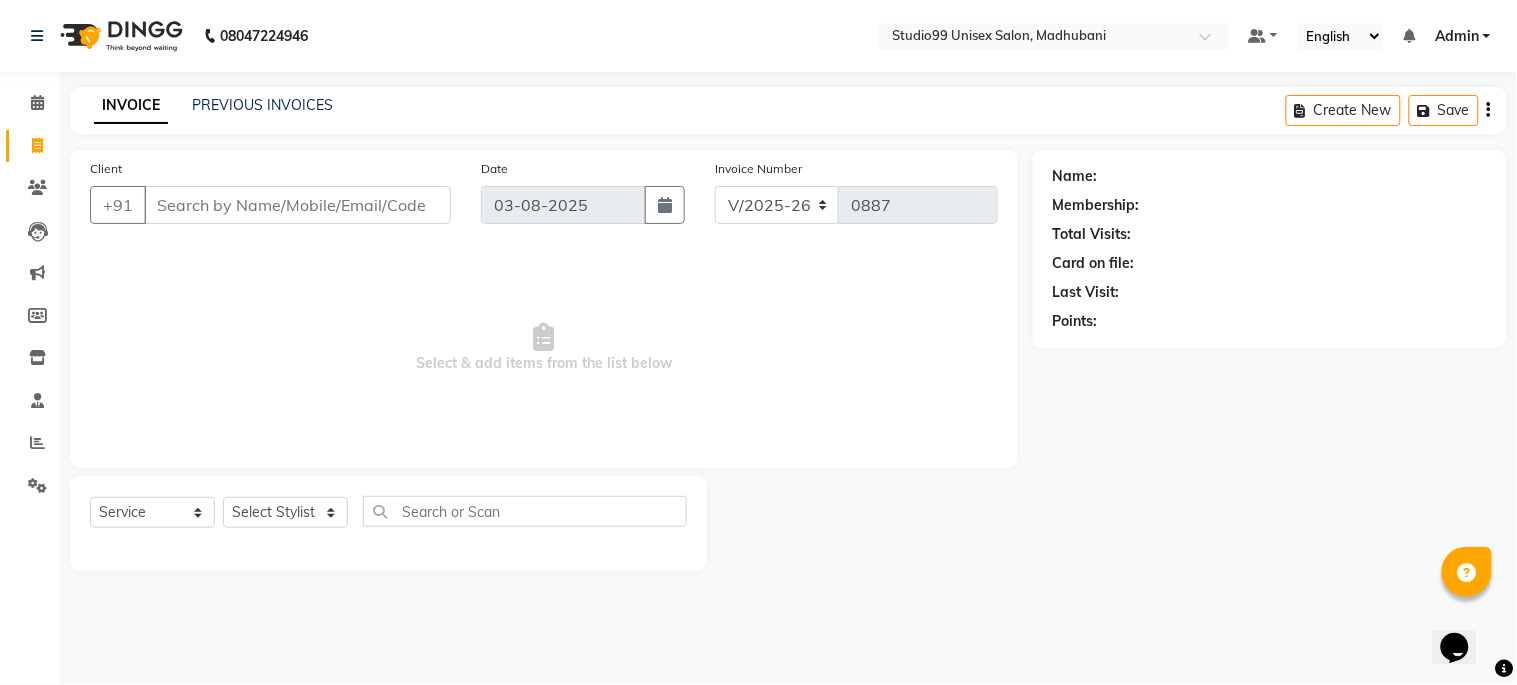 click on "Select & add items from the list below" at bounding box center [544, 348] 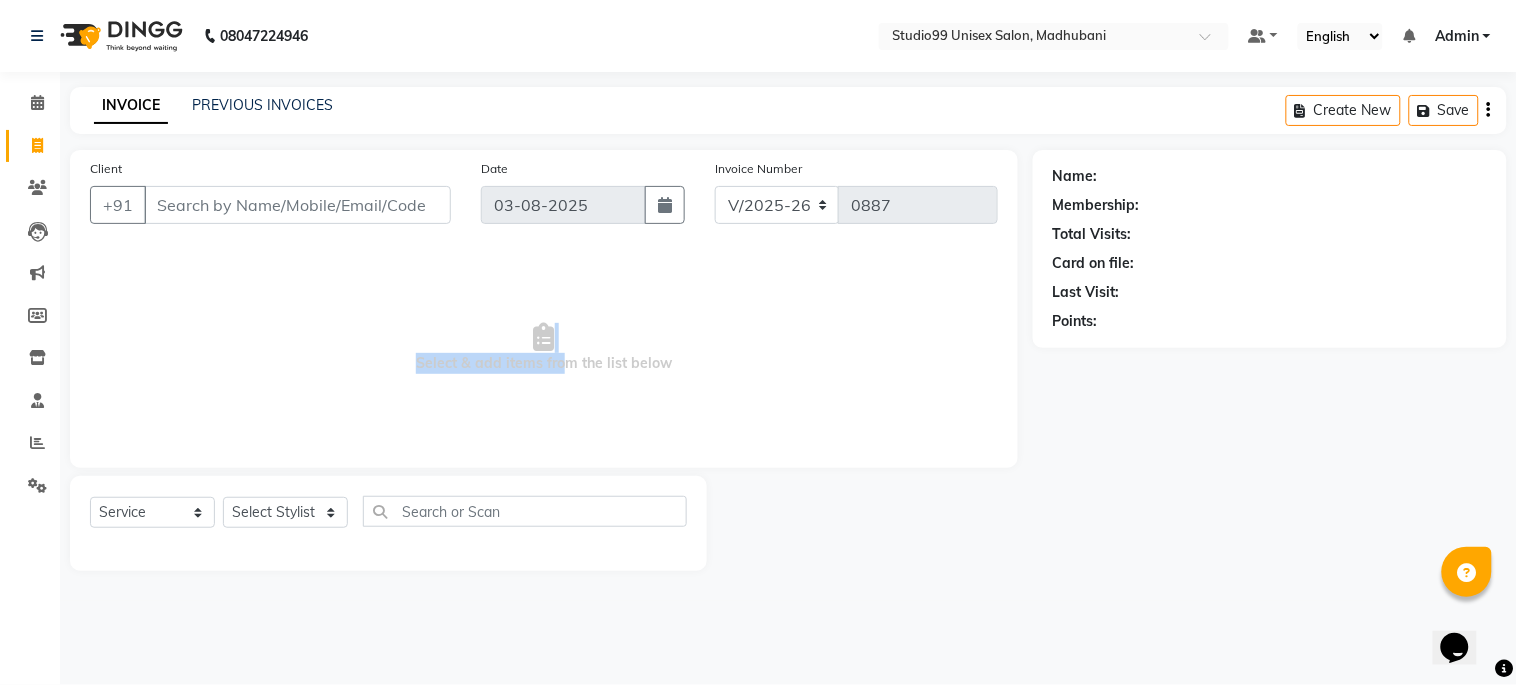 drag, startPoint x: 538, startPoint y: 323, endPoint x: 558, endPoint y: 353, distance: 36.05551 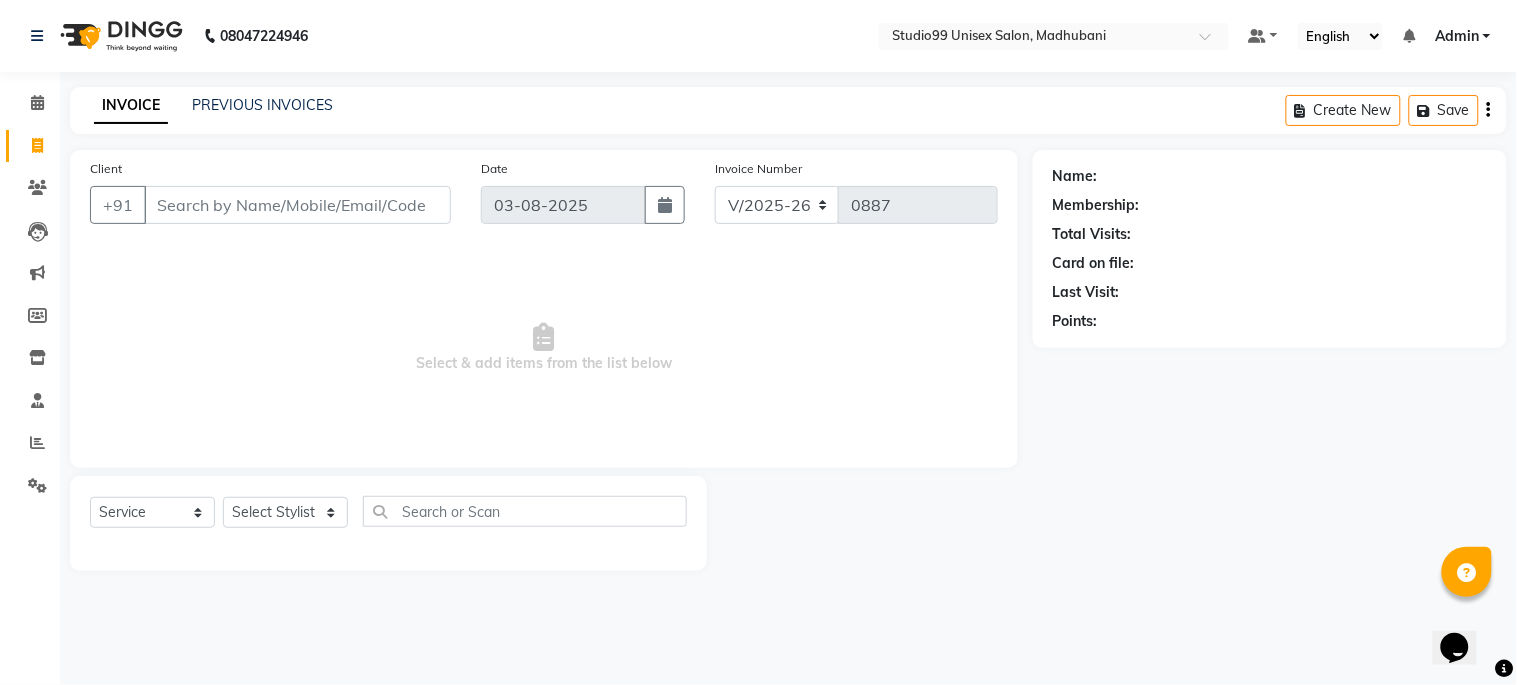 click on "Select & add items from the list below" at bounding box center [544, 348] 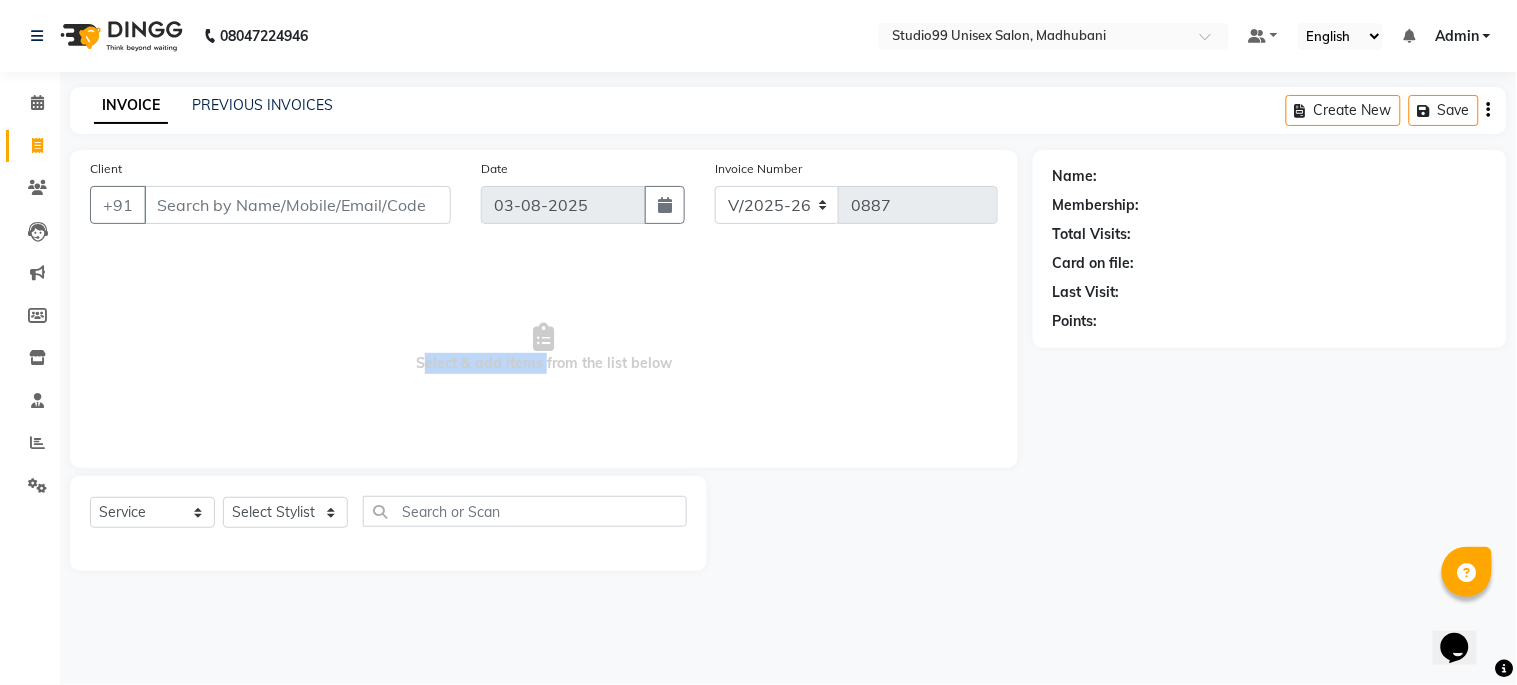 drag, startPoint x: 418, startPoint y: 364, endPoint x: 542, endPoint y: 371, distance: 124.197426 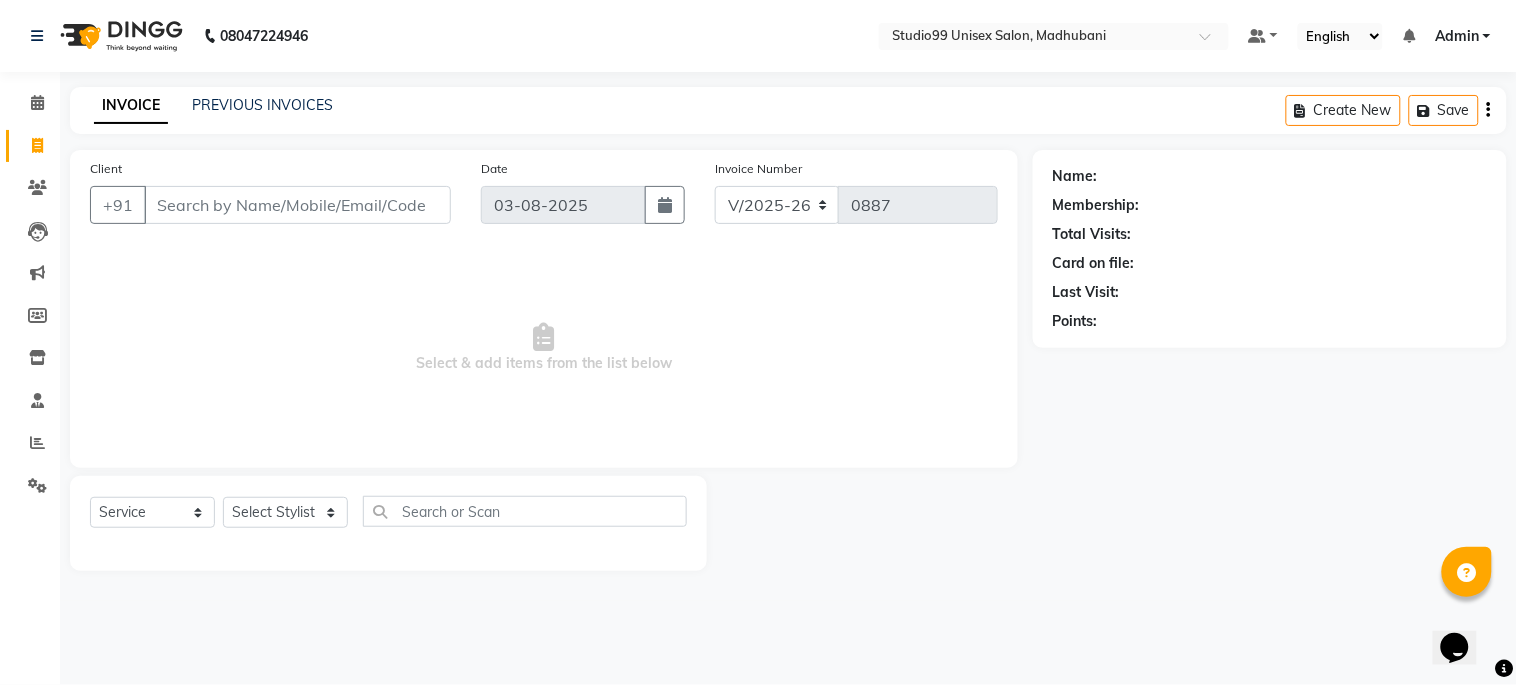 click at bounding box center (544, 337) 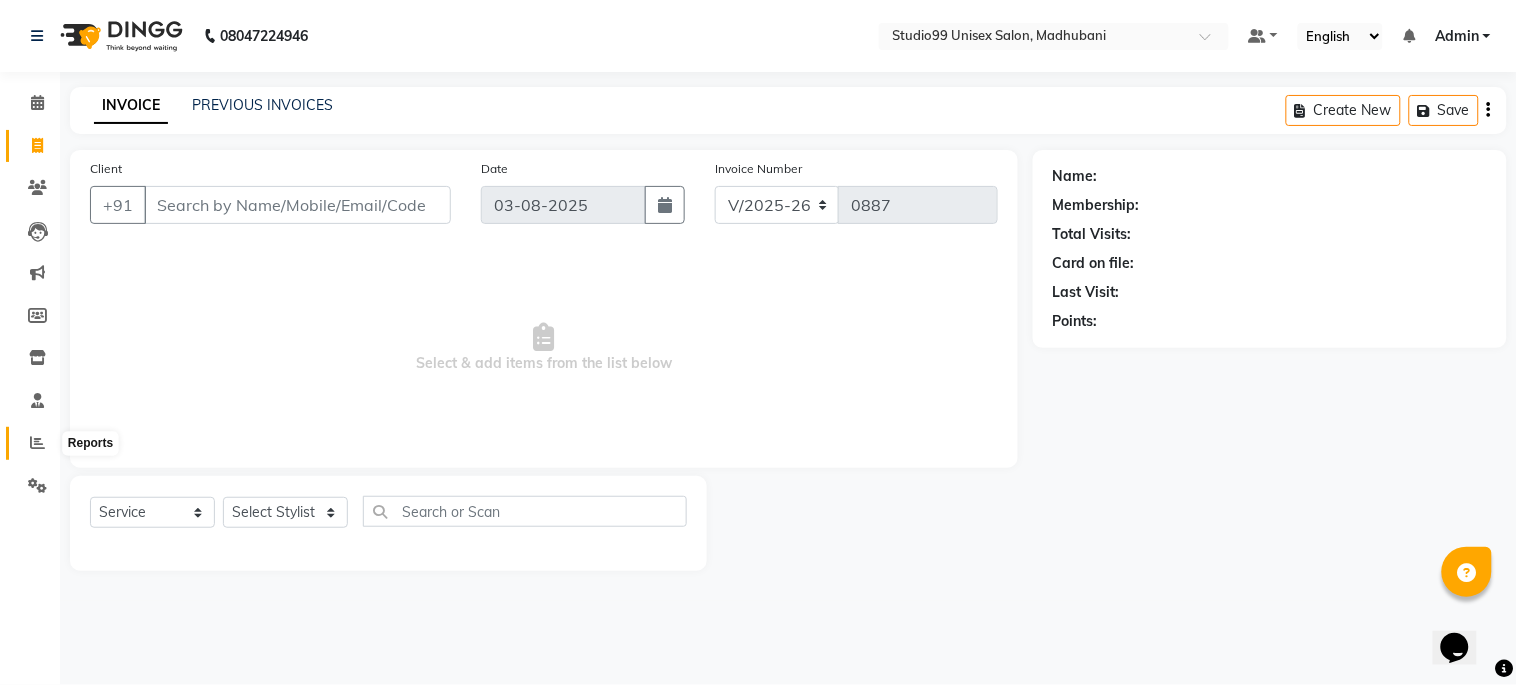 click 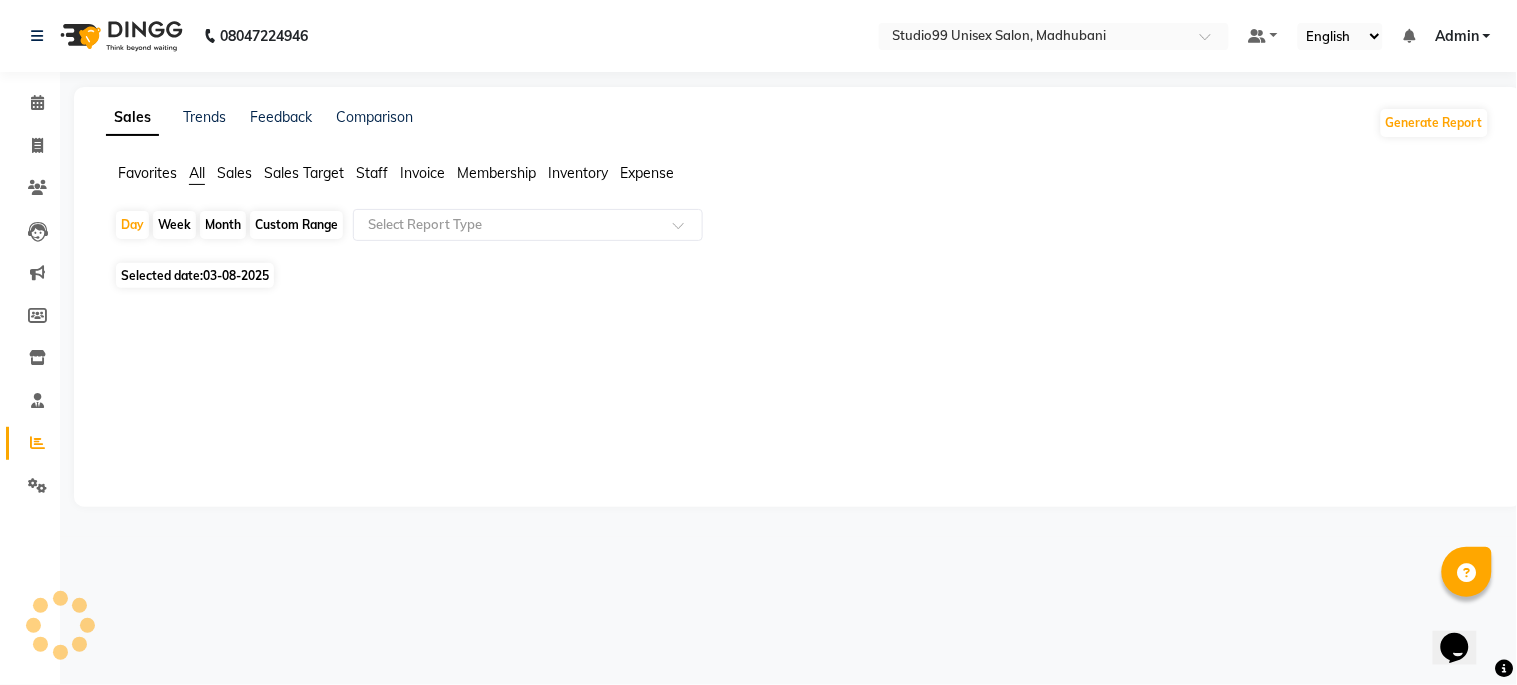 click on "Sales" 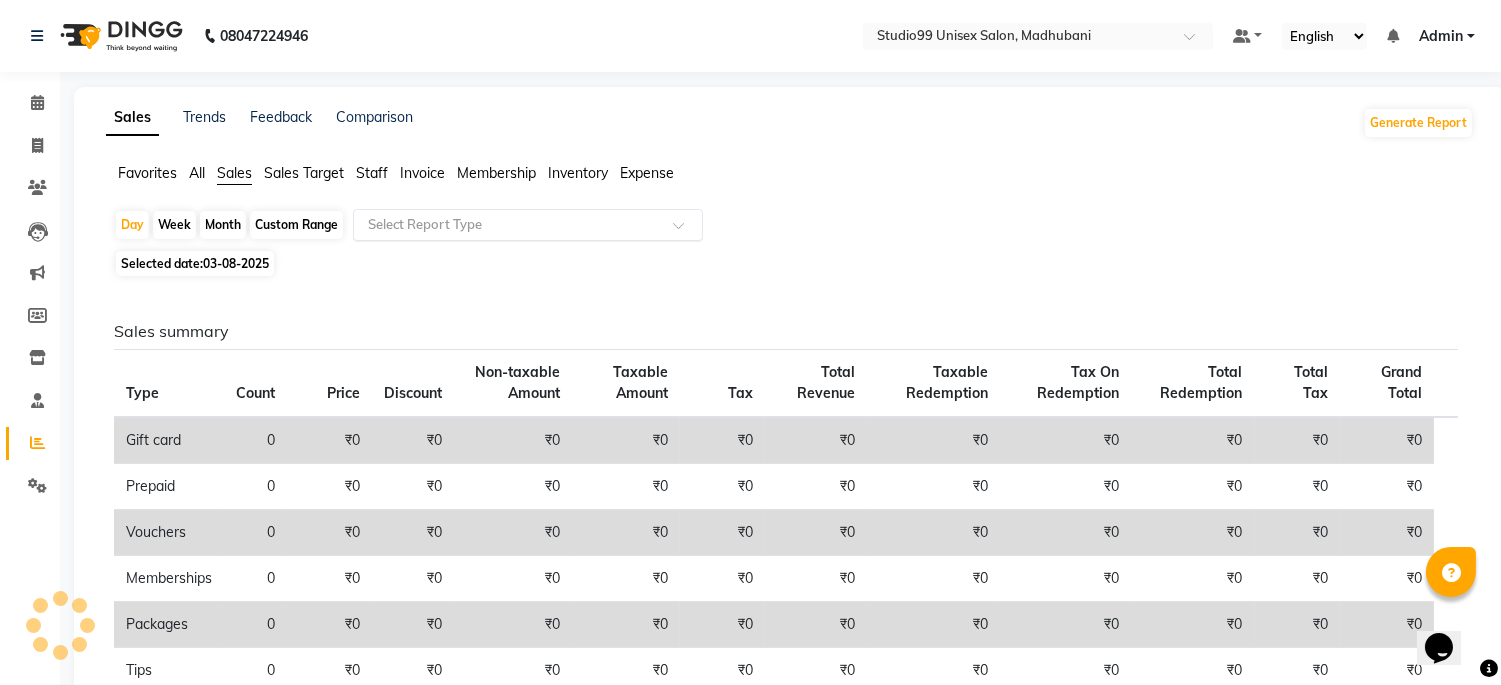 click 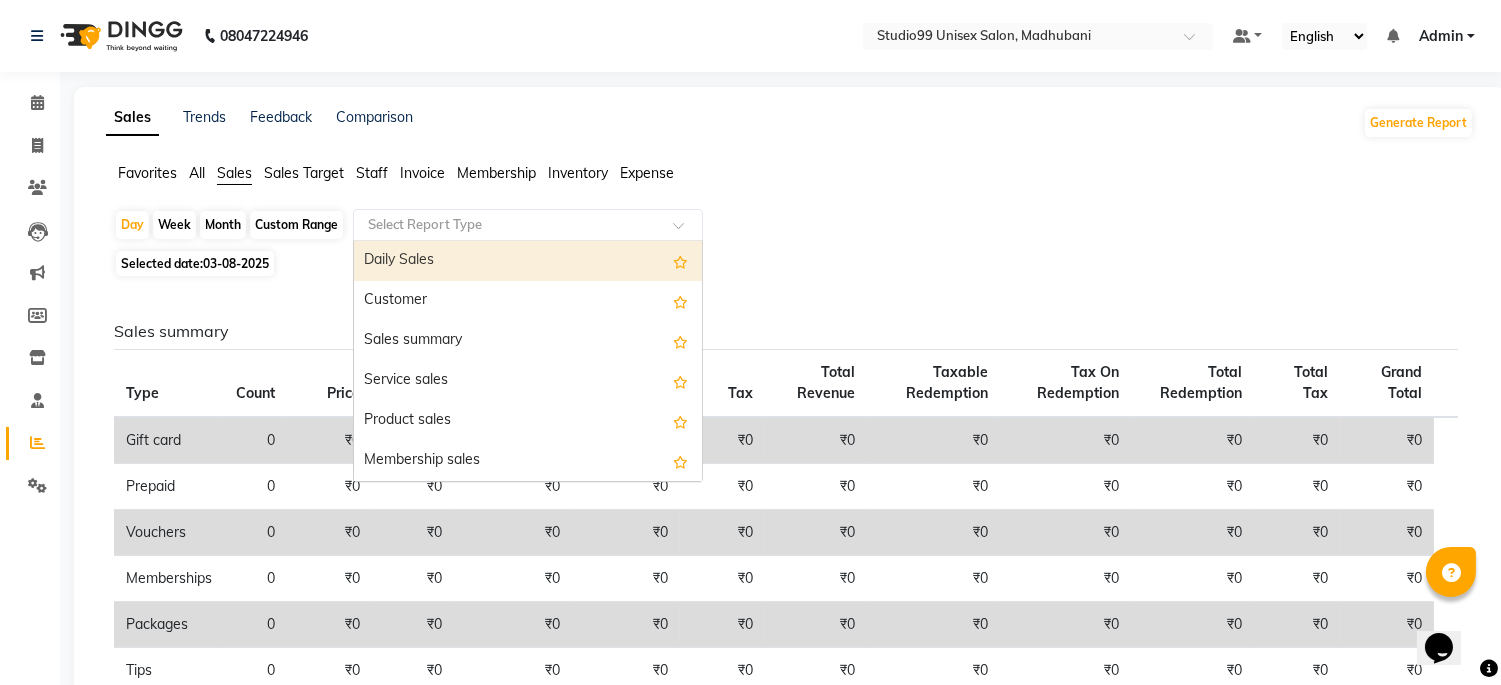 click on "Daily Sales" at bounding box center [528, 261] 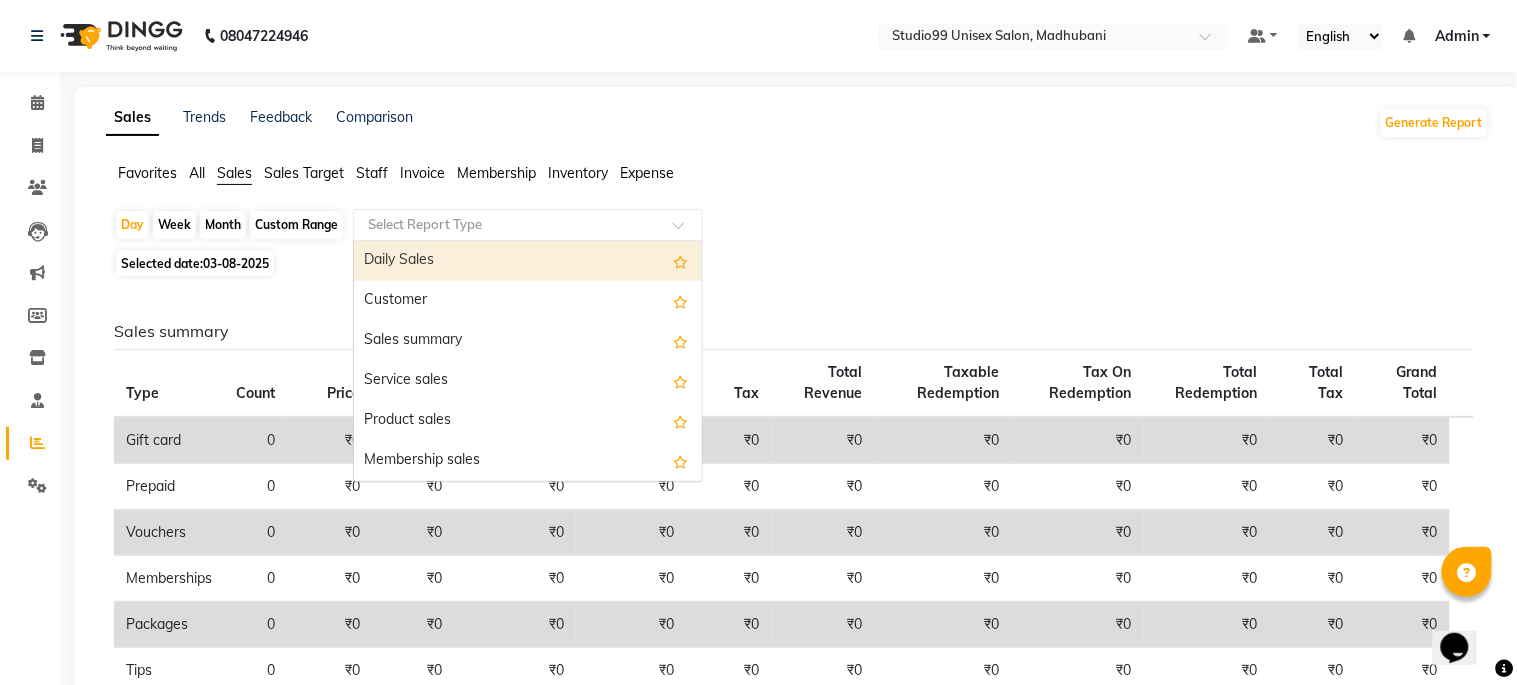 select on "csv" 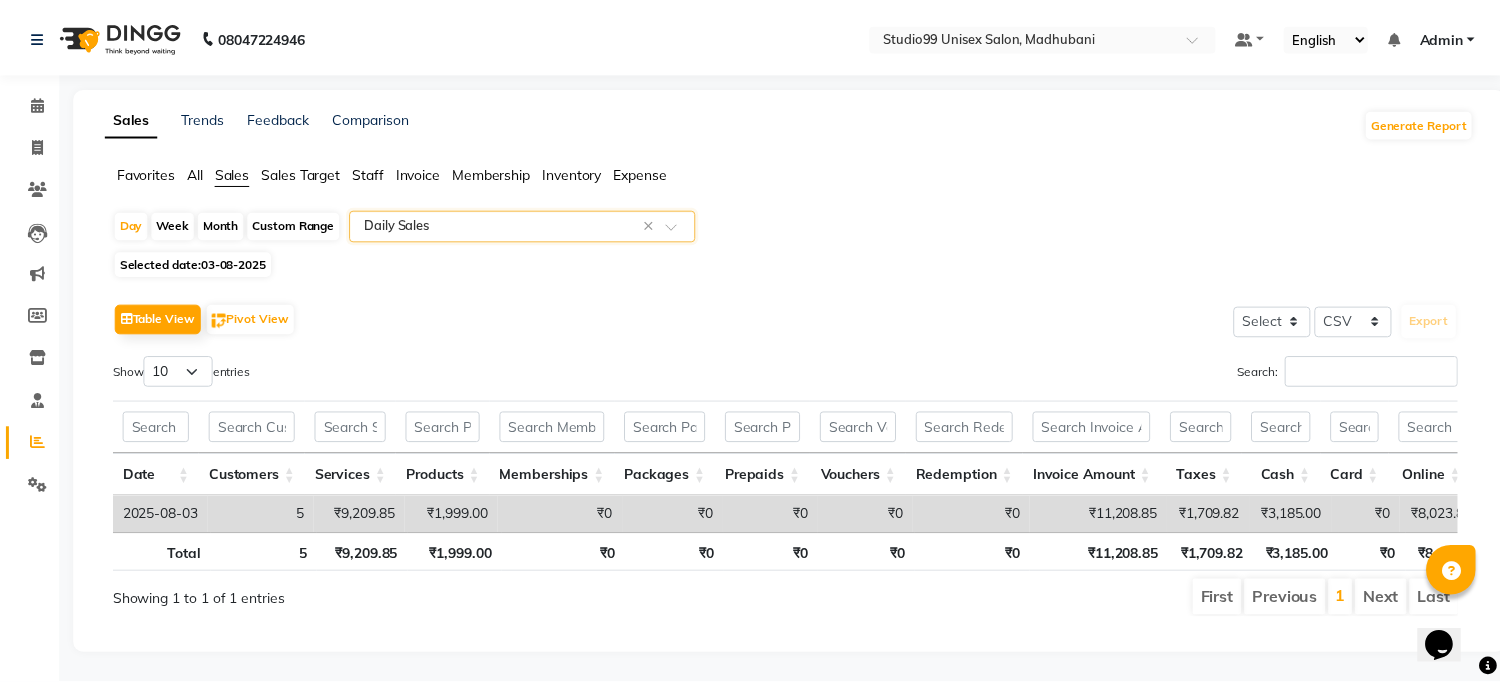 scroll, scrollTop: 34, scrollLeft: 0, axis: vertical 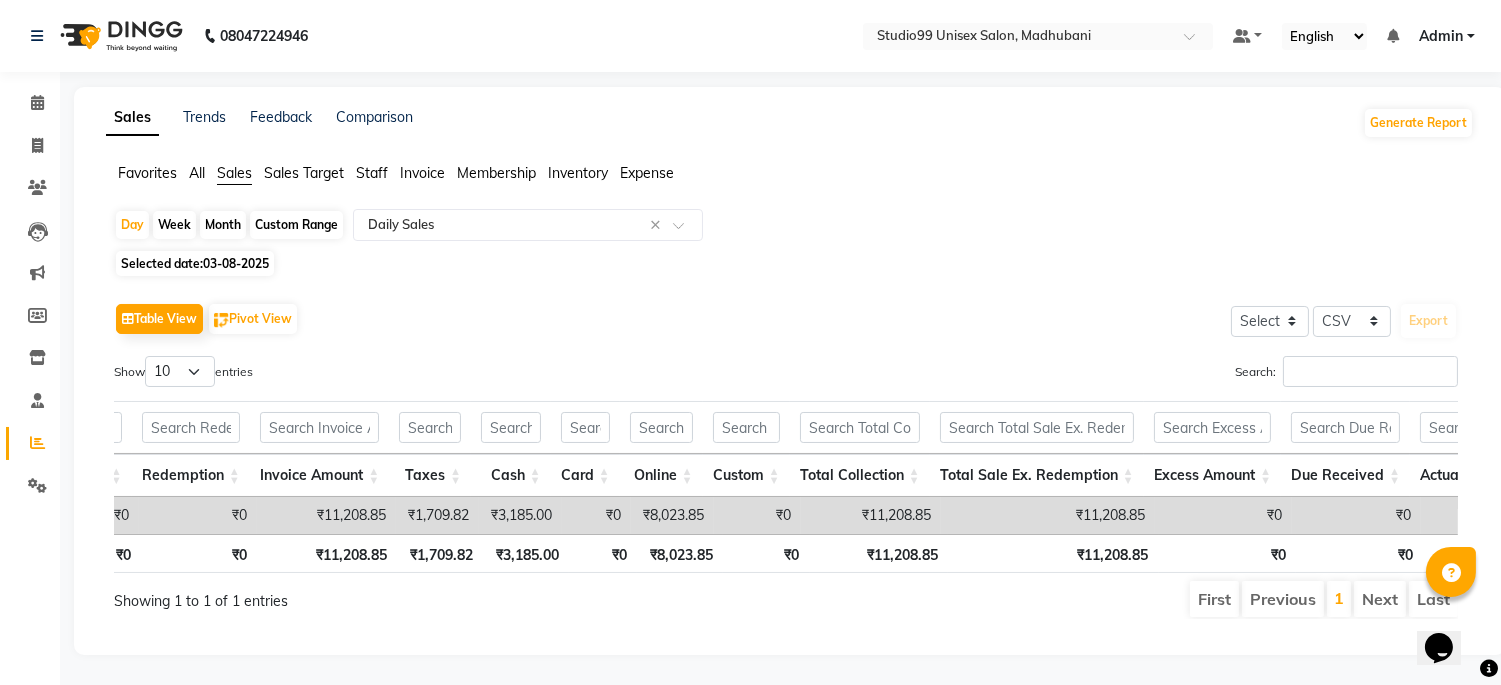 click on "All" 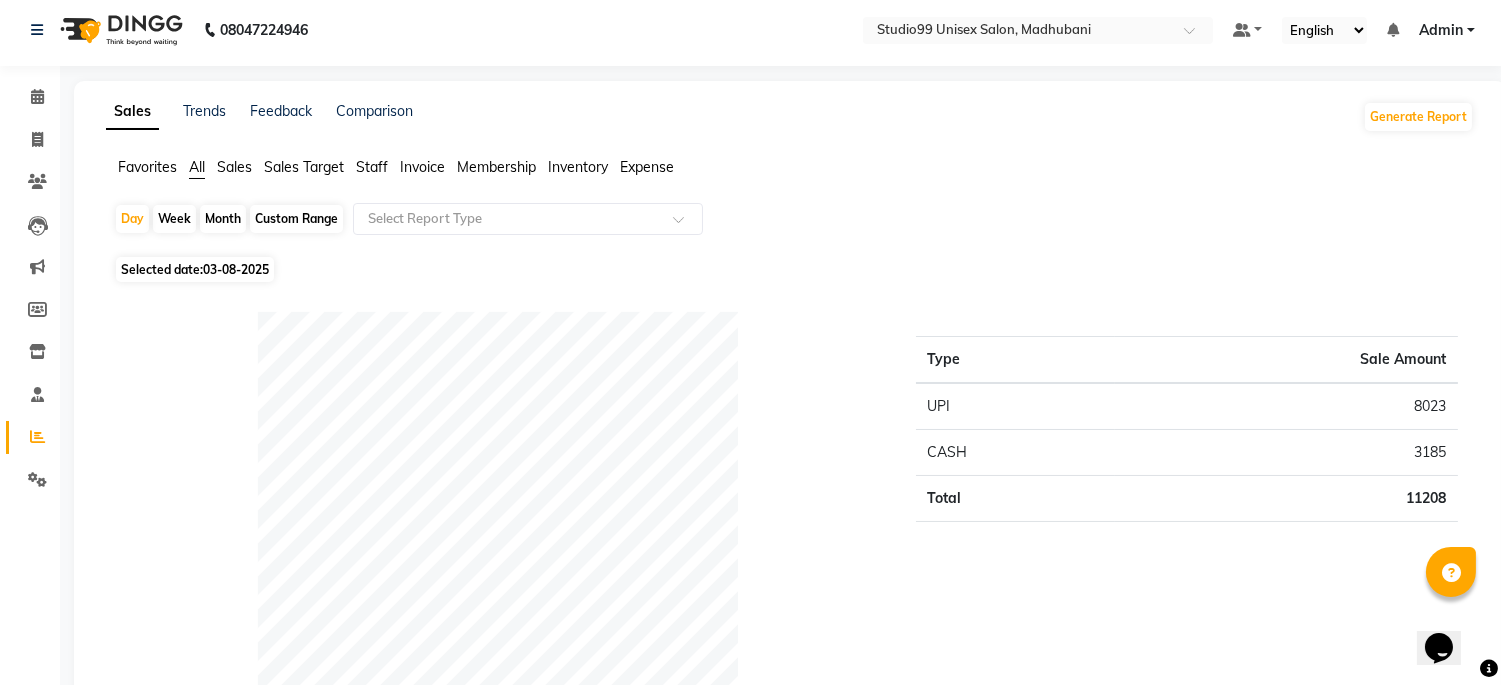 scroll, scrollTop: 0, scrollLeft: 0, axis: both 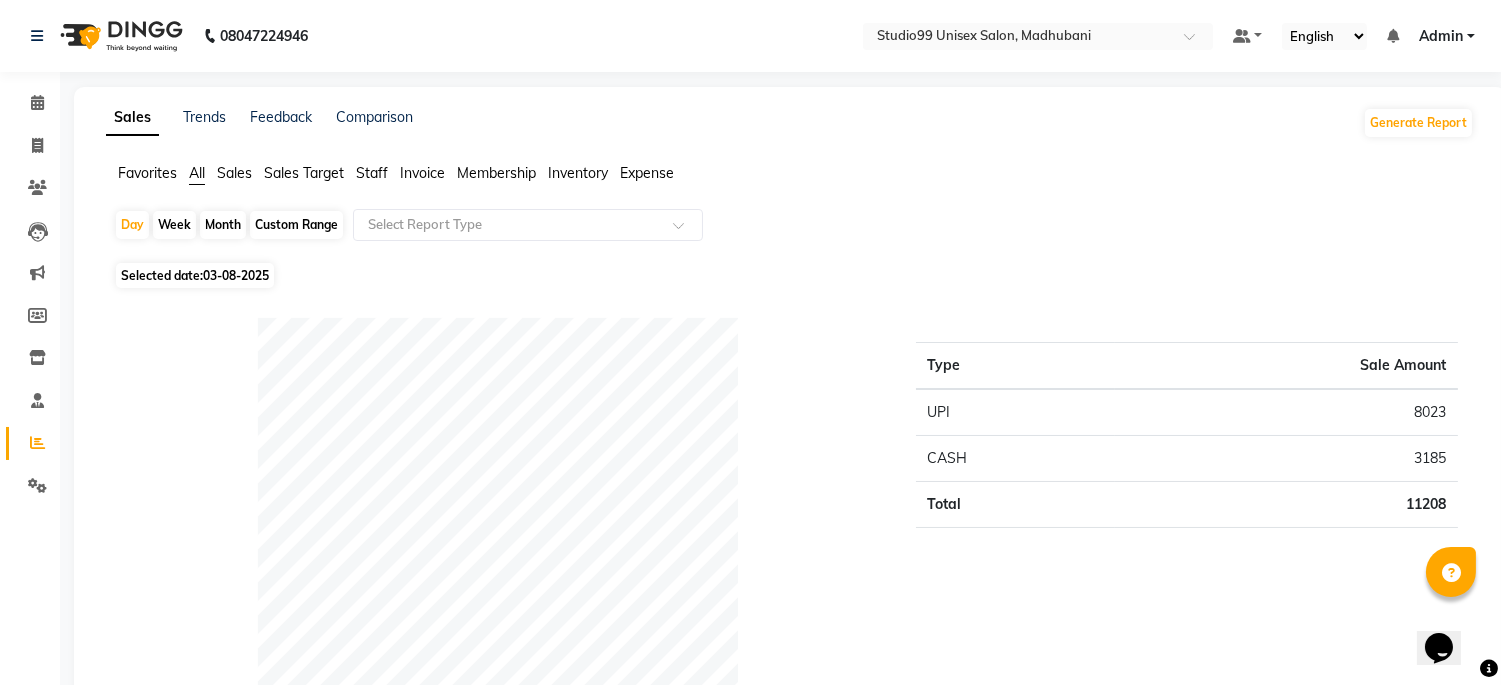click on "Sales" 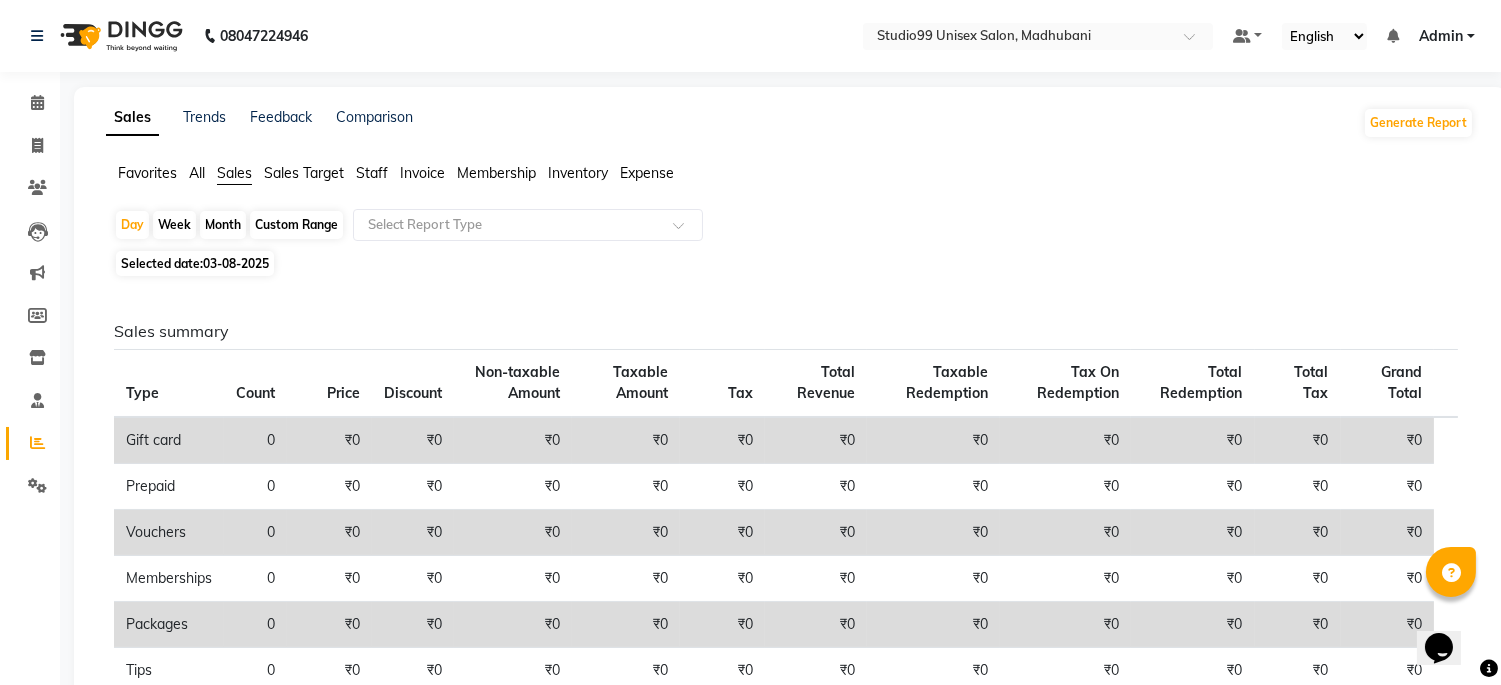click on "03-08-2025" 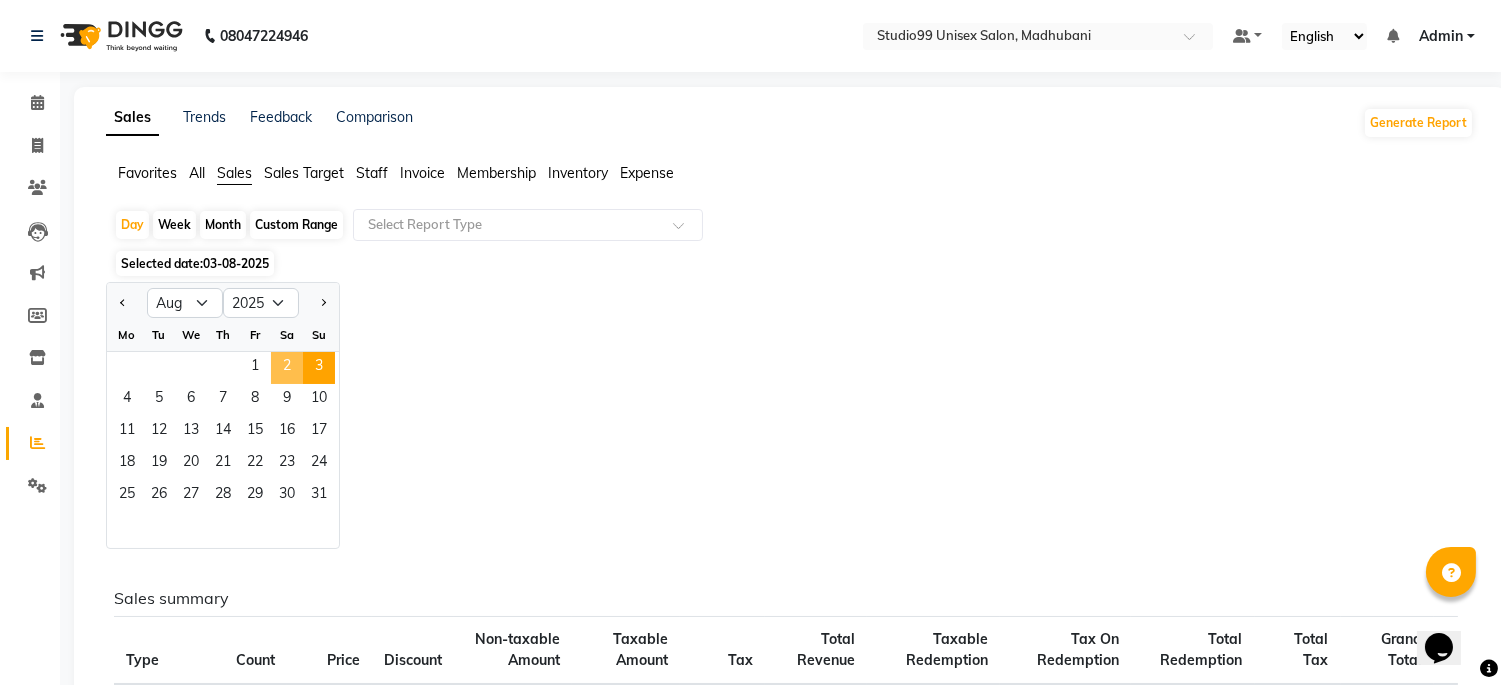click on "2" 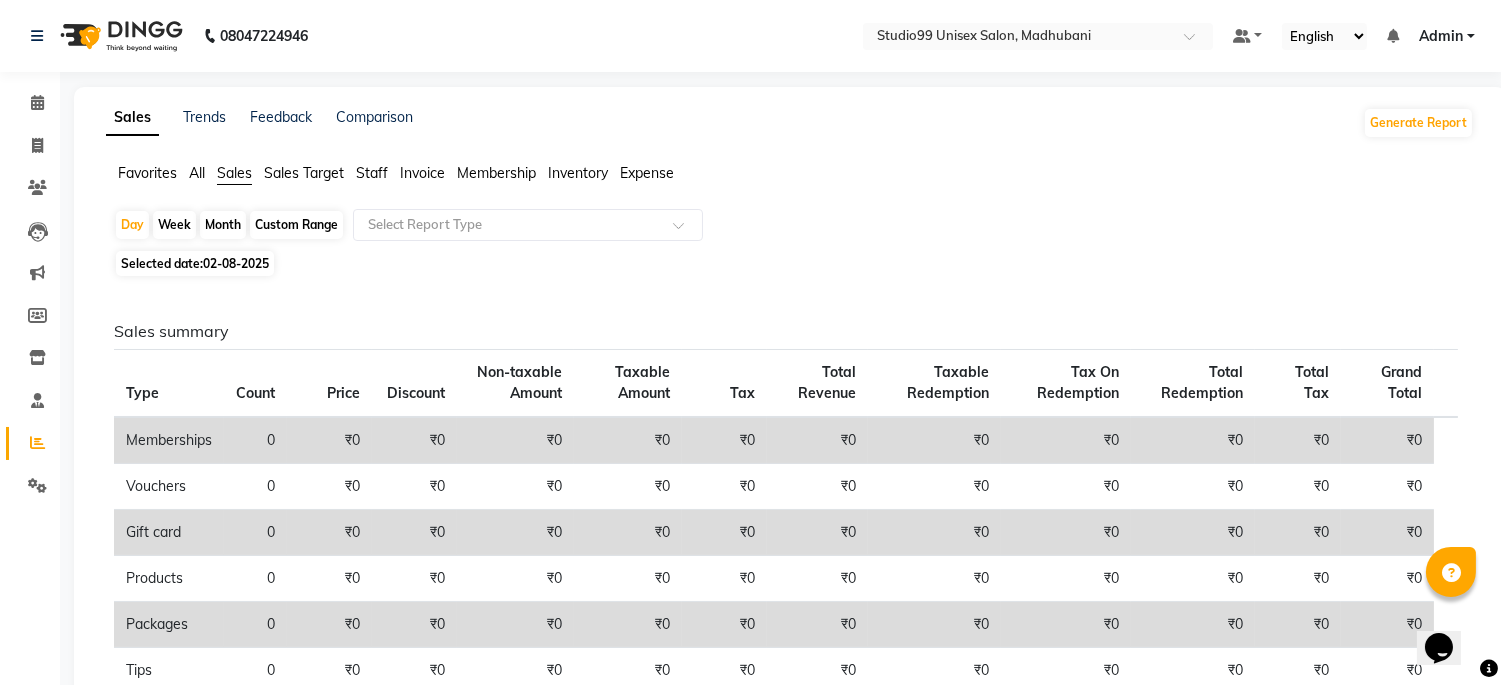click on "All" 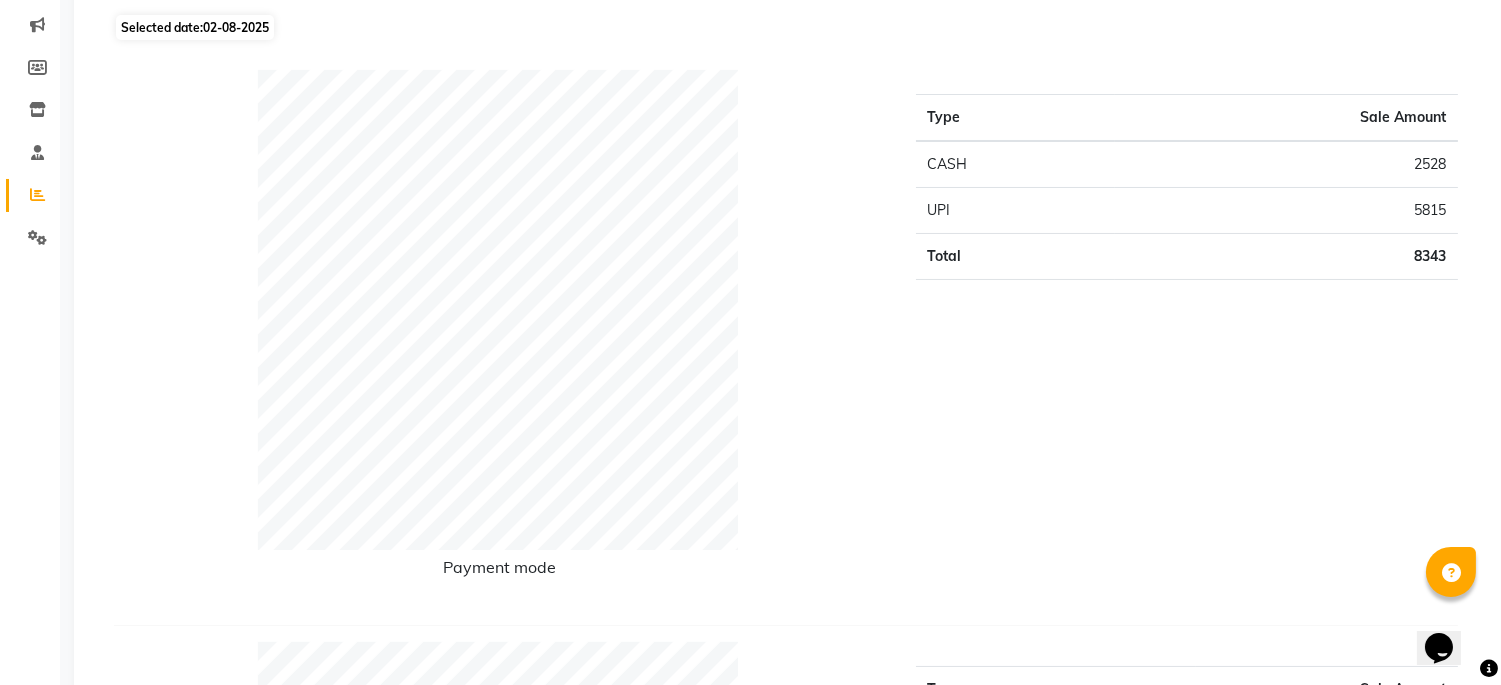 scroll, scrollTop: 0, scrollLeft: 0, axis: both 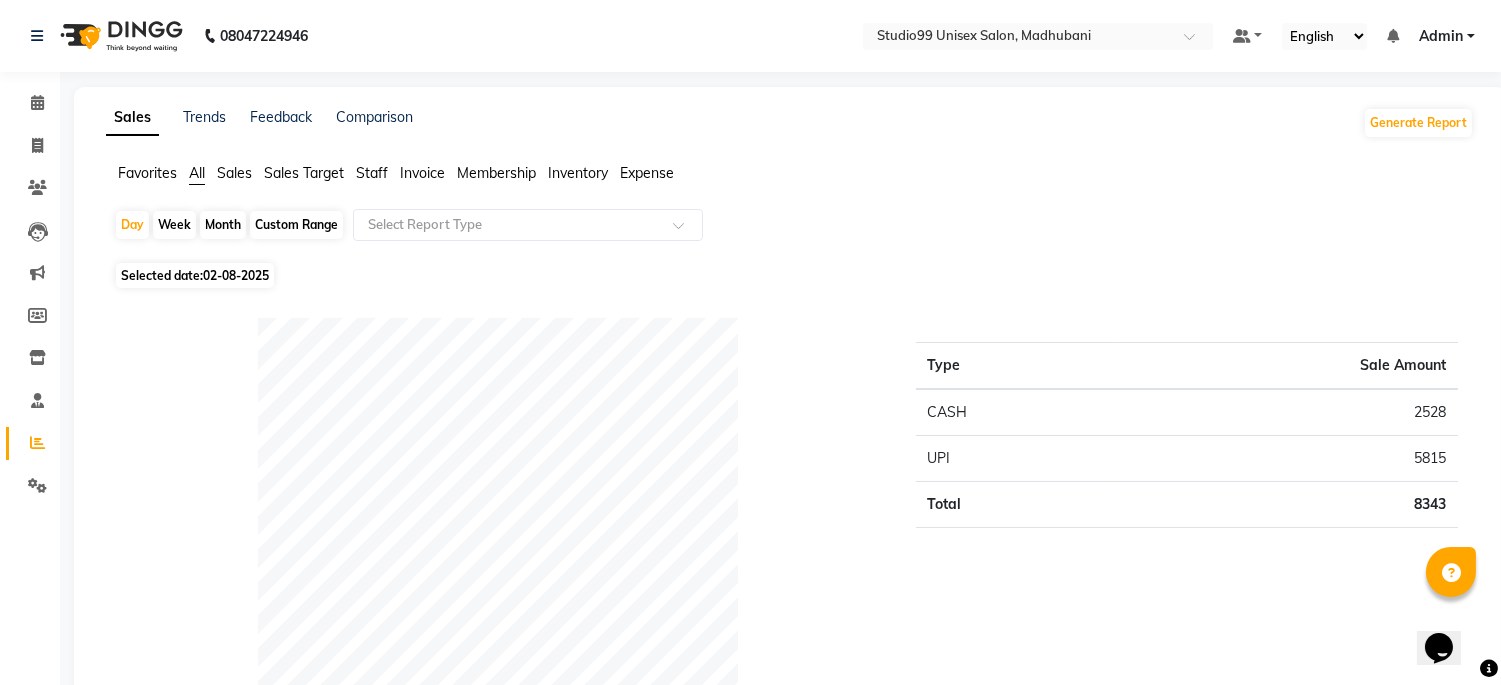 click on "02-08-2025" 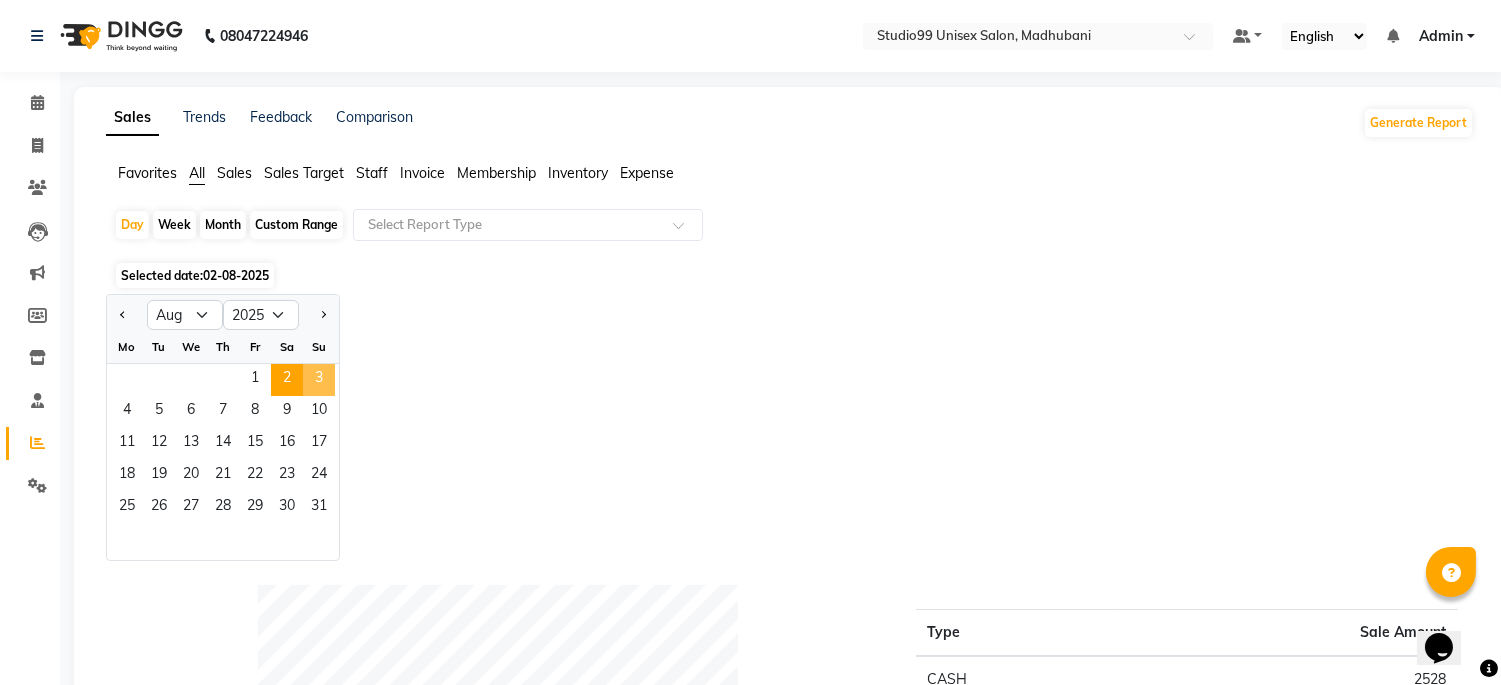 click on "3" 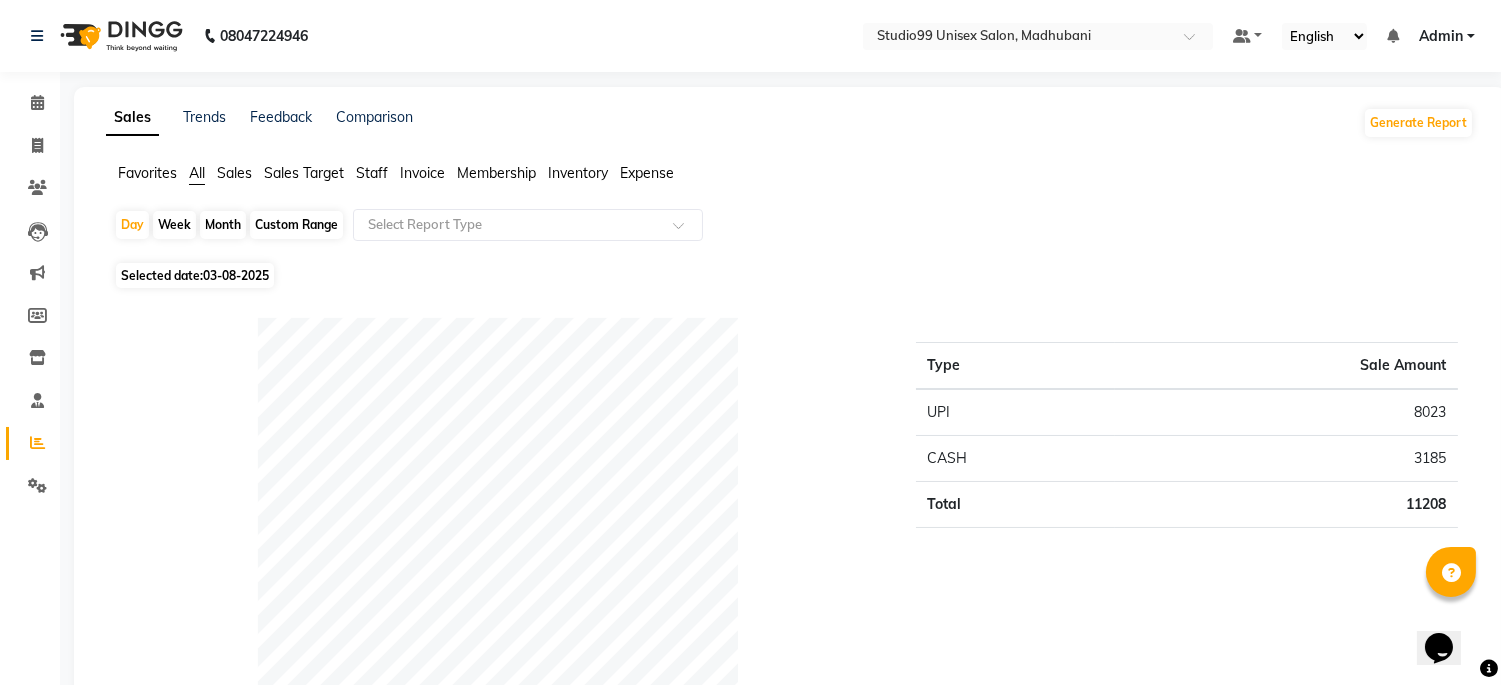 click on "Payment mode" 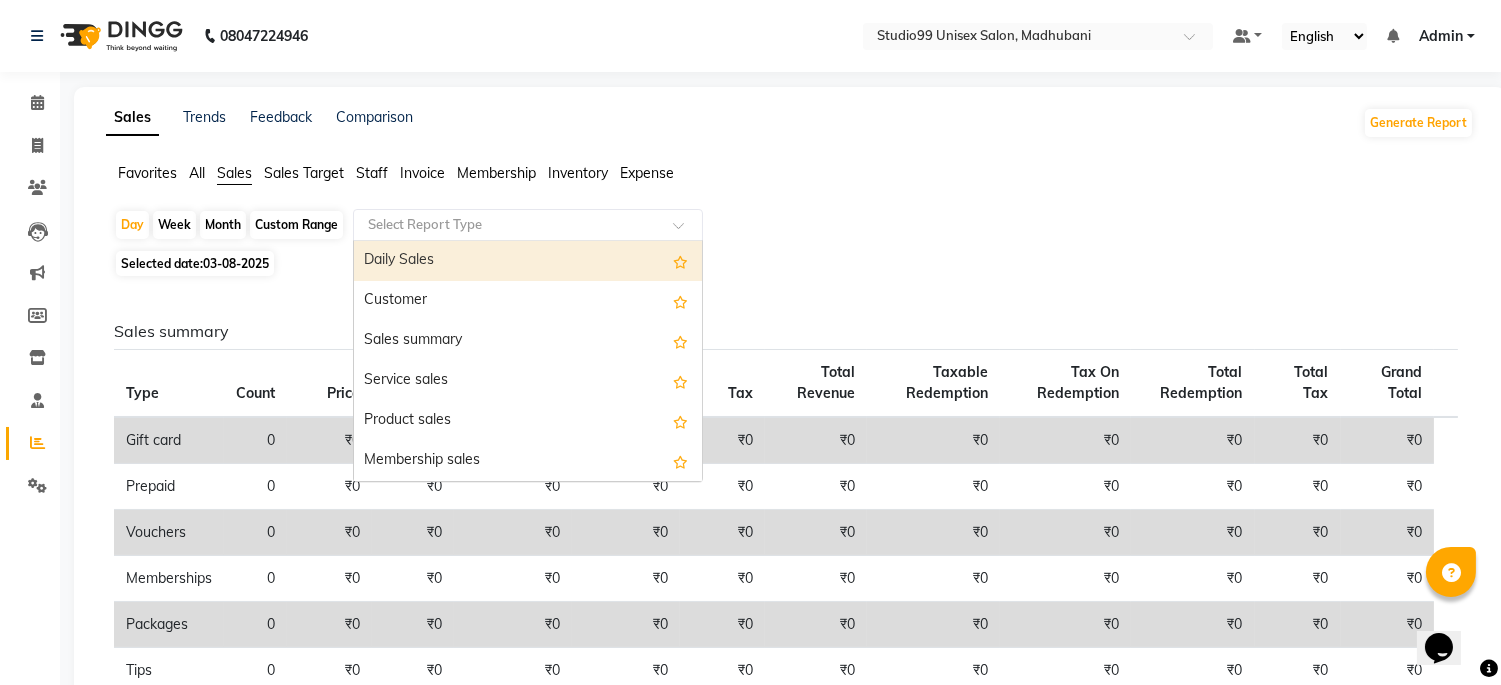 click 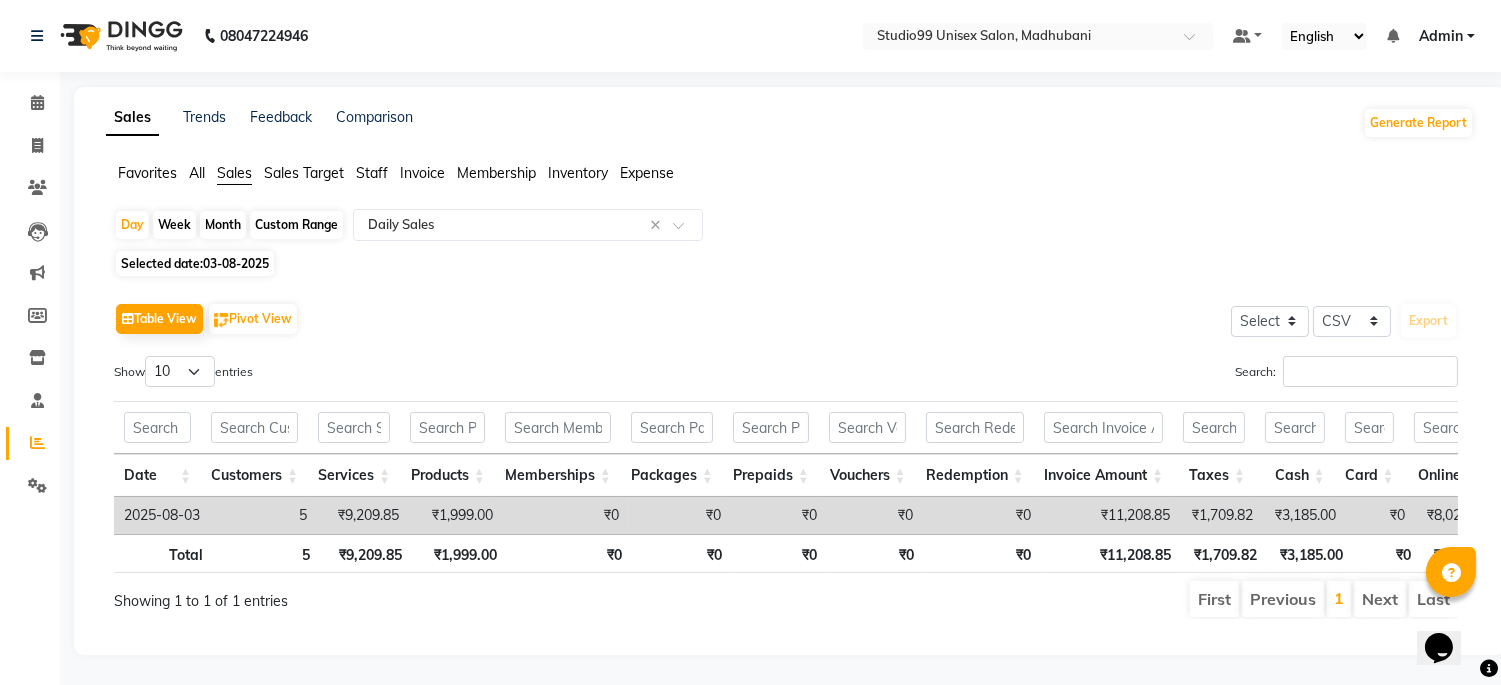 click on "Day   Week   Month   Custom Range  Select Report Type × Daily Sales ×" 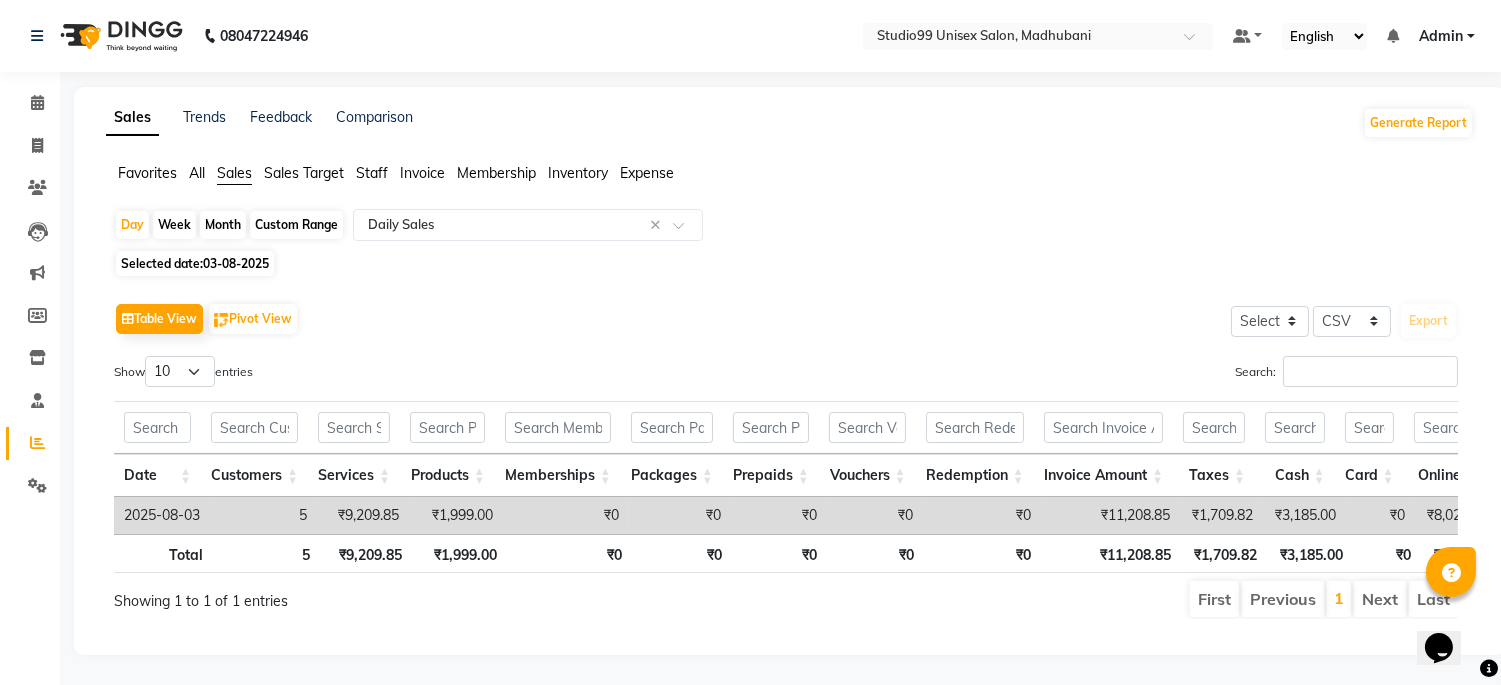 scroll, scrollTop: 0, scrollLeft: 138, axis: horizontal 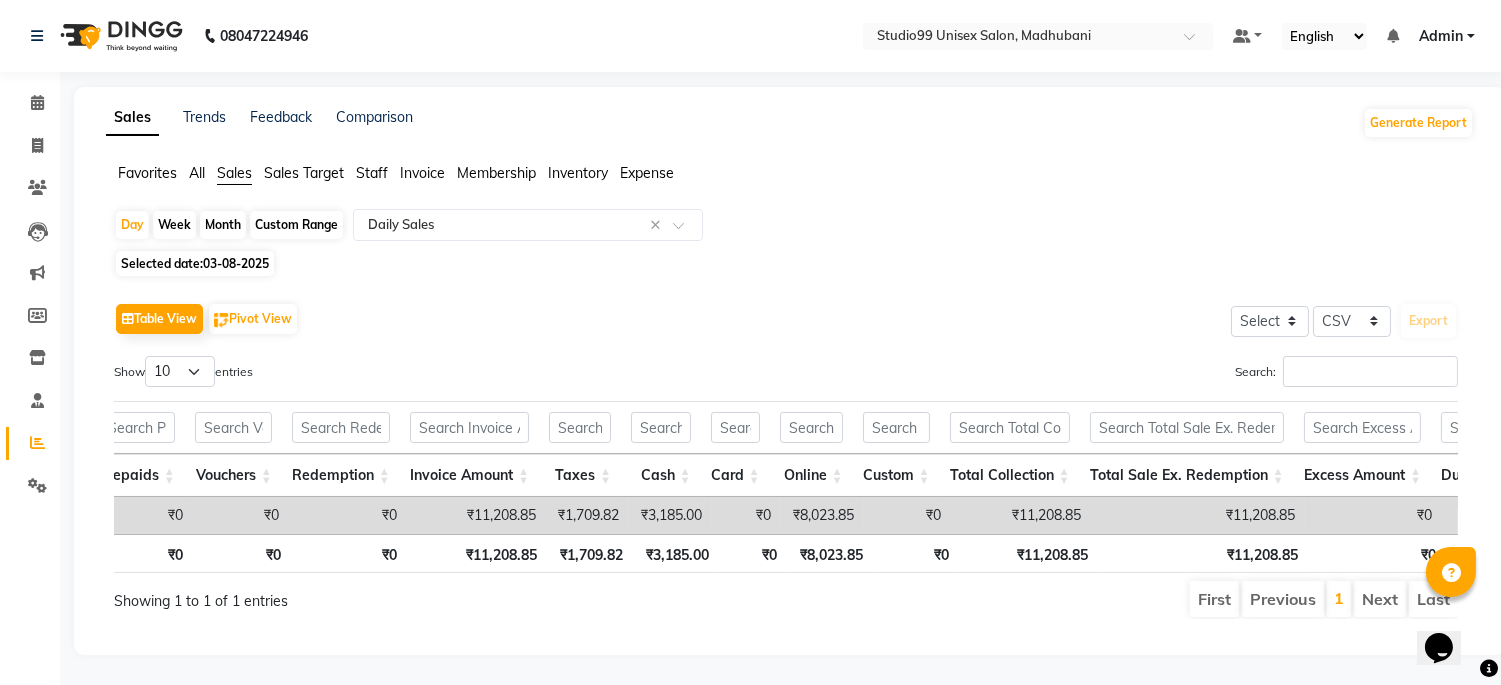click on "Table View   Pivot View  Select Select CSV PDF  Export" 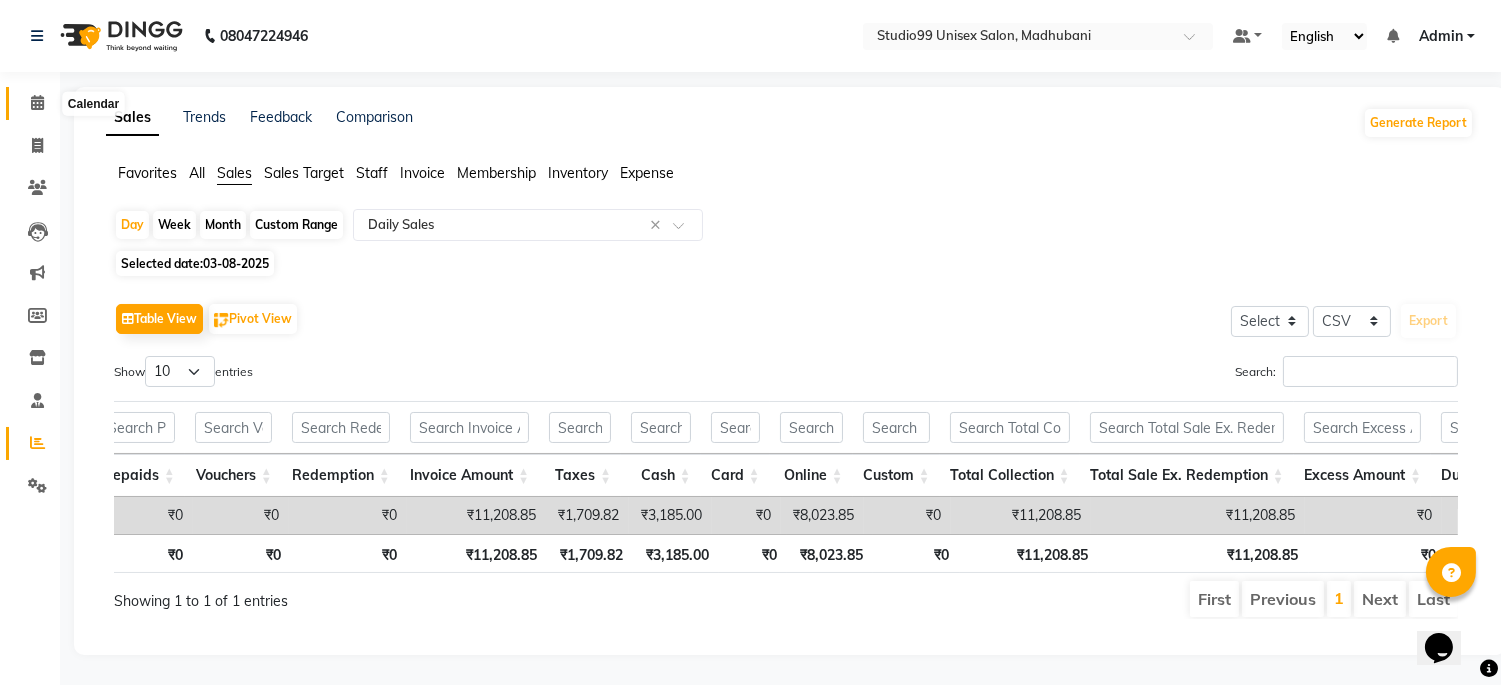click 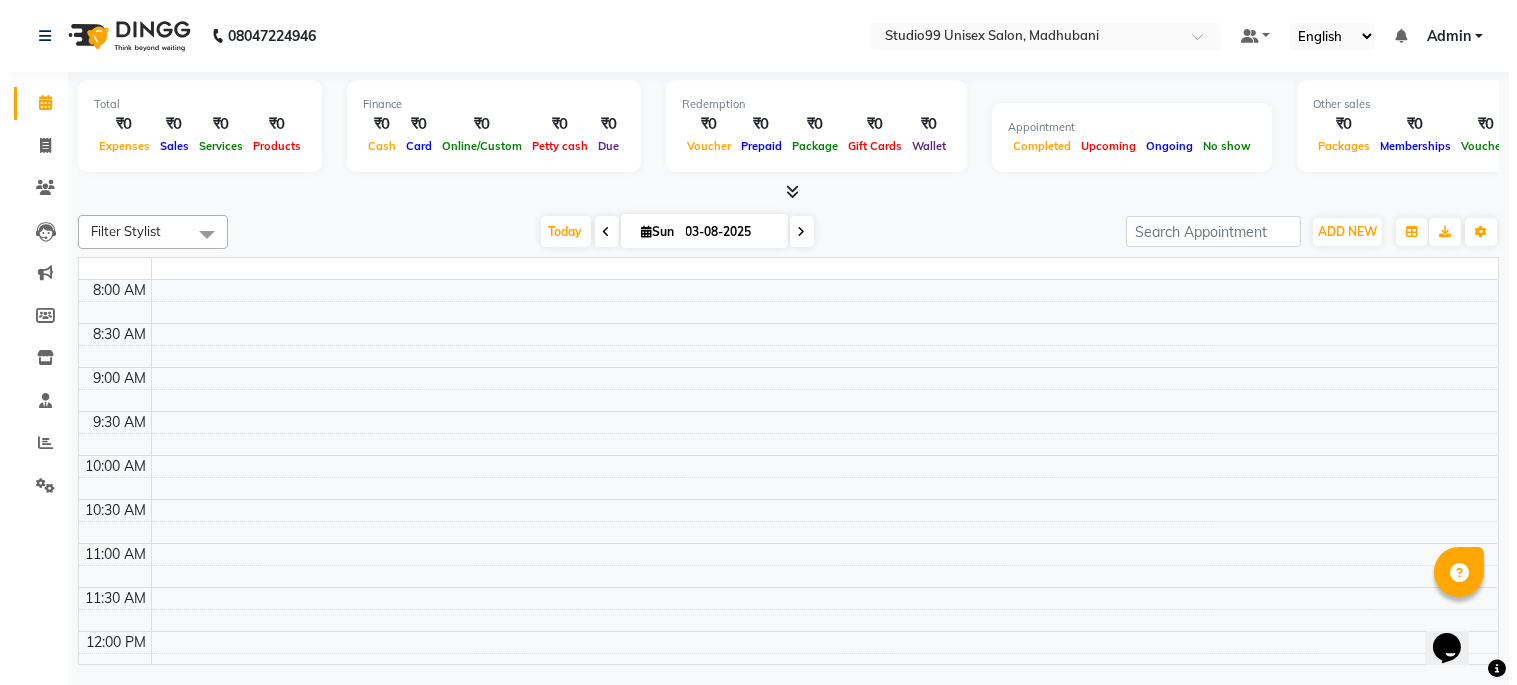 scroll, scrollTop: 0, scrollLeft: 0, axis: both 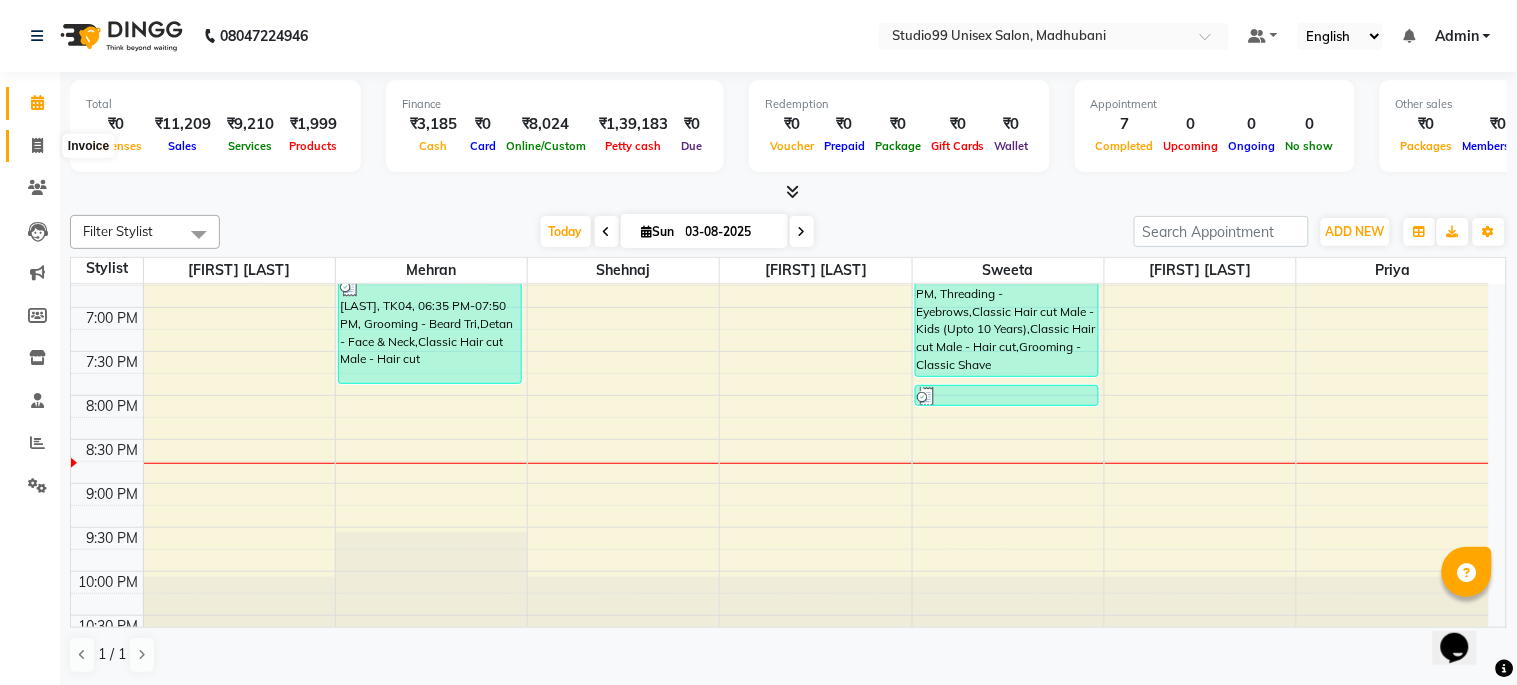 click 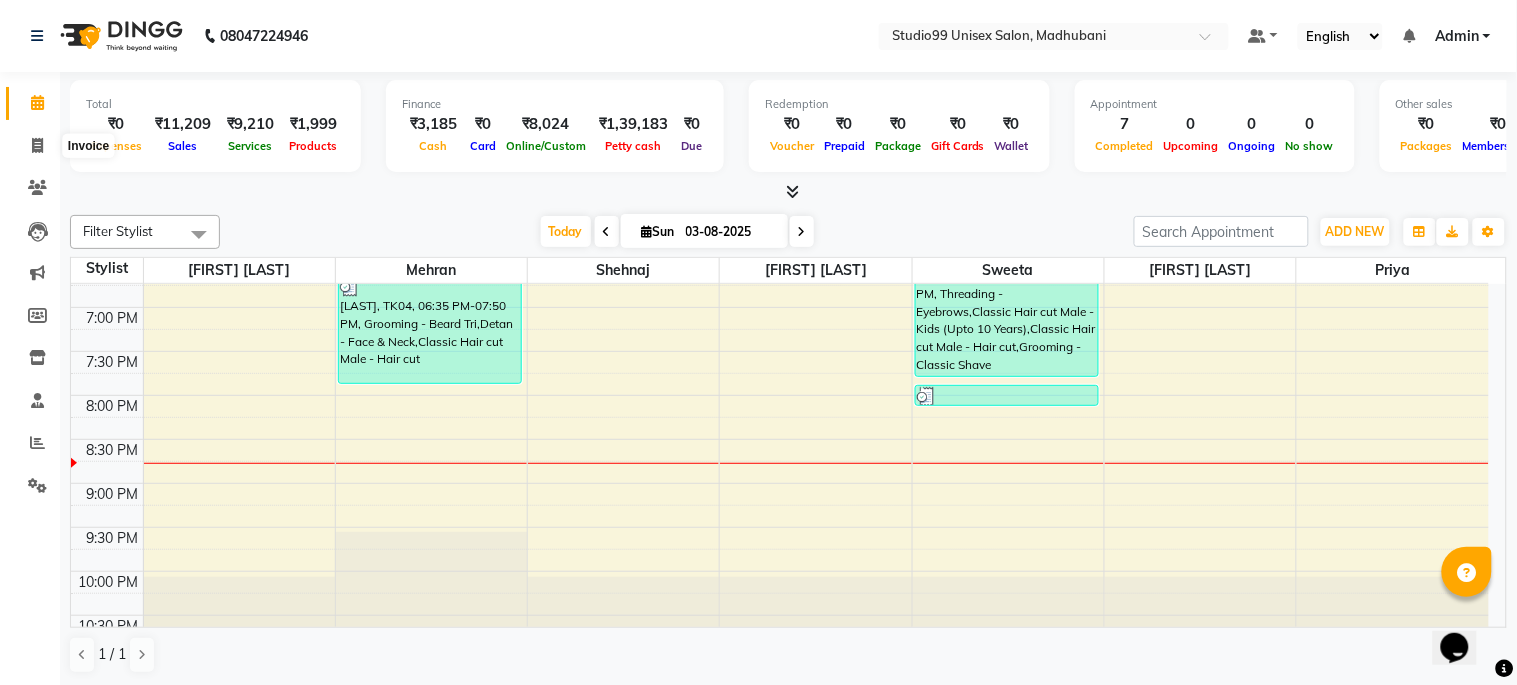 select on "service" 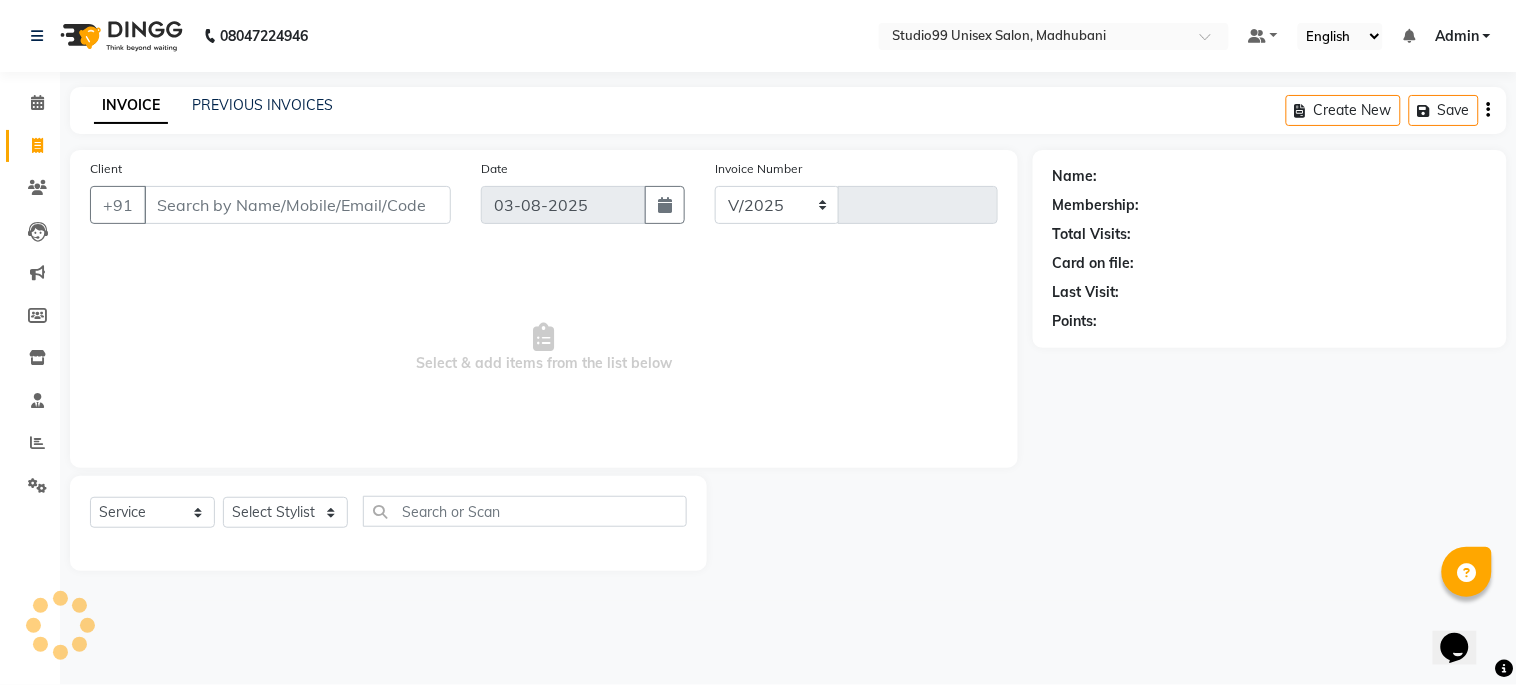 select on "6061" 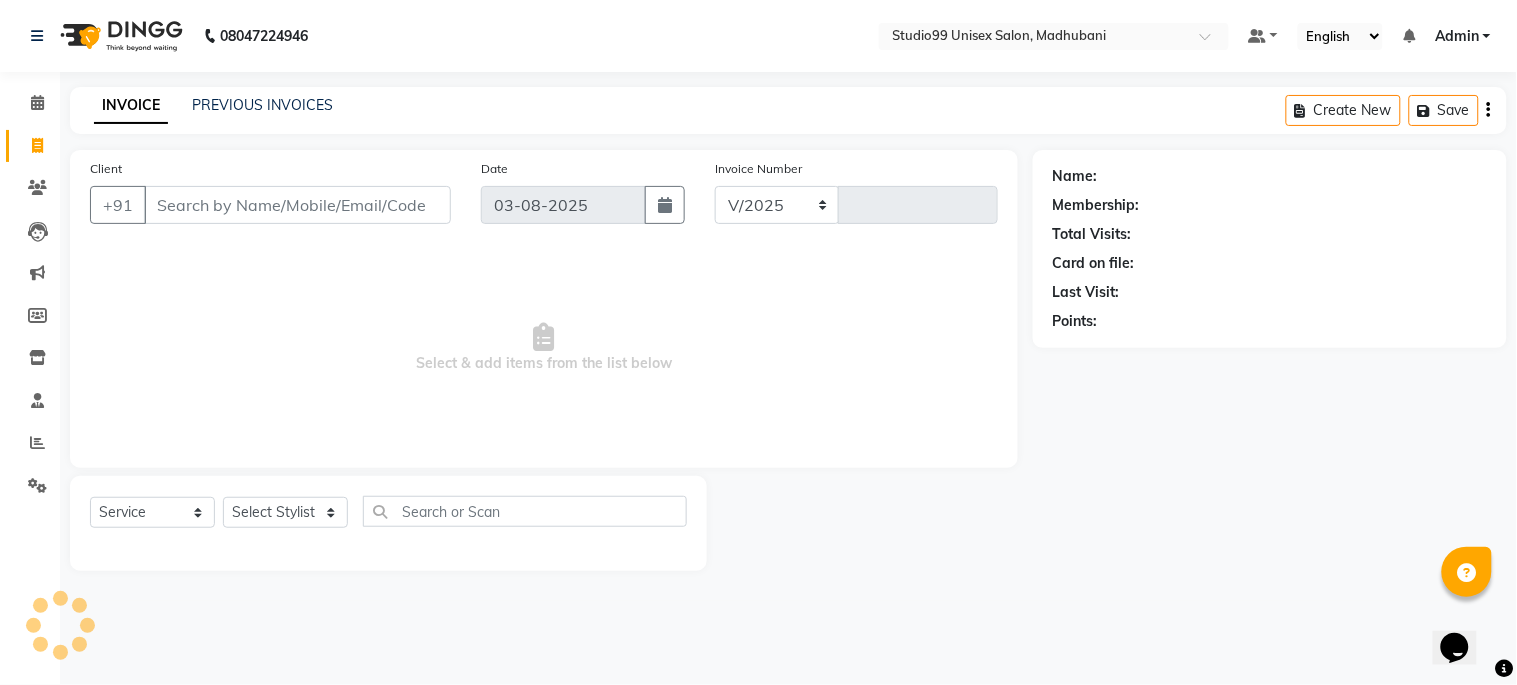 type on "0887" 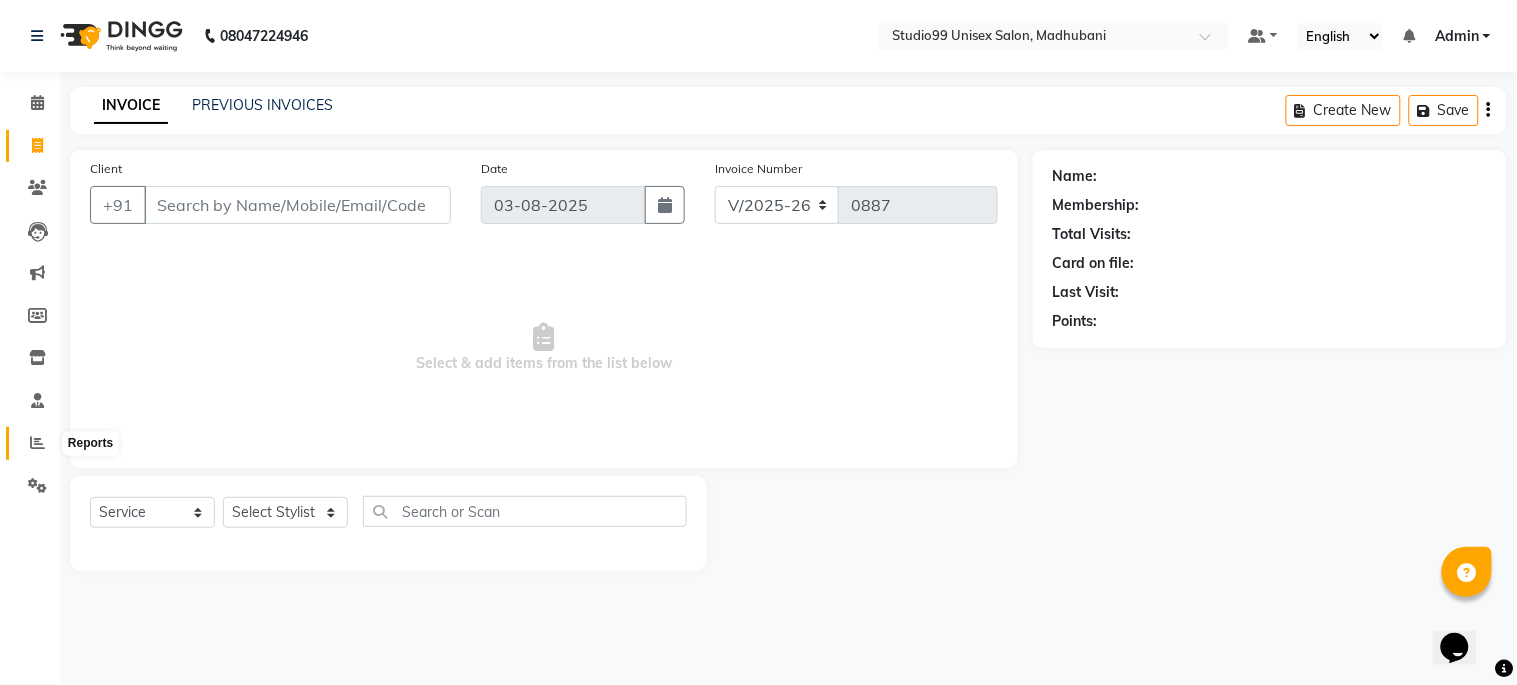 click 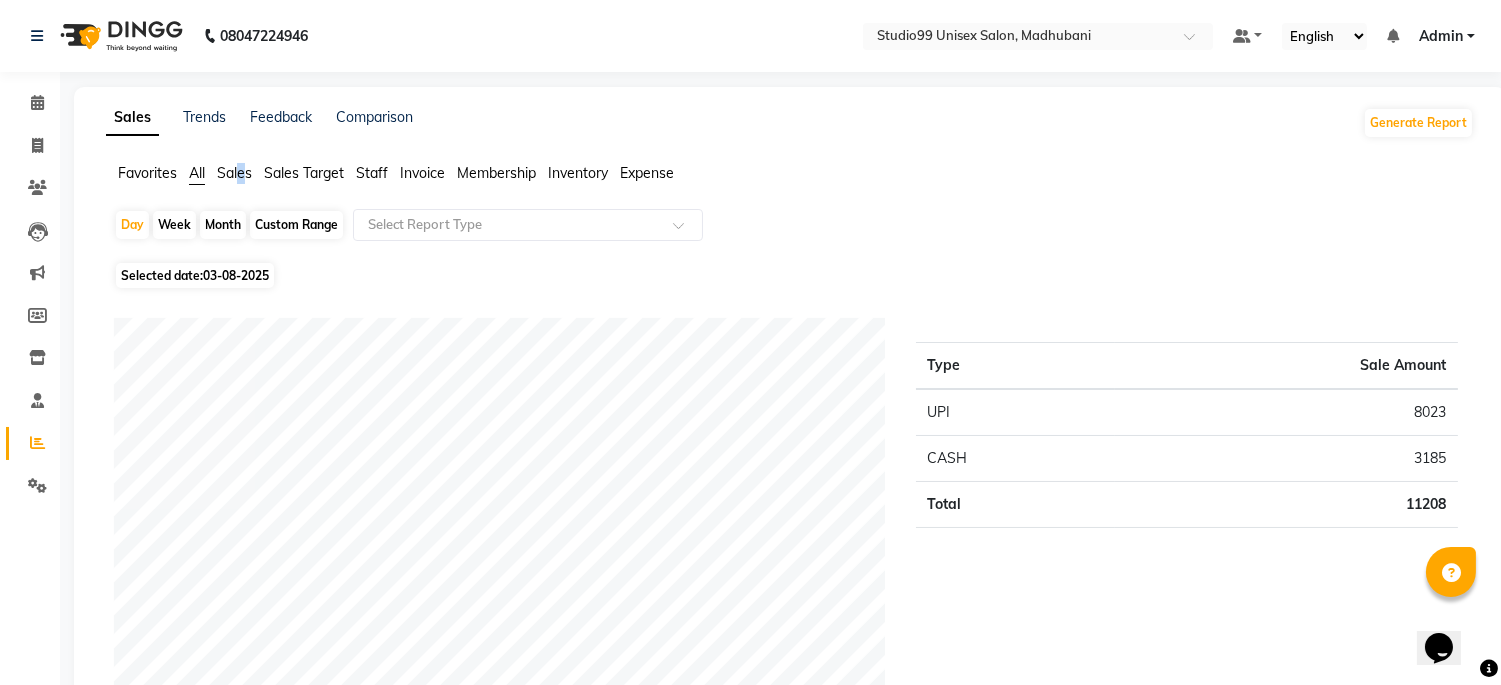 click on "Sales" 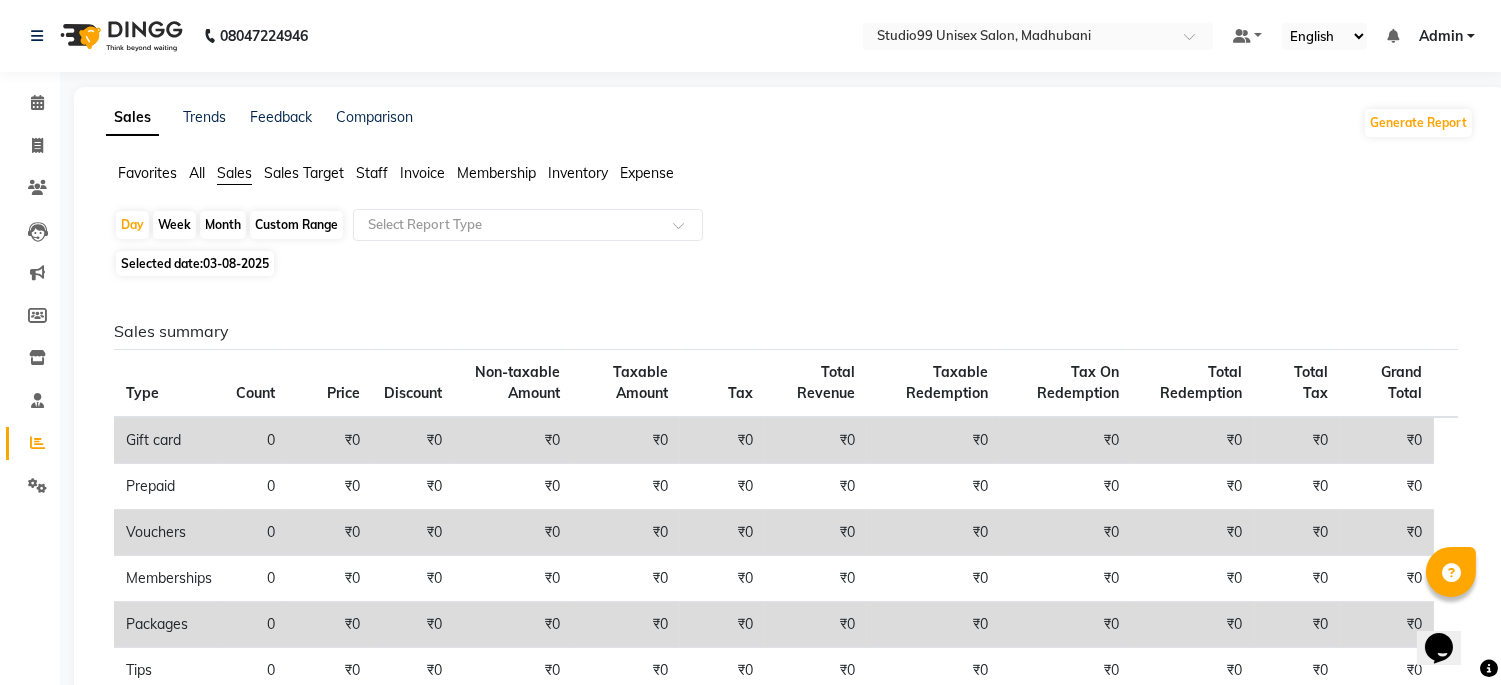 click on "Sales" 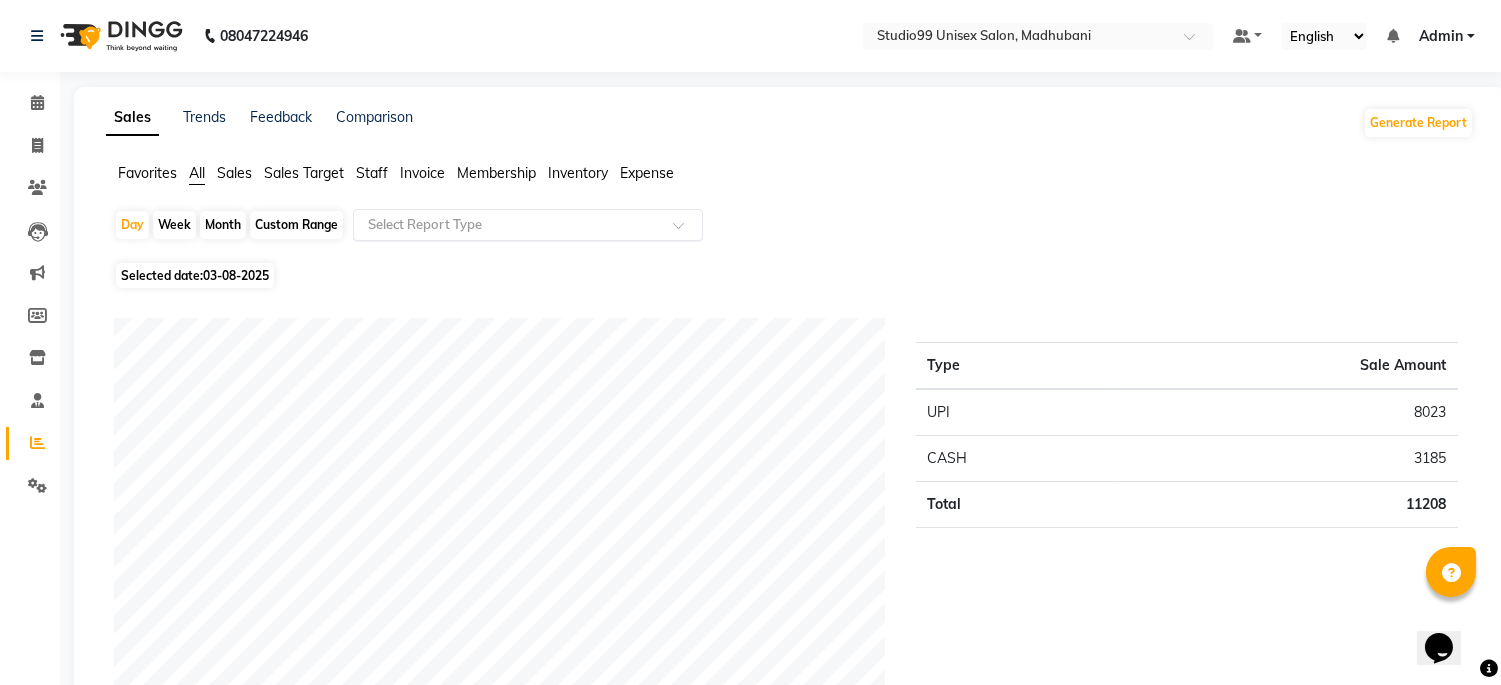click 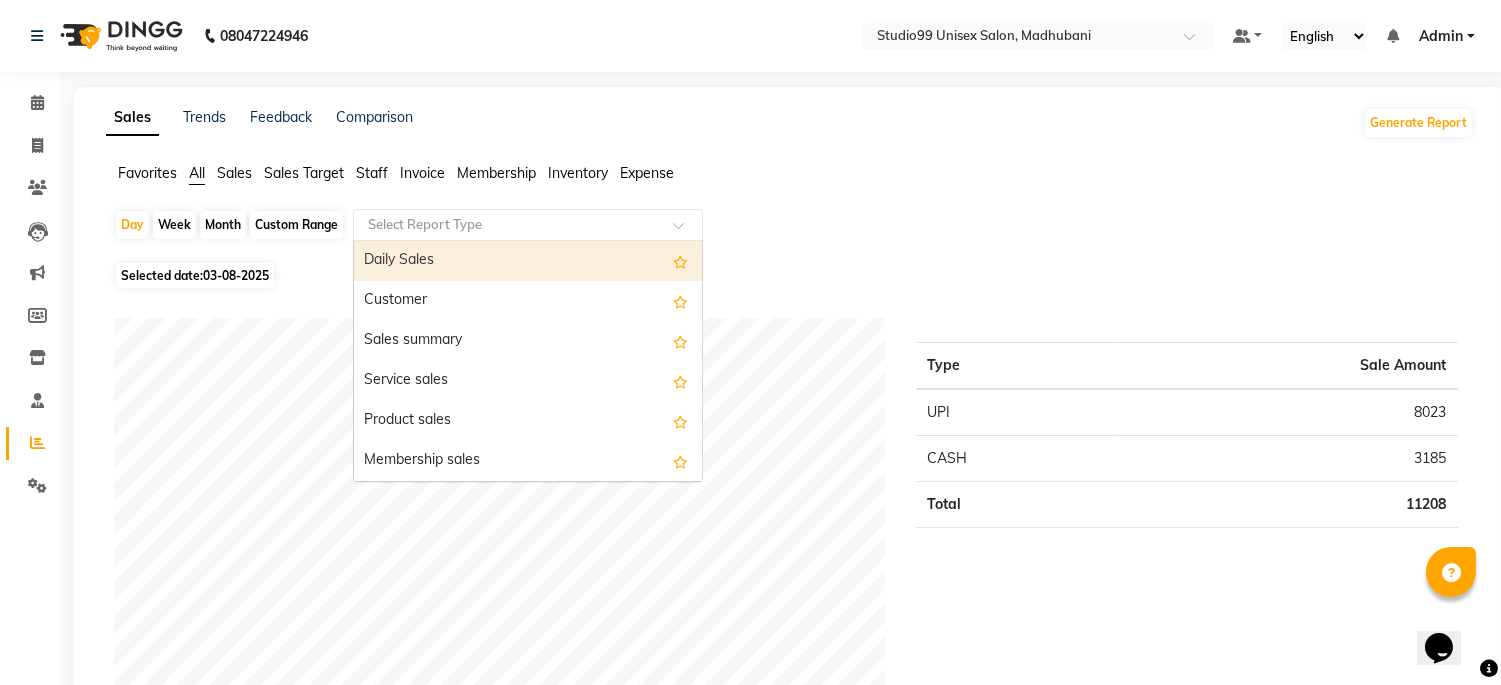 click on "Daily Sales" at bounding box center (528, 261) 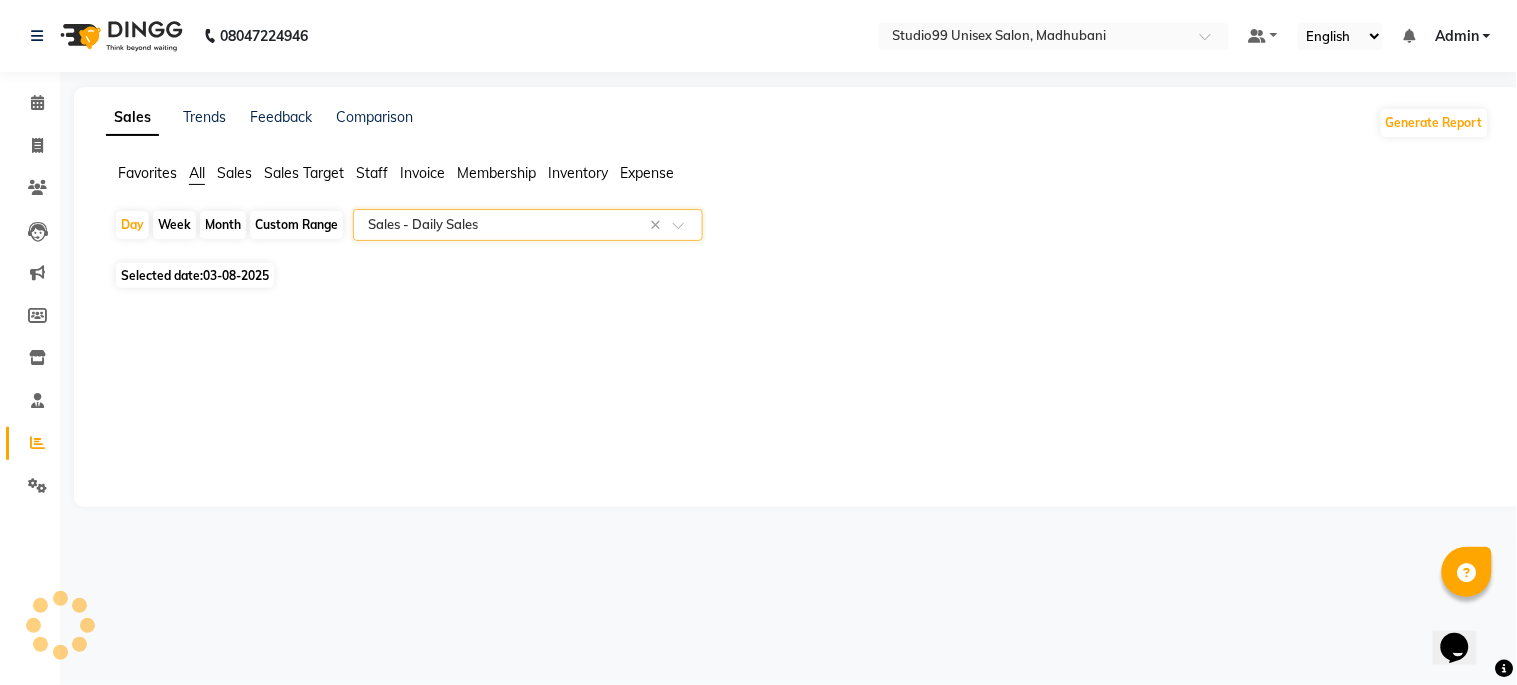 select on "csv" 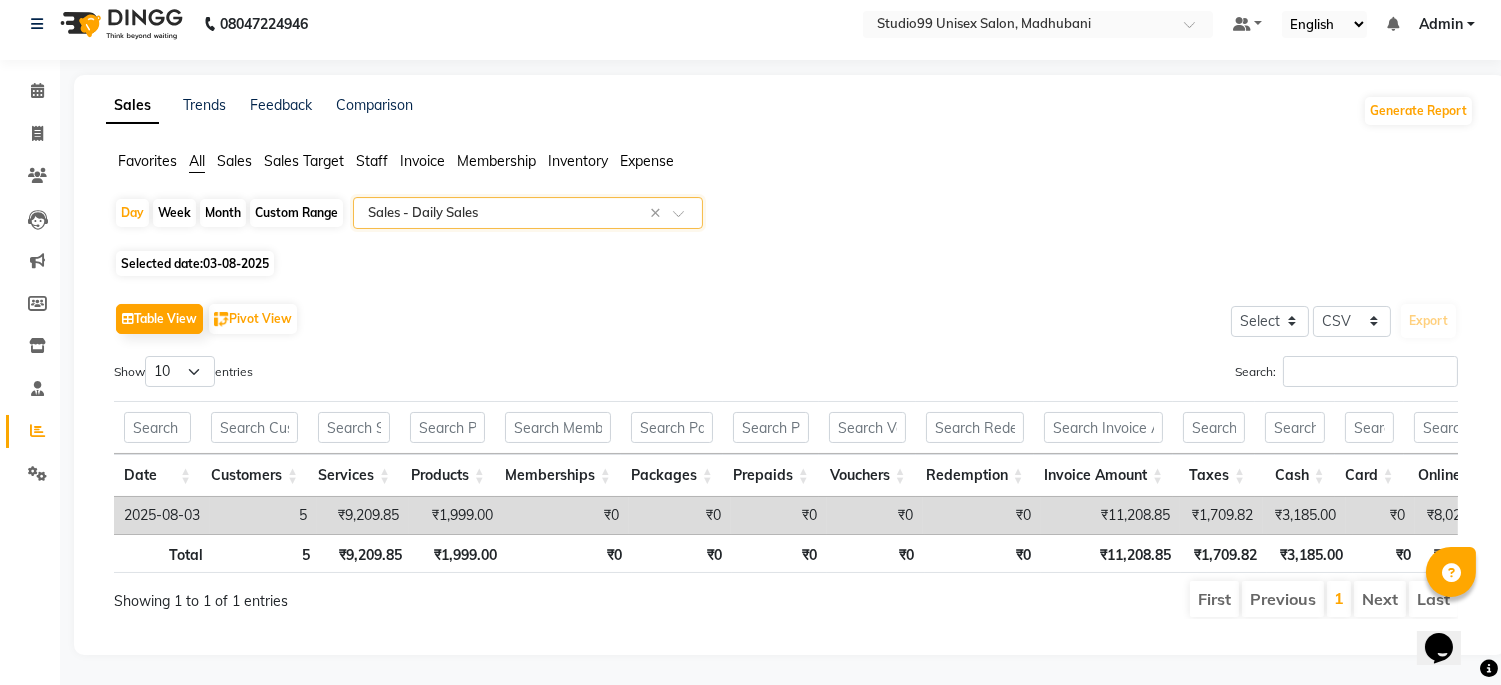 scroll, scrollTop: 45, scrollLeft: 0, axis: vertical 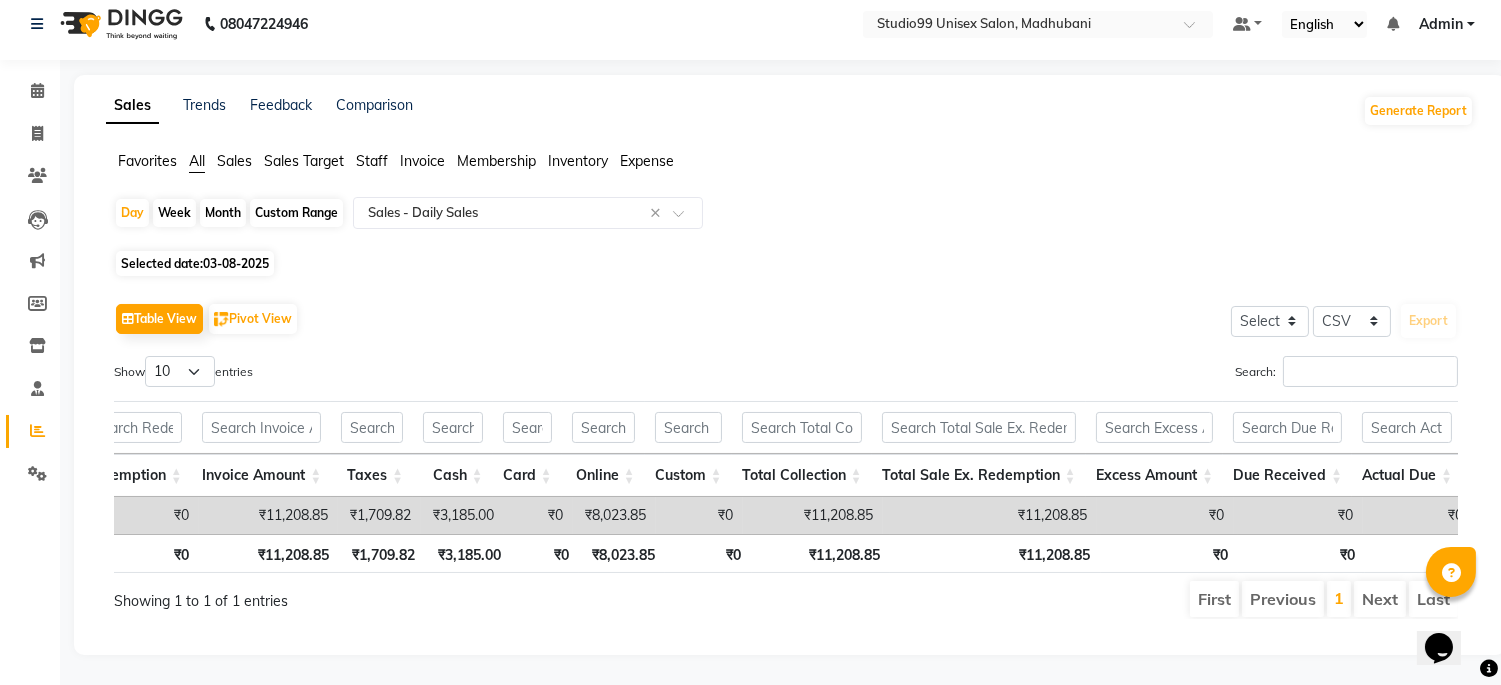 click on "Table View   Pivot View  Select Select CSV PDF  Export" 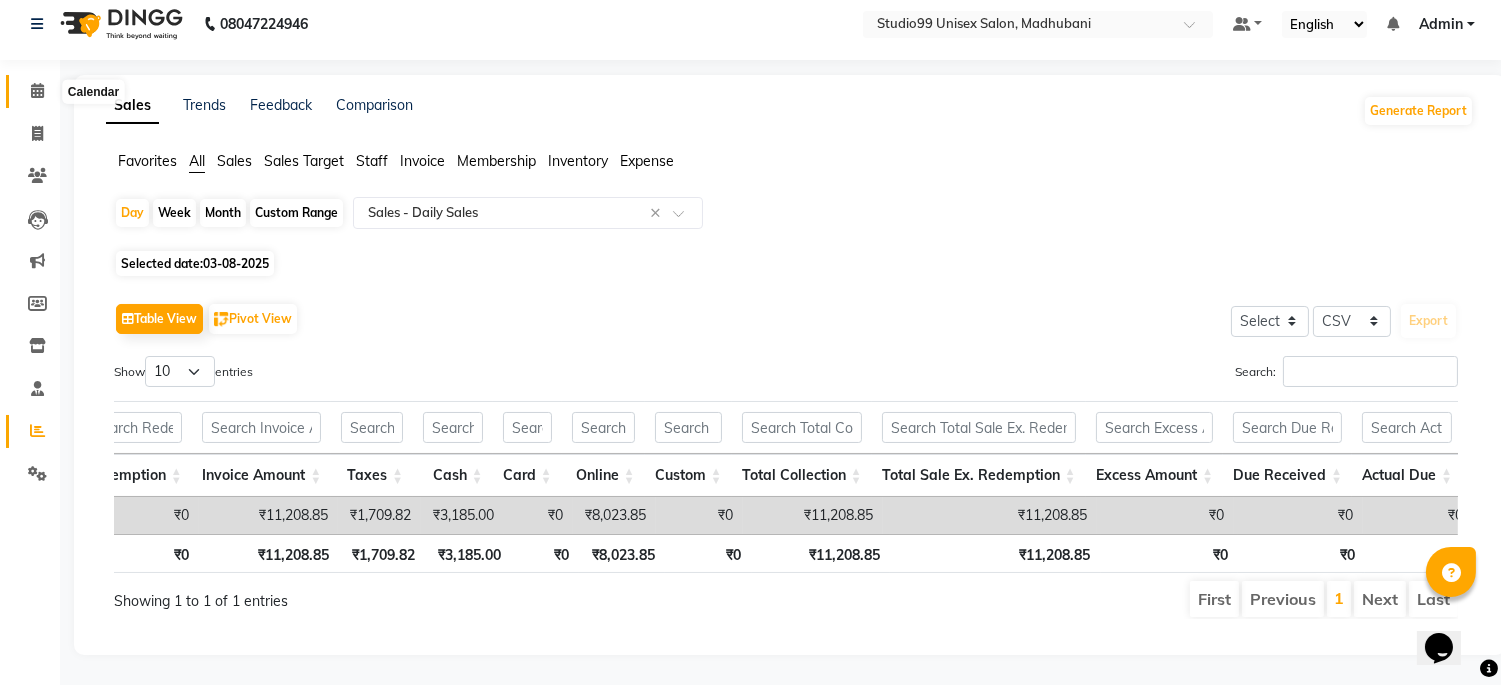click 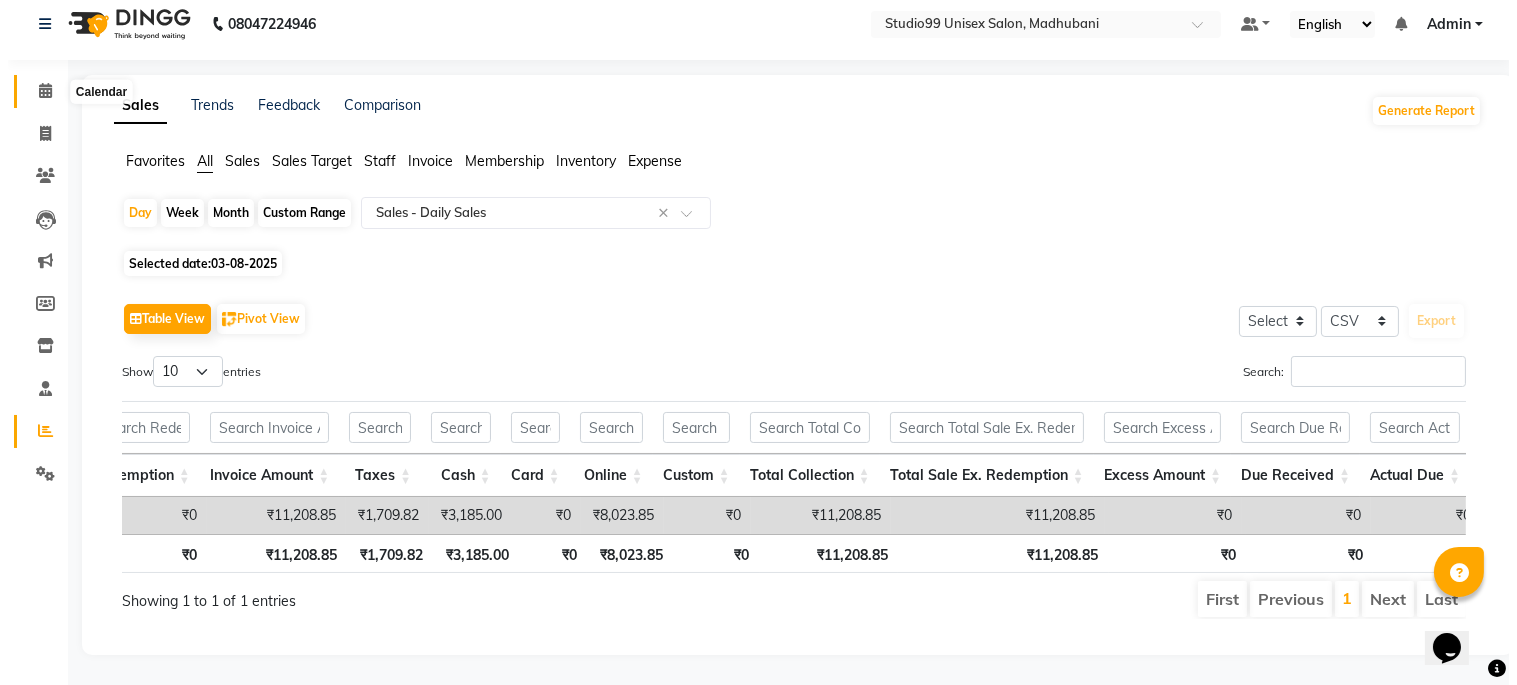 scroll, scrollTop: 0, scrollLeft: 0, axis: both 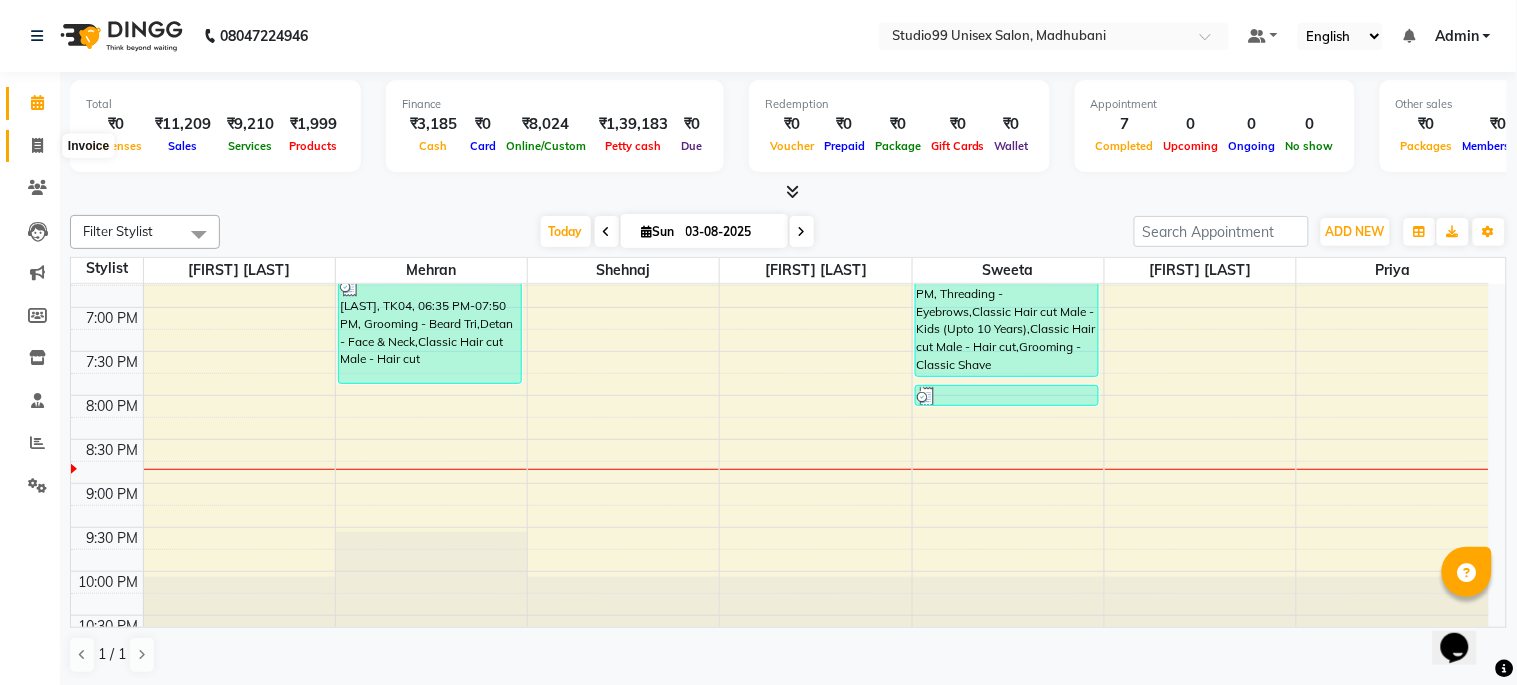 click 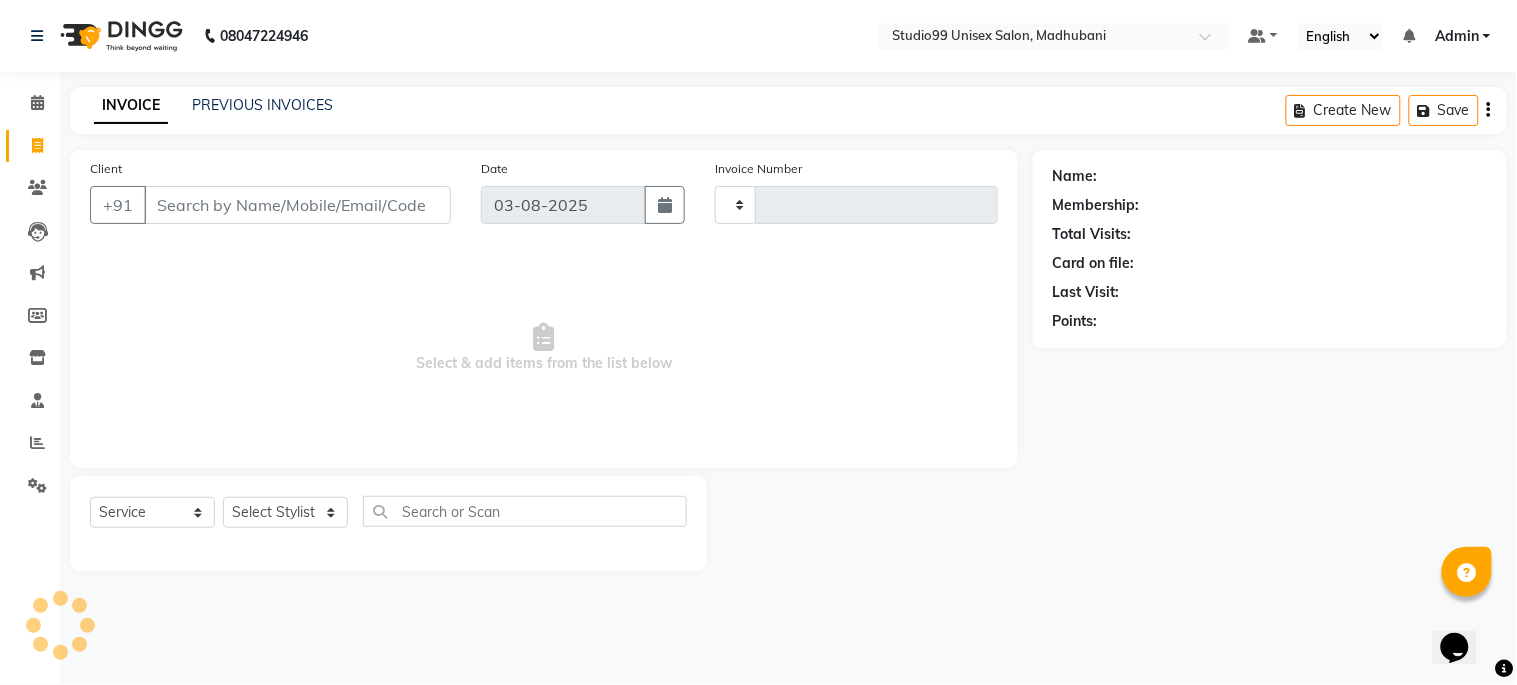 type on "0887" 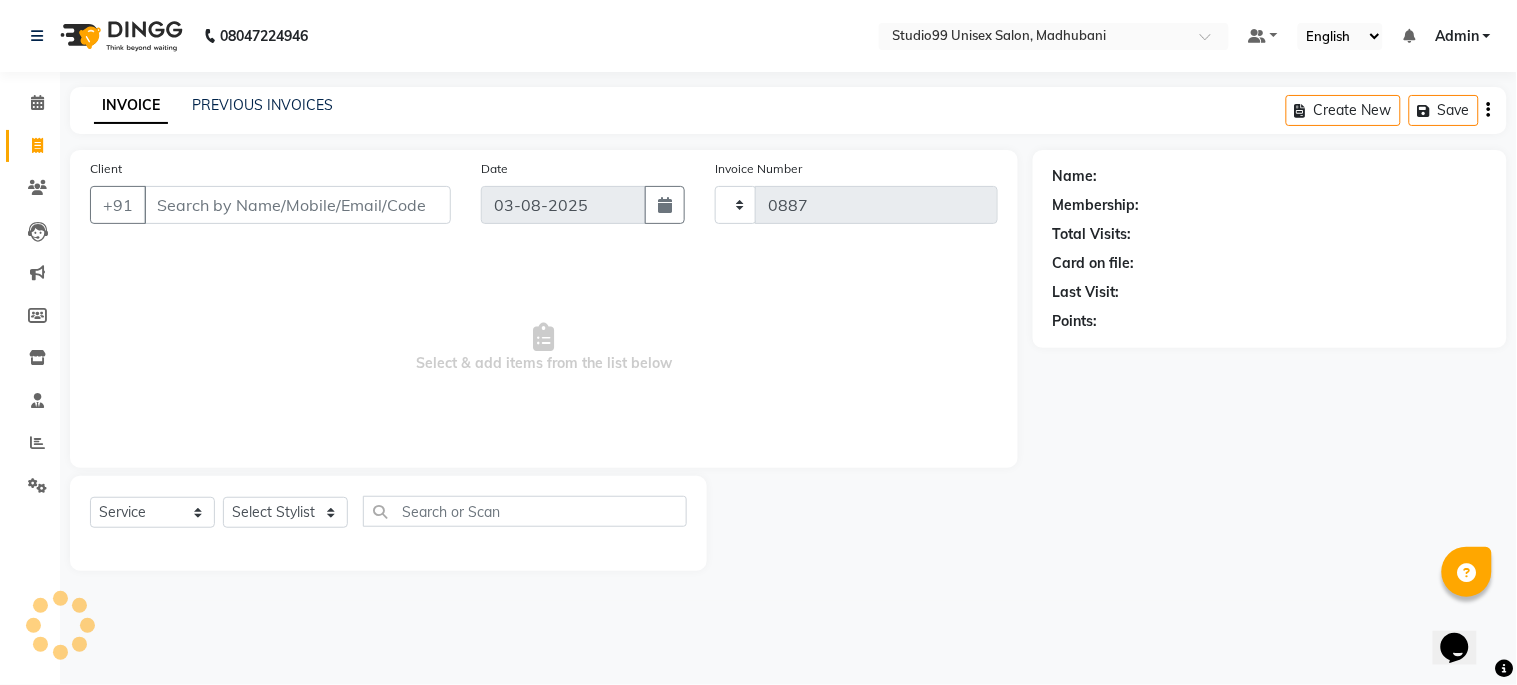 select on "6061" 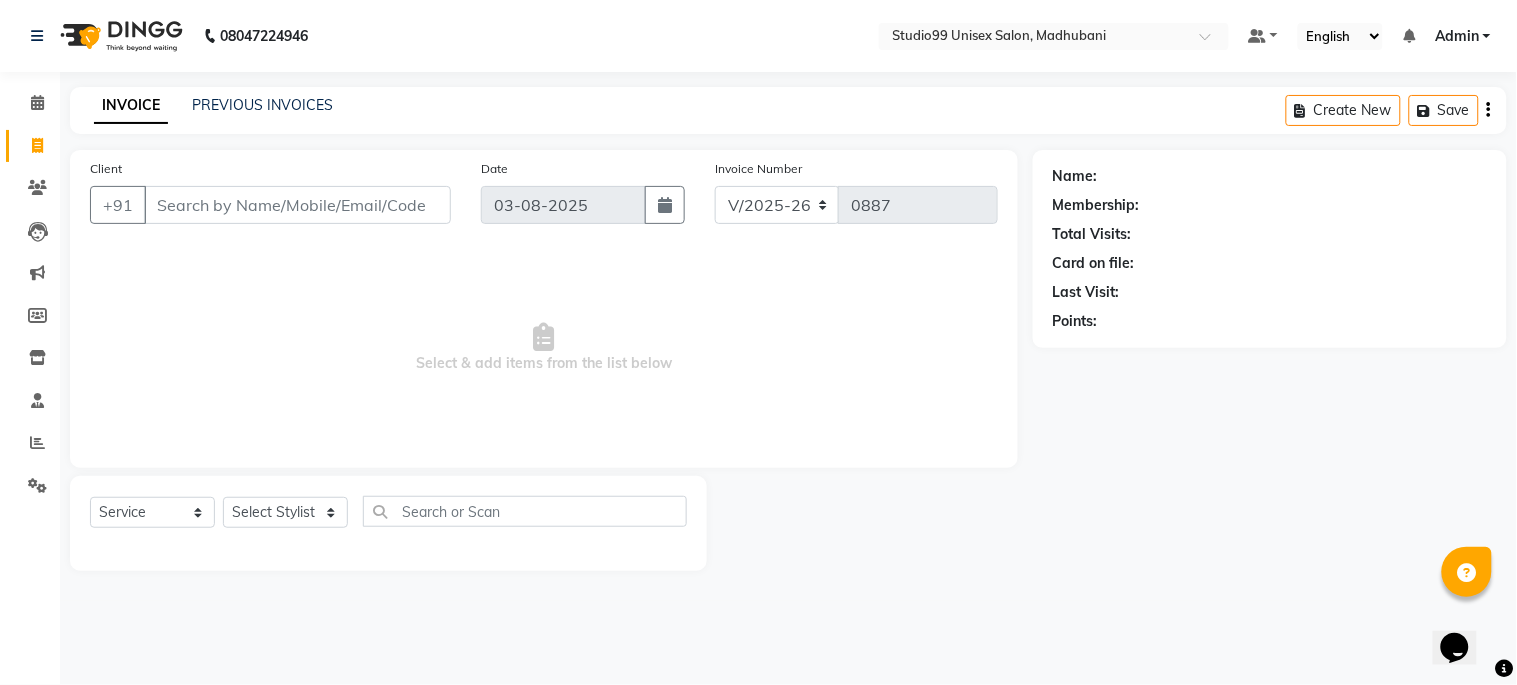 click on "Client" at bounding box center [297, 205] 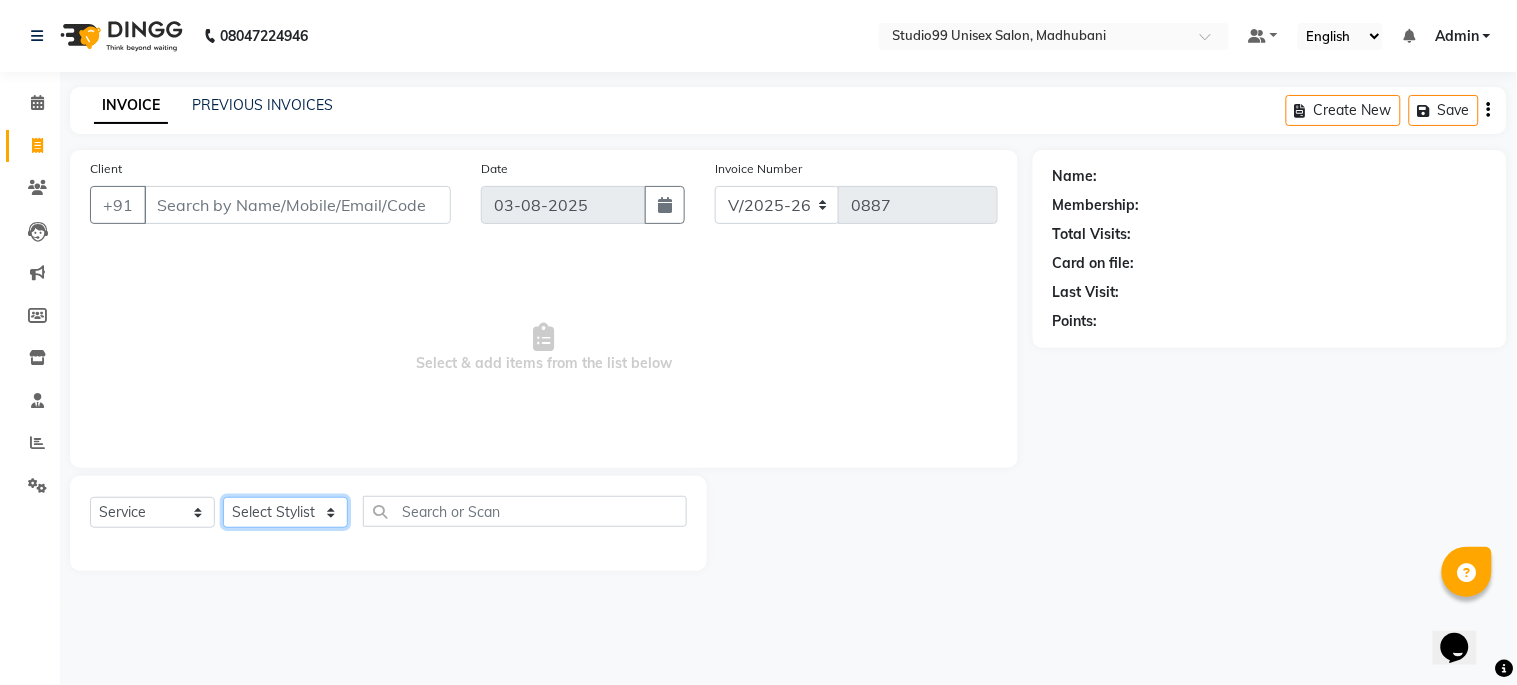 click on "Select Stylist Admin [LAST] [LAST] [LAST] [LAST] [LAST] [LAST] [LAST] [LAST]" 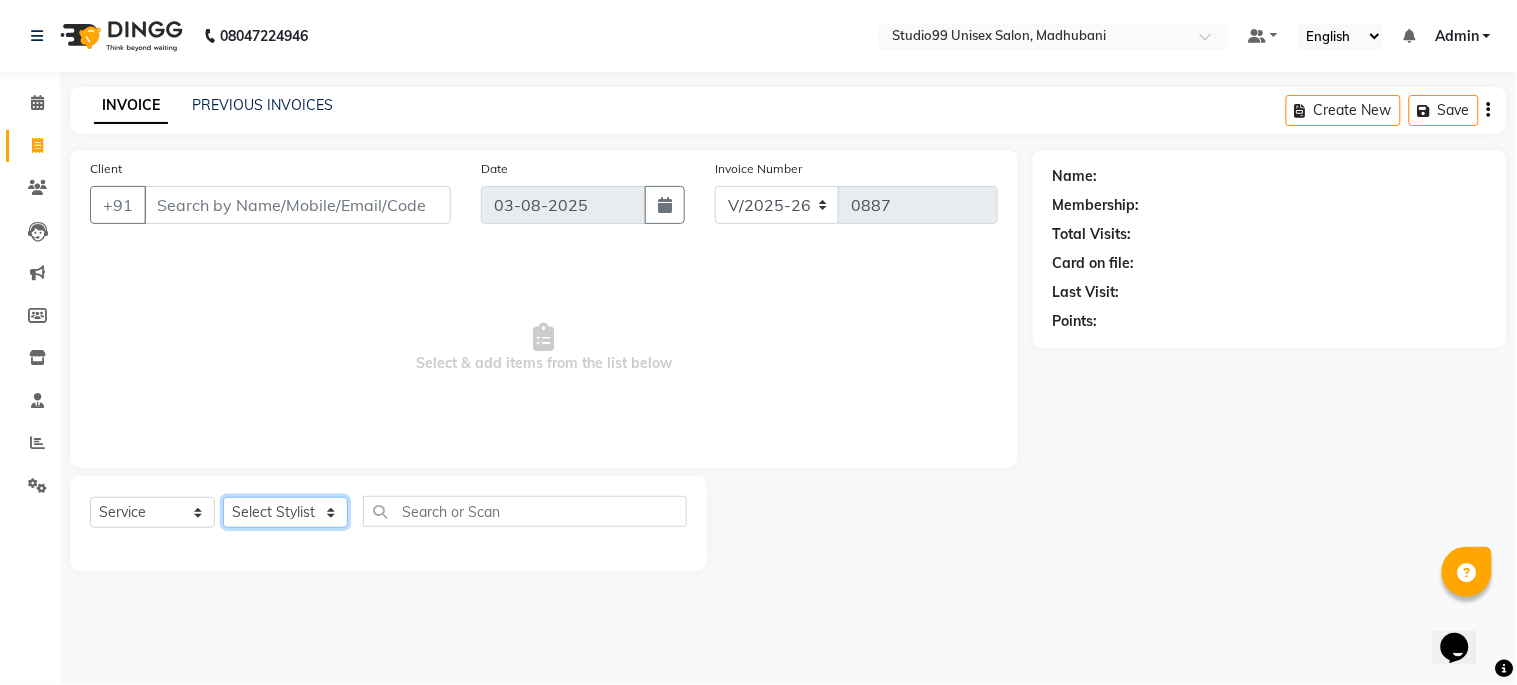 select on "45039" 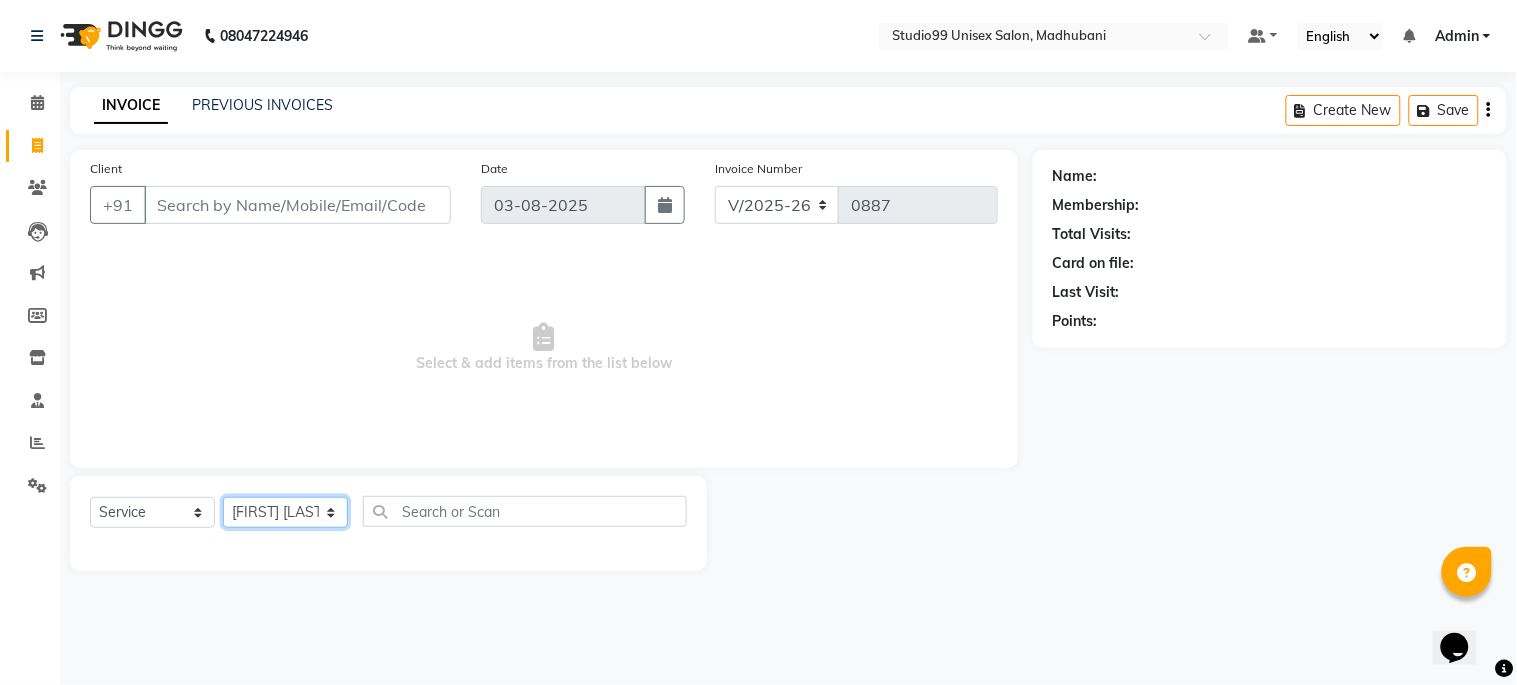 click on "Select Stylist Admin [LAST] [LAST] [LAST] [LAST] [LAST] [LAST] [LAST] [LAST]" 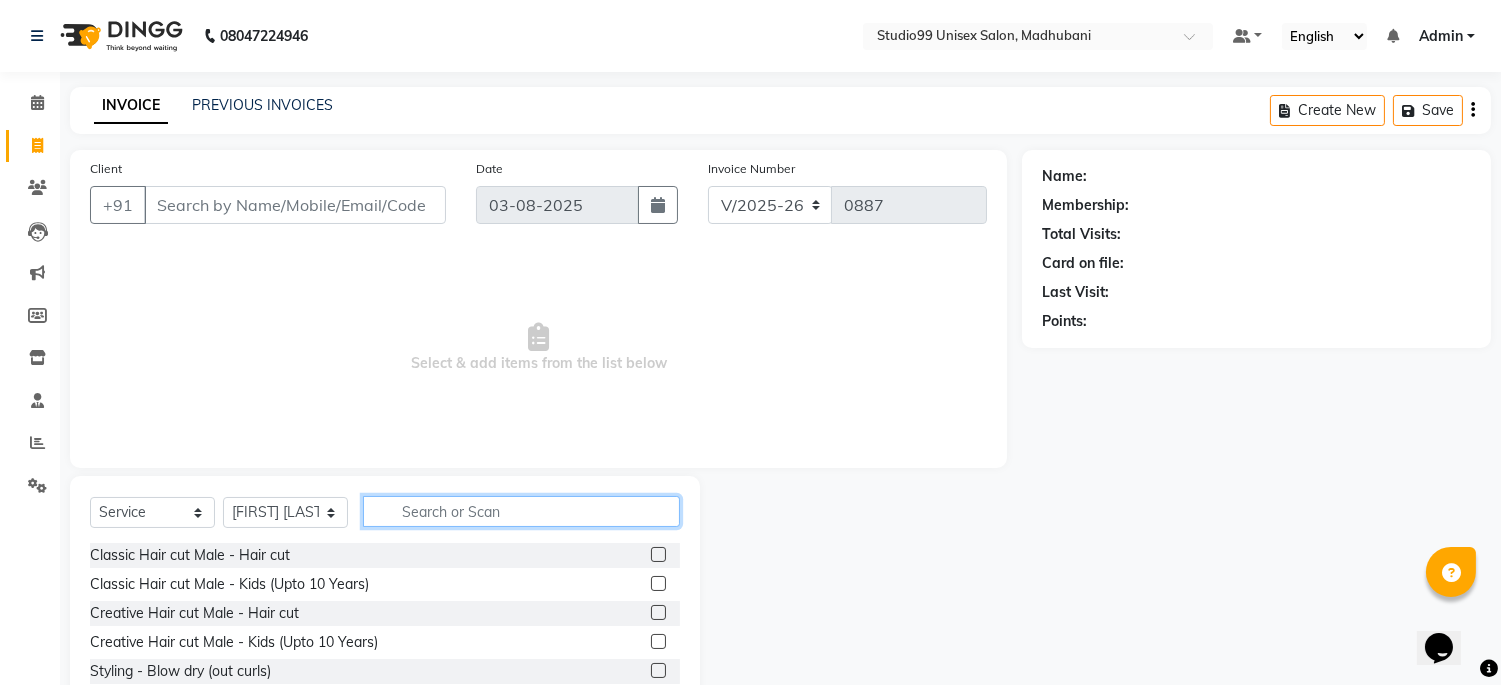 click 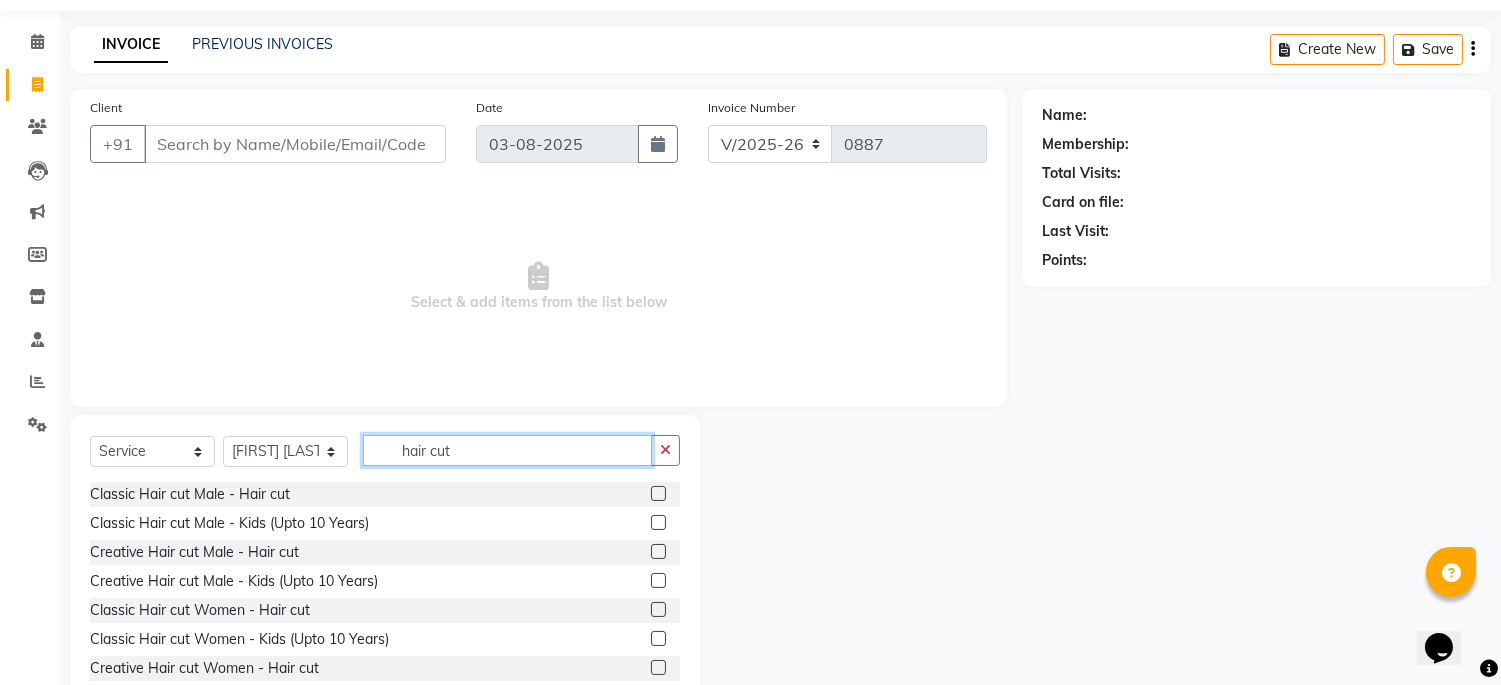 scroll, scrollTop: 115, scrollLeft: 0, axis: vertical 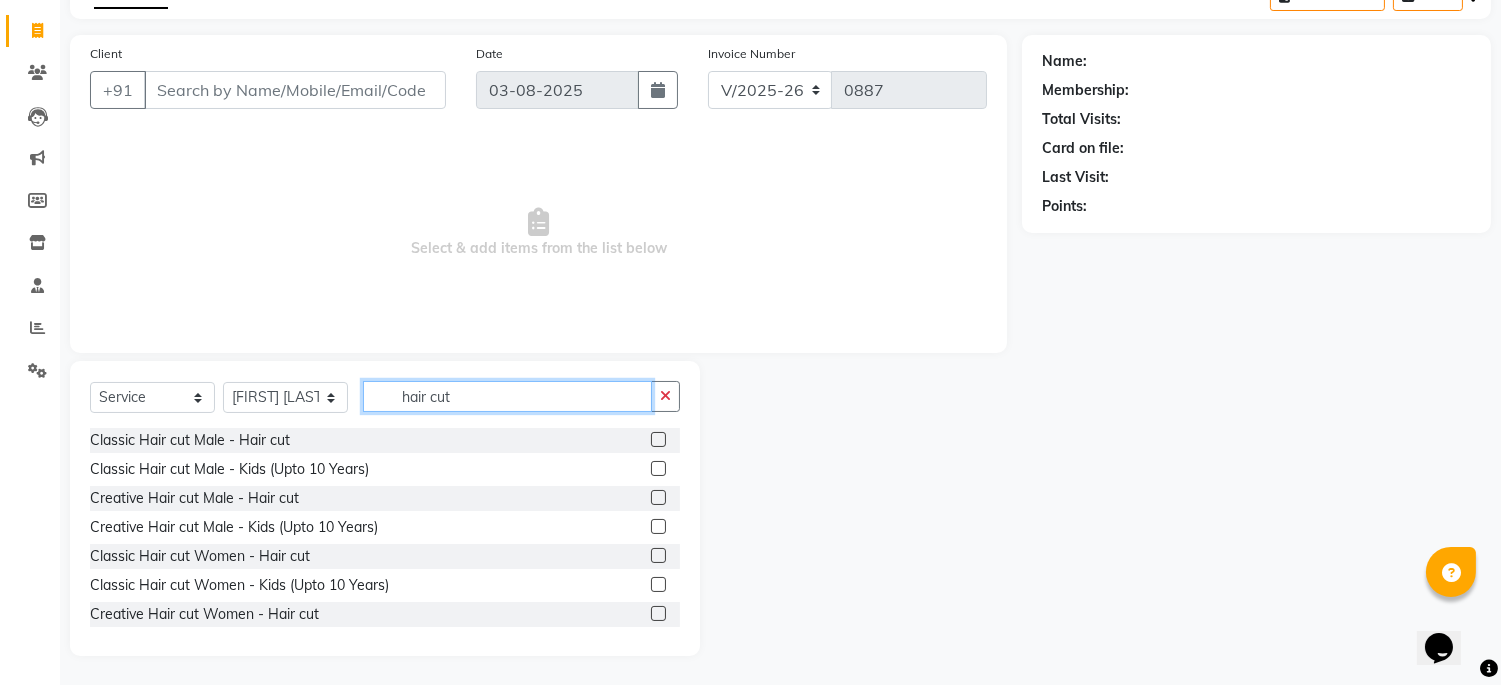 type on "hair cut" 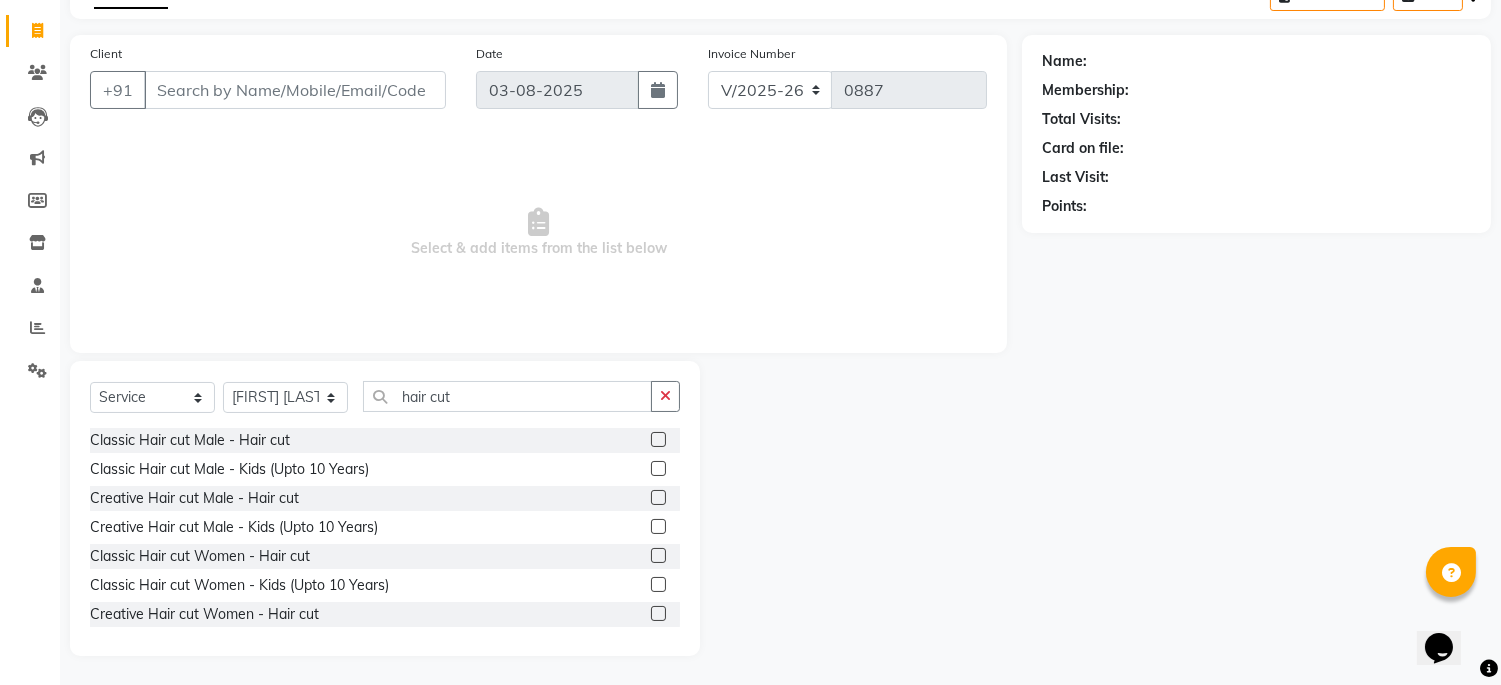 click 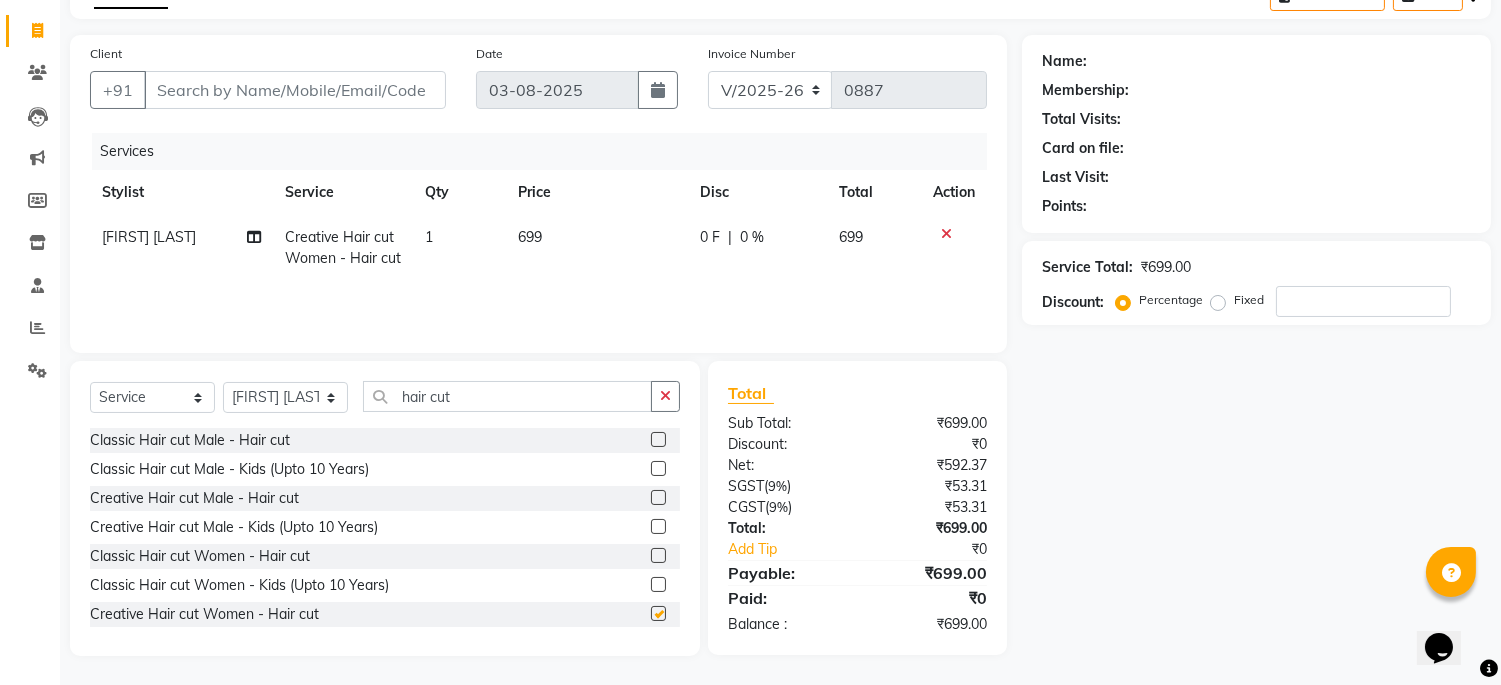 checkbox on "false" 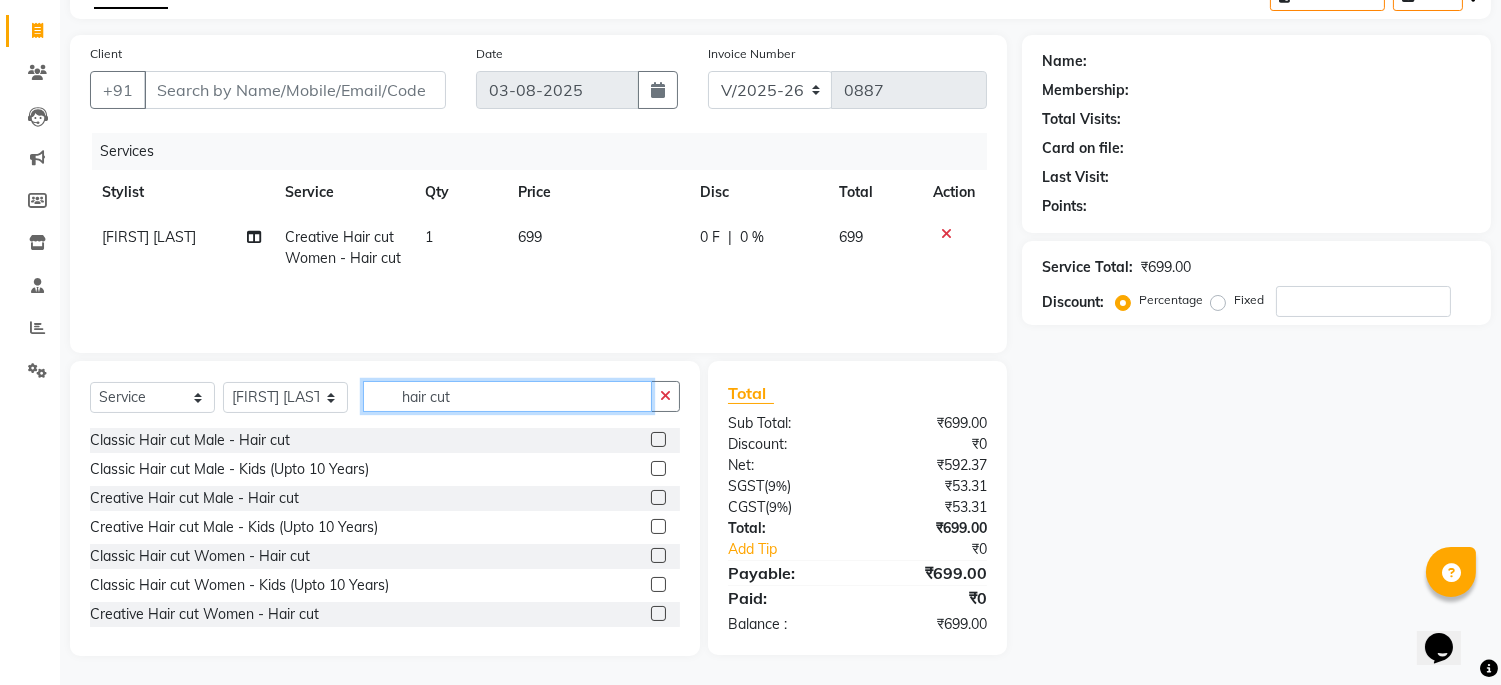 drag, startPoint x: 498, startPoint y: 397, endPoint x: 382, endPoint y: 403, distance: 116.15507 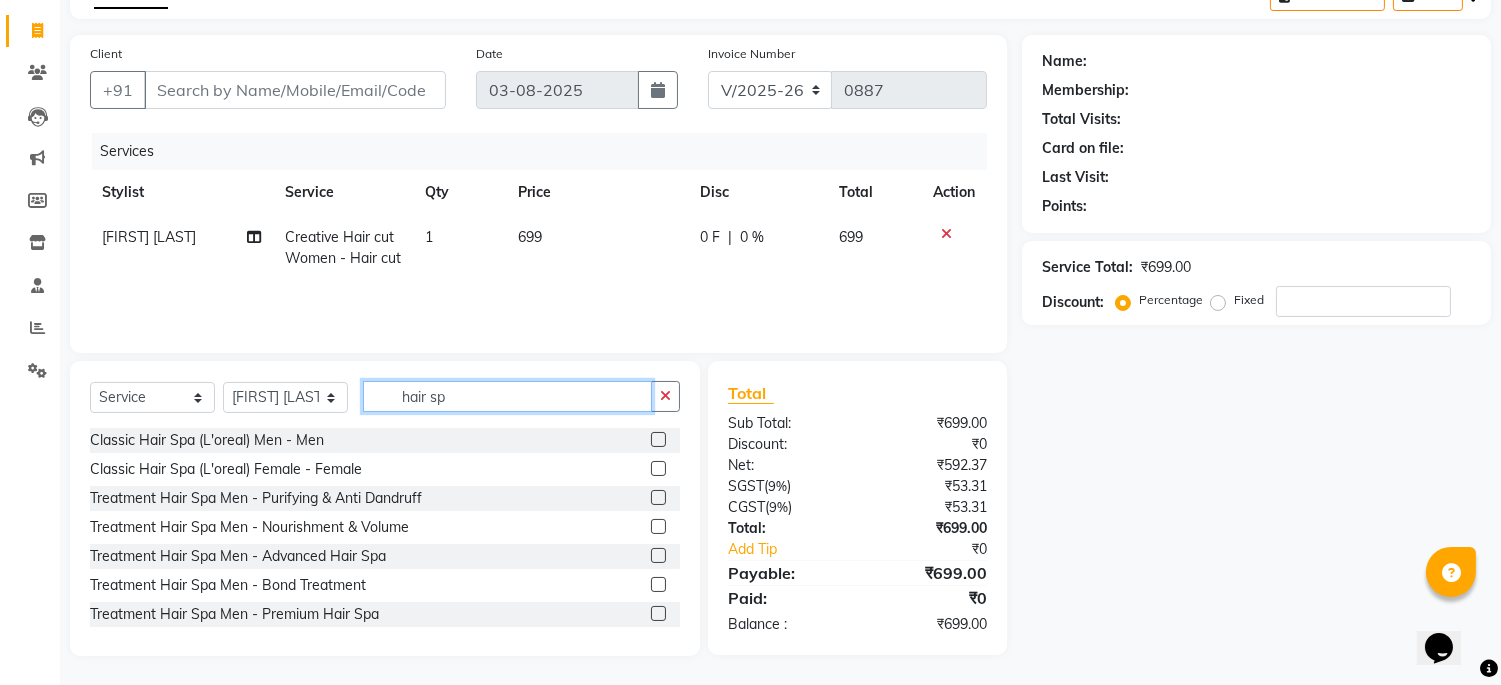 scroll, scrollTop: 147, scrollLeft: 0, axis: vertical 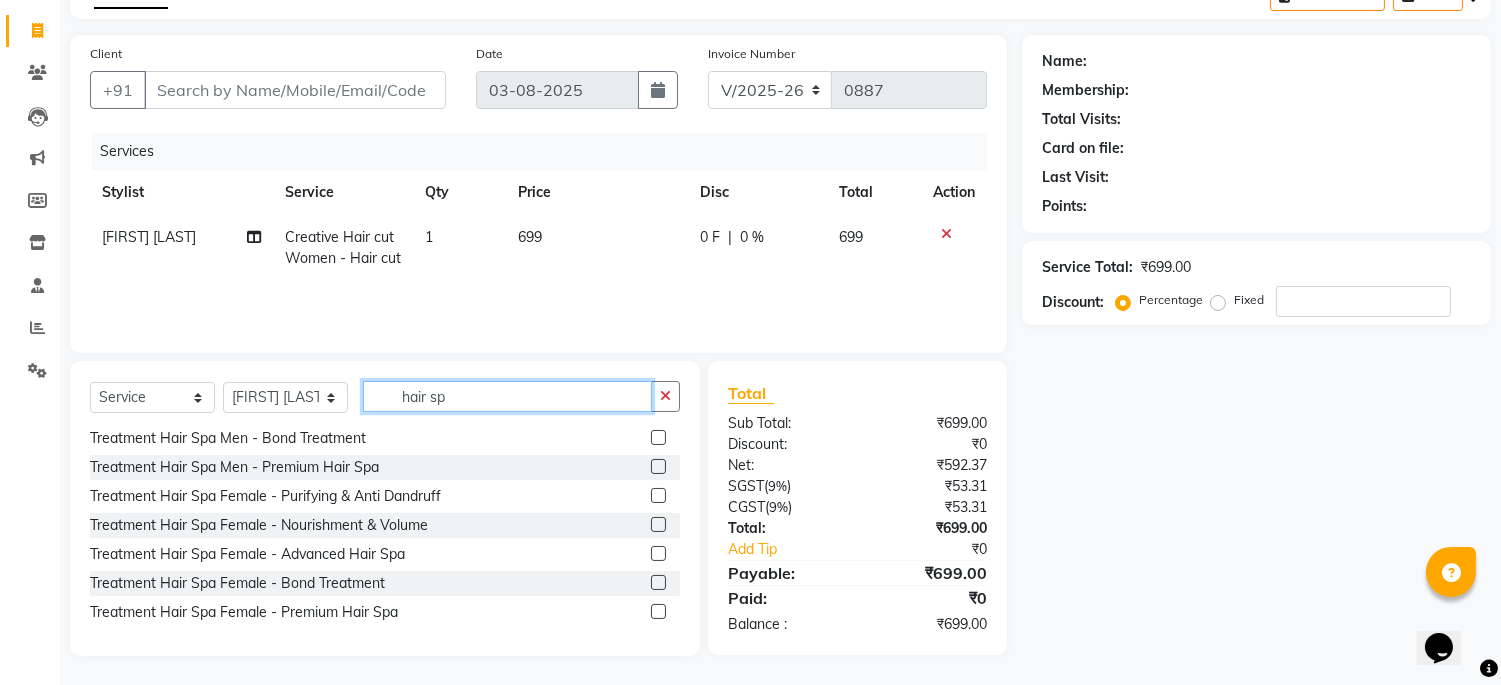 type on "hair sp" 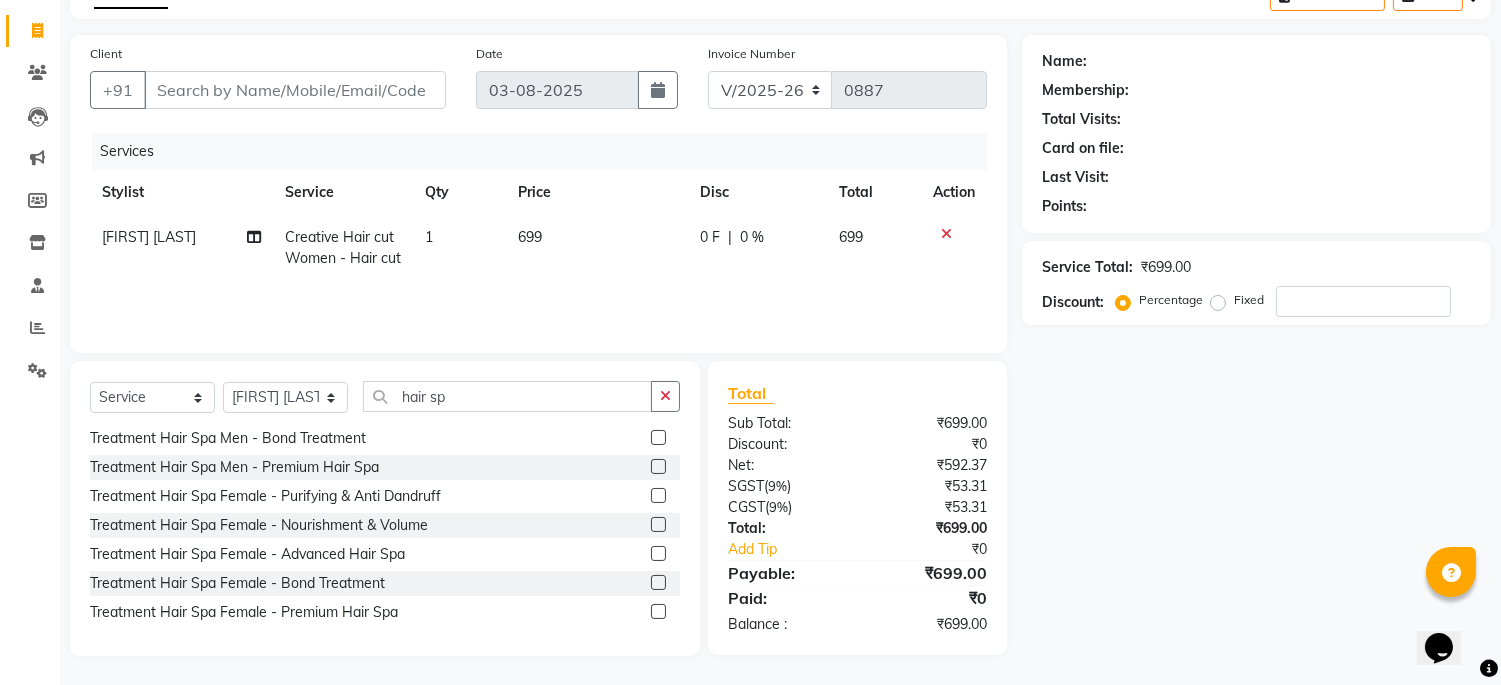 click 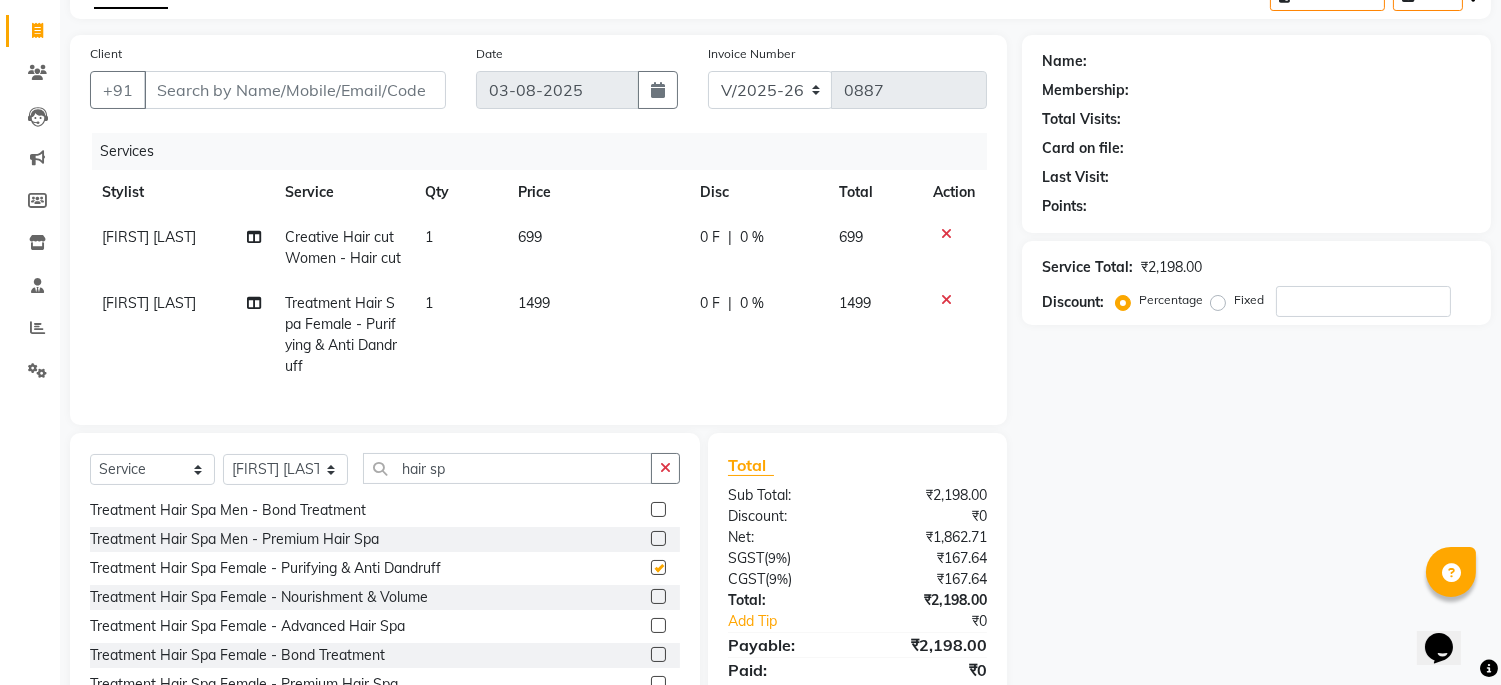 type 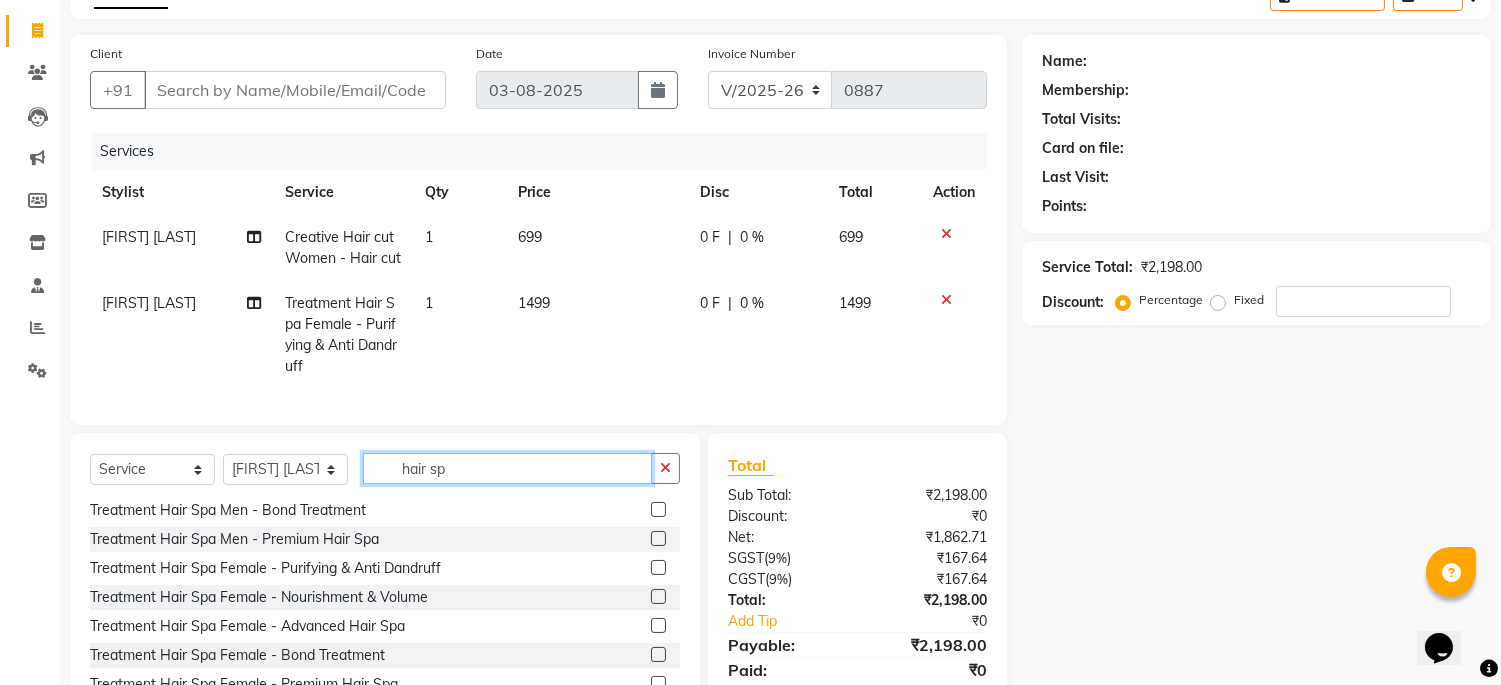 drag, startPoint x: 493, startPoint y: 484, endPoint x: 374, endPoint y: 485, distance: 119.0042 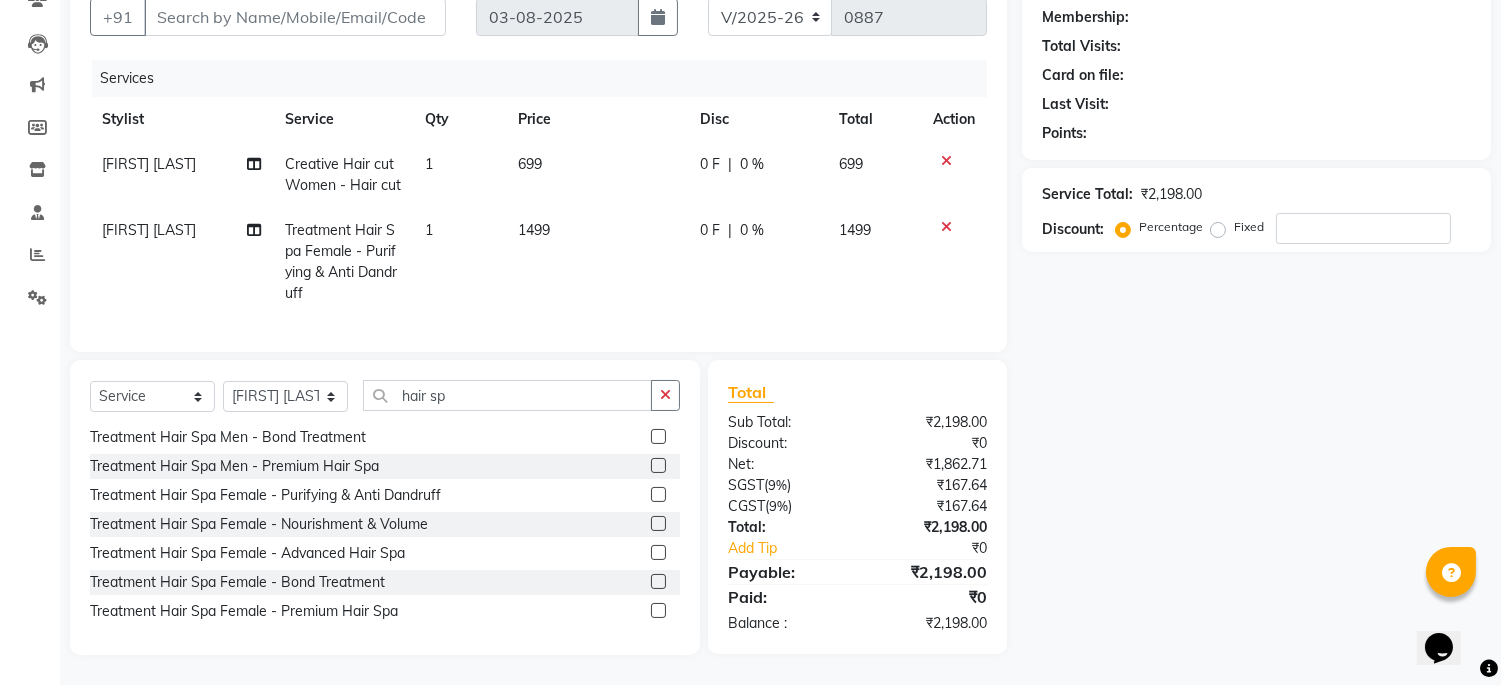 click on "1499" 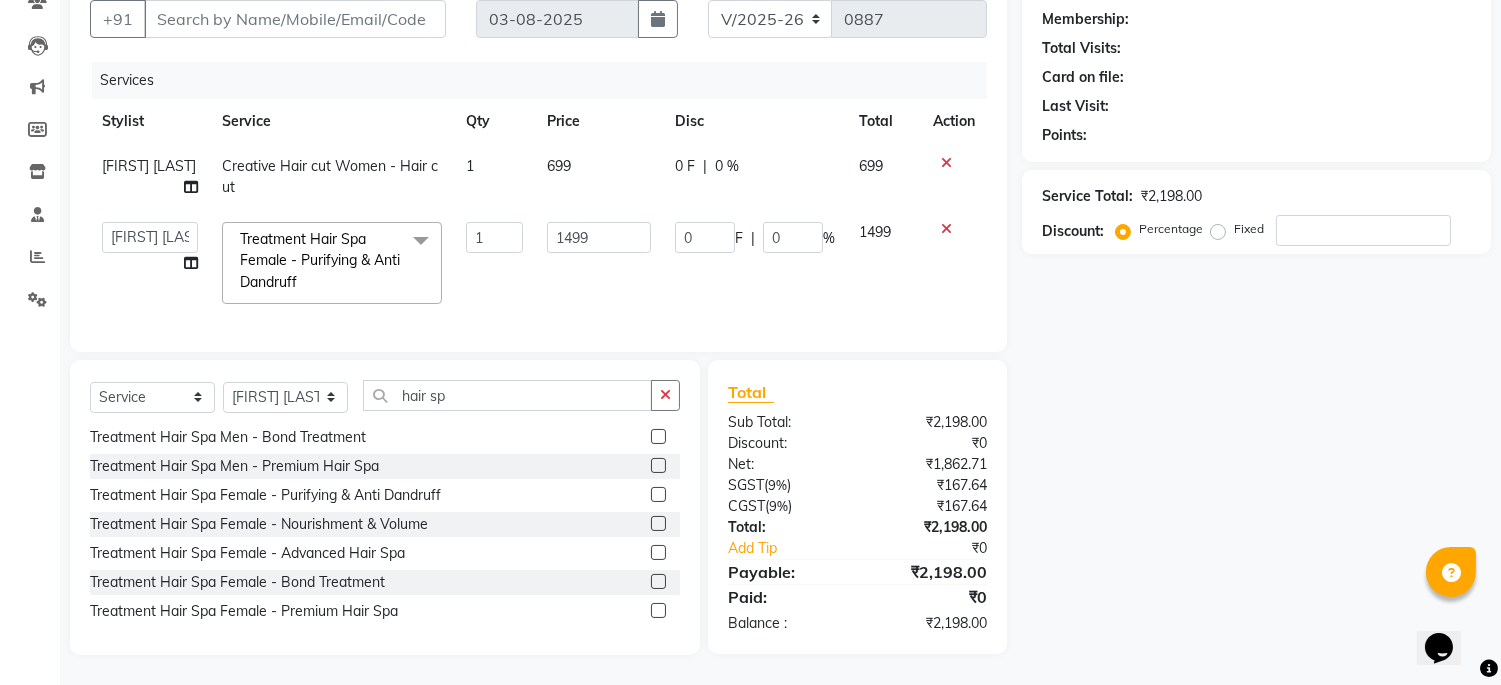 scroll, scrollTop: 203, scrollLeft: 0, axis: vertical 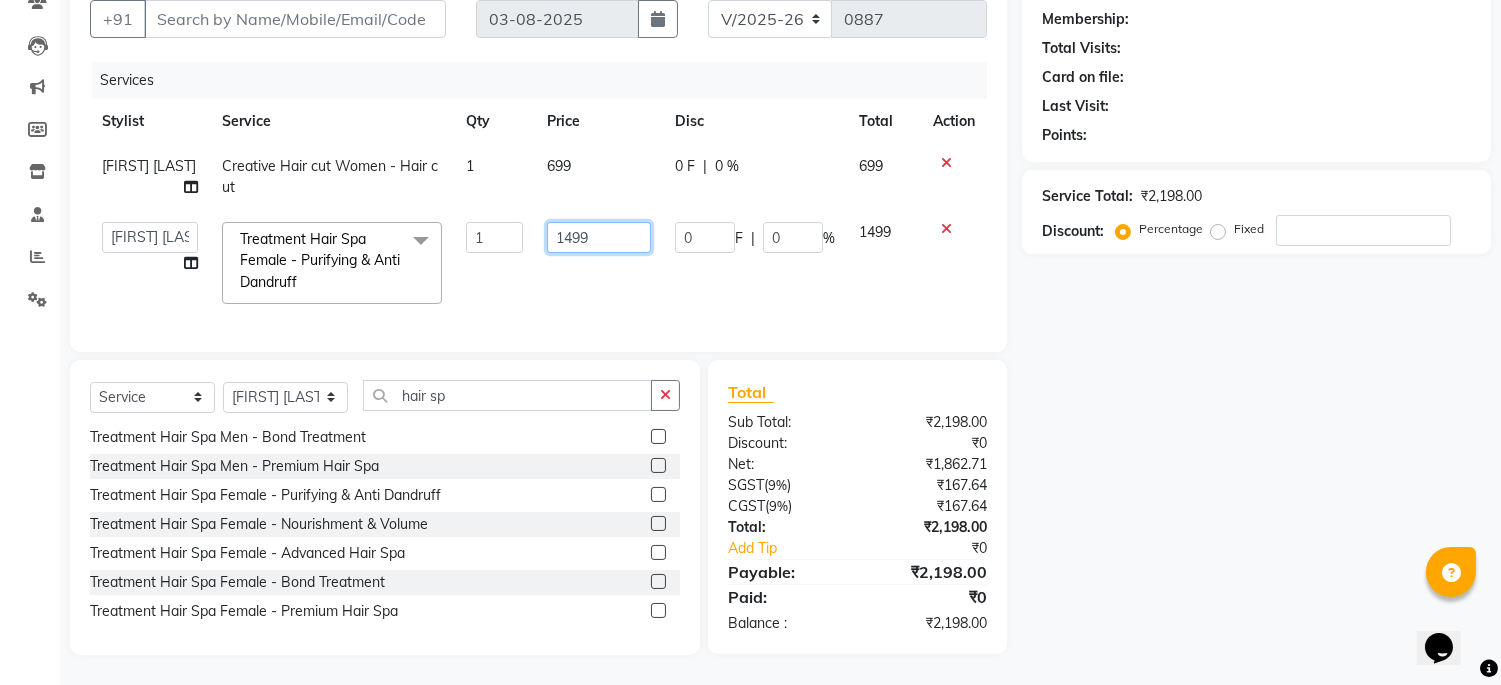 click on "1499" 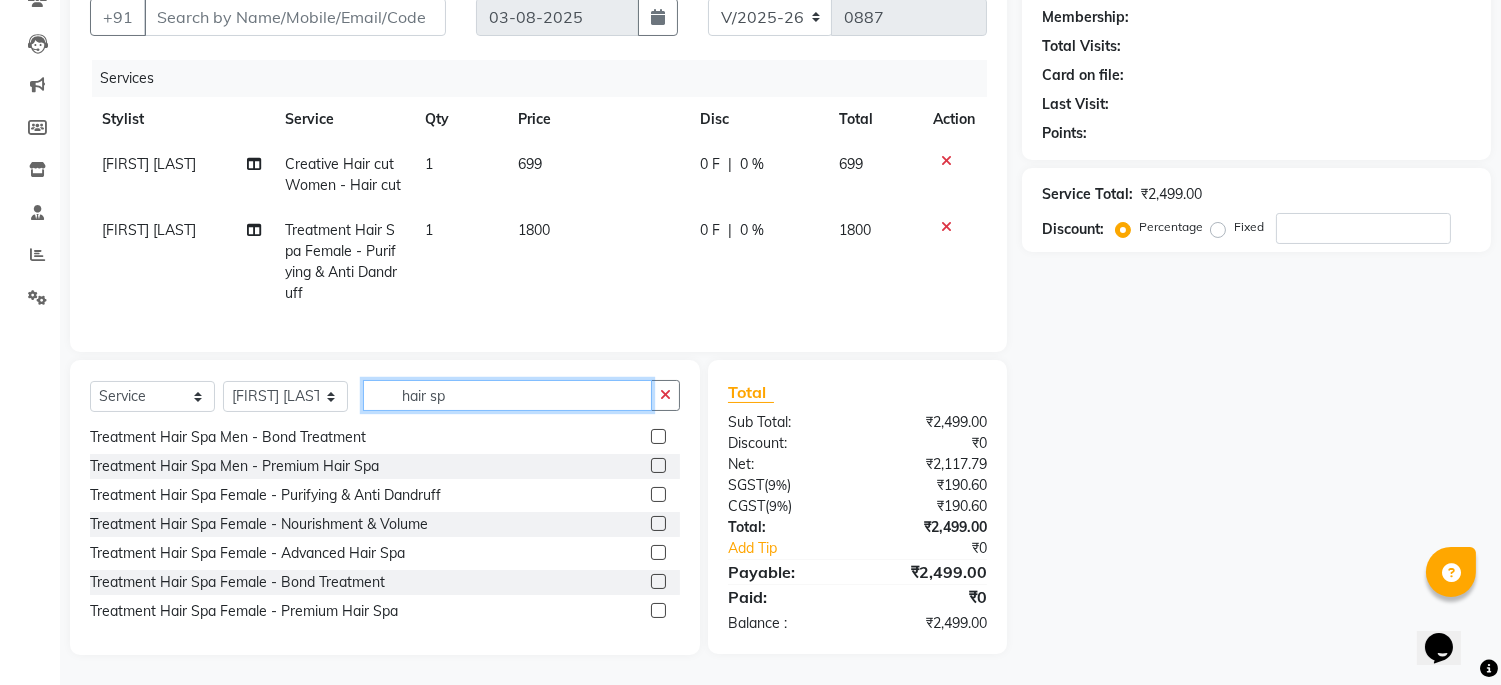 click on "hair sp" 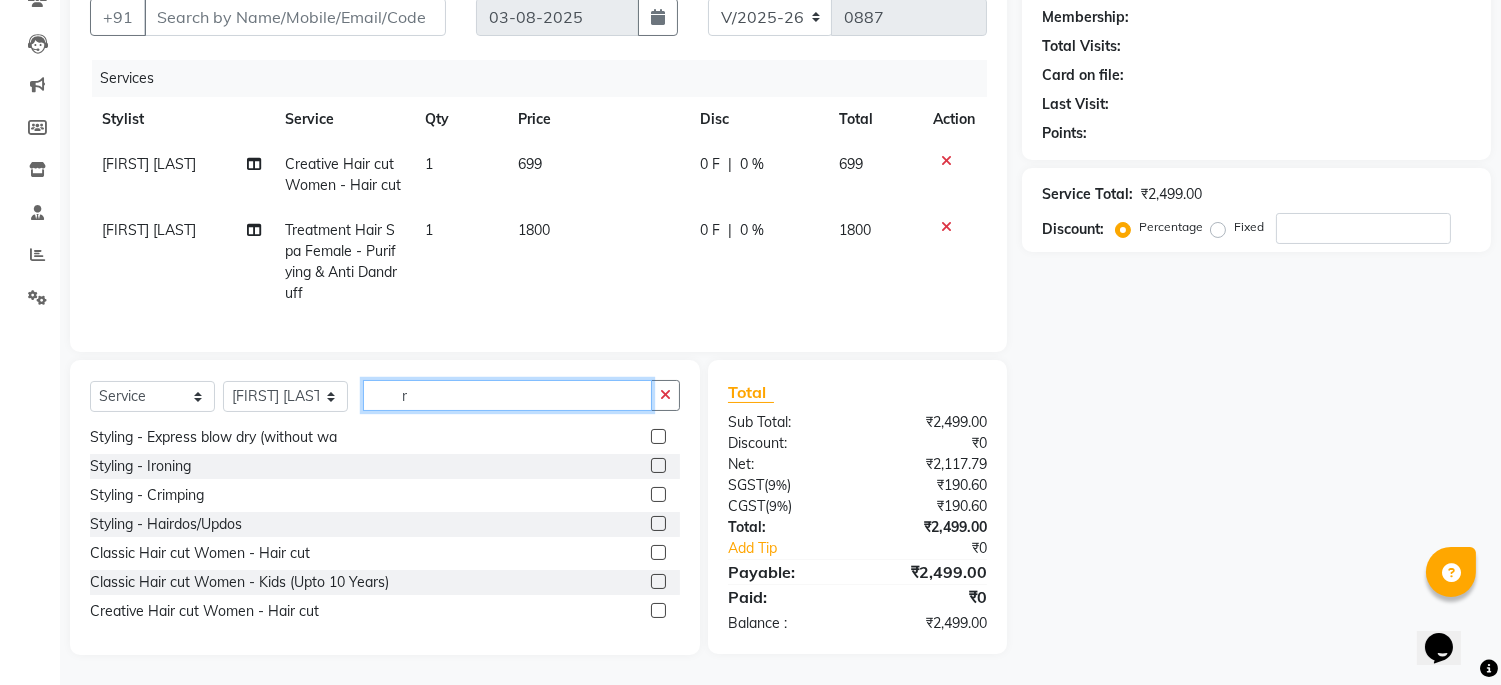 scroll, scrollTop: 0, scrollLeft: 0, axis: both 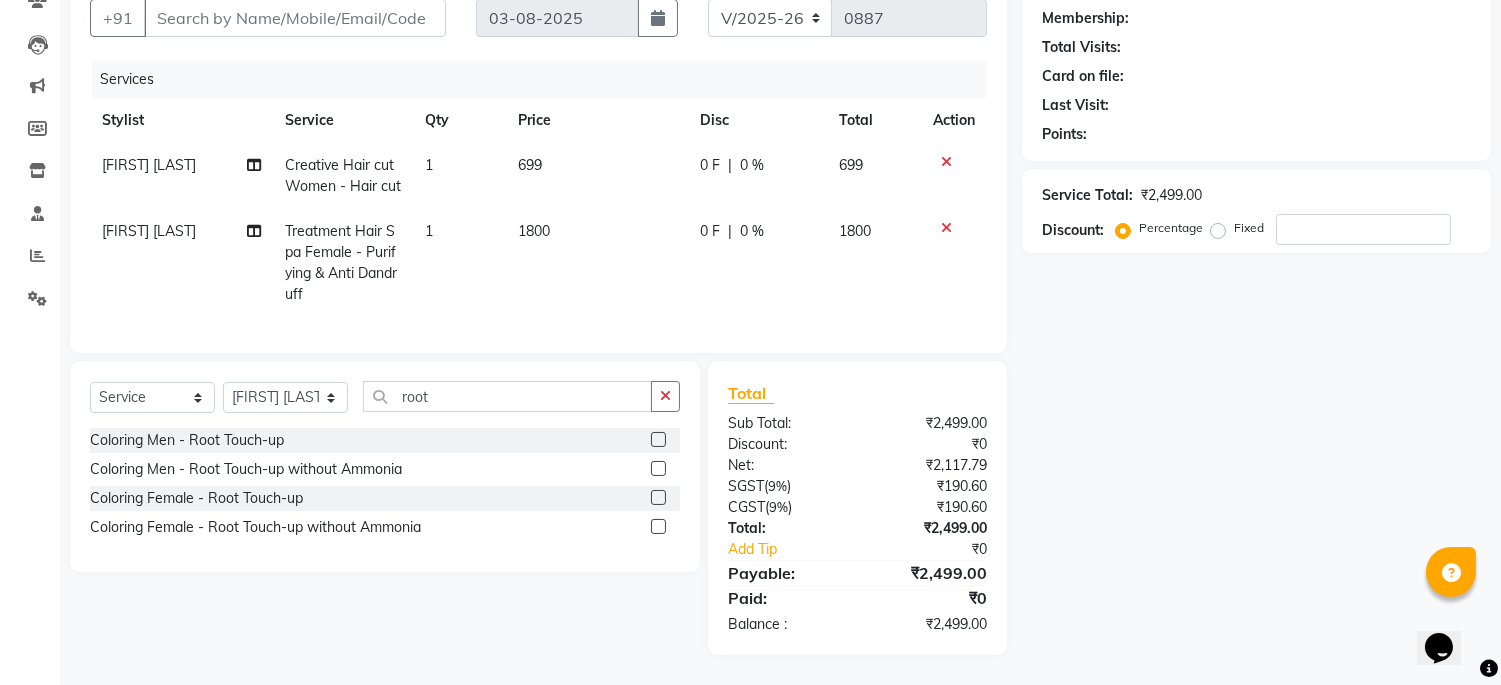 click 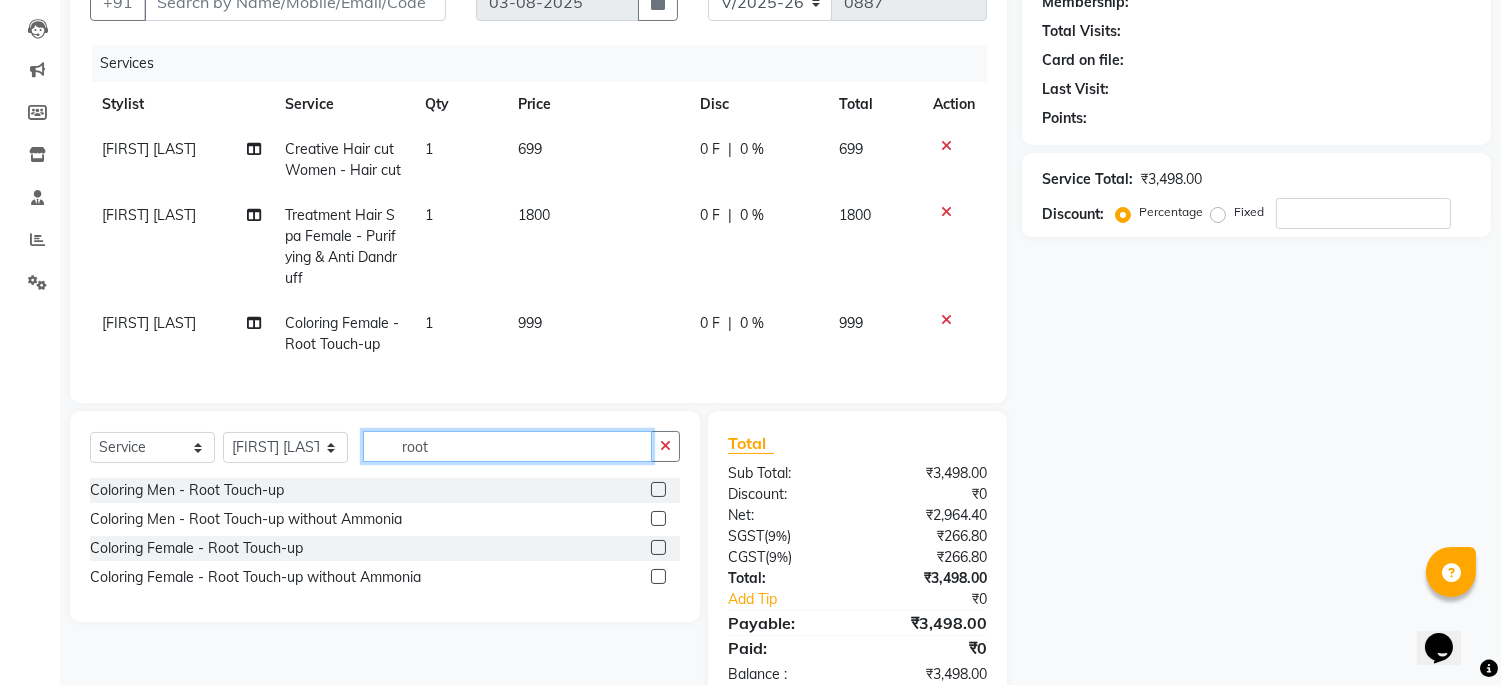 drag, startPoint x: 461, startPoint y: 460, endPoint x: 471, endPoint y: 452, distance: 12.806249 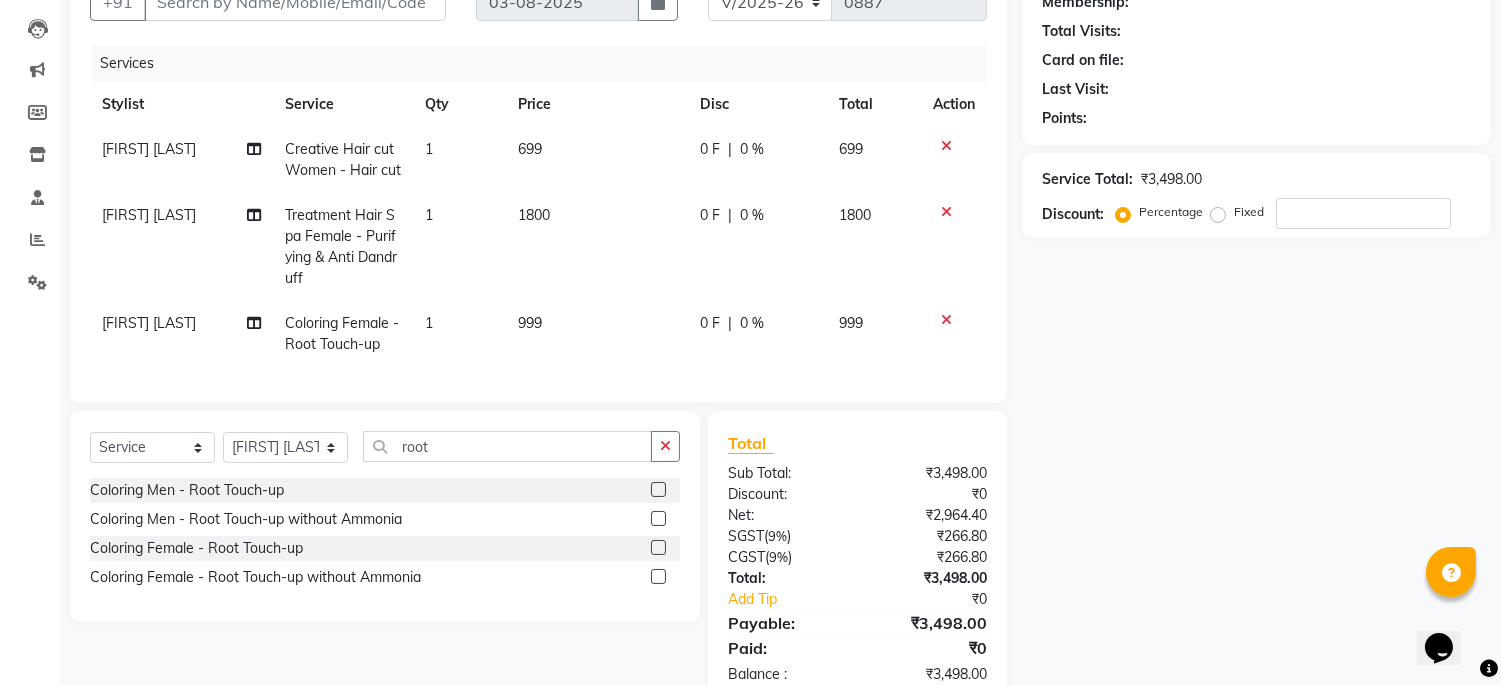 click 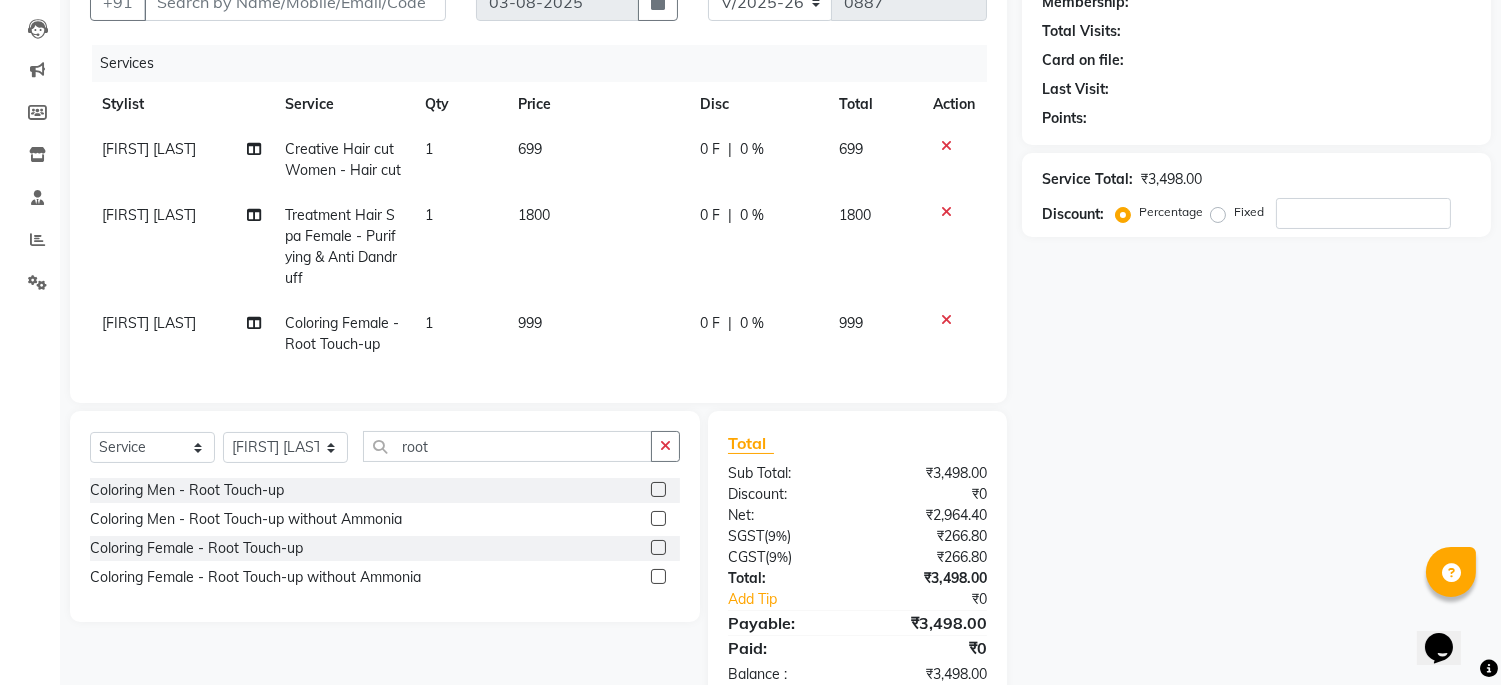 scroll, scrollTop: 0, scrollLeft: 0, axis: both 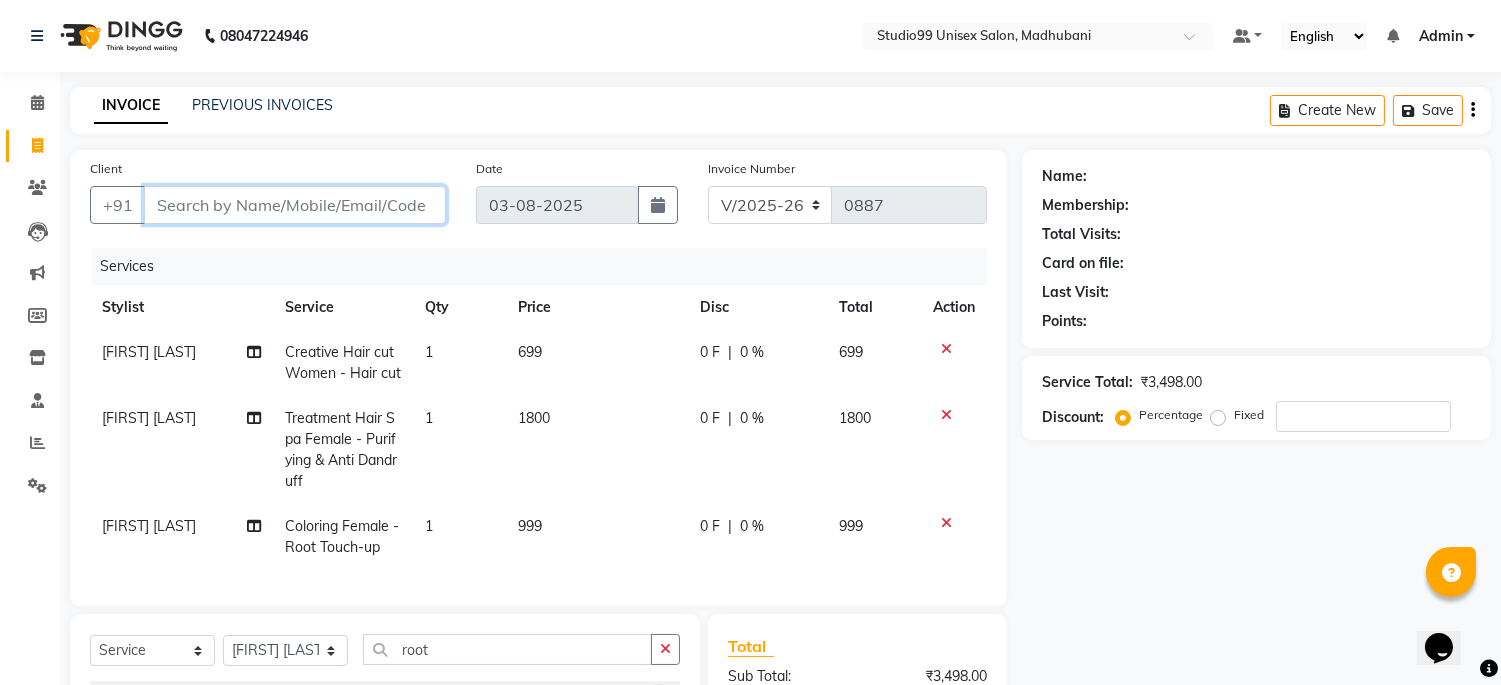click on "Client" at bounding box center [295, 205] 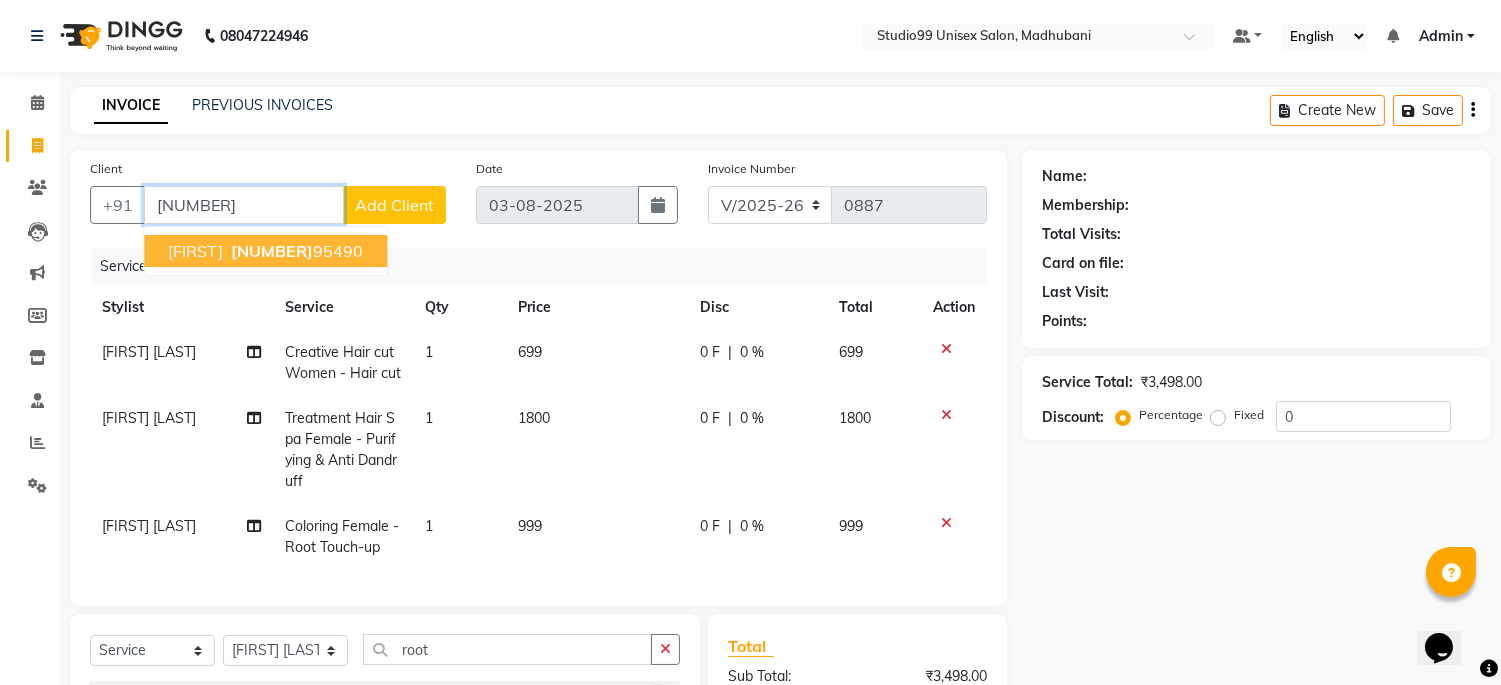 click on "[NUMBER] [PHONE]" at bounding box center [295, 251] 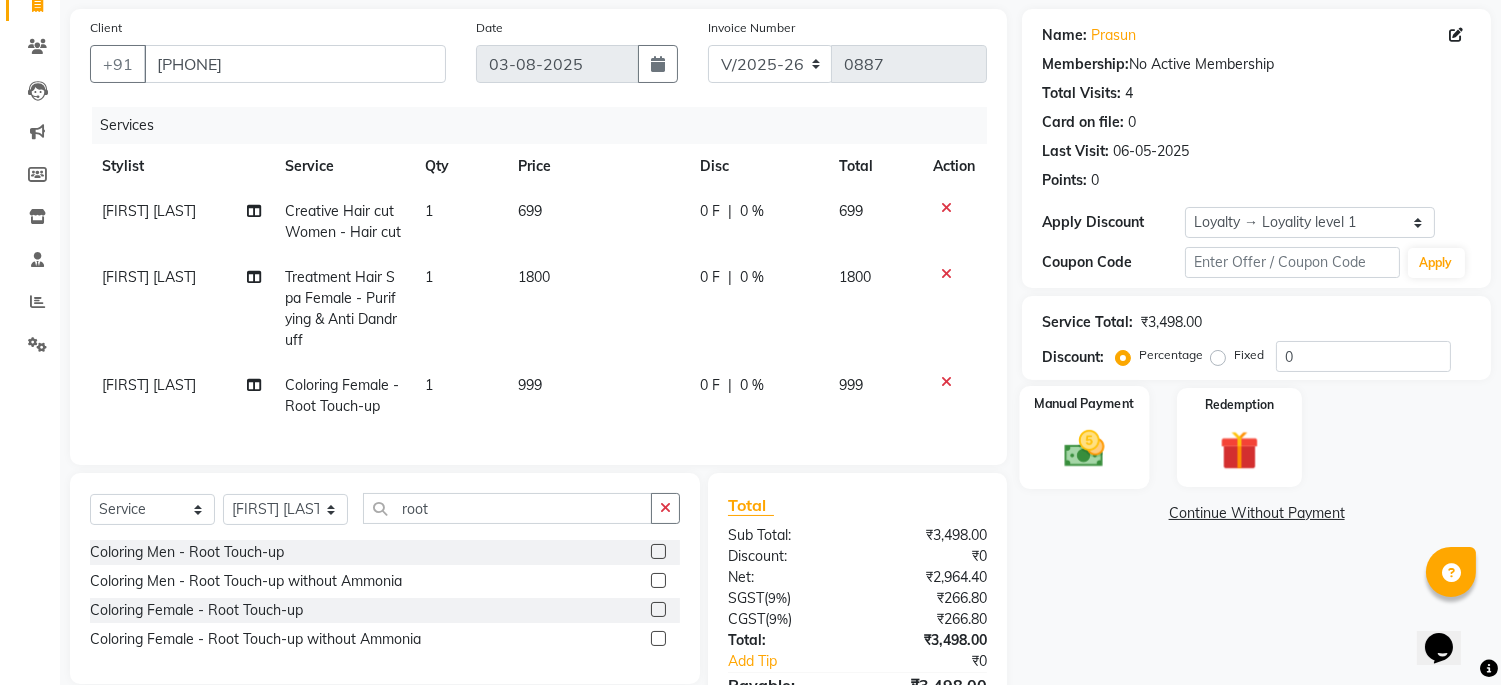 scroll, scrollTop: 222, scrollLeft: 0, axis: vertical 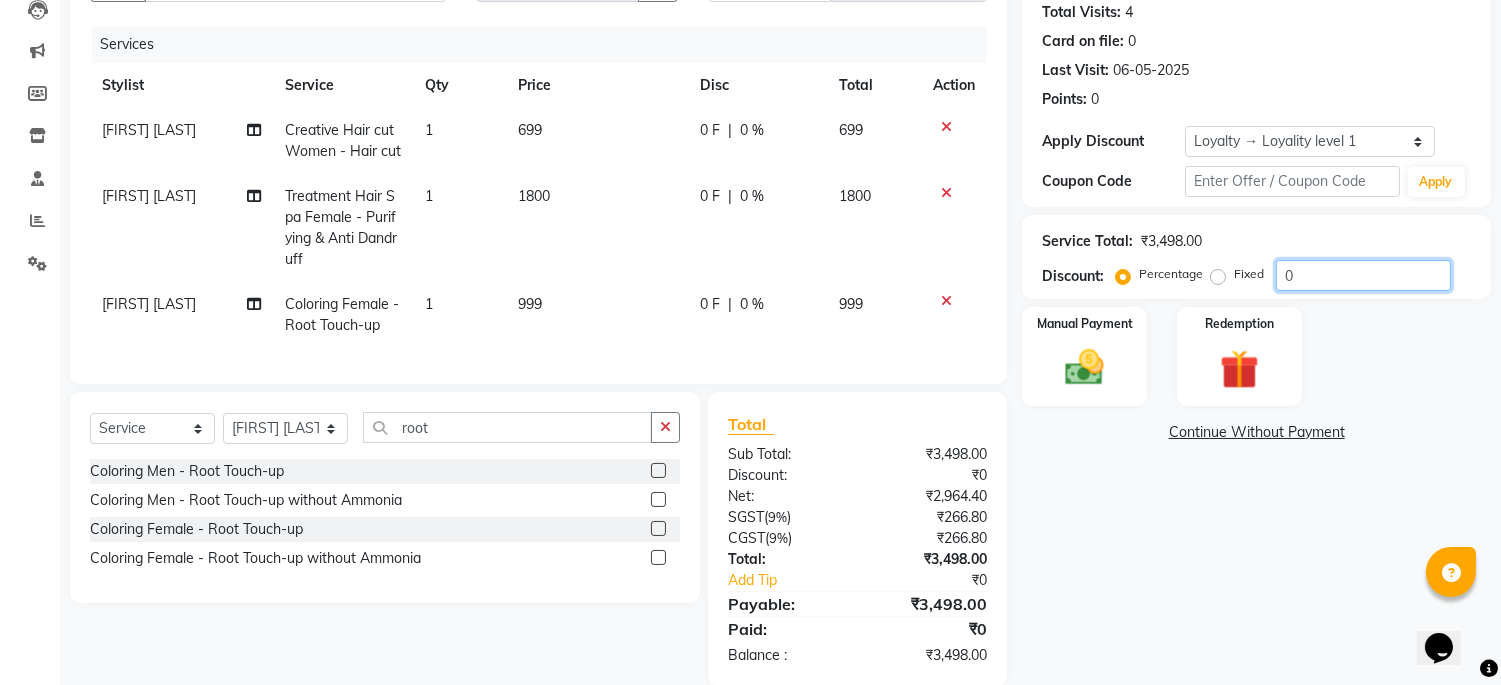 click on "0" 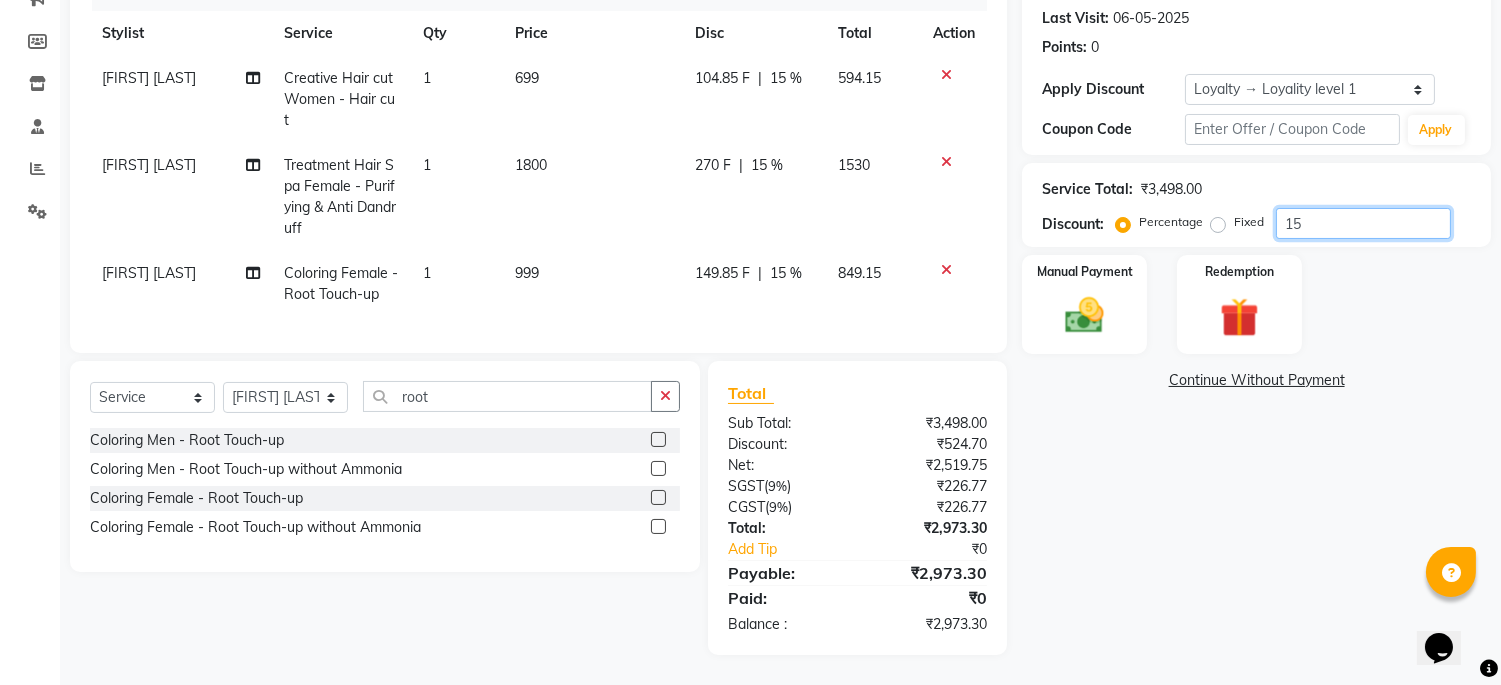 scroll, scrollTop: 290, scrollLeft: 0, axis: vertical 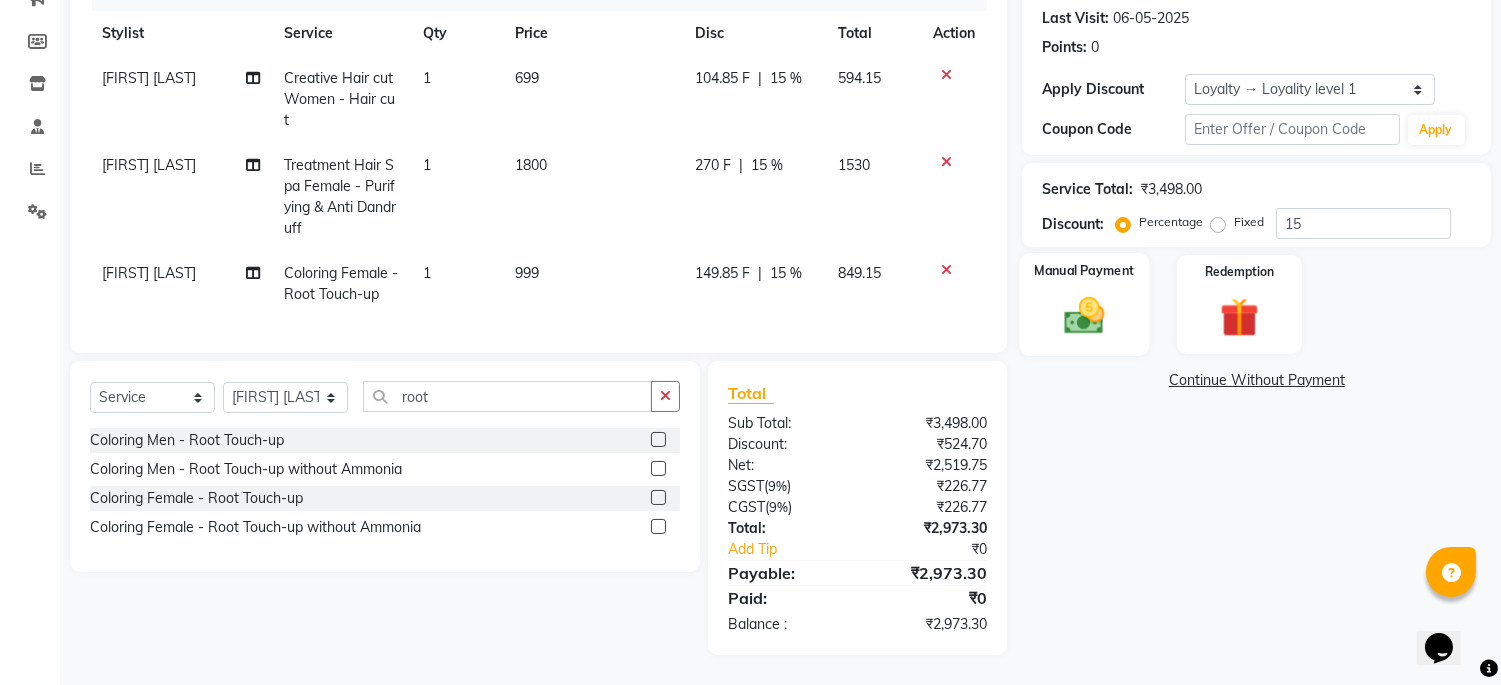 click 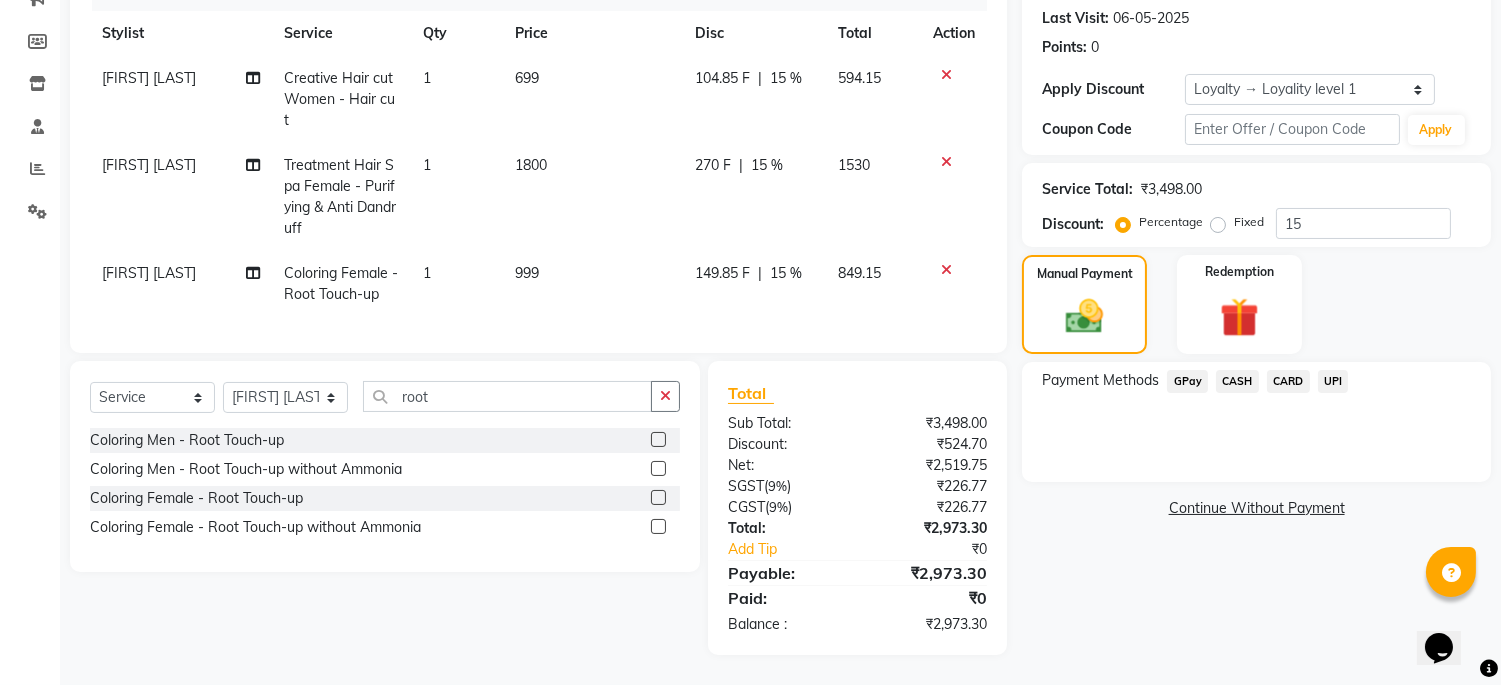 click on "CASH" 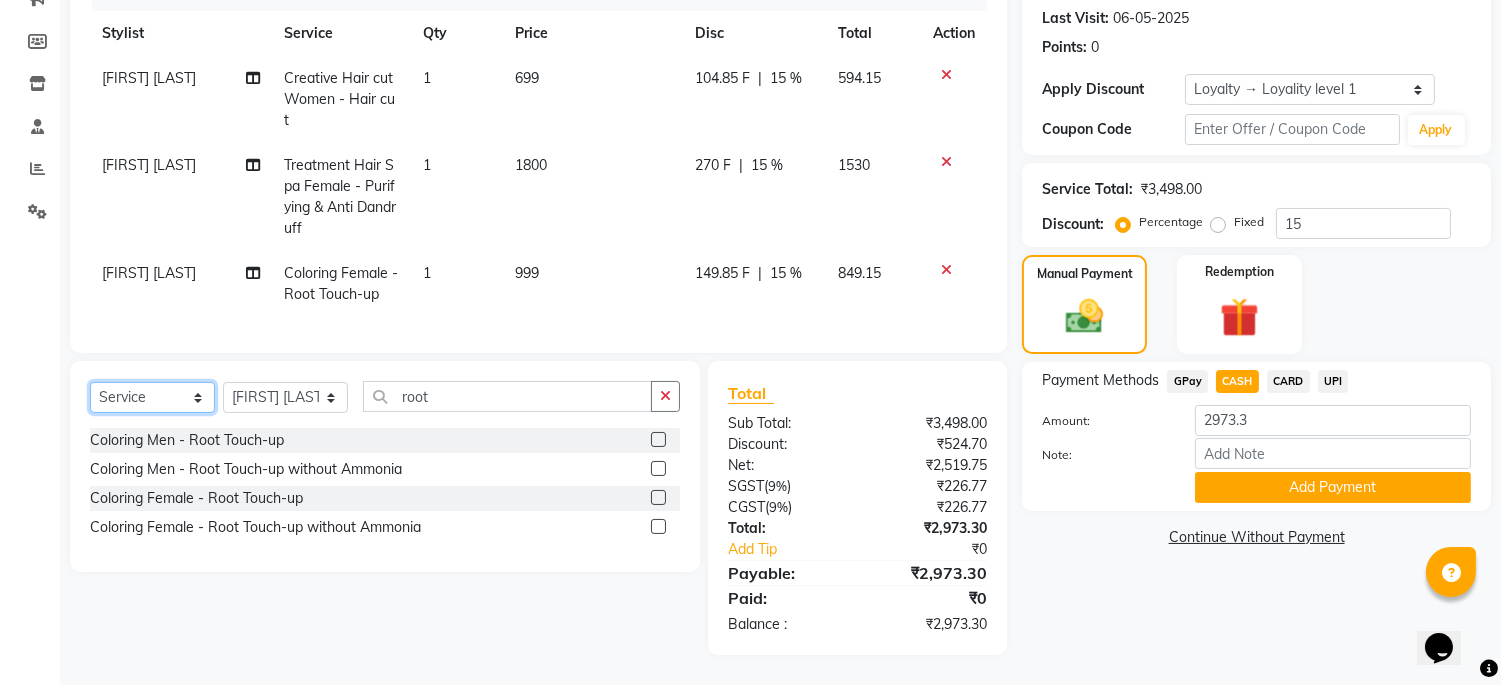 click on "Select  Service  Product  Membership  Package Voucher Prepaid Gift Card" 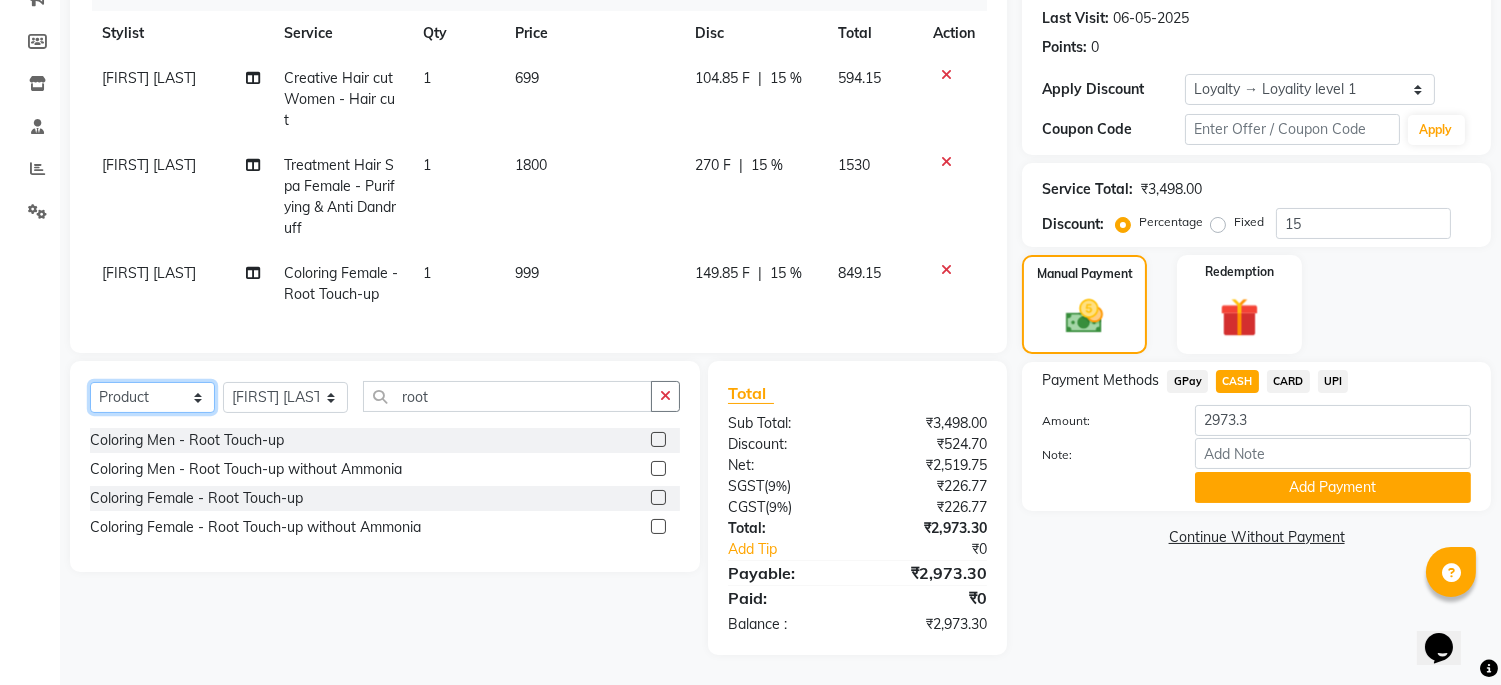 click on "Select  Service  Product  Membership  Package Voucher Prepaid Gift Card" 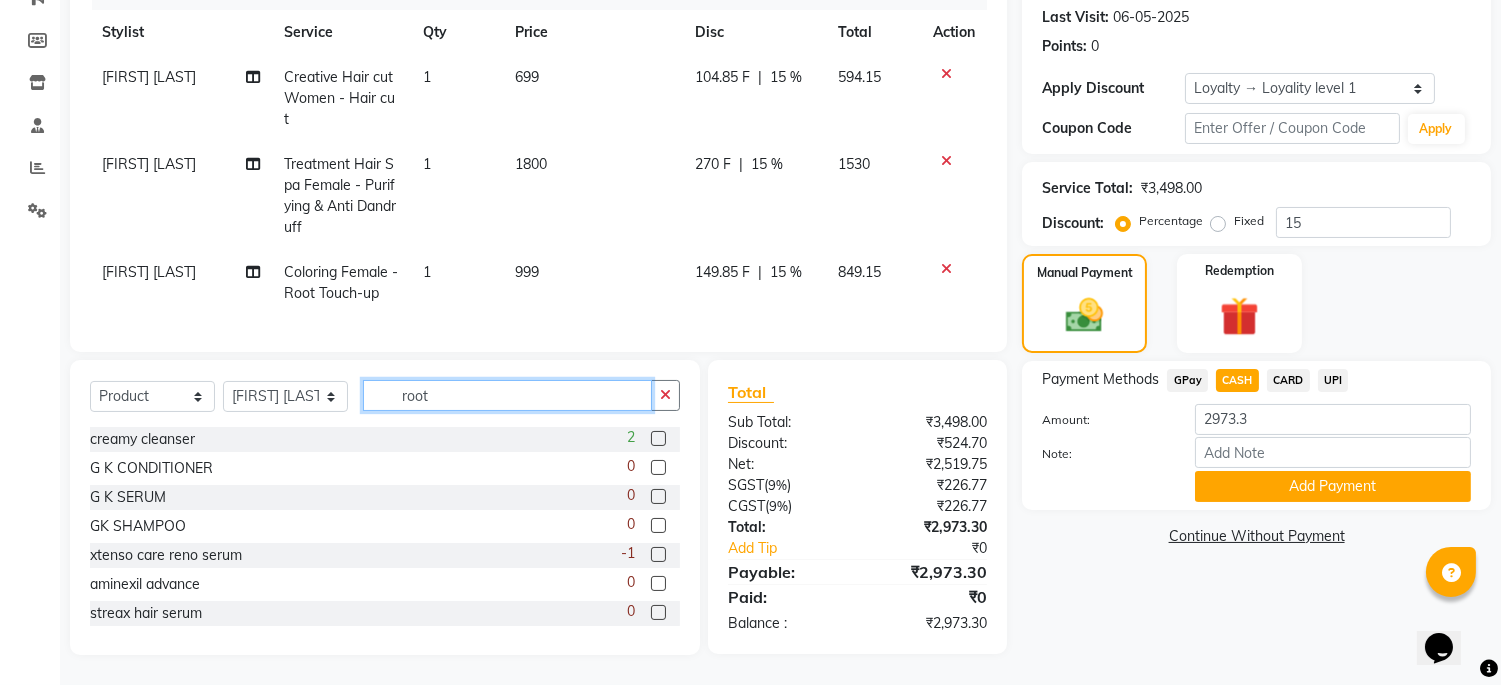 click on "root" 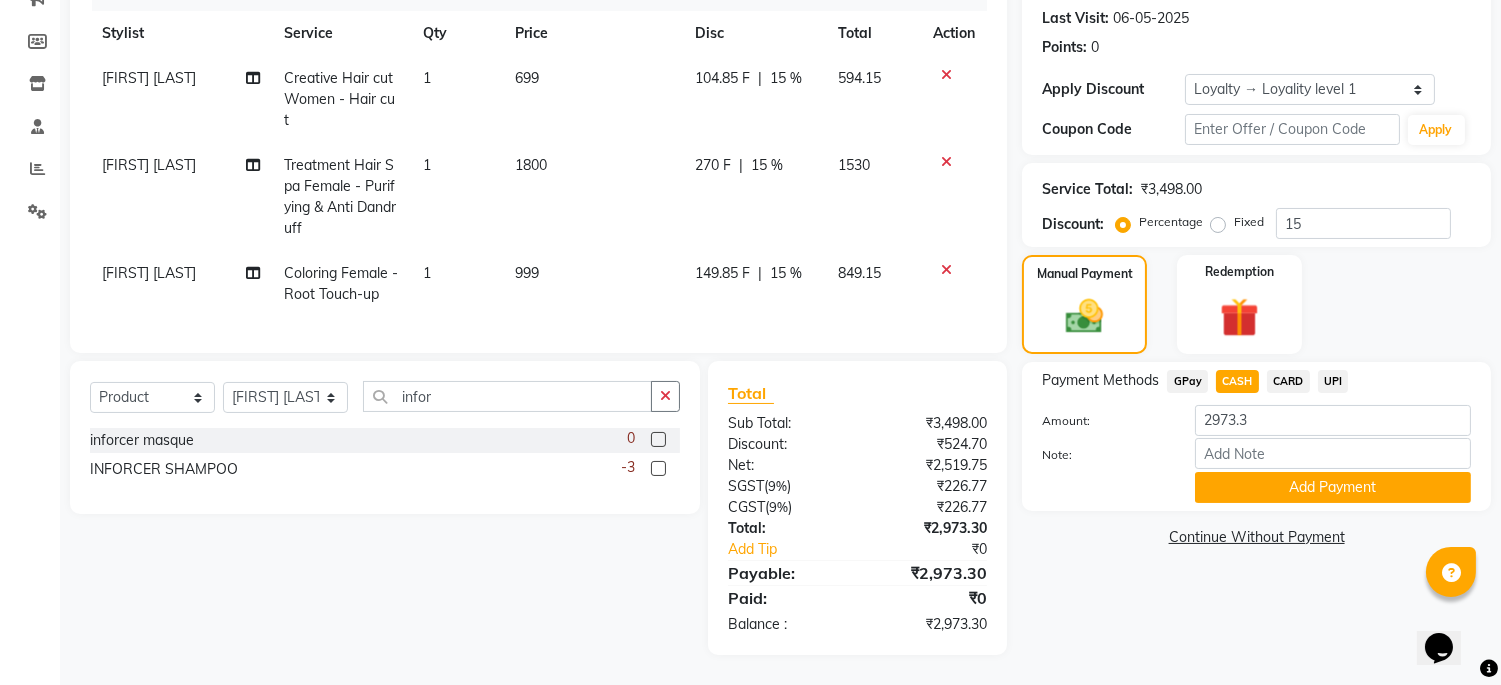 click 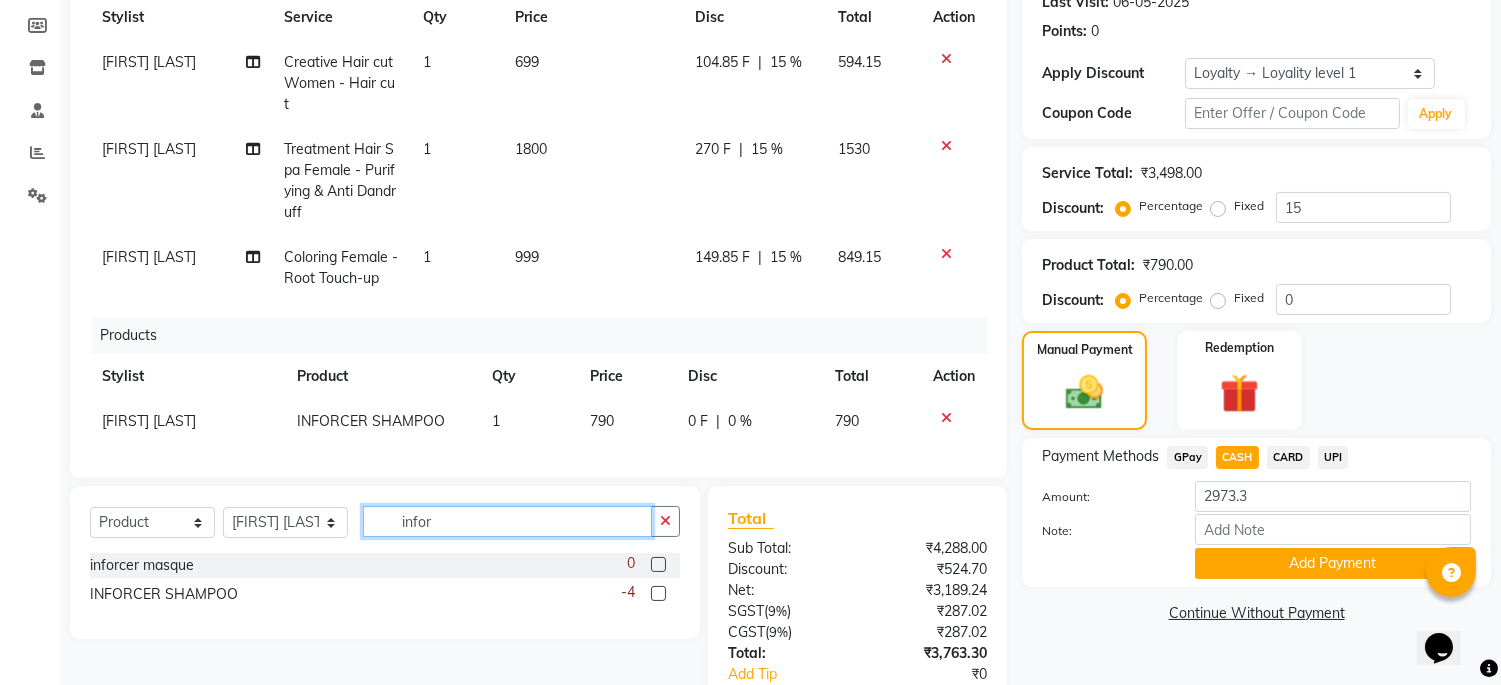 drag, startPoint x: 504, startPoint y: 527, endPoint x: 286, endPoint y: 527, distance: 218 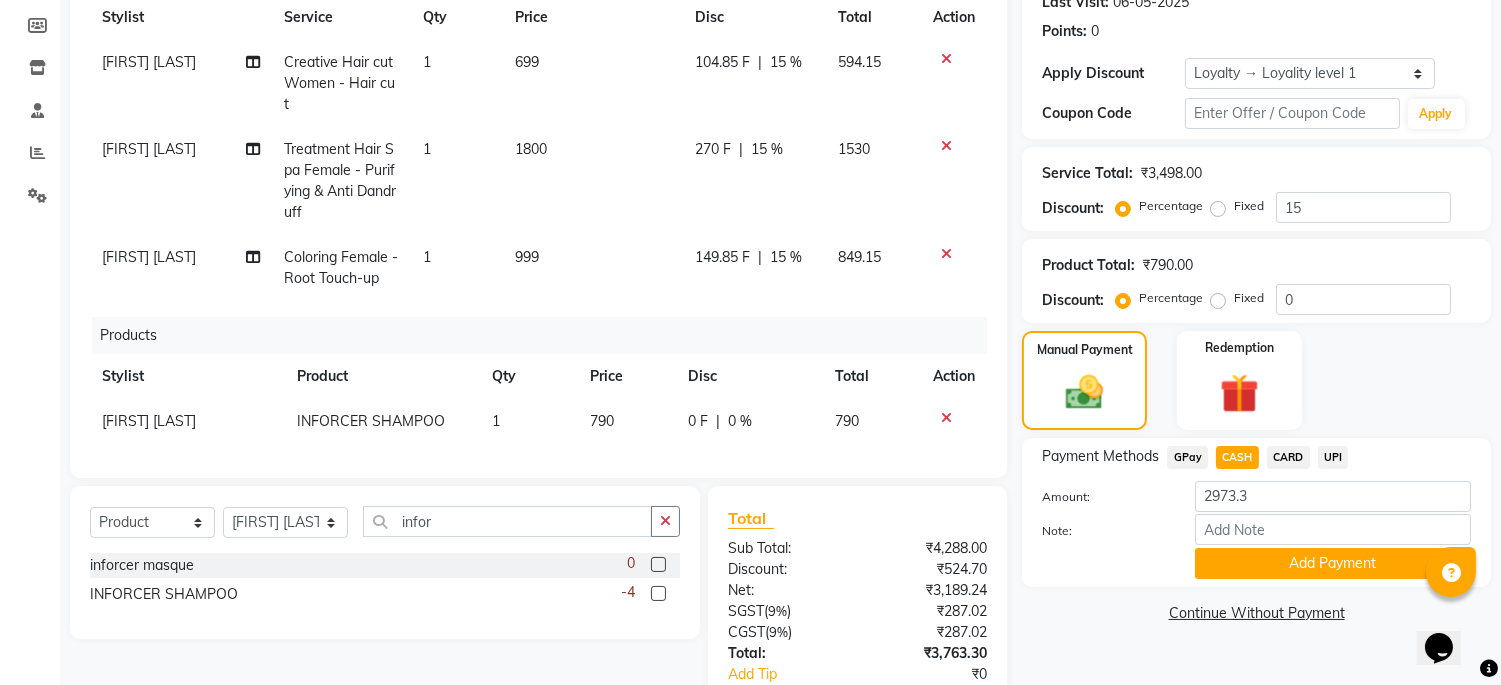 click 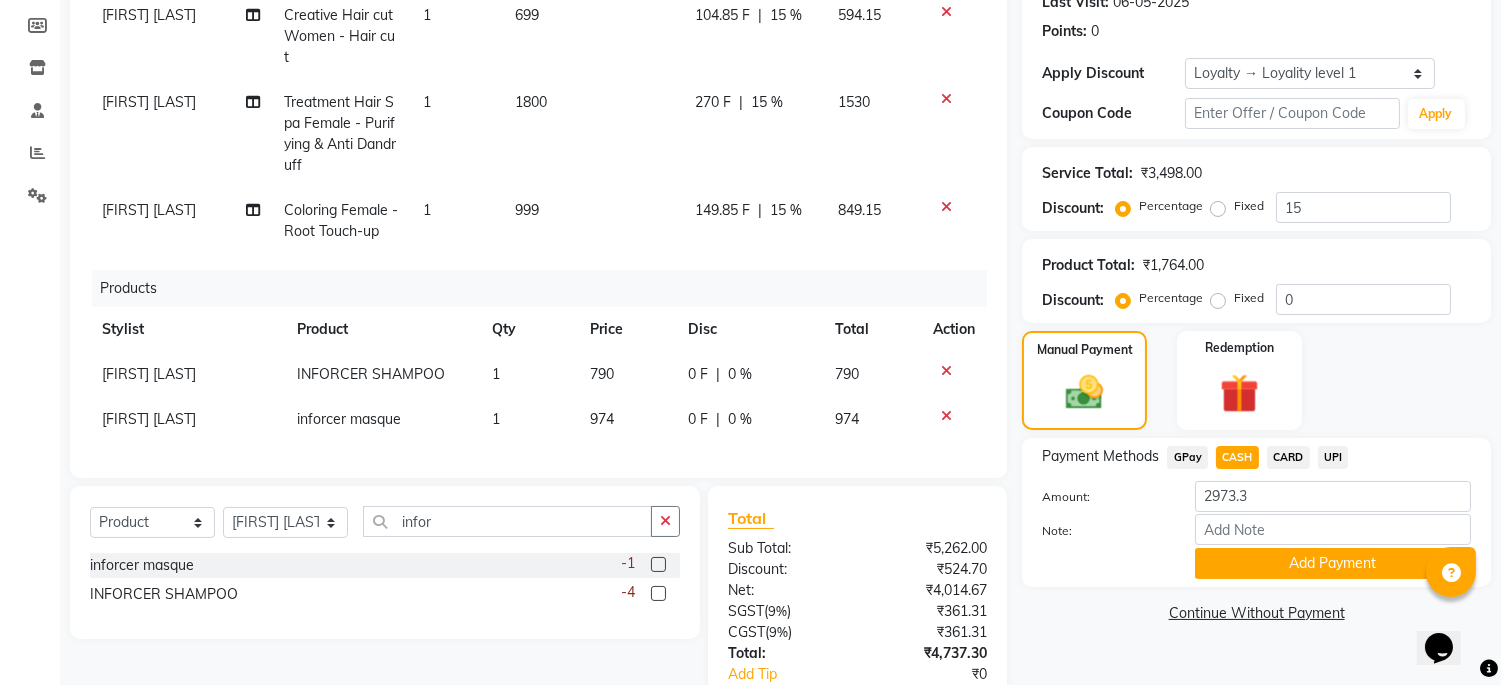 scroll, scrollTop: 63, scrollLeft: 0, axis: vertical 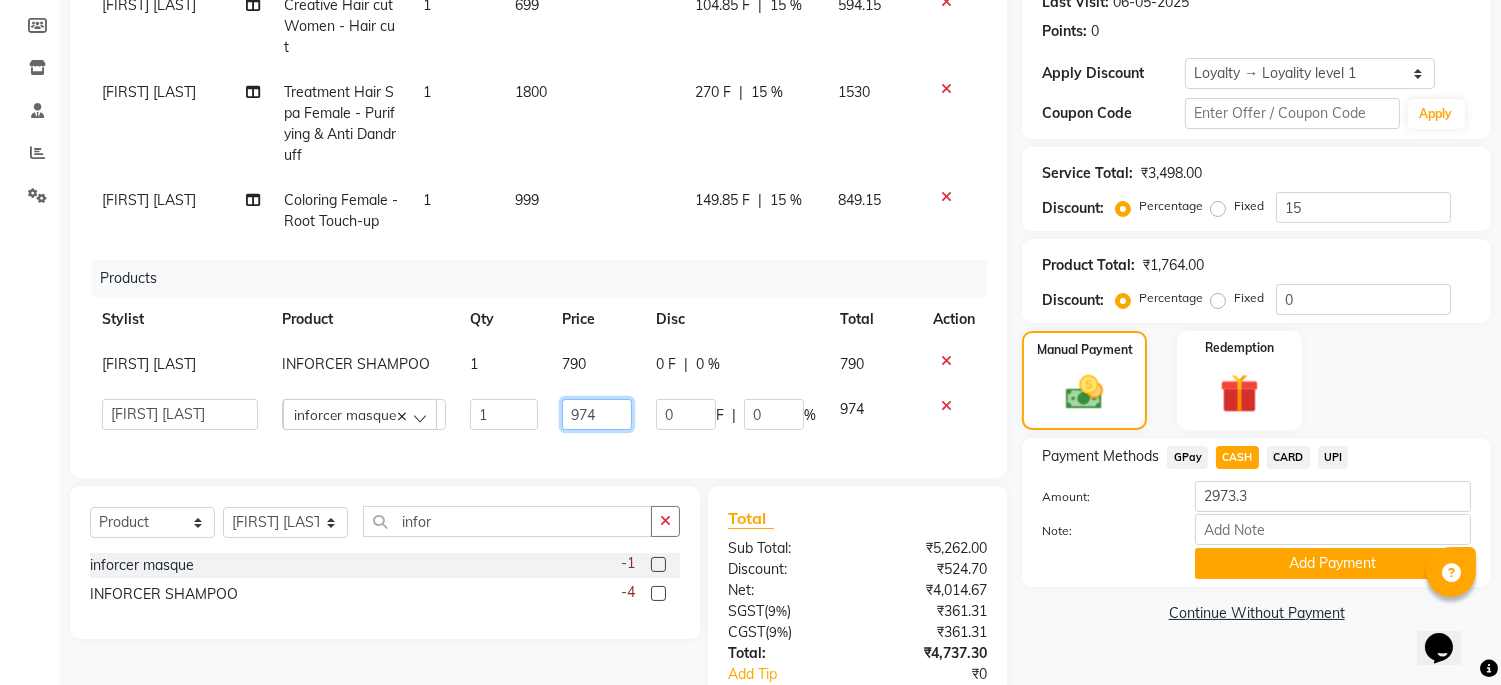 click on "974" 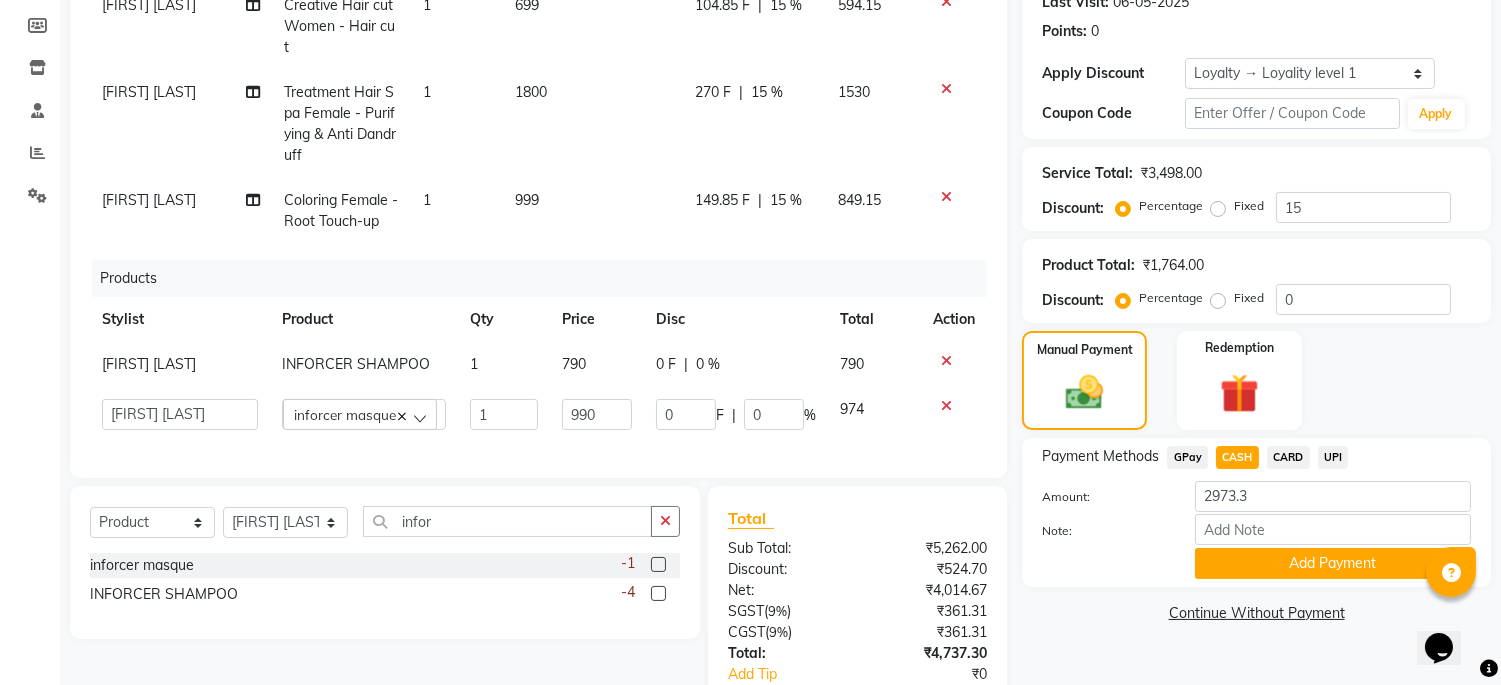 click on "Services Stylist Service Qty Price Disc Total Action [LAST] Creative Hair cut Women - Hair cut 1 699 104.85 F | 15 % 594.15 [LAST] Treatment Hair Spa Female - Purifying & Anti Dandruff 1 1800 270 F | 15 % 1530 [LAST] Coloring Female - Root Touch-up 1 999 149.85 F | 15 % 849.15 Products Stylist Product Qty Price Disc Total Action [LAST] INFORCER SHAMPOO 1 790 0 F | 0 % 790 Admin [LAST] [LAST] [LAST] [LAST] [LAST] [LAST] [LAST] [LAST] inforcer masque 1 990 0 F | 0 % 974" 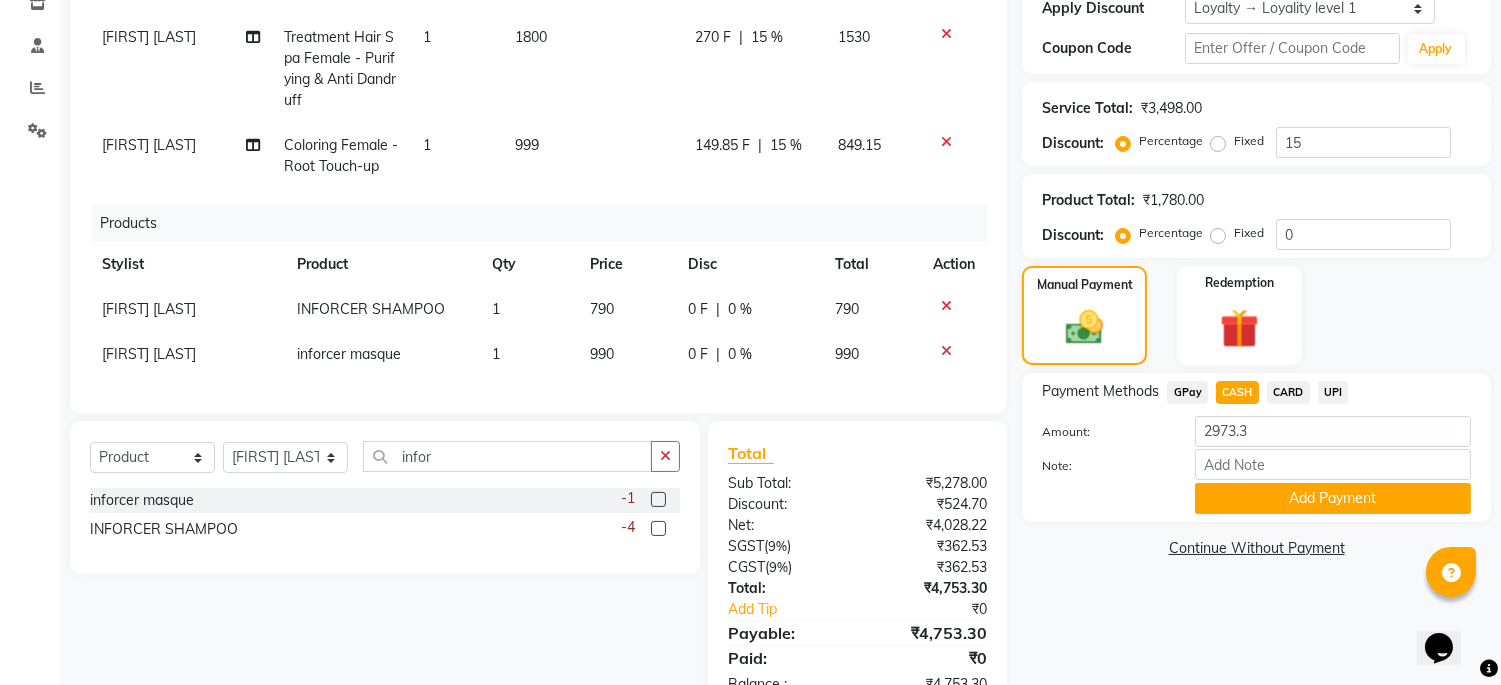 scroll, scrollTop: 414, scrollLeft: 0, axis: vertical 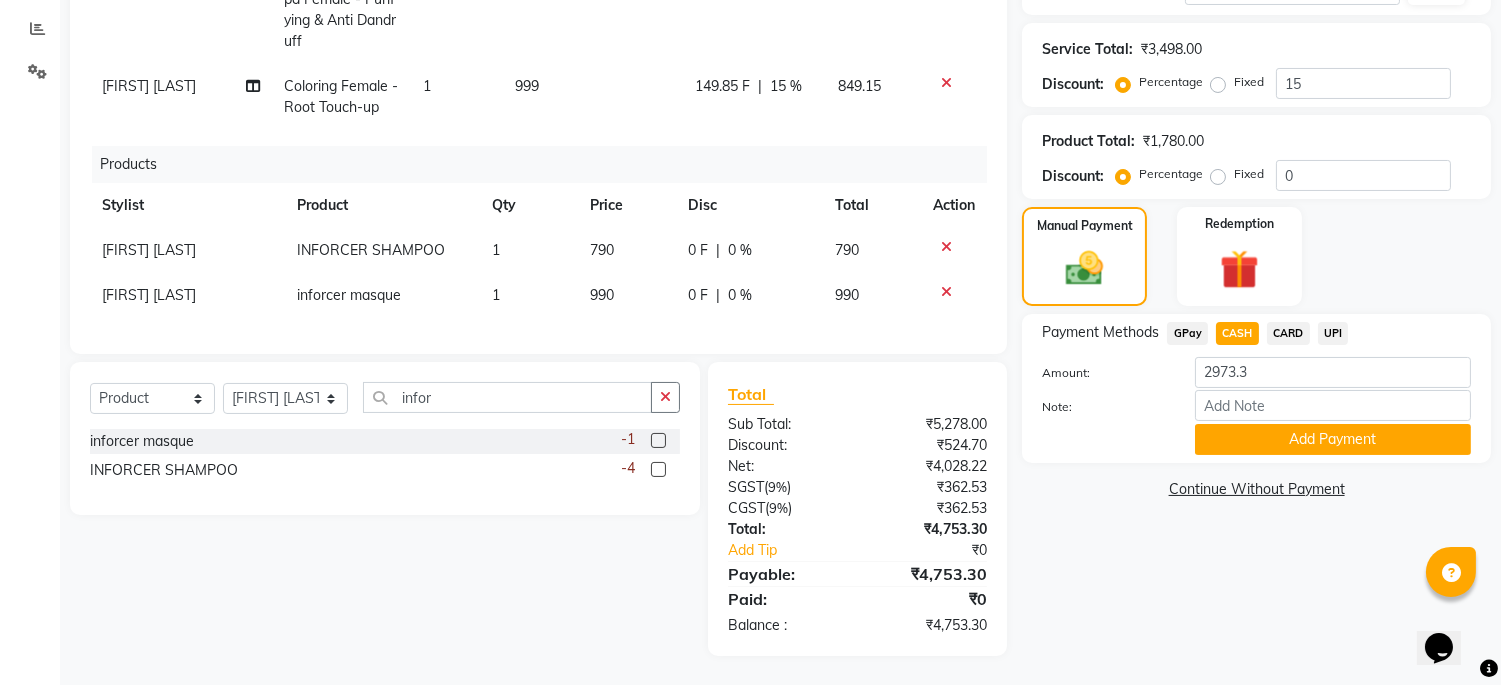 click on "CASH" 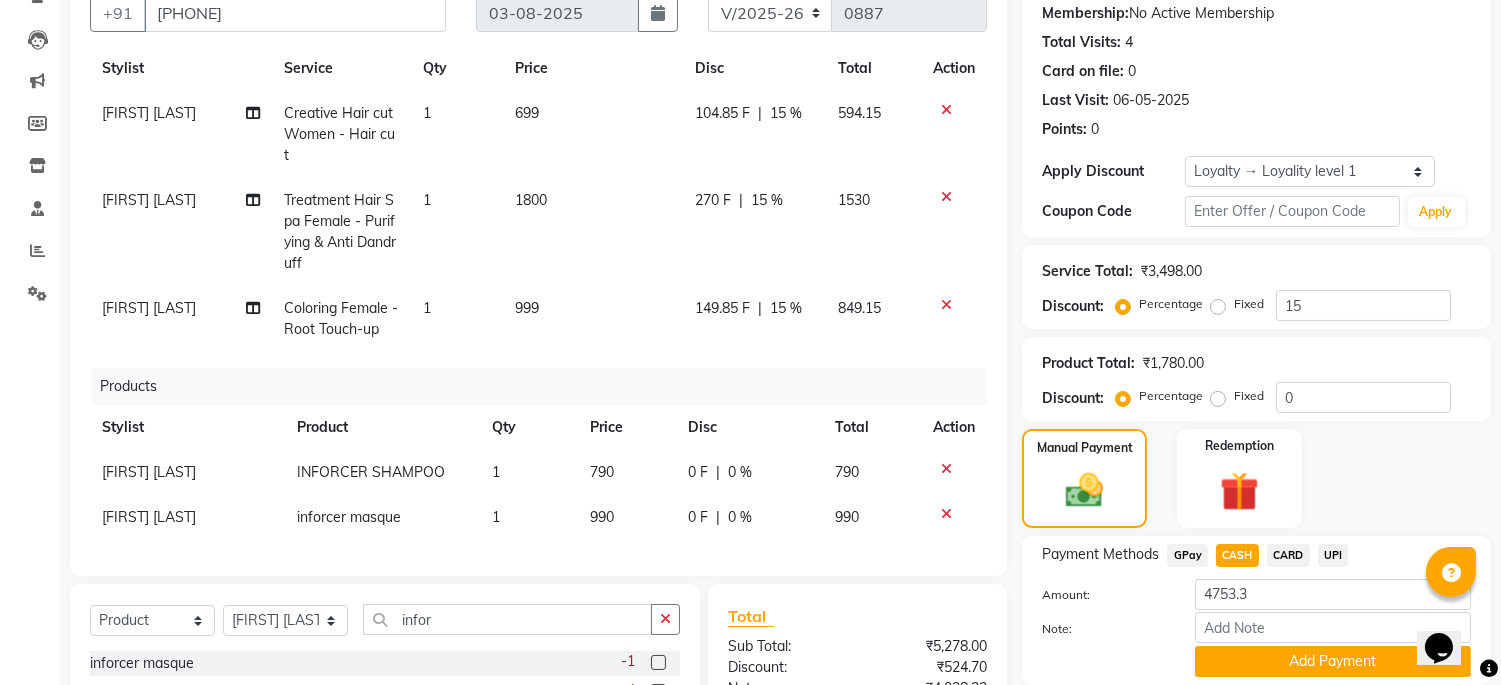 scroll, scrollTop: 414, scrollLeft: 0, axis: vertical 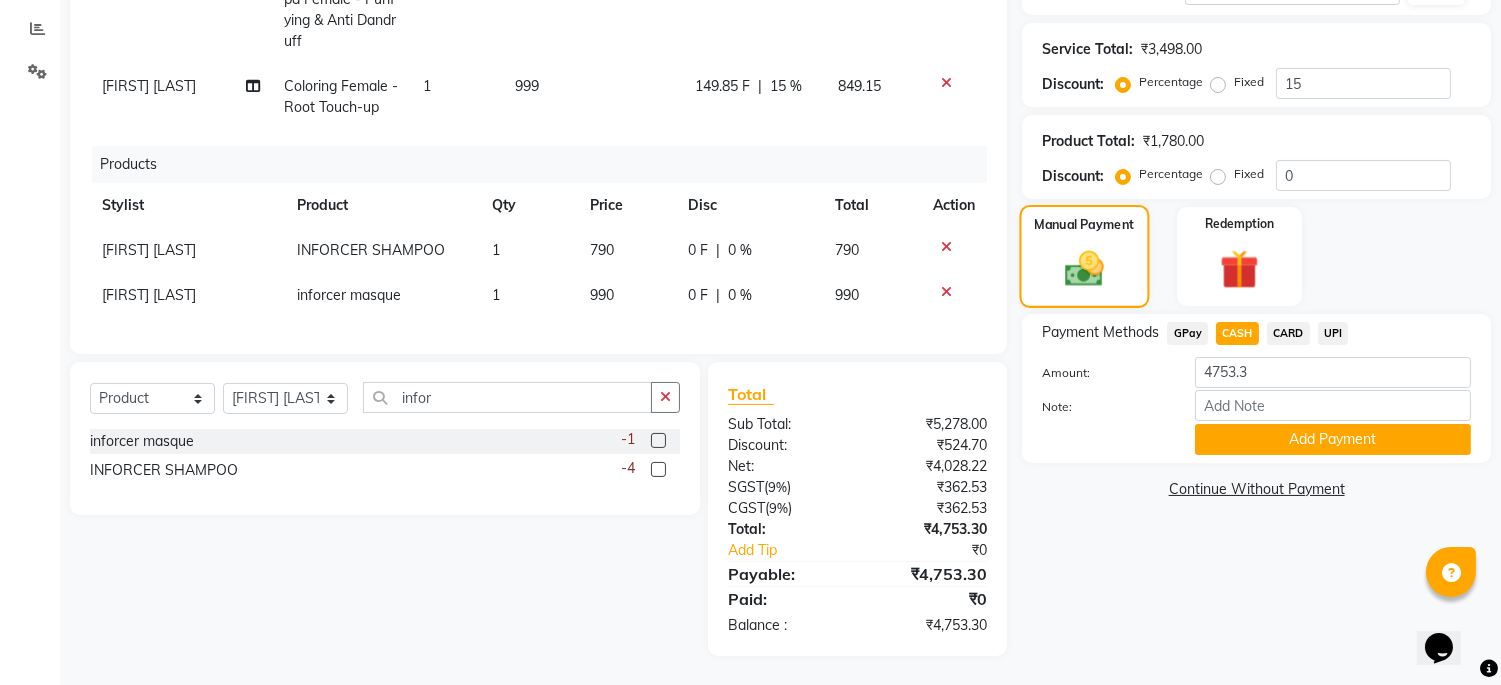 click 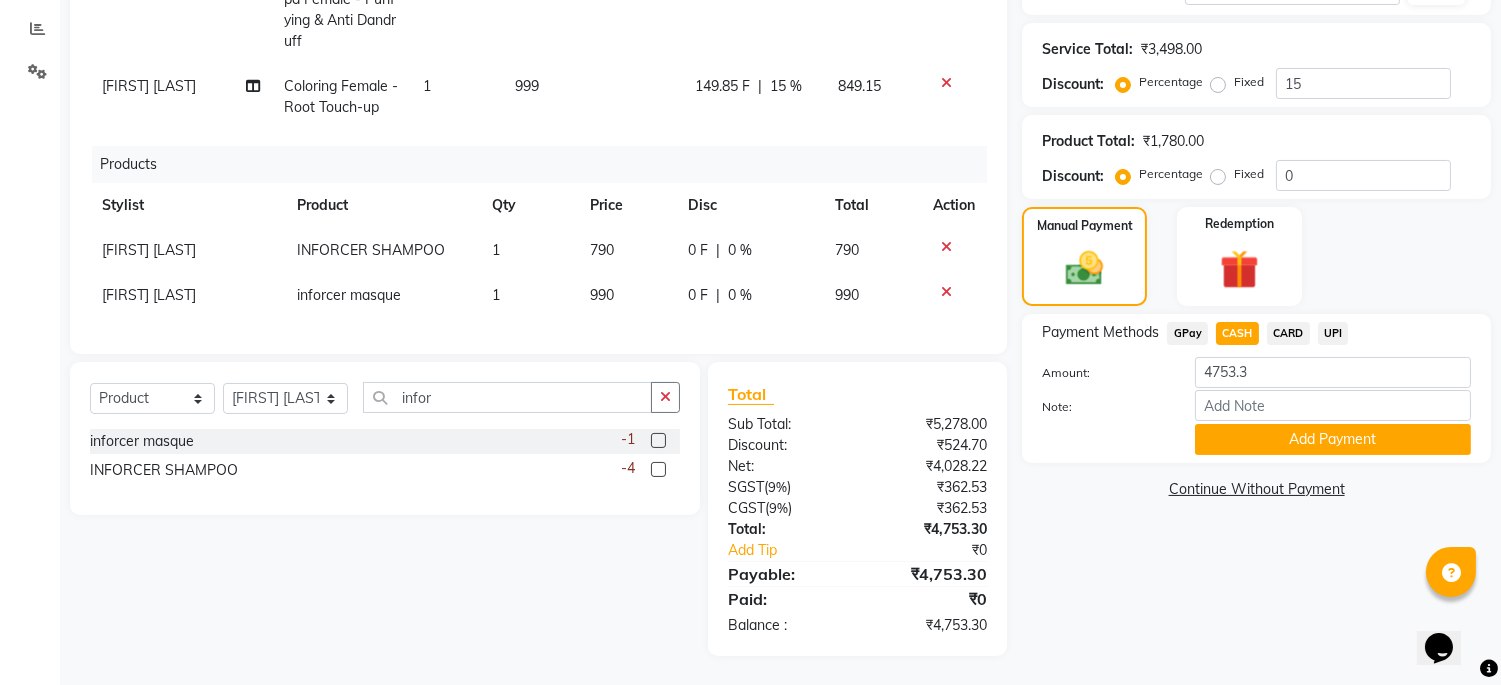 click on "CASH" 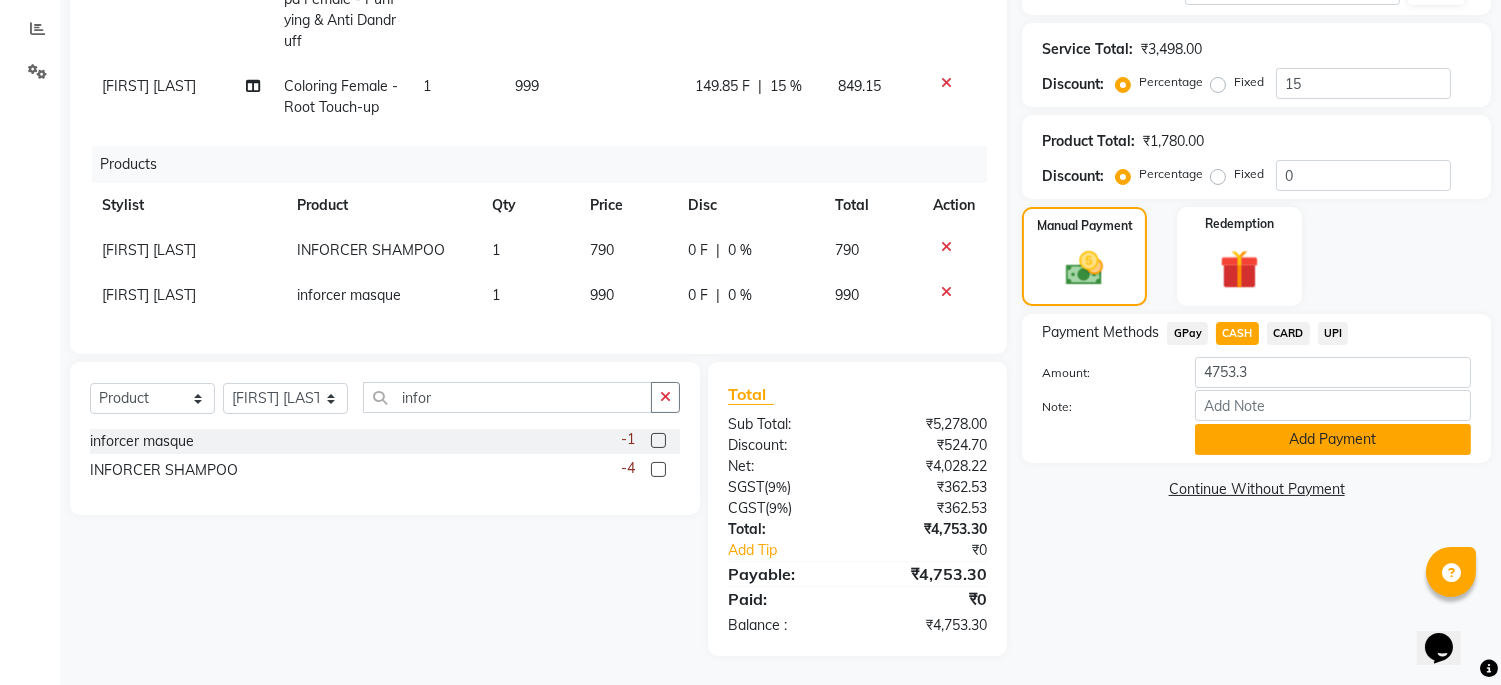click on "Add Payment" 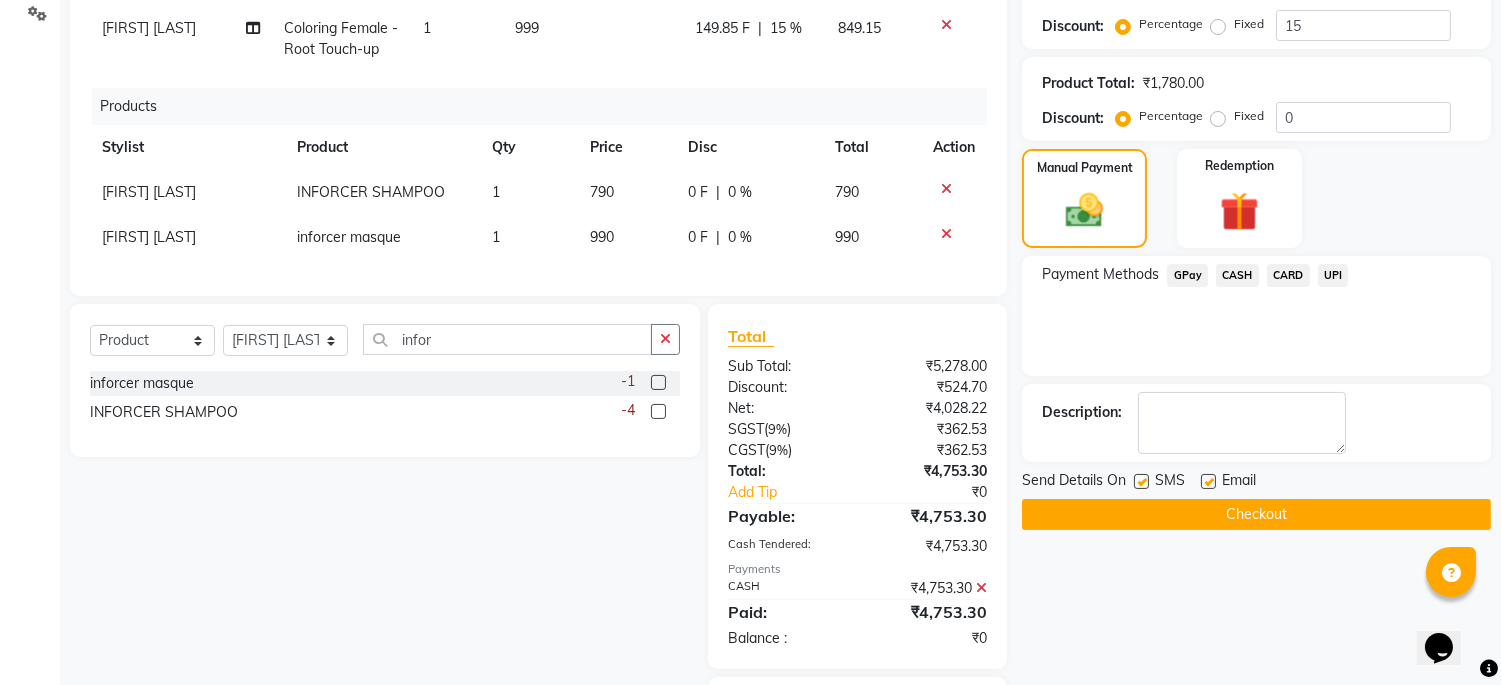 scroll, scrollTop: 605, scrollLeft: 0, axis: vertical 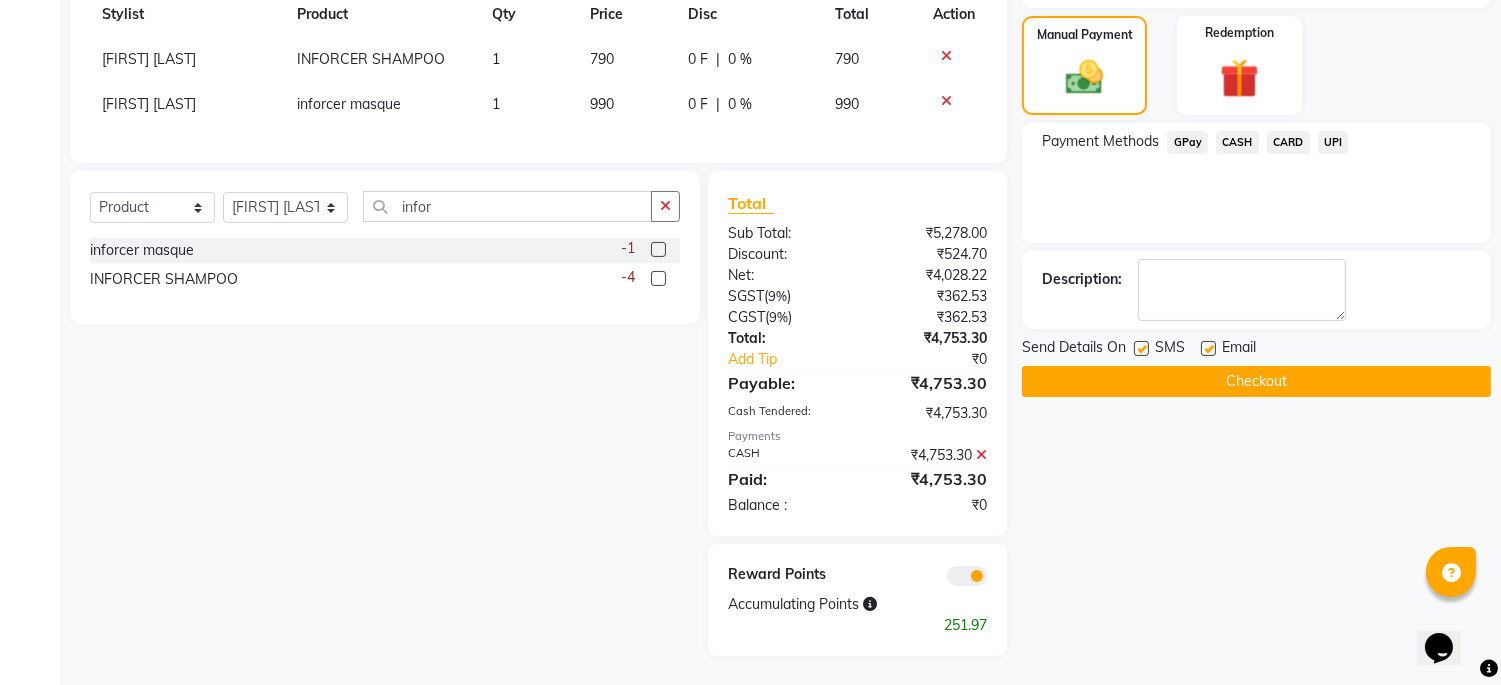 click on "Checkout" 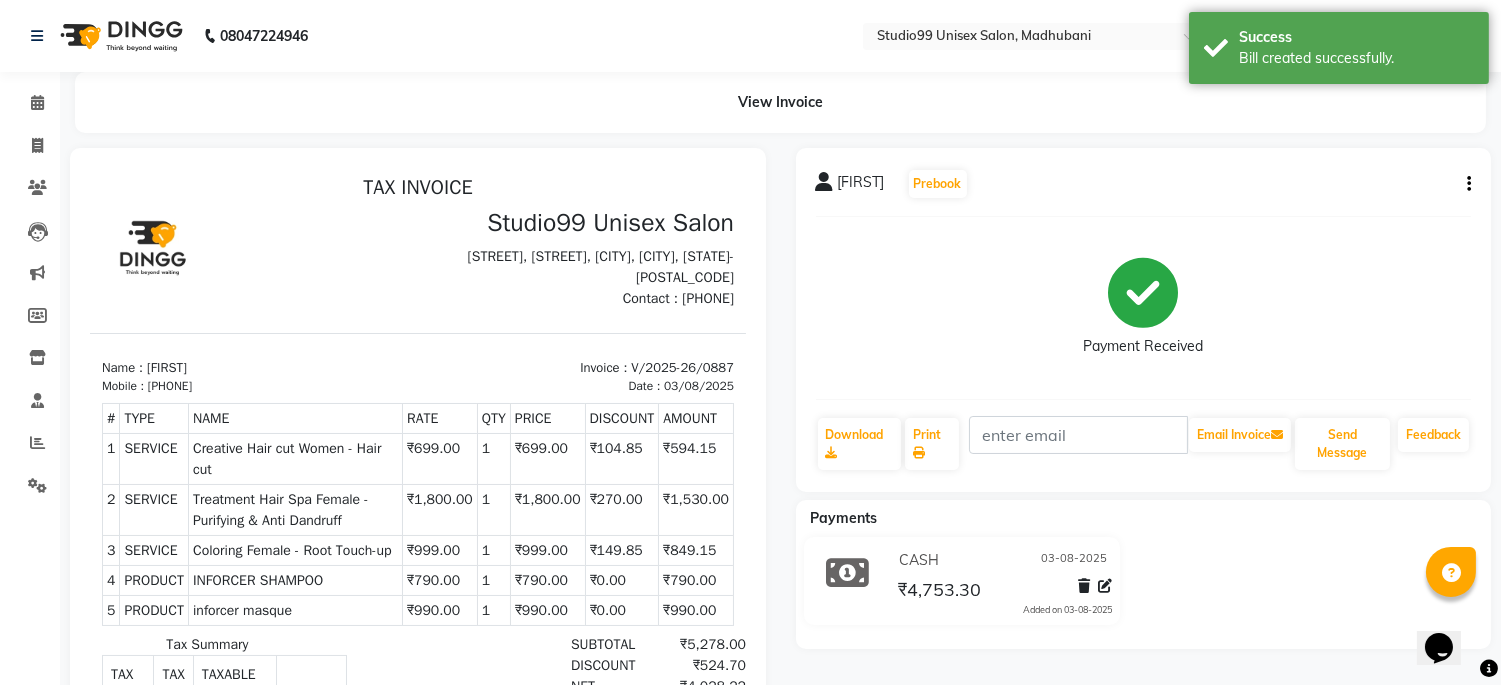 scroll, scrollTop: 0, scrollLeft: 0, axis: both 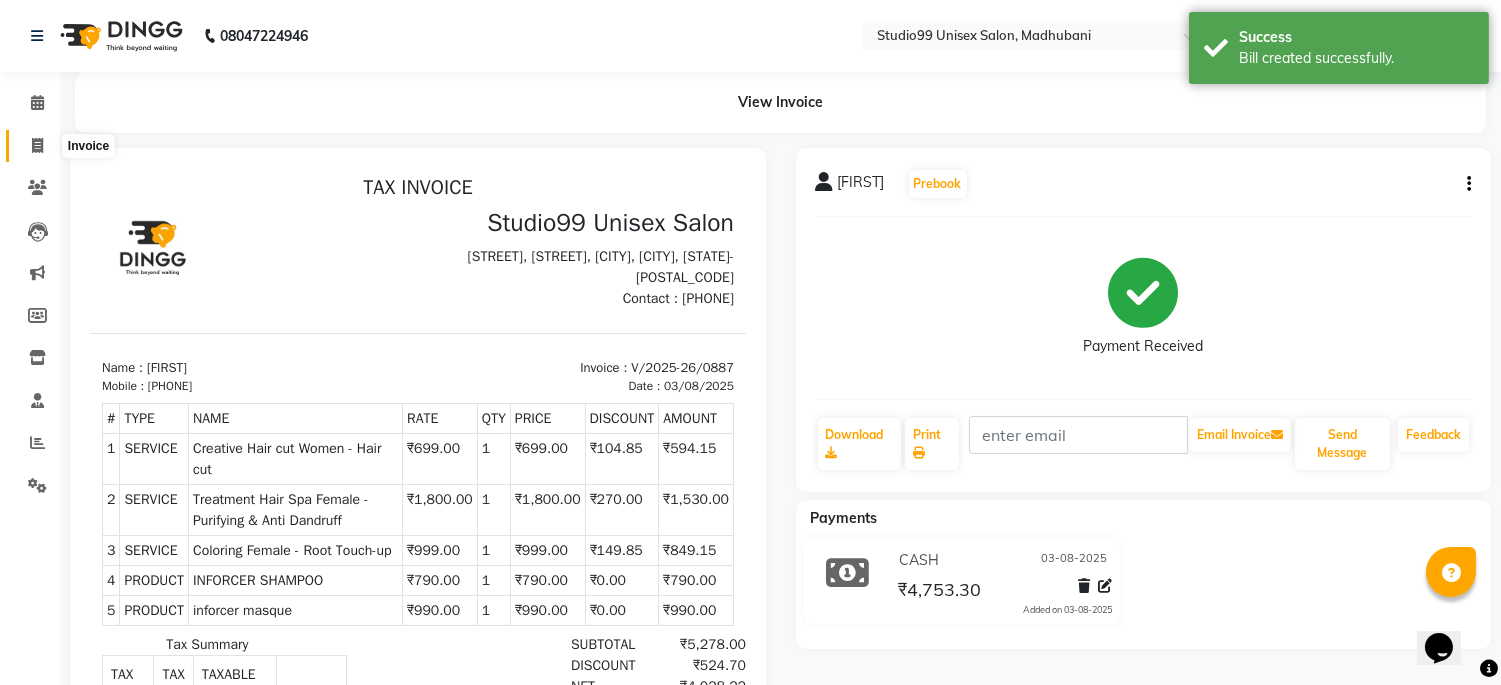 click 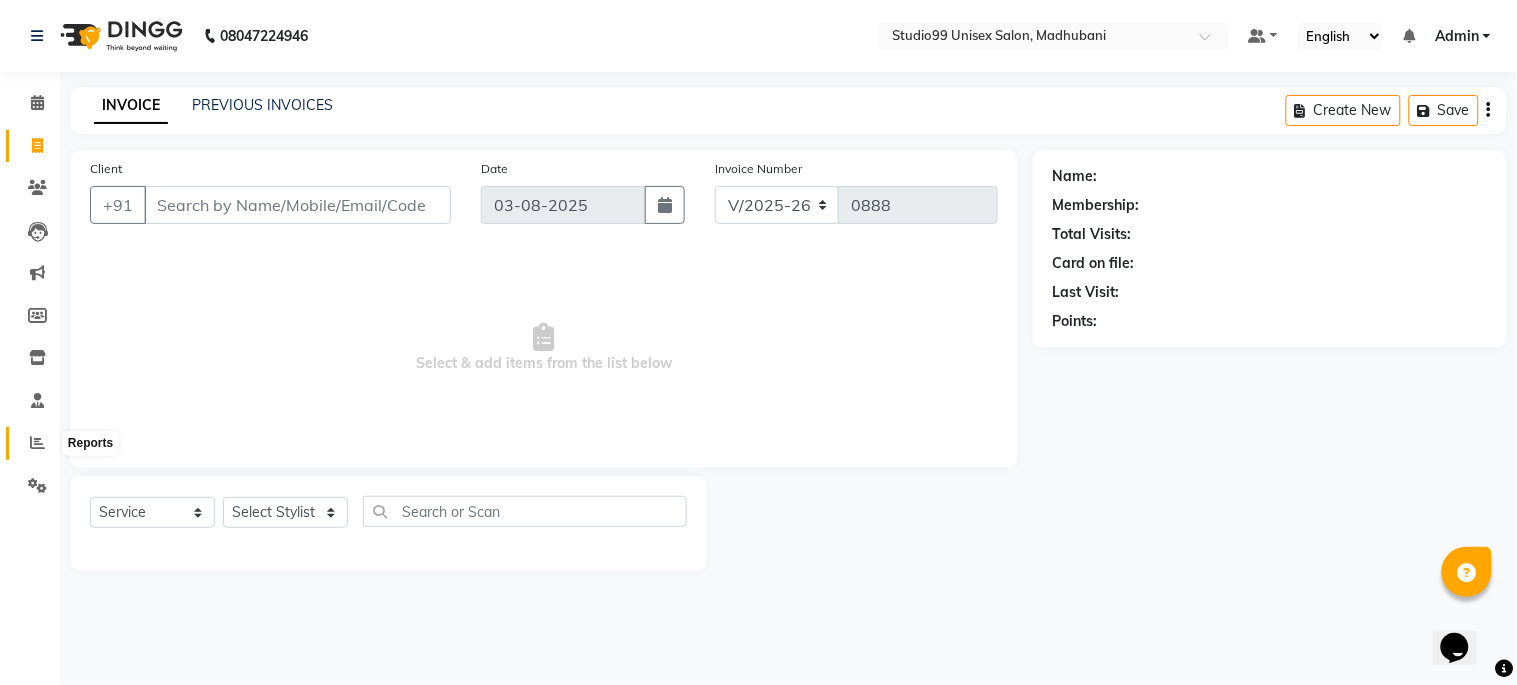 click 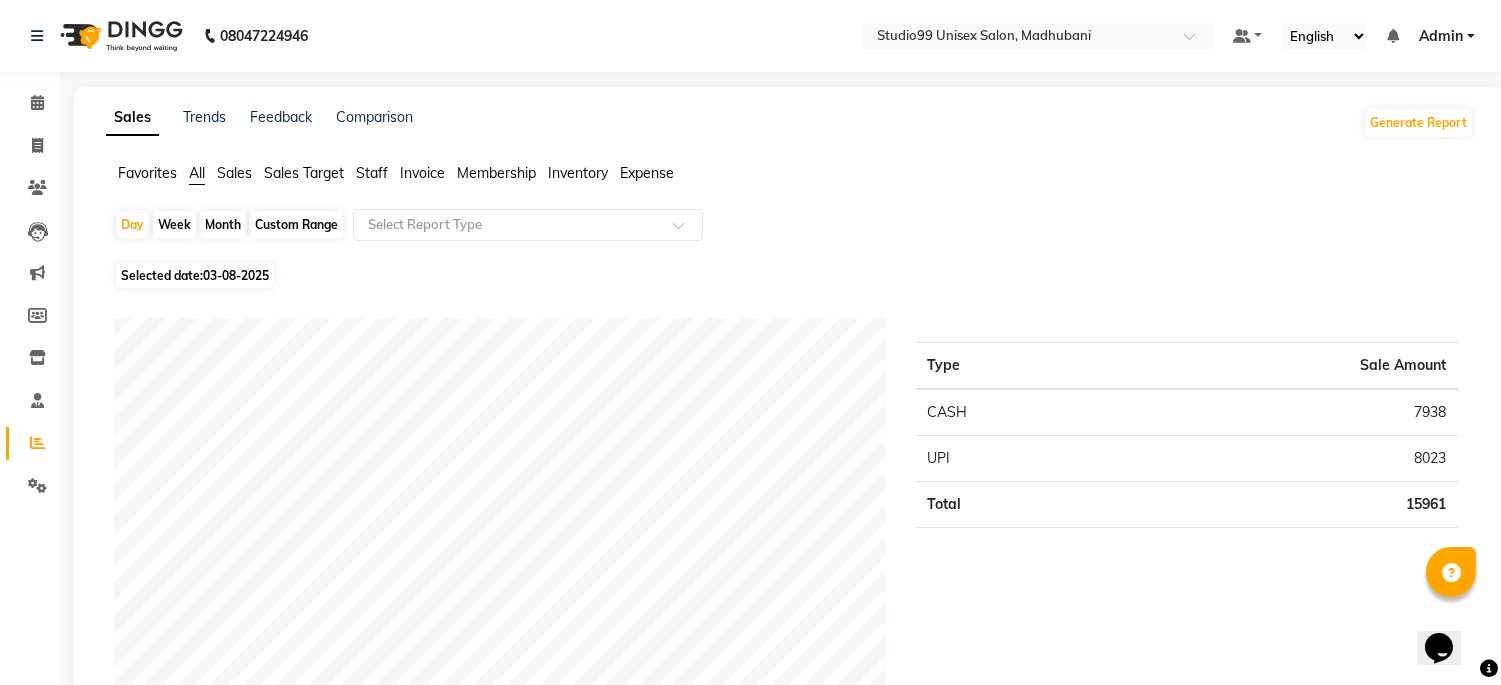 click on "Sales" 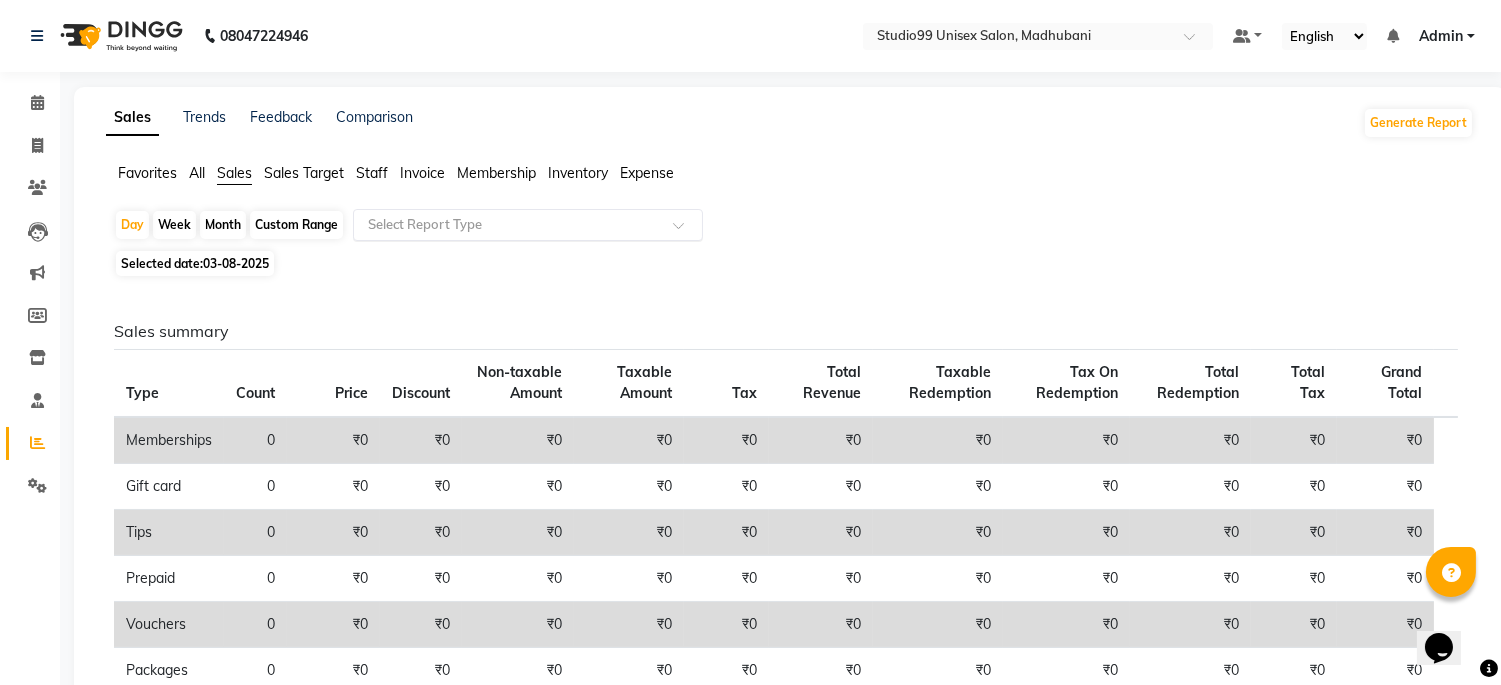 click 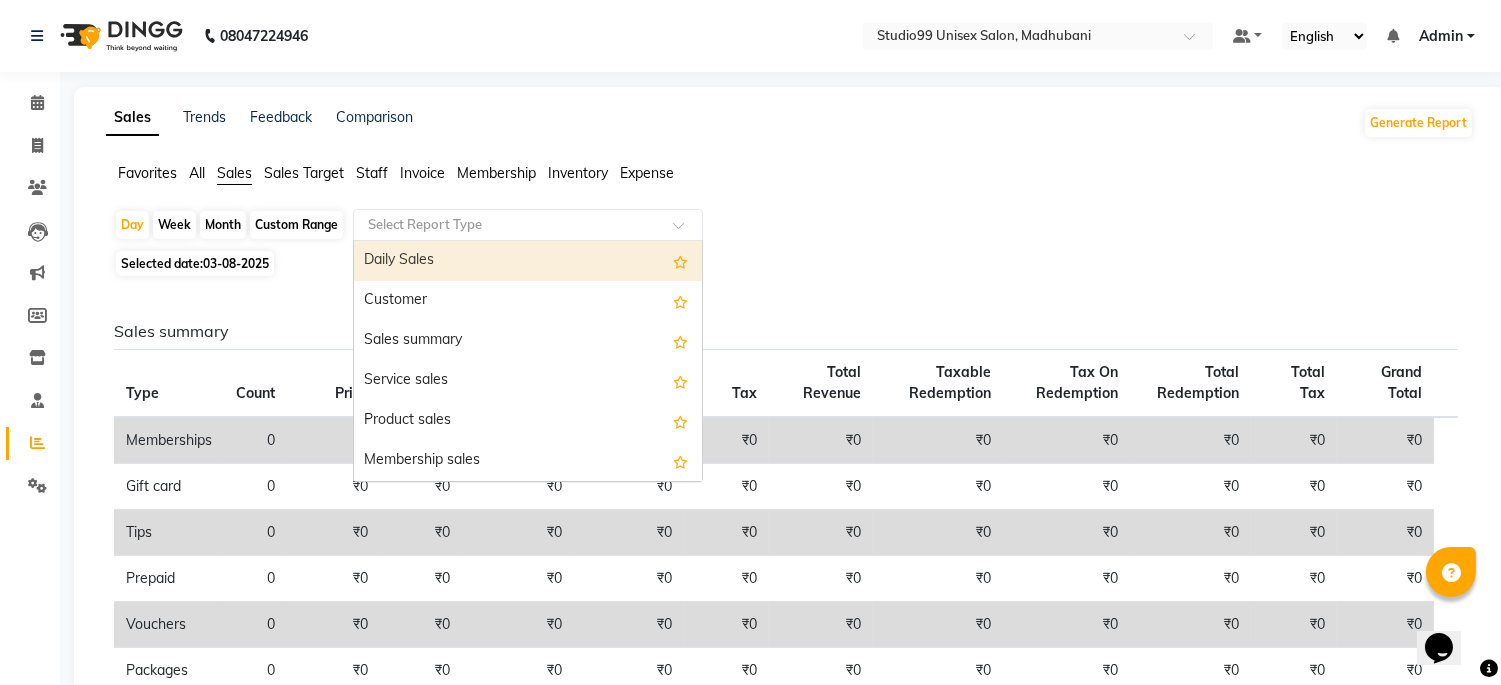 click on "Daily Sales" at bounding box center [528, 261] 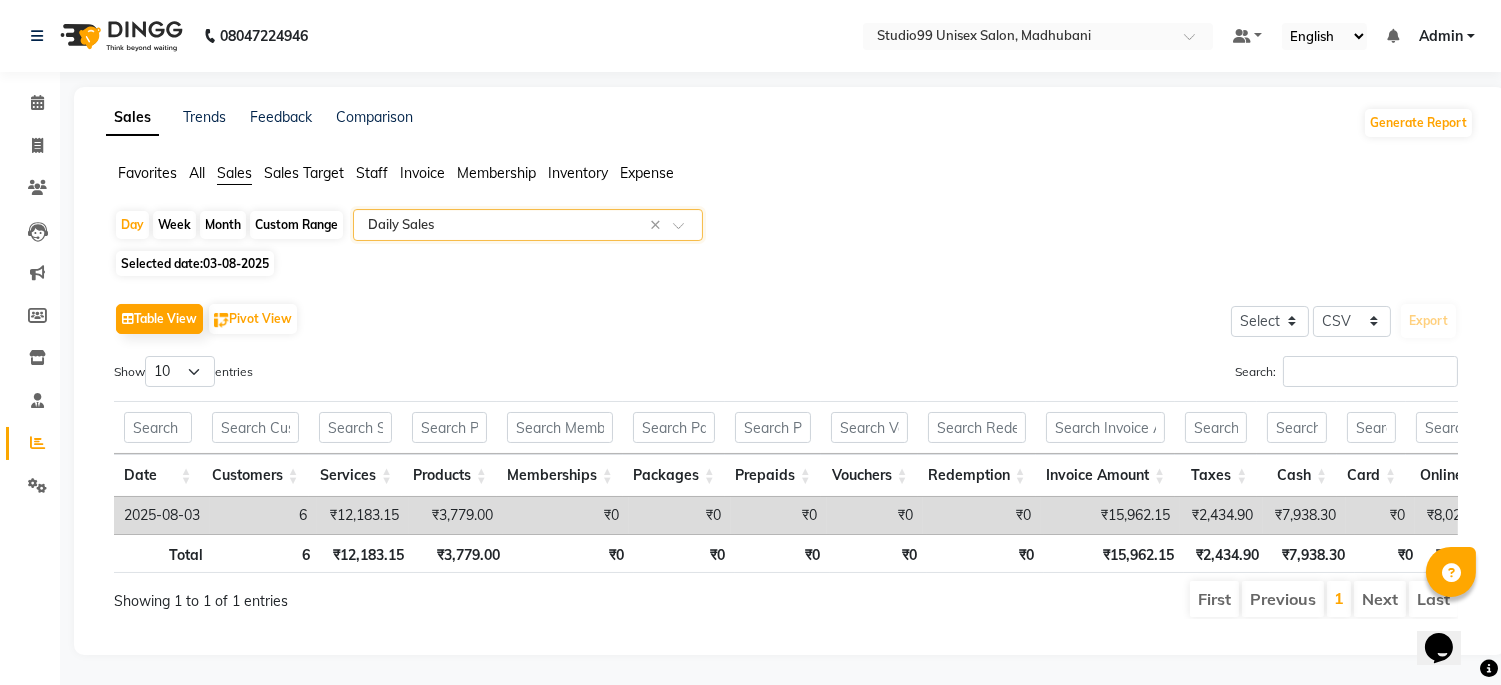 scroll, scrollTop: 34, scrollLeft: 0, axis: vertical 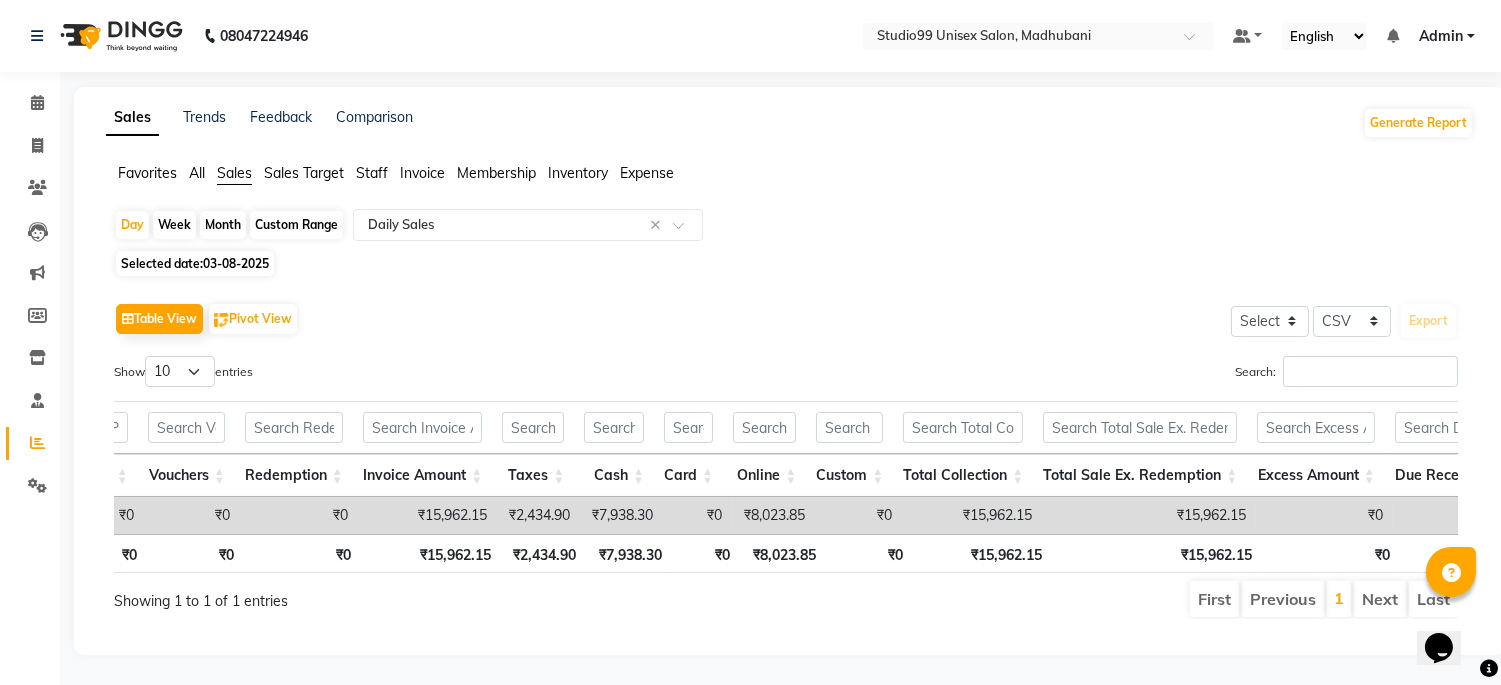 click on "Table View   Pivot View  Select Select CSV PDF  Export" 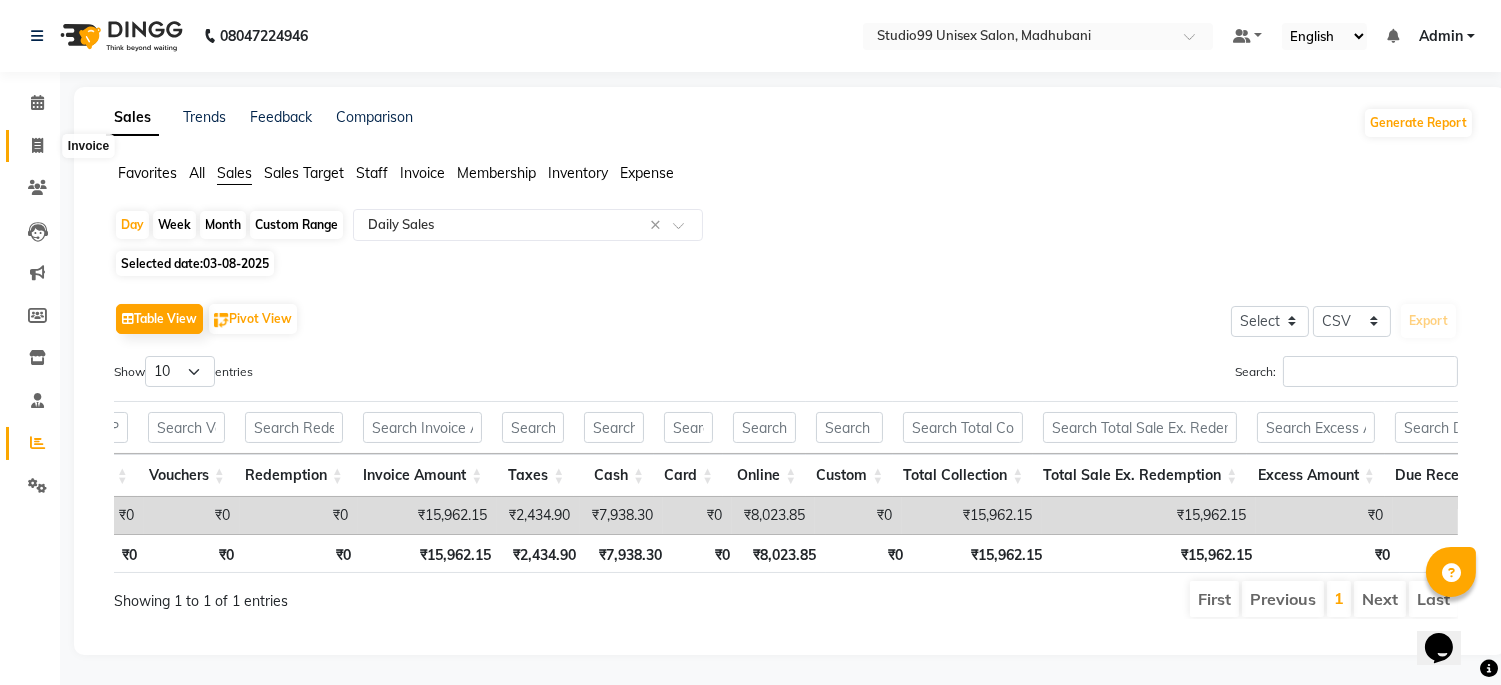 click 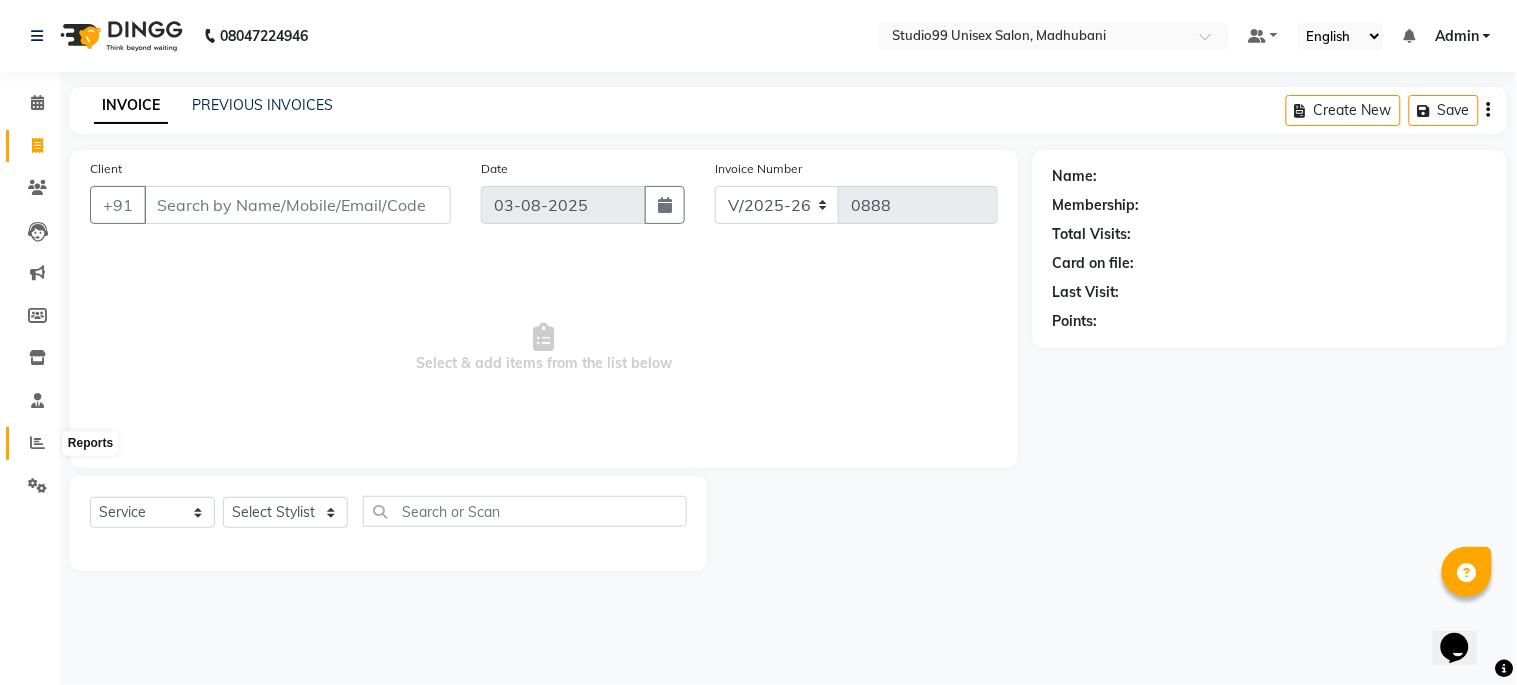 click 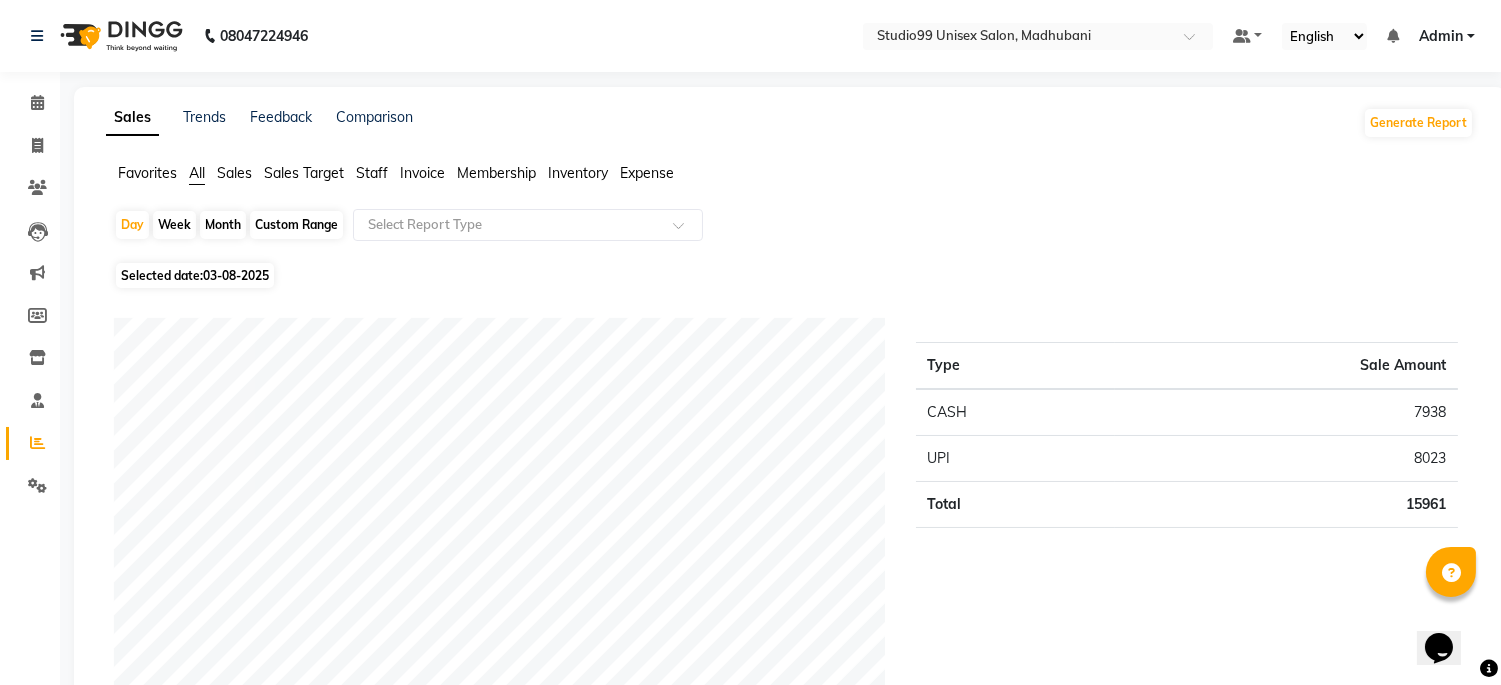 click on "Sales" 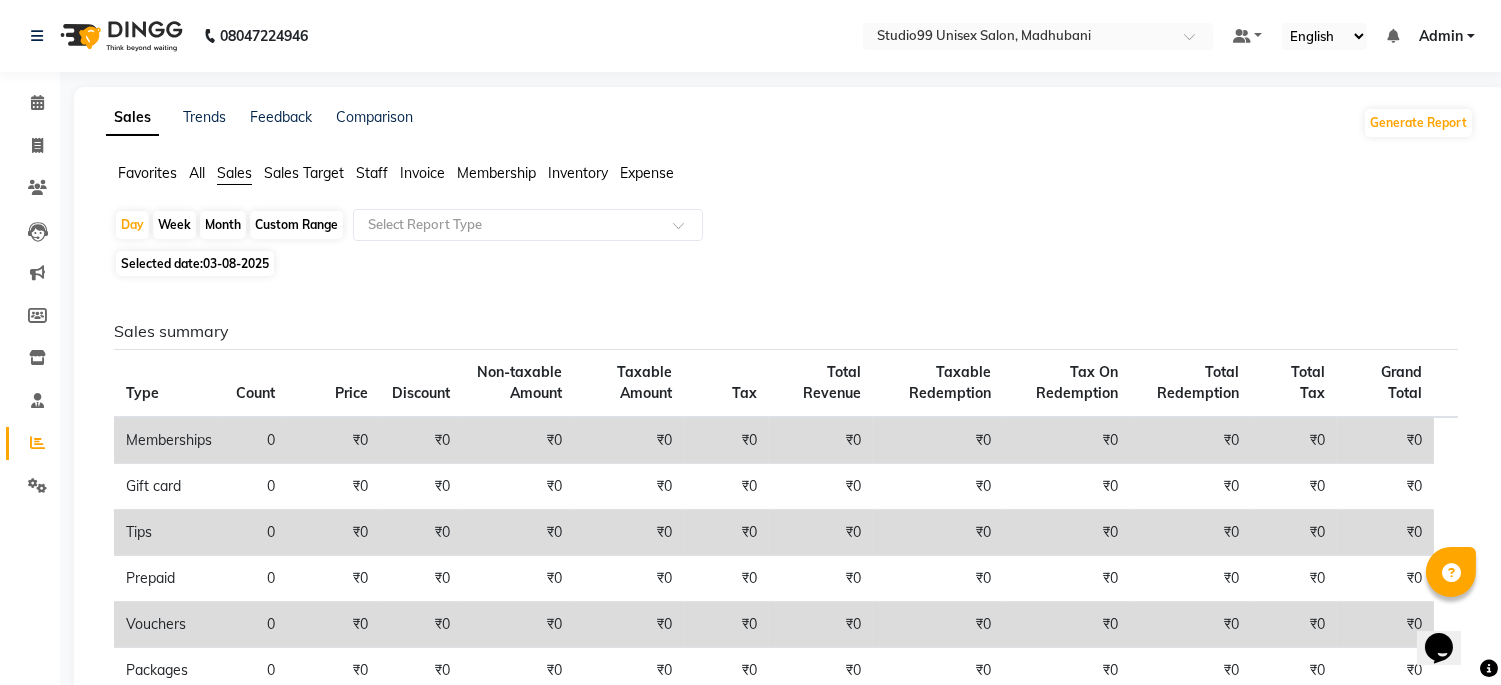 click on "All" 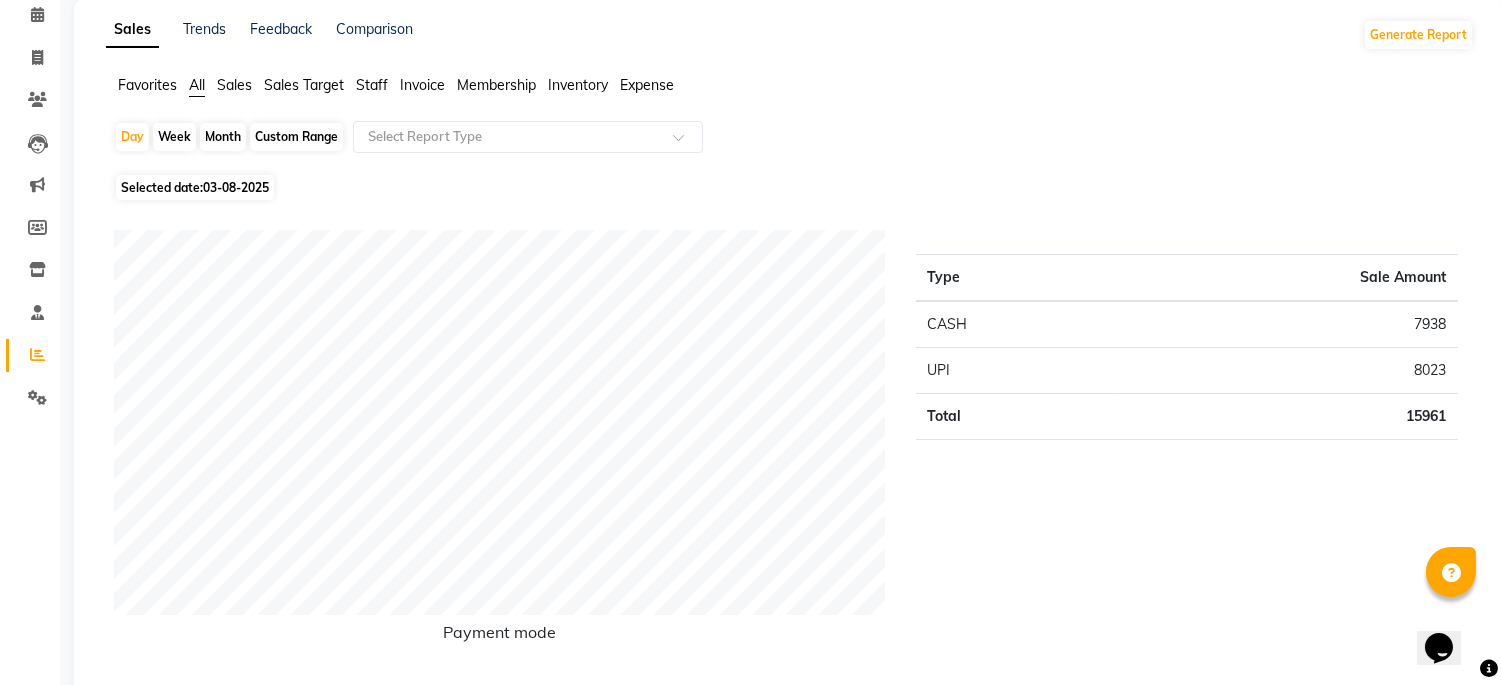 scroll, scrollTop: 0, scrollLeft: 0, axis: both 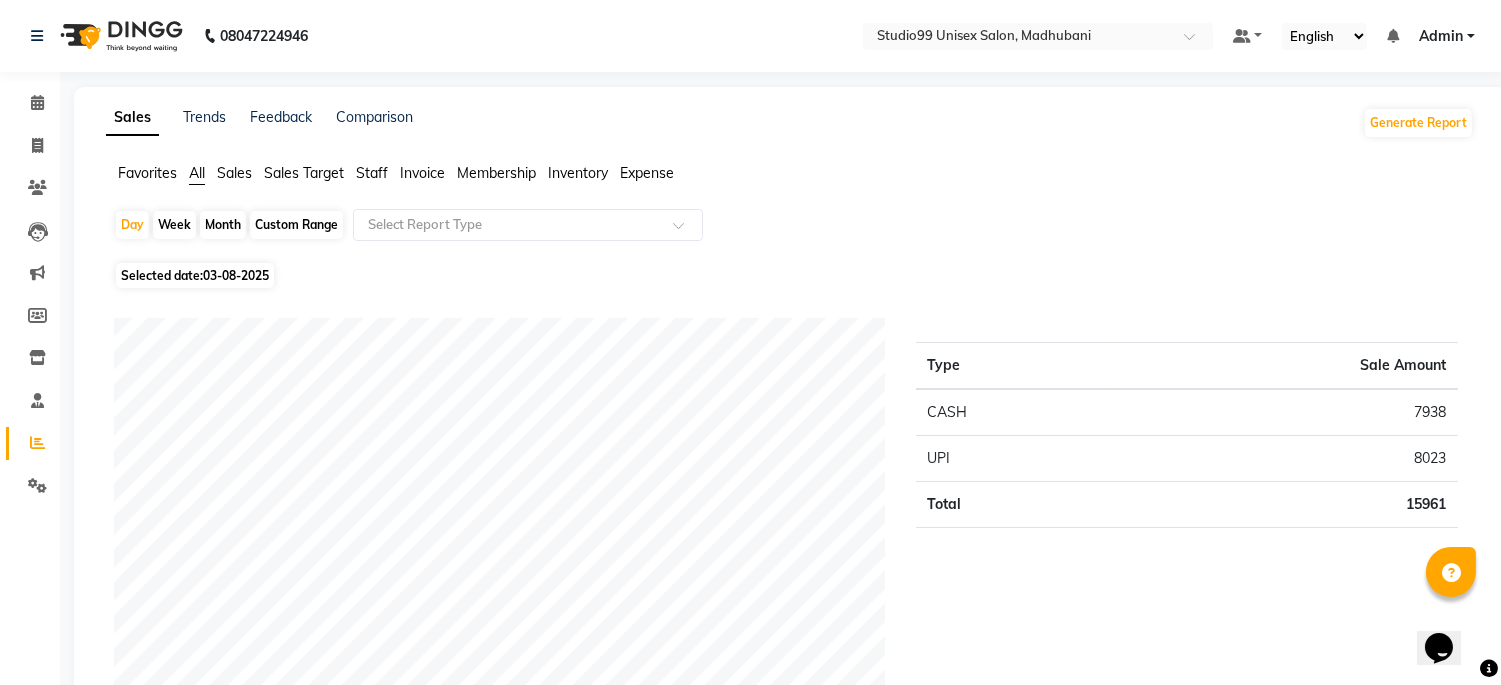 click on "Invoice" 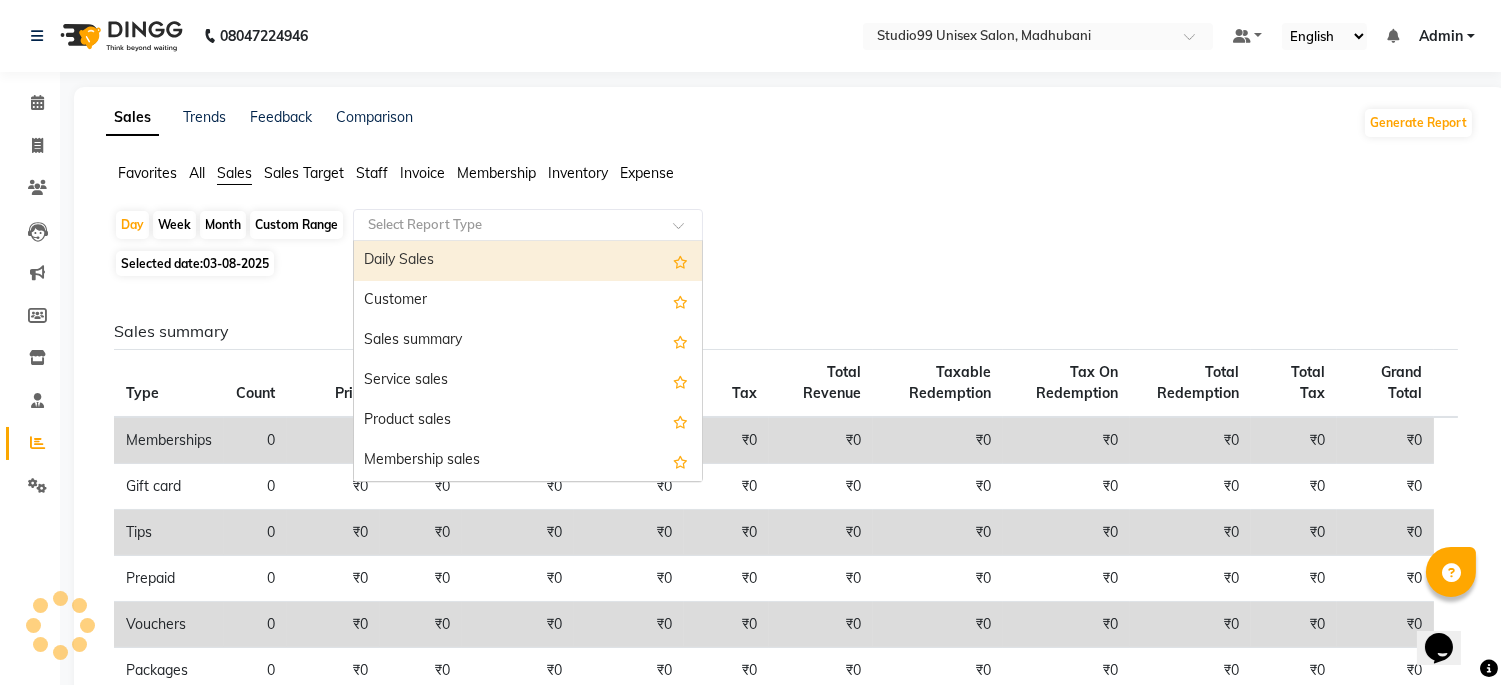 click 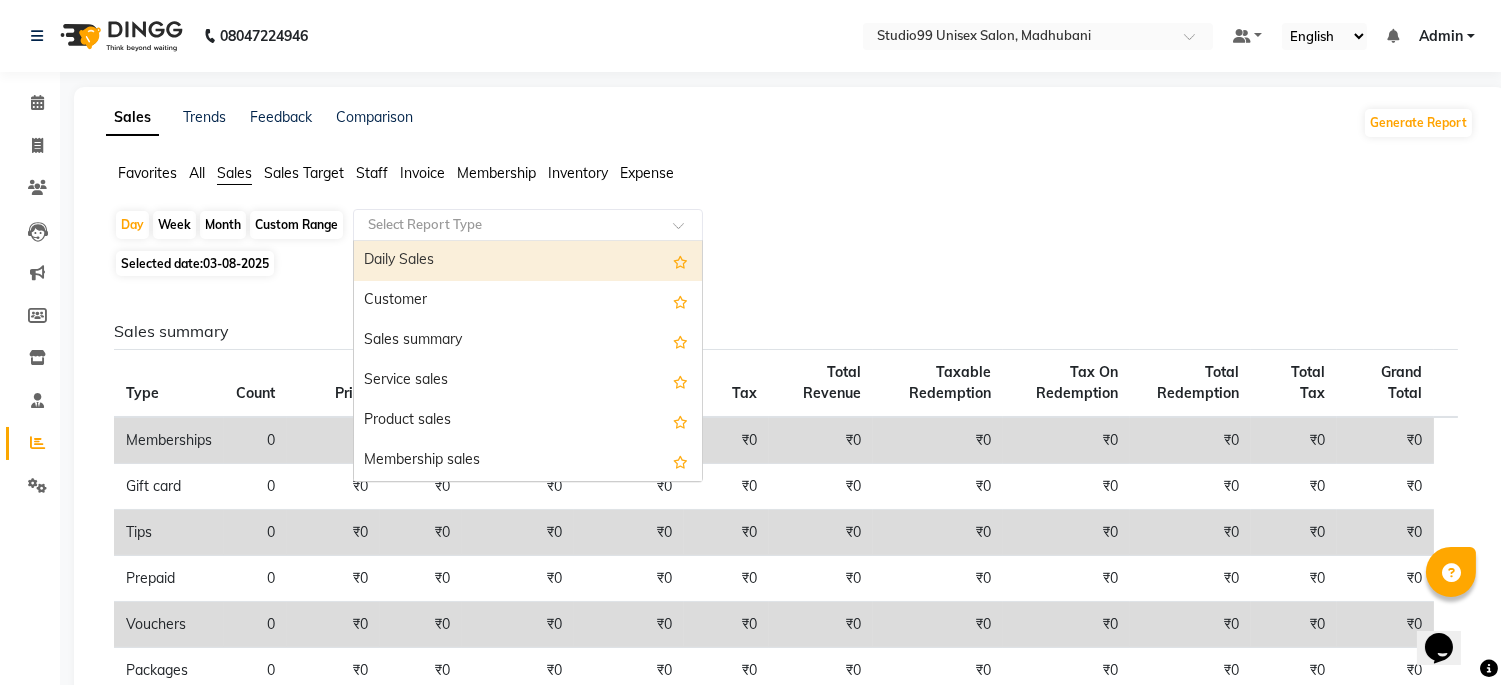 click on "Daily Sales" at bounding box center [528, 261] 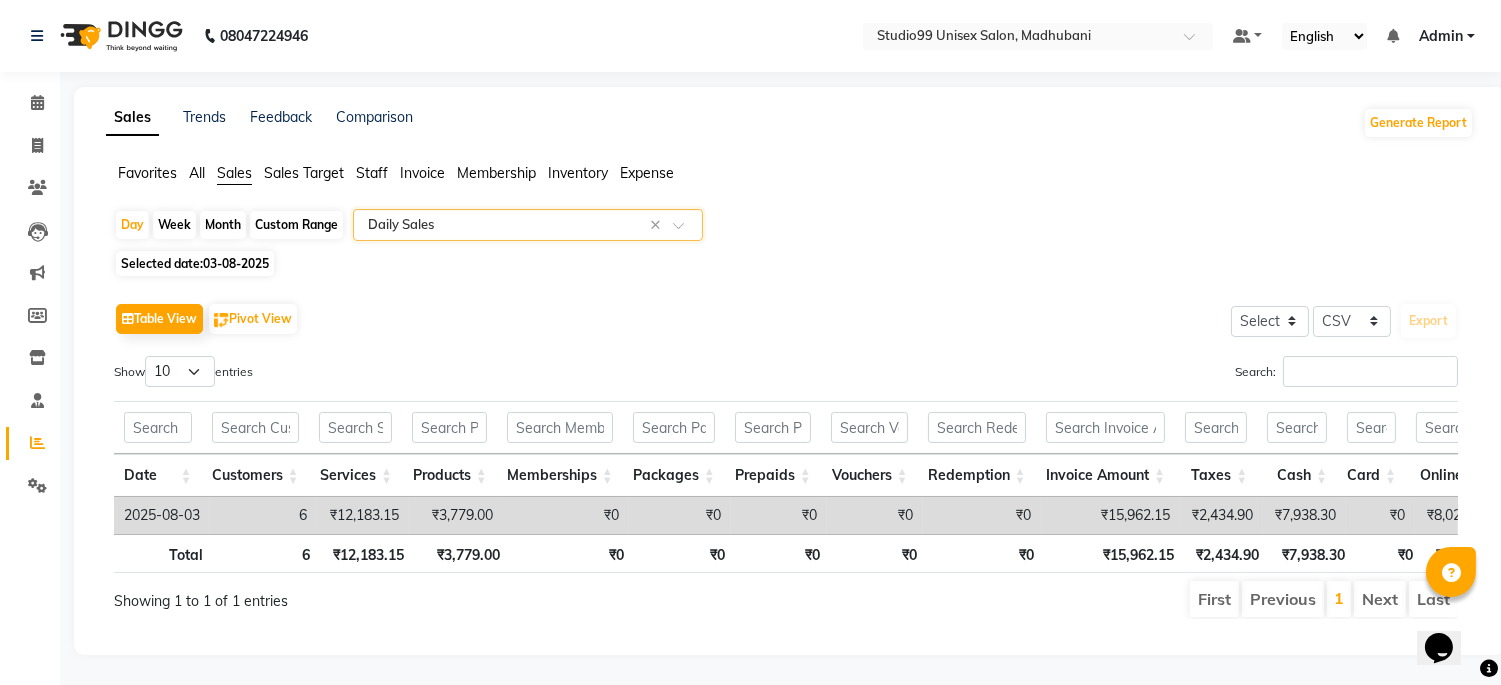 scroll, scrollTop: 34, scrollLeft: 0, axis: vertical 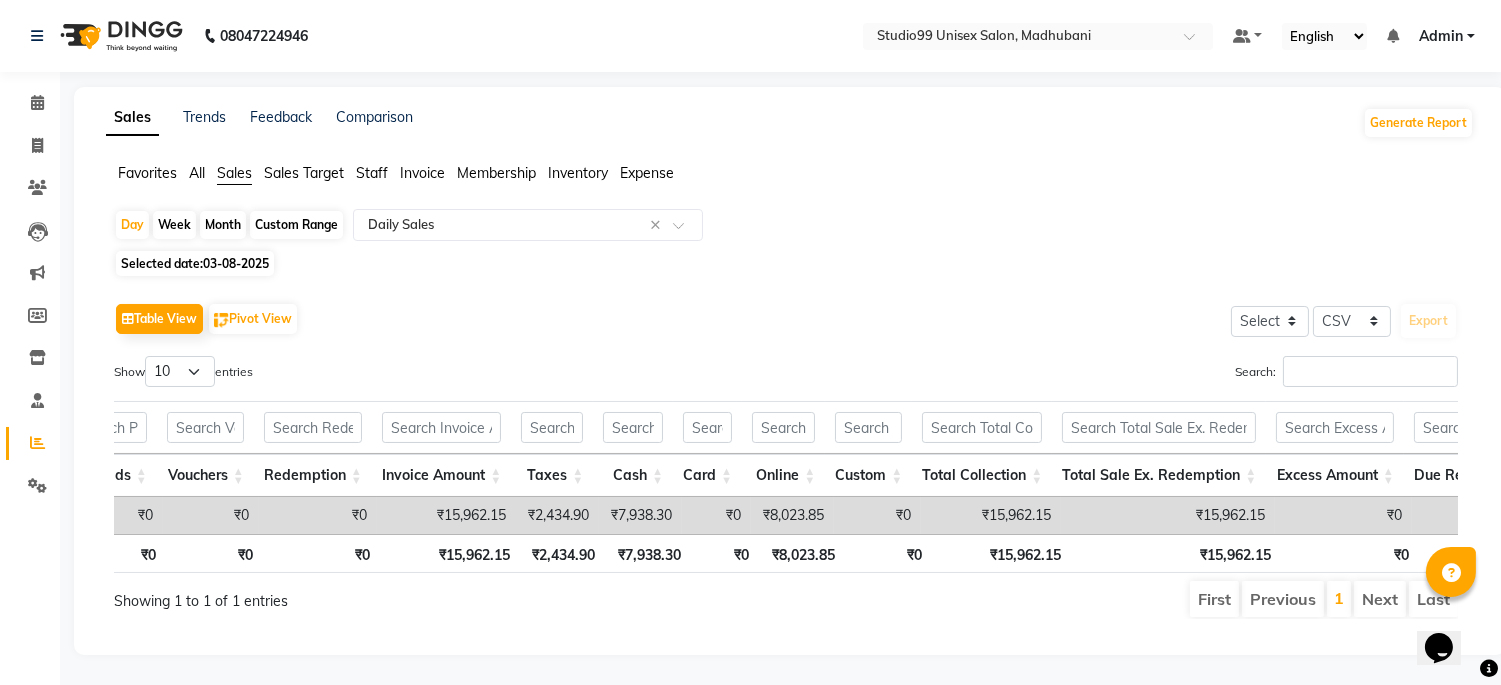 click on "Table View   Pivot View  Select Select CSV PDF  Export" 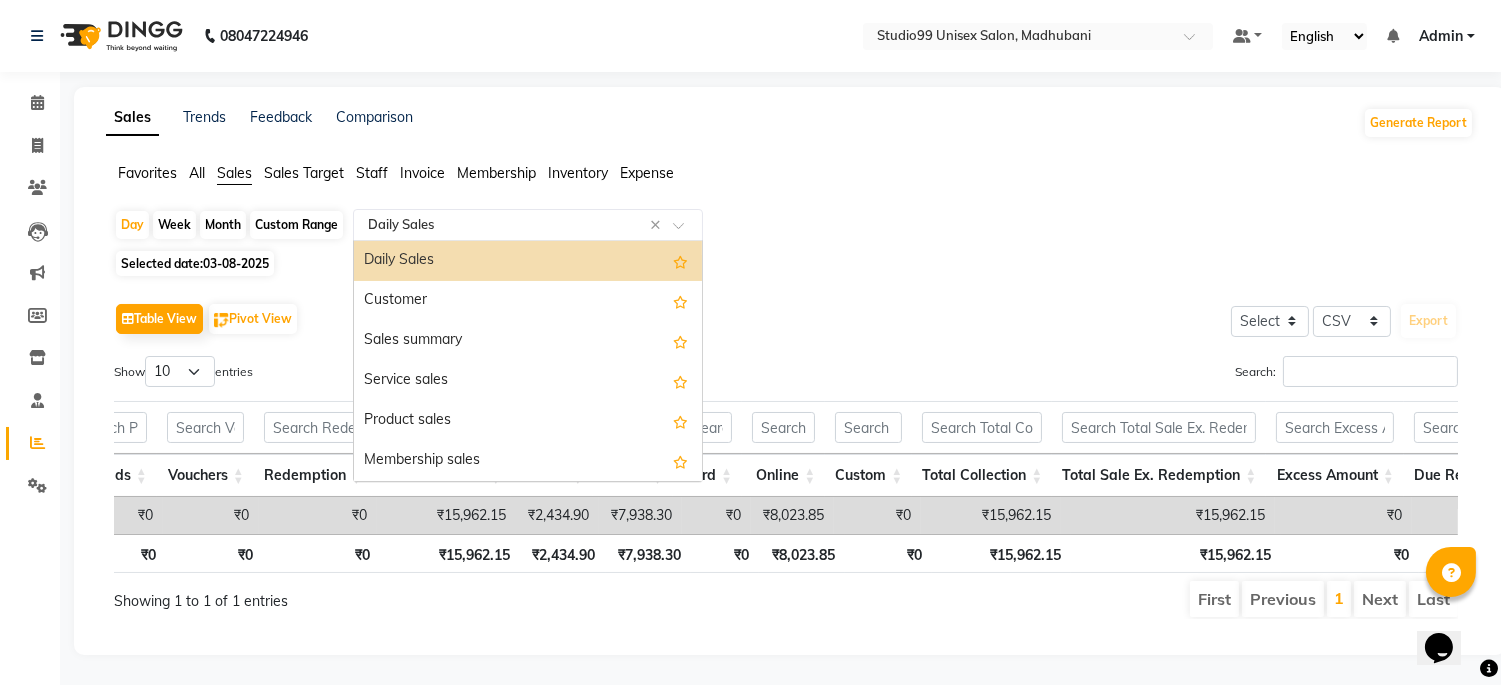 click 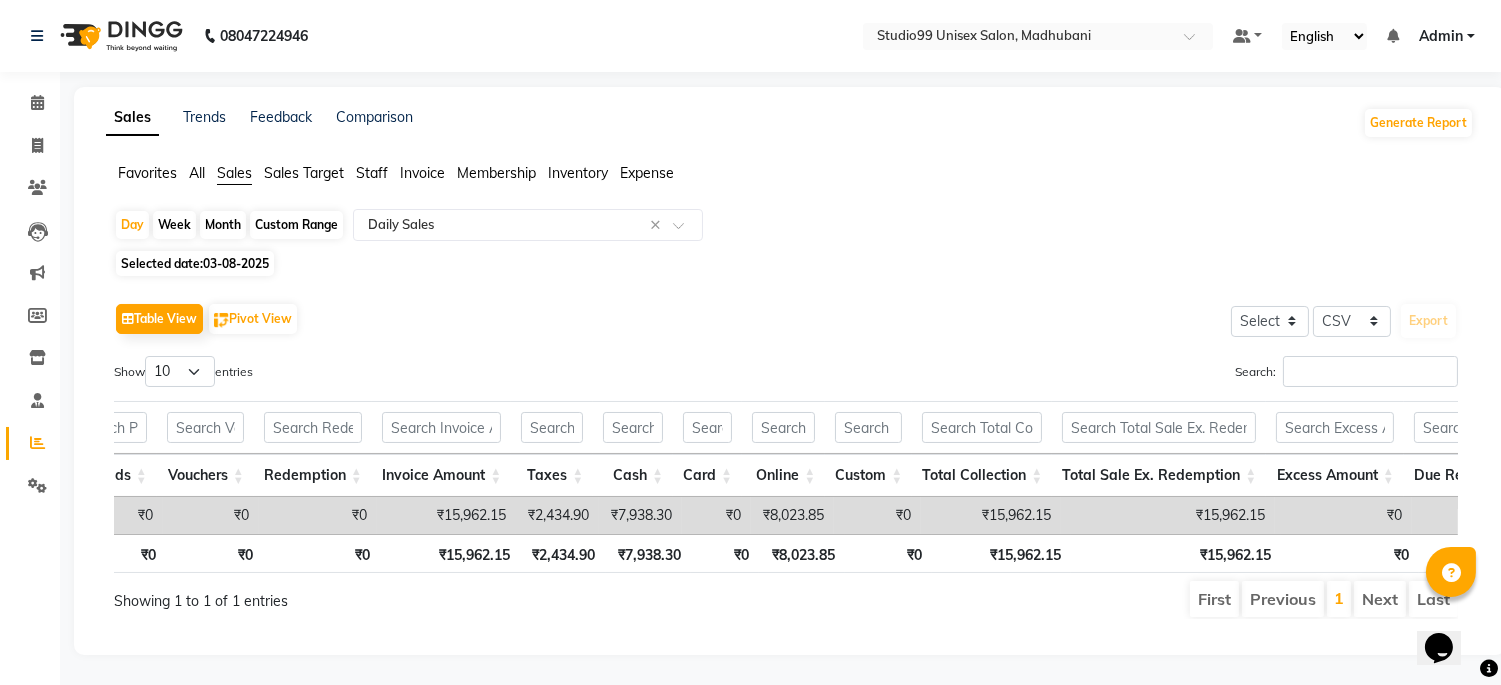 click on "Day   Week   Month   Custom Range  Select Report Type × Daily Sales ×" 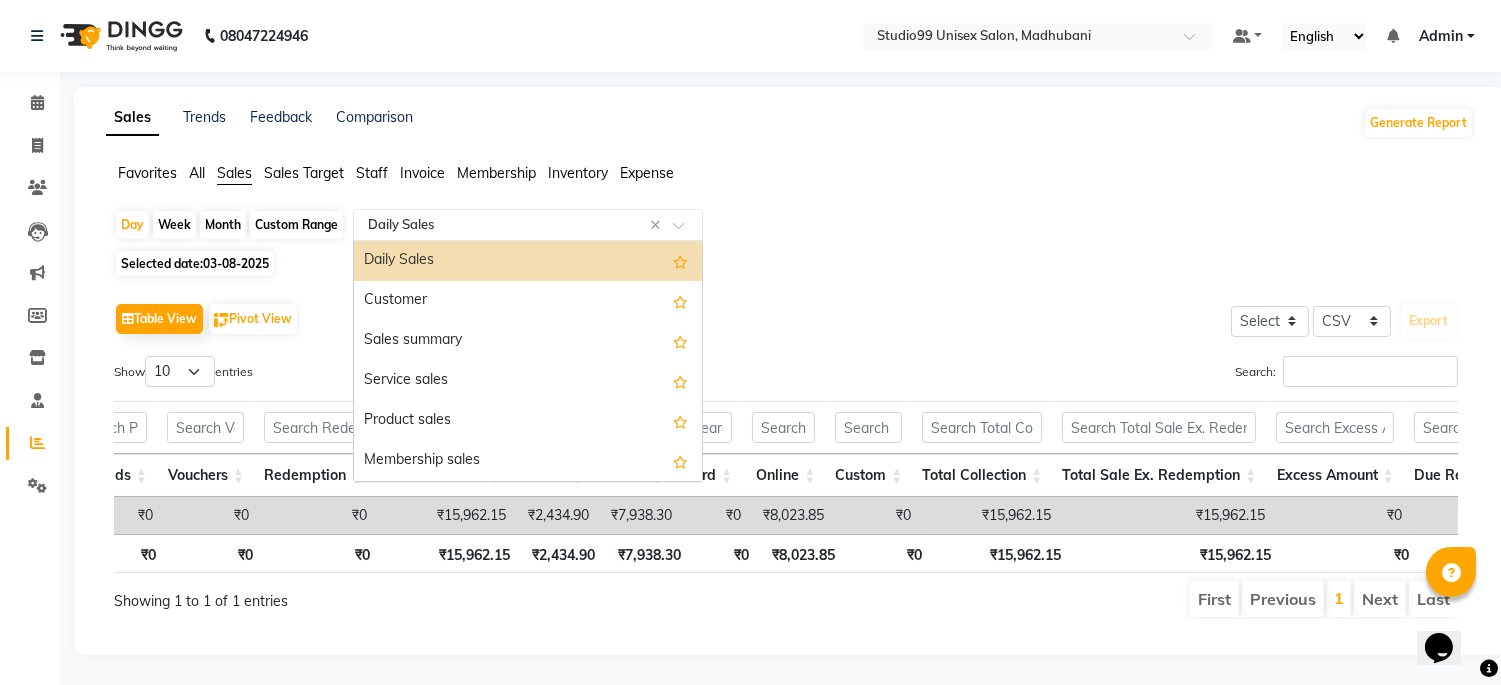 click 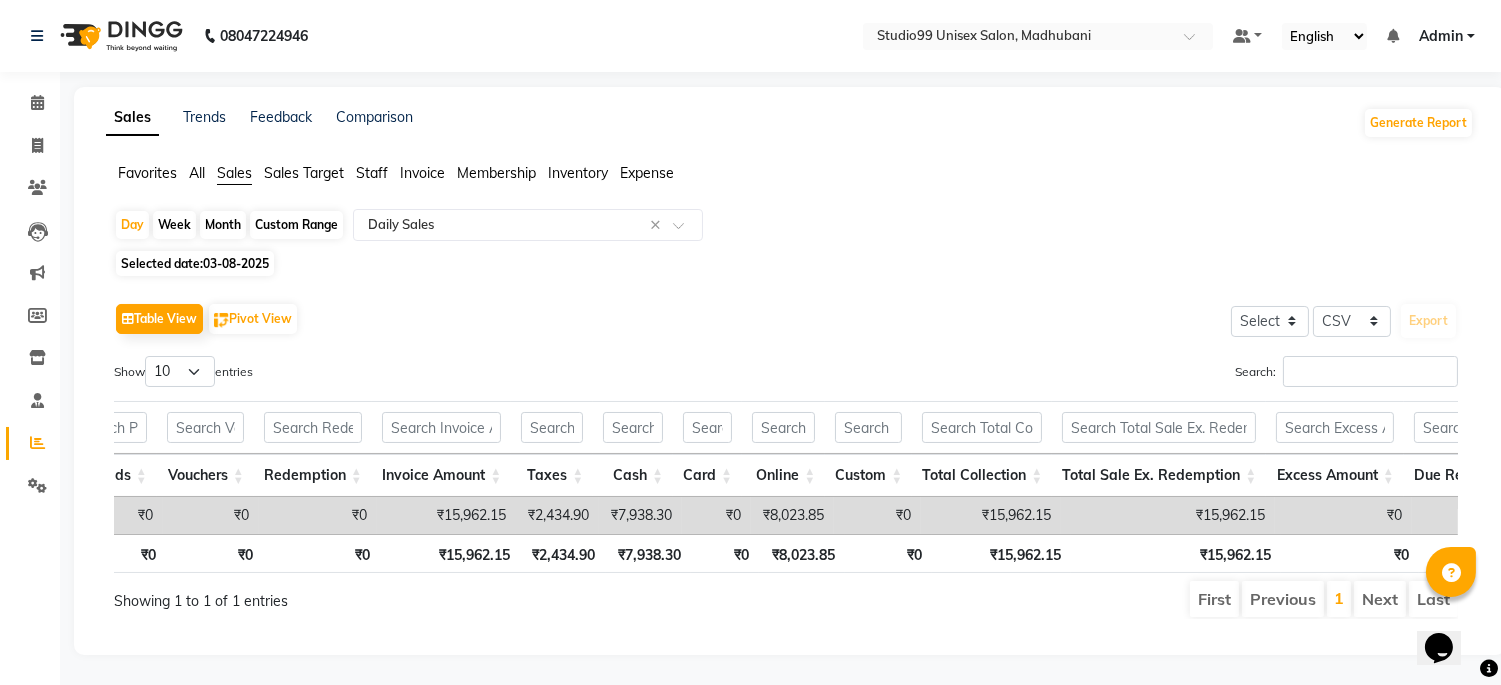 click on "Table View Pivot View Select Select CSV PDF Export Show 10 25 50 100 entries Search: Date Customers Services Products Memberships Packages Prepaids Vouchers Redemption Invoice Amount Taxes Cash Card Online Custom Total Collection Total Sale Ex. Redemption Excess Amount Due Received Actual Due Due As On Today Expense Cash Expense Online Total Sale Ex. Expenses Opening Cash Closing / Petty Cash Added To Wallet Invoice Refund Advance Refund Date Customers Services Products Memberships Packages Prepaids Vouchers Redemption Invoice Amount Taxes Cash Card Online Custom Total Collection Total Sale Ex. Redemption Excess Amount Due Received Actual Due Due As On Today Expense Cash Expense Online Total Sale Ex. Expenses Opening Cash Closing / Petty Cash Added To Wallet Invoice Refund Advance Refund Total 6 ₹12,183.15 ₹3,779.00 ₹0 ₹0 ₹0 ₹0 ₹0 ₹15,962.15 ₹2,434.90 ₹7,938.30 ₹0 ₹8,023.85 ₹0 ₹15,962.15 ₹15,962.15 ₹0 ₹0 ₹0 ₹0 ₹0 ₹0 ₹15,962.15 ₹1,35,998.20 ₹1,43,936.50" 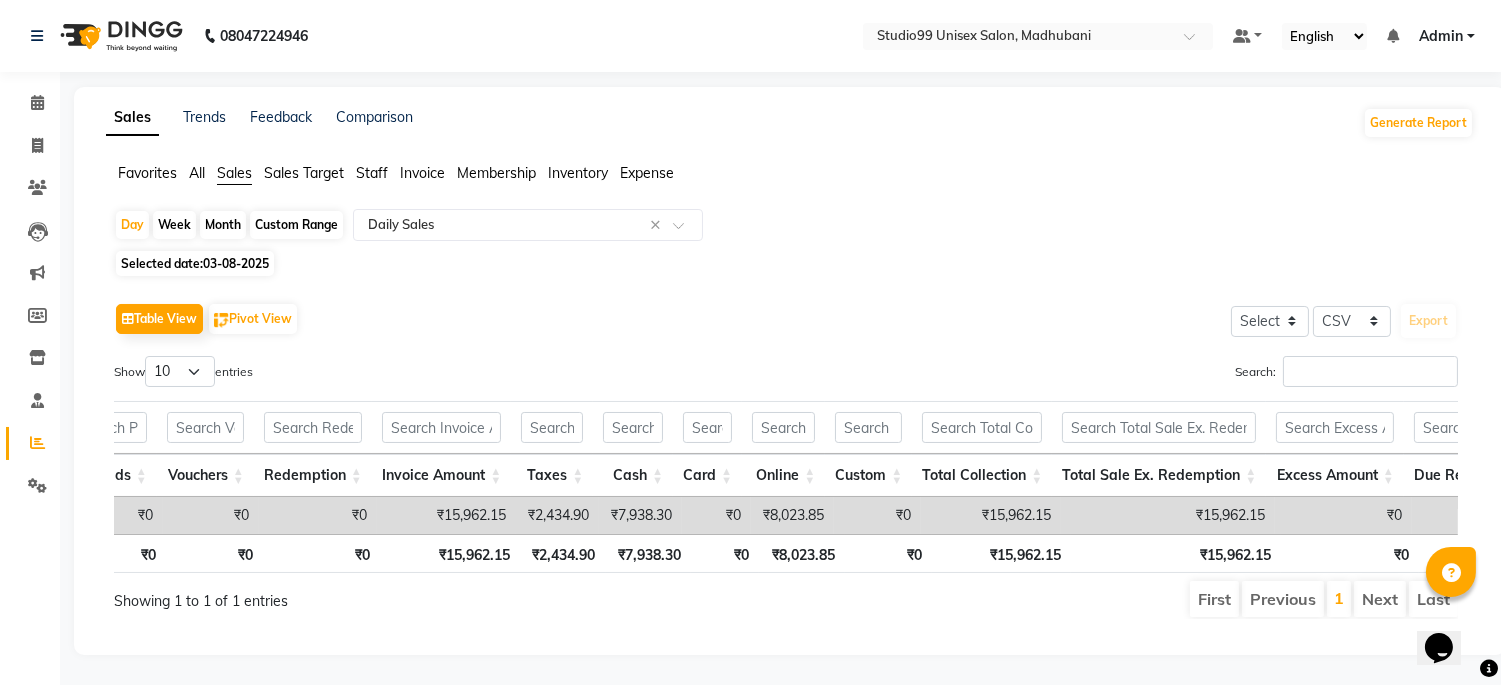 click on "Sales Trends Feedback Comparison Generate Report Favorites All Sales Sales Target Staff Invoice Membership Inventory Expense Day Week Month Custom Range Select Report Type × Daily Sales × Selected date: [DATE] Table View Pivot View Select Select CSV PDF Export Show 10 25 50 100 entries Search: Date Customers Services Products Memberships Packages Prepaids Vouchers Redemption Invoice Amount Taxes Cash Card Online Custom Total Collection Total Sale Ex. Redemption Excess Amount Due Received Actual Due Due As On Today Expense Cash Expense Online Total Sale Ex. Expenses Opening Cash Closing / Petty Cash Added To Wallet Invoice Refund Advance Refund Date Customers Services Products Memberships Packages Prepaids Vouchers Redemption Invoice Amount Taxes Cash Card Online Custom Total Collection Total Sale Ex. Redemption Excess Amount Due Received Actual Due Due As On Today Expense Cash Expense Online Total Sale Ex. Expenses Opening Cash Closing / Petty Cash Added To Wallet Invoice Refund Advance Refund Total 6" 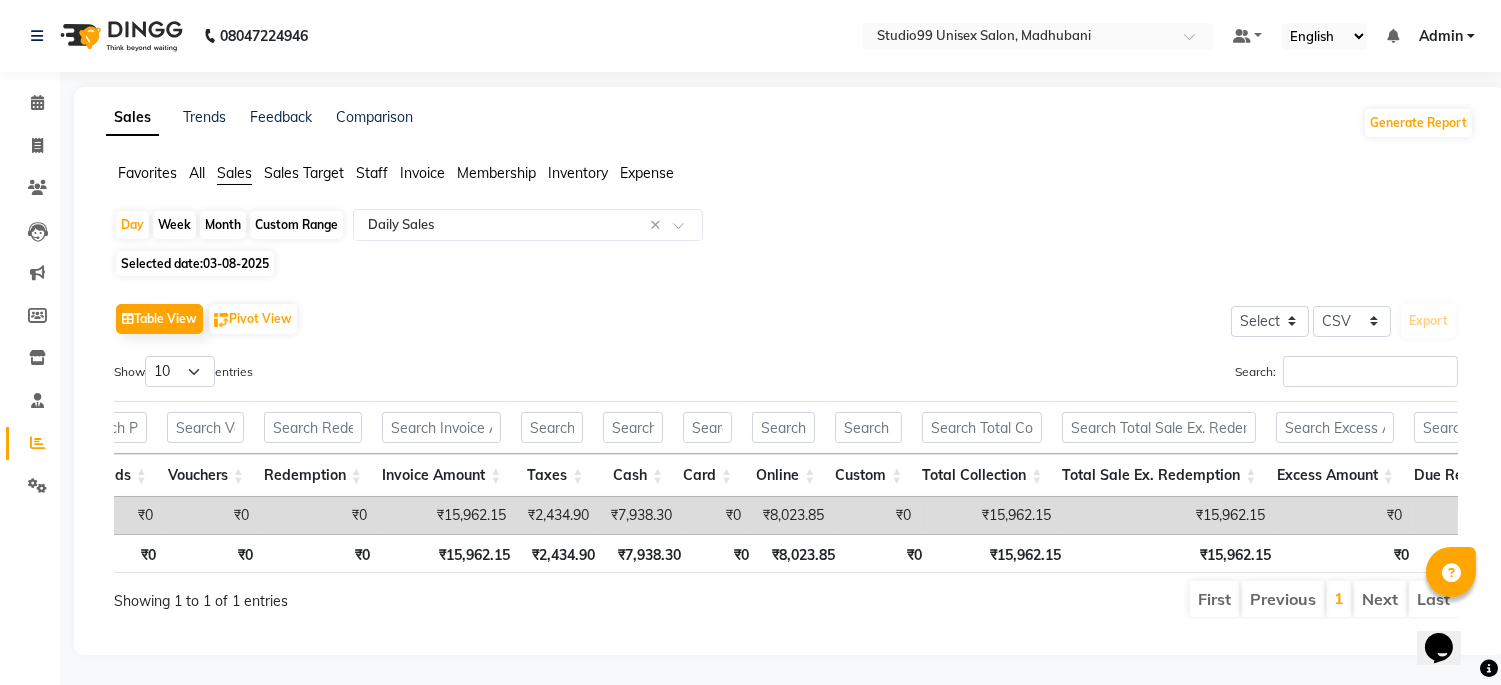 click on "All" 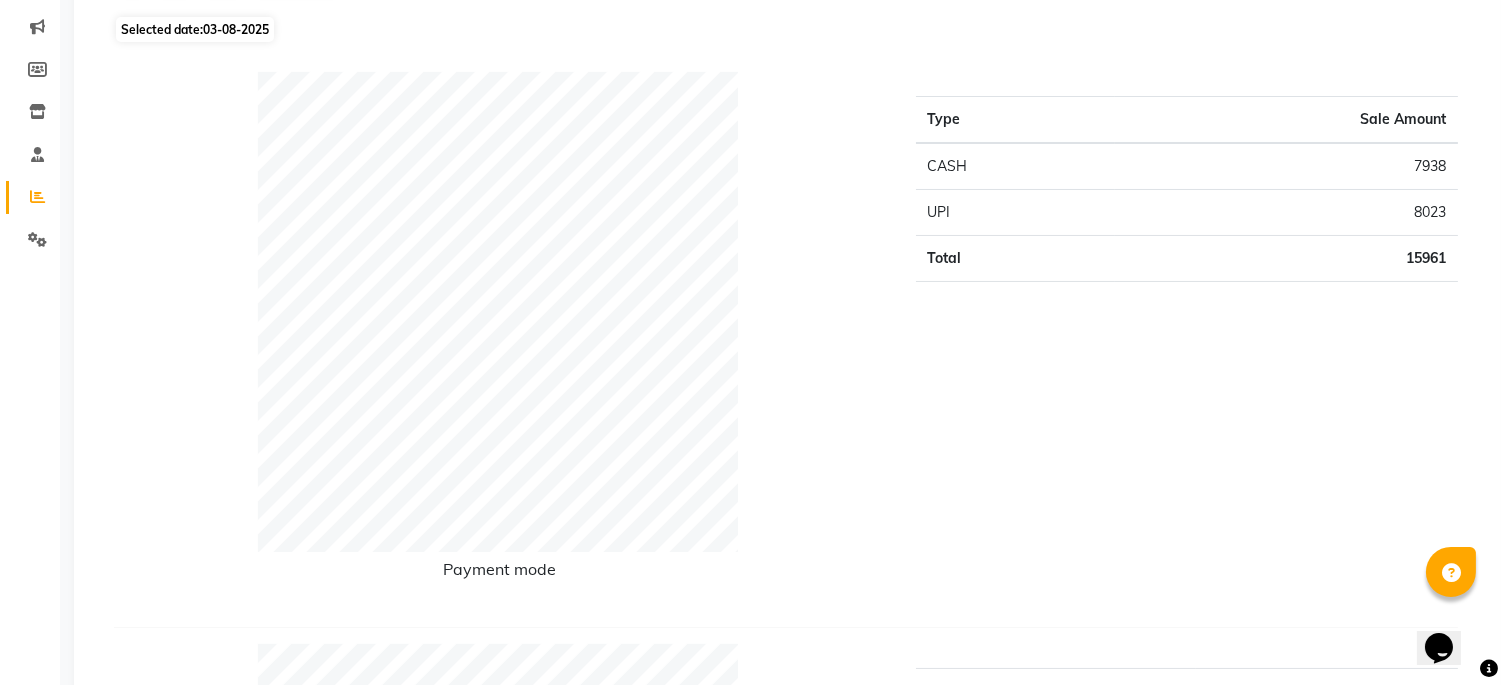 scroll, scrollTop: 0, scrollLeft: 0, axis: both 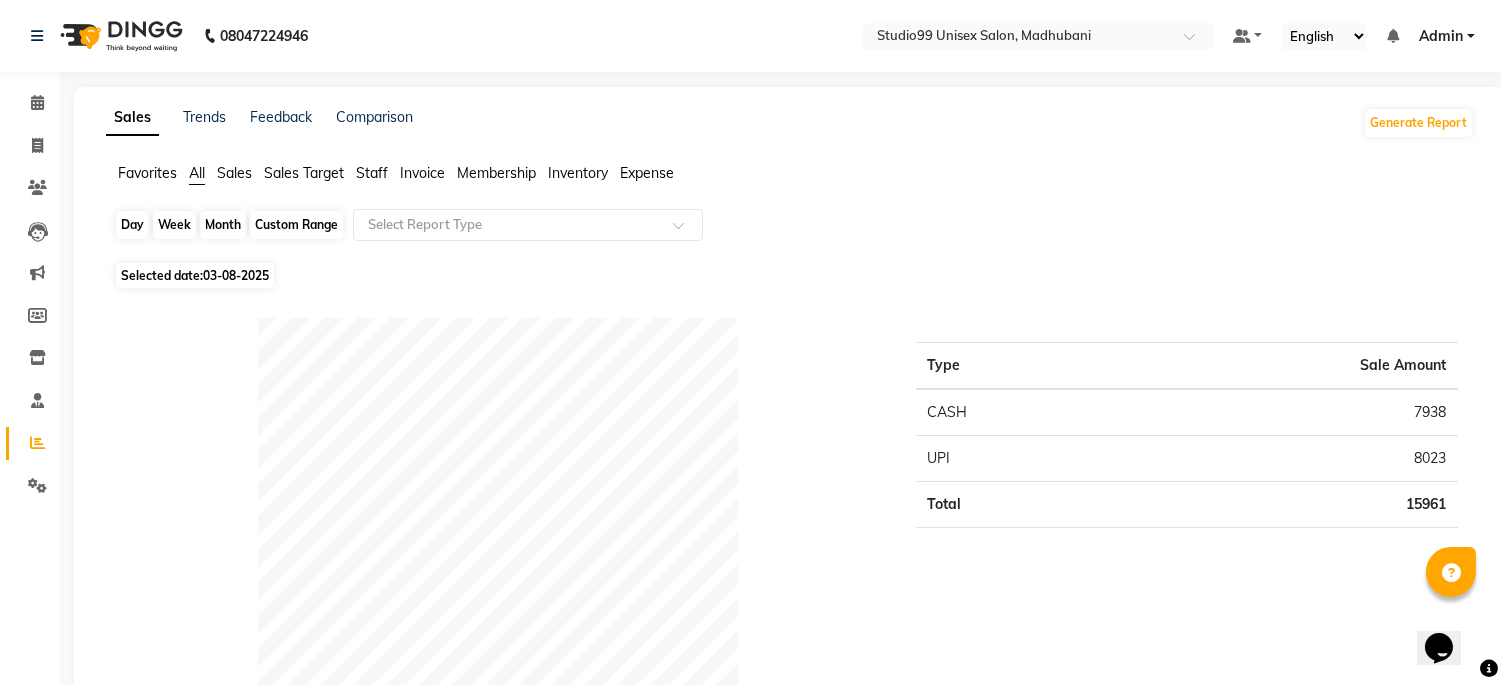 click on "Day" 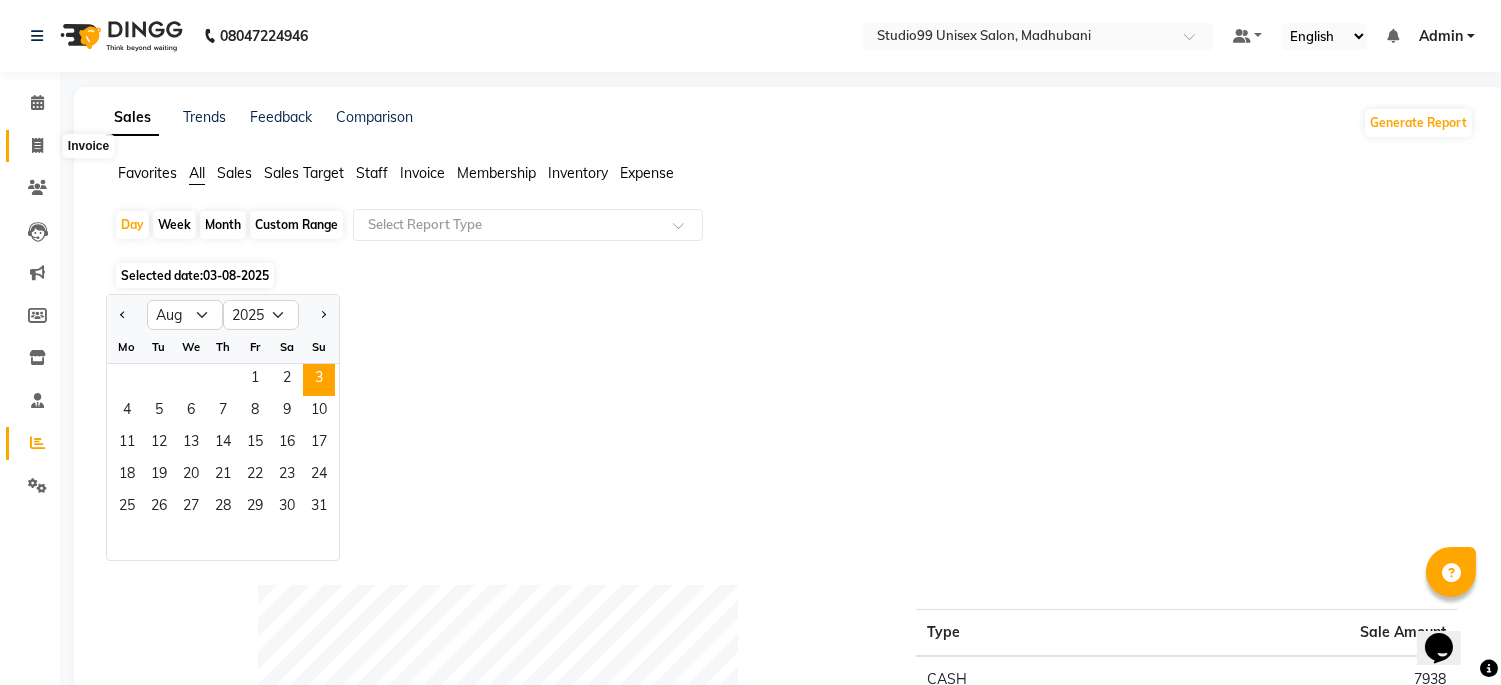 click 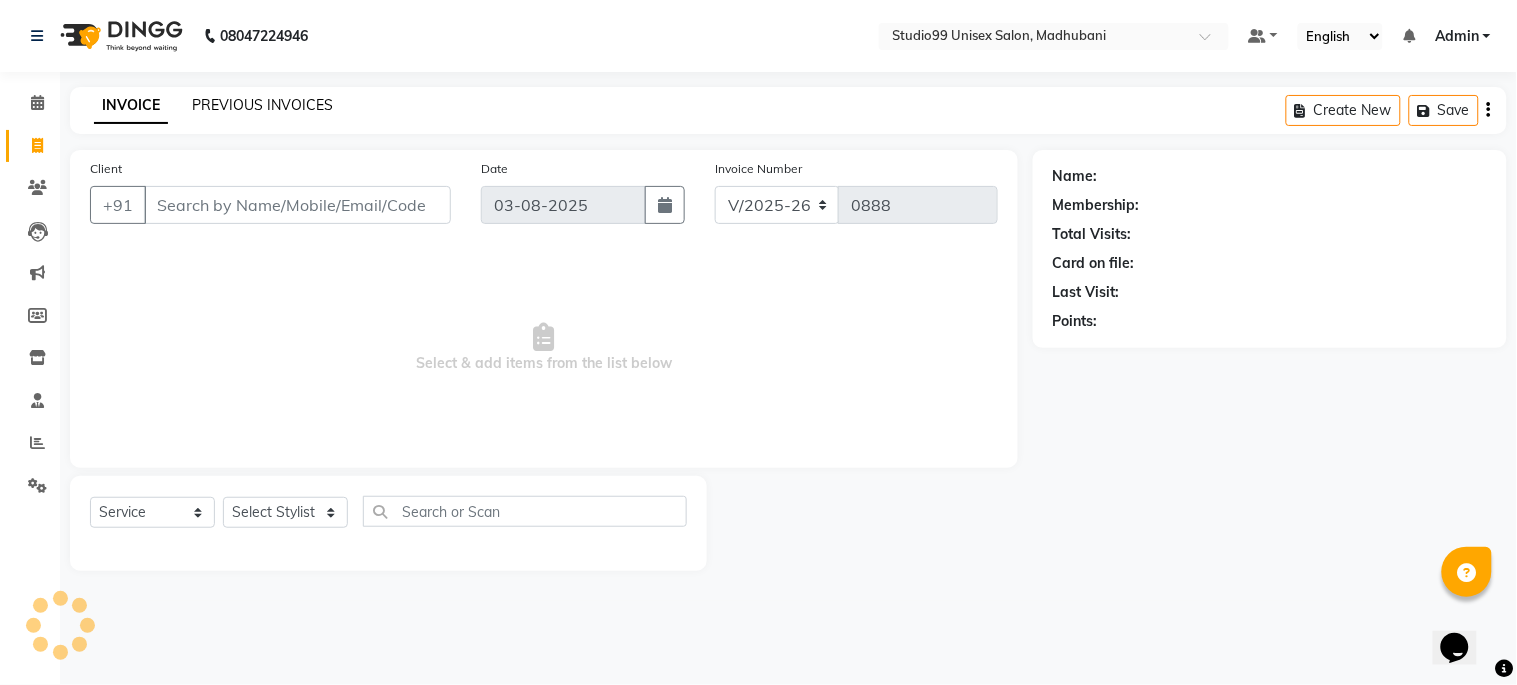 click on "PREVIOUS INVOICES" 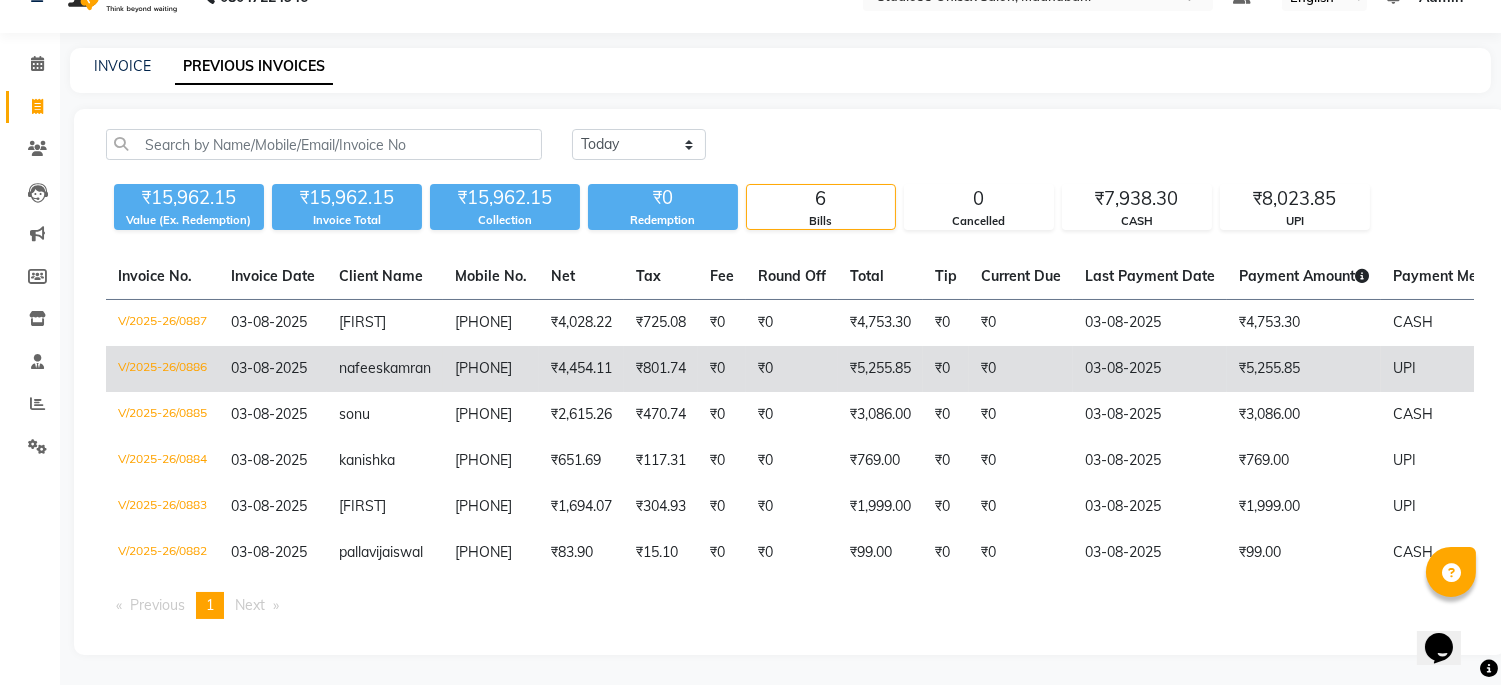 scroll, scrollTop: 94, scrollLeft: 0, axis: vertical 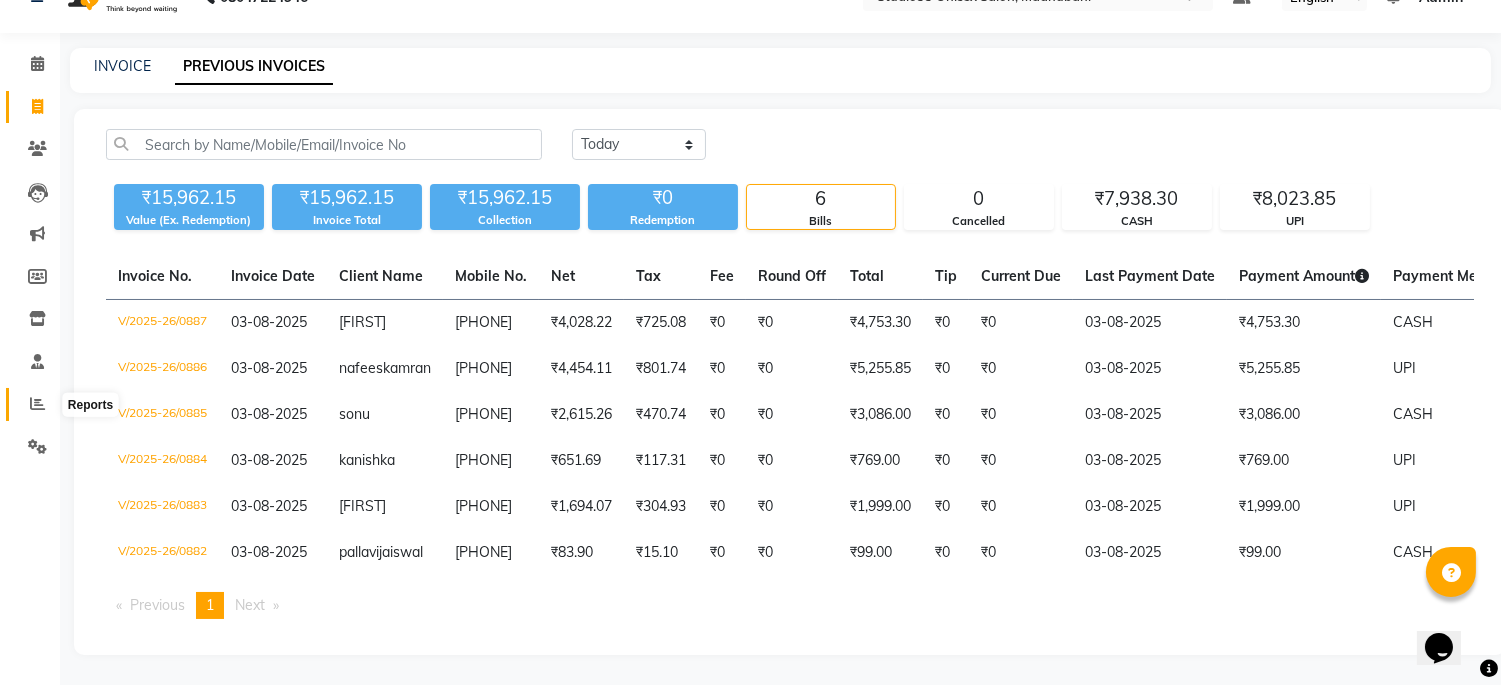click 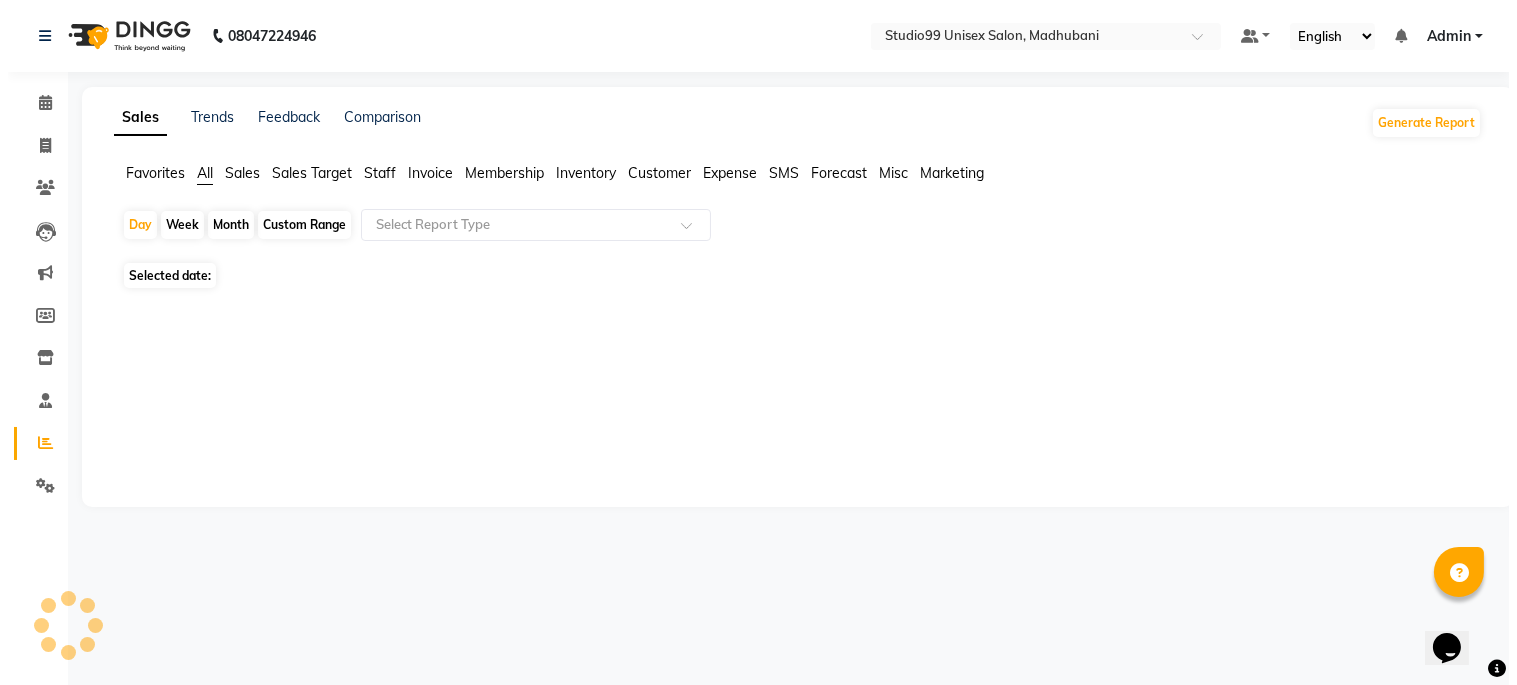 scroll, scrollTop: 0, scrollLeft: 0, axis: both 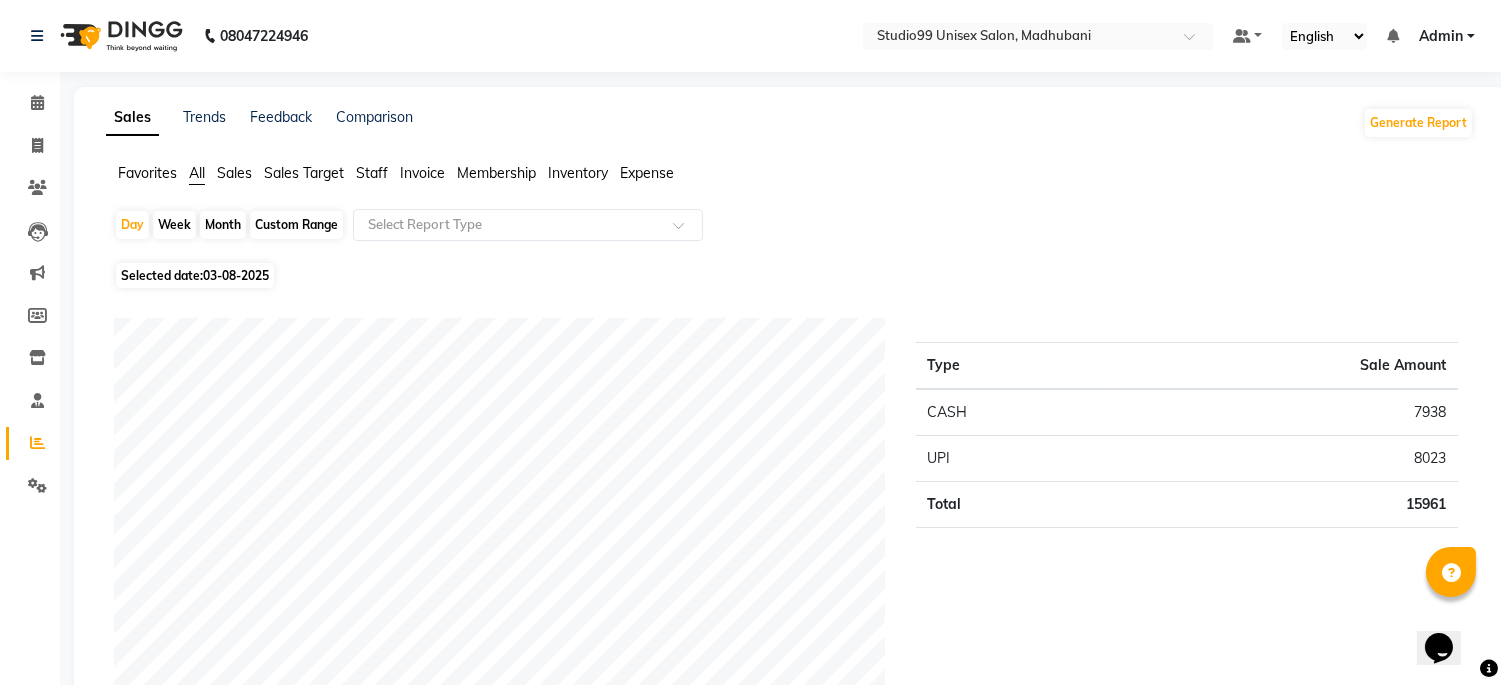 click on "Sales" 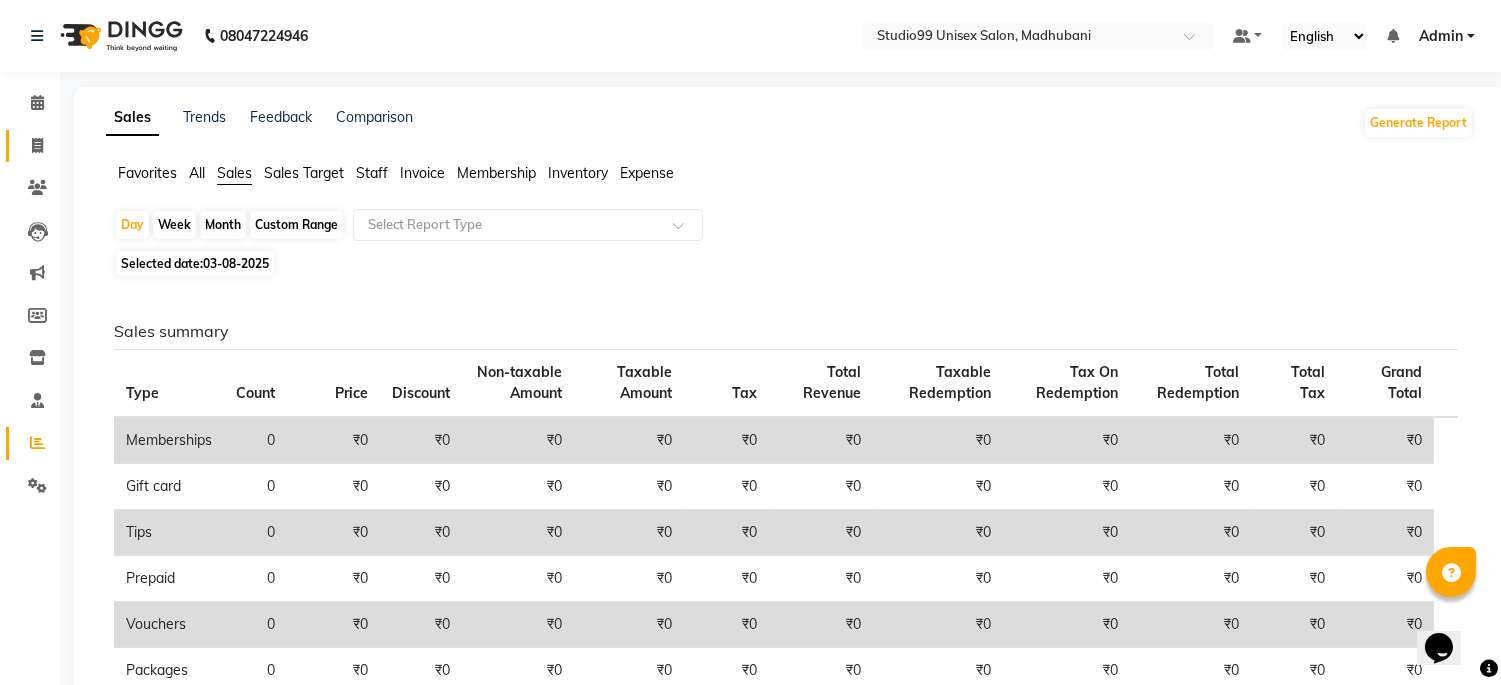 click 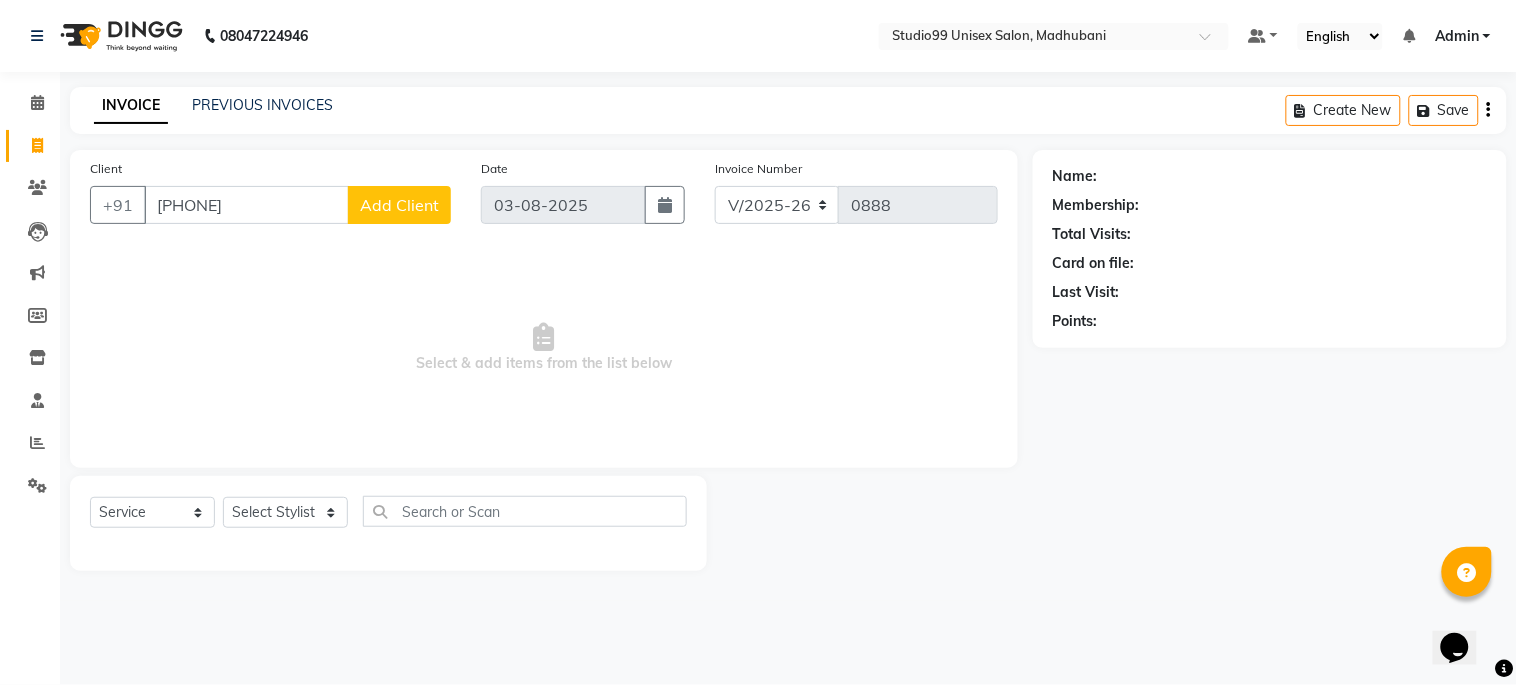 click on "Add Client" 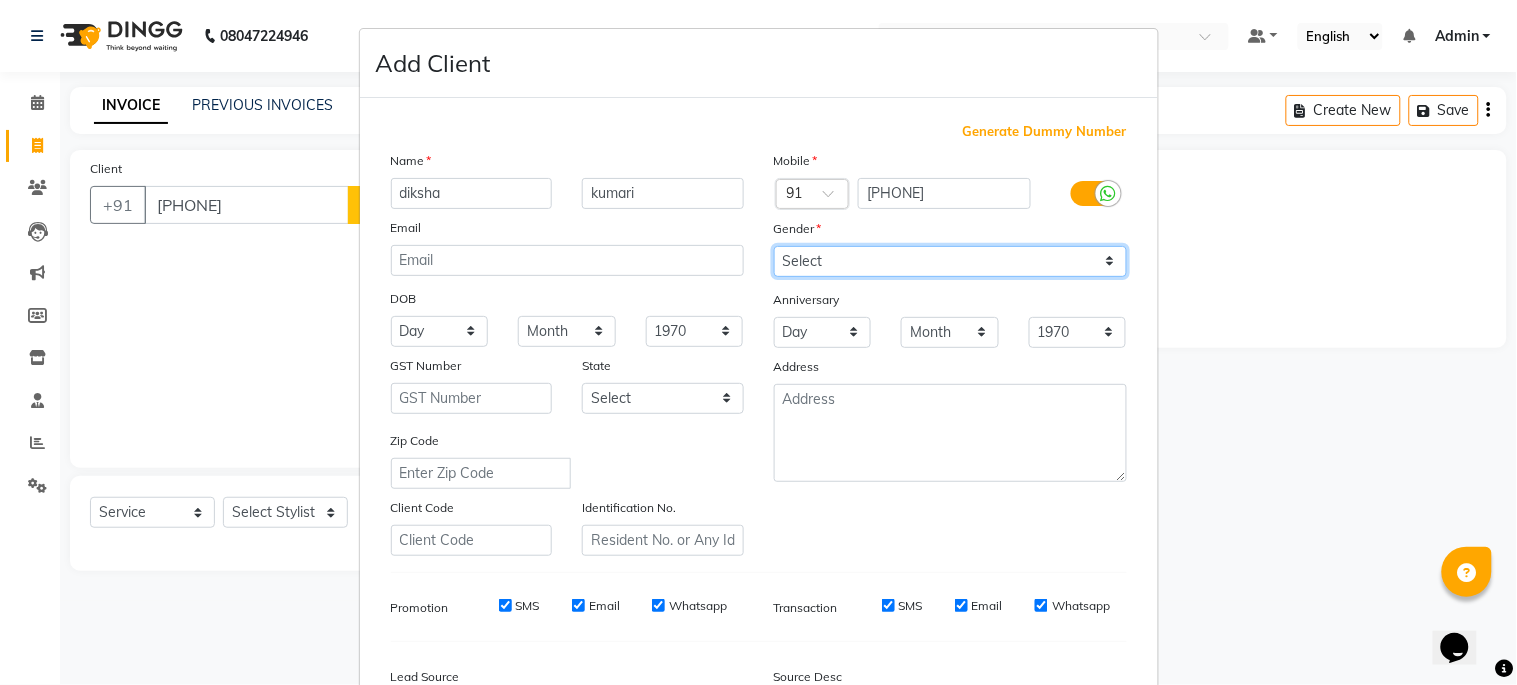 click on "Select Male Female Other Prefer Not To Say" at bounding box center (950, 261) 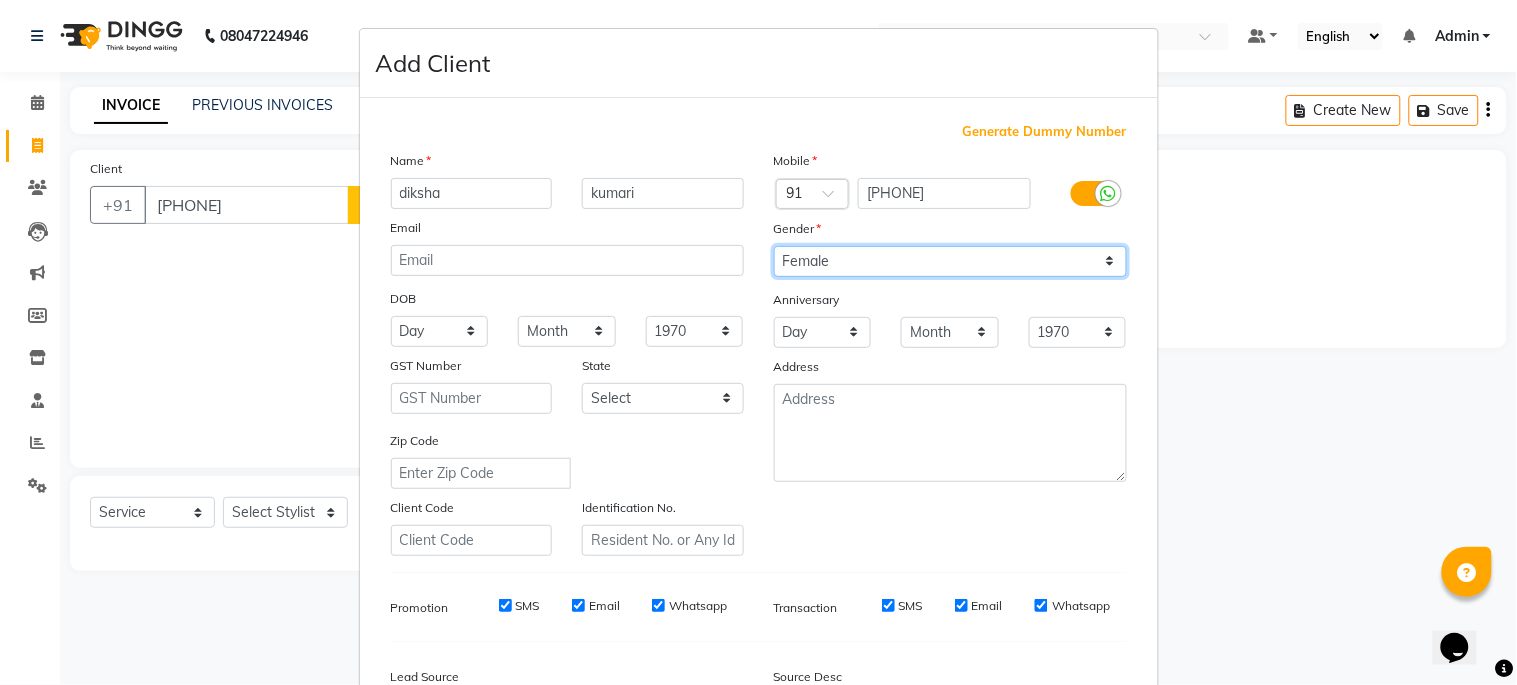 click on "Select Male Female Other Prefer Not To Say" at bounding box center (950, 261) 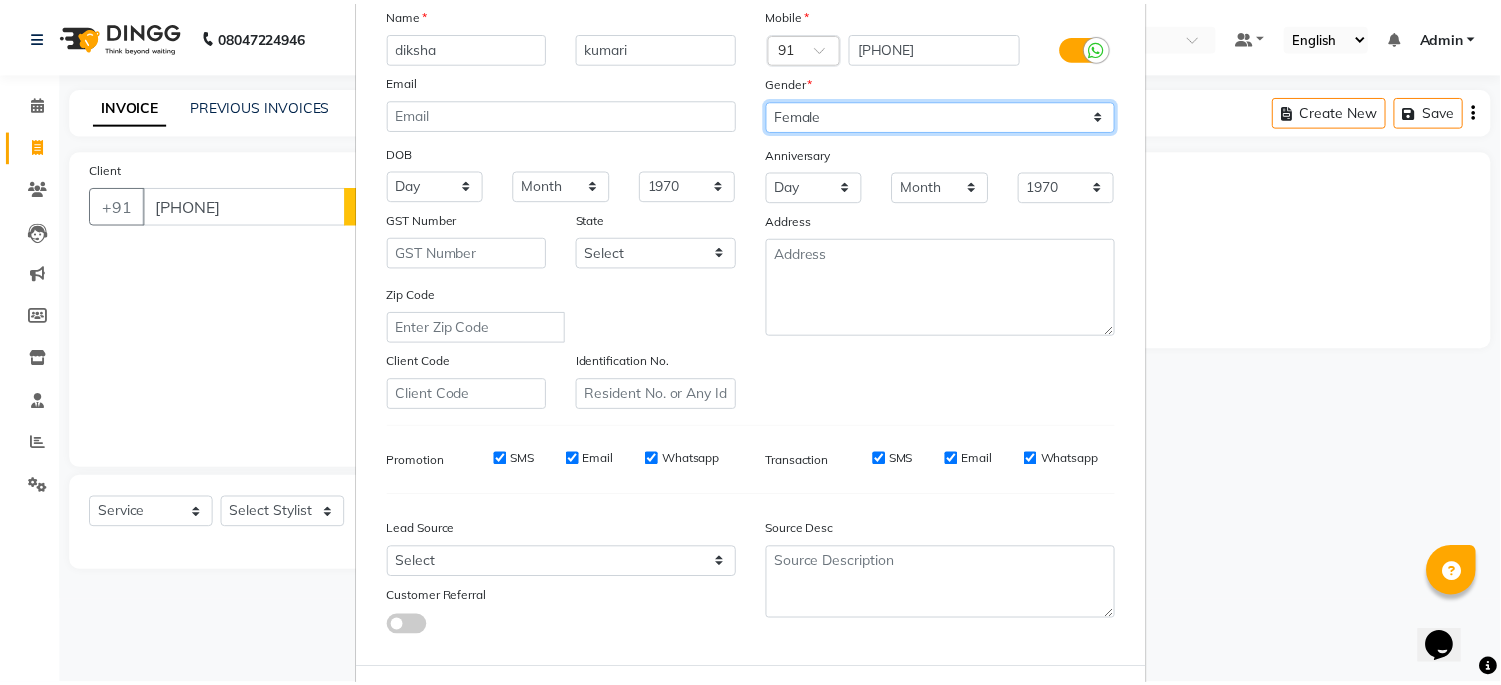 scroll, scrollTop: 238, scrollLeft: 0, axis: vertical 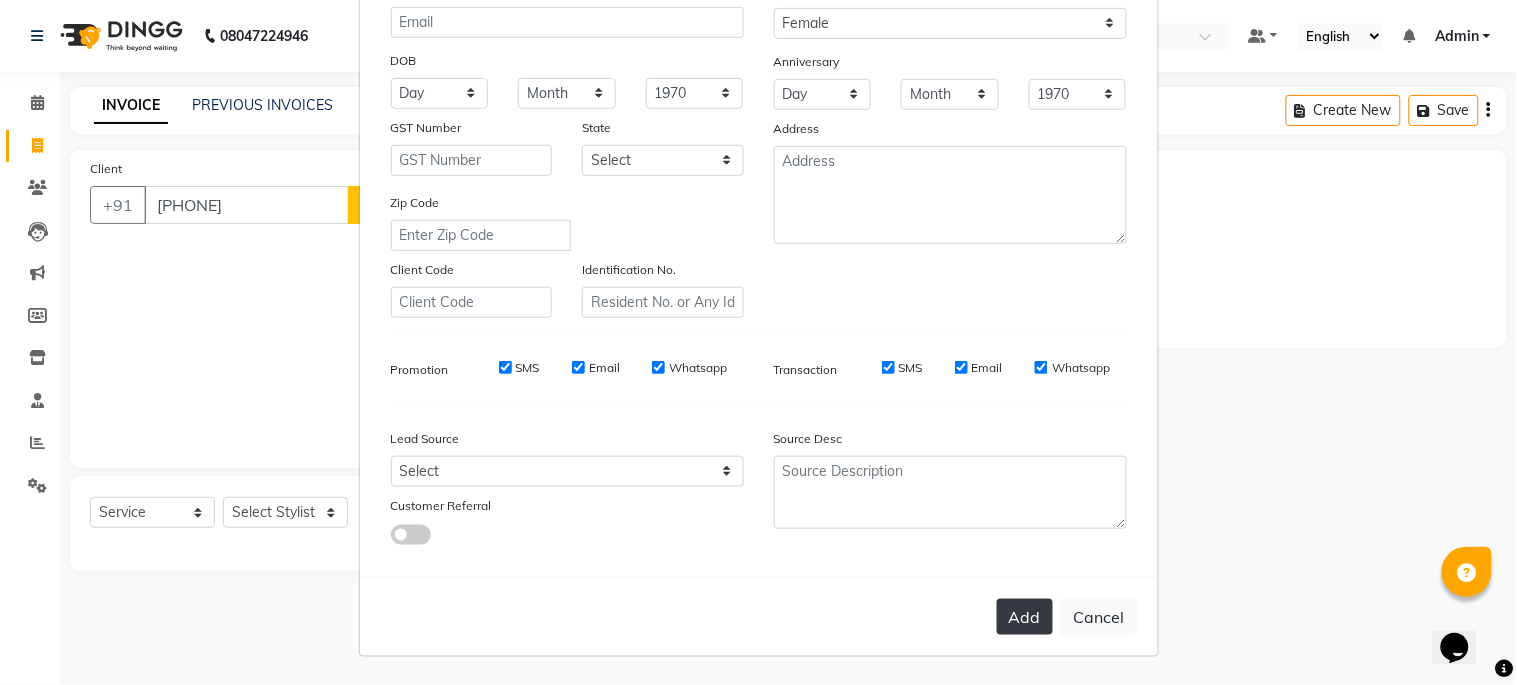 click on "Add" at bounding box center (1025, 617) 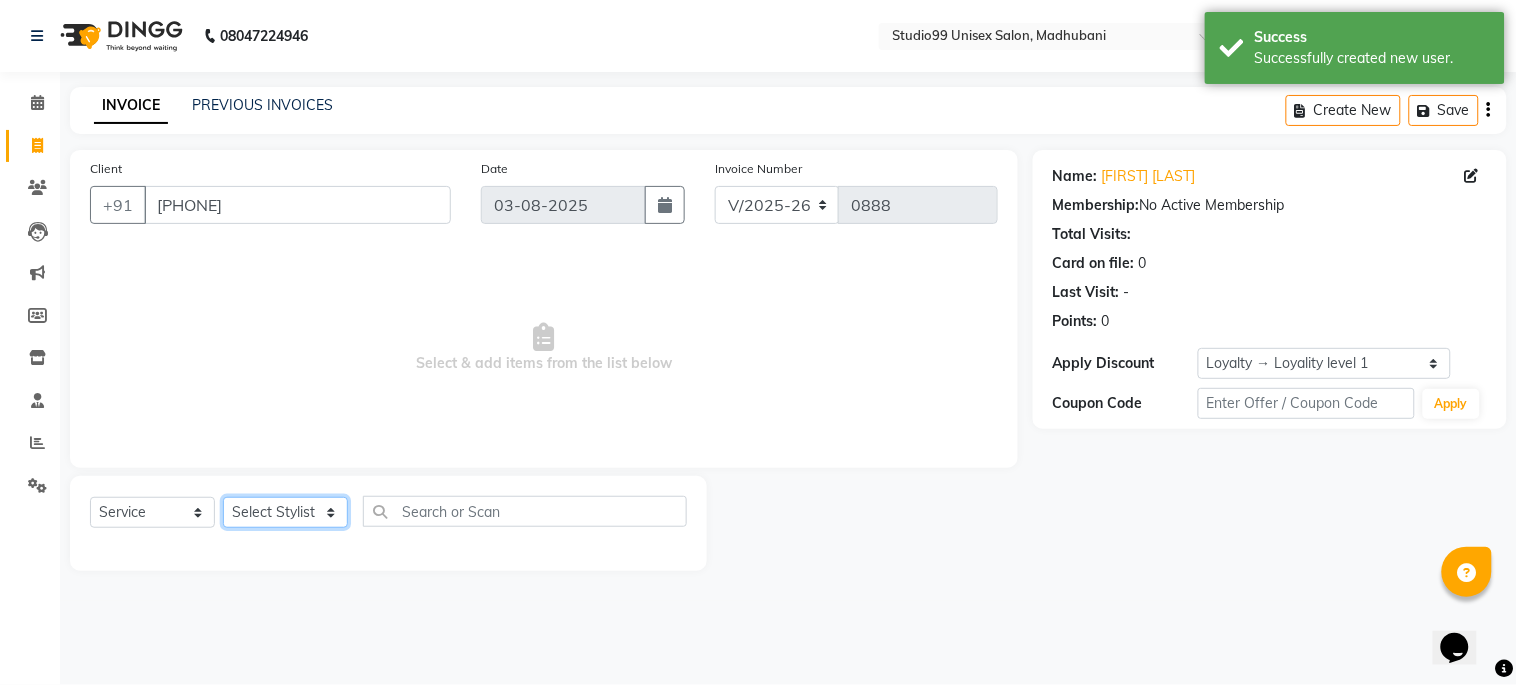 click on "Select Stylist Admin [LAST] [LAST] [LAST] [LAST] [LAST] [LAST] [LAST] [LAST]" 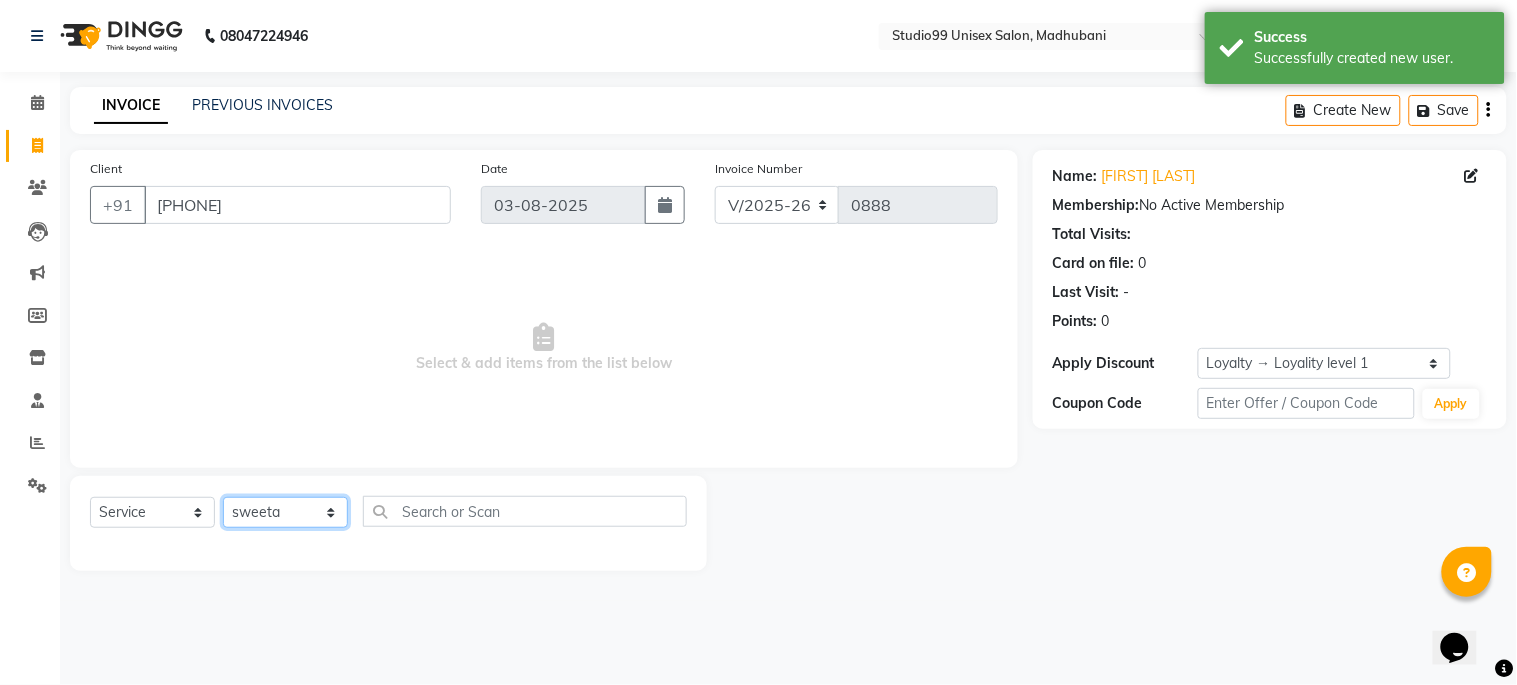 click on "Select Stylist Admin [LAST] [LAST] [LAST] [LAST] [LAST] [LAST] [LAST] [LAST]" 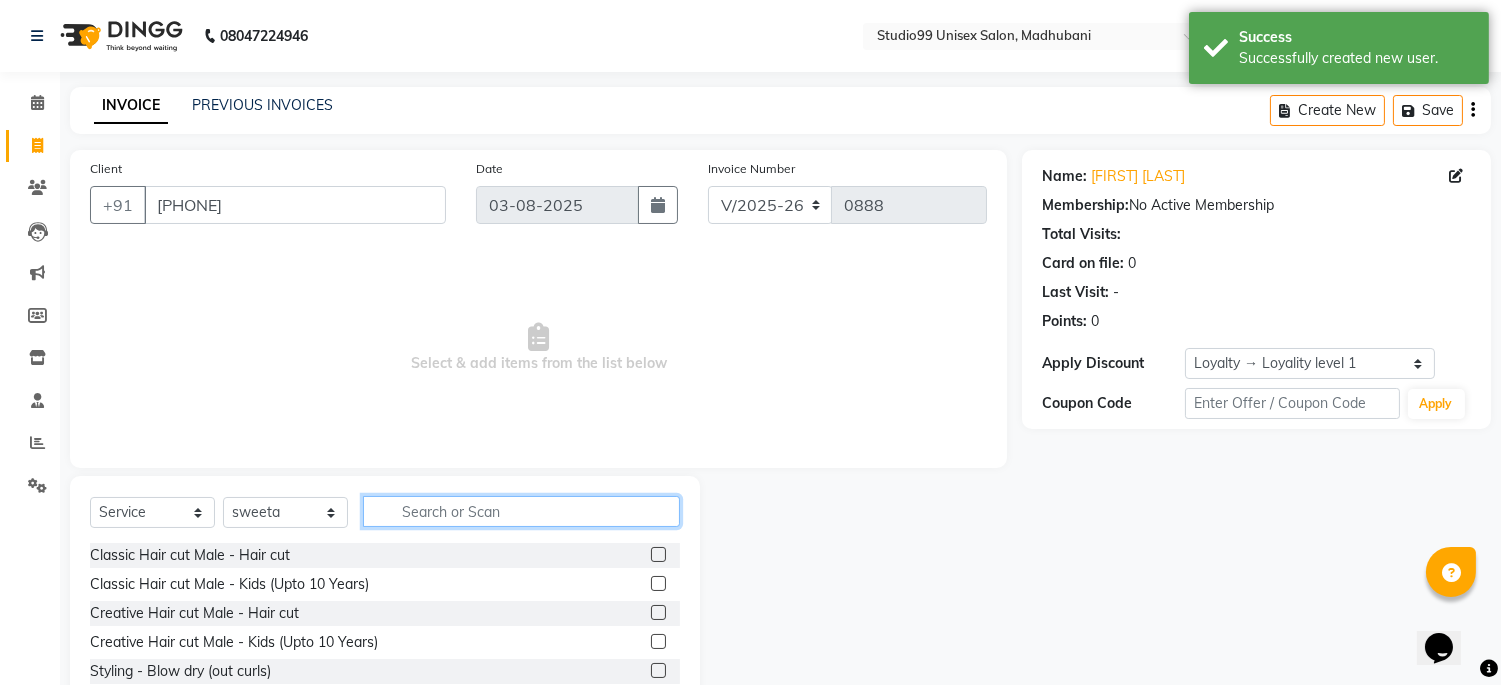 click 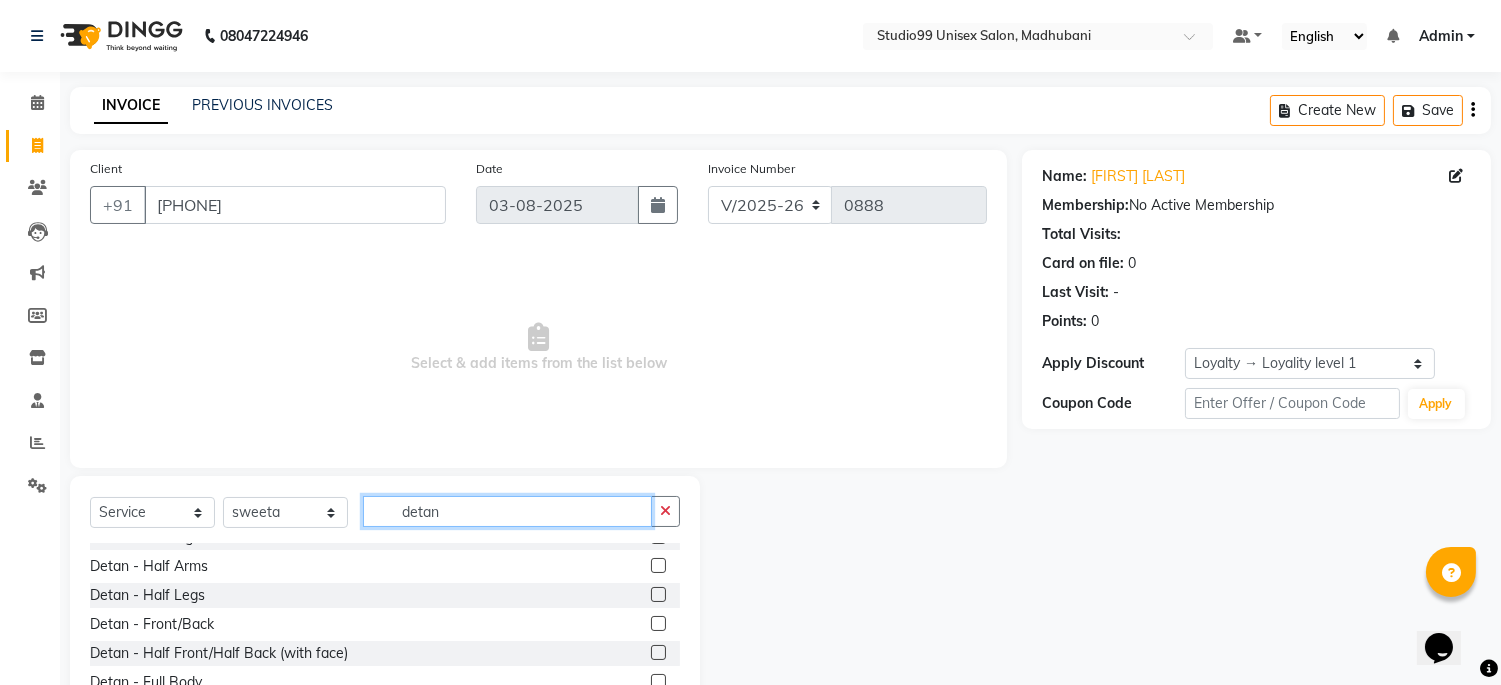 scroll, scrollTop: 0, scrollLeft: 0, axis: both 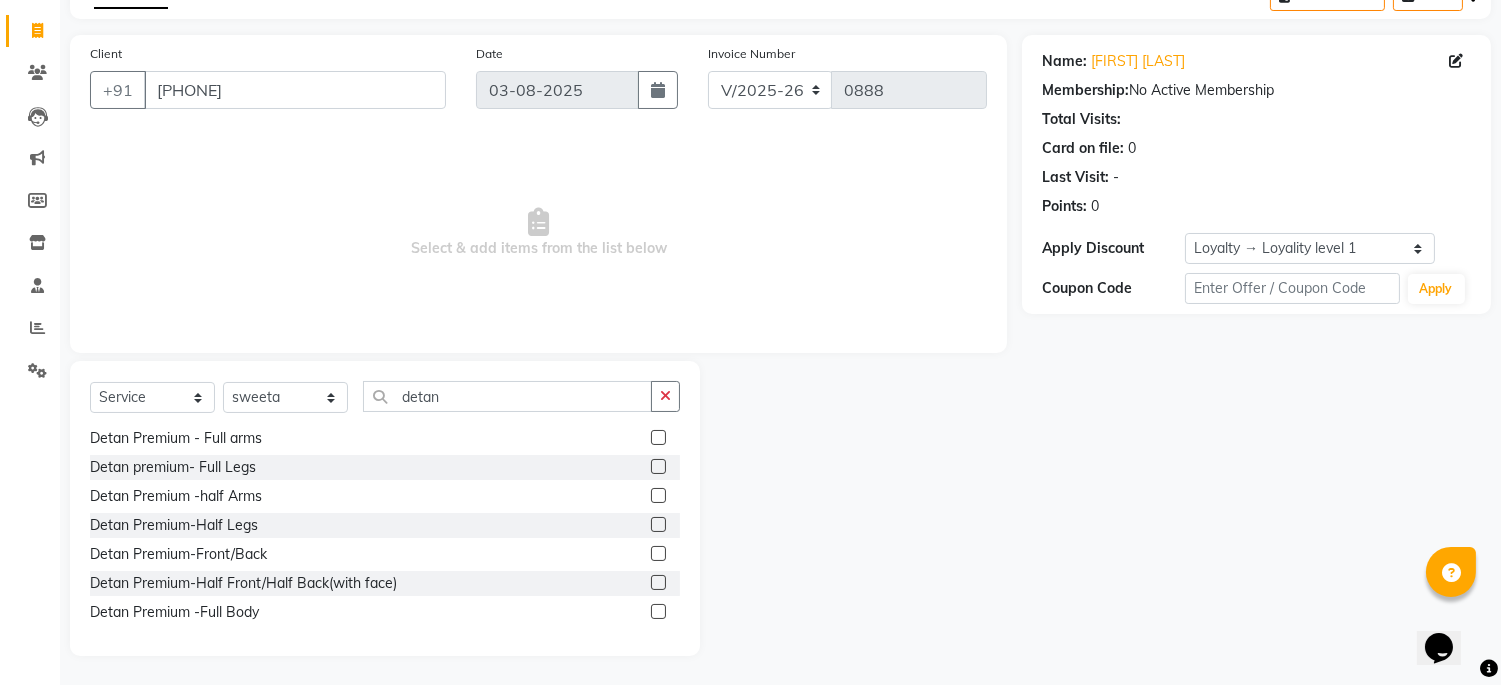 click 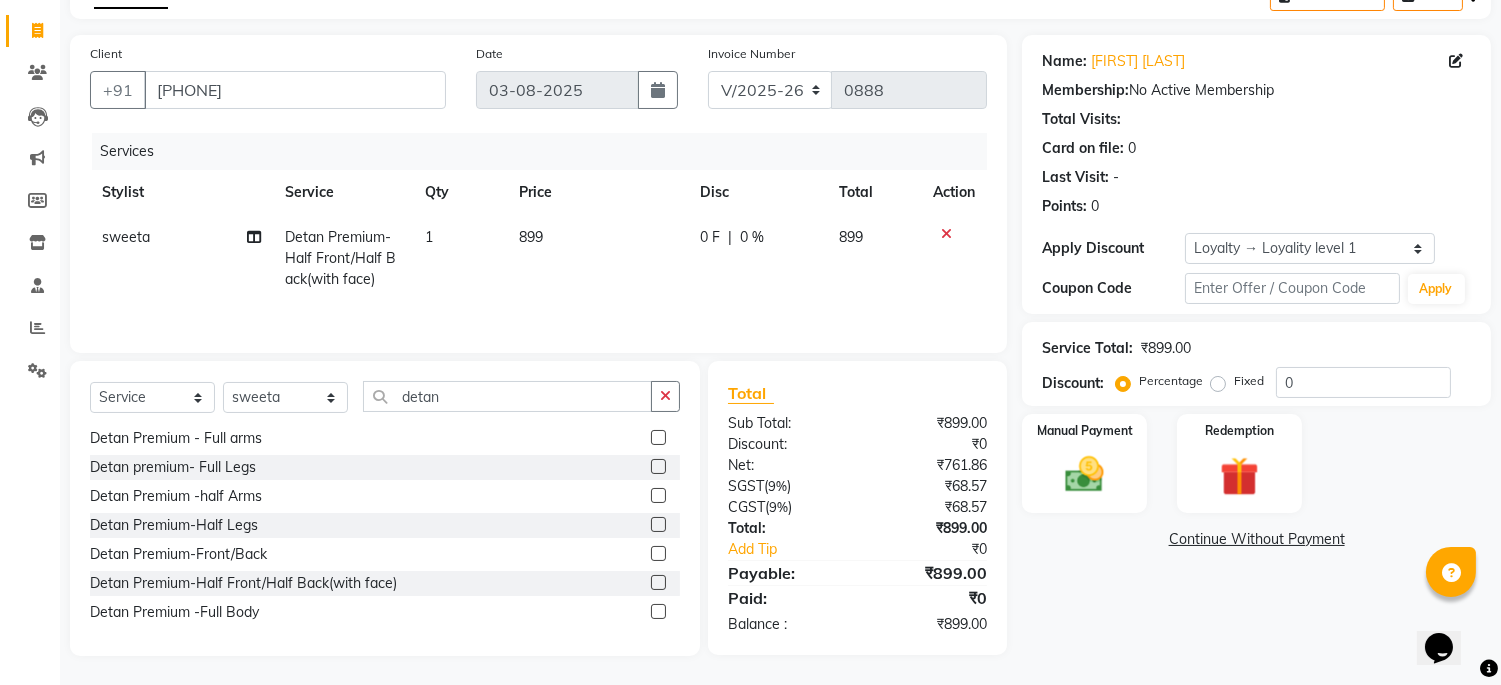 click 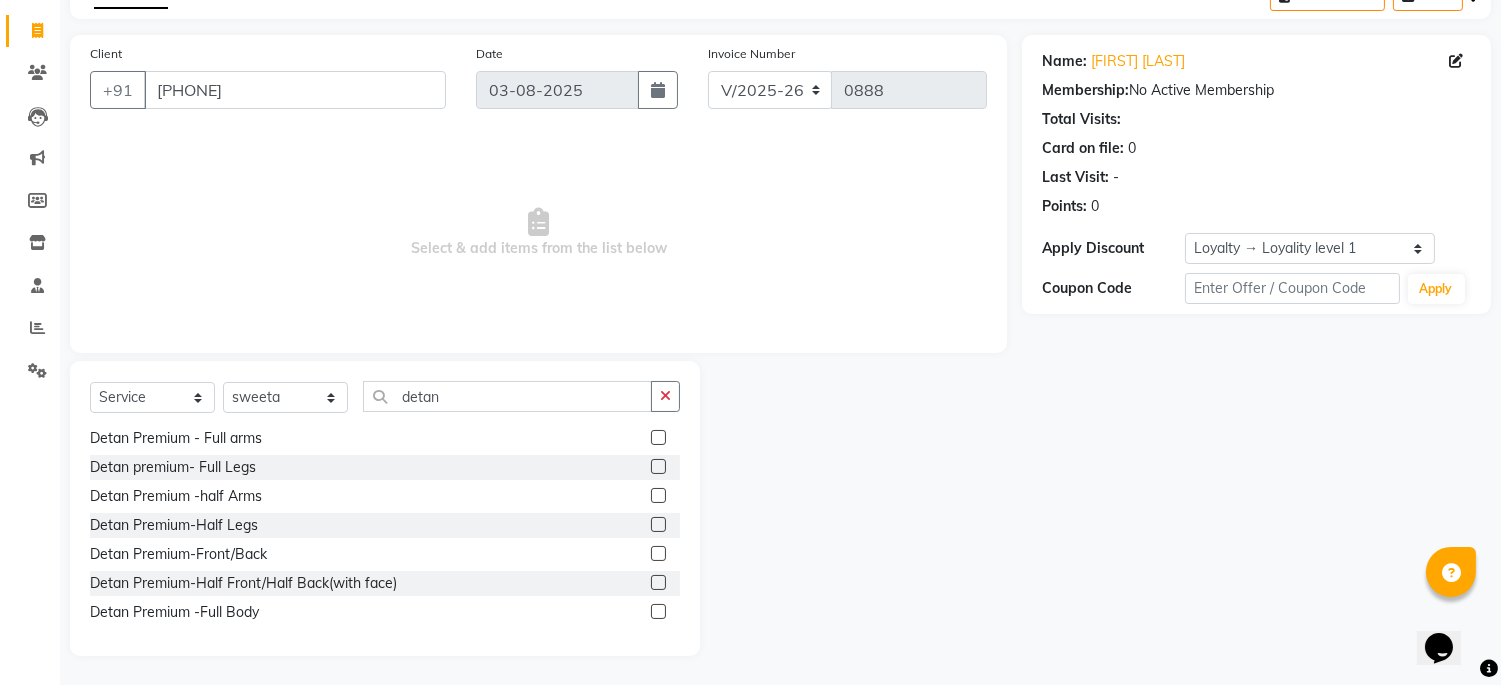 click 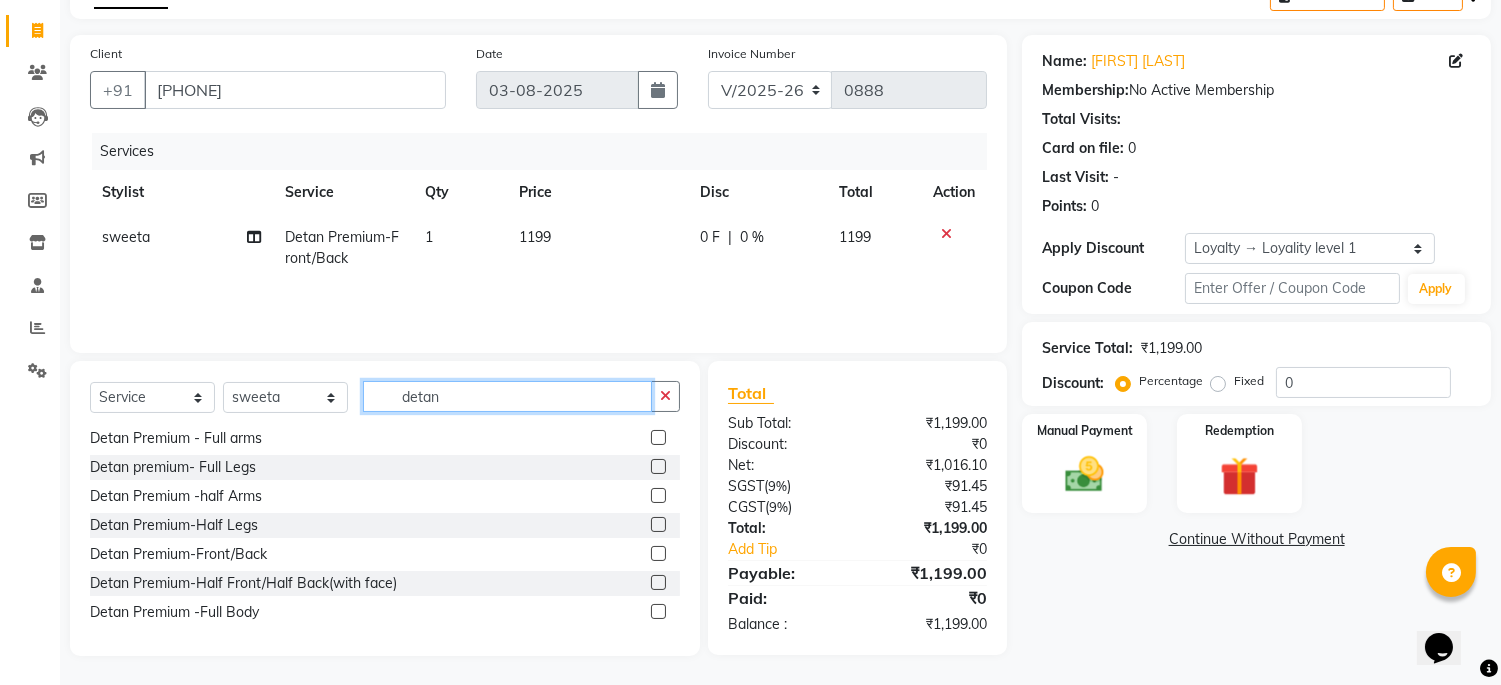drag, startPoint x: 535, startPoint y: 398, endPoint x: 330, endPoint y: 396, distance: 205.00975 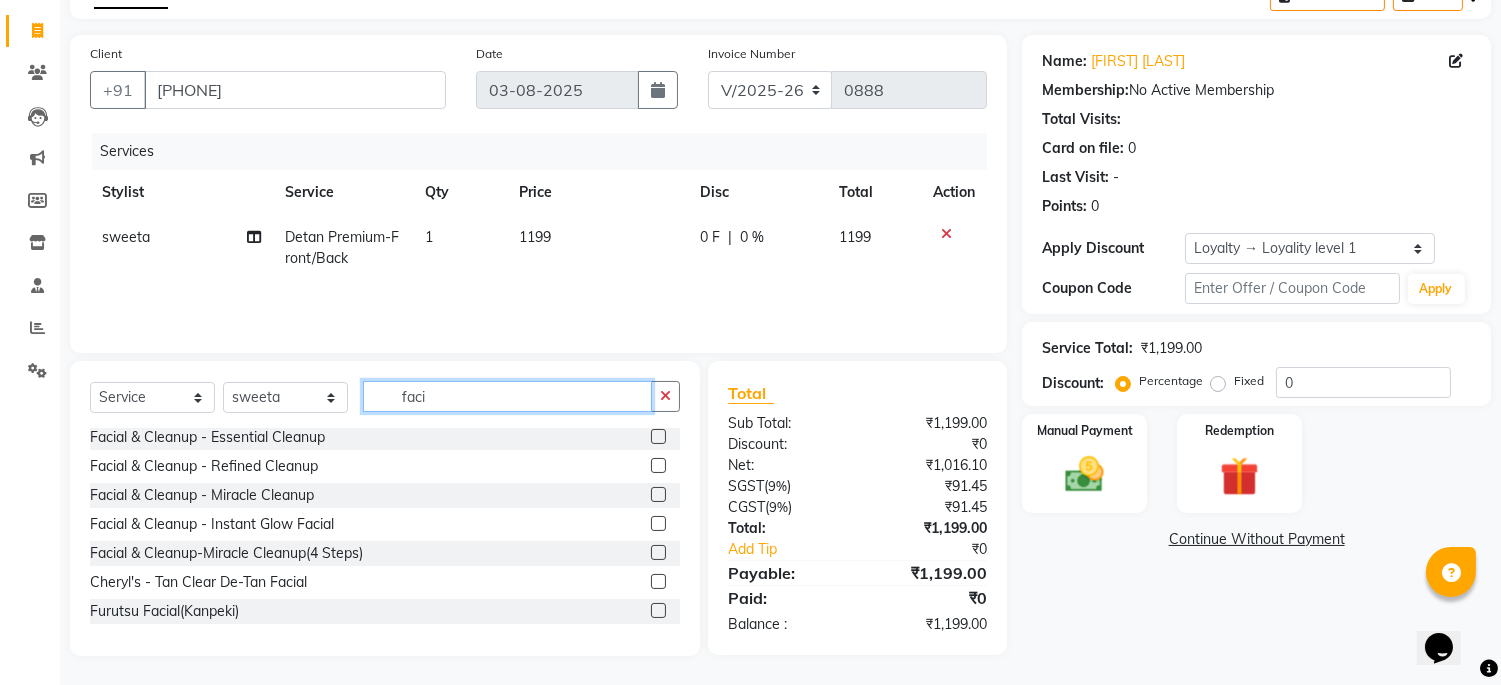 scroll, scrollTop: 0, scrollLeft: 0, axis: both 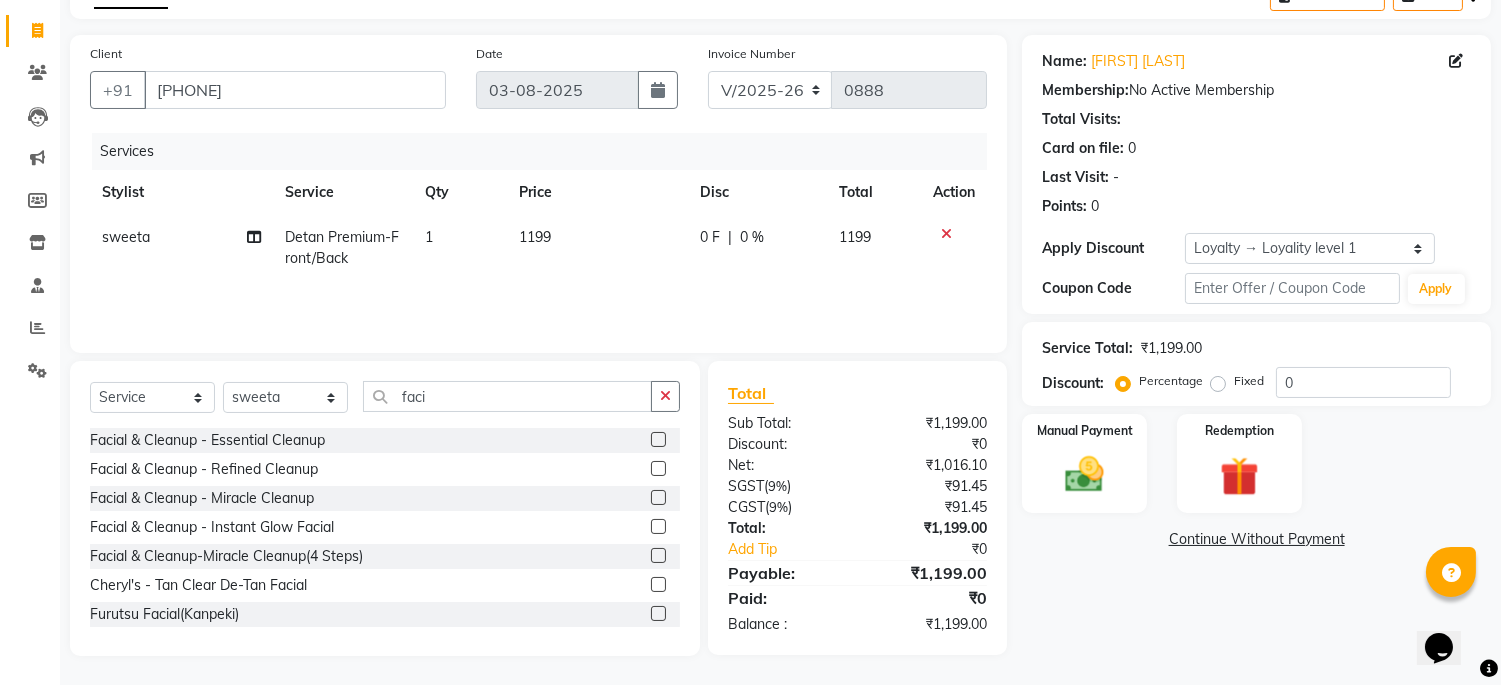 click 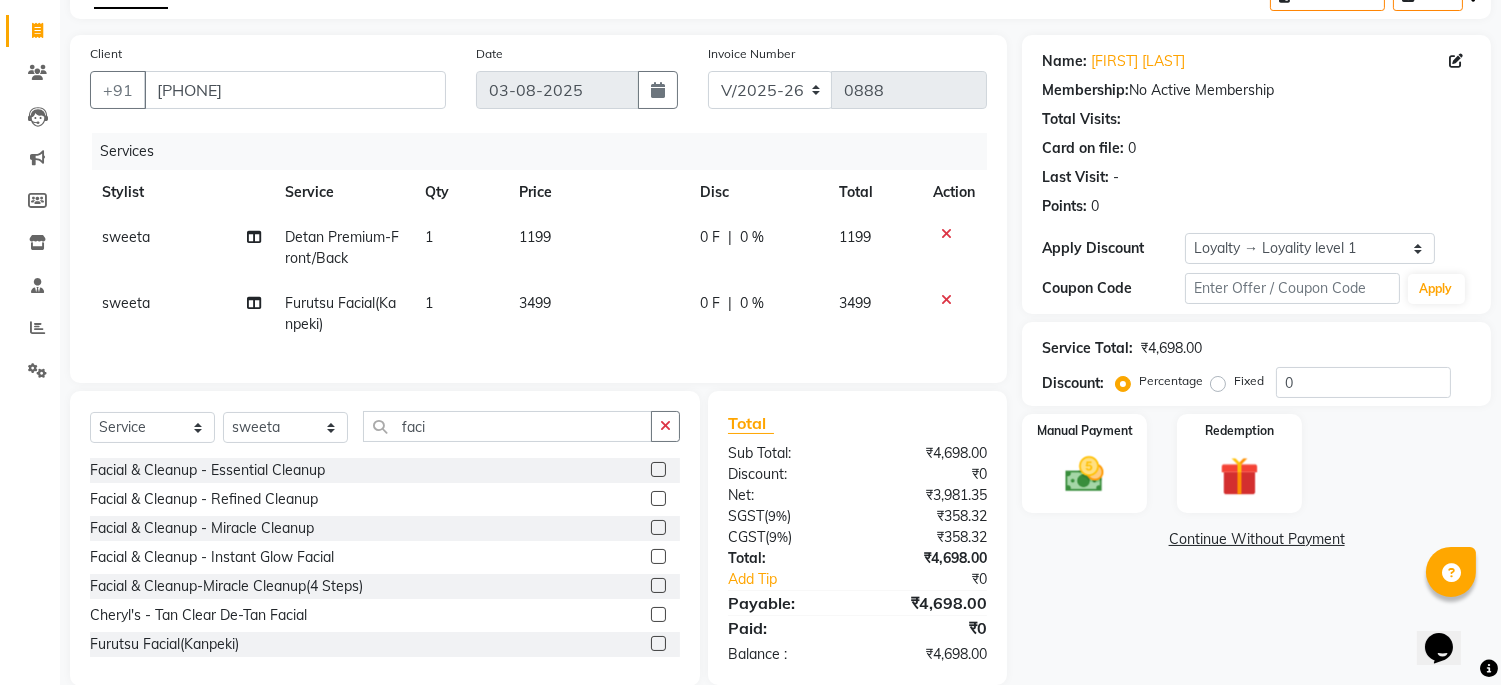 click on "0 %" 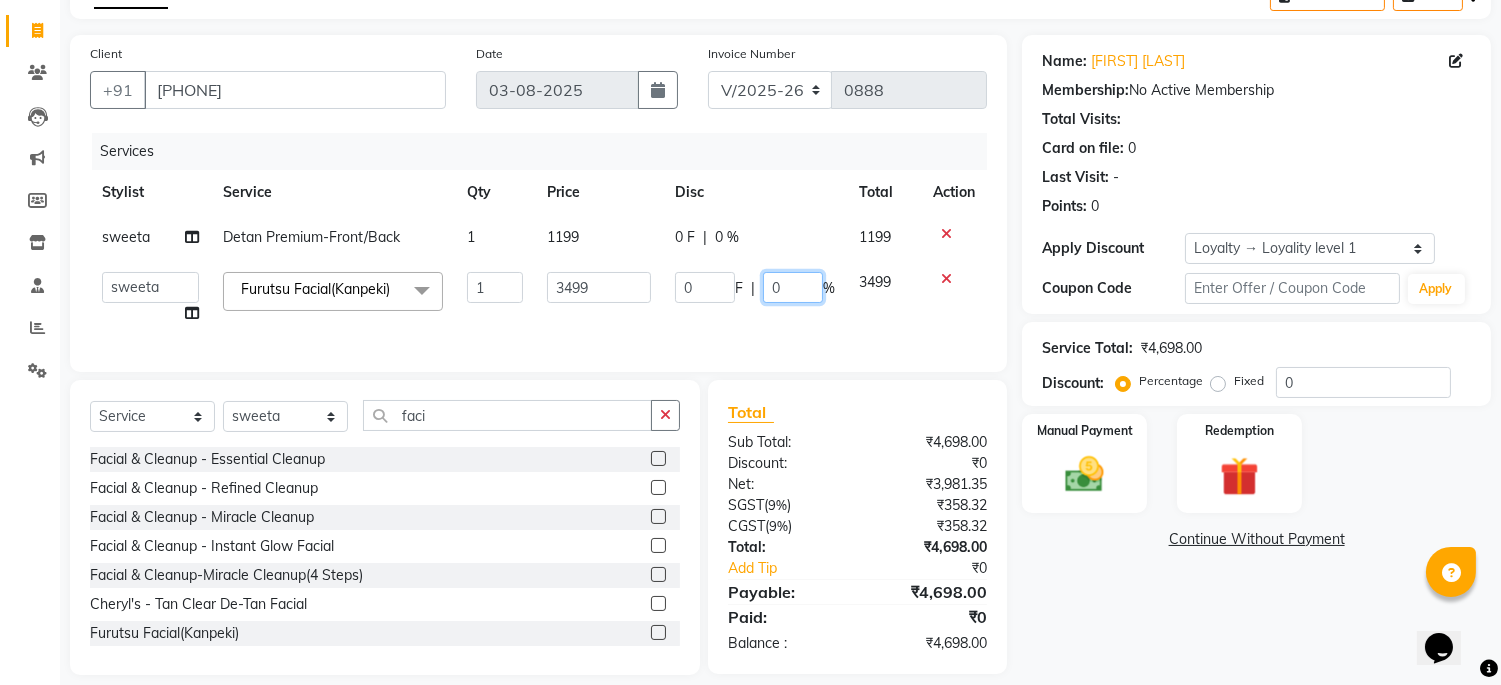 click on "0" 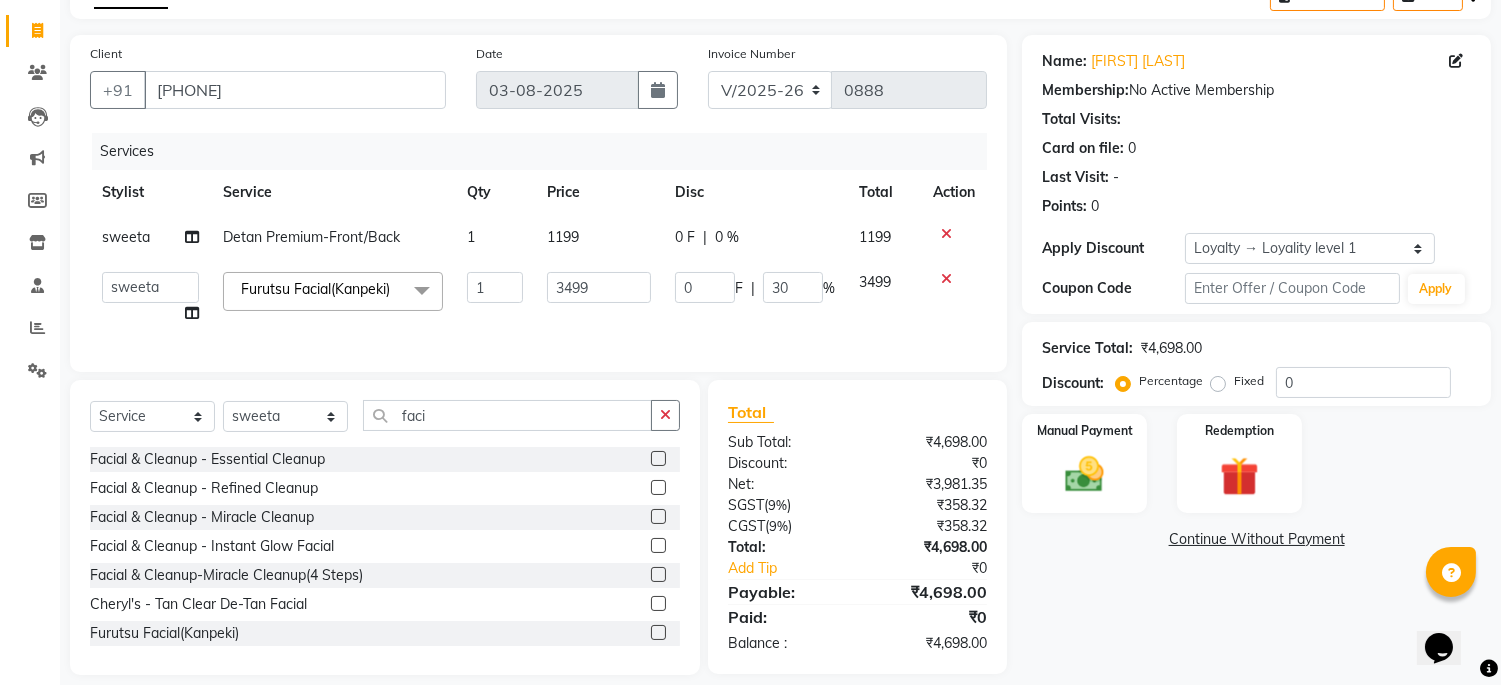 click on "0 F | 30 %" 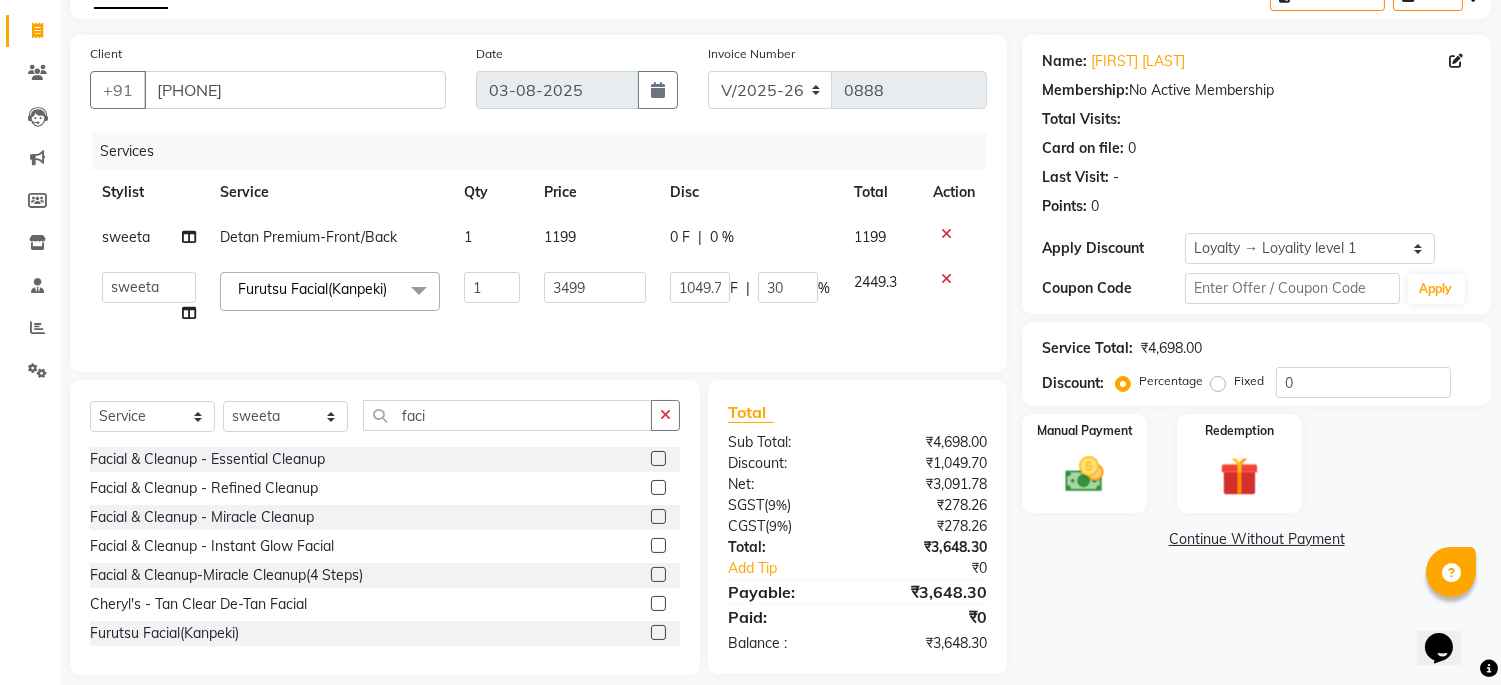 click 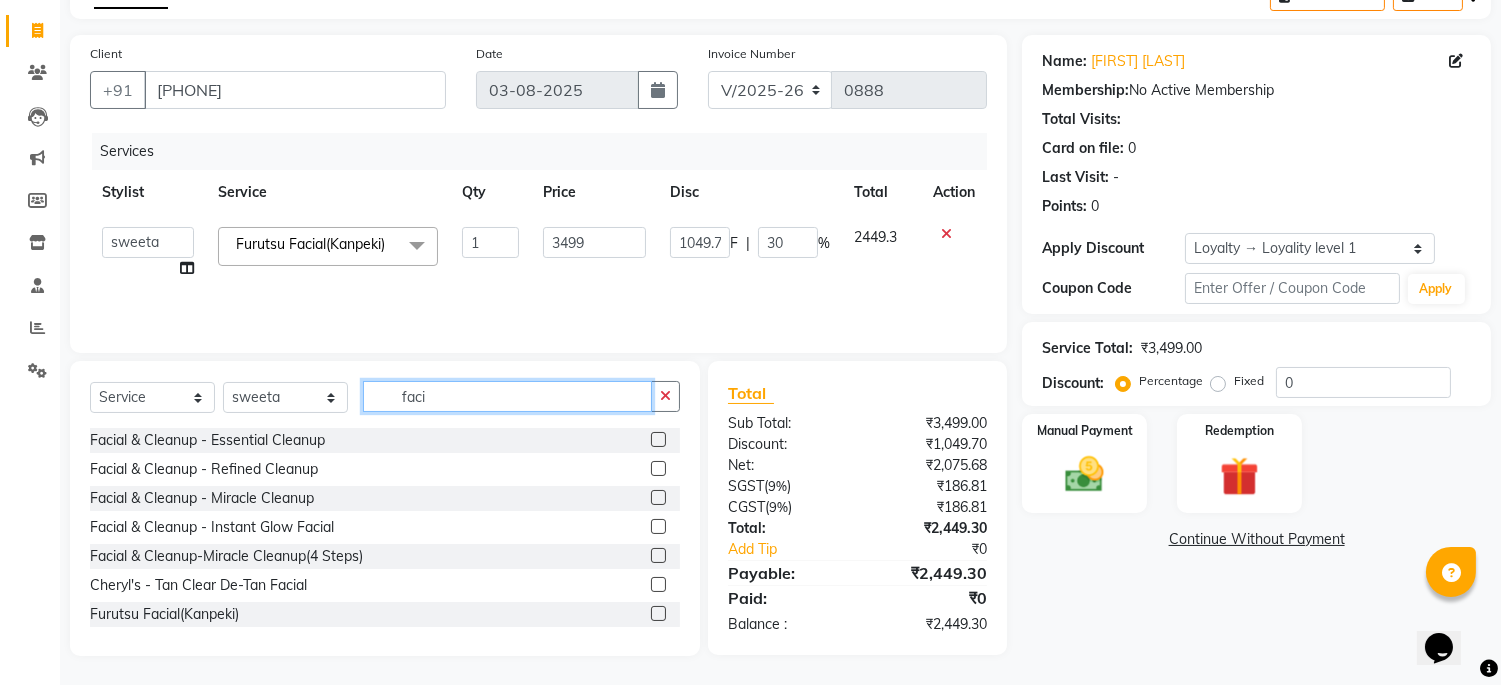 drag, startPoint x: 511, startPoint y: 398, endPoint x: 304, endPoint y: 400, distance: 207.00966 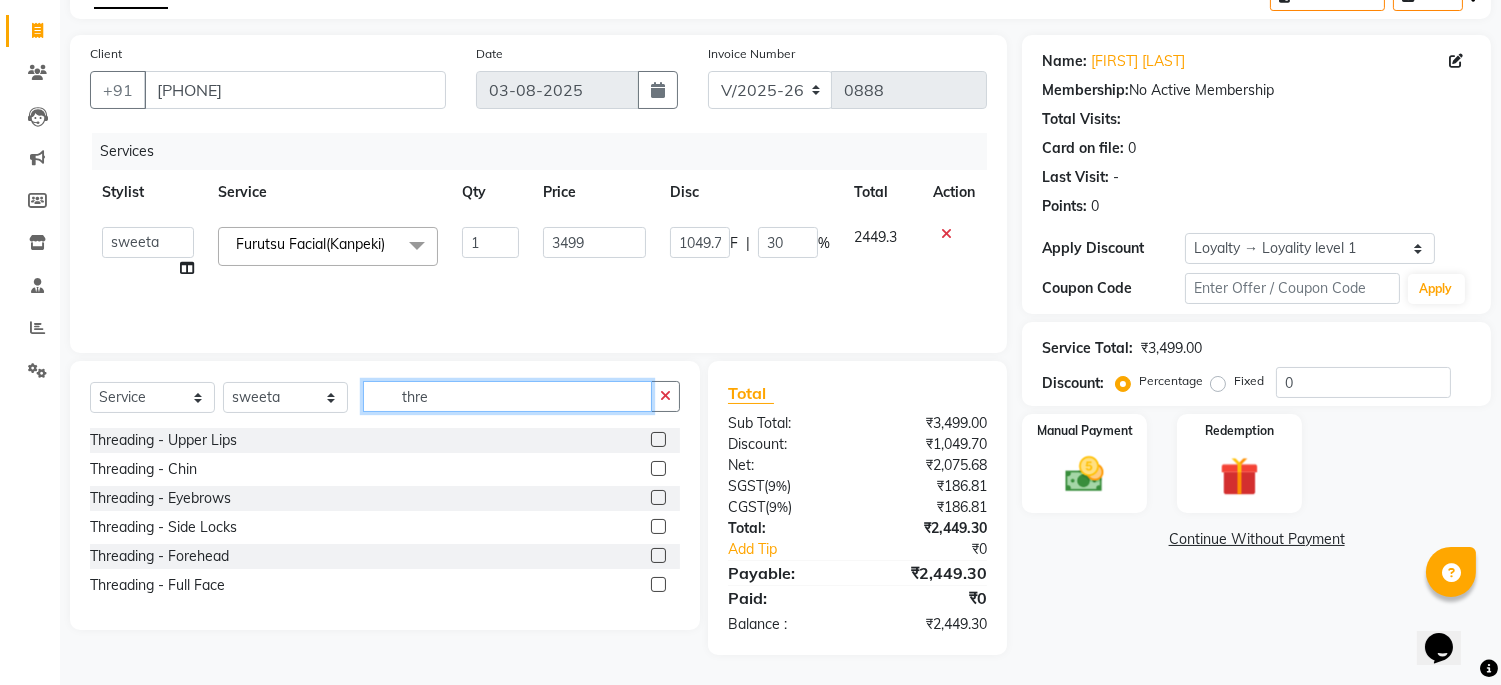 scroll, scrollTop: 114, scrollLeft: 0, axis: vertical 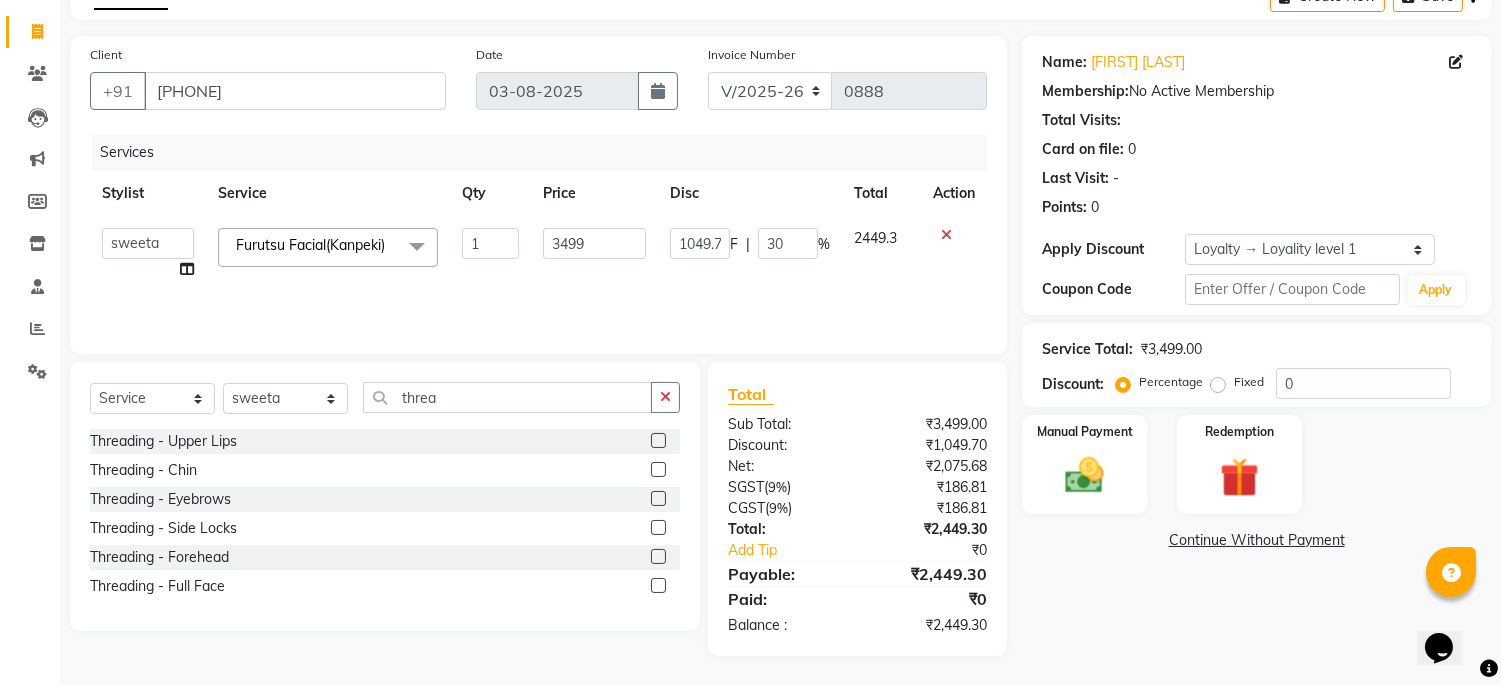 drag, startPoint x: 658, startPoint y: 498, endPoint x: 638, endPoint y: 507, distance: 21.931713 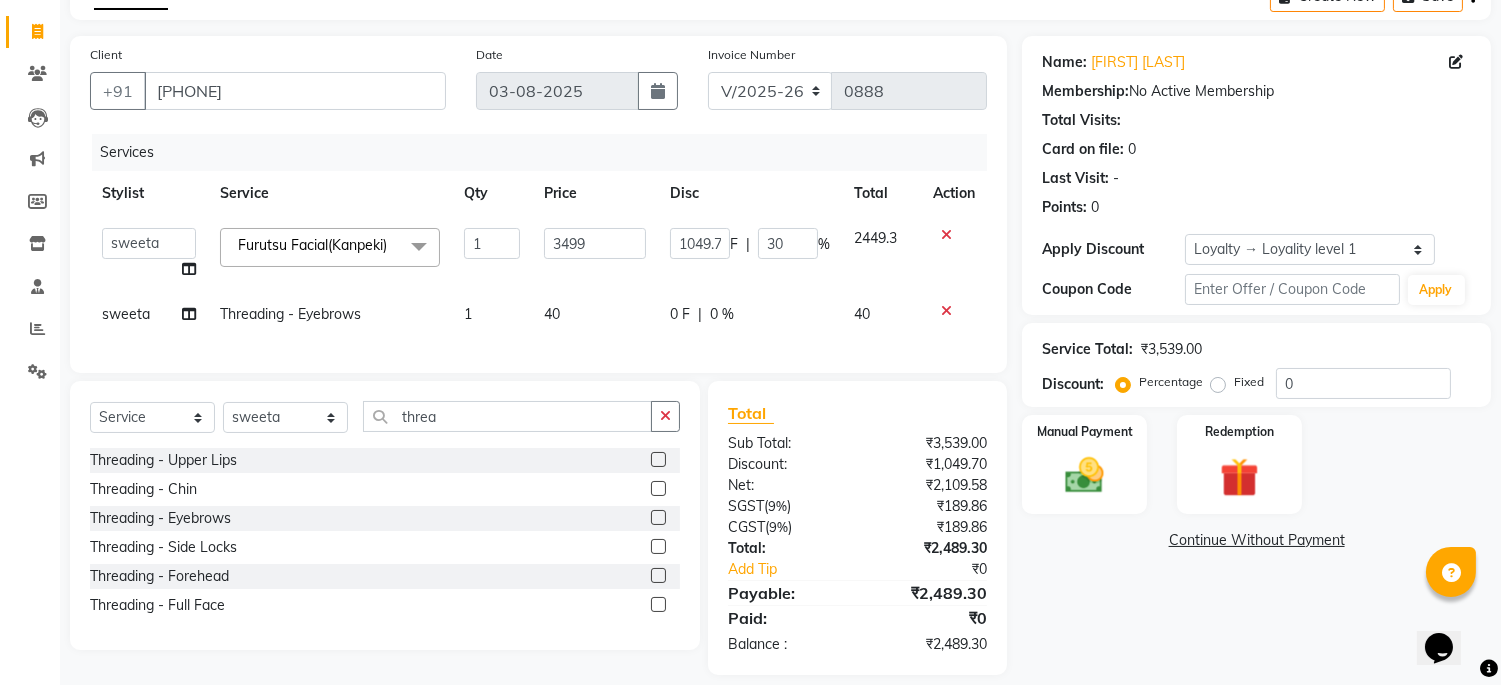 click 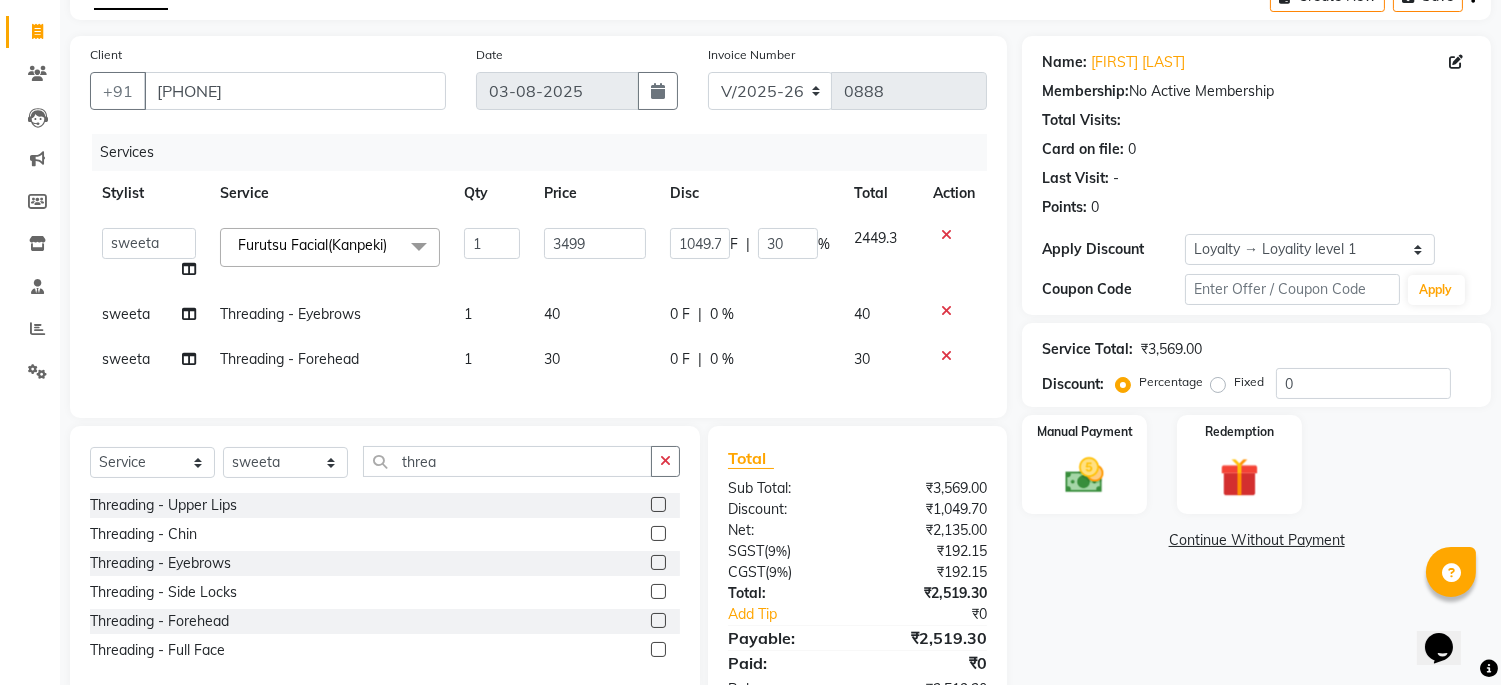 click 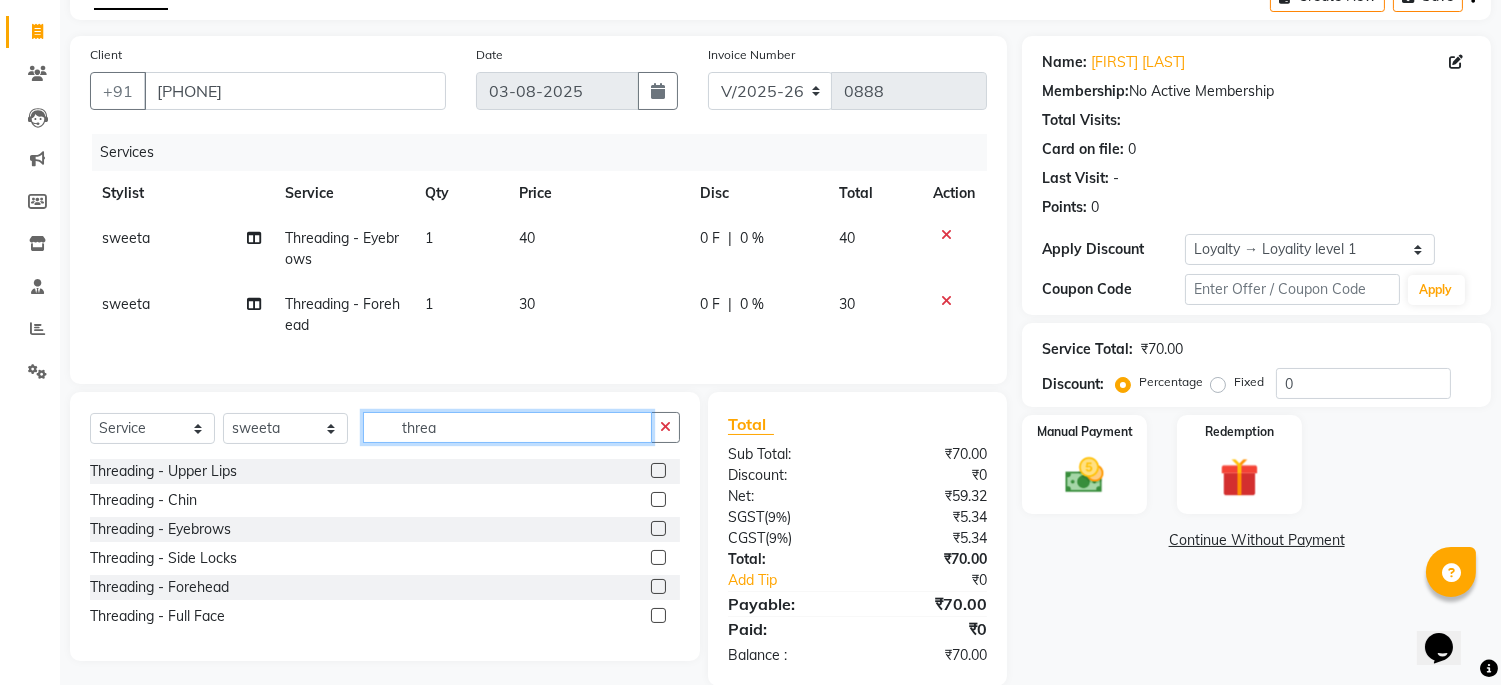 drag, startPoint x: 457, startPoint y: 441, endPoint x: 328, endPoint y: 447, distance: 129.13947 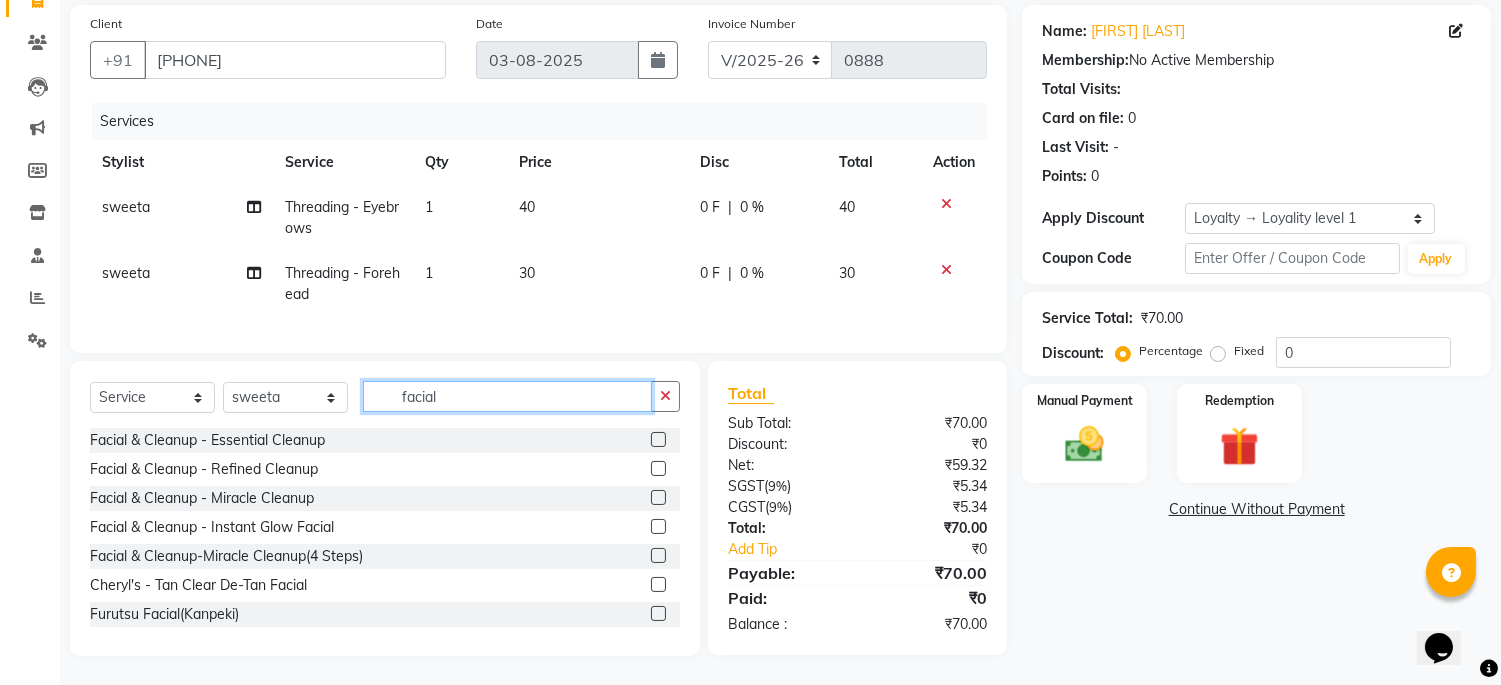 scroll, scrollTop: 162, scrollLeft: 0, axis: vertical 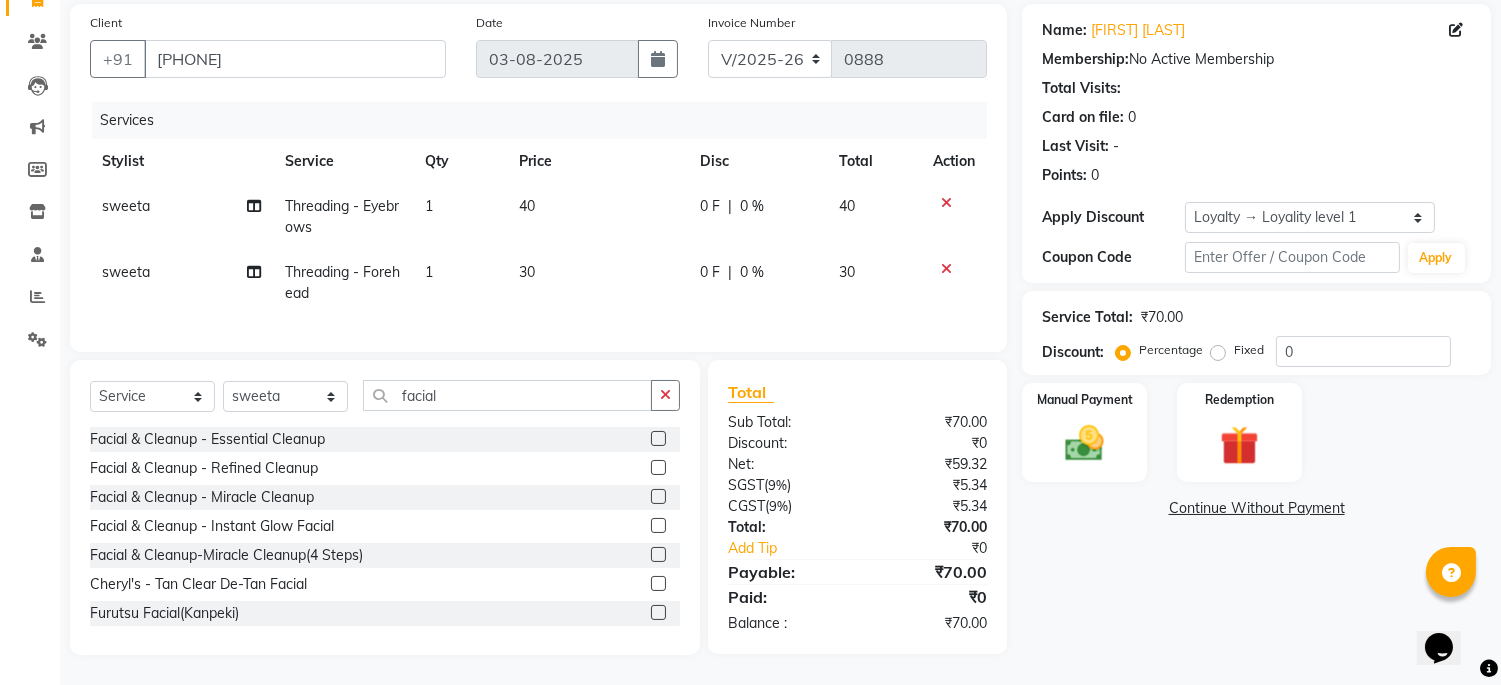 click 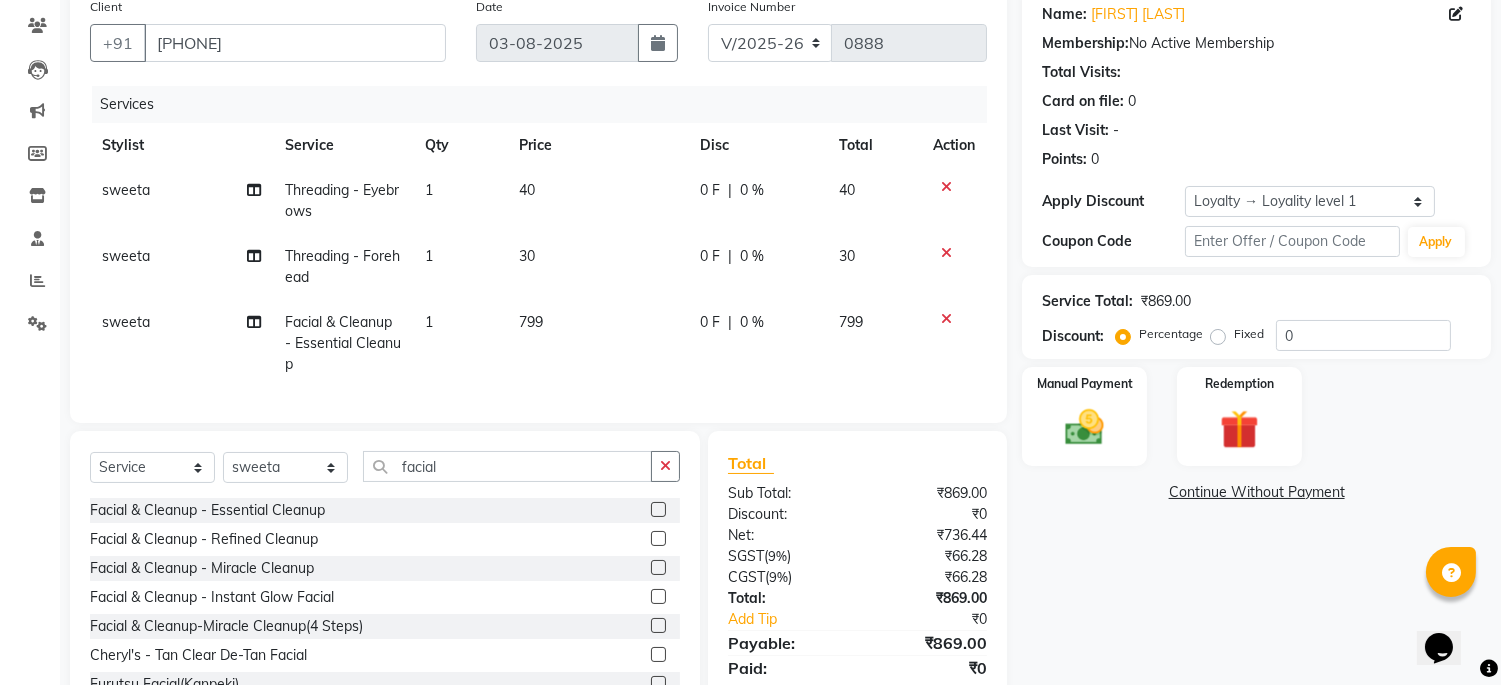 scroll, scrollTop: 3, scrollLeft: 0, axis: vertical 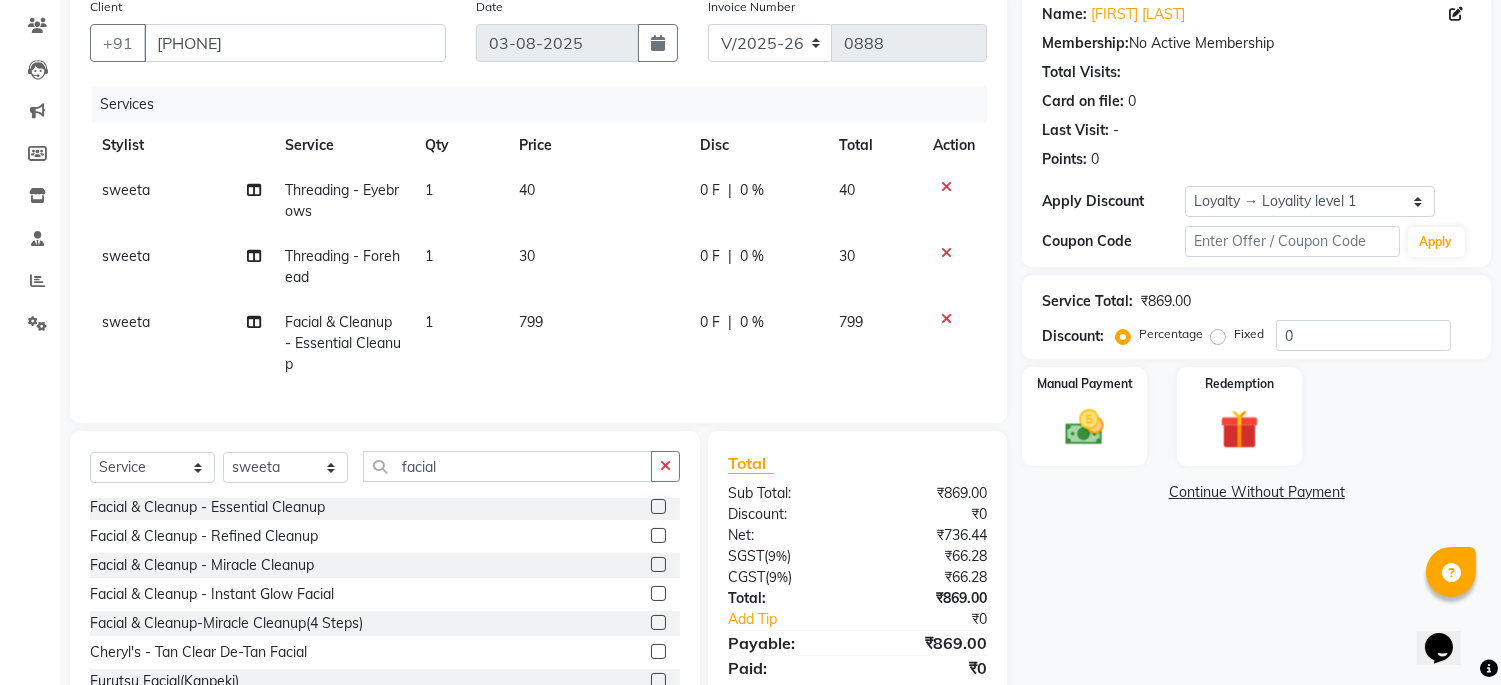 click 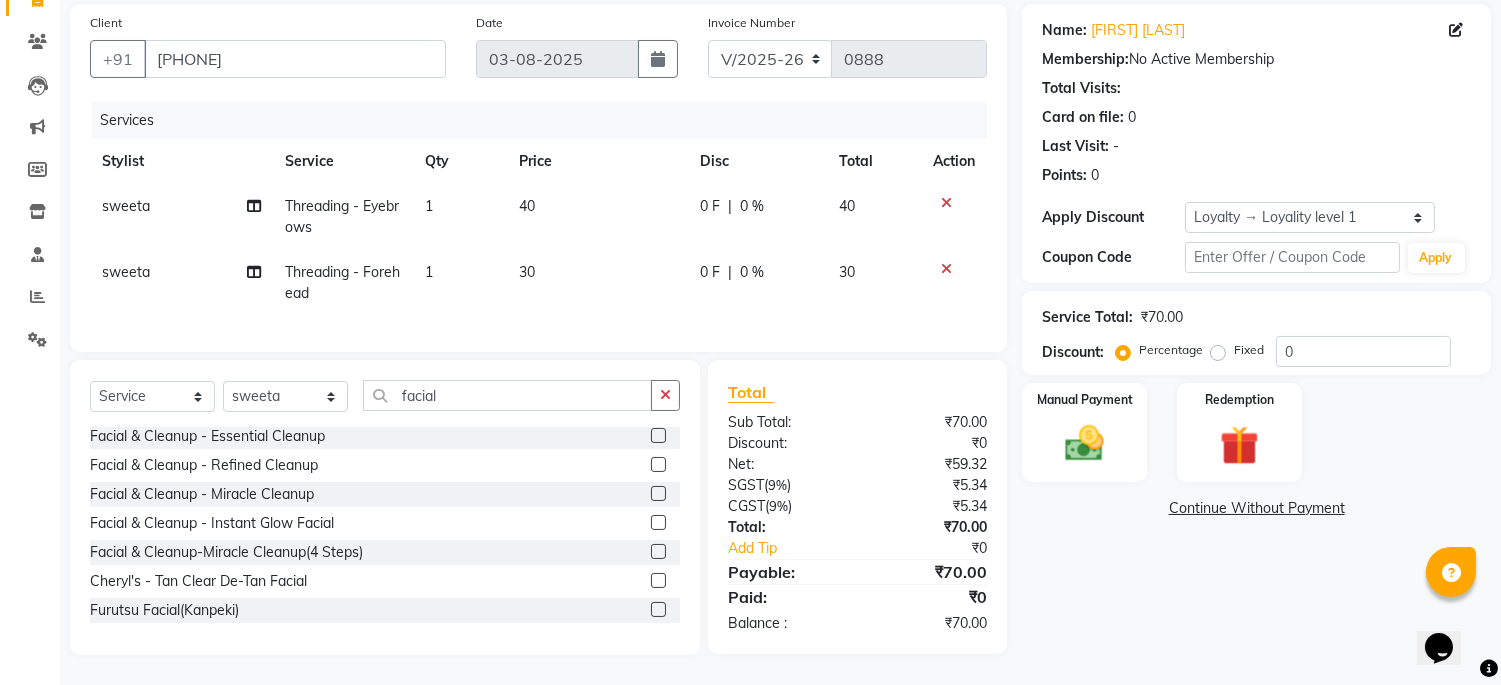 click 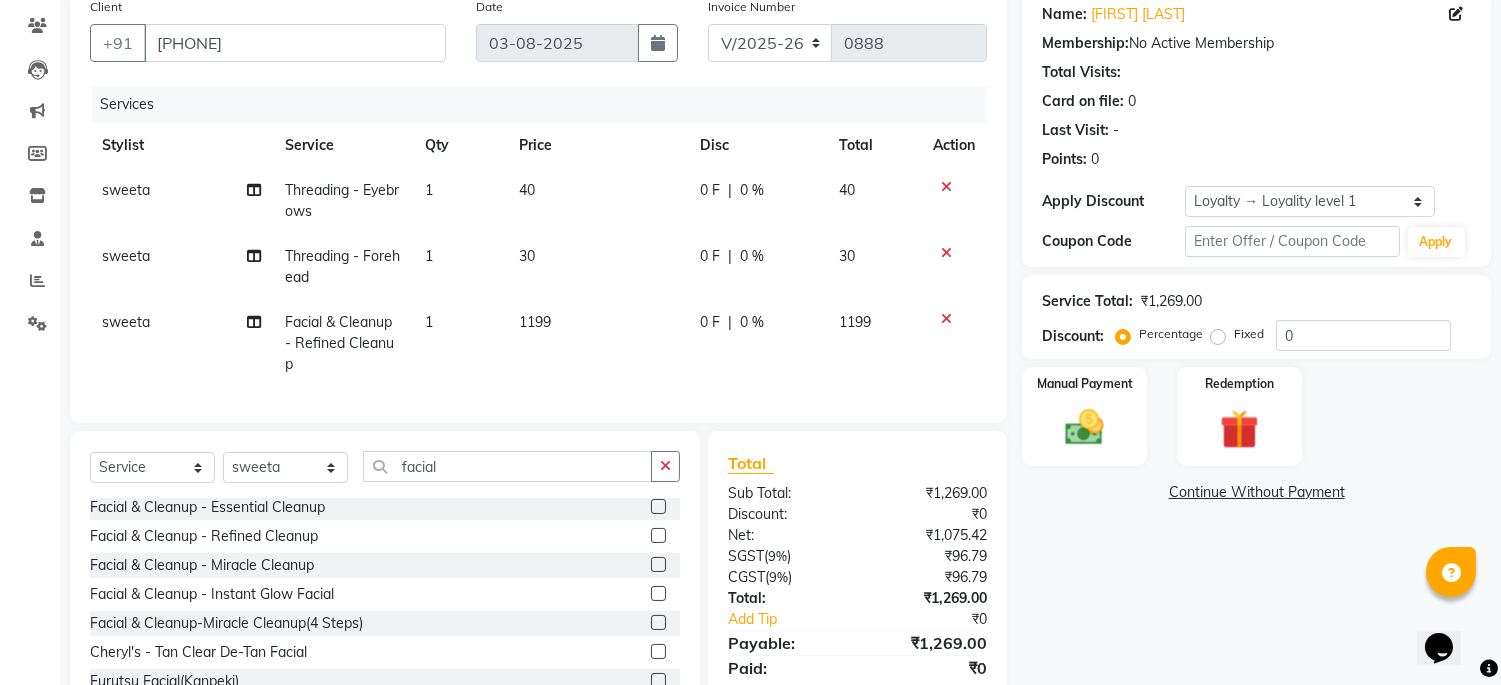 click 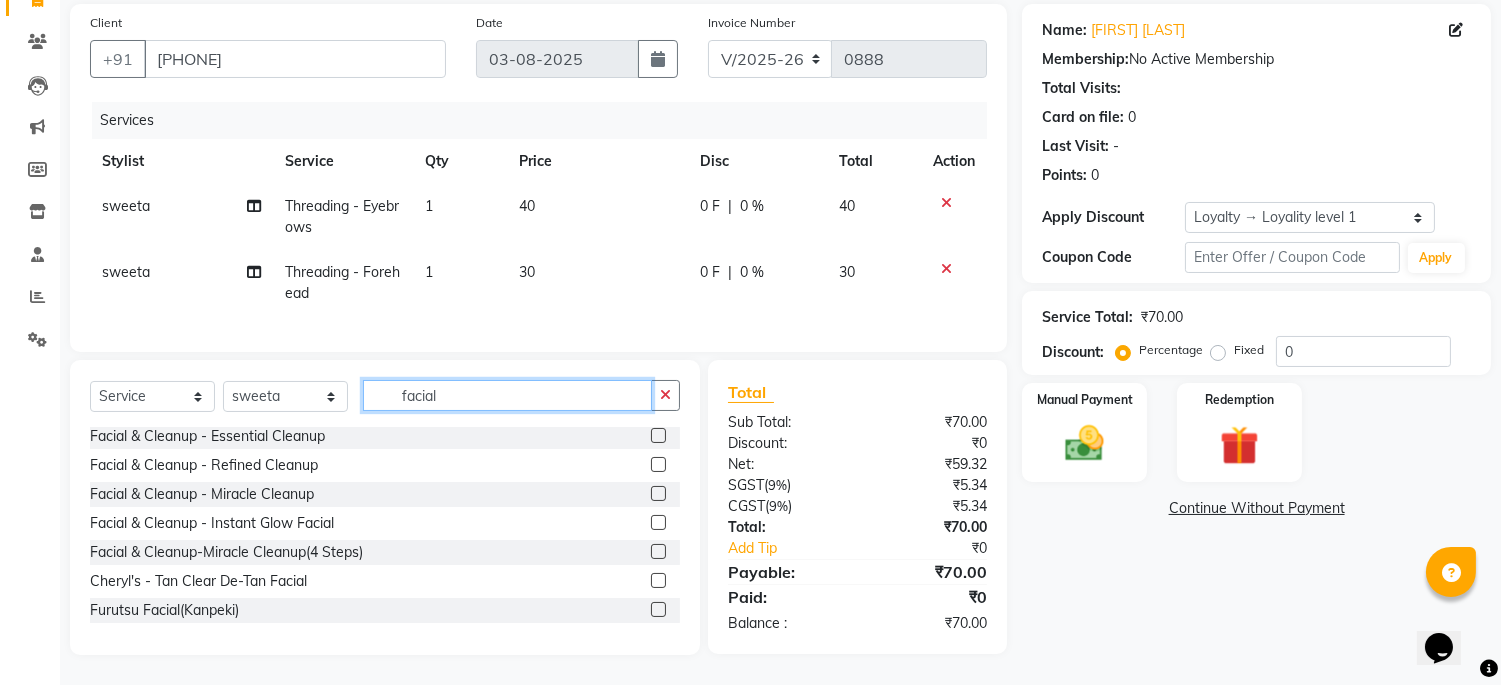 drag, startPoint x: 463, startPoint y: 407, endPoint x: 368, endPoint y: 393, distance: 96.02604 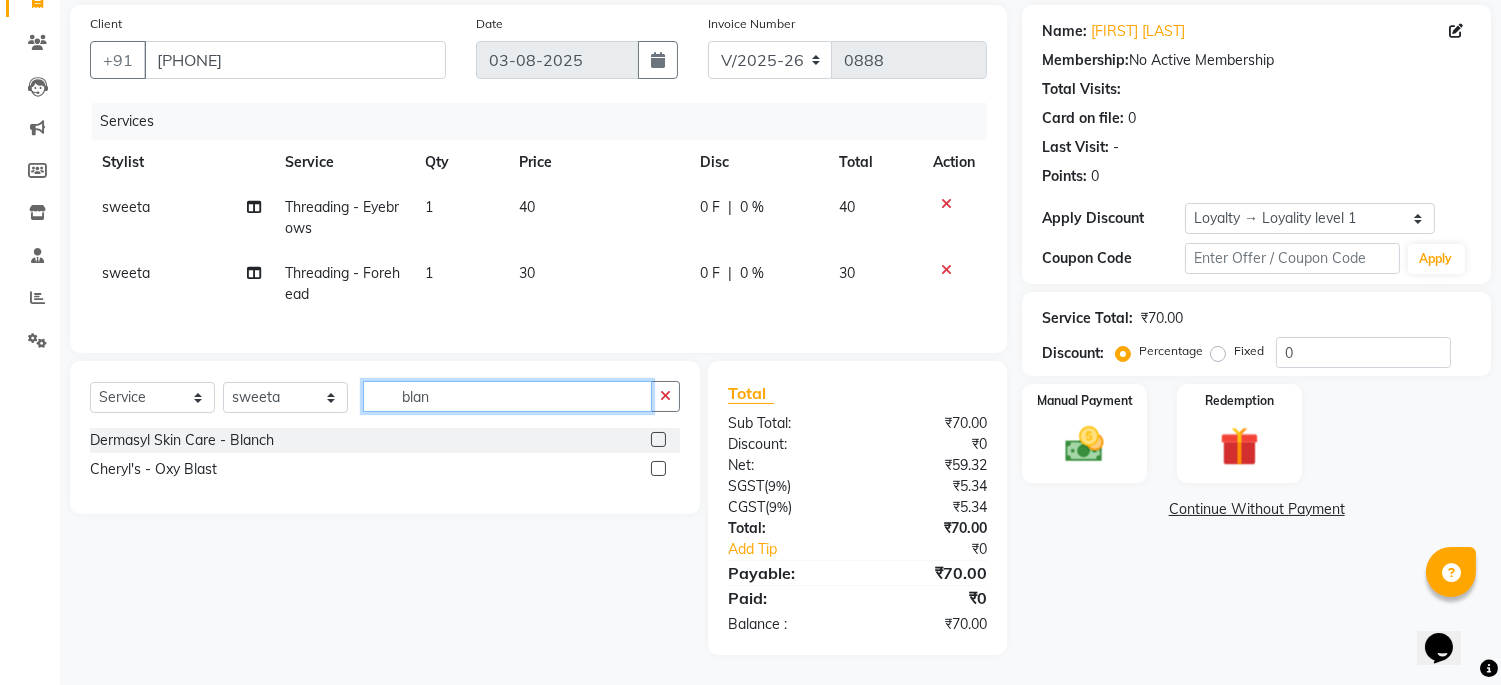 scroll, scrollTop: 0, scrollLeft: 0, axis: both 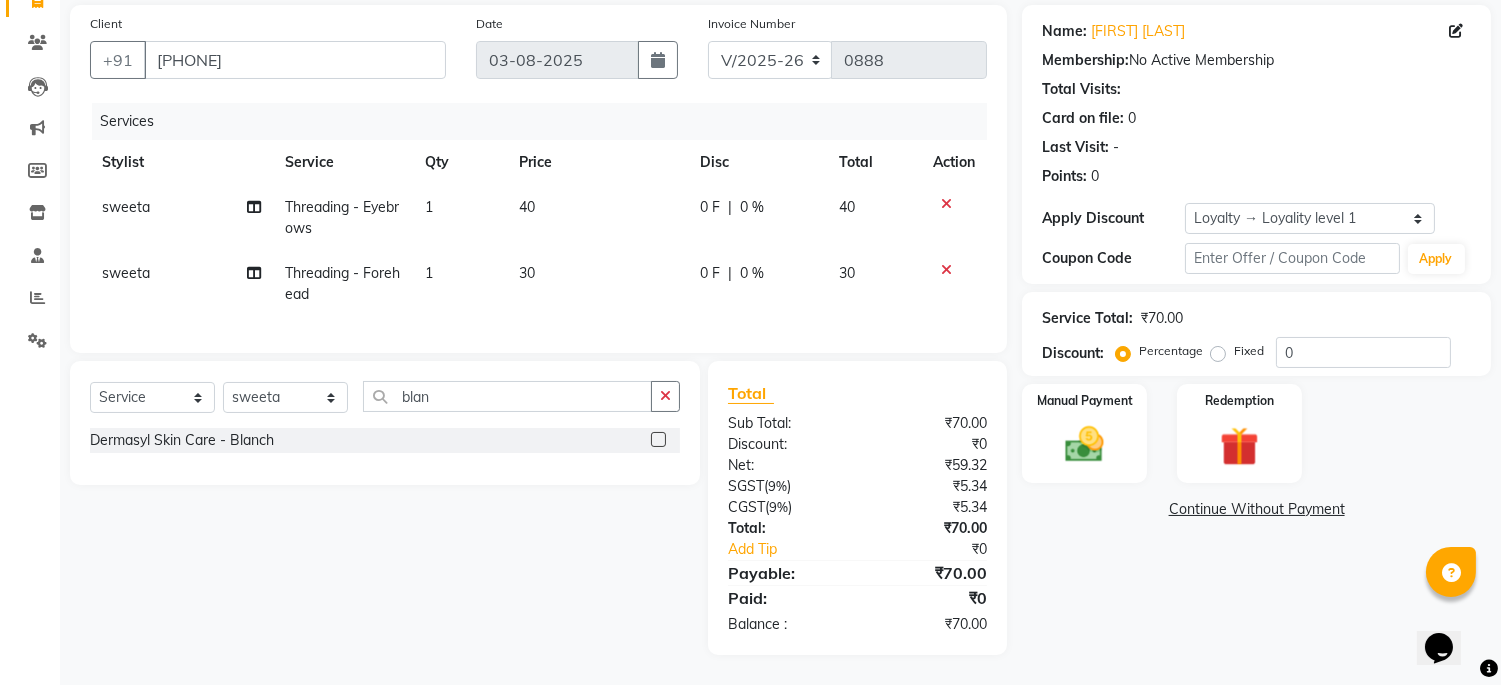 click 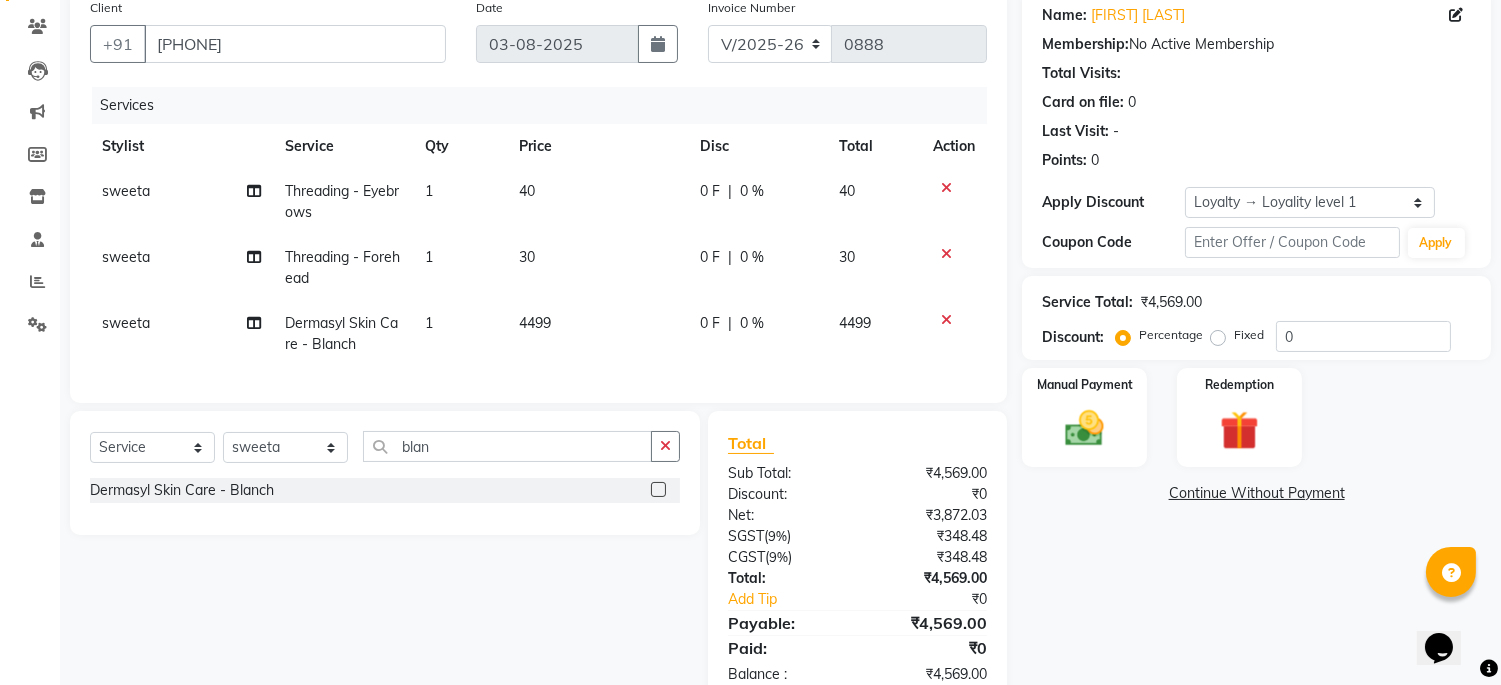 click on "0 %" 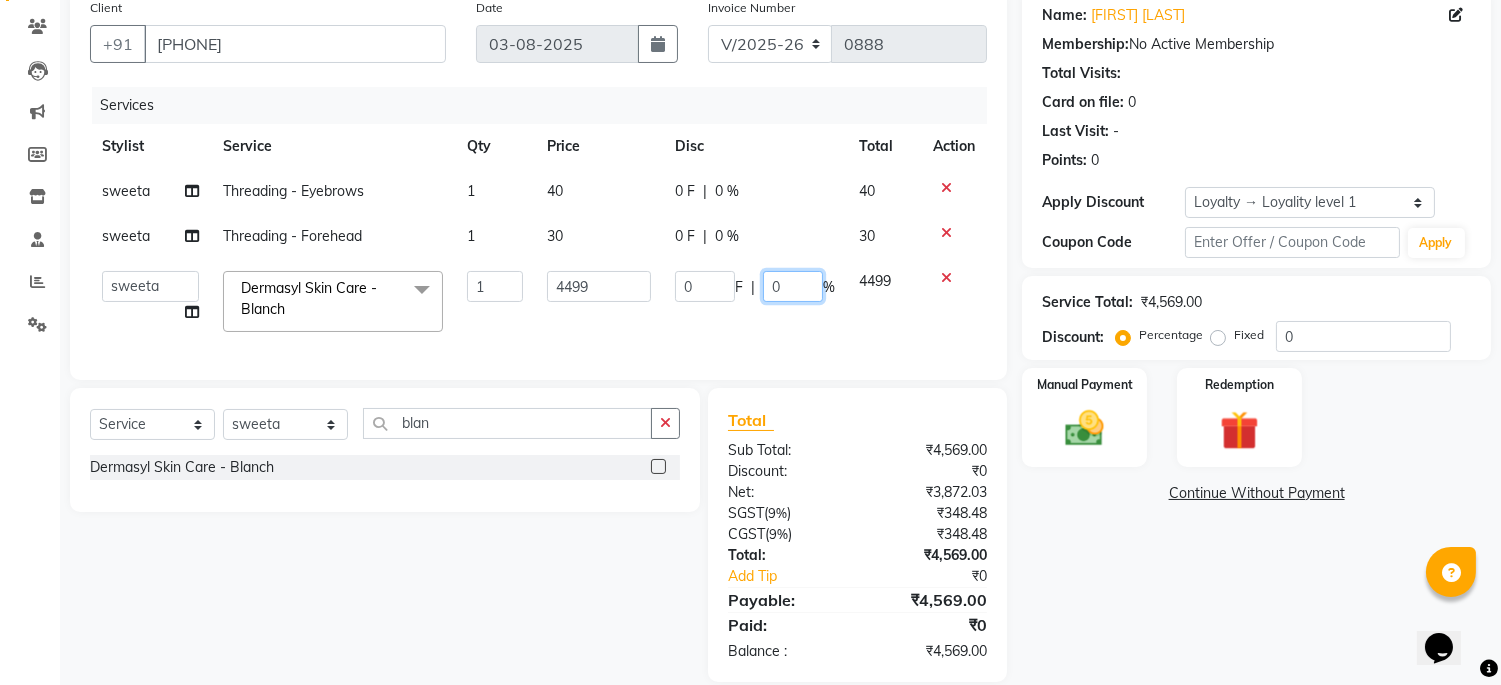 click on "0" 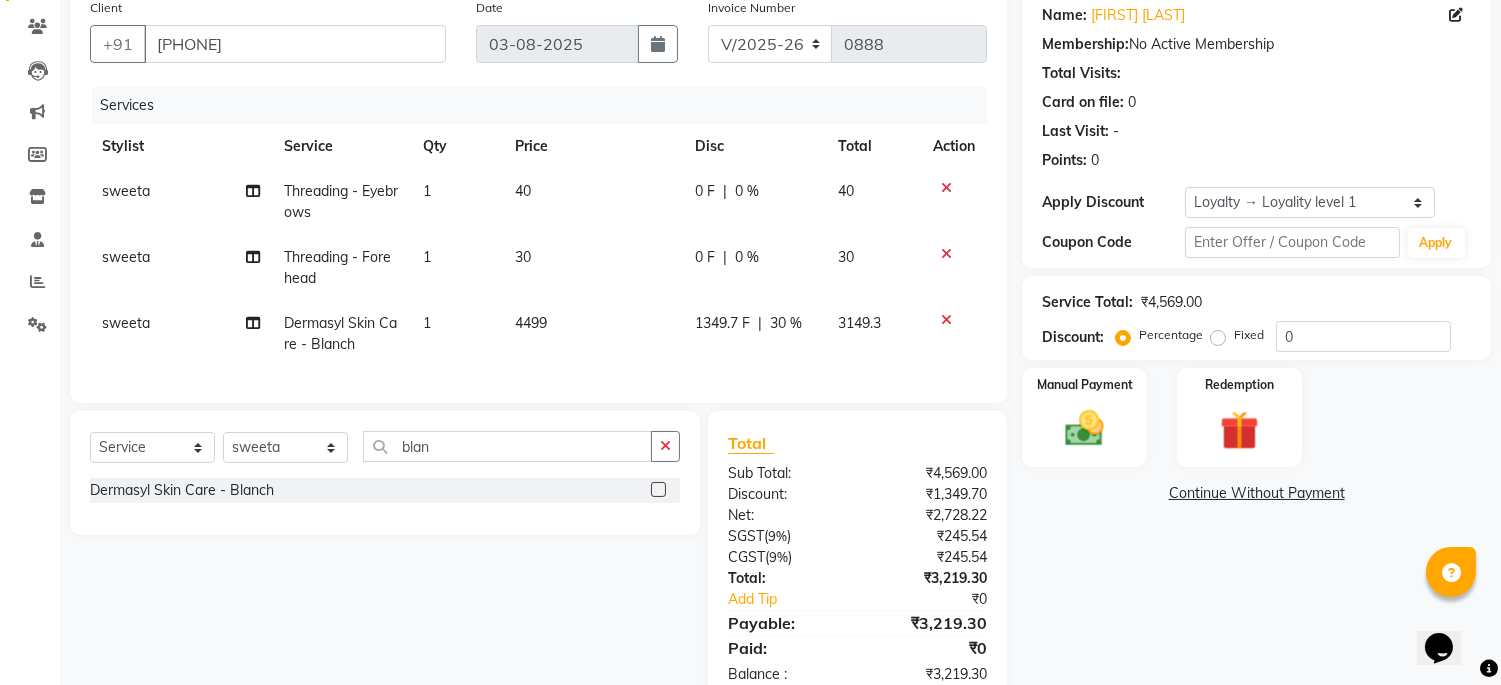 click on "Services Stylist Service Qty Price Disc Total Action sweeta Threading - Eyebrows 1 40 0 F | 0 % 40 sweeta Threading - Forehead 1 30 0 F | 0 % 30 sweeta Dermasyl Skin Care - Blanch 1 4499 1349.7 F | 30 % 3149.3" 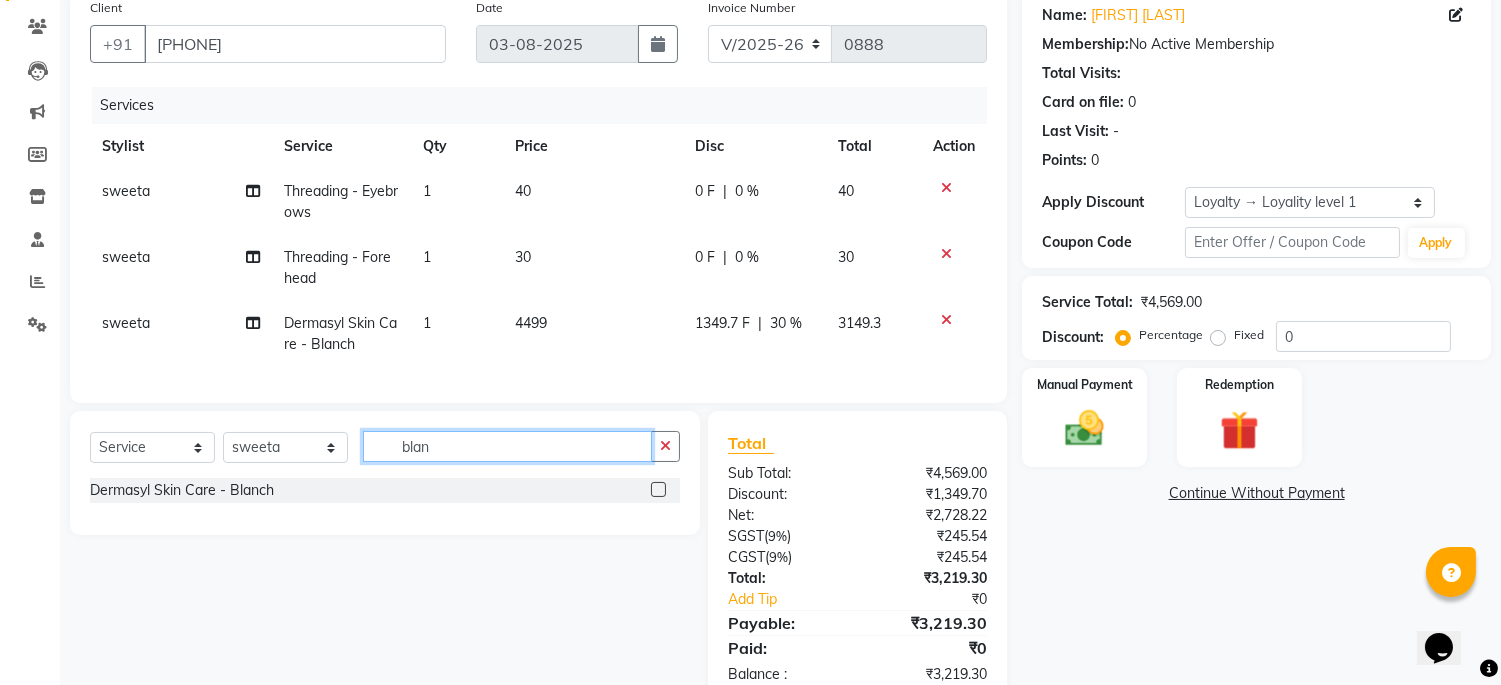 drag, startPoint x: 444, startPoint y: 455, endPoint x: 351, endPoint y: 457, distance: 93.0215 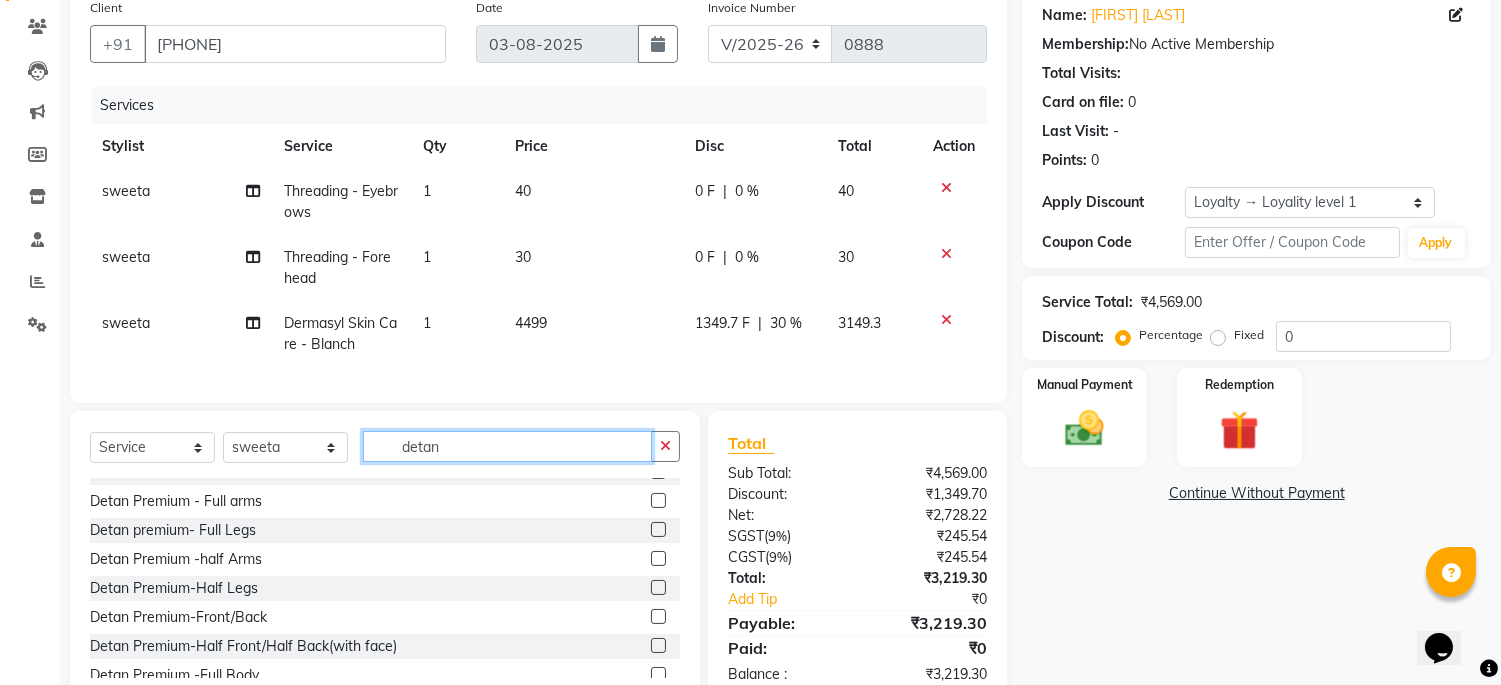 scroll, scrollTop: 263, scrollLeft: 0, axis: vertical 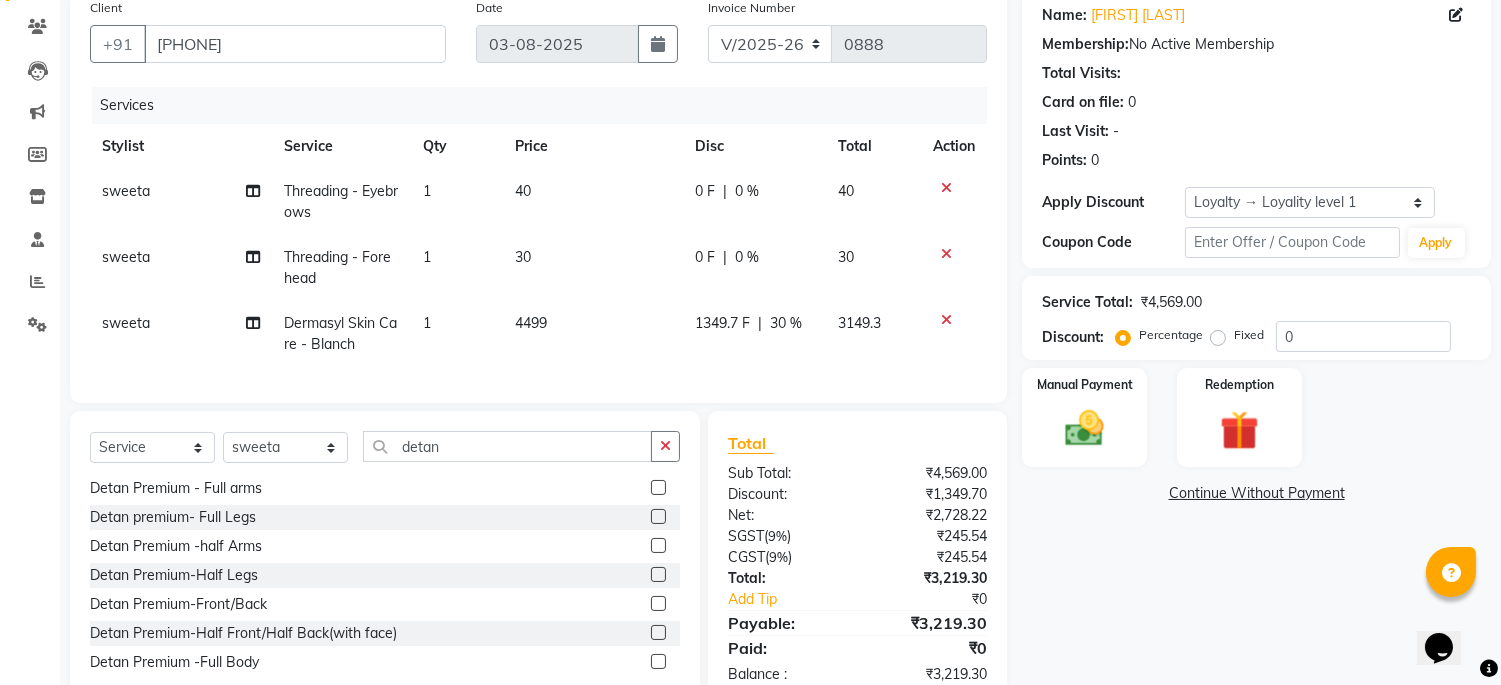 click 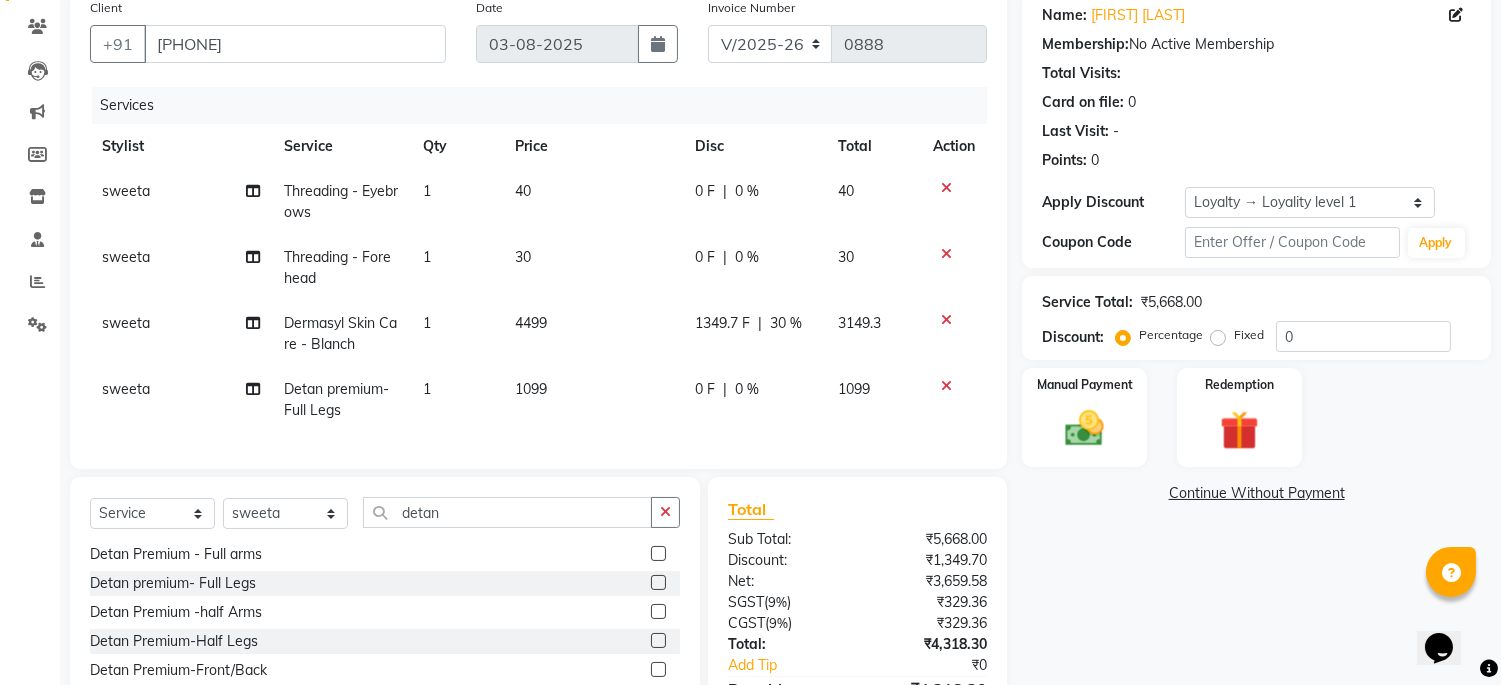 click 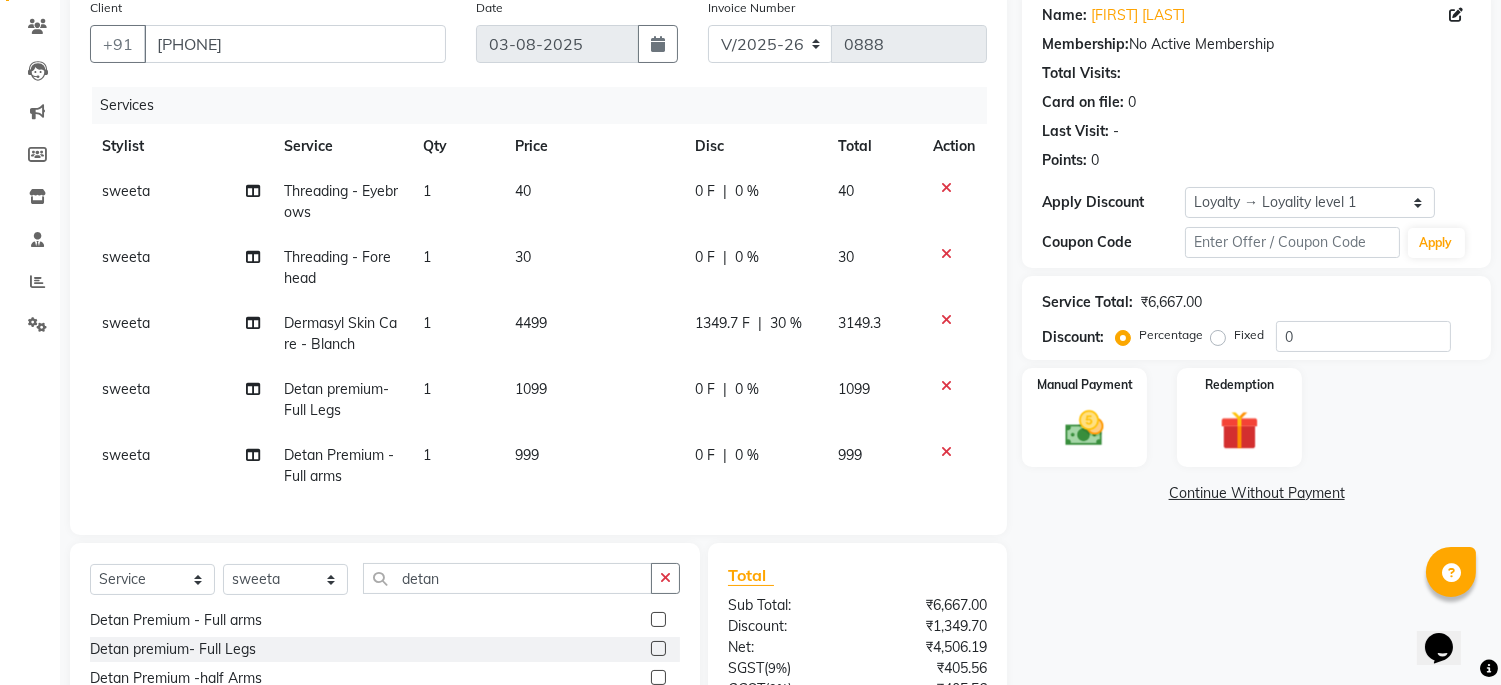 click 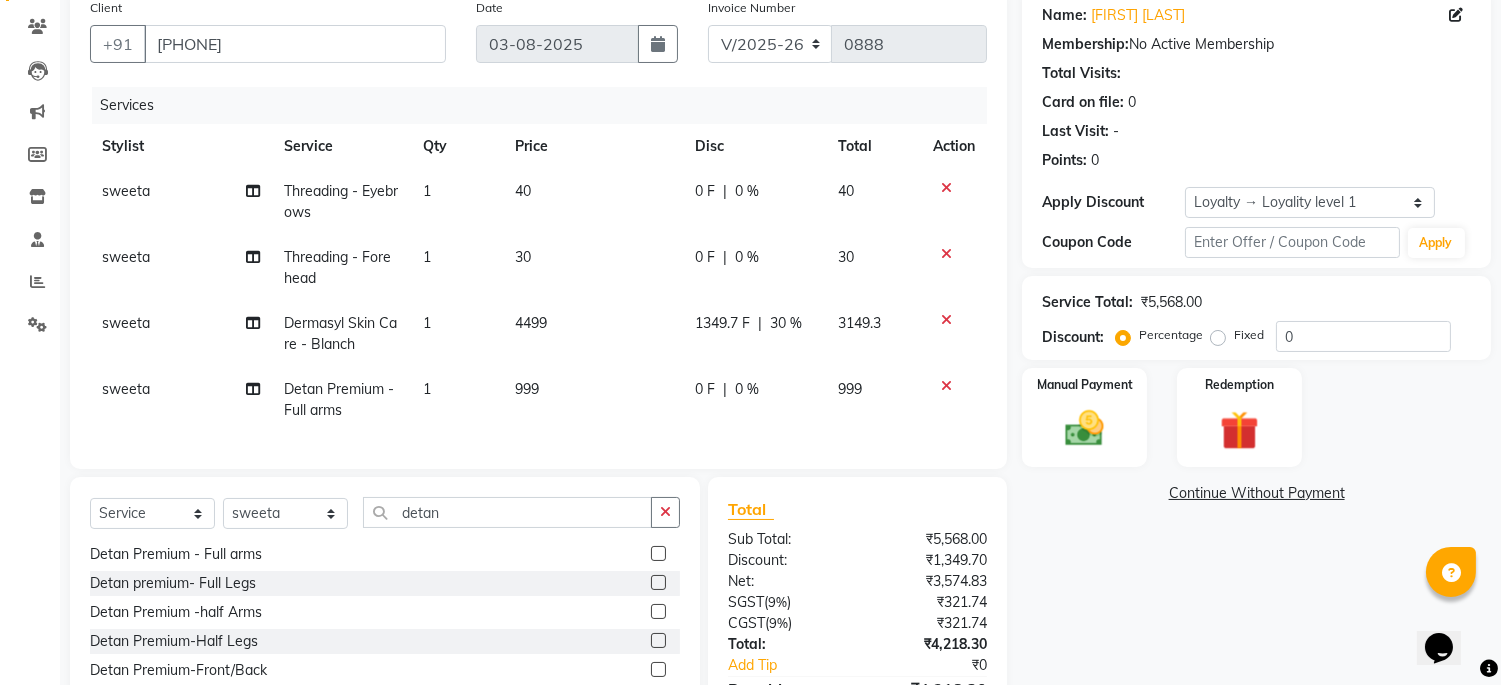 click 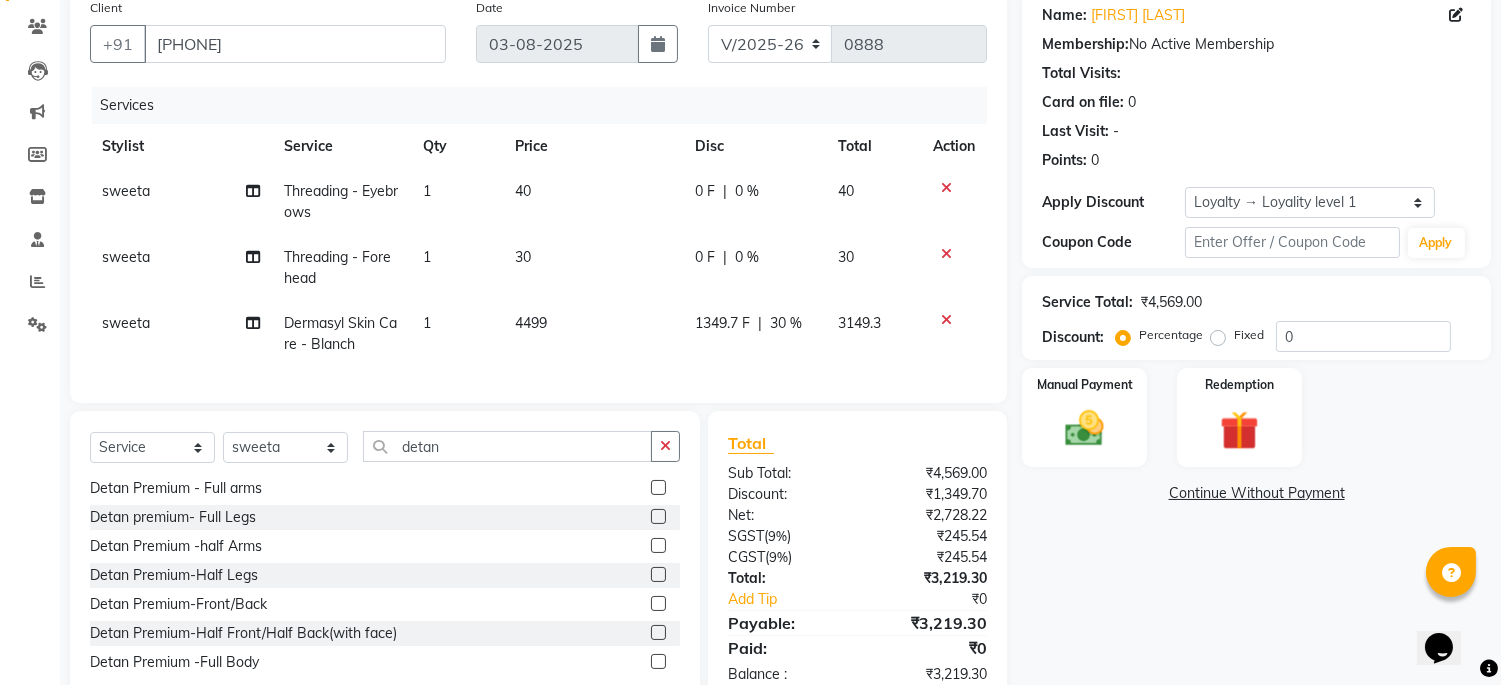 click 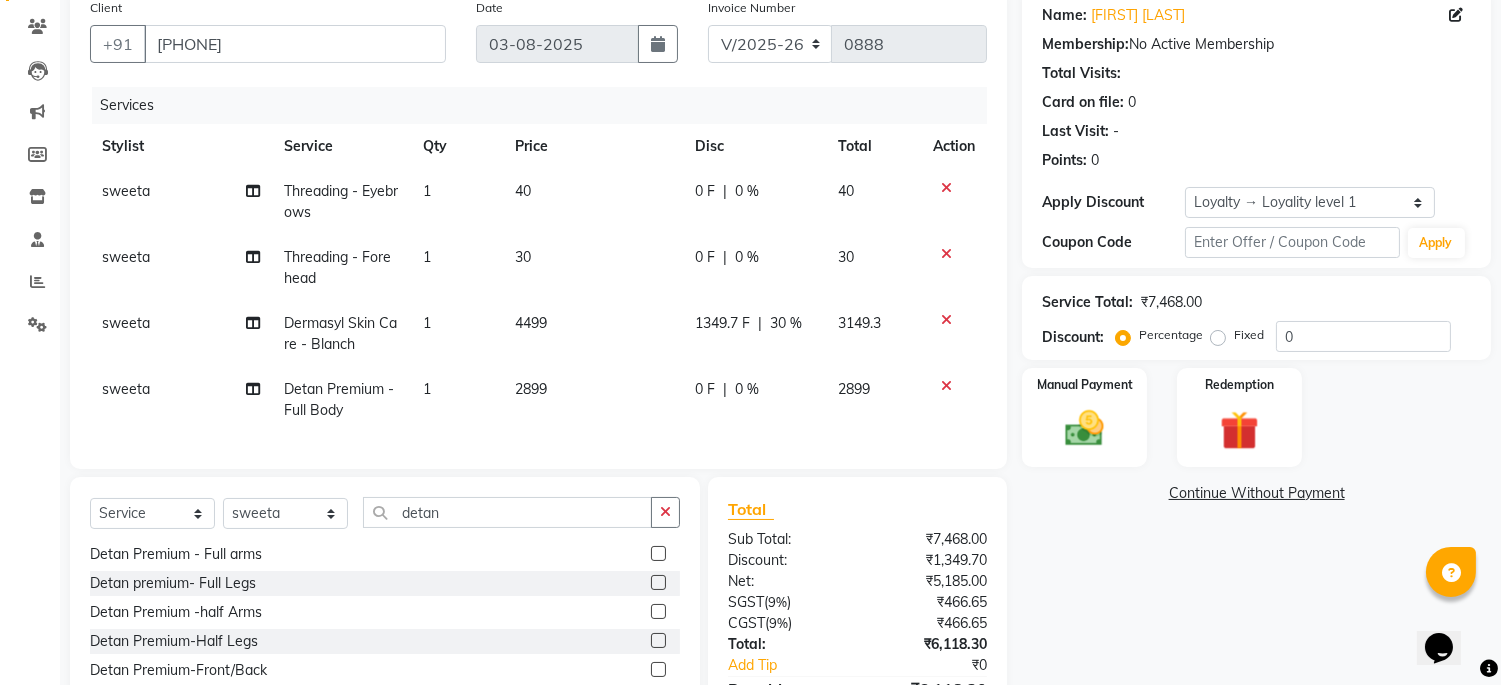 click 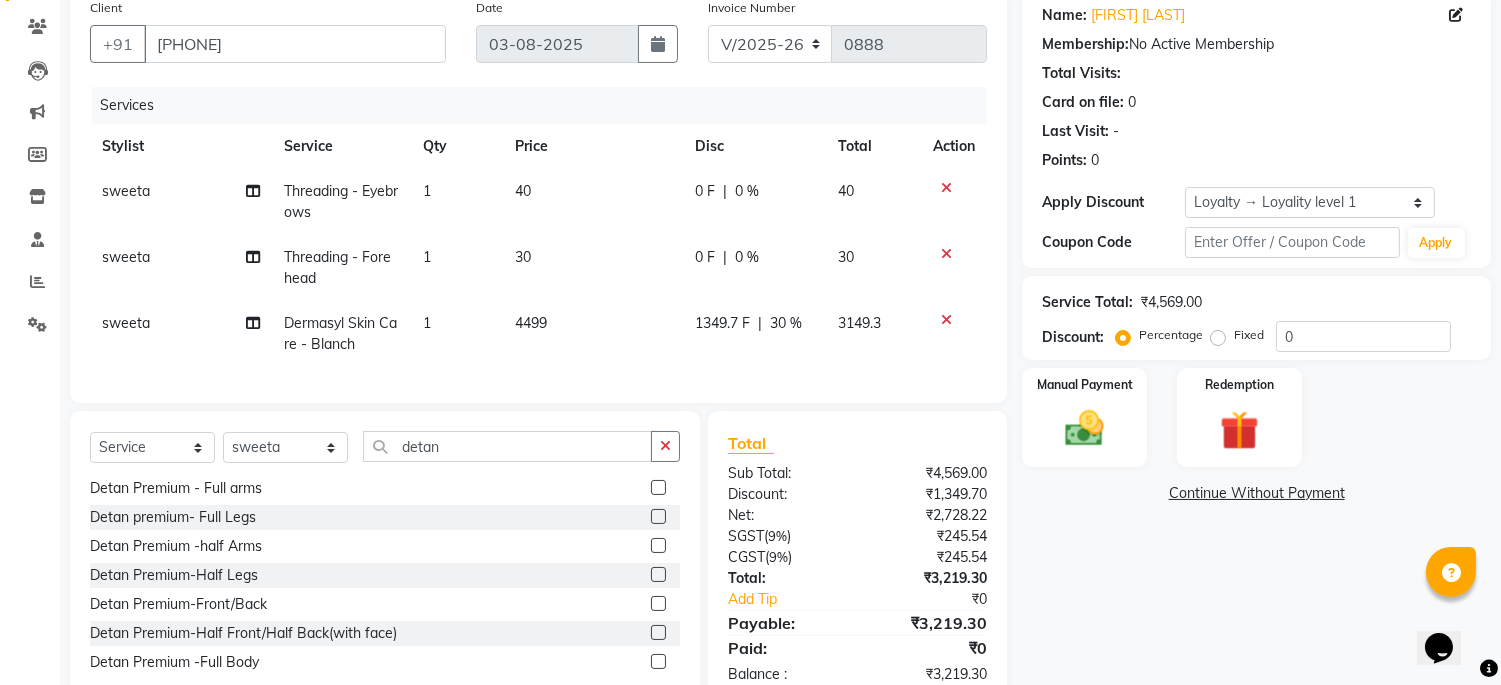 click 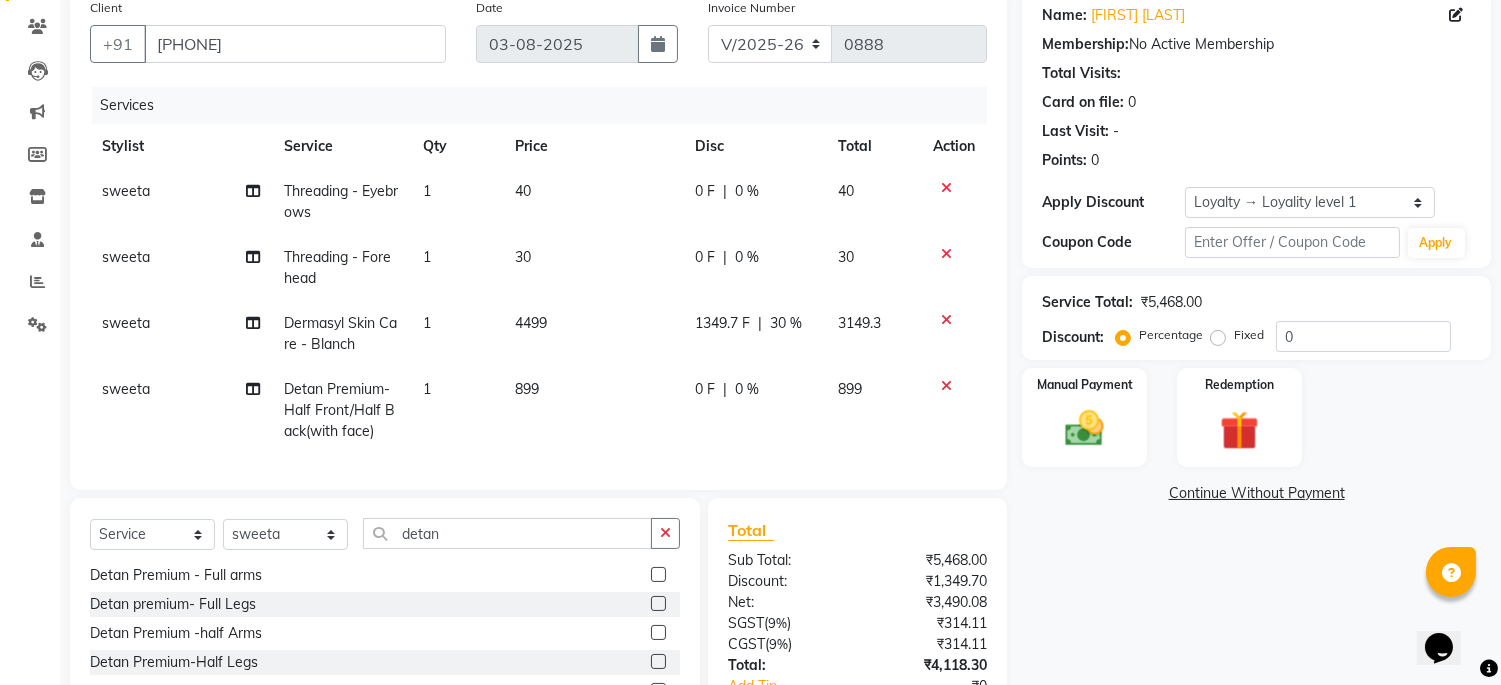click 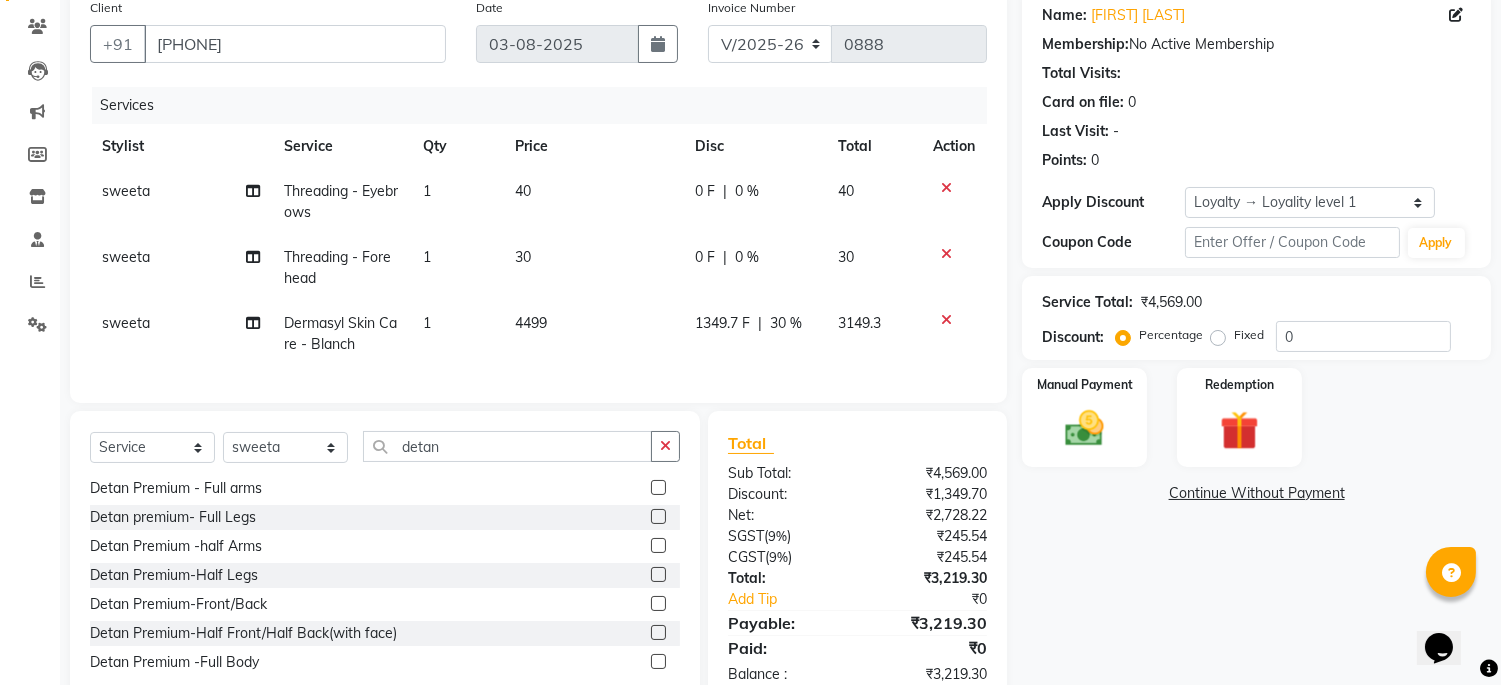 click 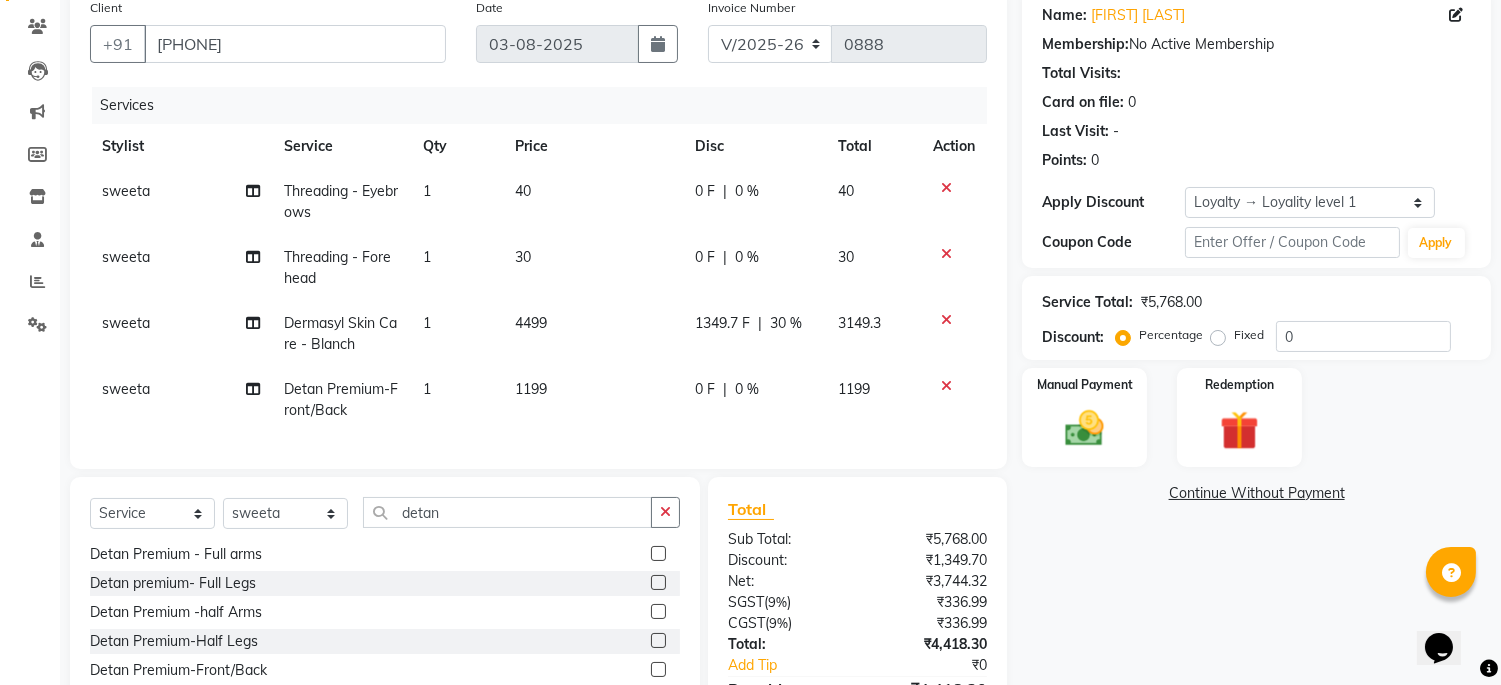 click 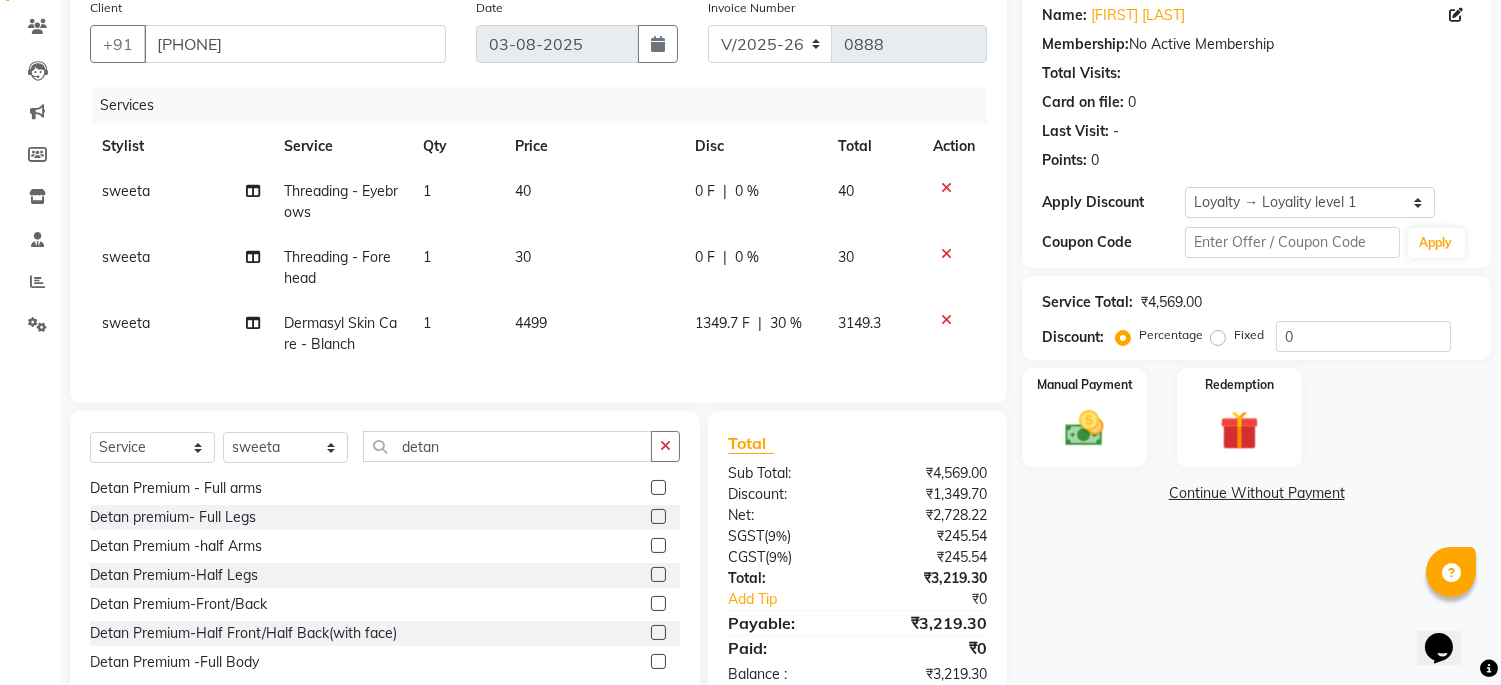 click 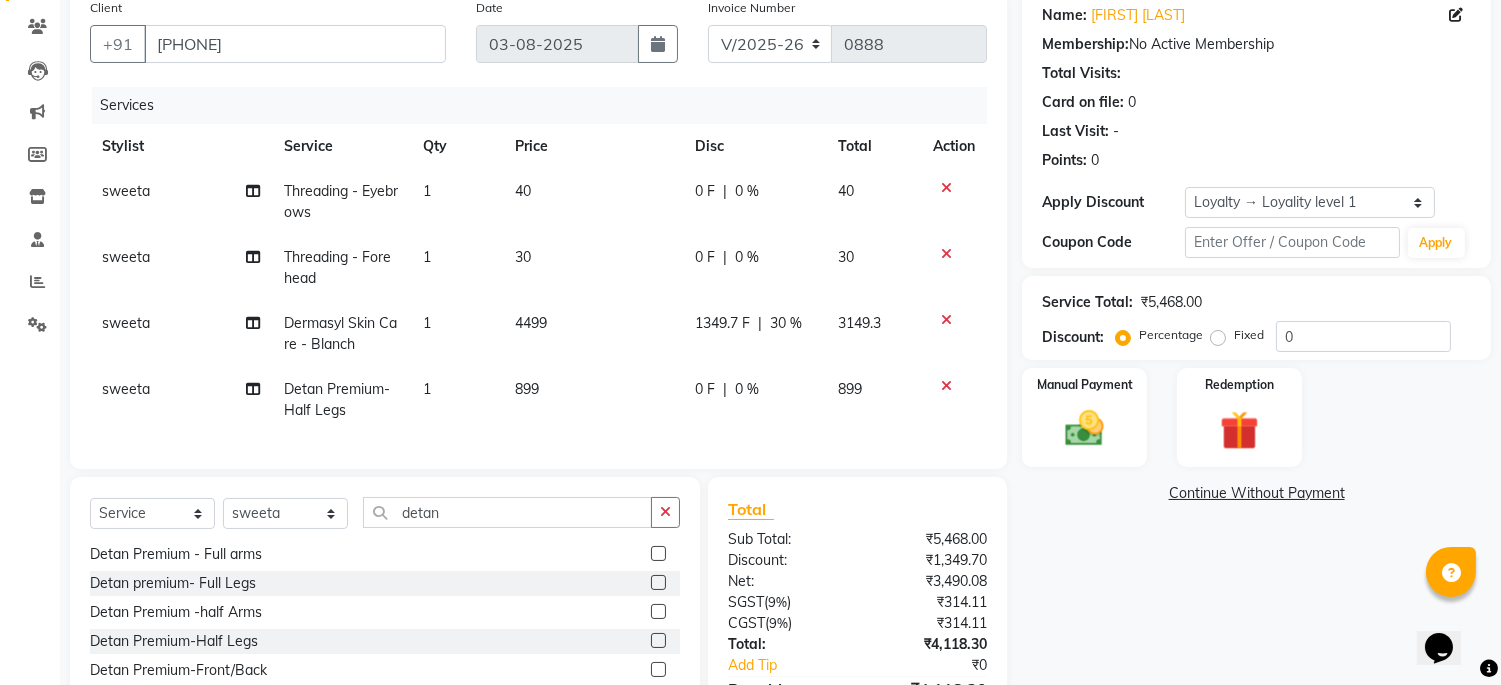 click 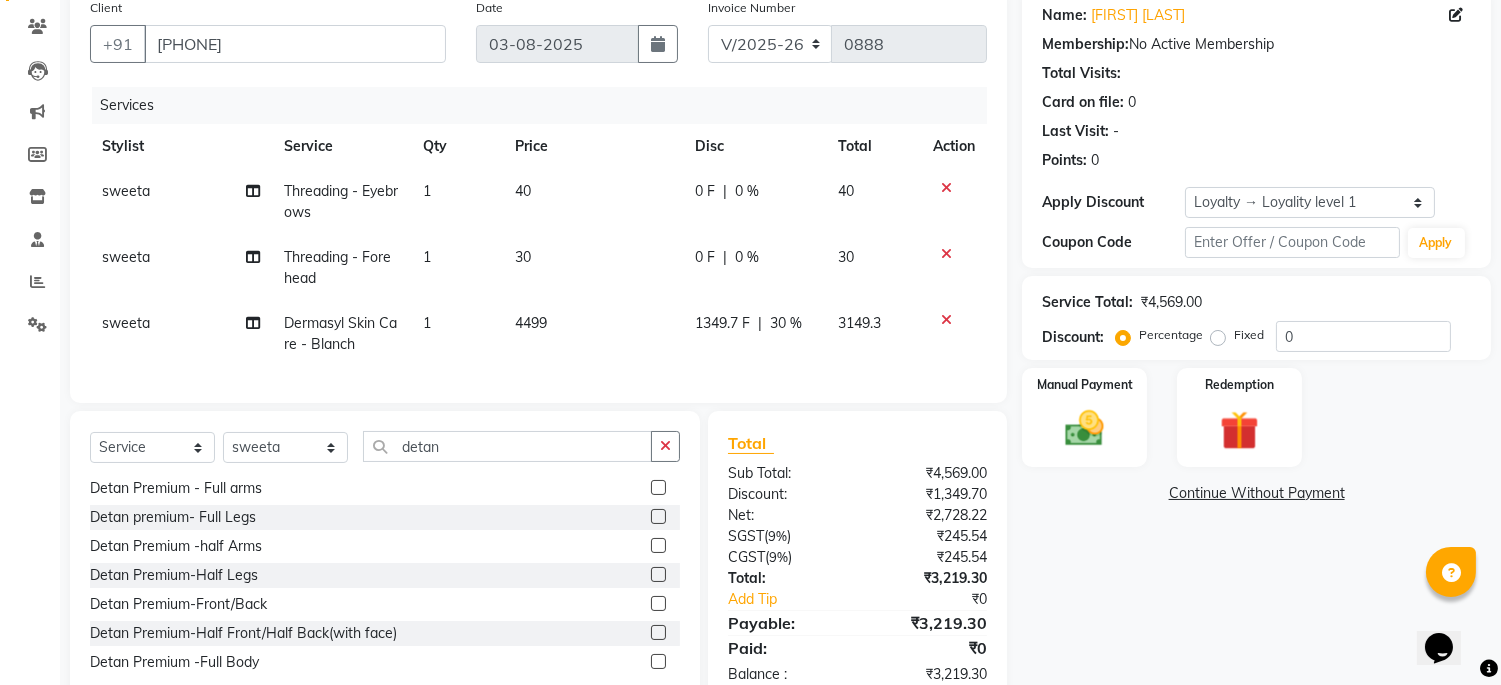 click 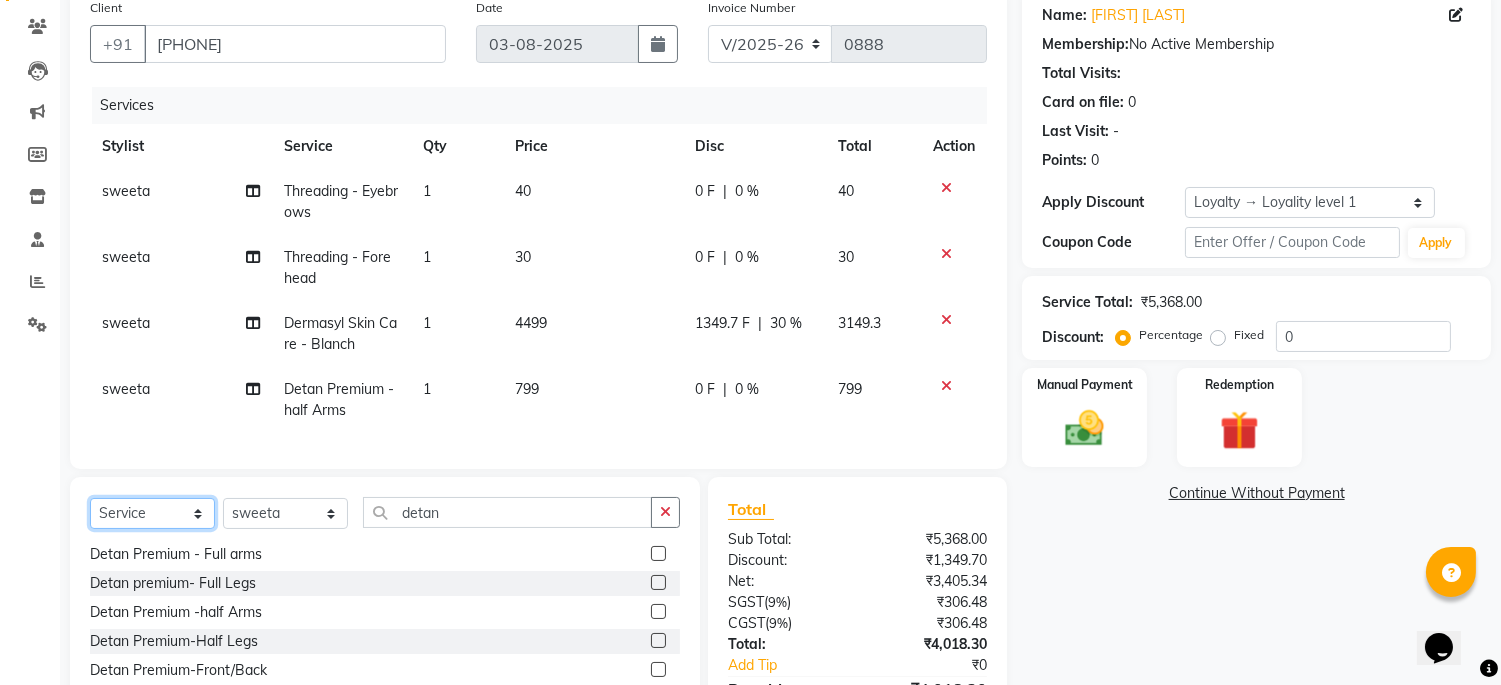 click on "Select  Service  Product  Membership  Package Voucher Prepaid Gift Card" 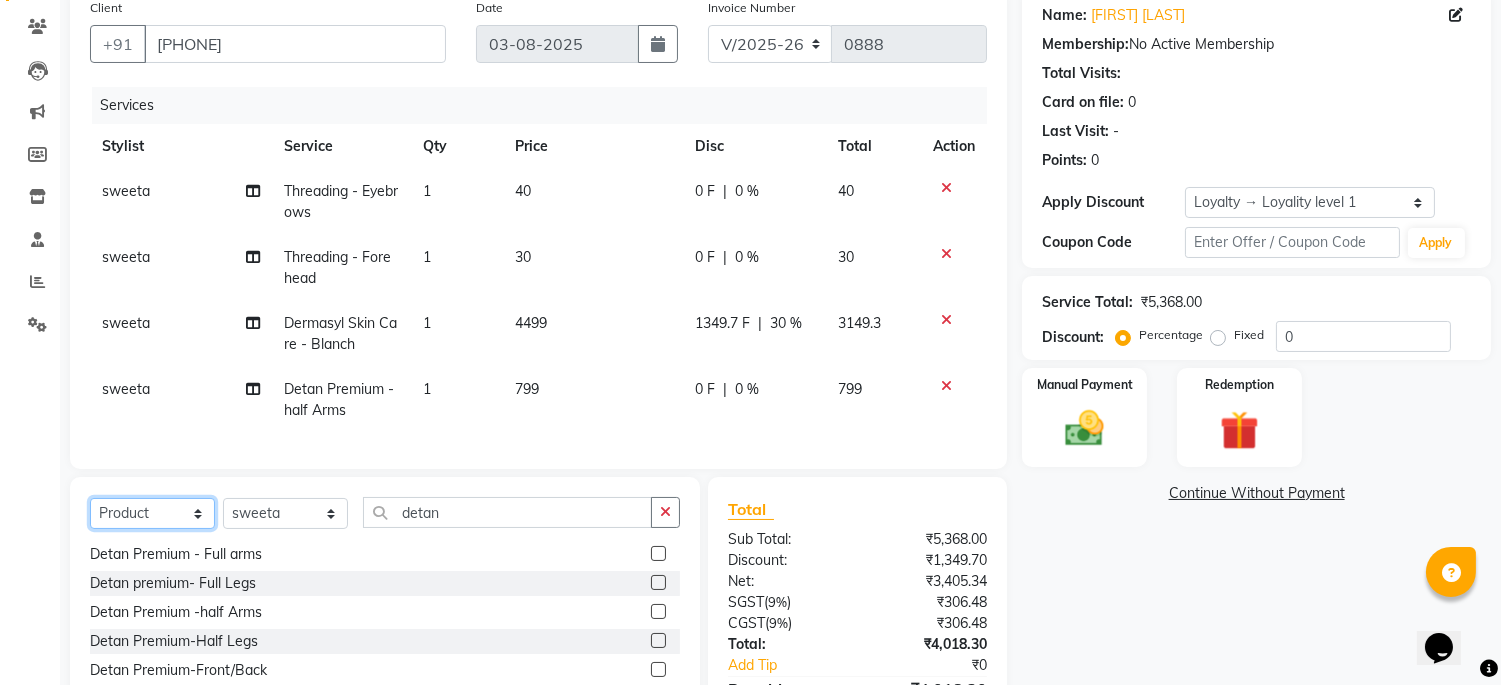 click on "Select  Service  Product  Membership  Package Voucher Prepaid Gift Card" 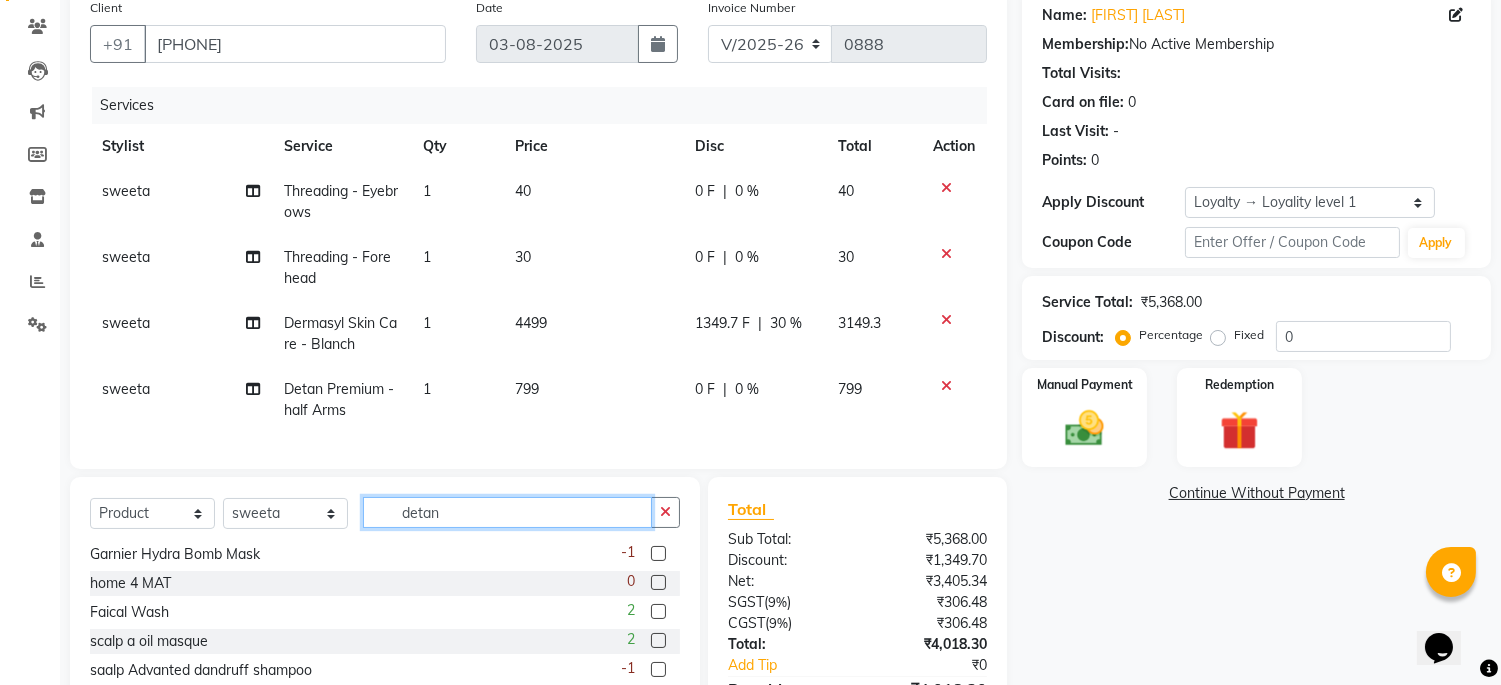 drag, startPoint x: 460, startPoint y: 528, endPoint x: 385, endPoint y: 528, distance: 75 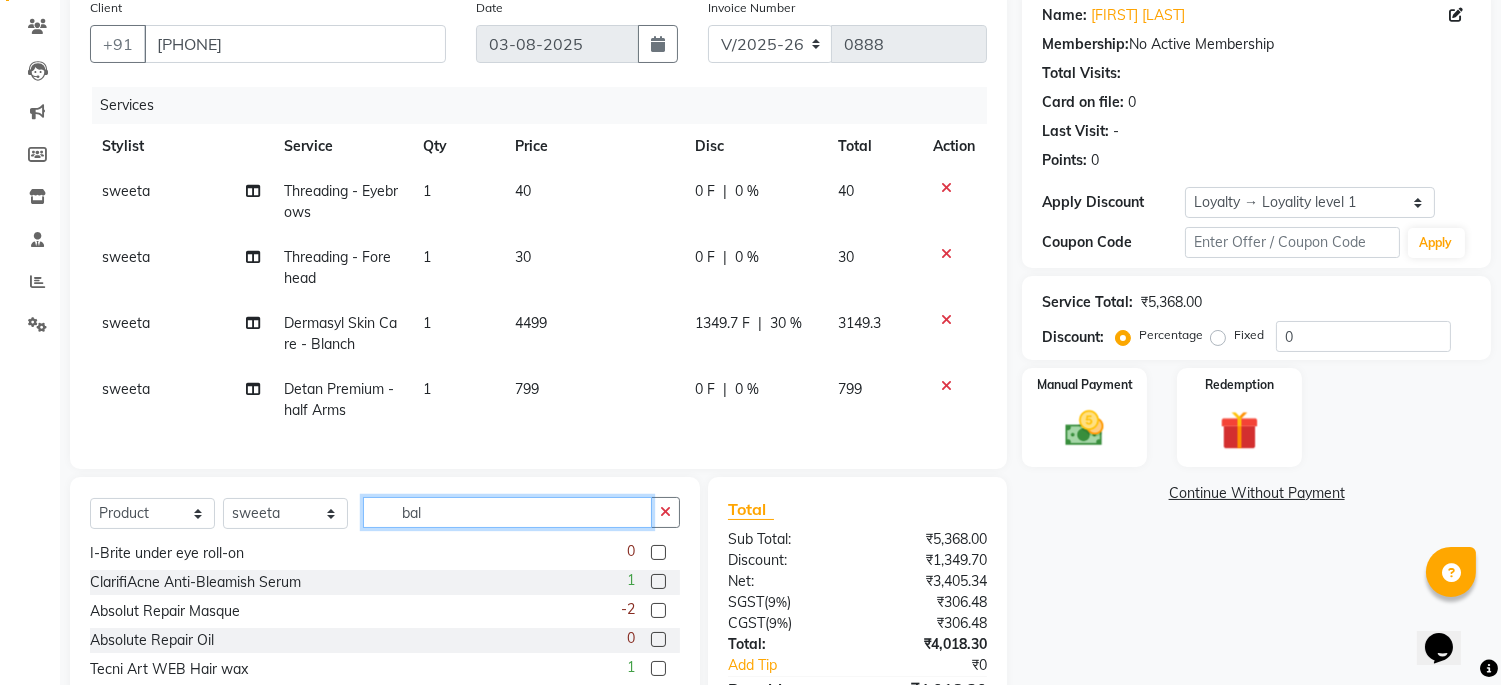 scroll, scrollTop: 0, scrollLeft: 0, axis: both 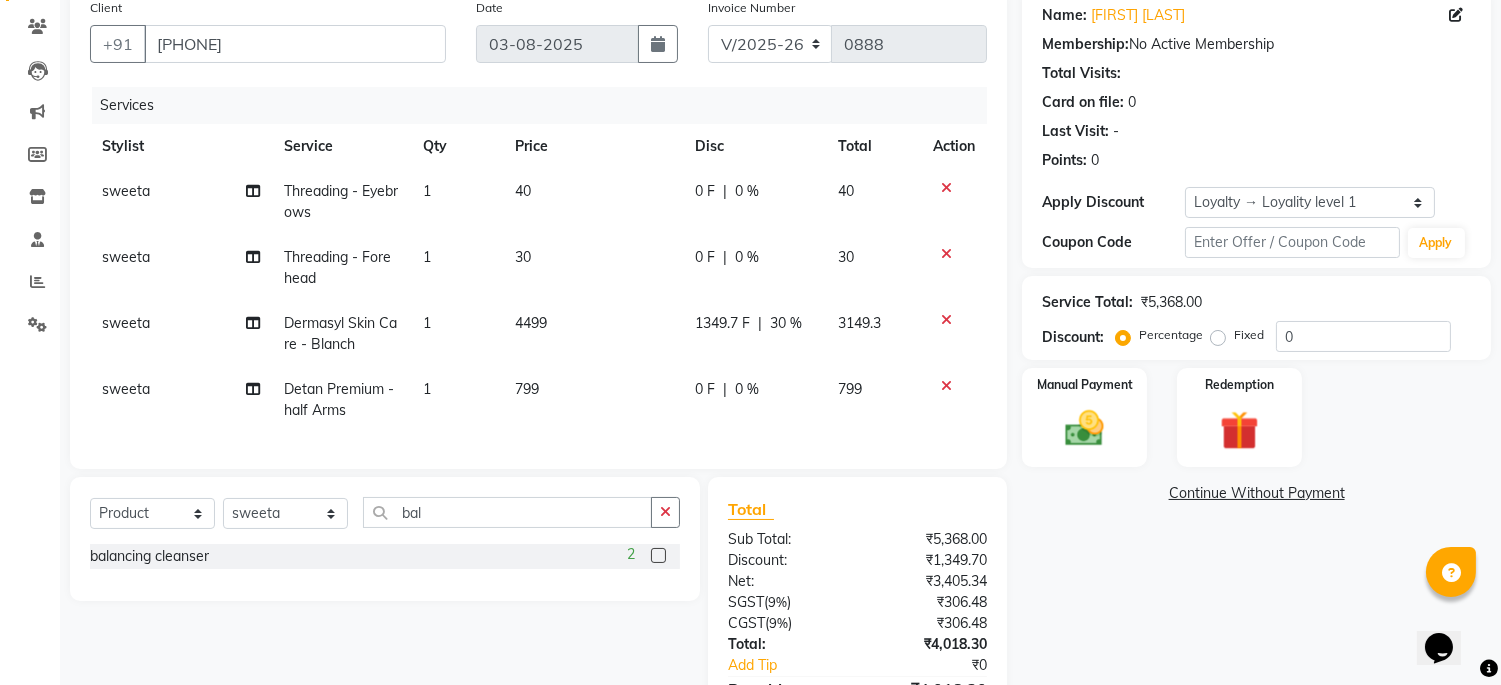 click 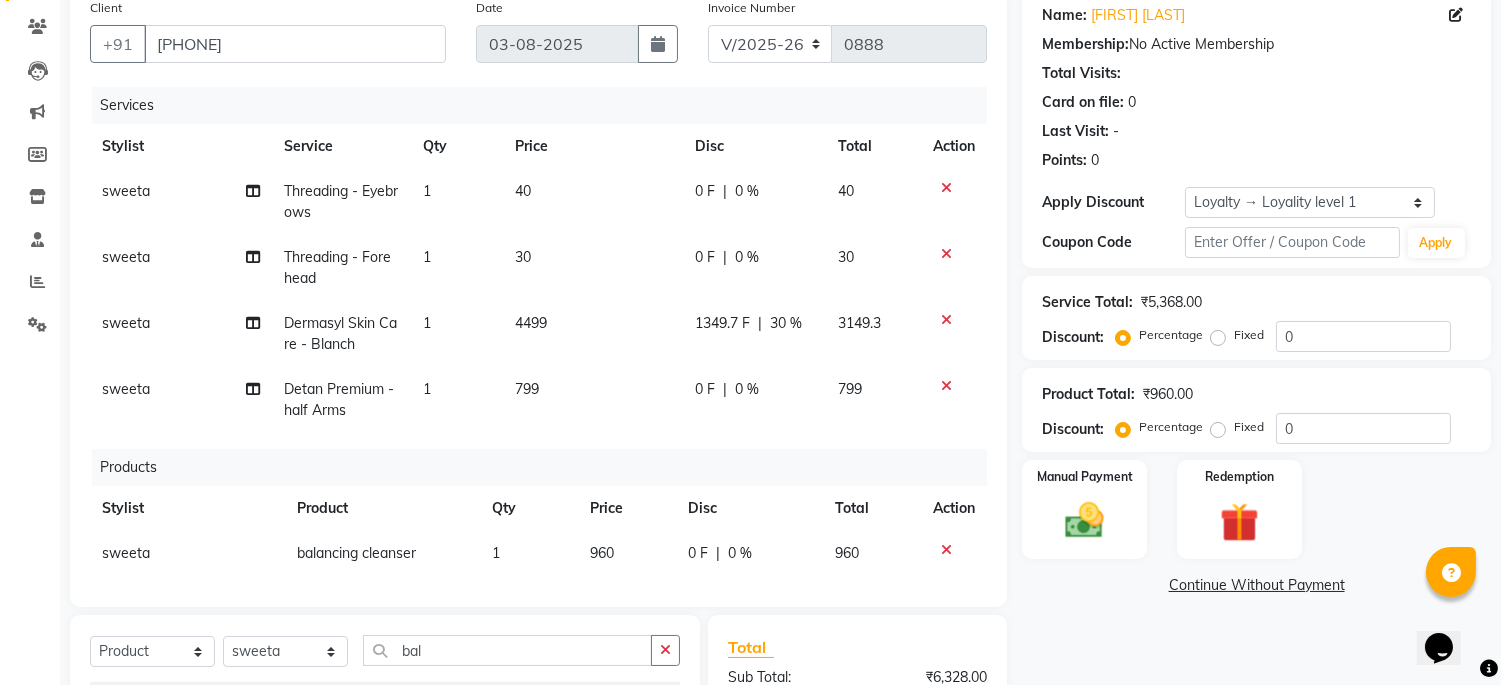 drag, startPoint x: 658, startPoint y: 656, endPoint x: 600, endPoint y: 647, distance: 58.694122 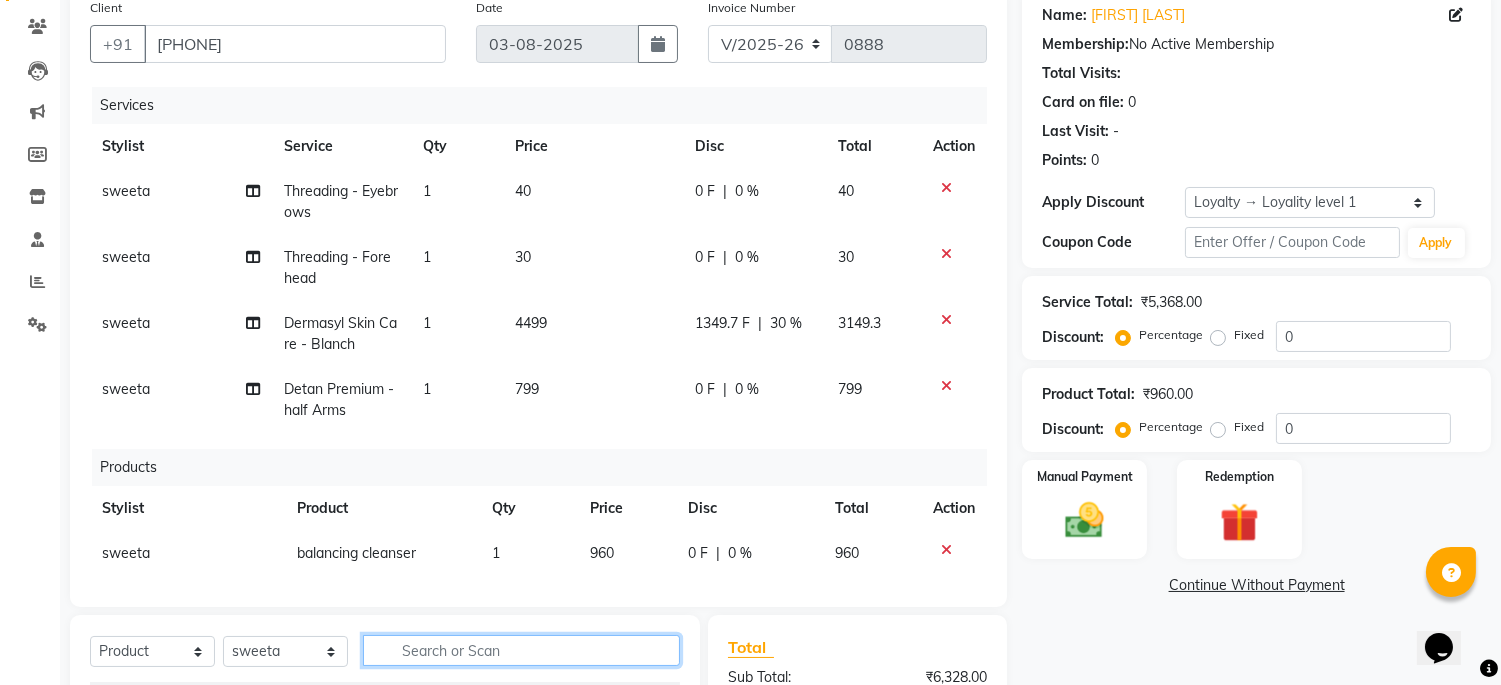 click 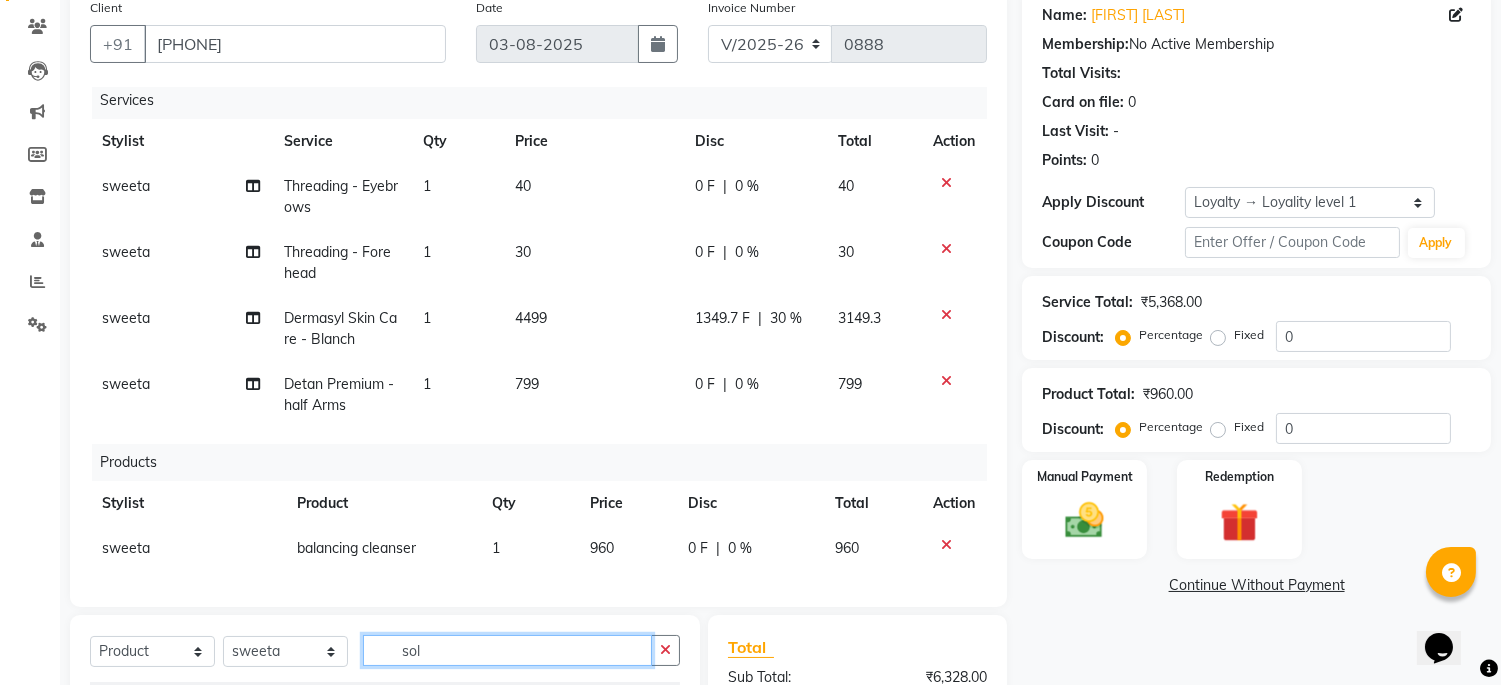 scroll, scrollTop: 21, scrollLeft: 0, axis: vertical 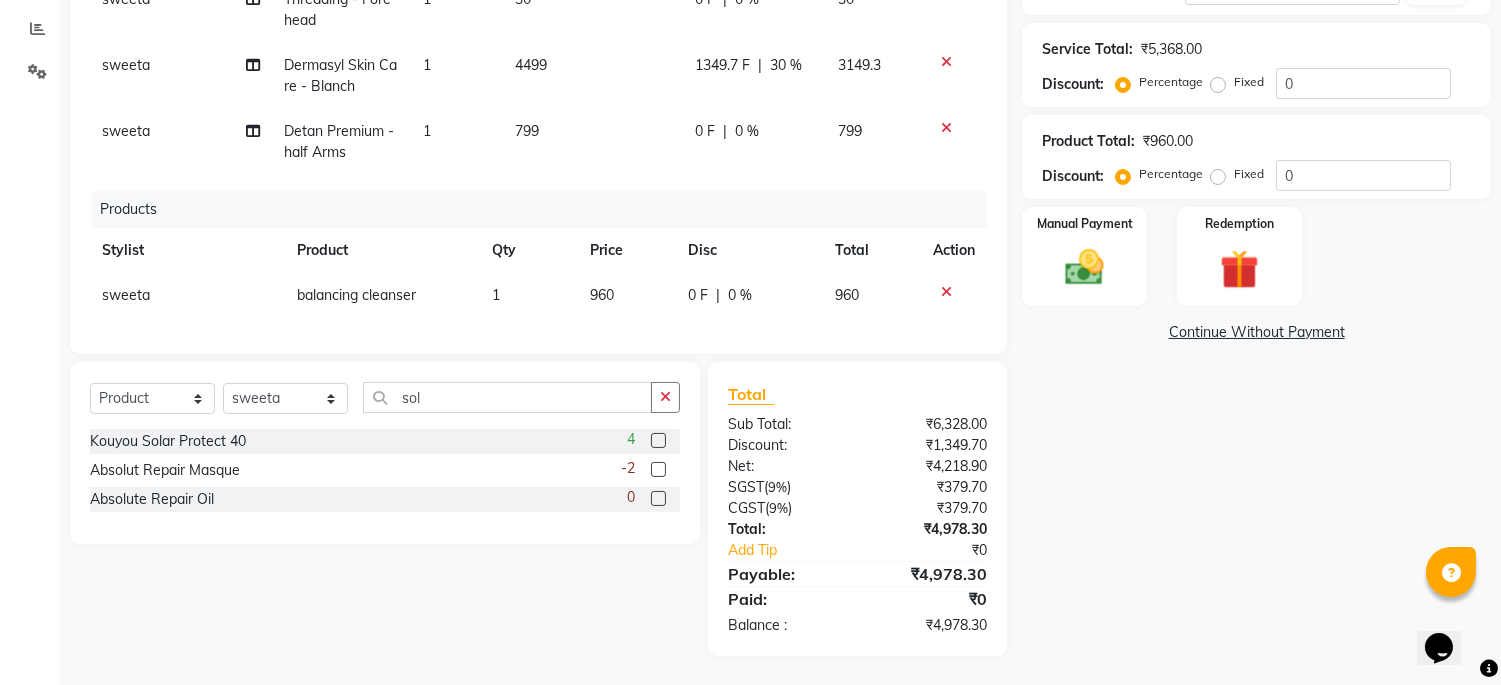 click 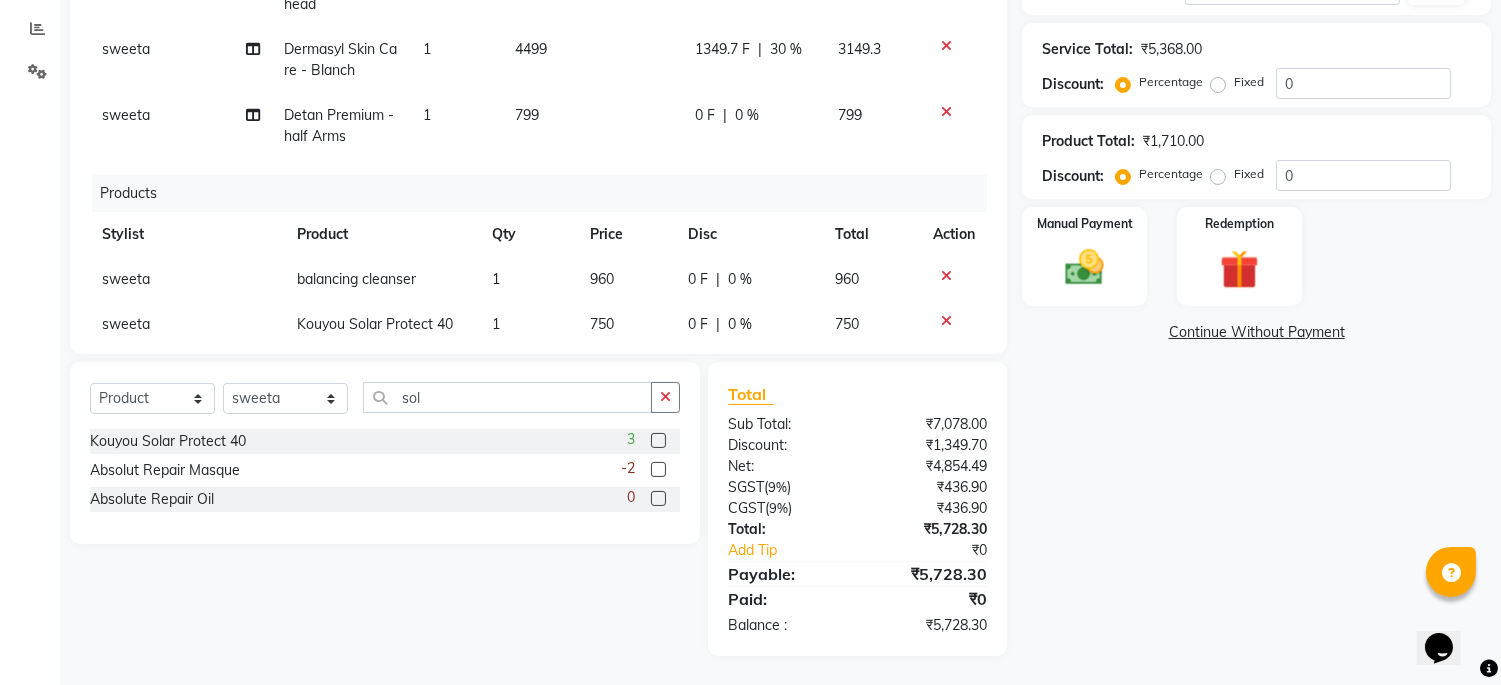 scroll, scrollTop: 66, scrollLeft: 0, axis: vertical 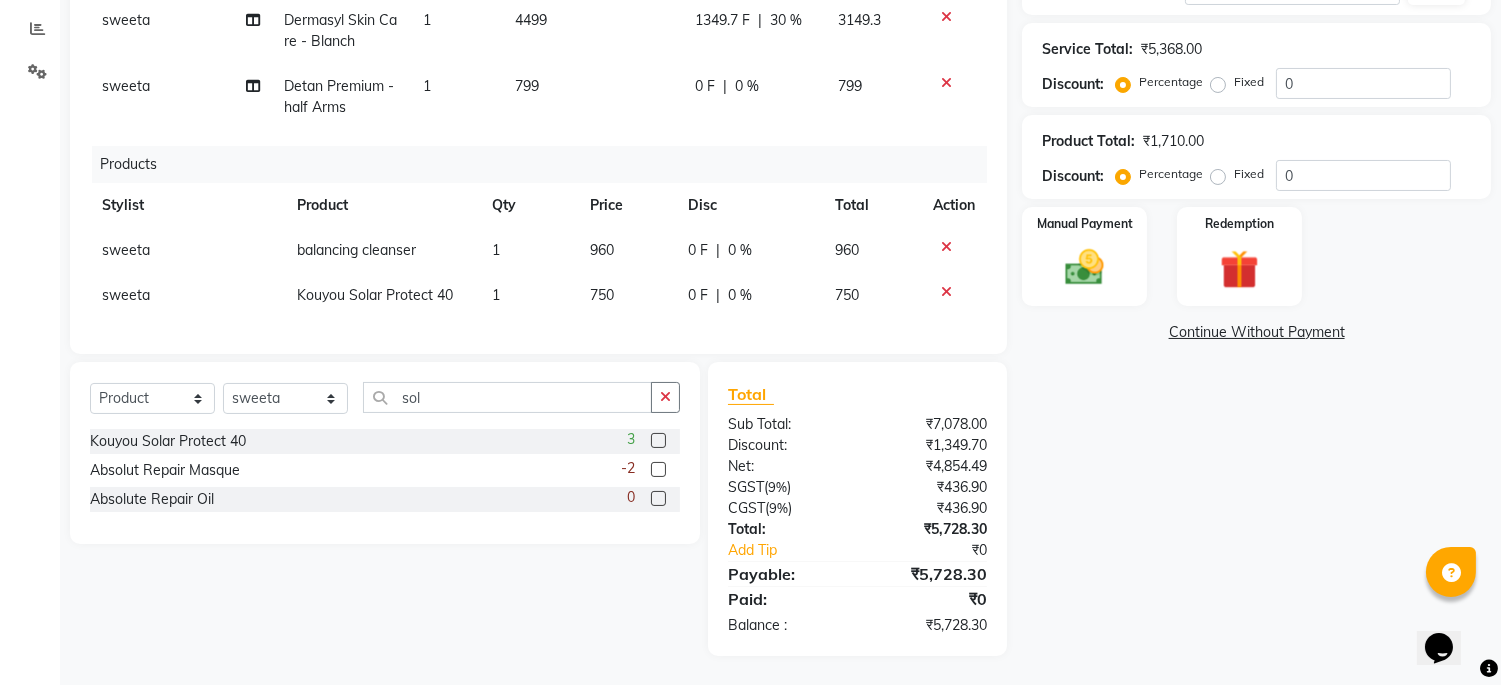 click on "Name: [FIRST] [LAST] Membership: No Active Membership Total Visits: Card on file: 0 Last Visit: - Points: 0 Apply Discount Select Loyalty → Loyality level 1 Coupon Code Apply Service Total: ₹5,368.00 Discount: Percentage Fixed 0 Product Total: ₹1,710.00 Discount: Percentage Fixed 0 Manual Payment Redemption Continue Without Payment" 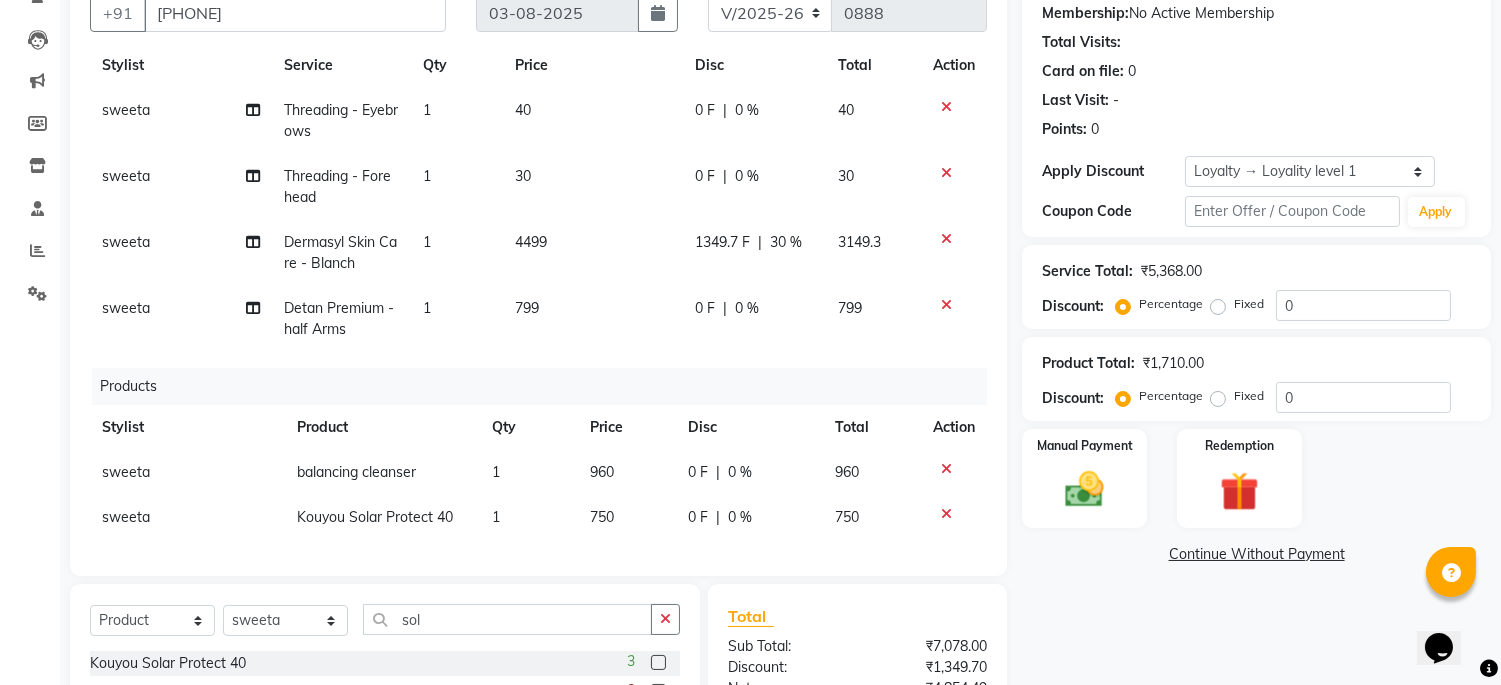 scroll, scrollTop: 414, scrollLeft: 0, axis: vertical 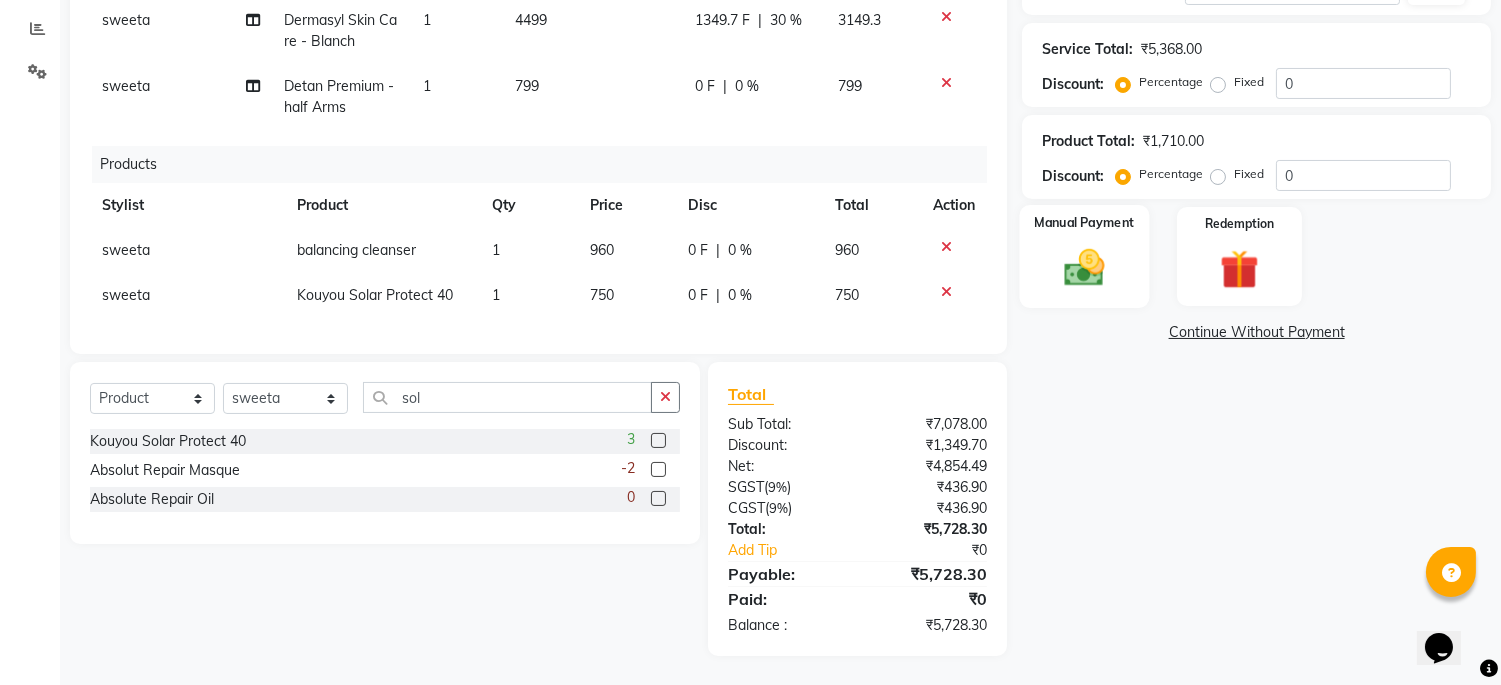 click 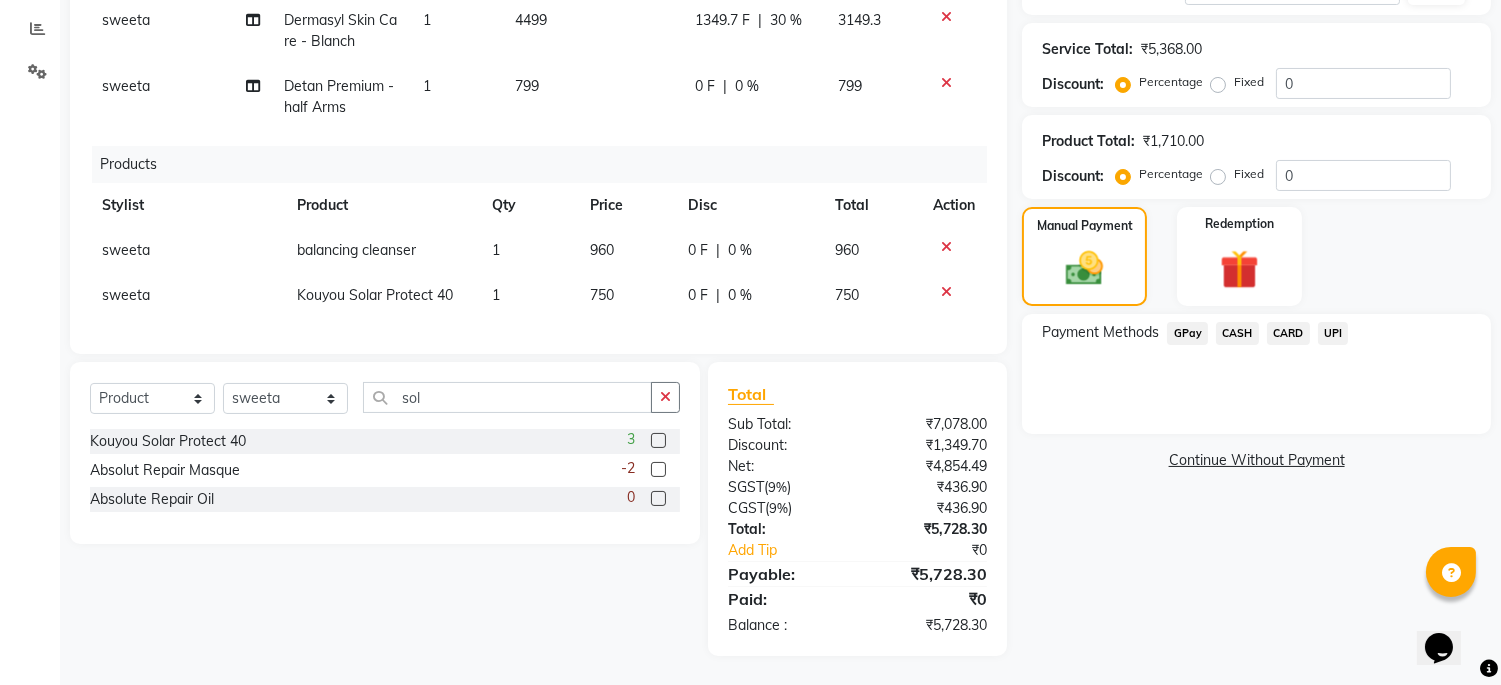 click on "UPI" 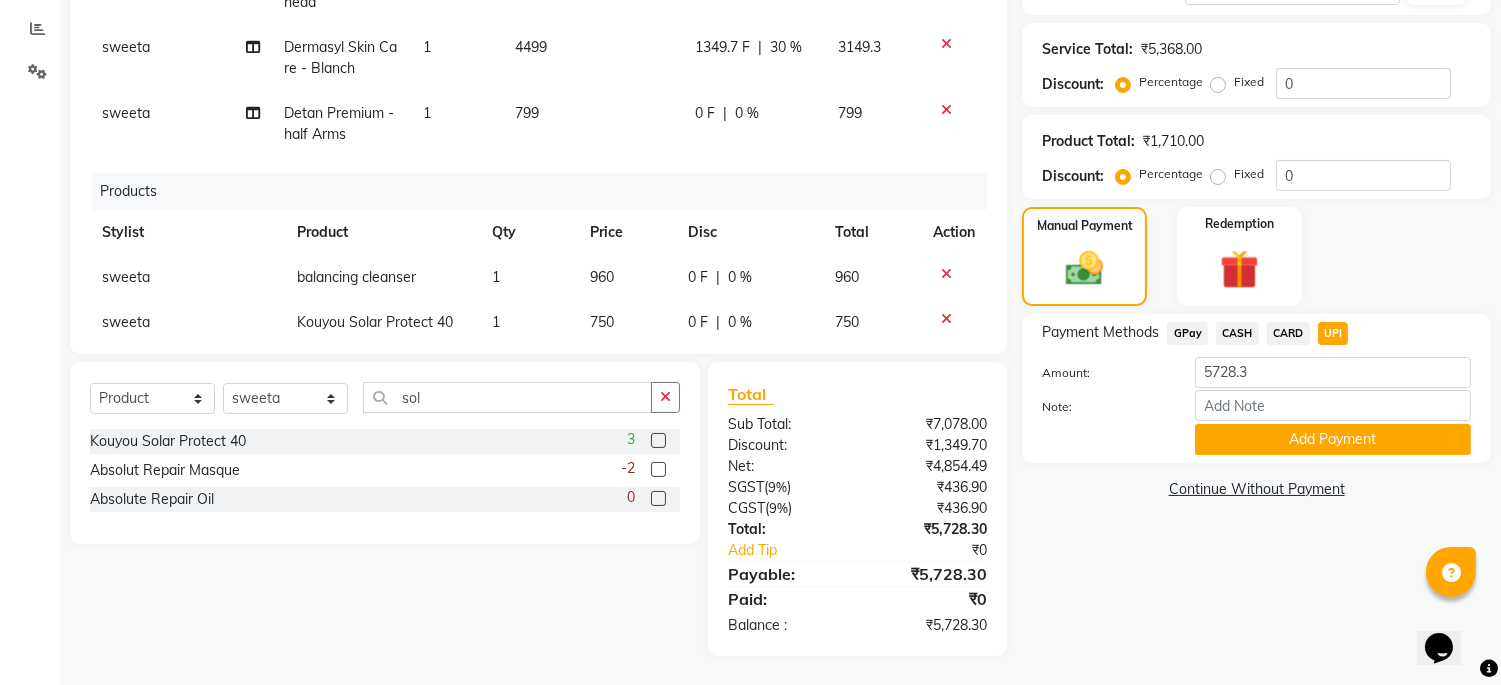 scroll, scrollTop: 0, scrollLeft: 0, axis: both 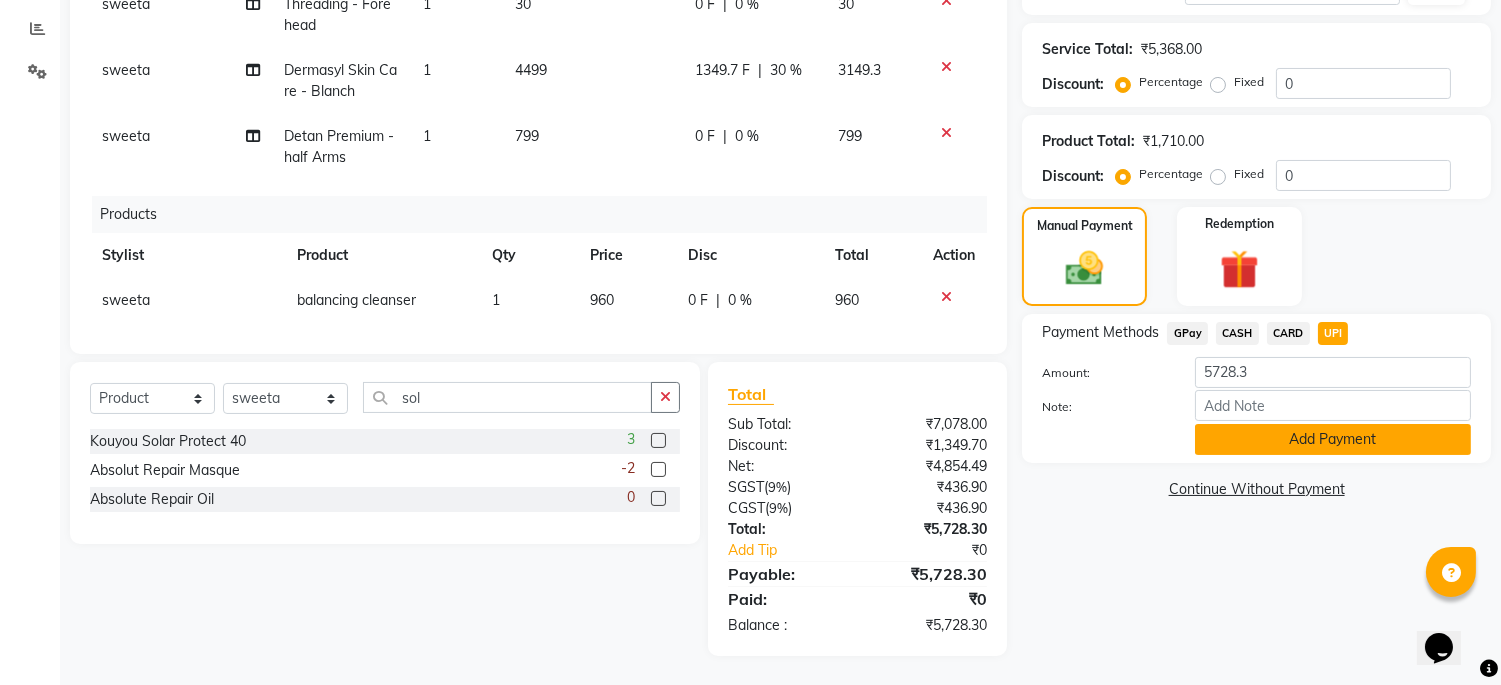 click on "Add Payment" 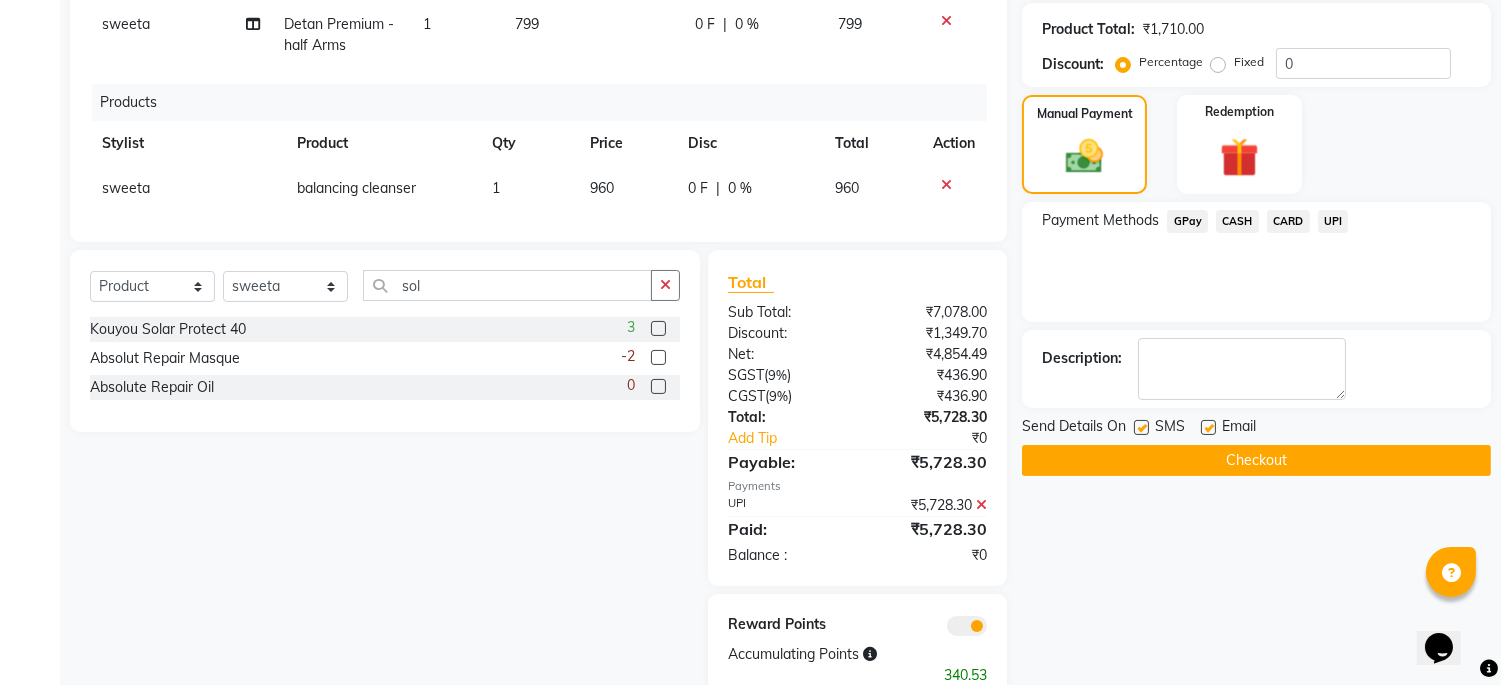 scroll, scrollTop: 576, scrollLeft: 0, axis: vertical 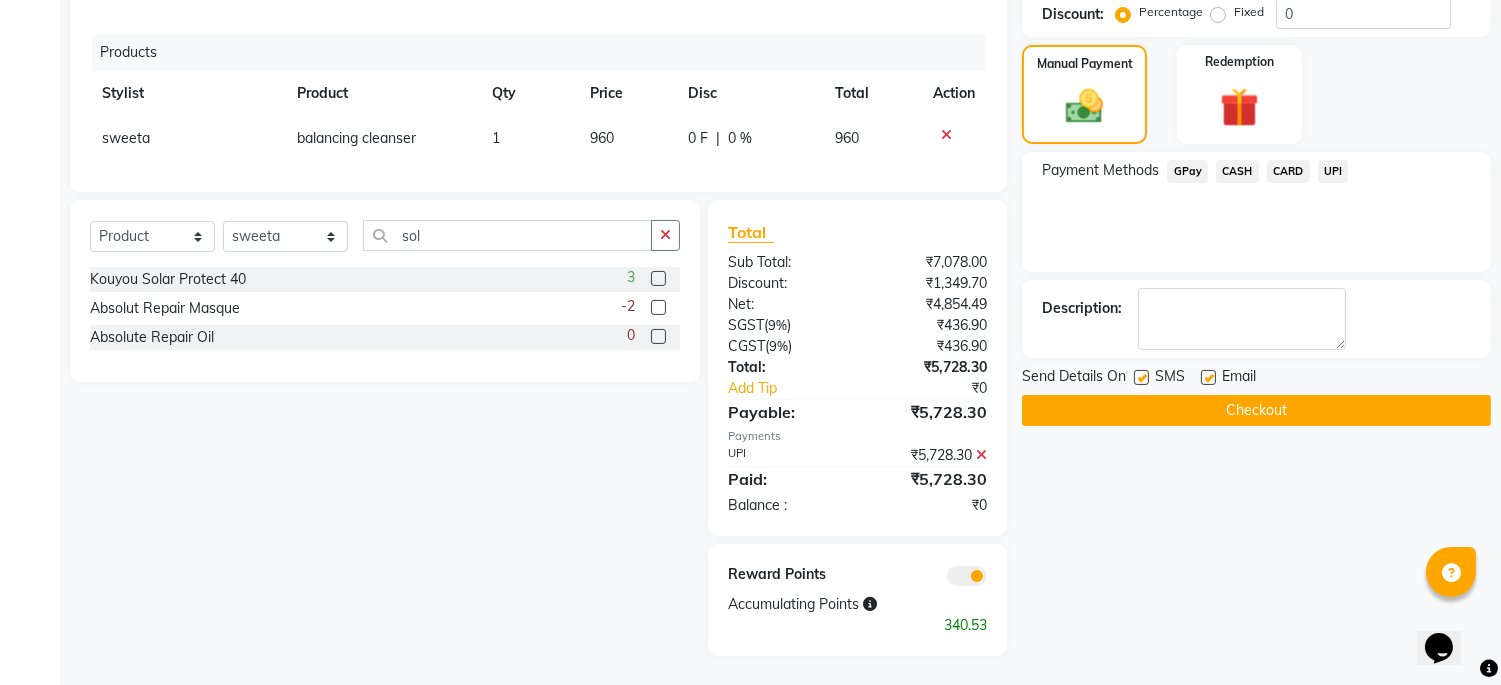 click on "Checkout" 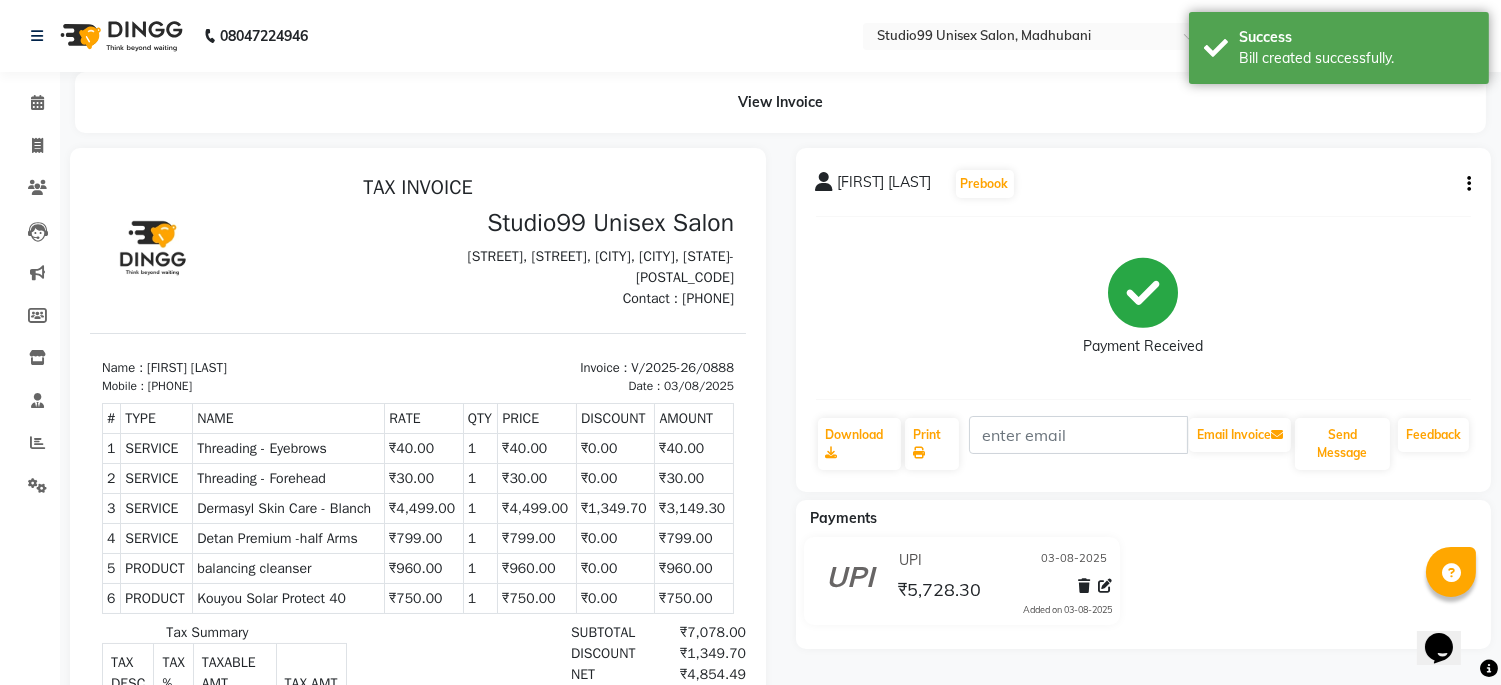 scroll, scrollTop: 222, scrollLeft: 0, axis: vertical 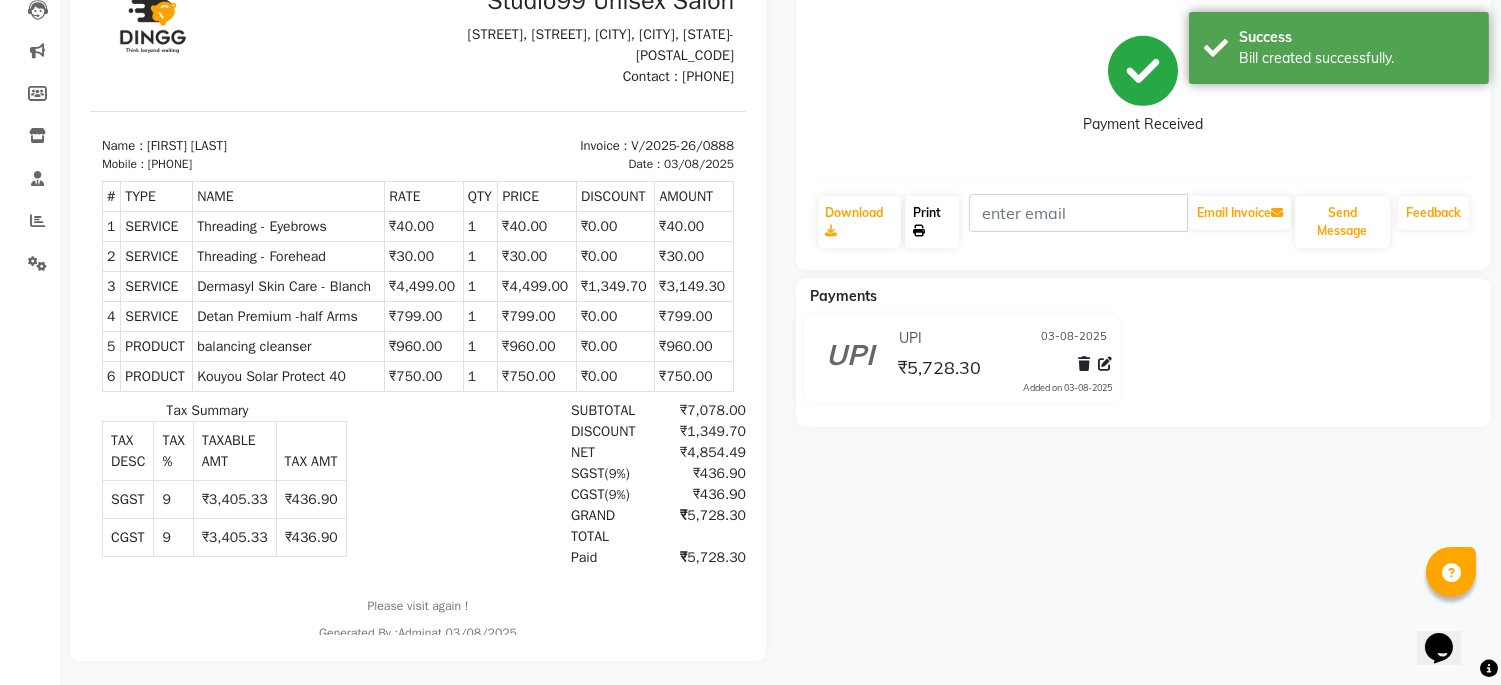 click 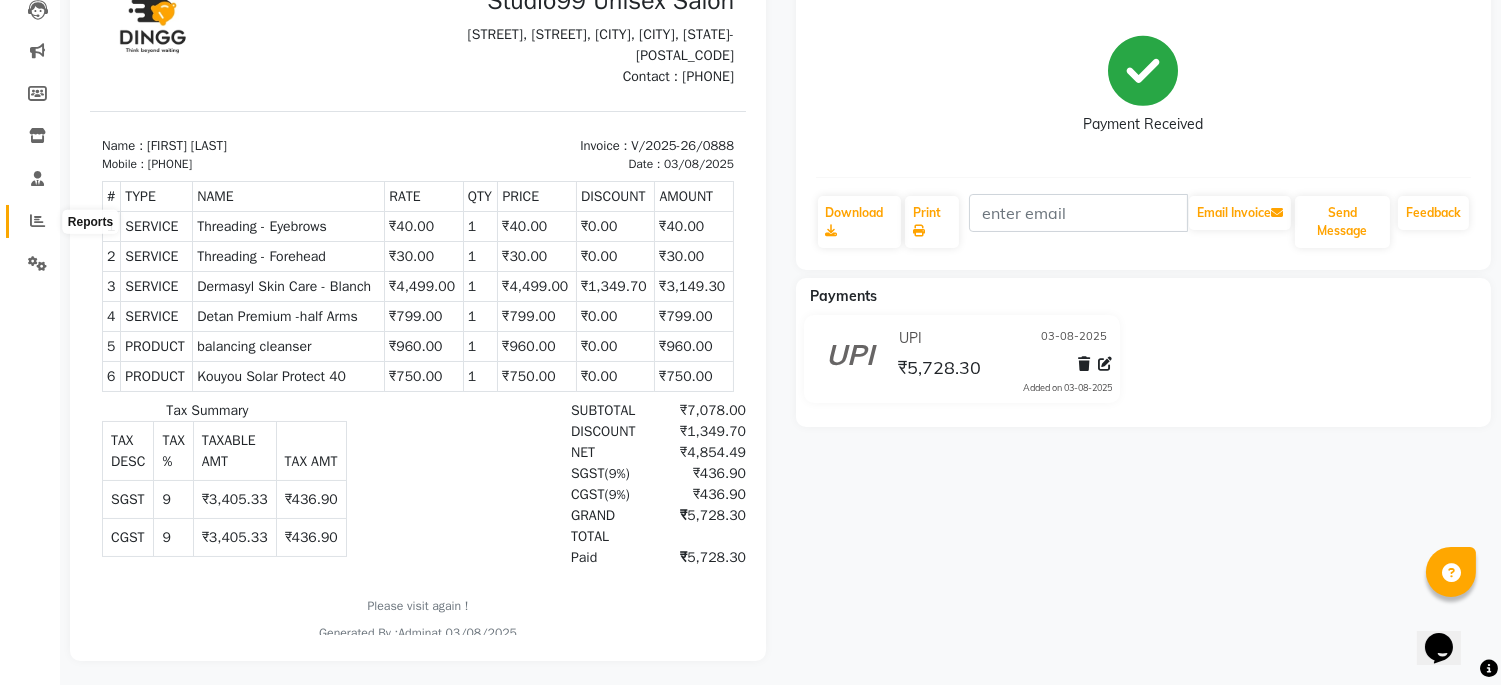 click 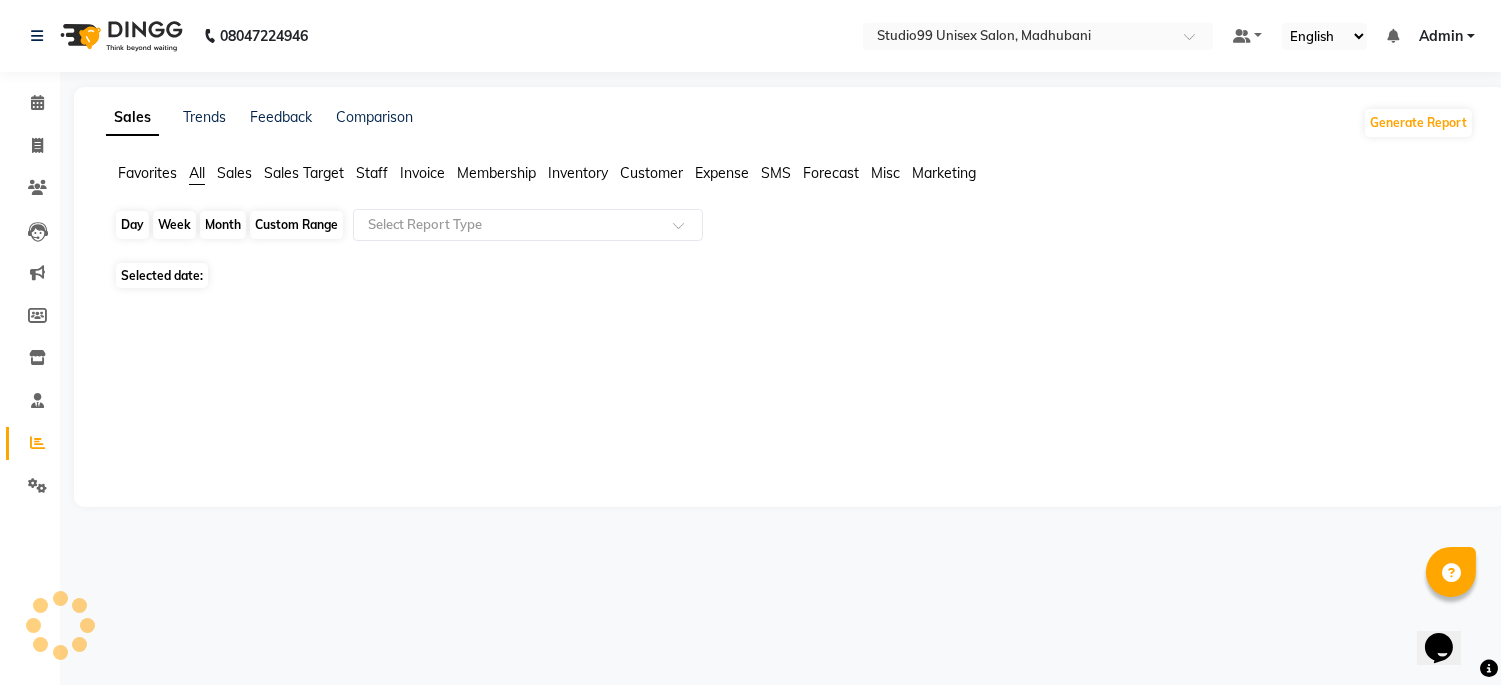 scroll, scrollTop: 0, scrollLeft: 0, axis: both 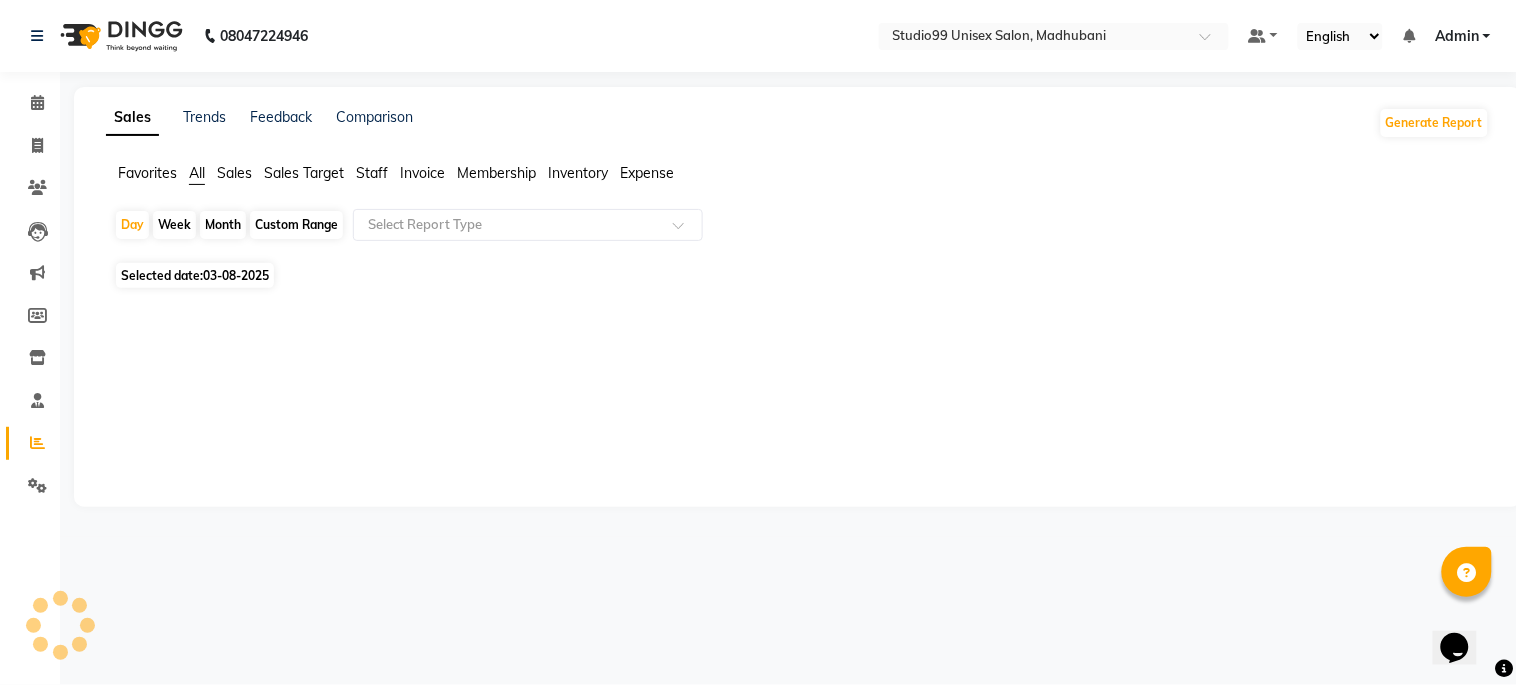 click on "Sales" 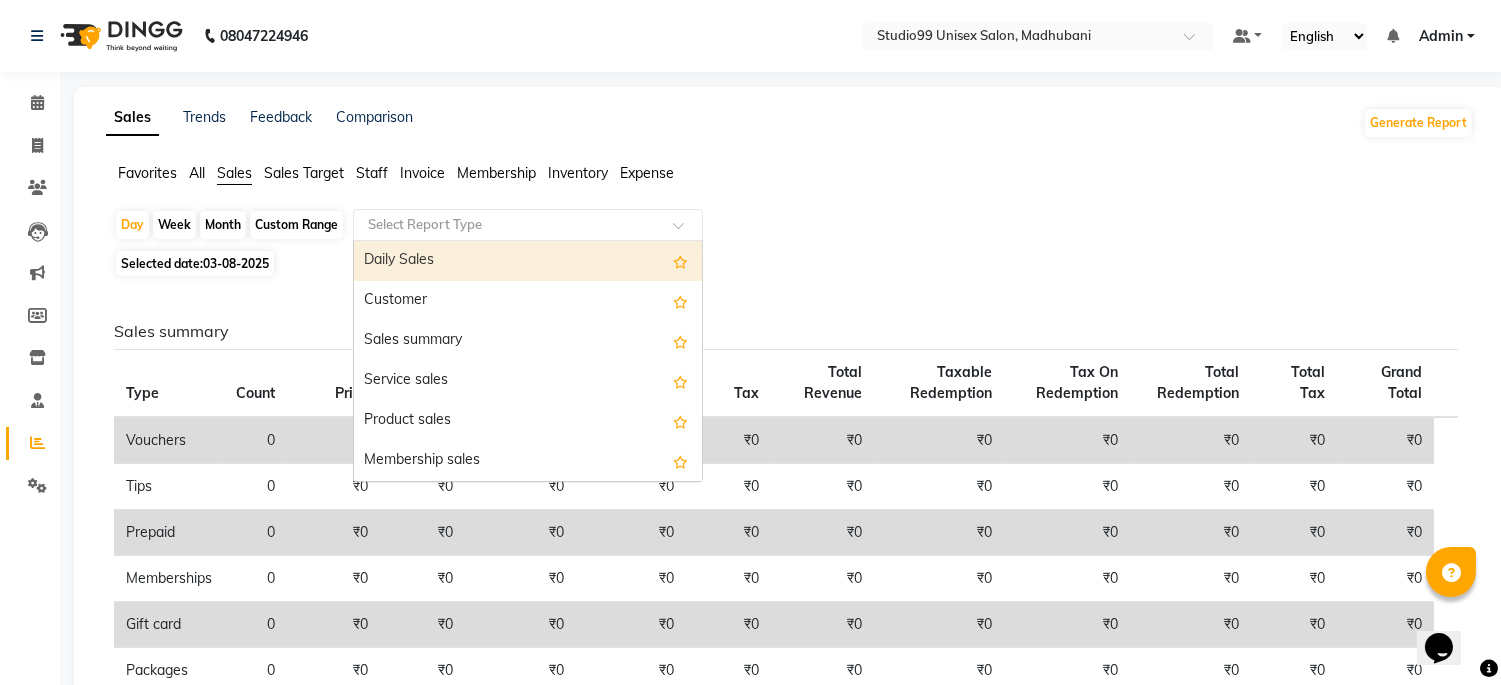 click 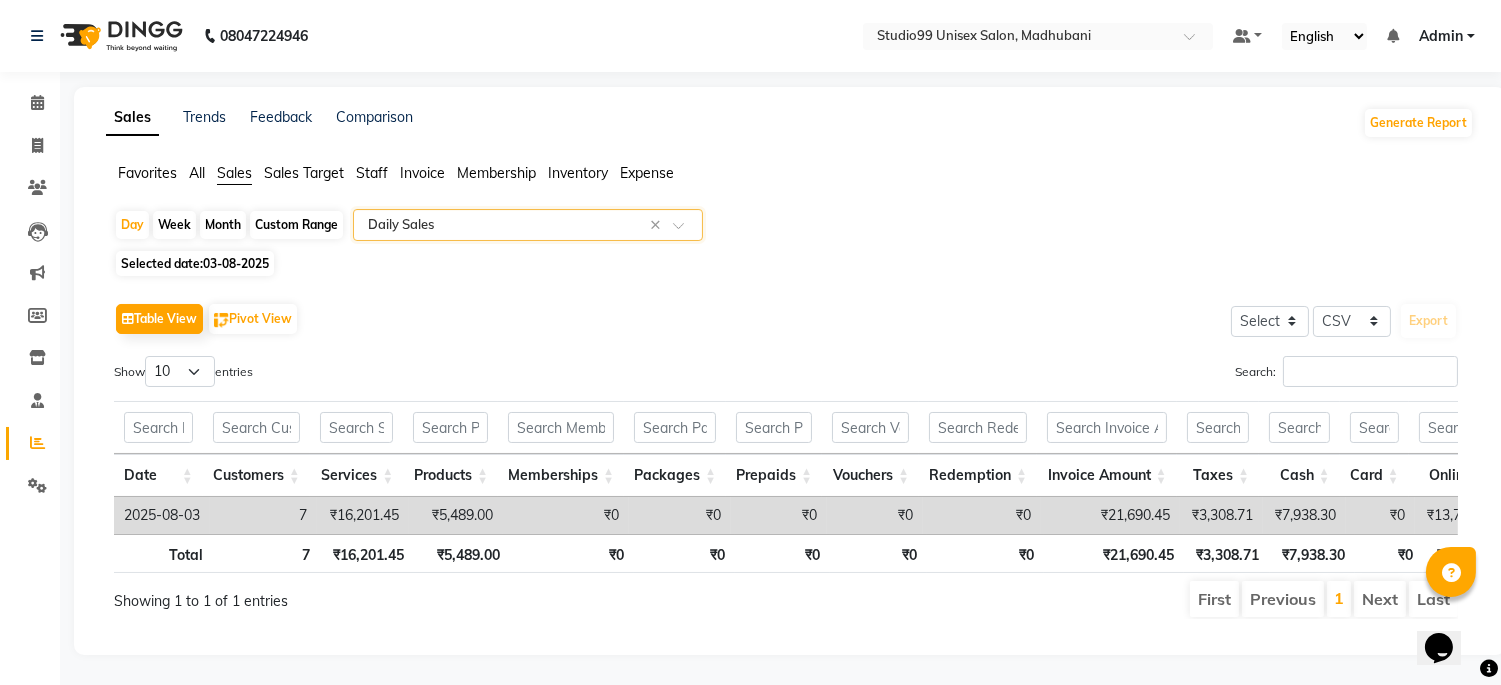 scroll, scrollTop: 34, scrollLeft: 0, axis: vertical 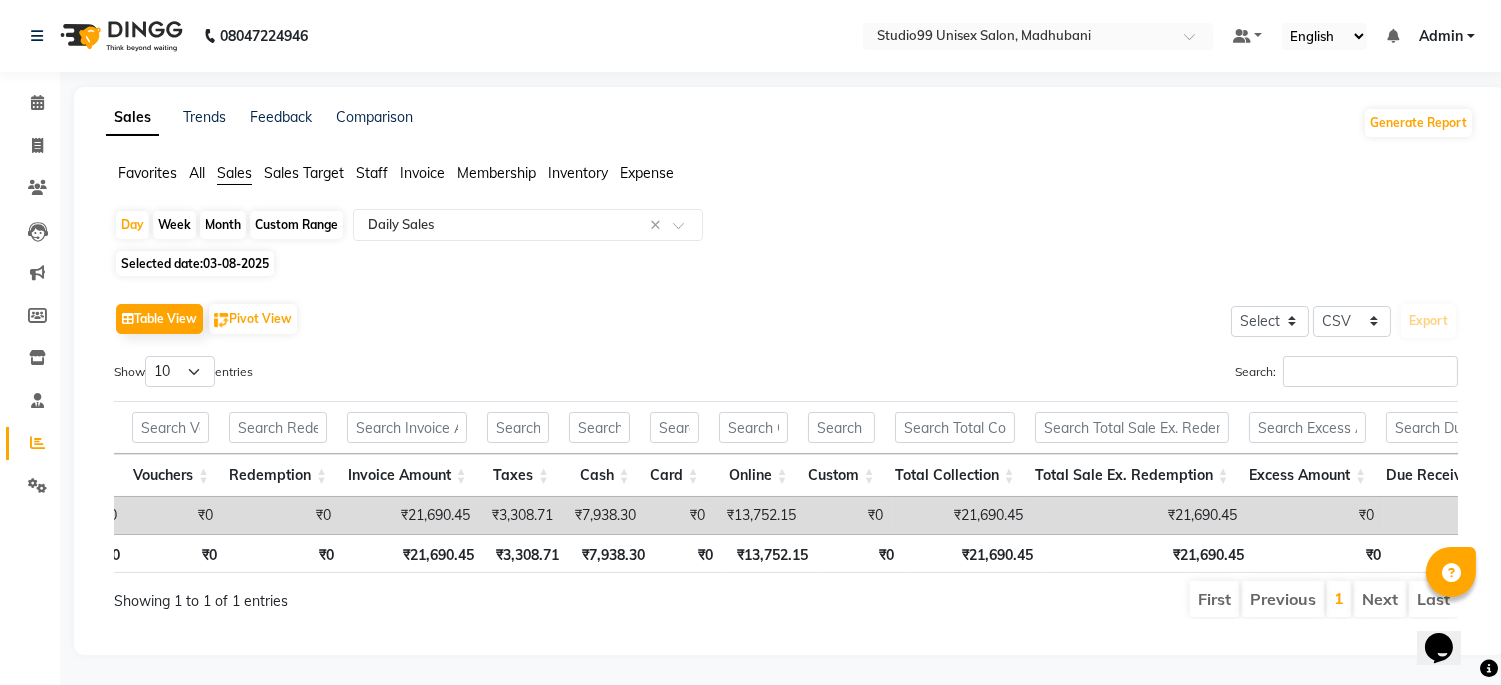 click on "Table View   Pivot View  Select Select CSV PDF  Export" 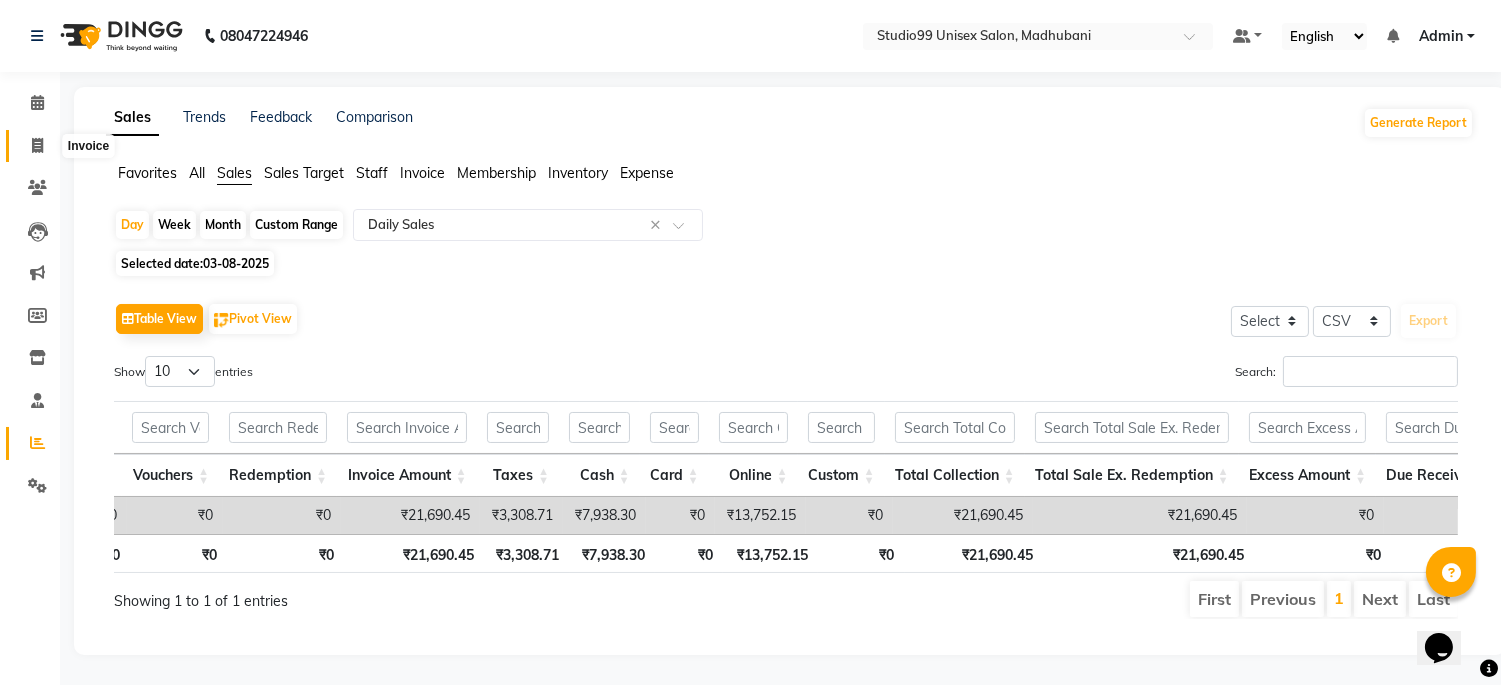 click 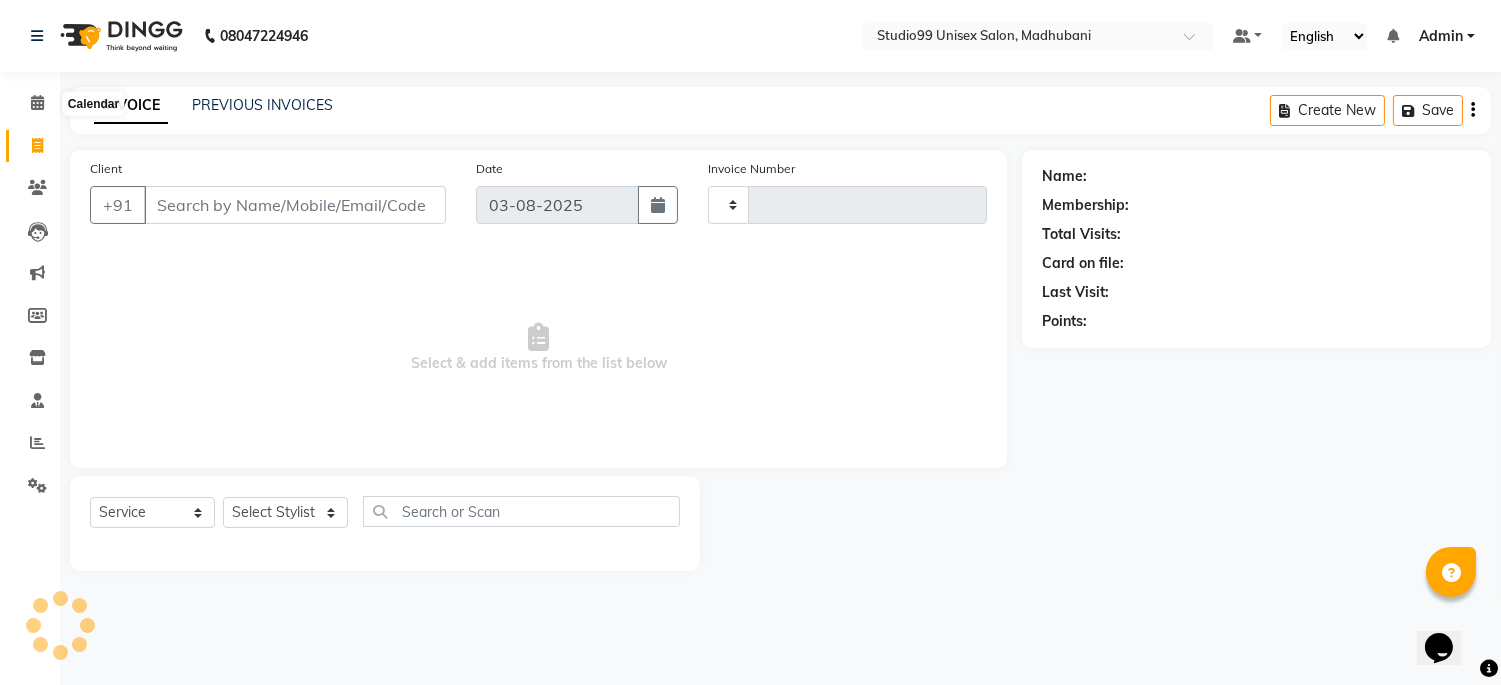 scroll, scrollTop: 0, scrollLeft: 0, axis: both 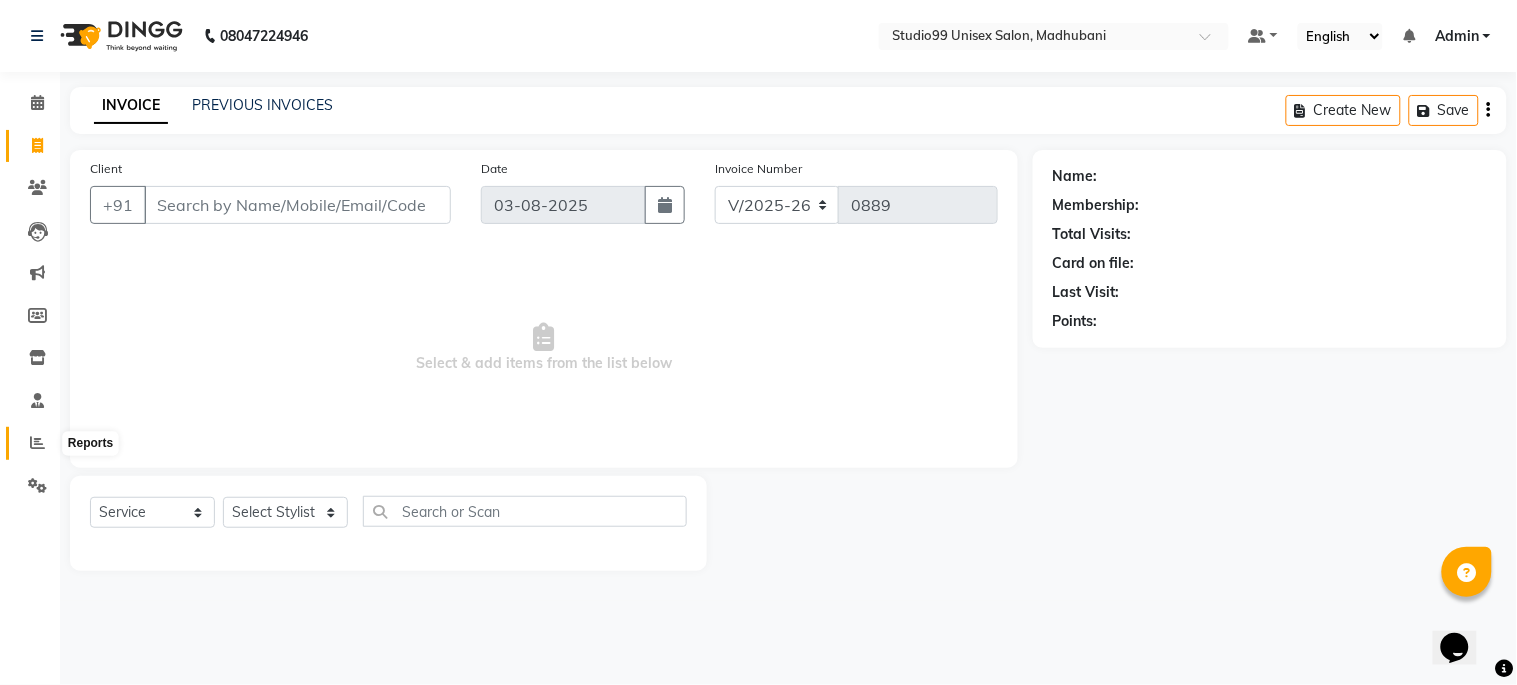click 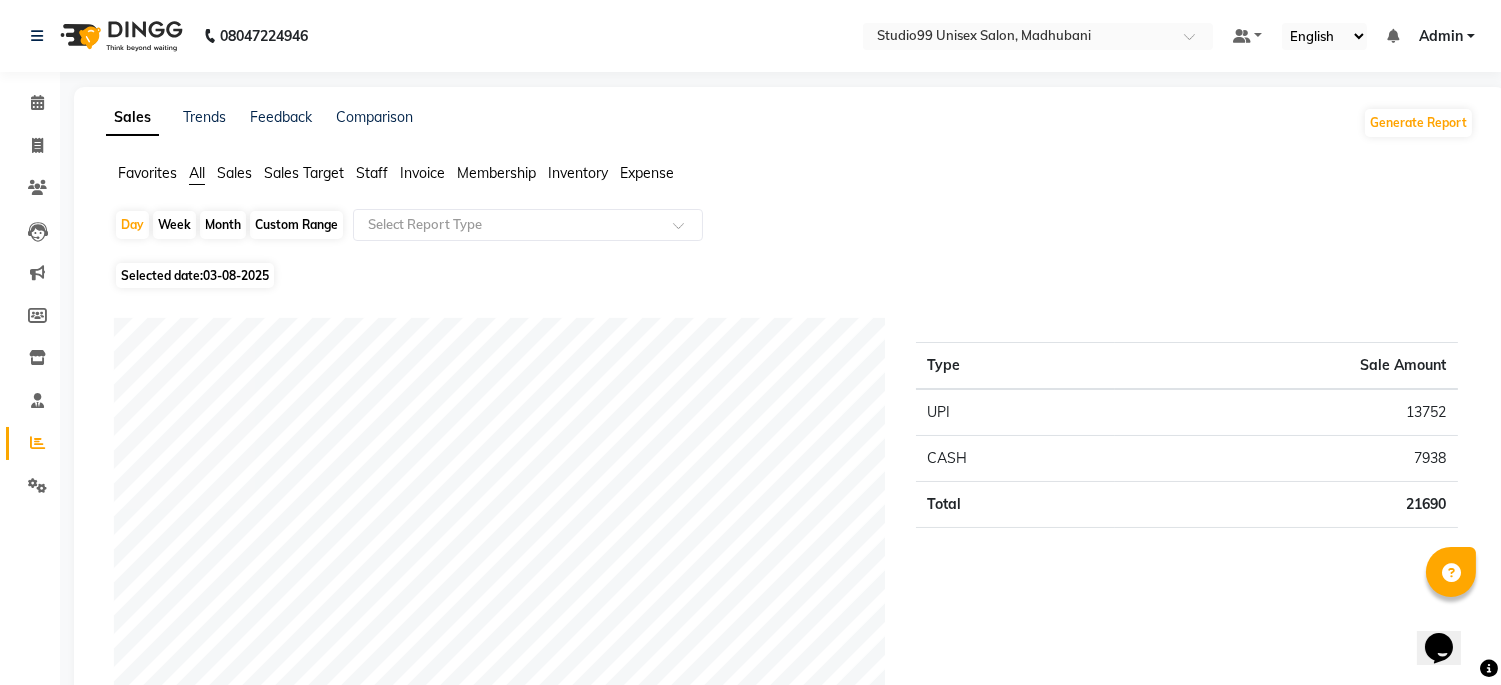 click on "Sales" 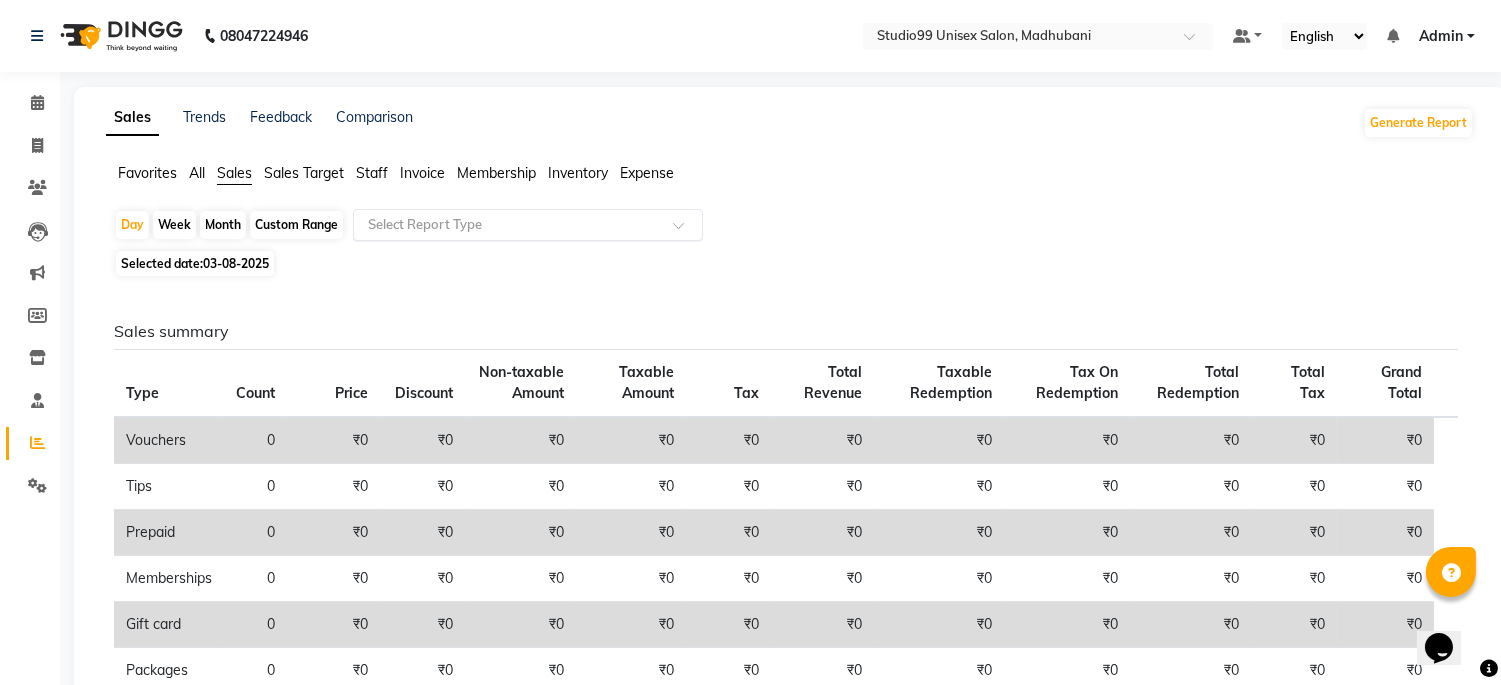 click 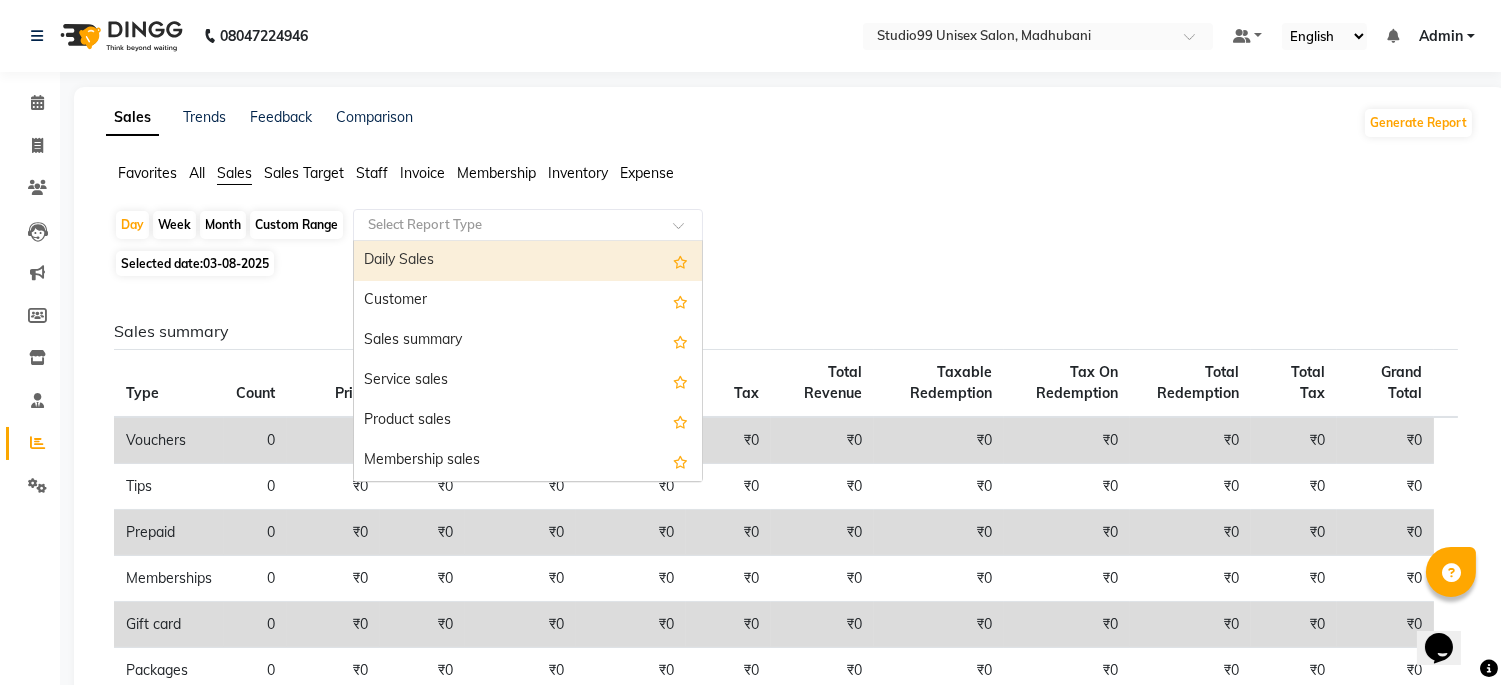click on "Daily Sales" at bounding box center (528, 261) 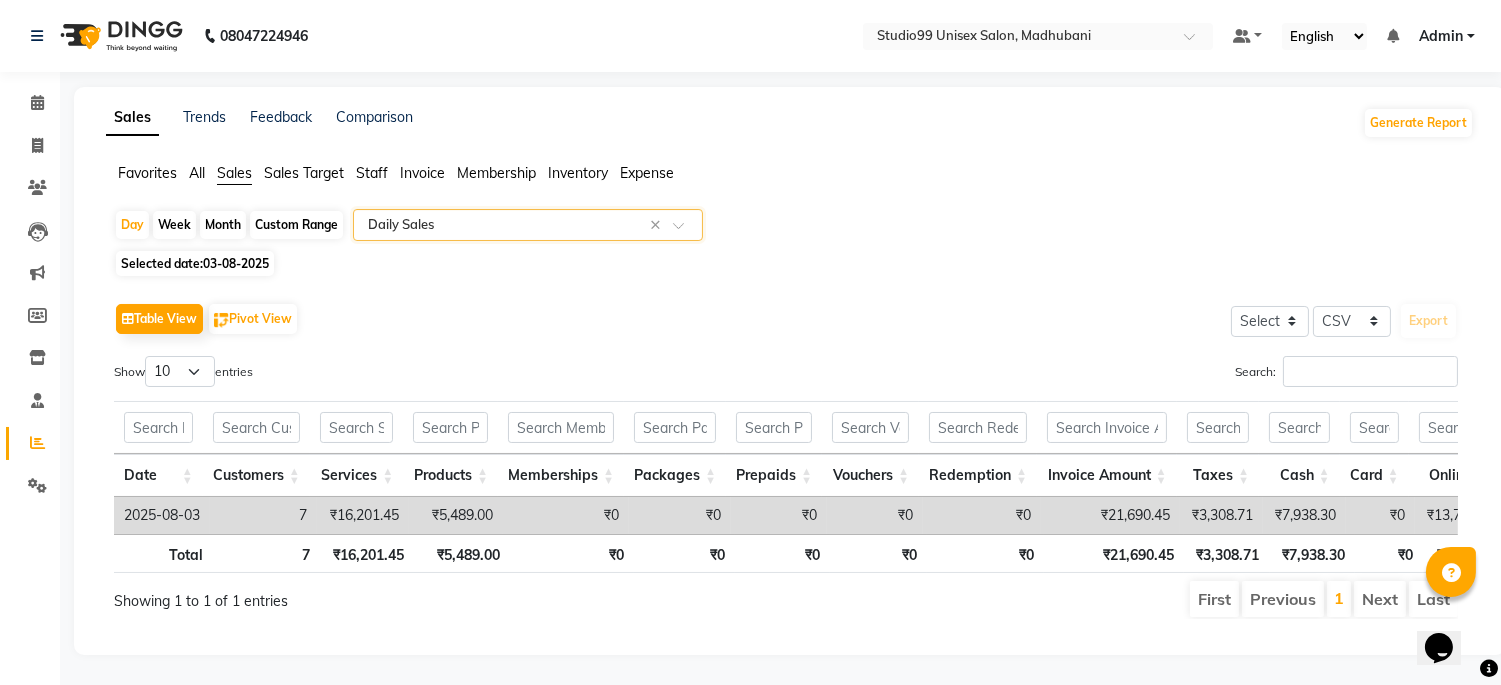 scroll, scrollTop: 34, scrollLeft: 0, axis: vertical 